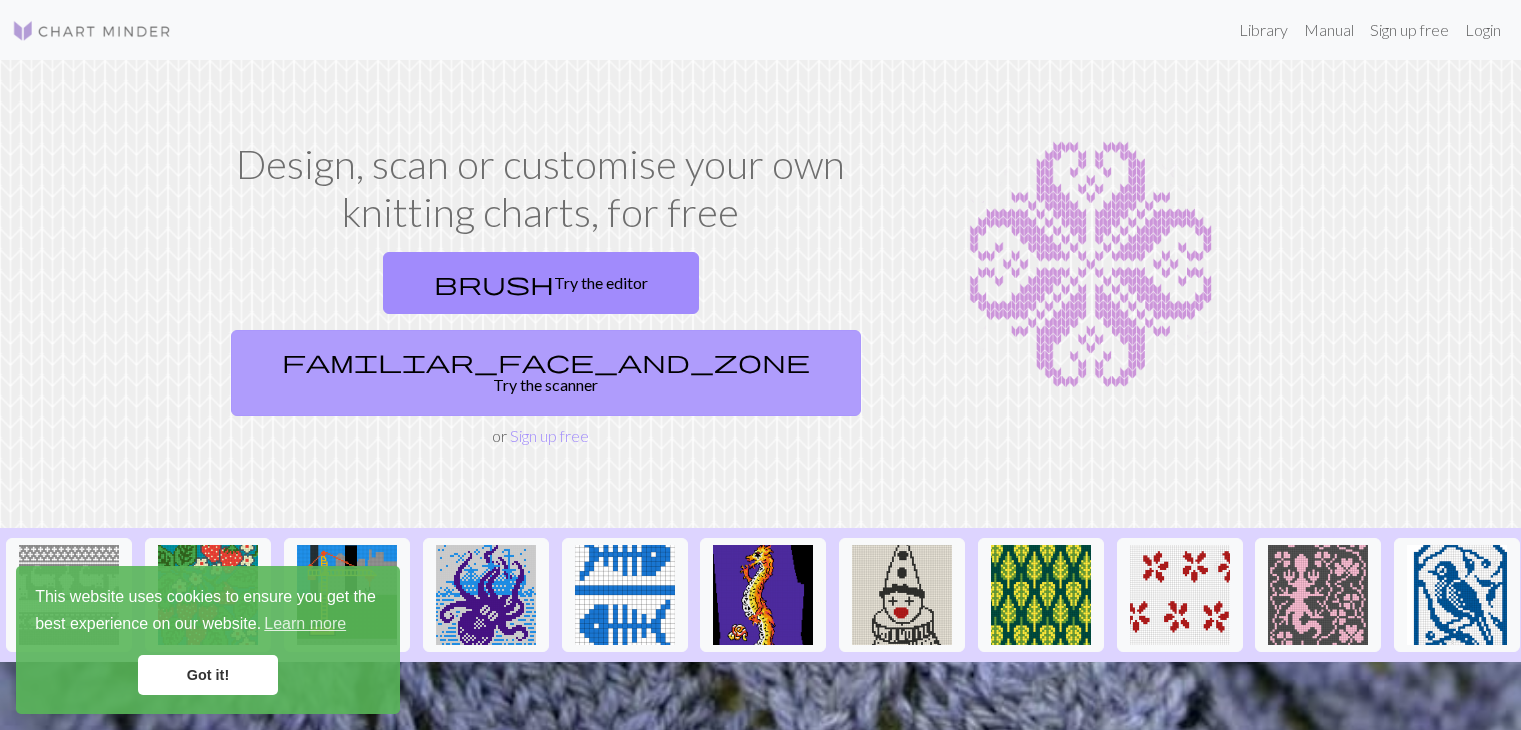 scroll, scrollTop: 0, scrollLeft: 0, axis: both 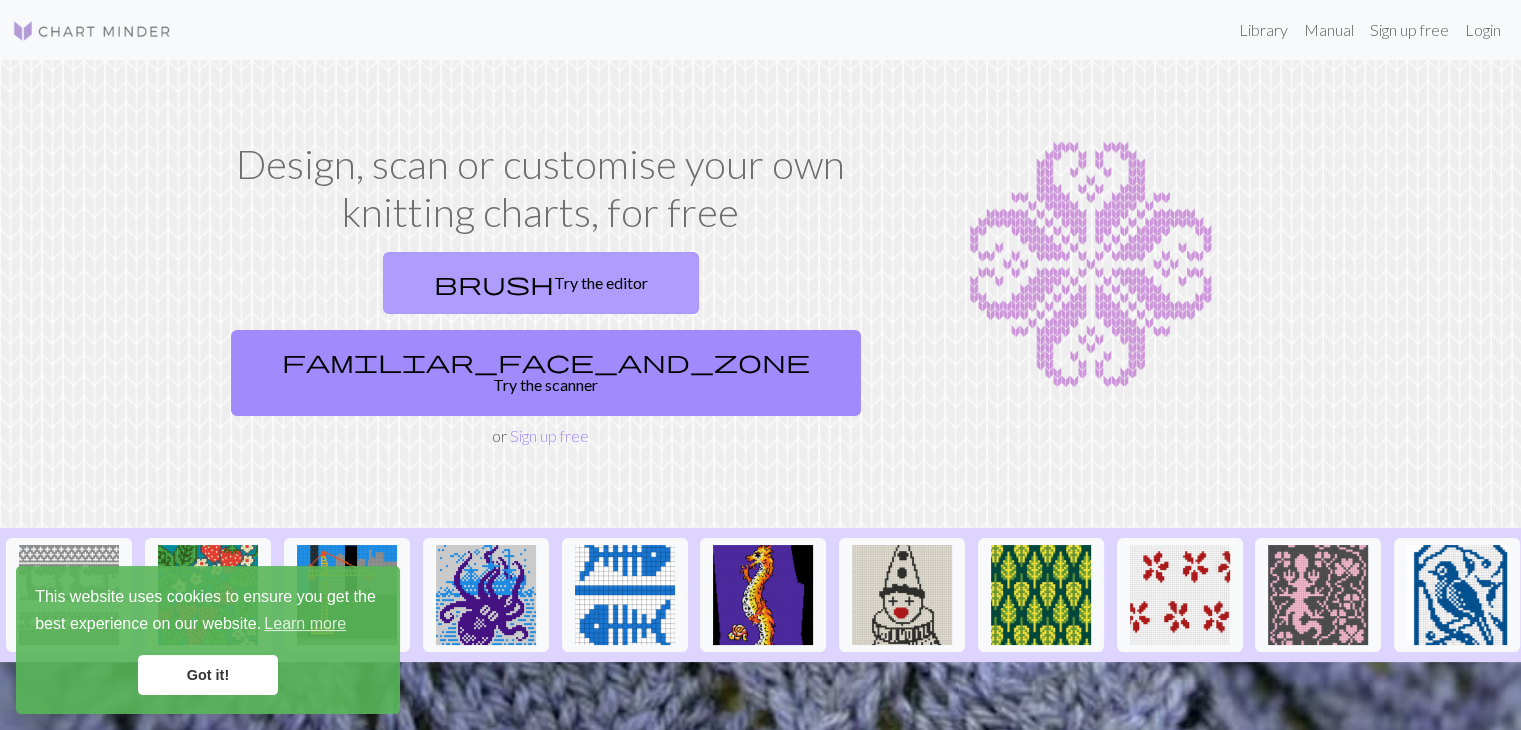 click on "brush  Try the editor" at bounding box center [541, 283] 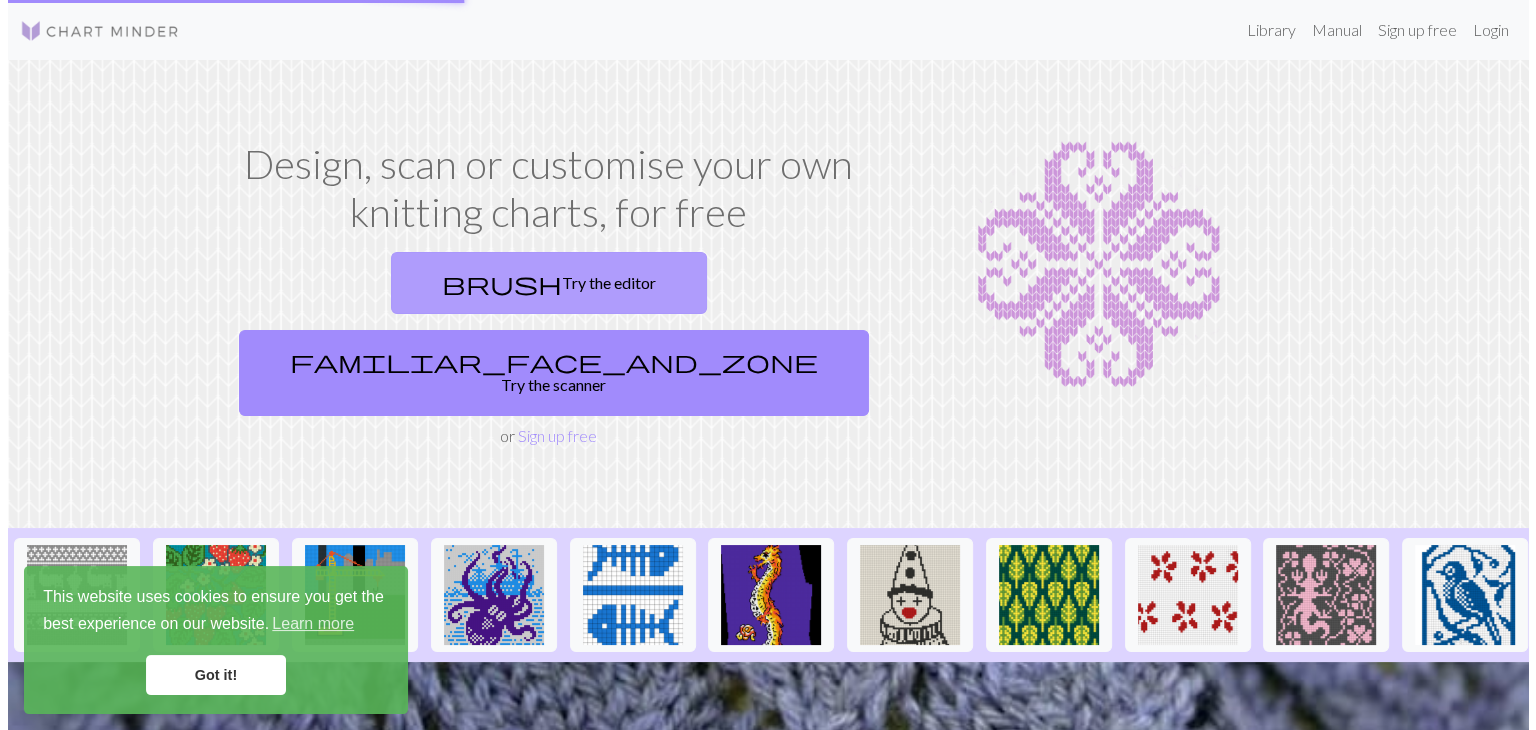 scroll, scrollTop: 0, scrollLeft: 0, axis: both 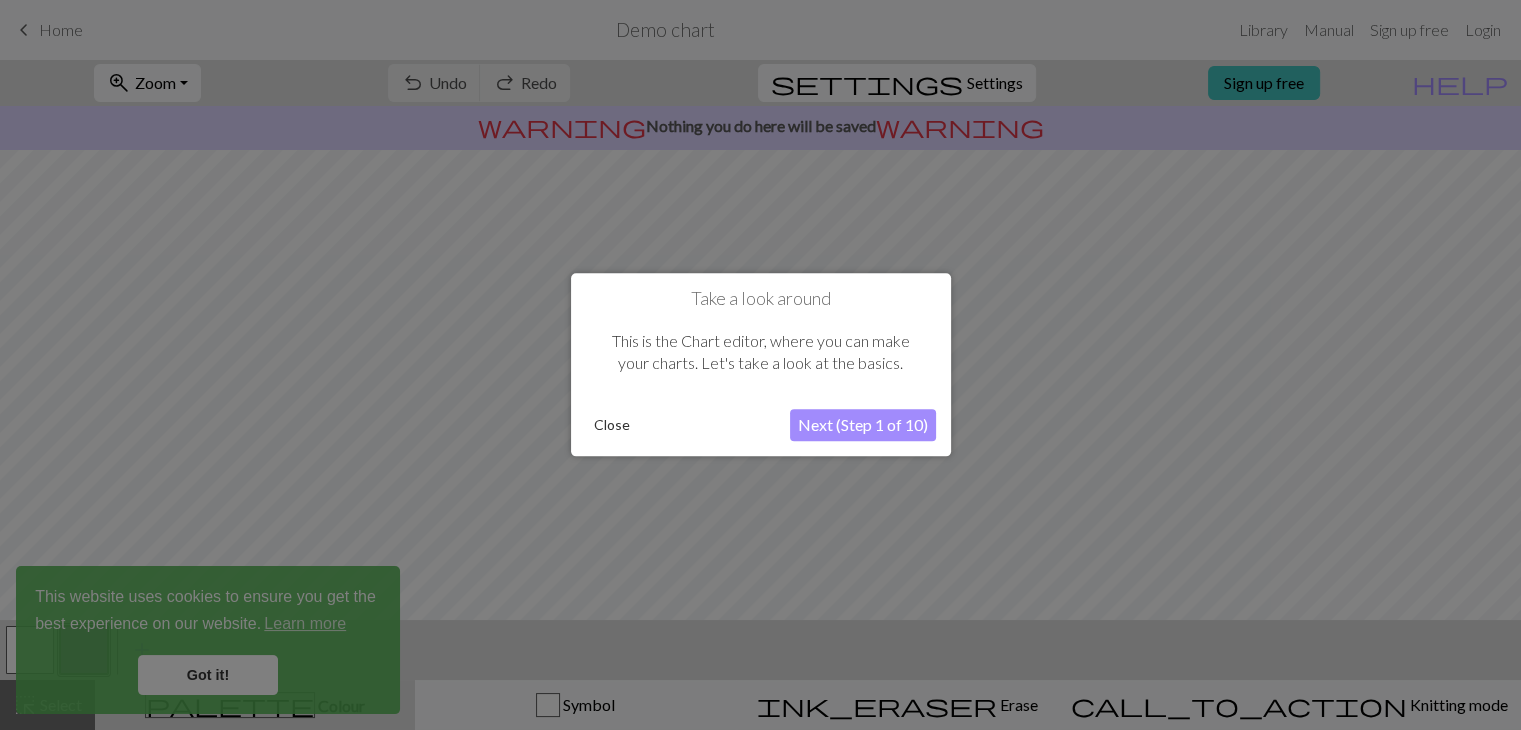 click on "Close" at bounding box center (612, 426) 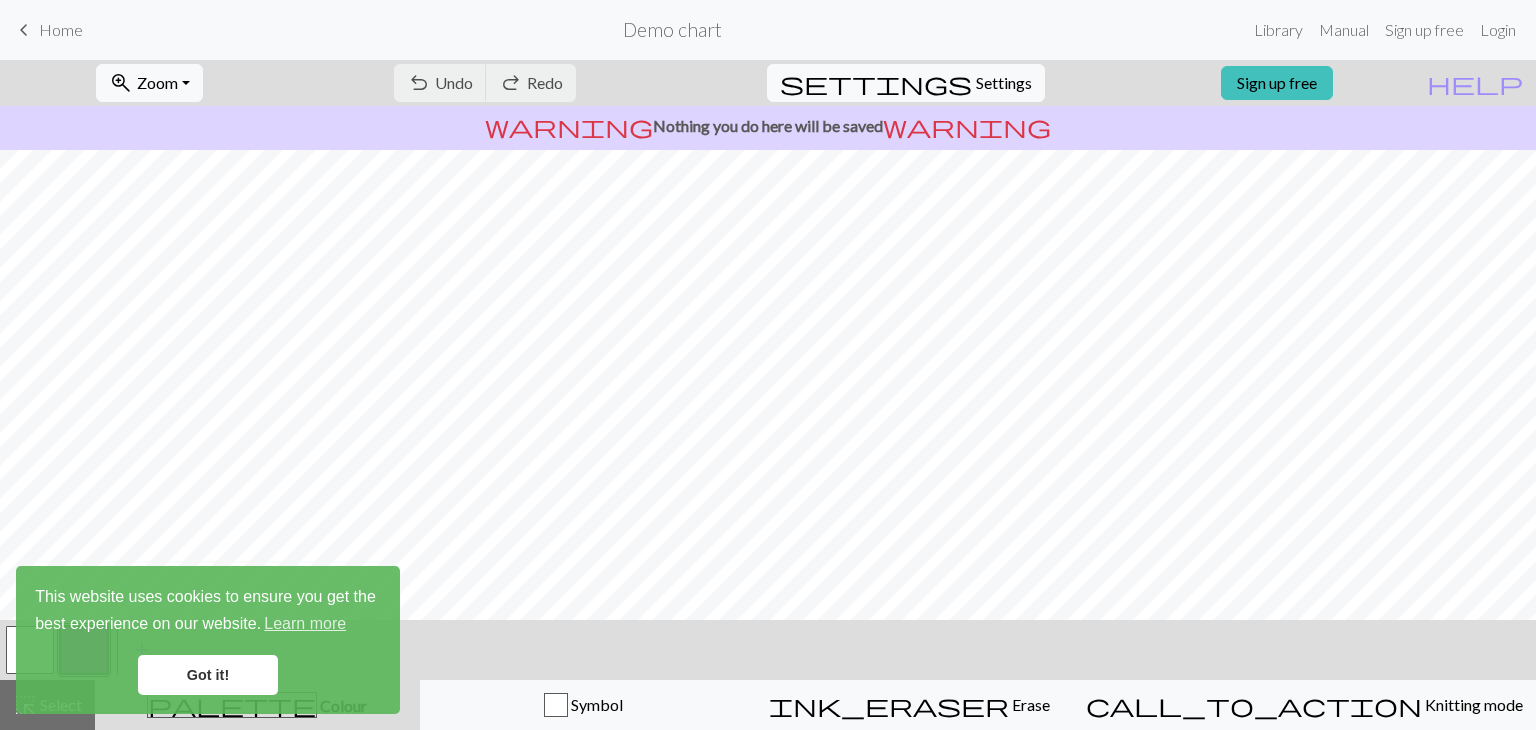 click on "Got it!" at bounding box center (208, 675) 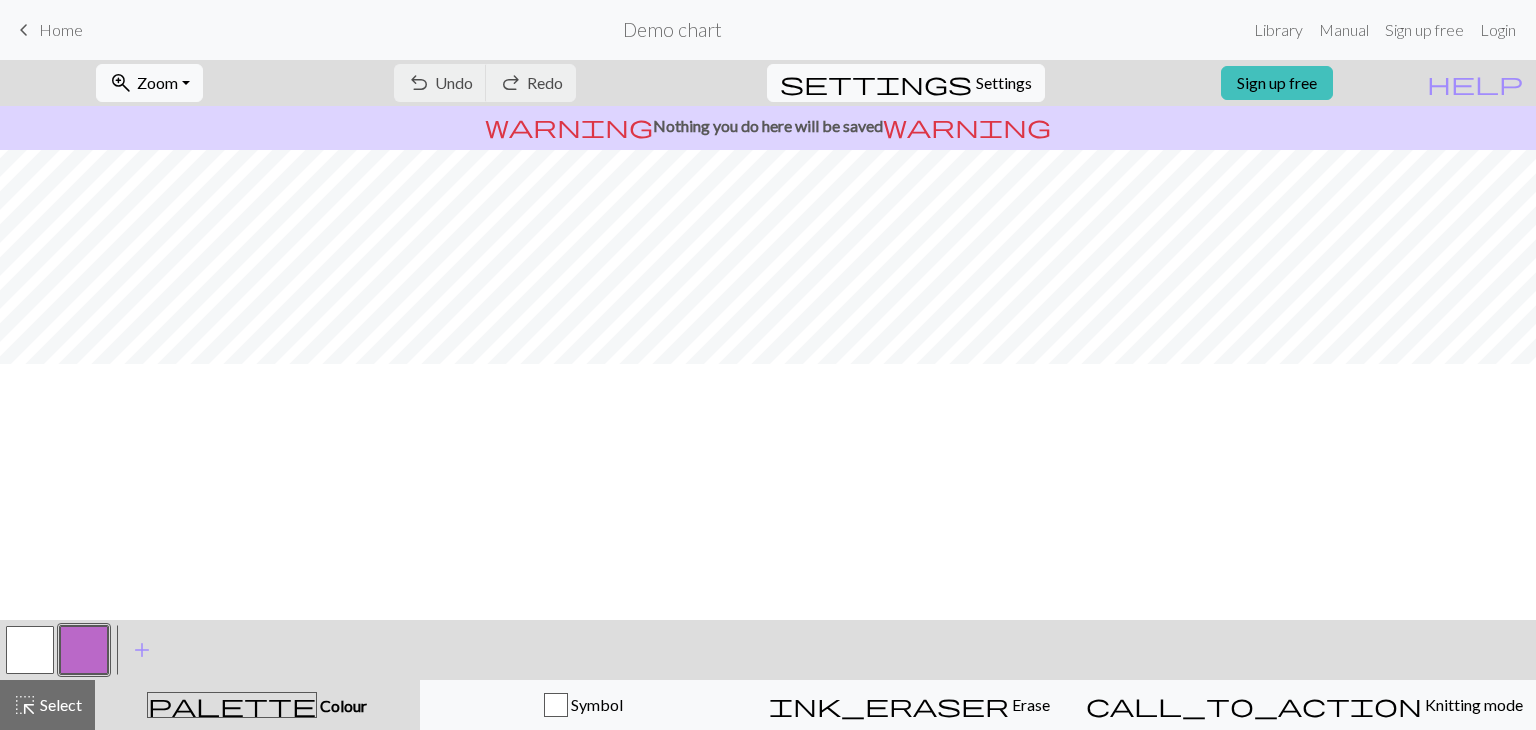 scroll, scrollTop: 0, scrollLeft: 0, axis: both 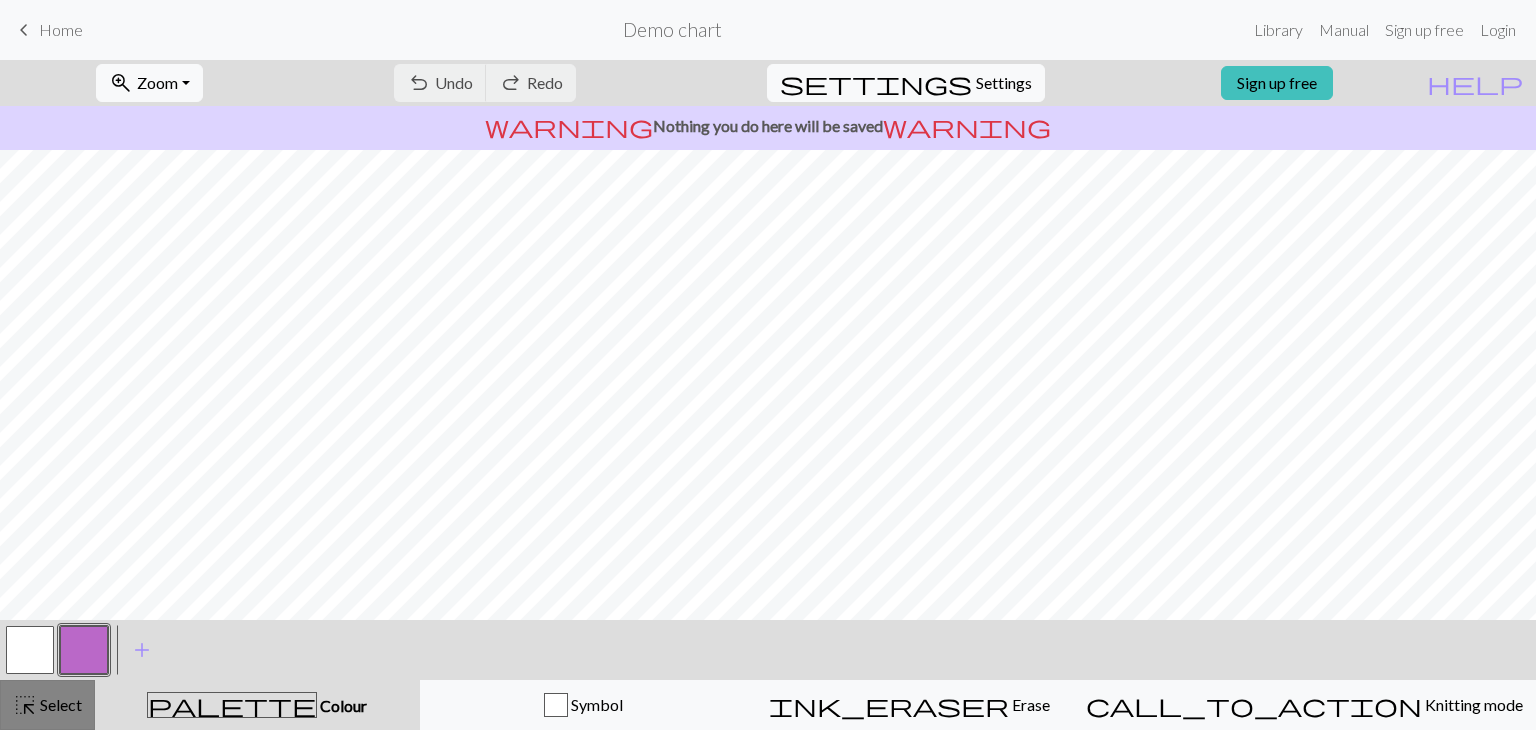 click on "highlight_alt" at bounding box center [25, 705] 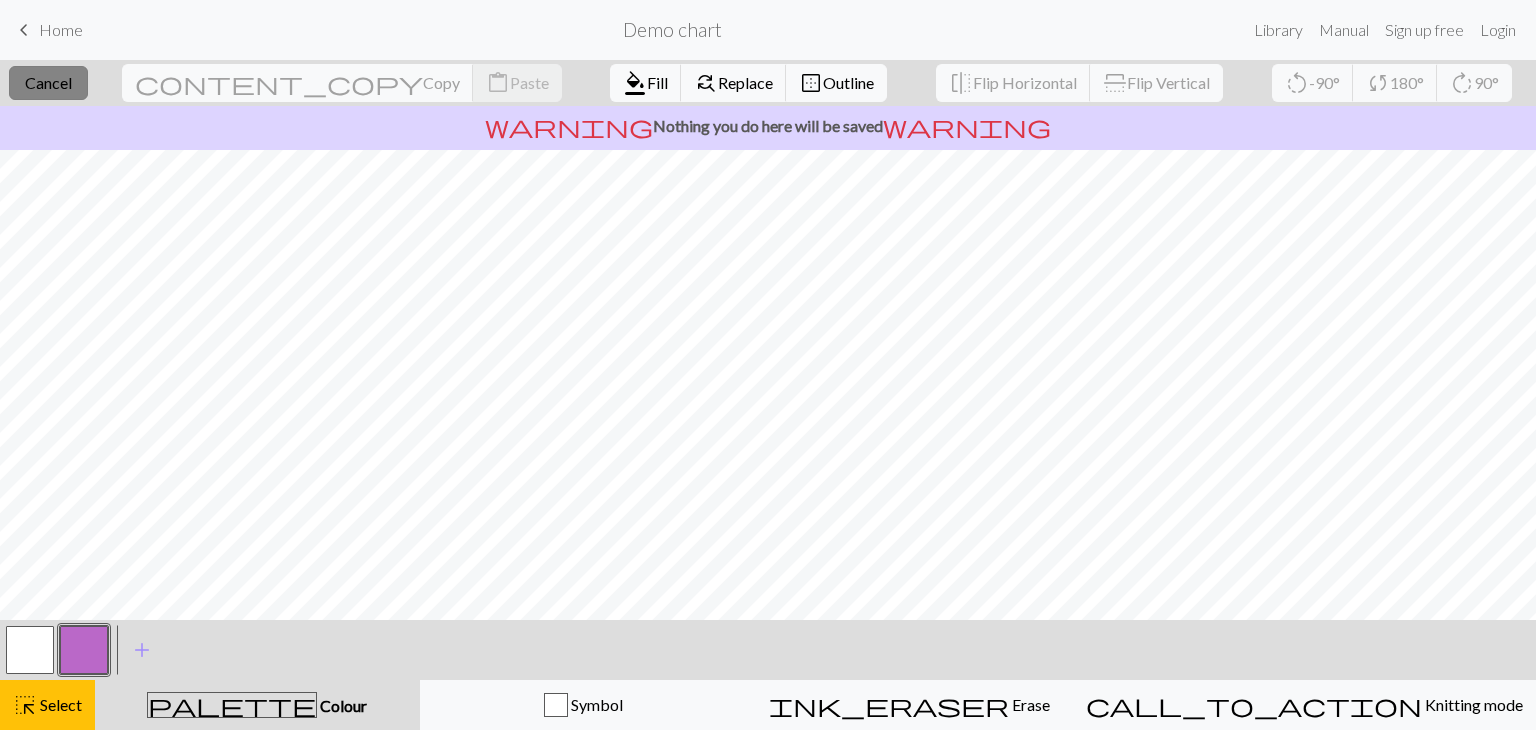 click on "Cancel" at bounding box center (48, 82) 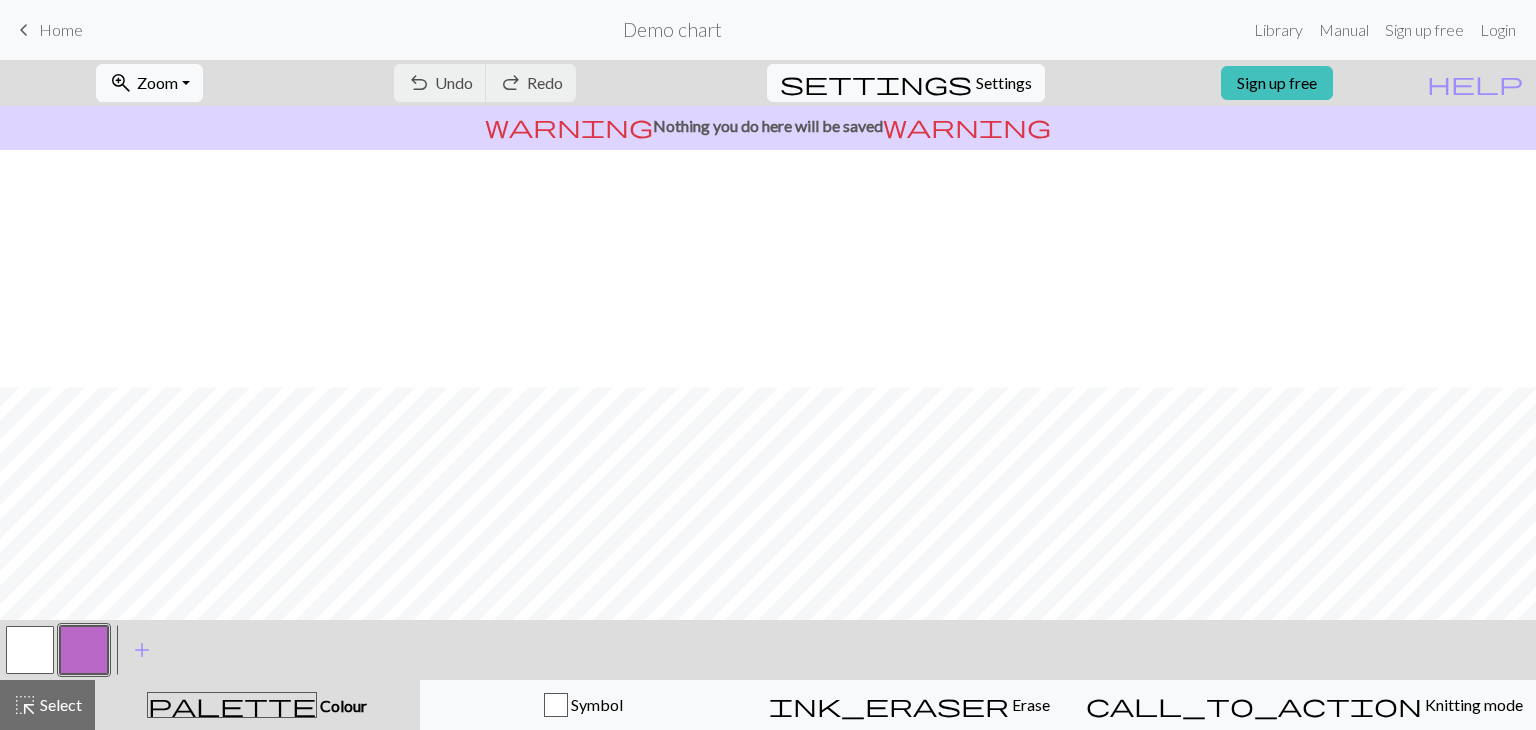scroll, scrollTop: 275, scrollLeft: 0, axis: vertical 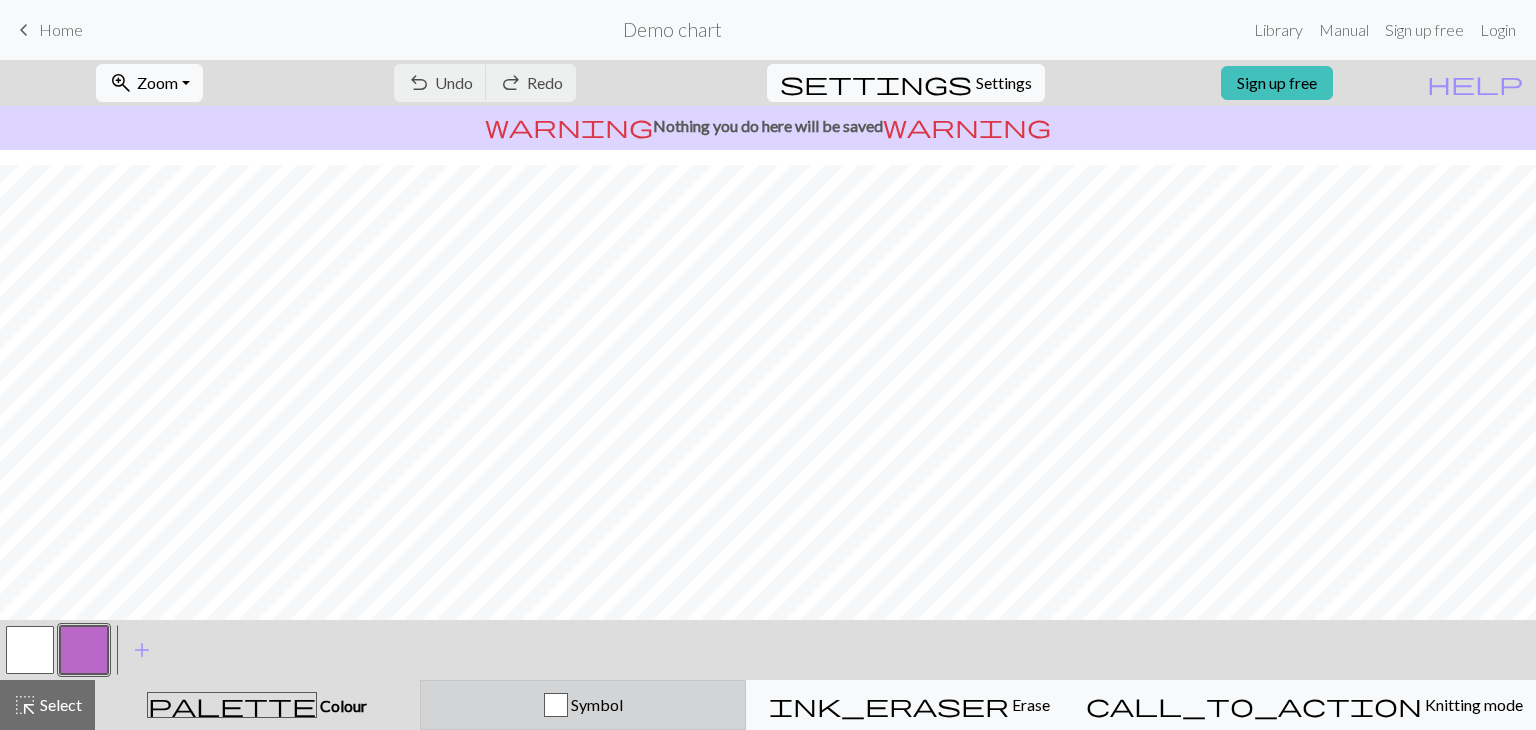 click on "Symbol" at bounding box center [583, 705] 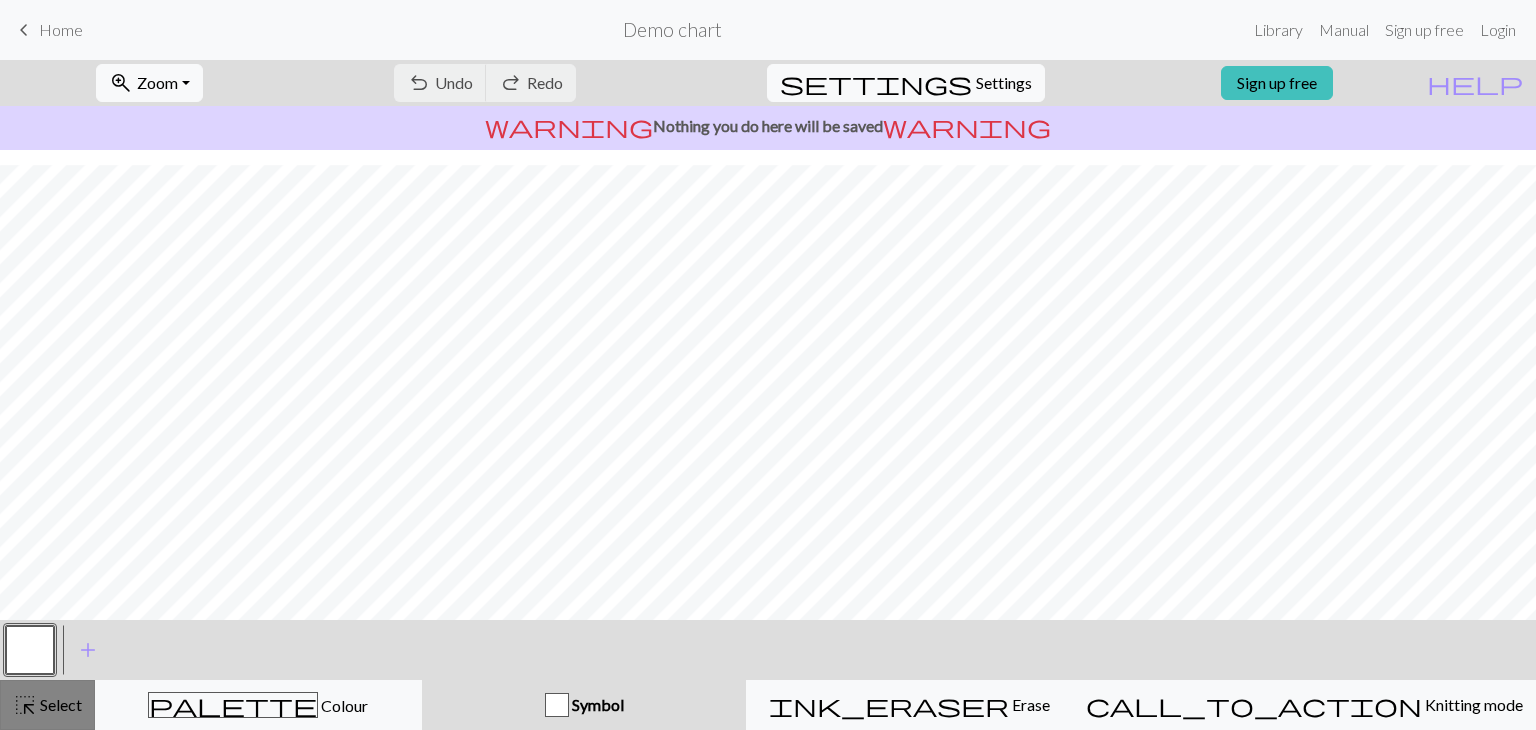 click on "Select" at bounding box center (59, 704) 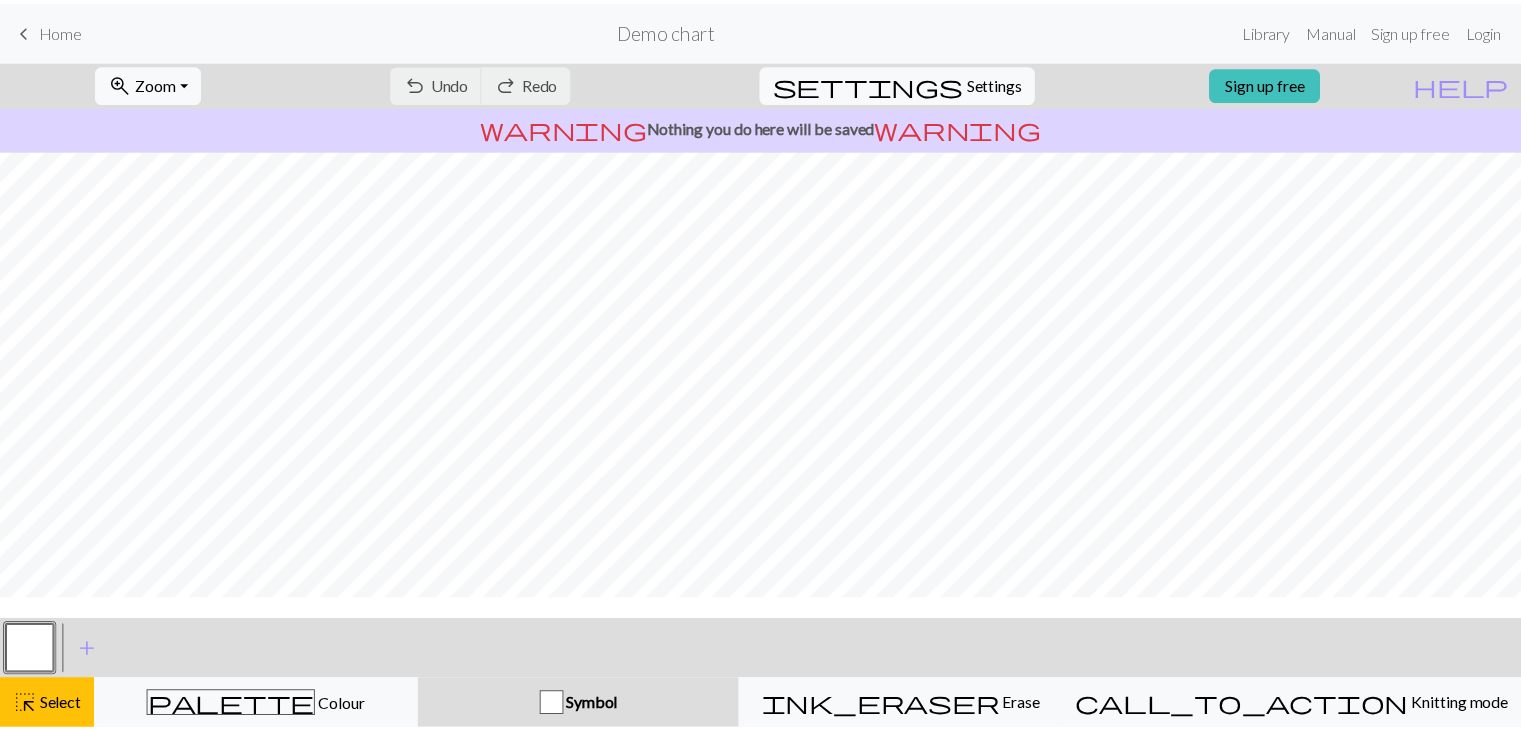 scroll, scrollTop: 0, scrollLeft: 0, axis: both 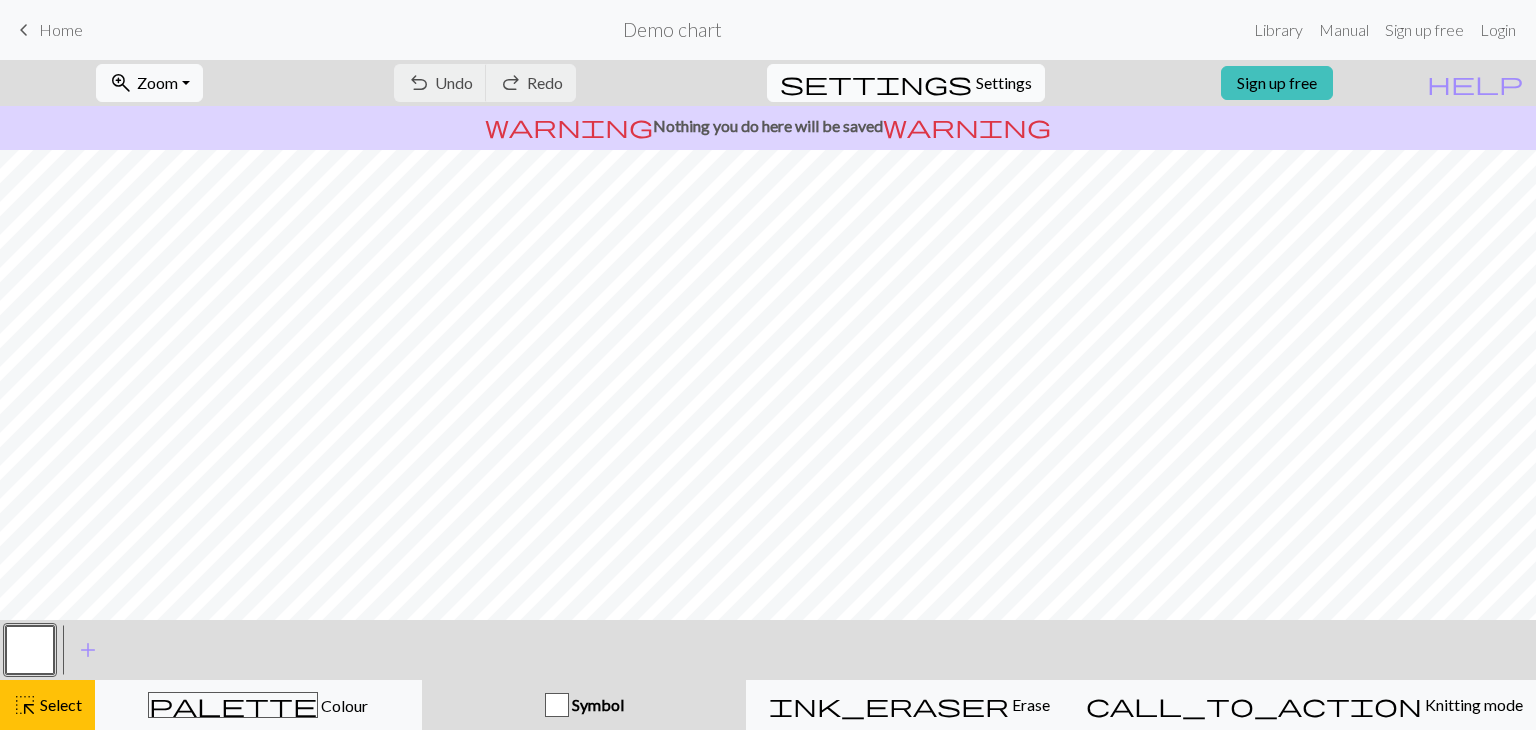 click on "Settings" at bounding box center [1004, 83] 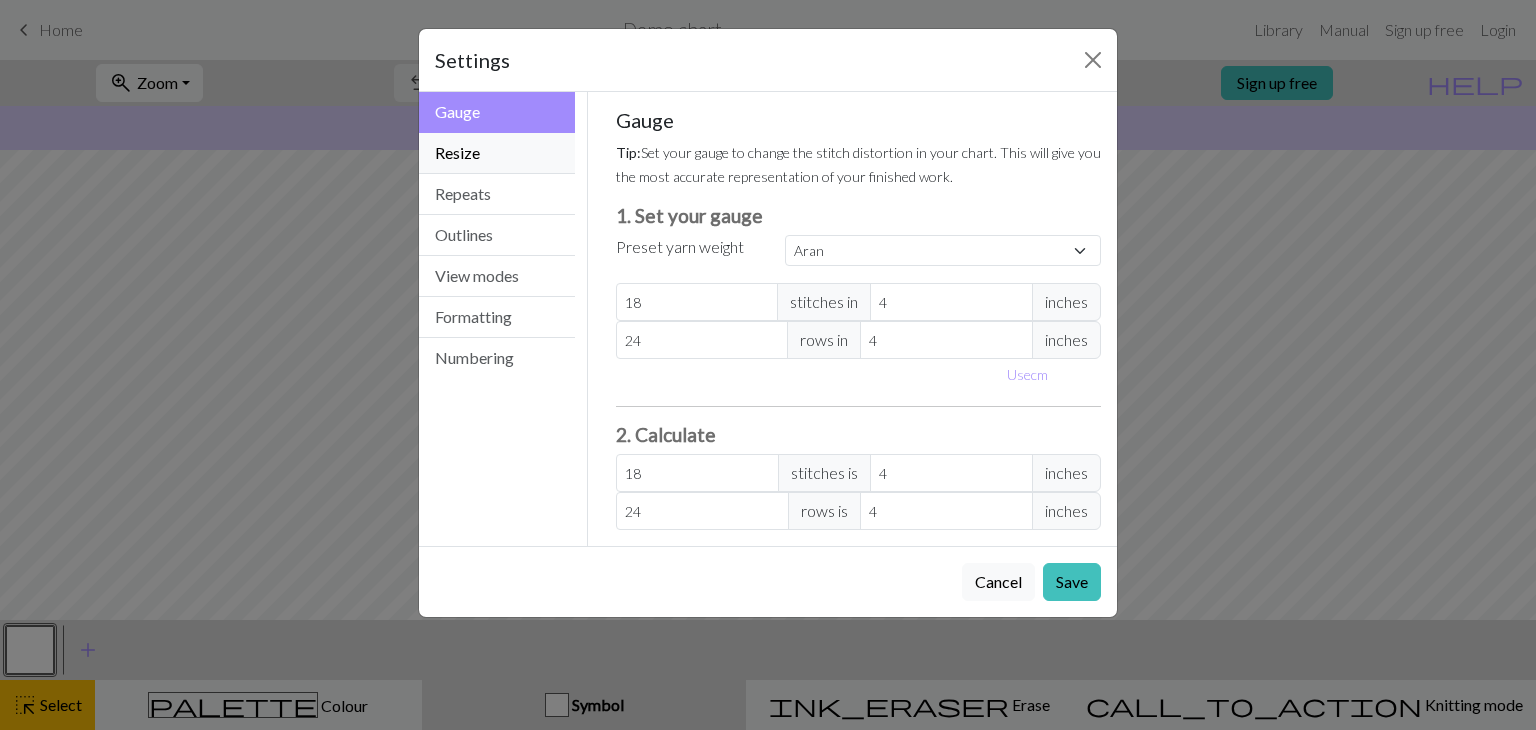 click on "Resize" at bounding box center [497, 153] 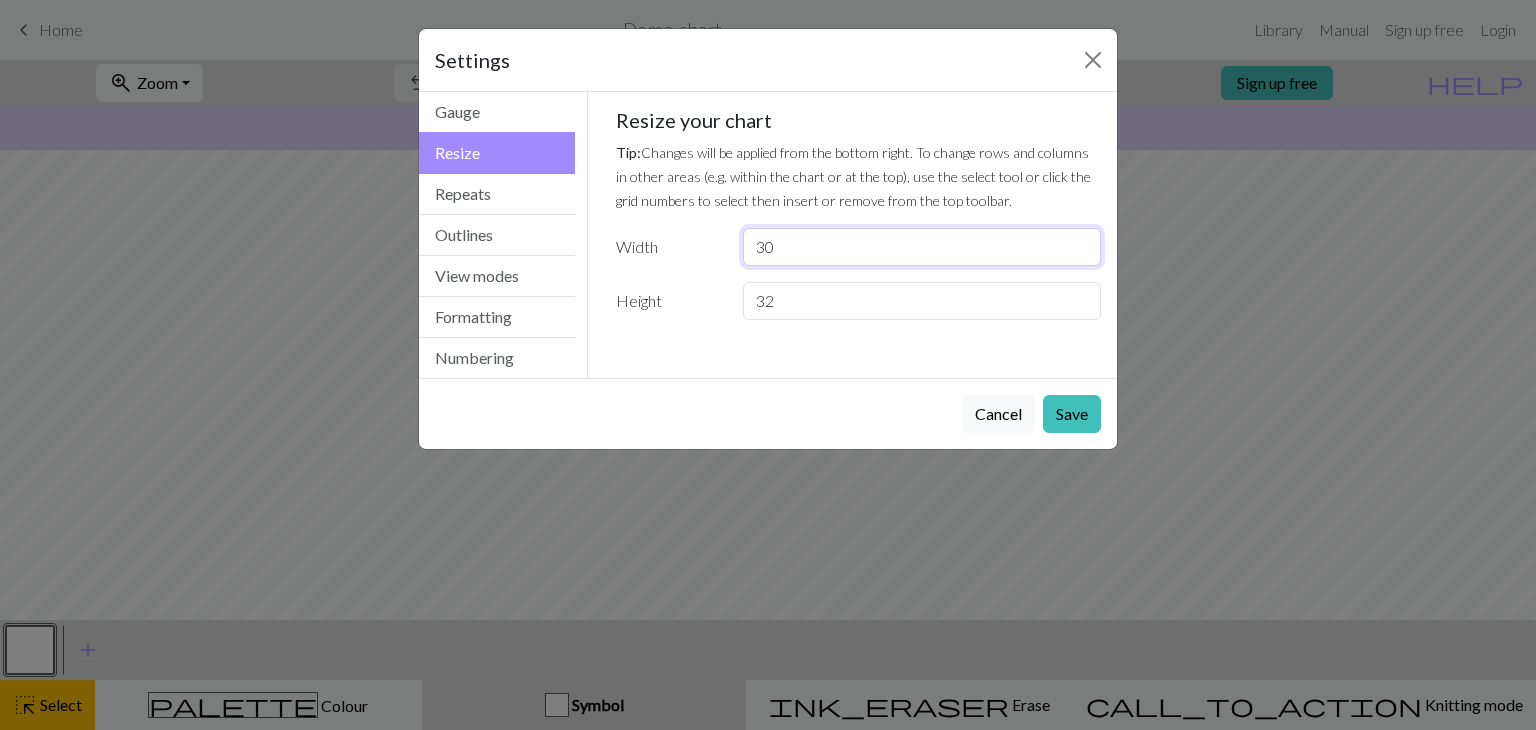 click on "30" at bounding box center [922, 247] 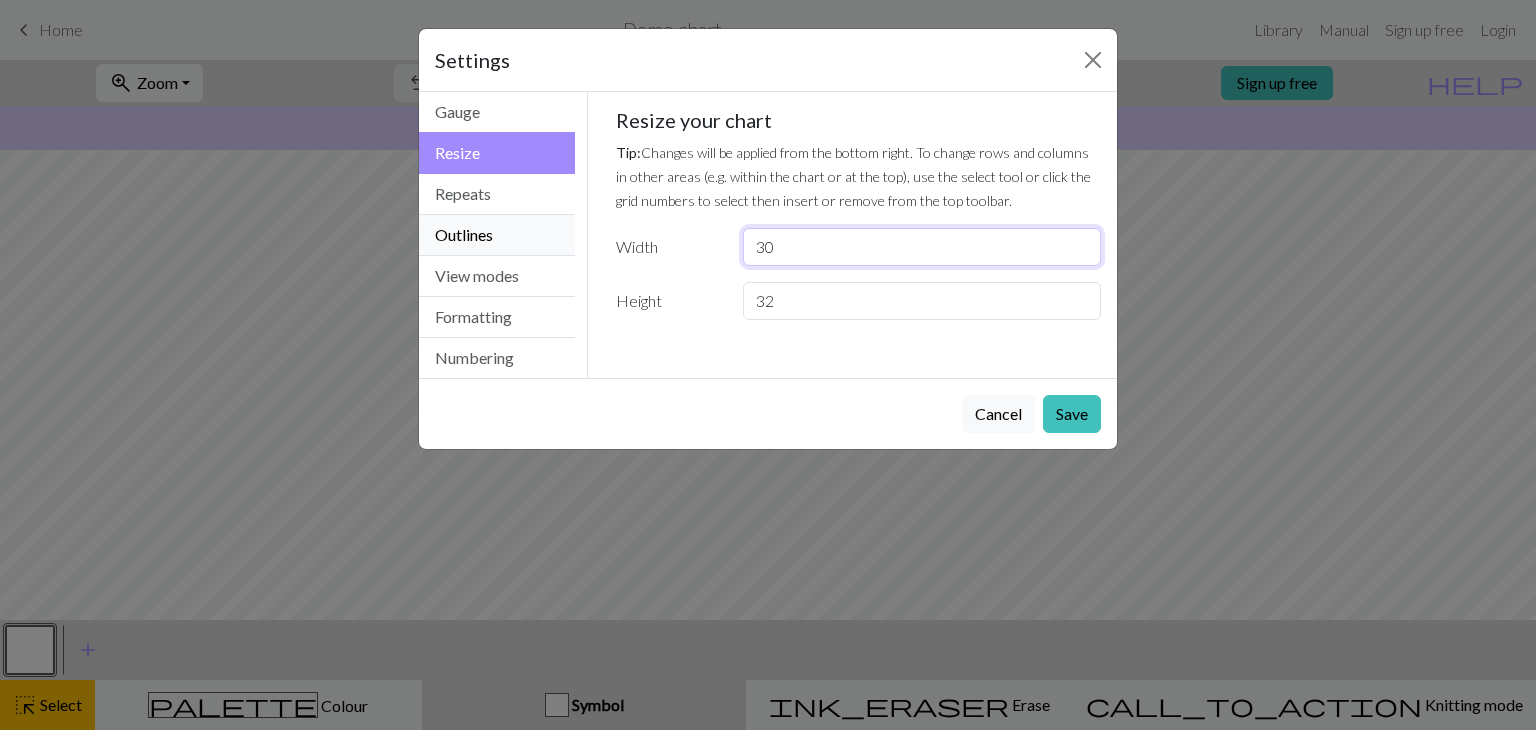 drag, startPoint x: 814, startPoint y: 245, endPoint x: 571, endPoint y: 245, distance: 243 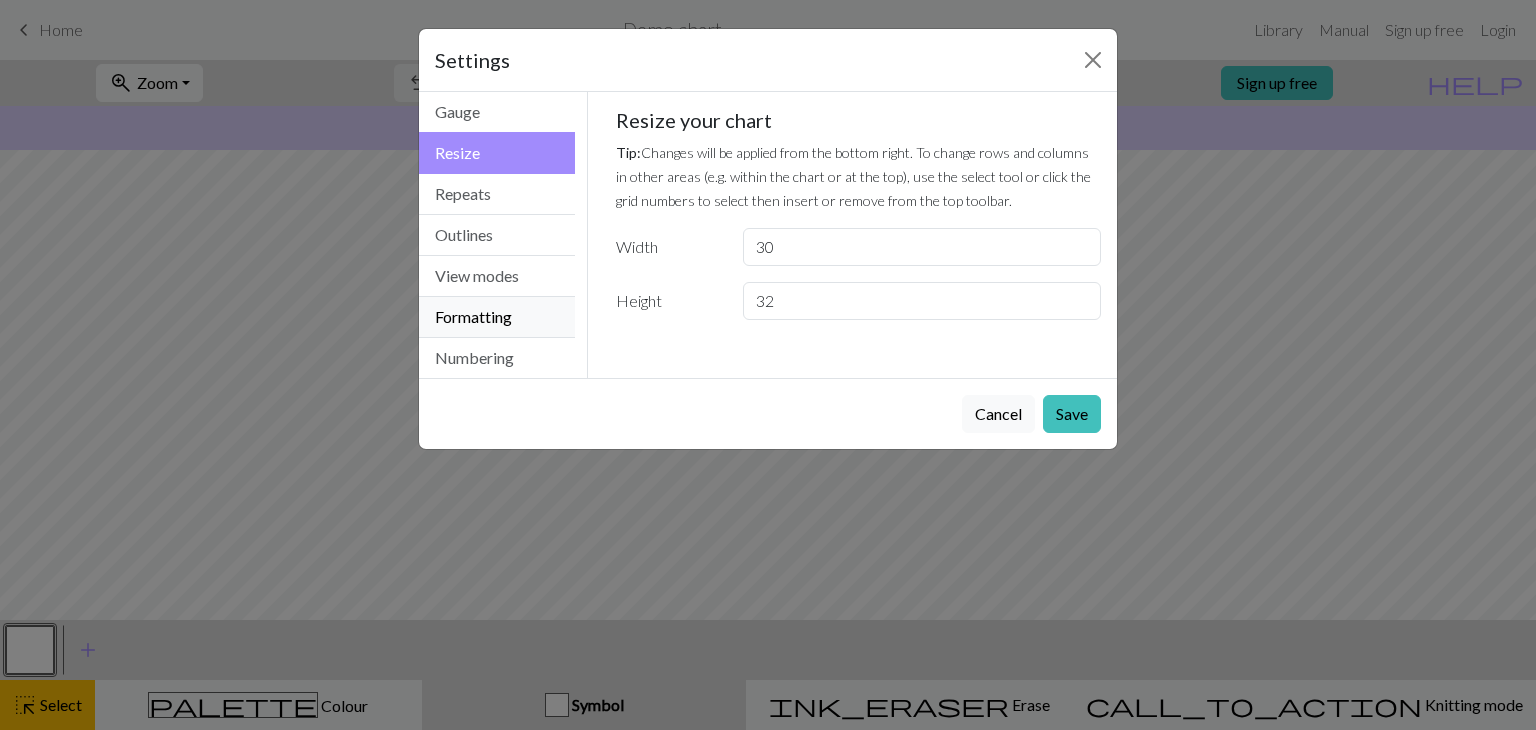 click on "Formatting" at bounding box center (497, 317) 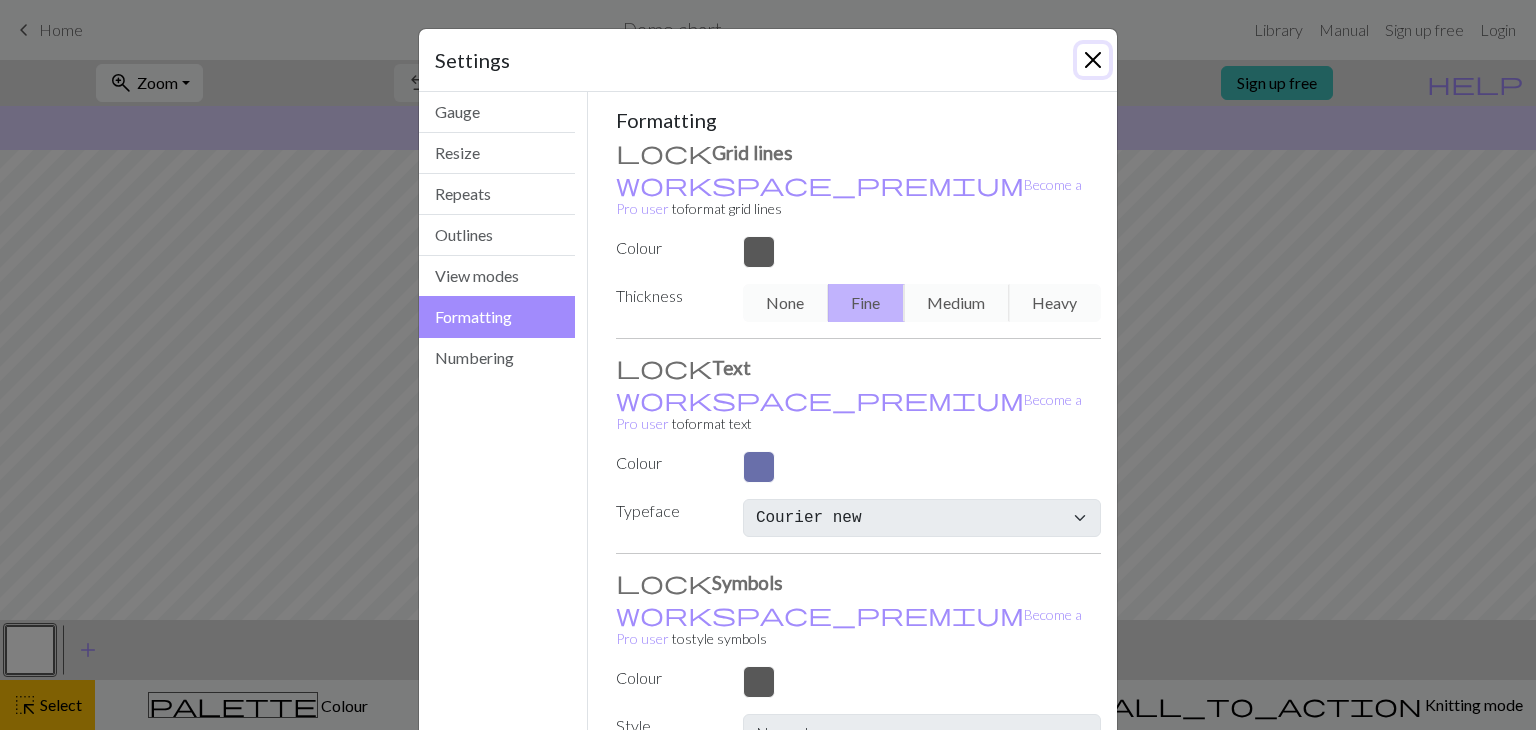 click at bounding box center [1093, 60] 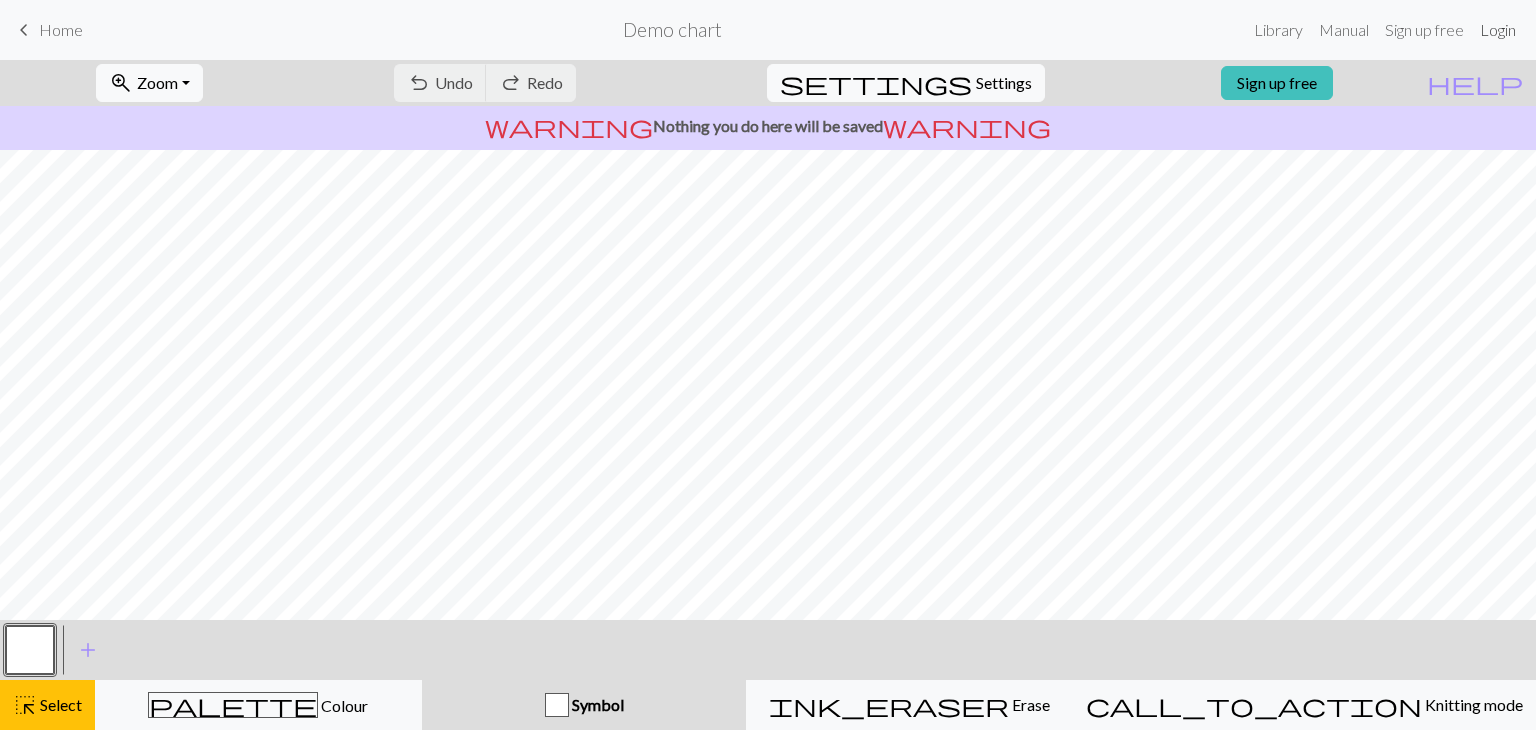 click on "Login" at bounding box center [1498, 30] 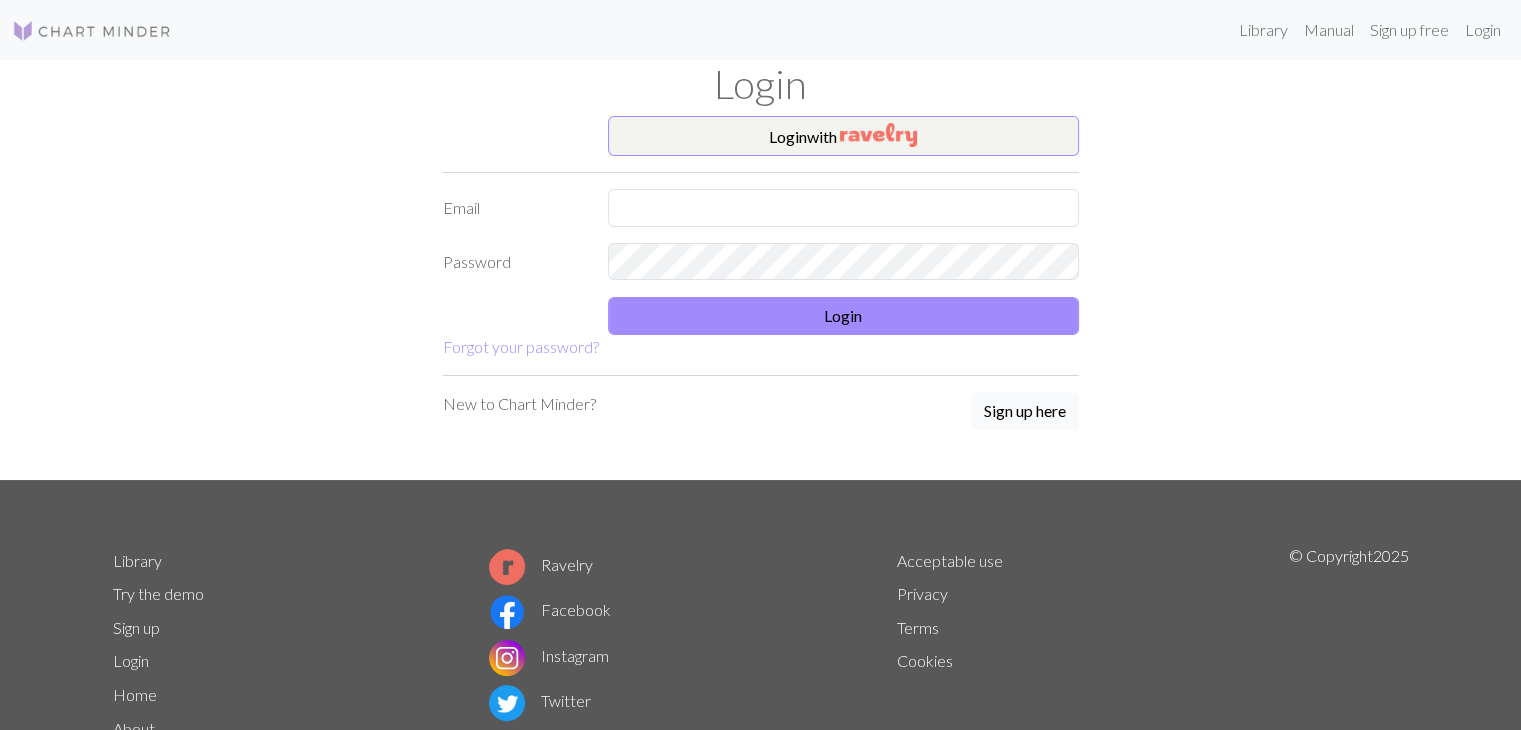 click on "Sign up here" at bounding box center (1025, 411) 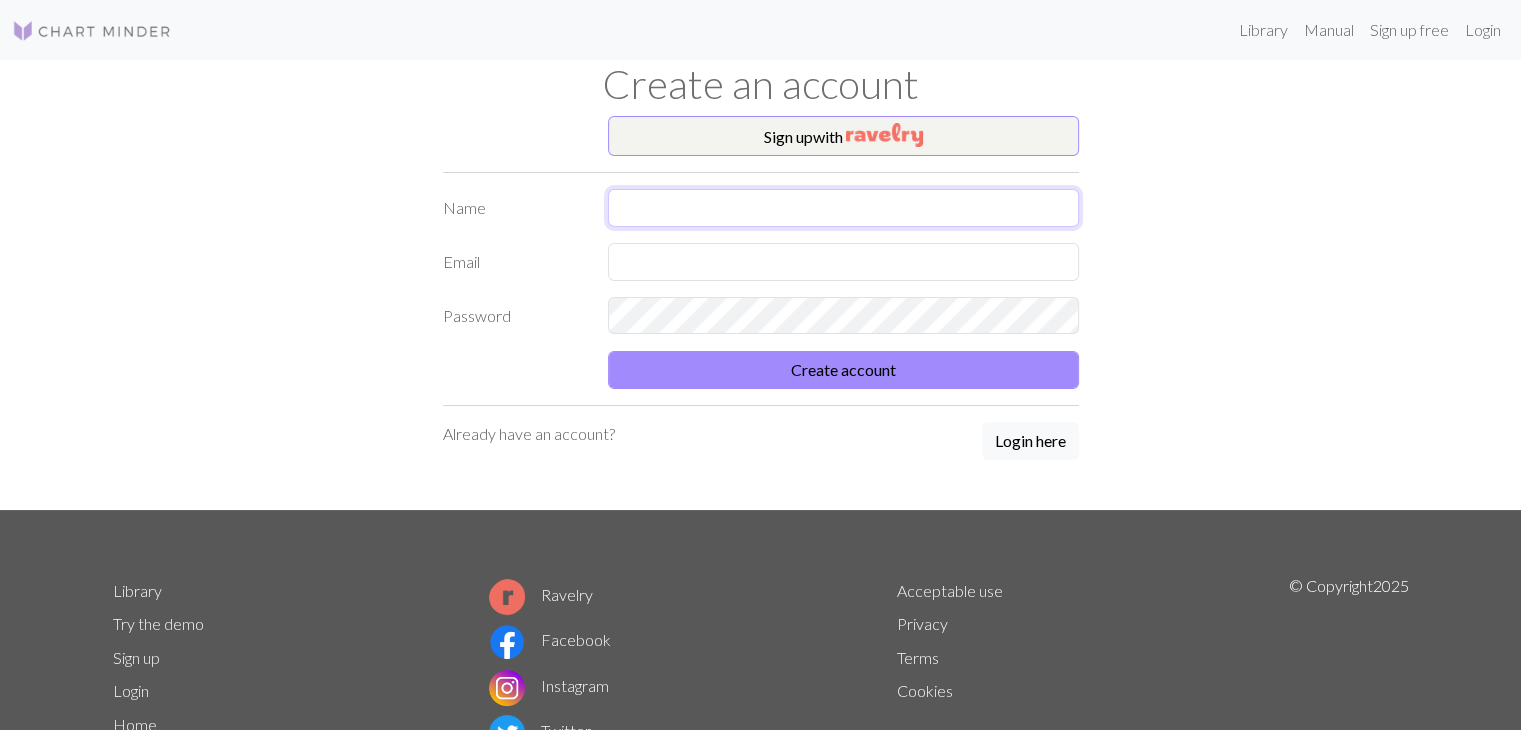 click at bounding box center (843, 208) 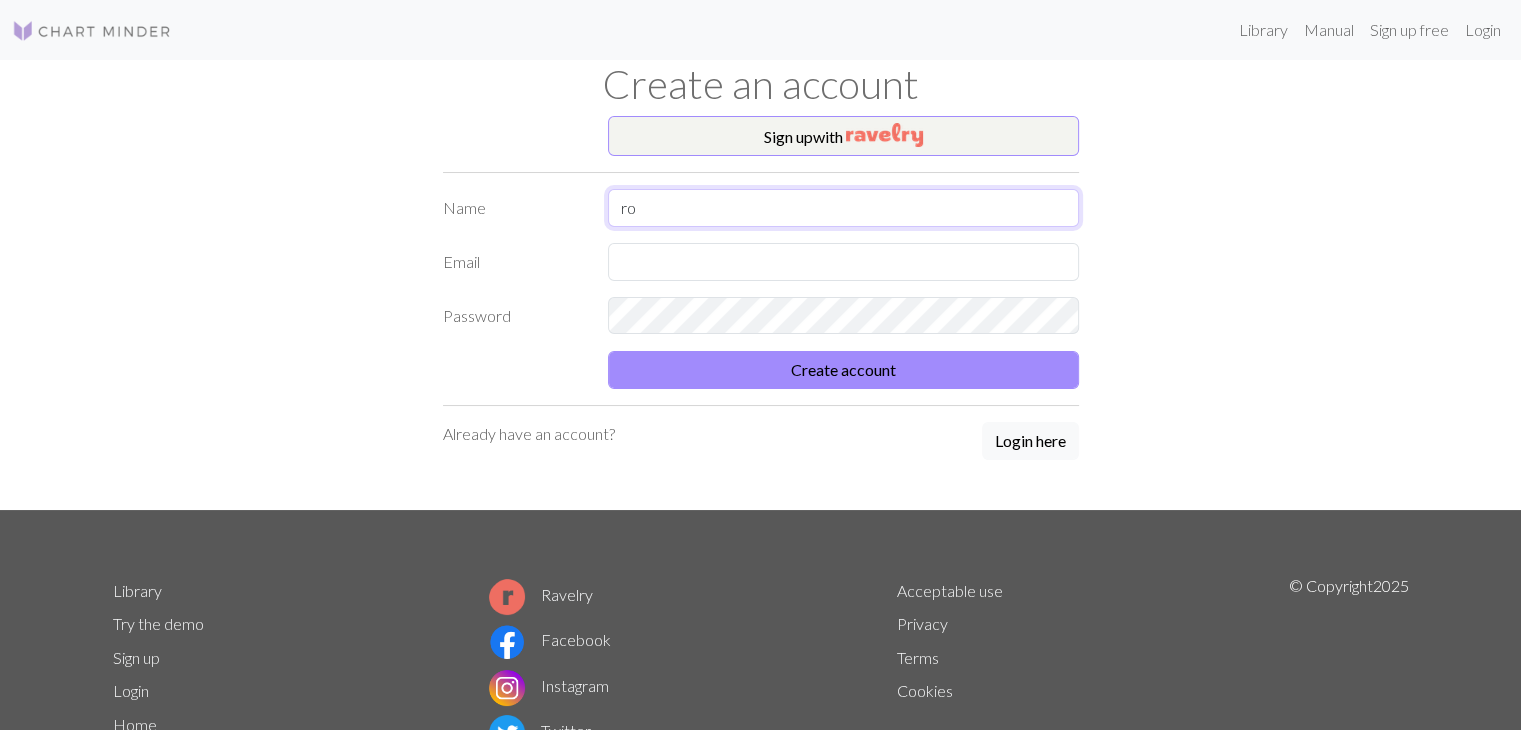 type on "r" 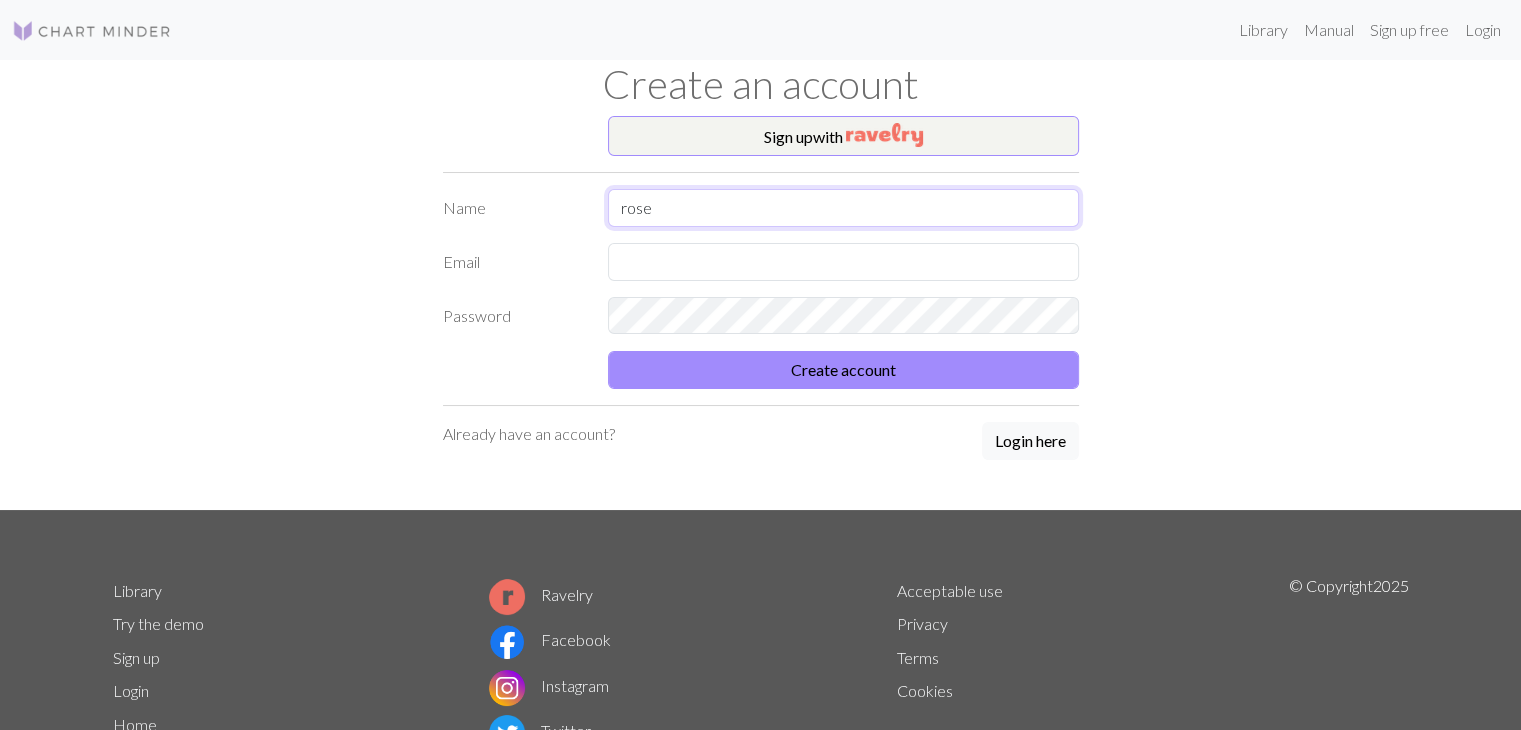 type on "rose" 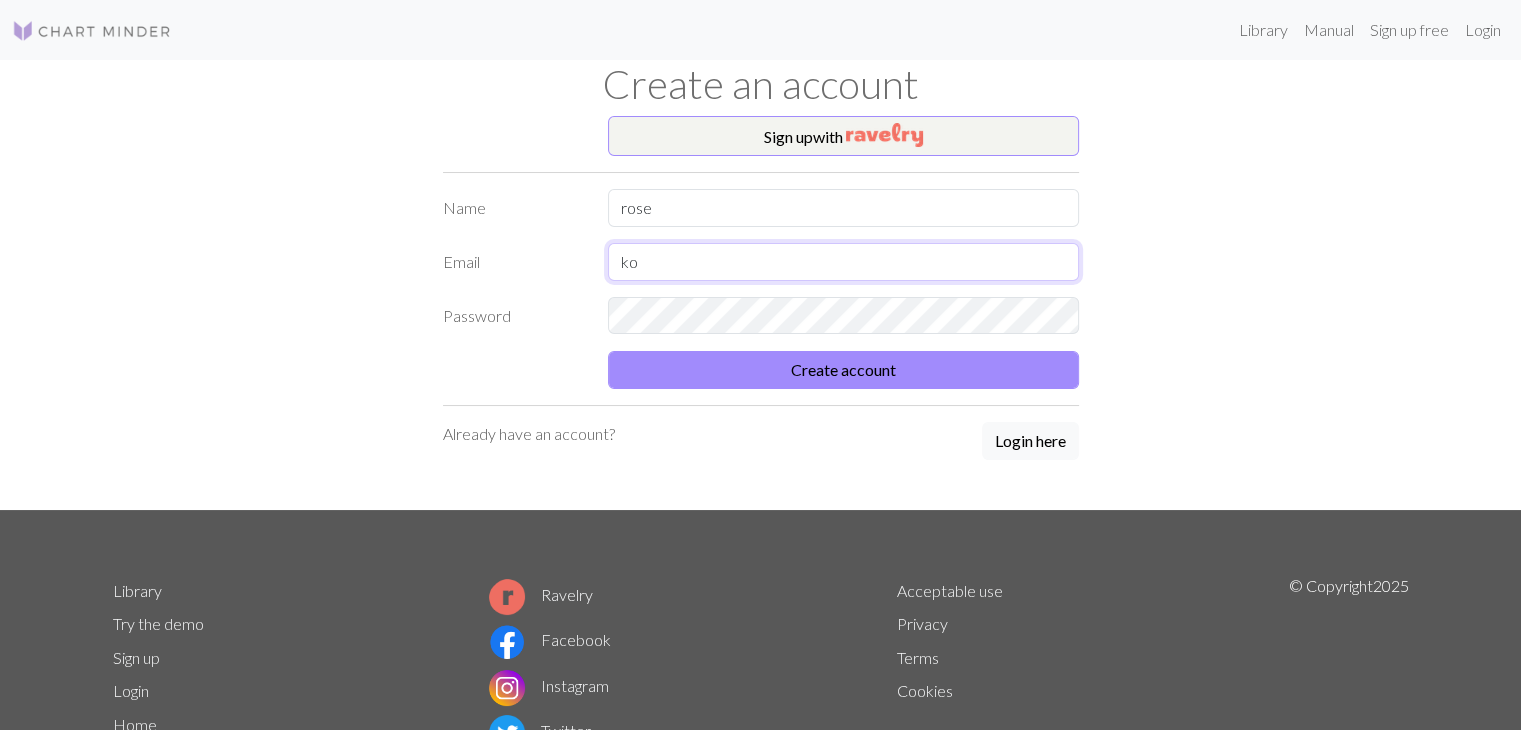 type on "ko_younju@naver.com" 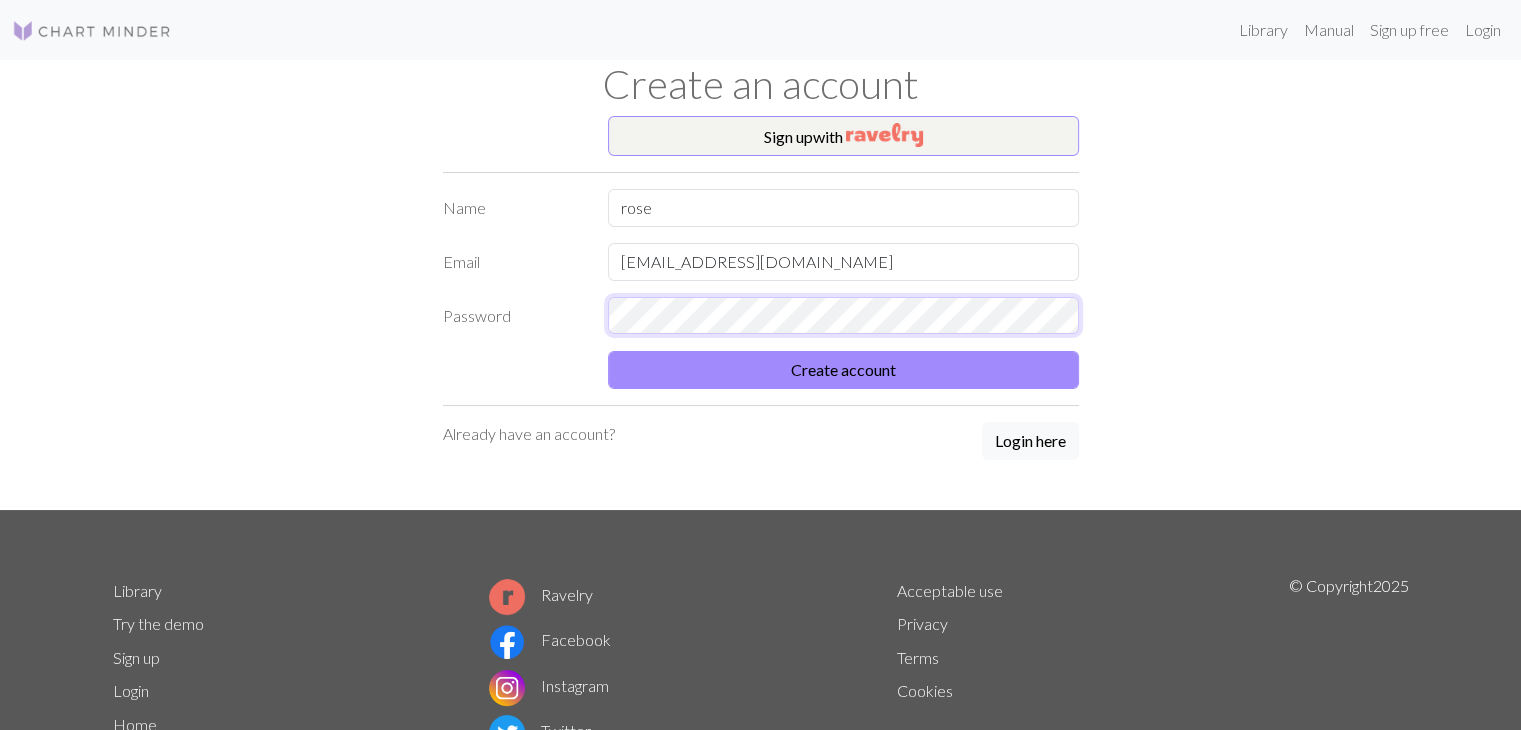 click on "Create account" at bounding box center (843, 370) 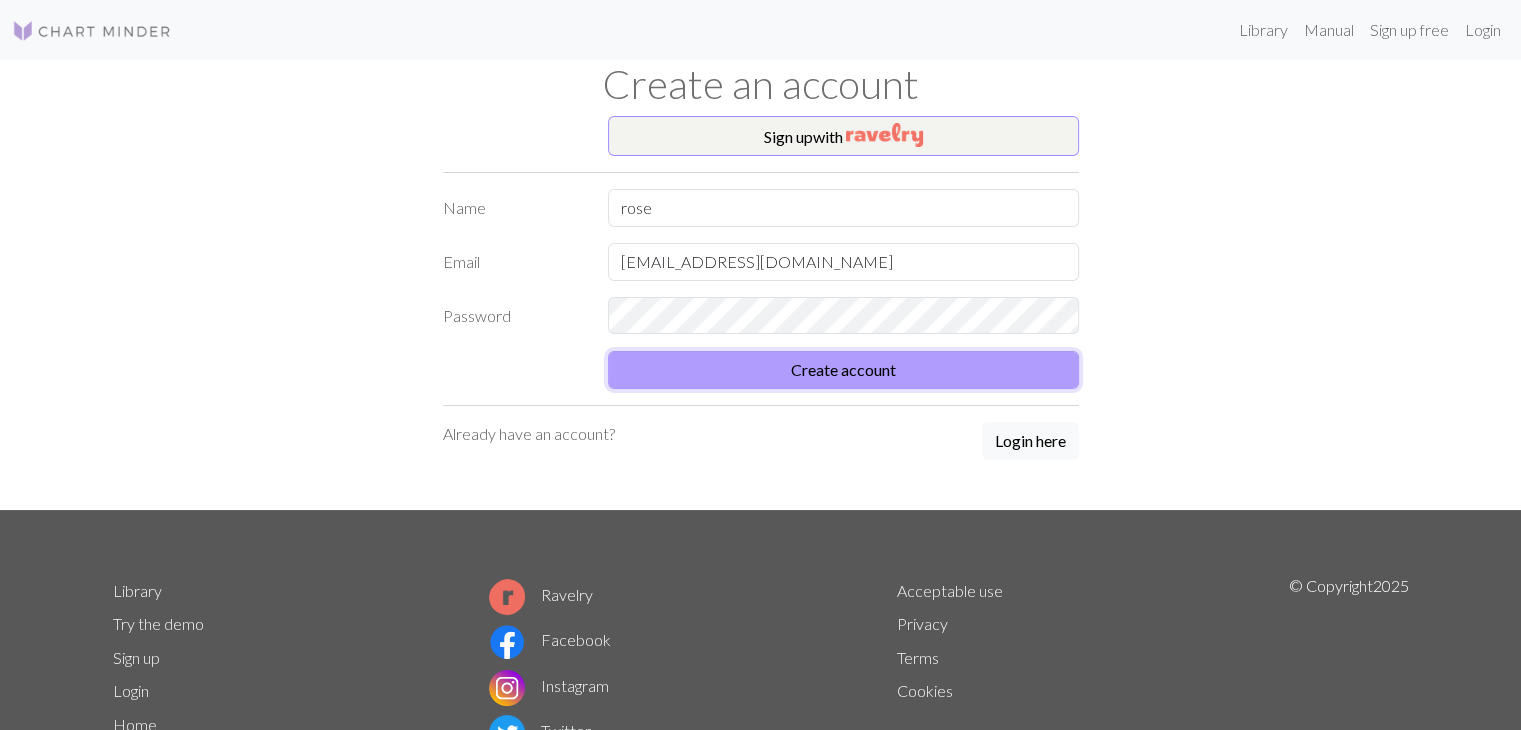 click on "Create account" at bounding box center (843, 370) 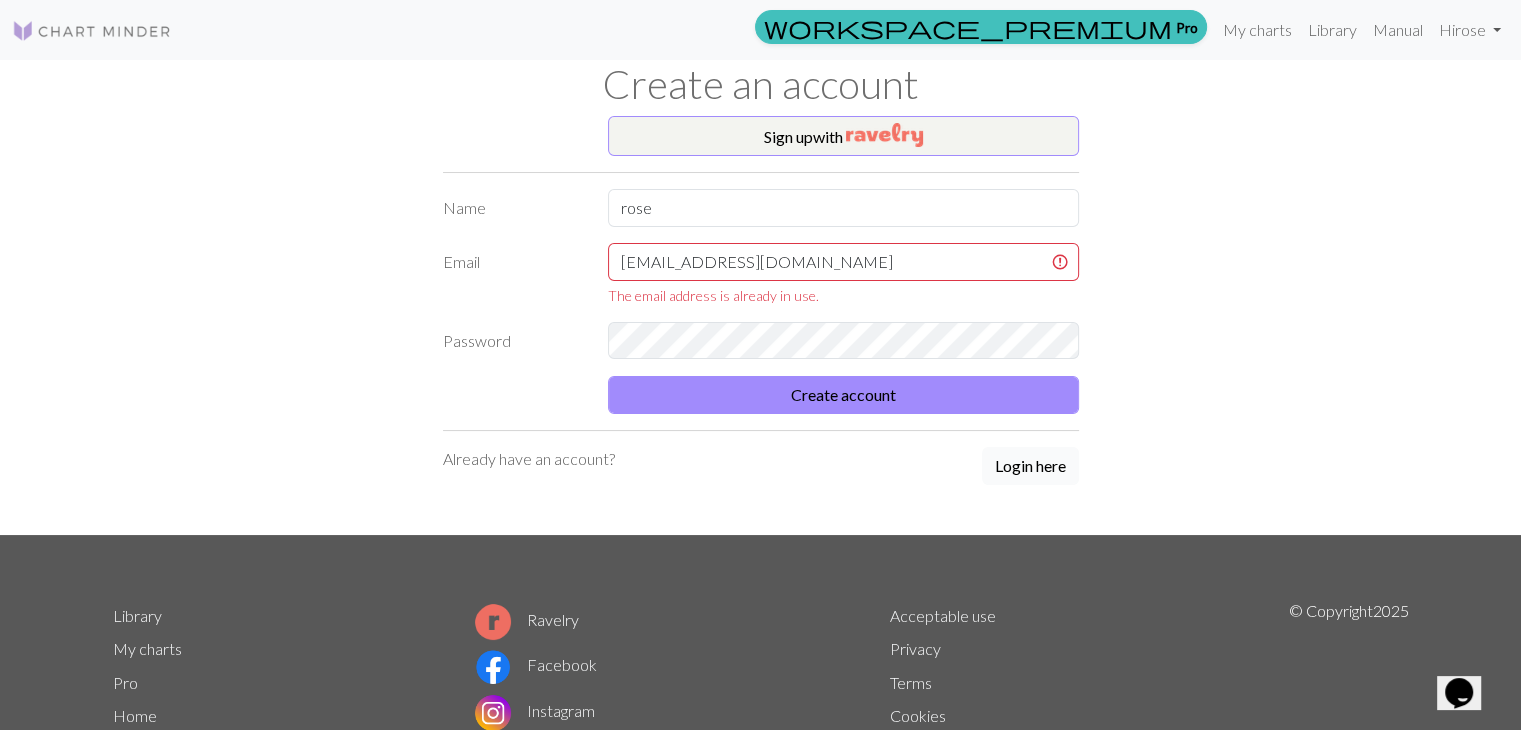 click on "Login here" at bounding box center (1030, 466) 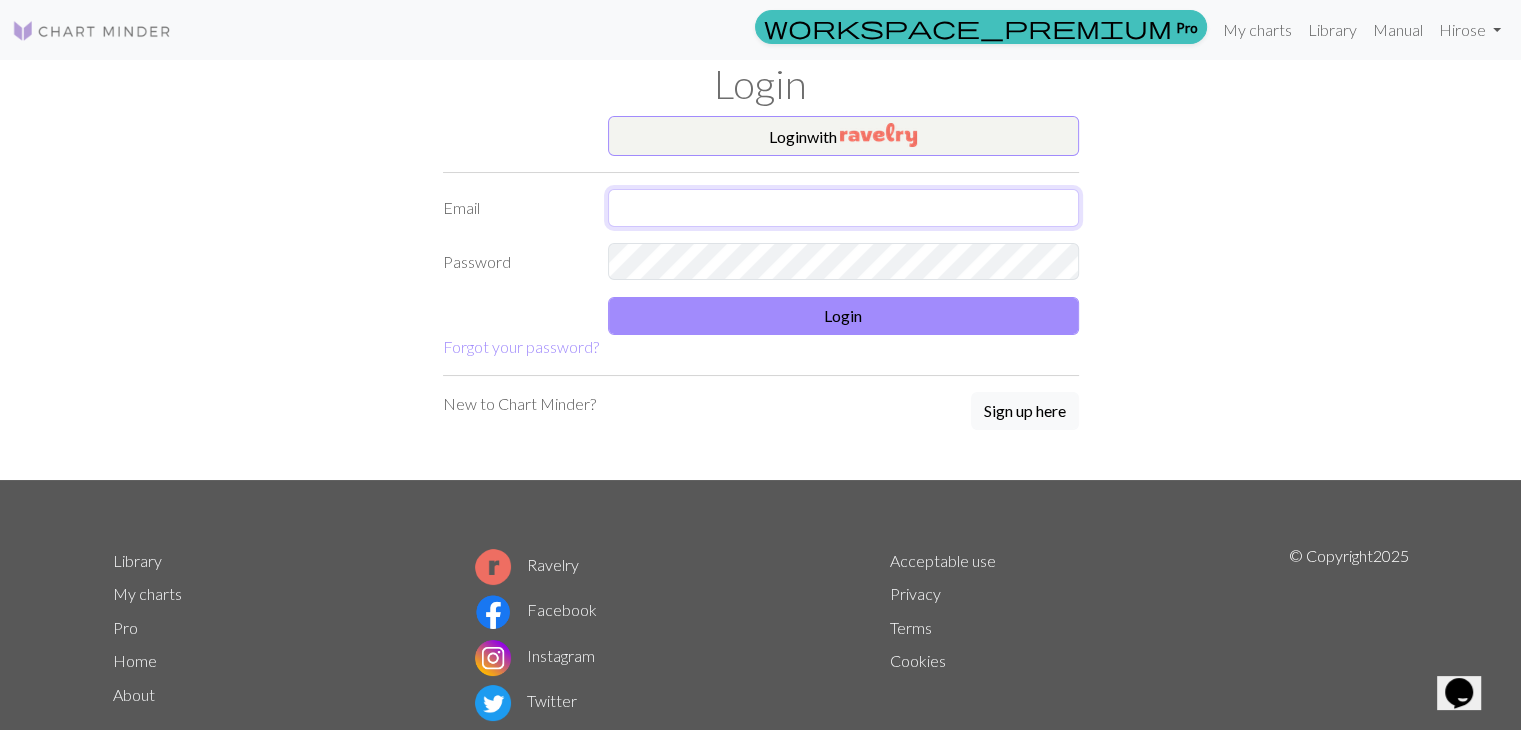 drag, startPoint x: 712, startPoint y: 208, endPoint x: 1014, endPoint y: 213, distance: 302.04138 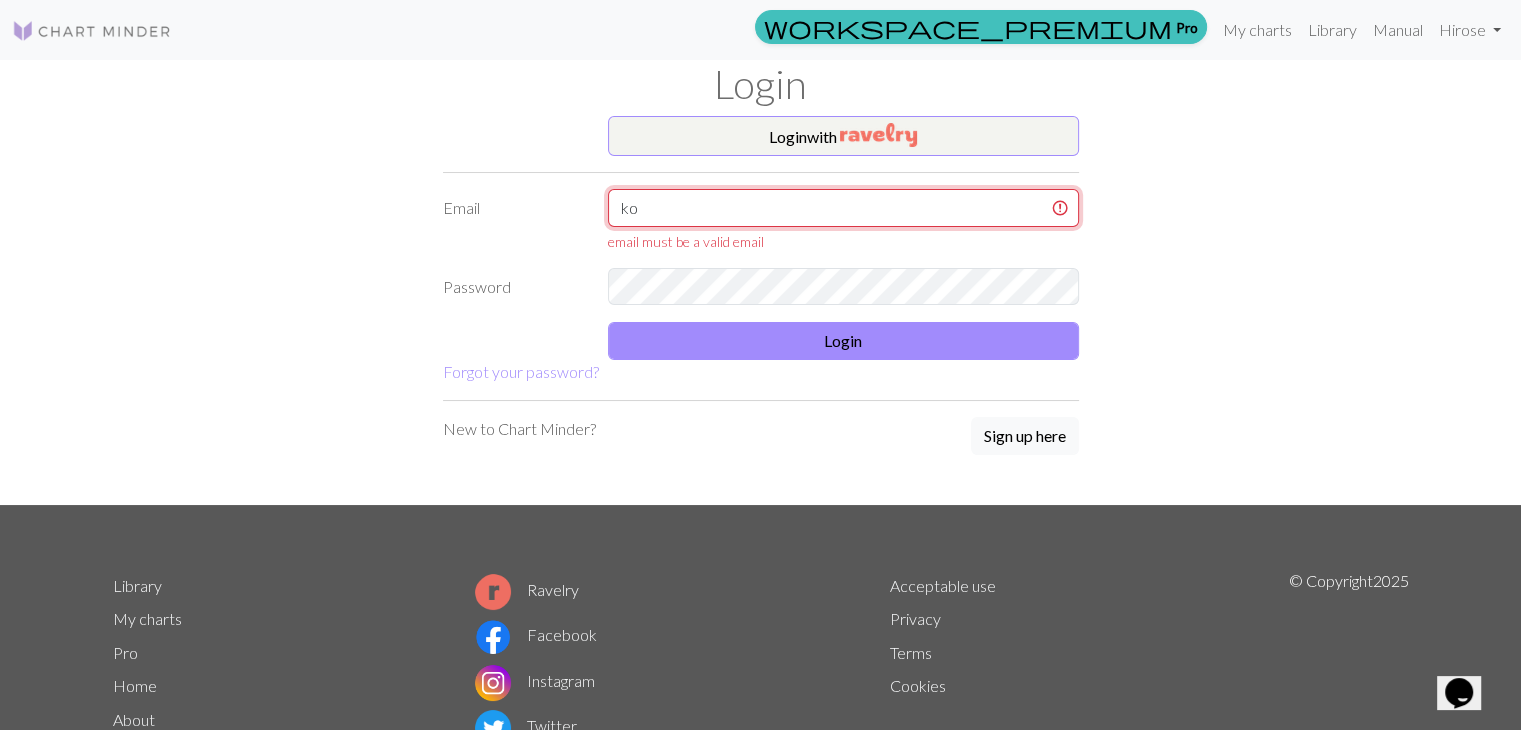 type on "ko_younju@naver.com" 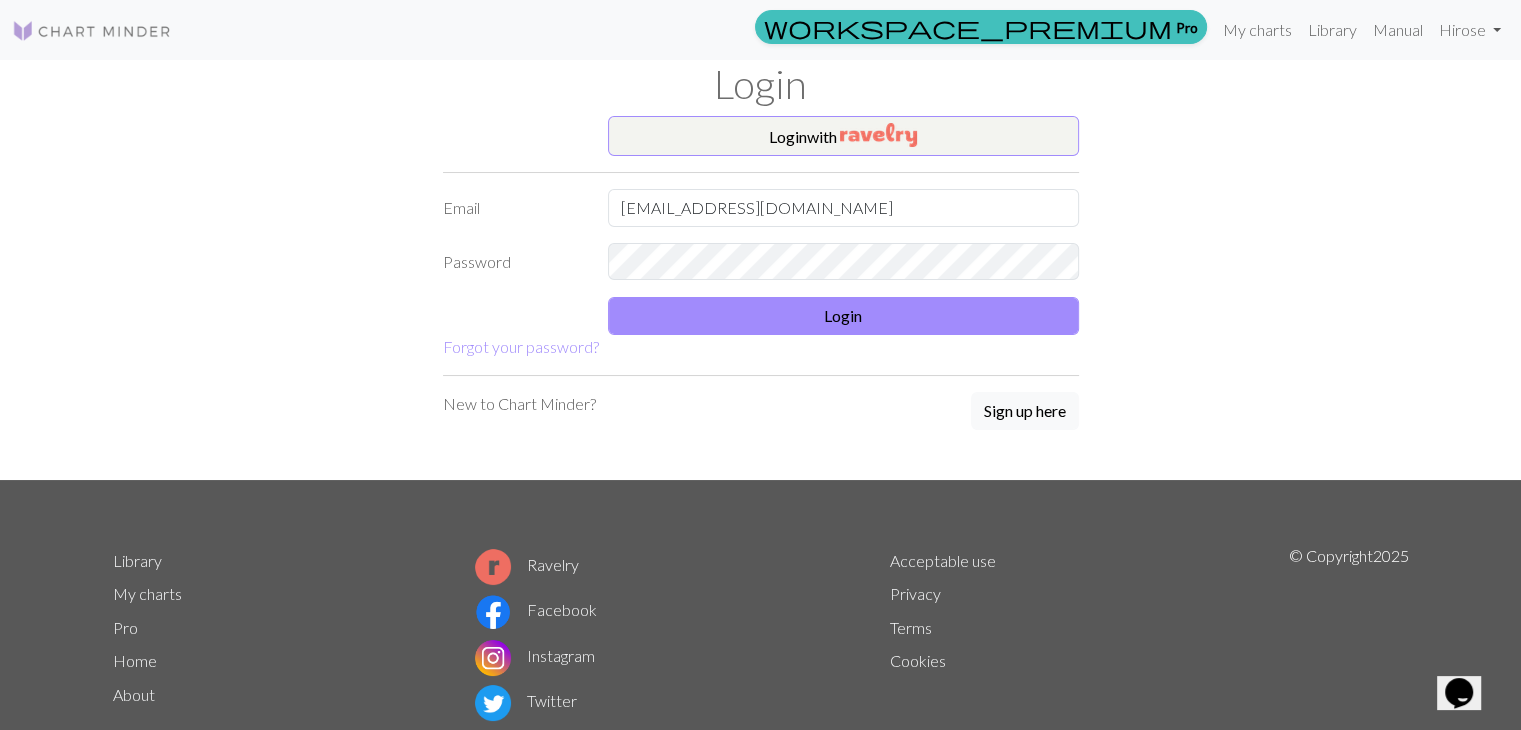 click on "Login  with   Email ko_younju@naver.com Password Login Forgot your password?" at bounding box center (761, 237) 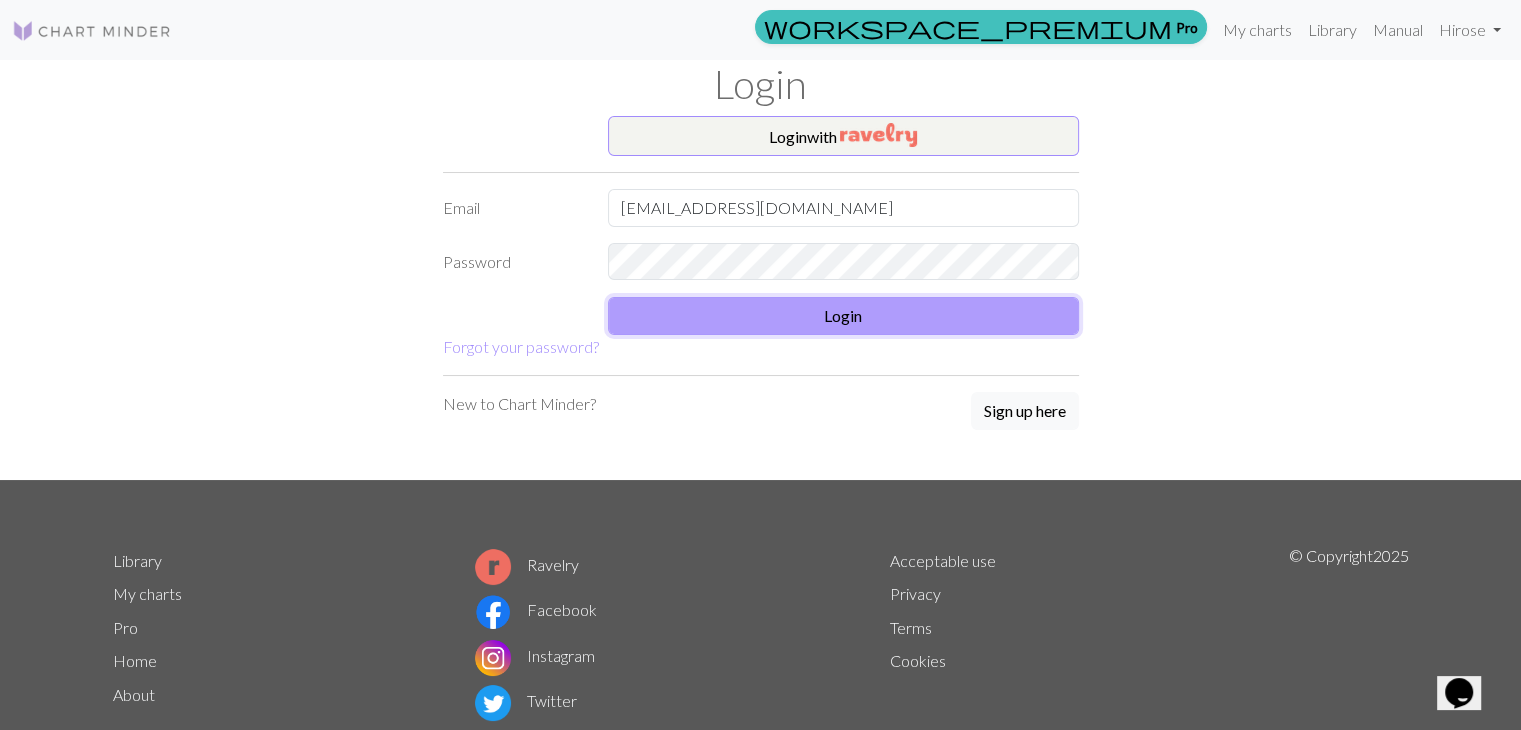 click on "Login" at bounding box center [843, 316] 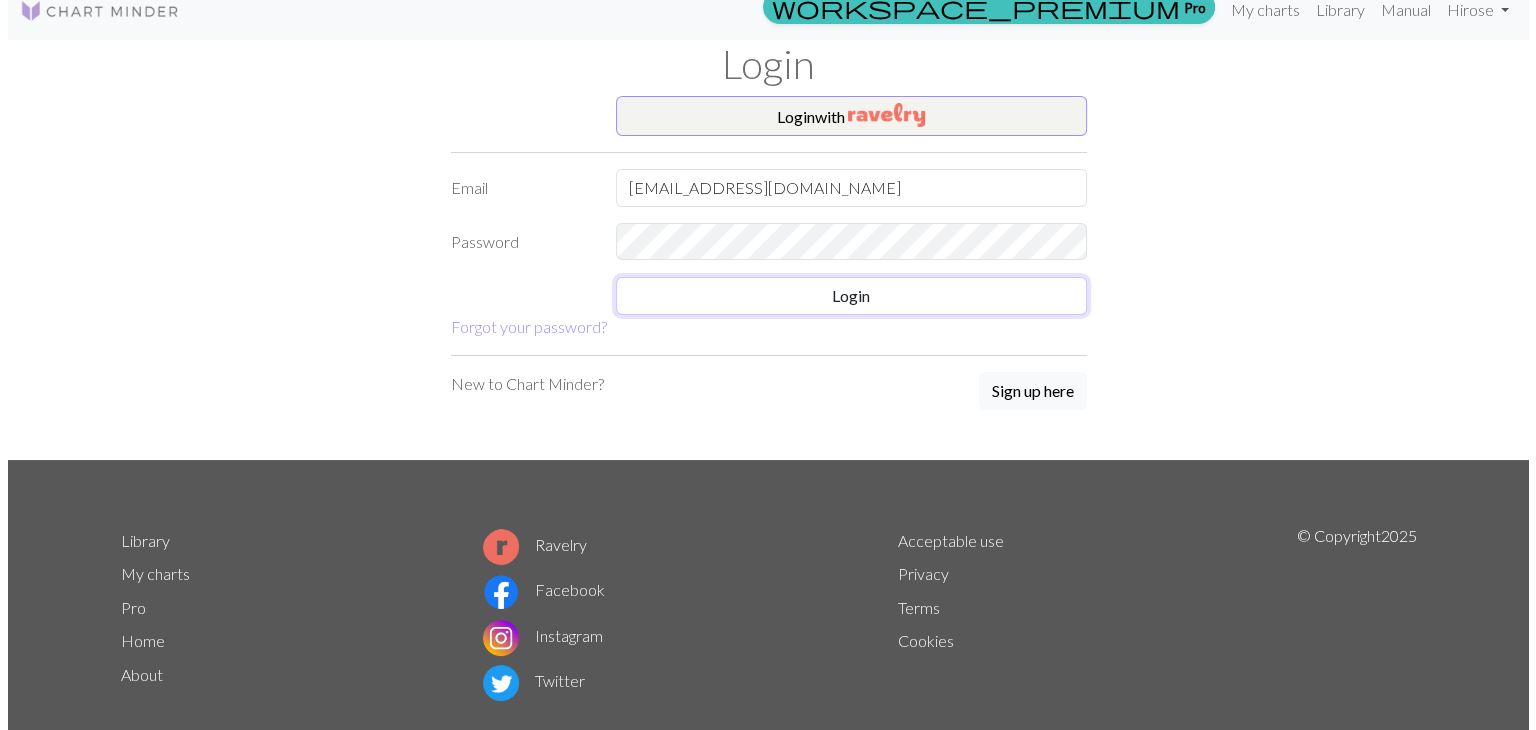 scroll, scrollTop: 0, scrollLeft: 0, axis: both 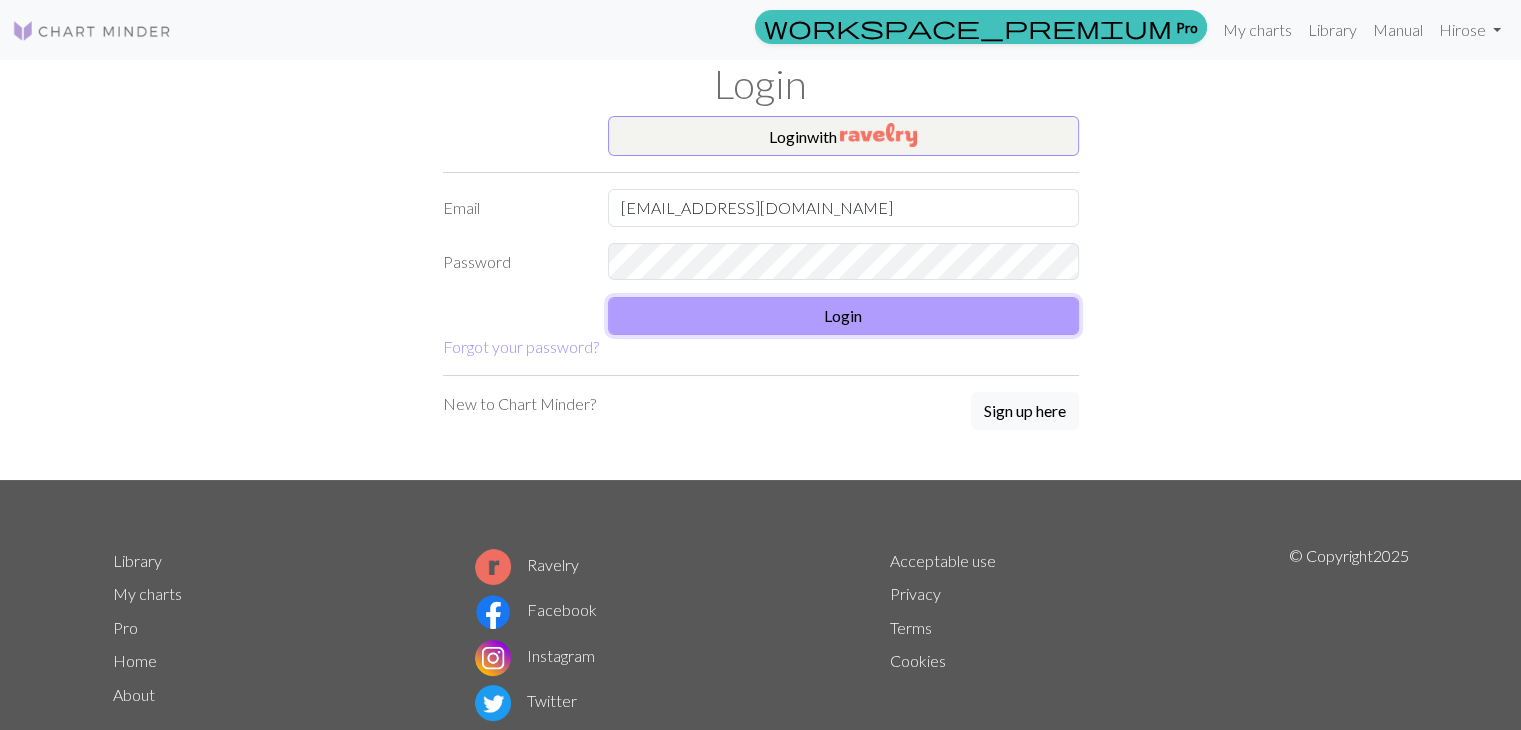 click on "Login" at bounding box center (843, 316) 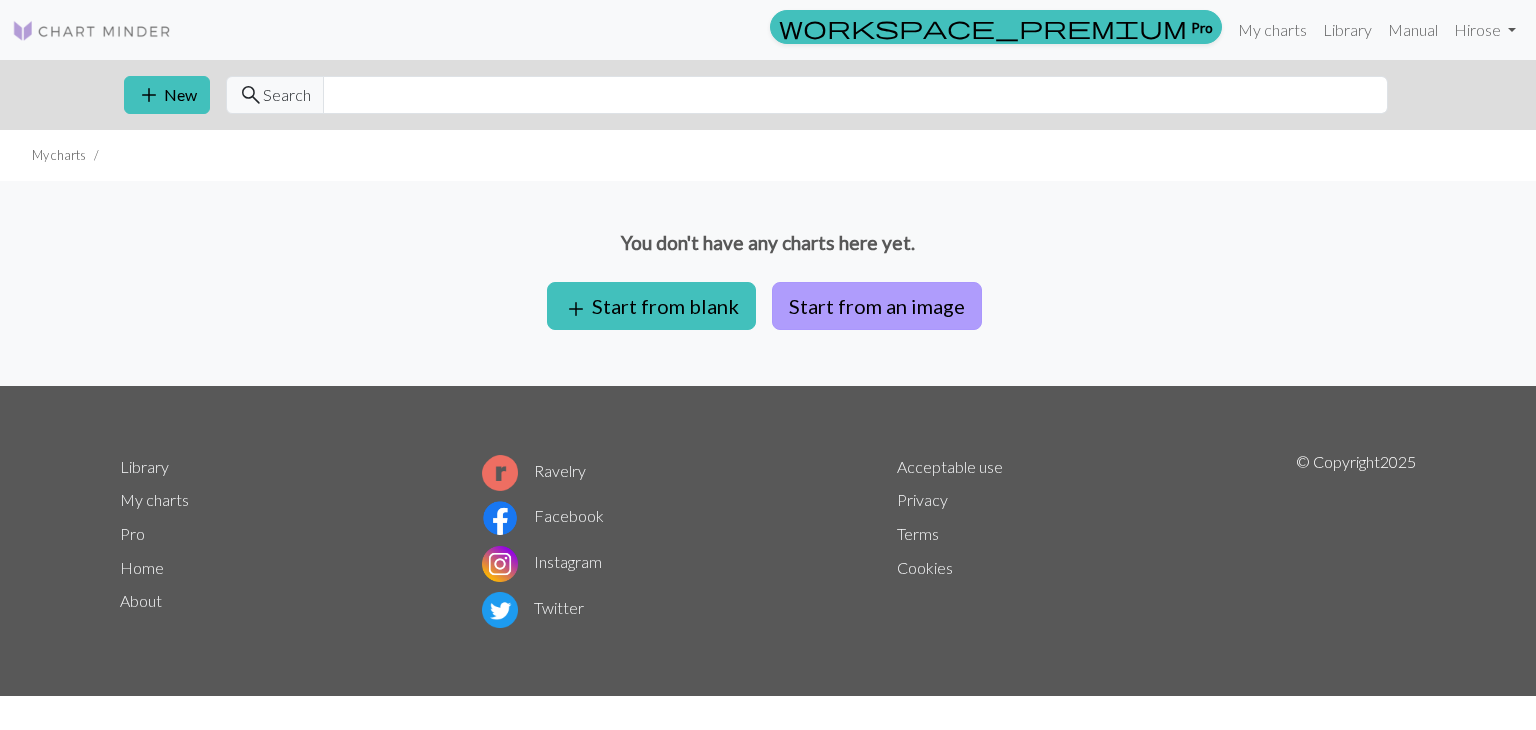 click on "Start from an image" at bounding box center [877, 306] 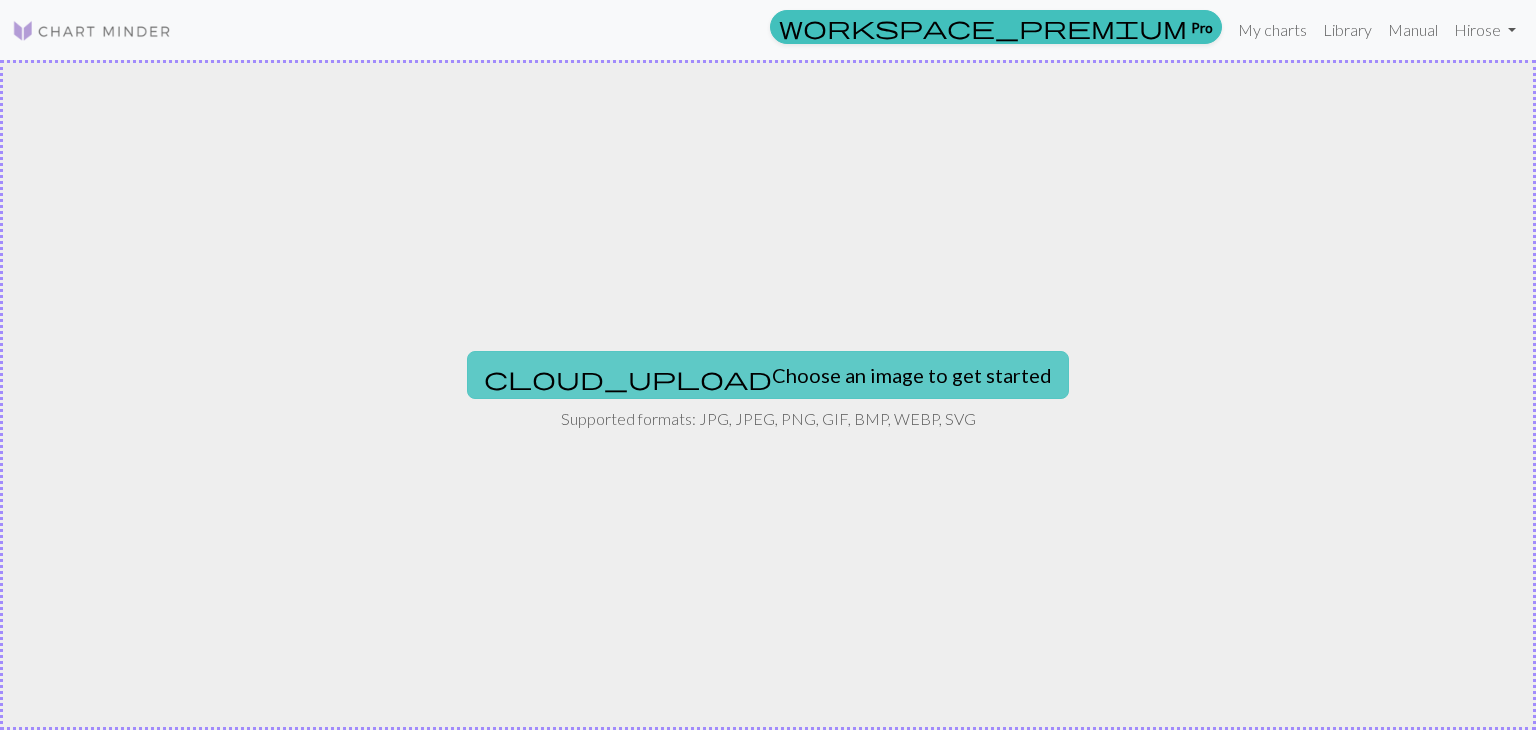 click on "cloud_upload  Choose an image to get started" at bounding box center (768, 375) 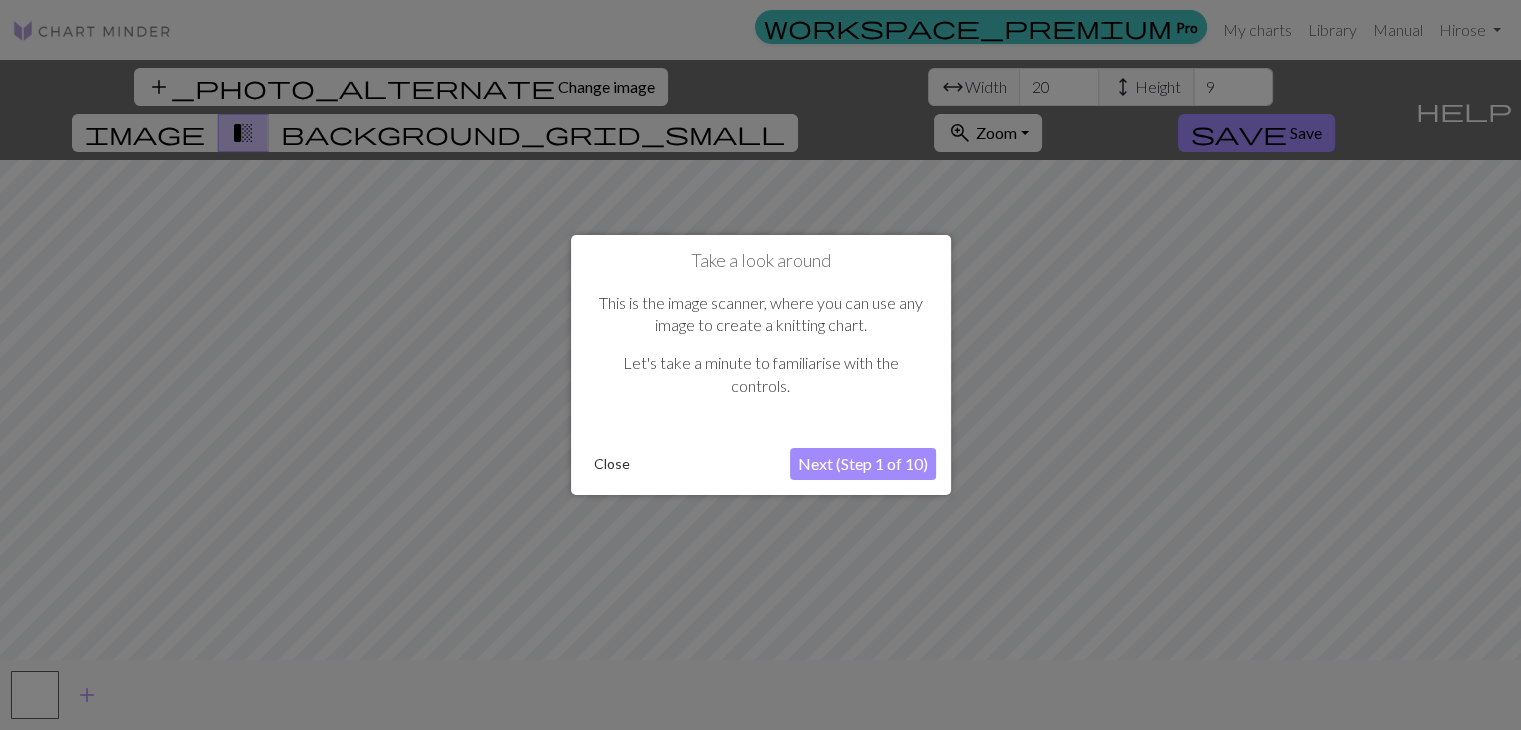 click on "Close" at bounding box center [612, 464] 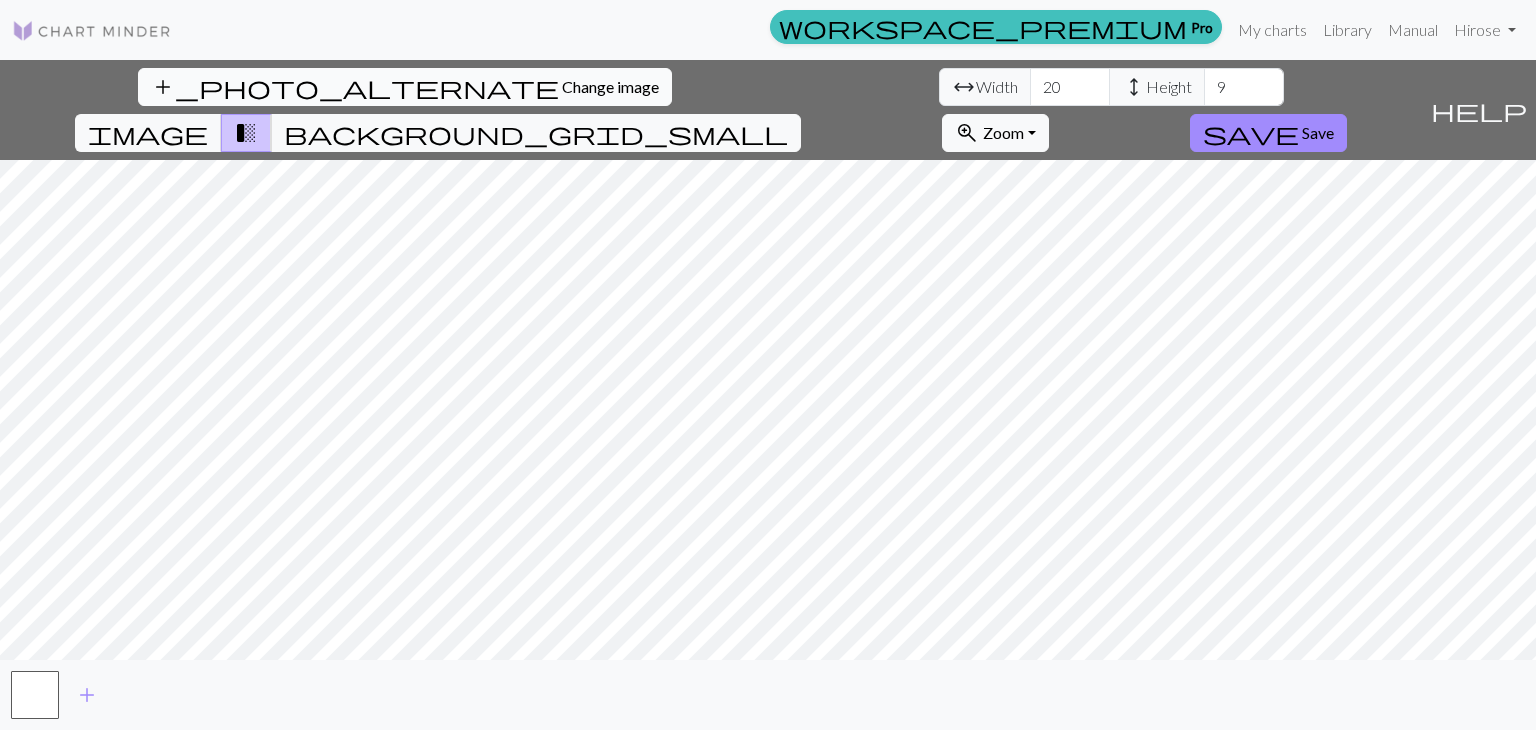 click on "Change image" at bounding box center (610, 86) 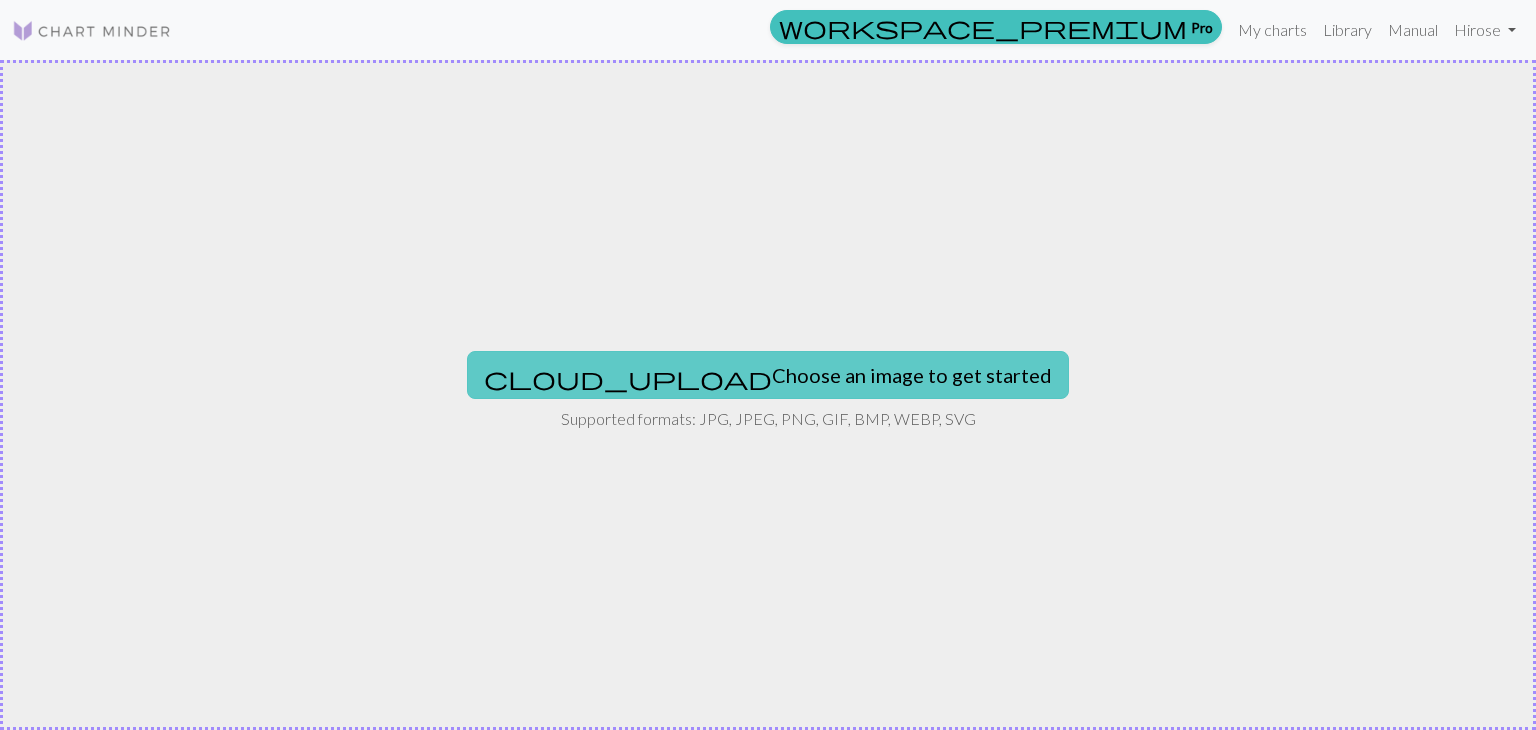 click on "cloud_upload  Choose an image to get started" at bounding box center (768, 375) 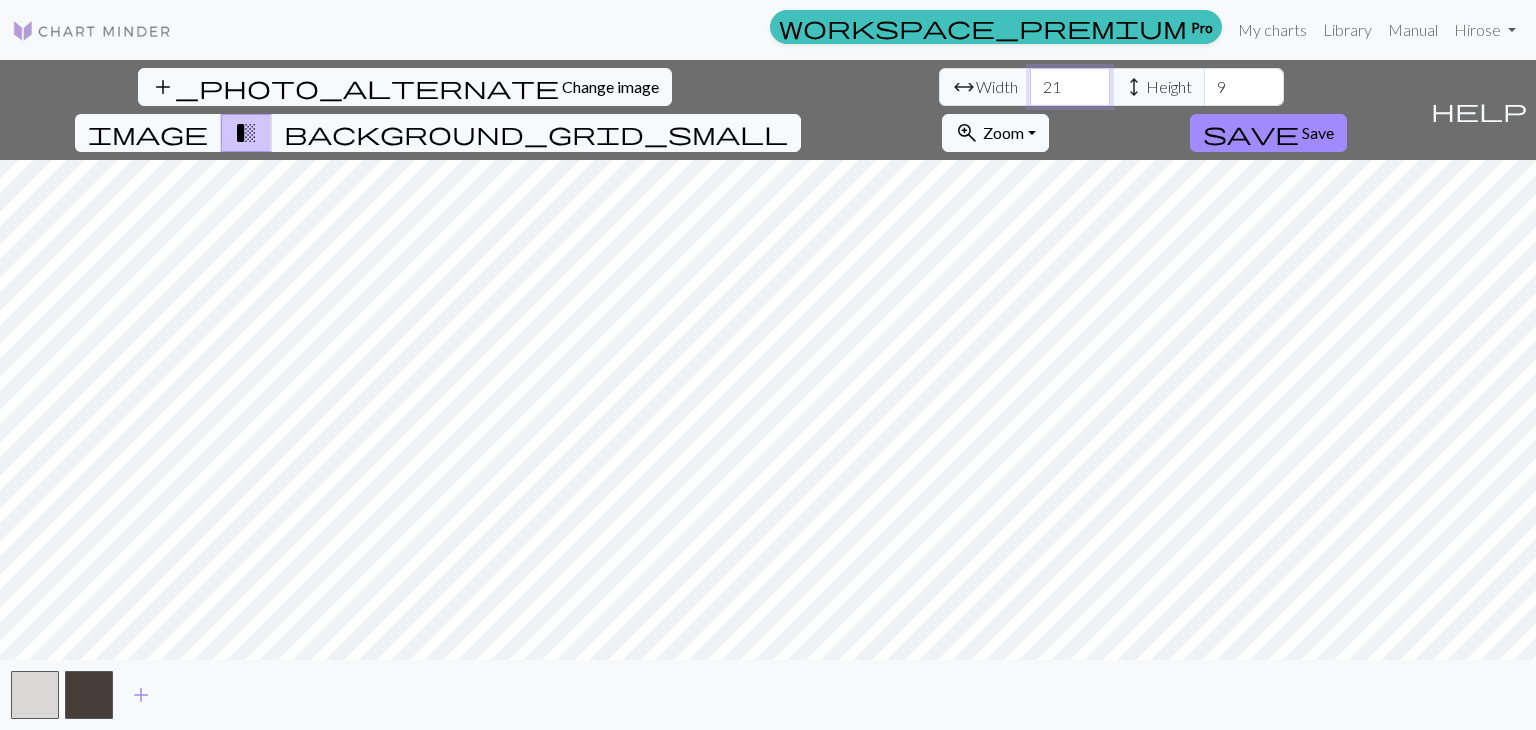 click on "21" at bounding box center (1070, 87) 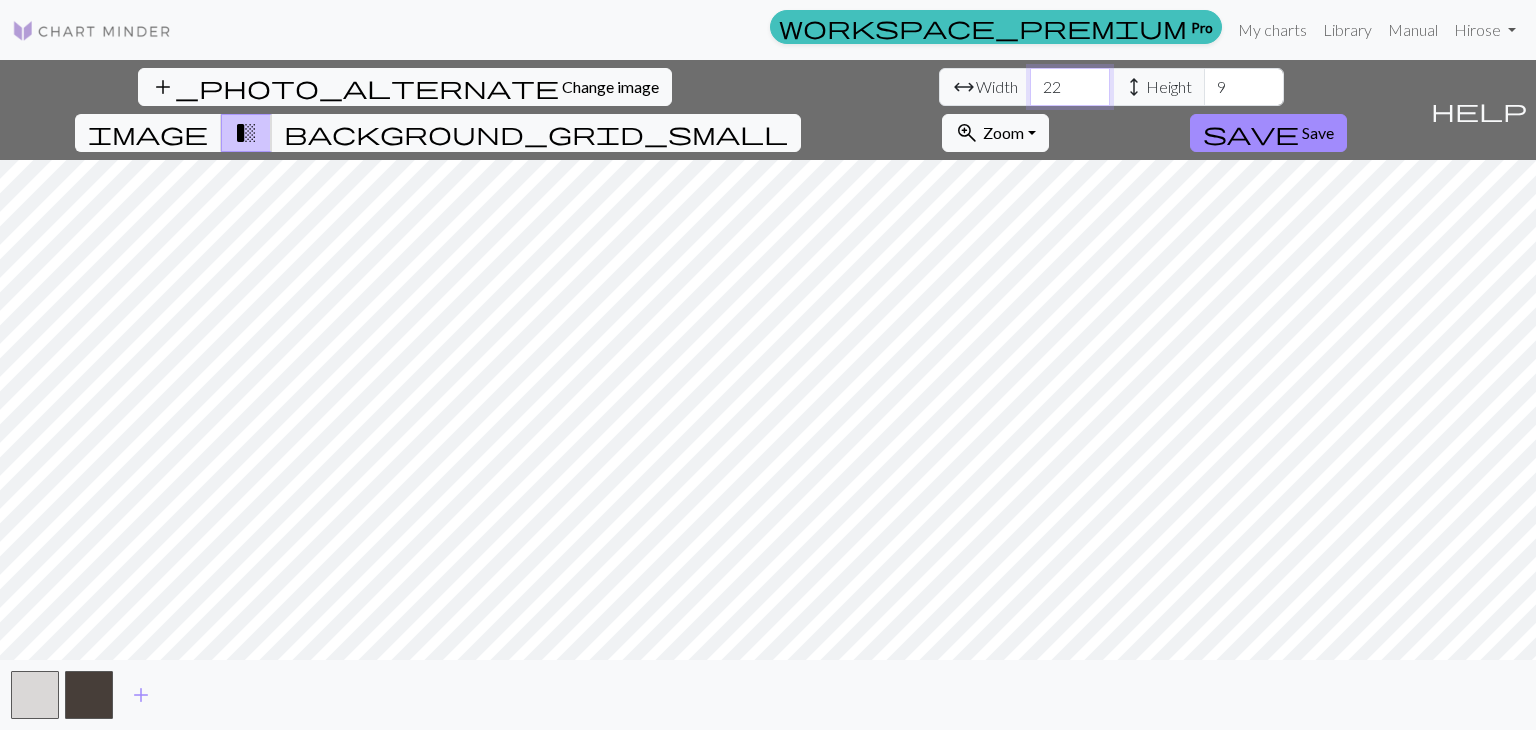 click on "22" at bounding box center [1070, 87] 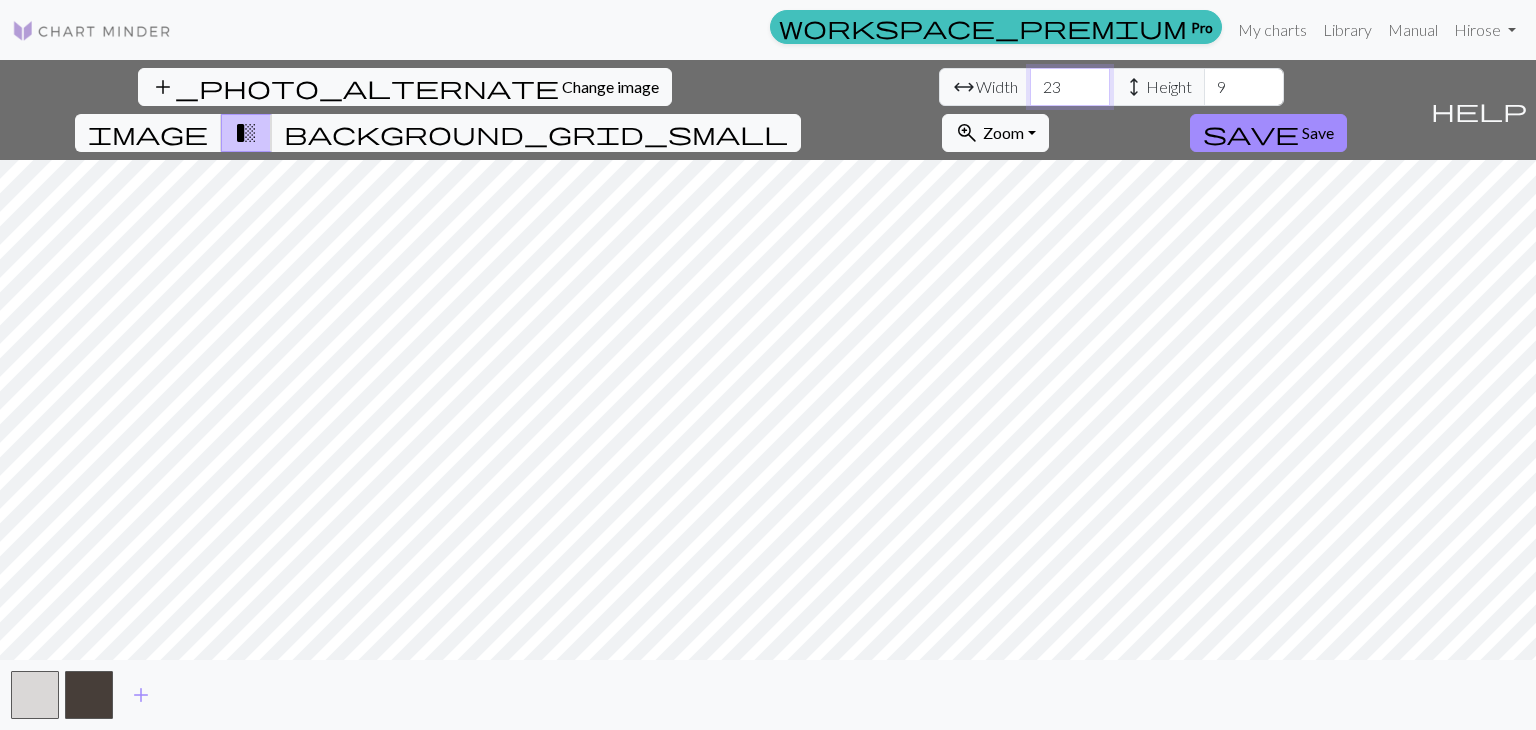 click on "23" at bounding box center (1070, 87) 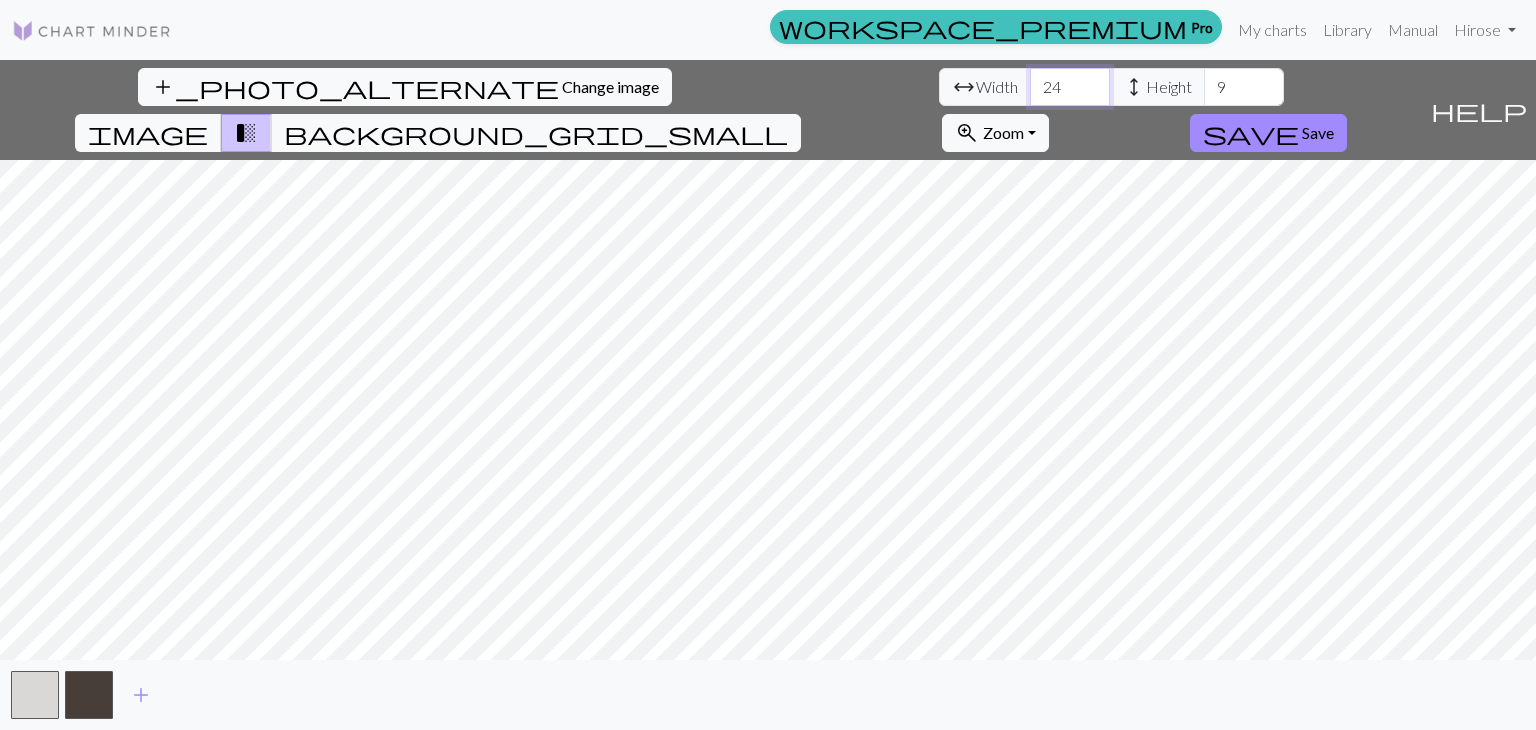 click on "24" at bounding box center [1070, 87] 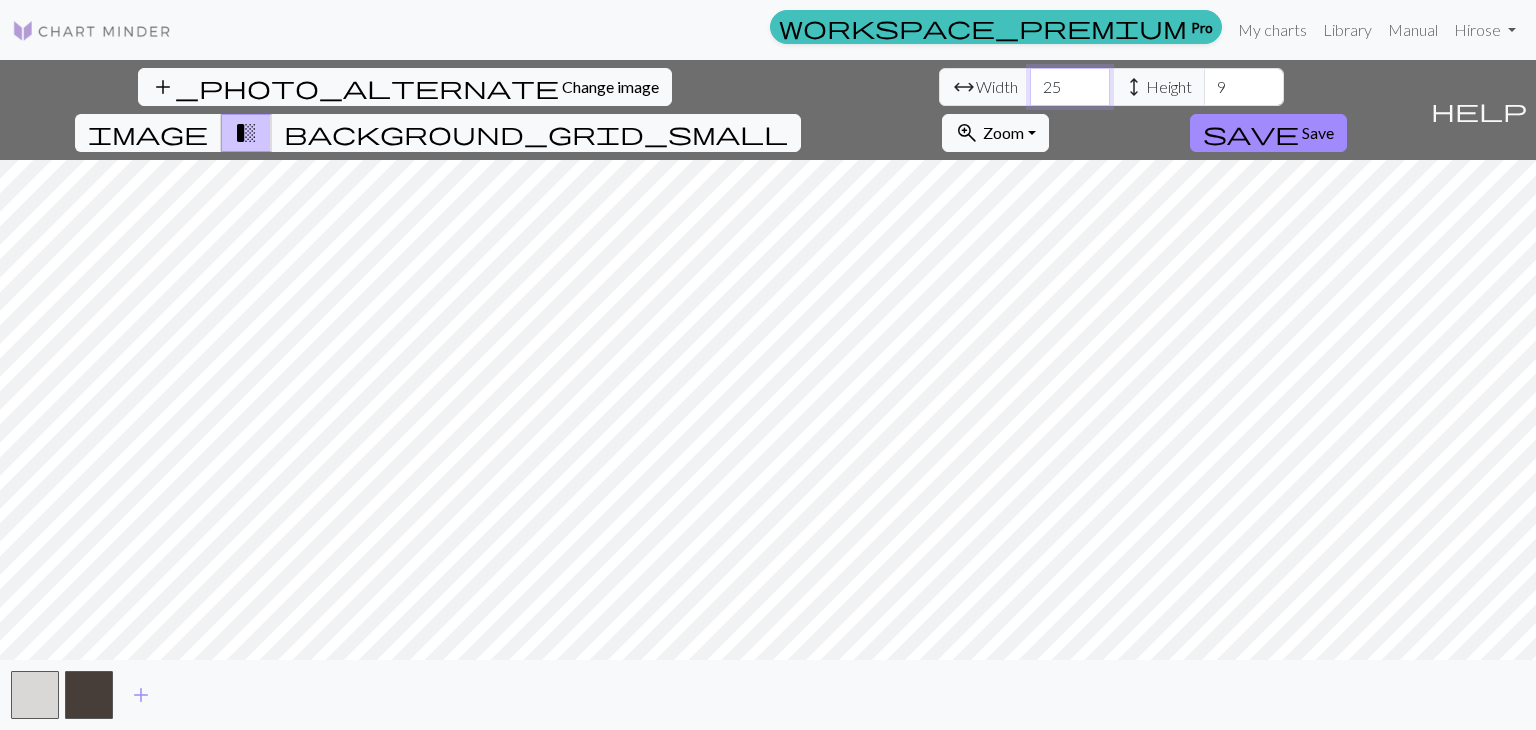 click on "25" at bounding box center [1070, 87] 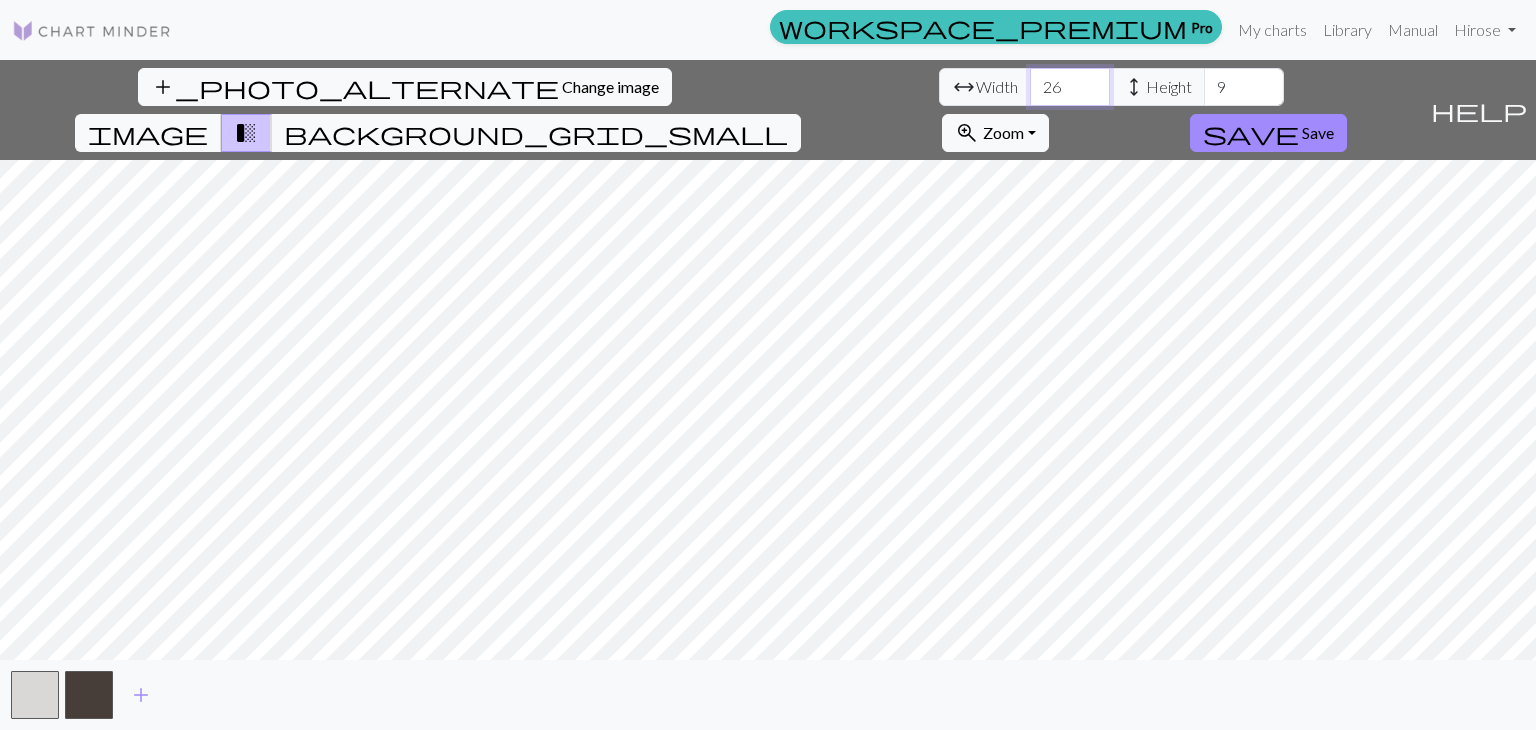 click on "26" at bounding box center [1070, 87] 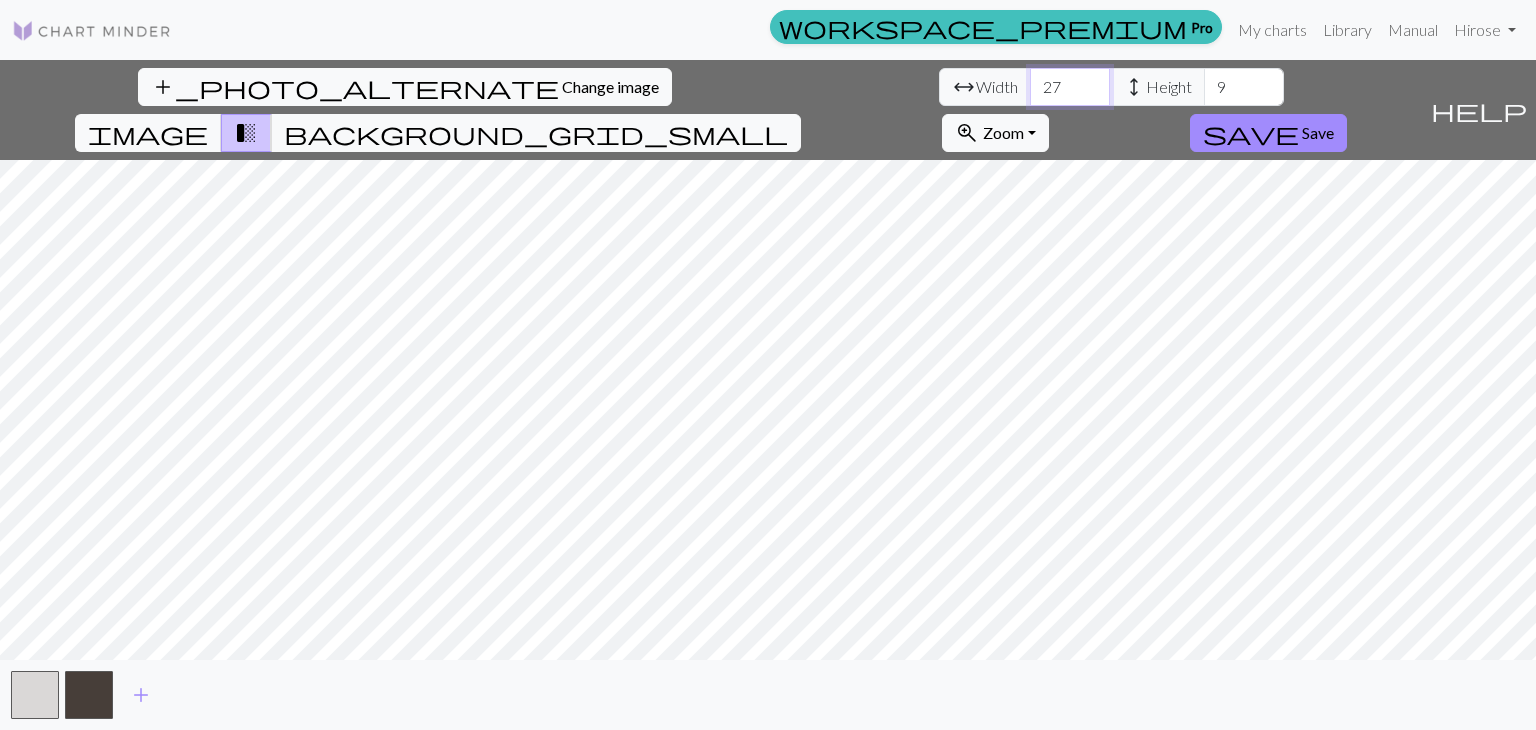 click on "27" at bounding box center [1070, 87] 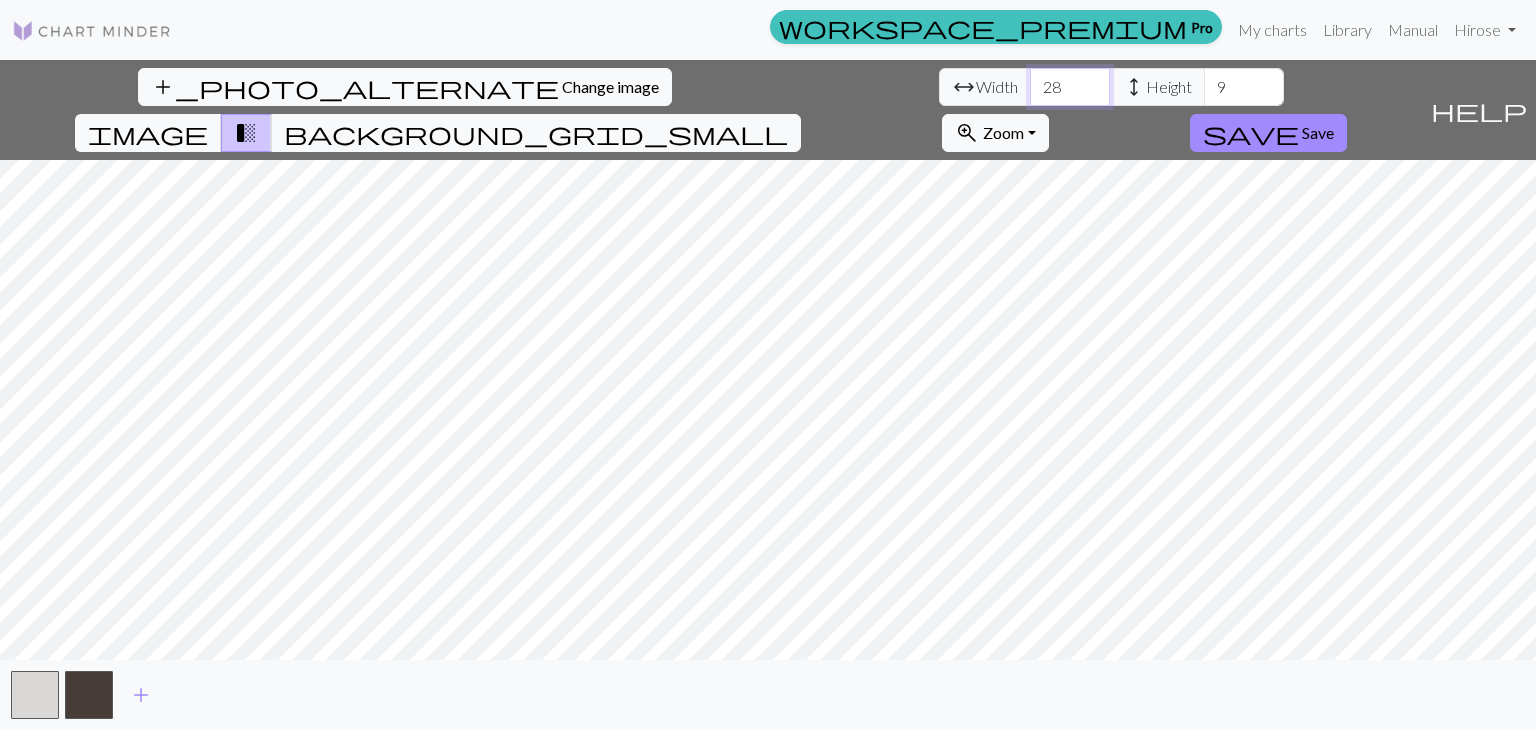 click on "28" at bounding box center [1070, 87] 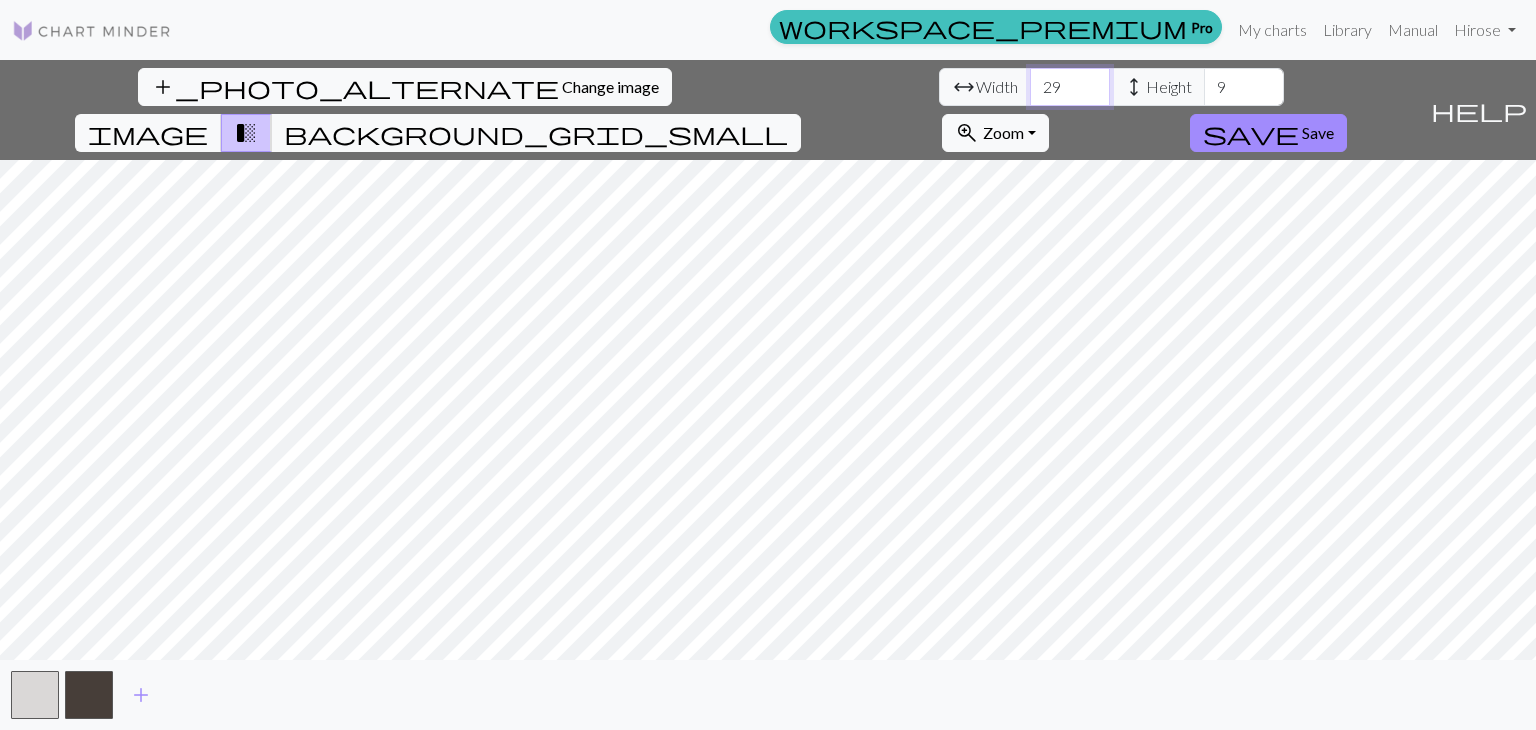 click on "29" at bounding box center (1070, 87) 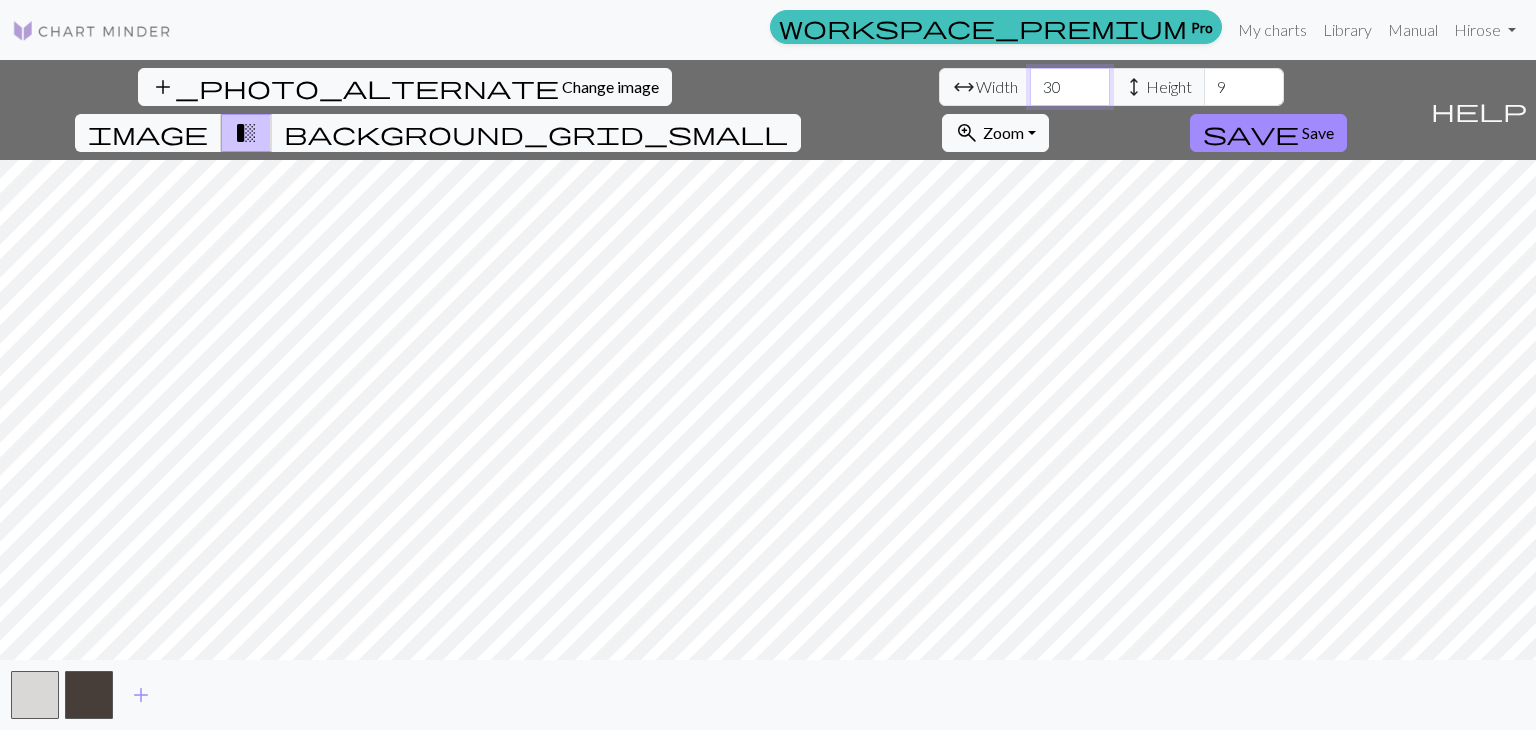 click on "30" at bounding box center (1070, 87) 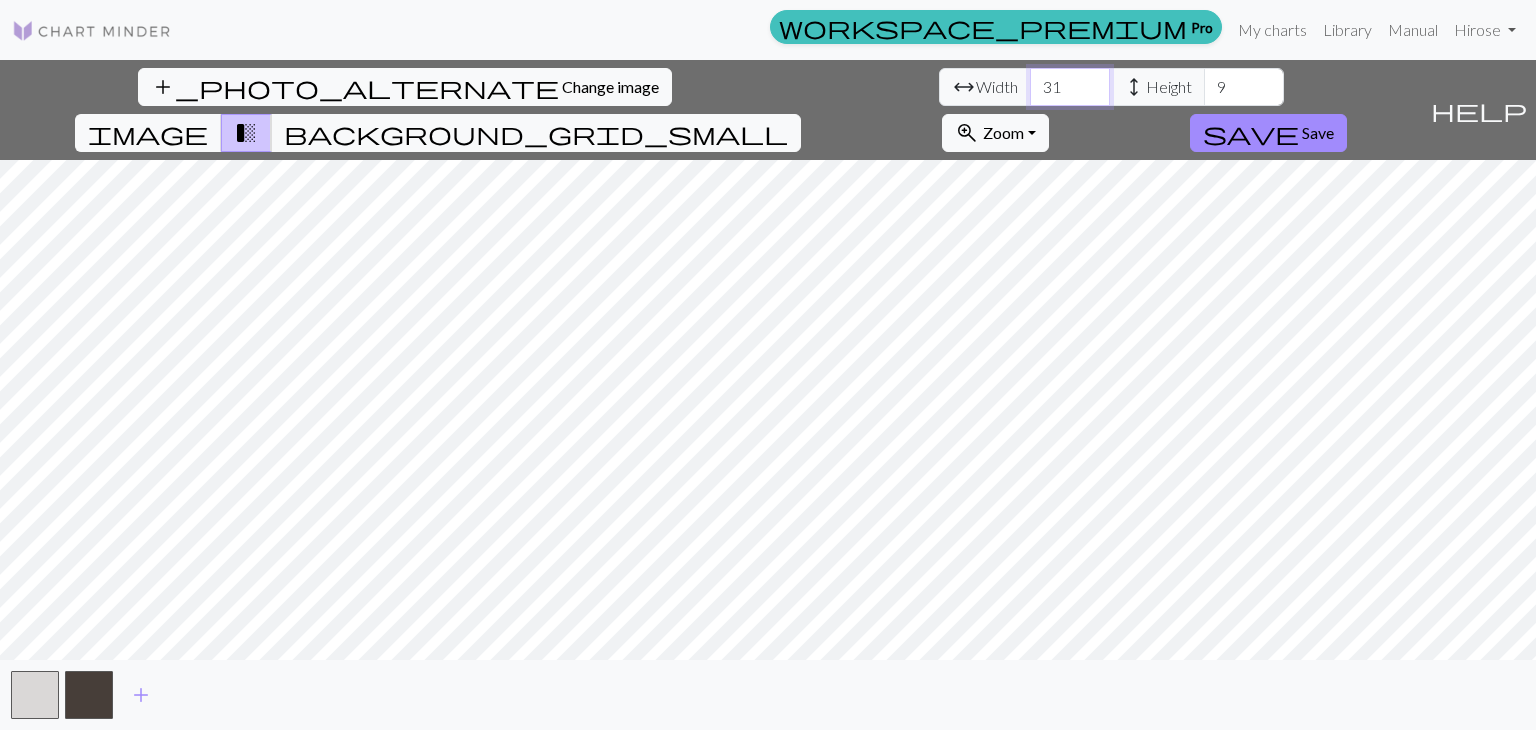 click on "31" at bounding box center (1070, 87) 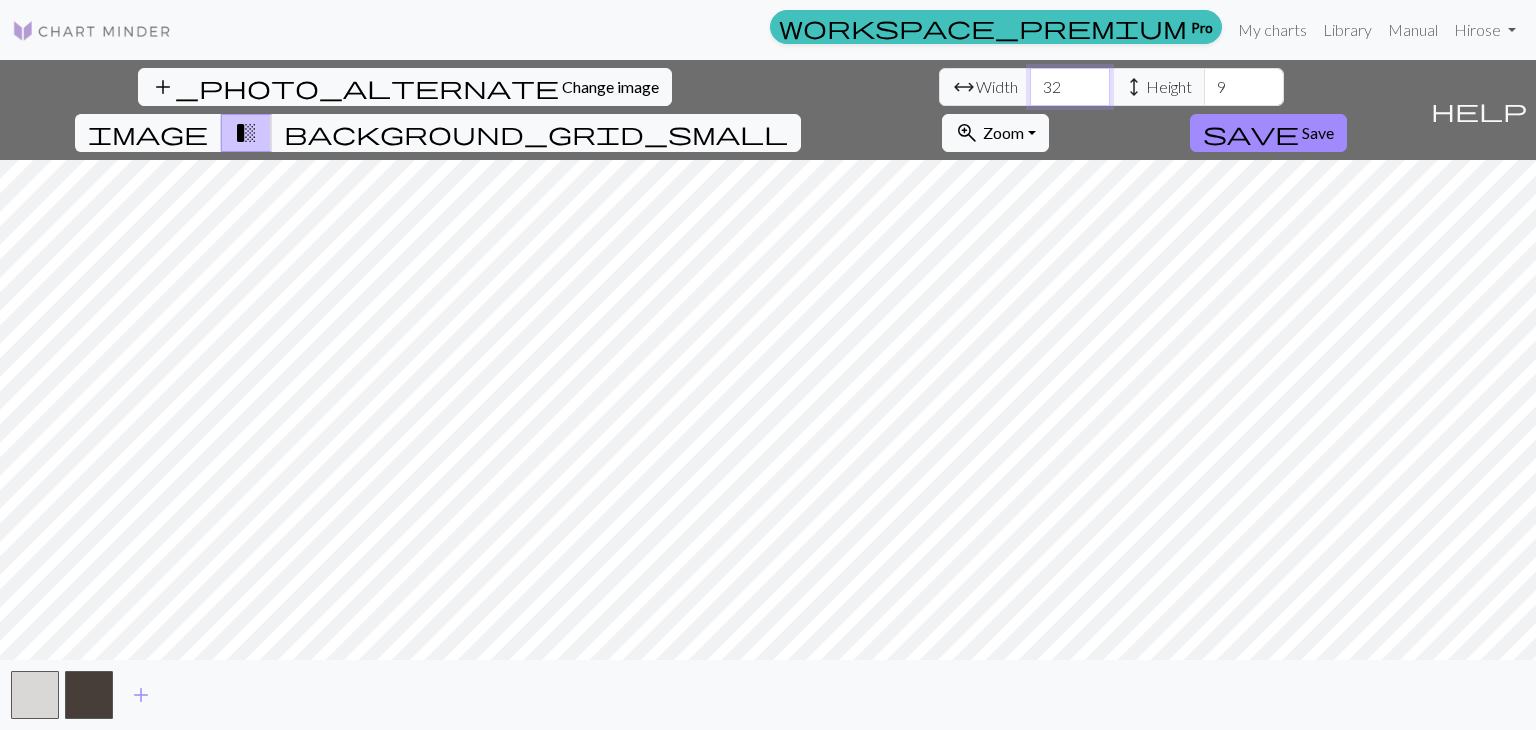 click on "32" at bounding box center [1070, 87] 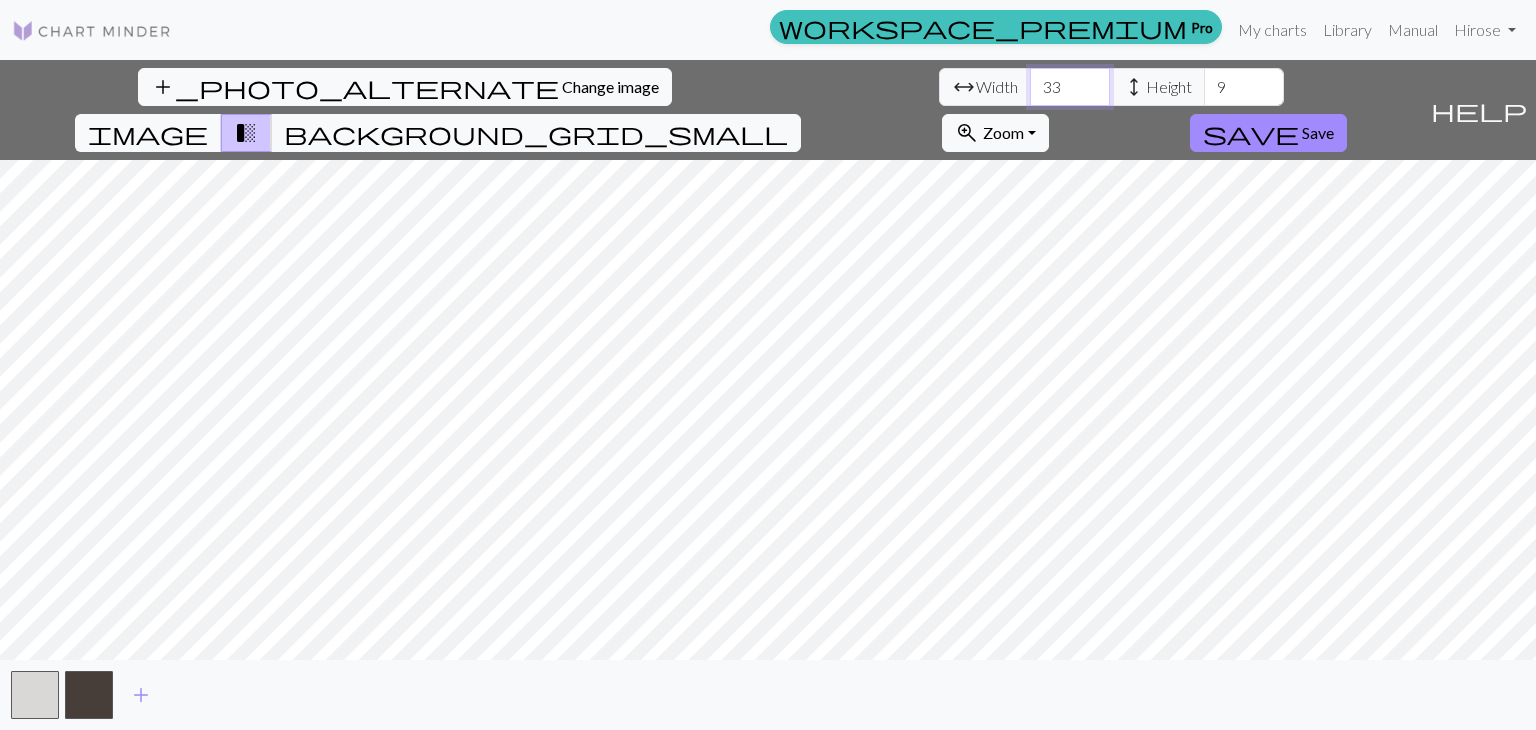 click on "33" at bounding box center (1070, 87) 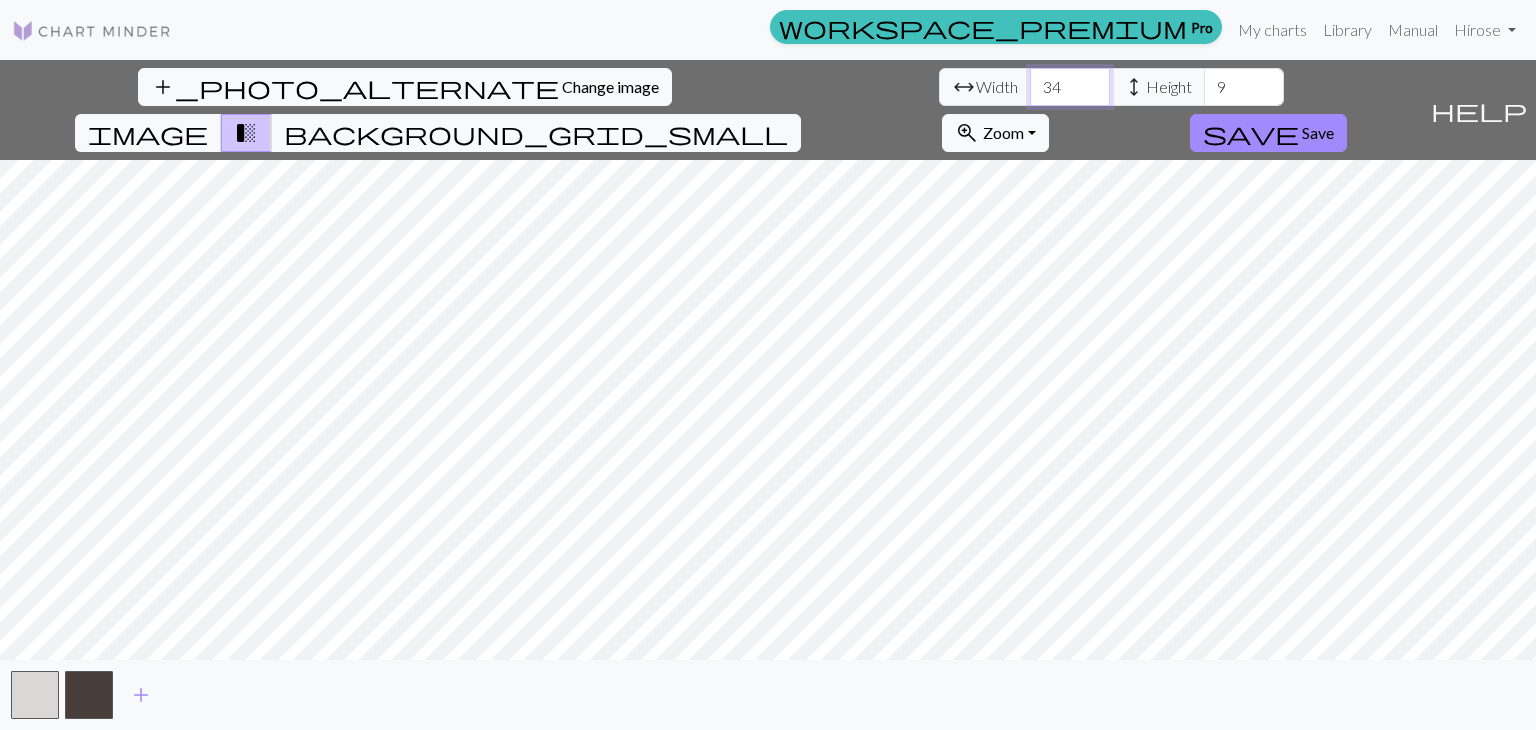 click on "34" at bounding box center [1070, 87] 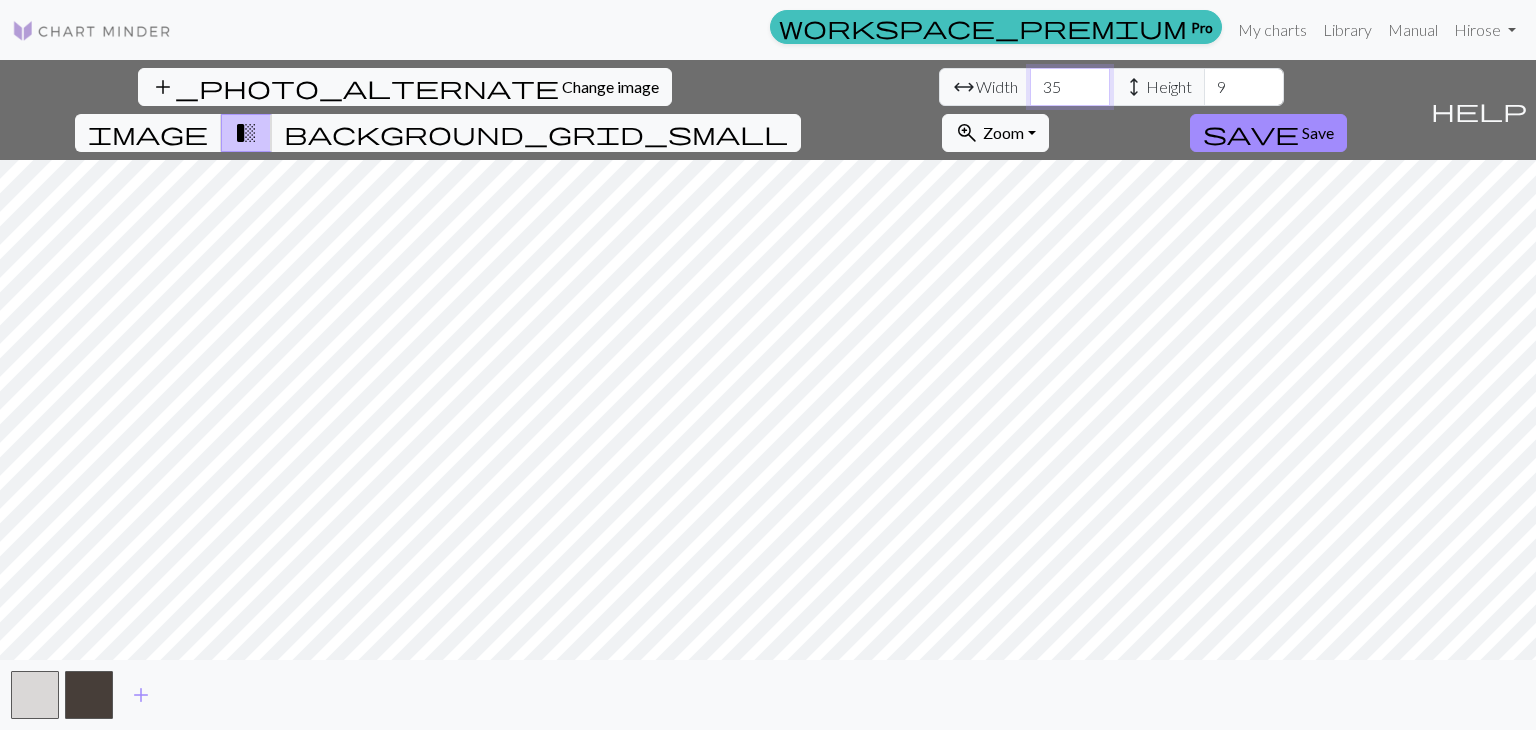 click on "35" at bounding box center (1070, 87) 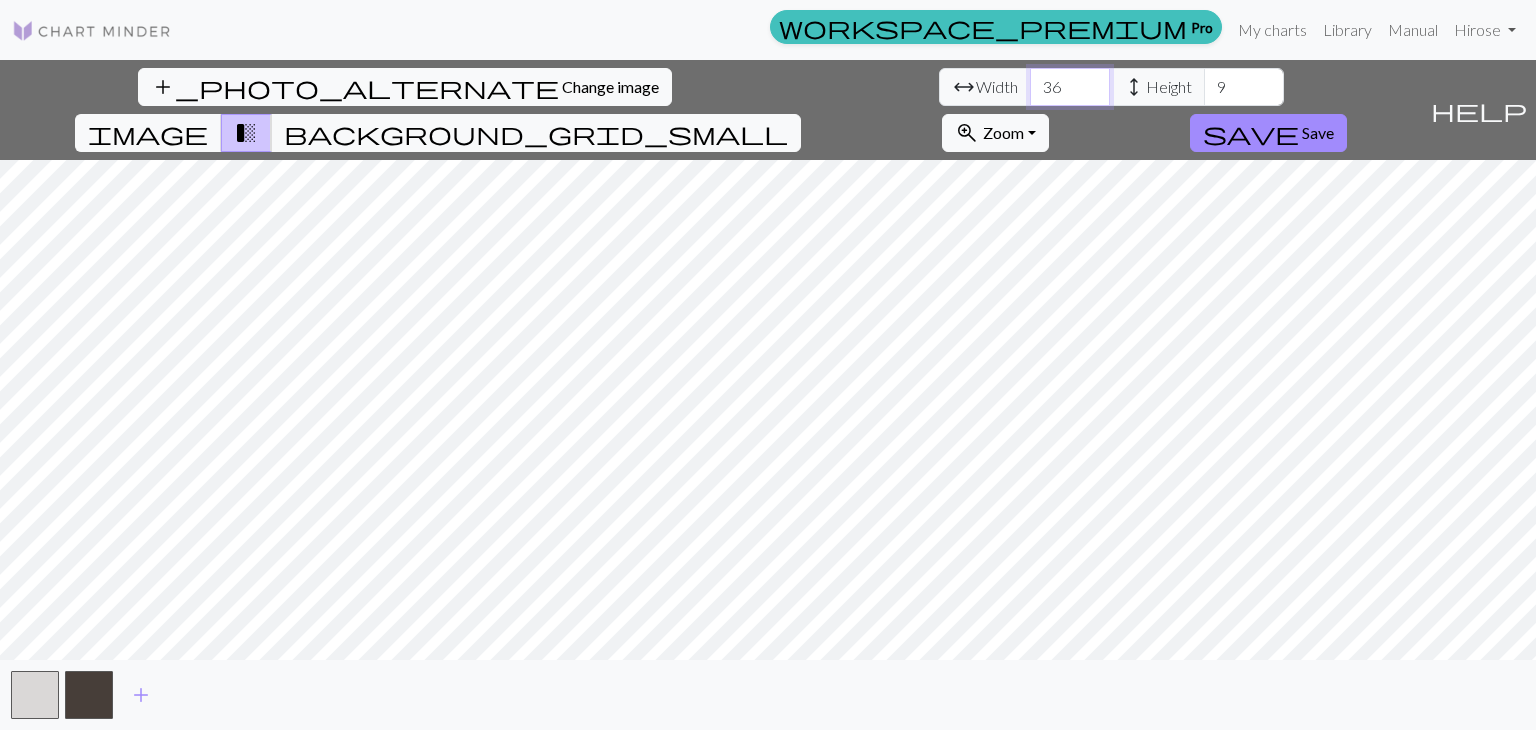 click on "36" at bounding box center [1070, 87] 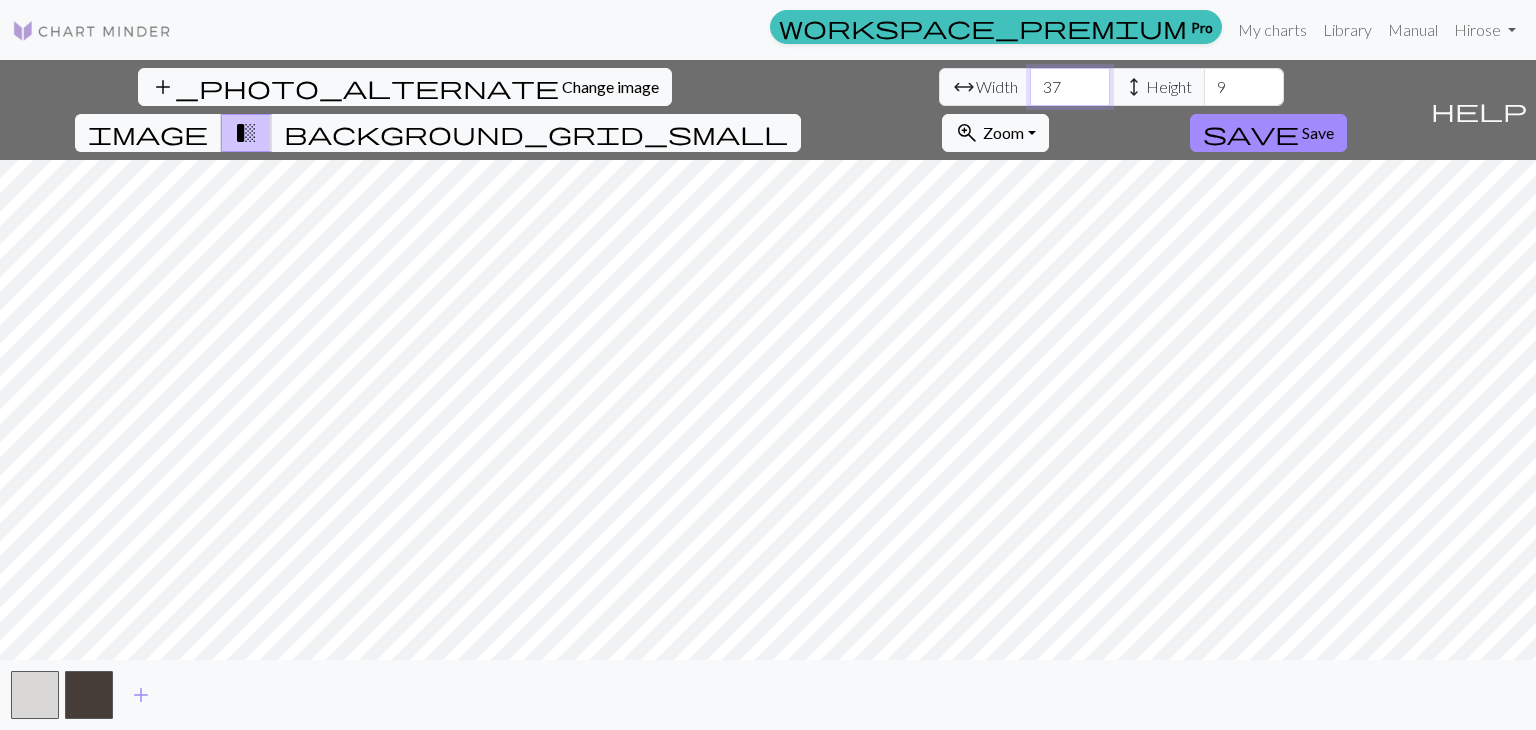 click on "37" at bounding box center [1070, 87] 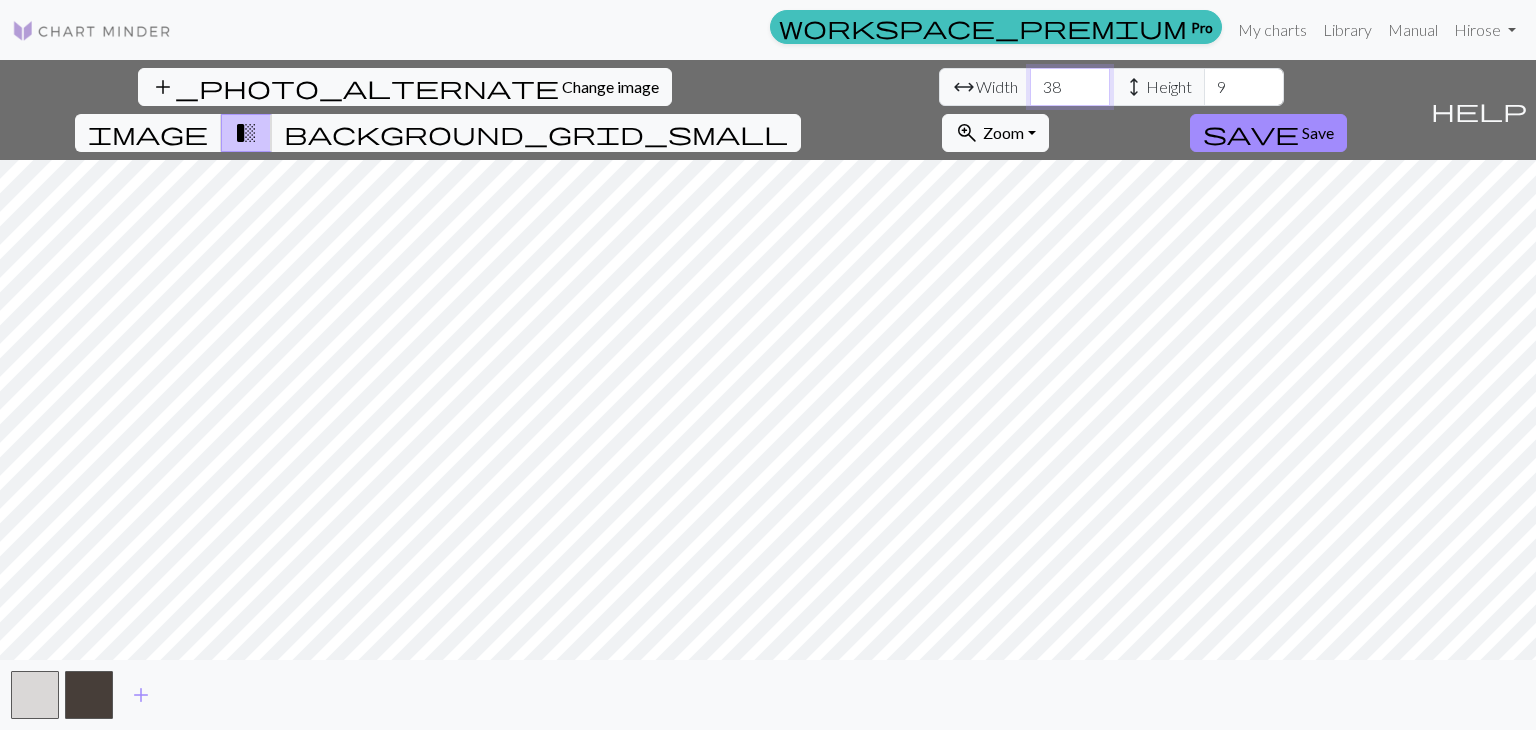 click on "38" at bounding box center (1070, 87) 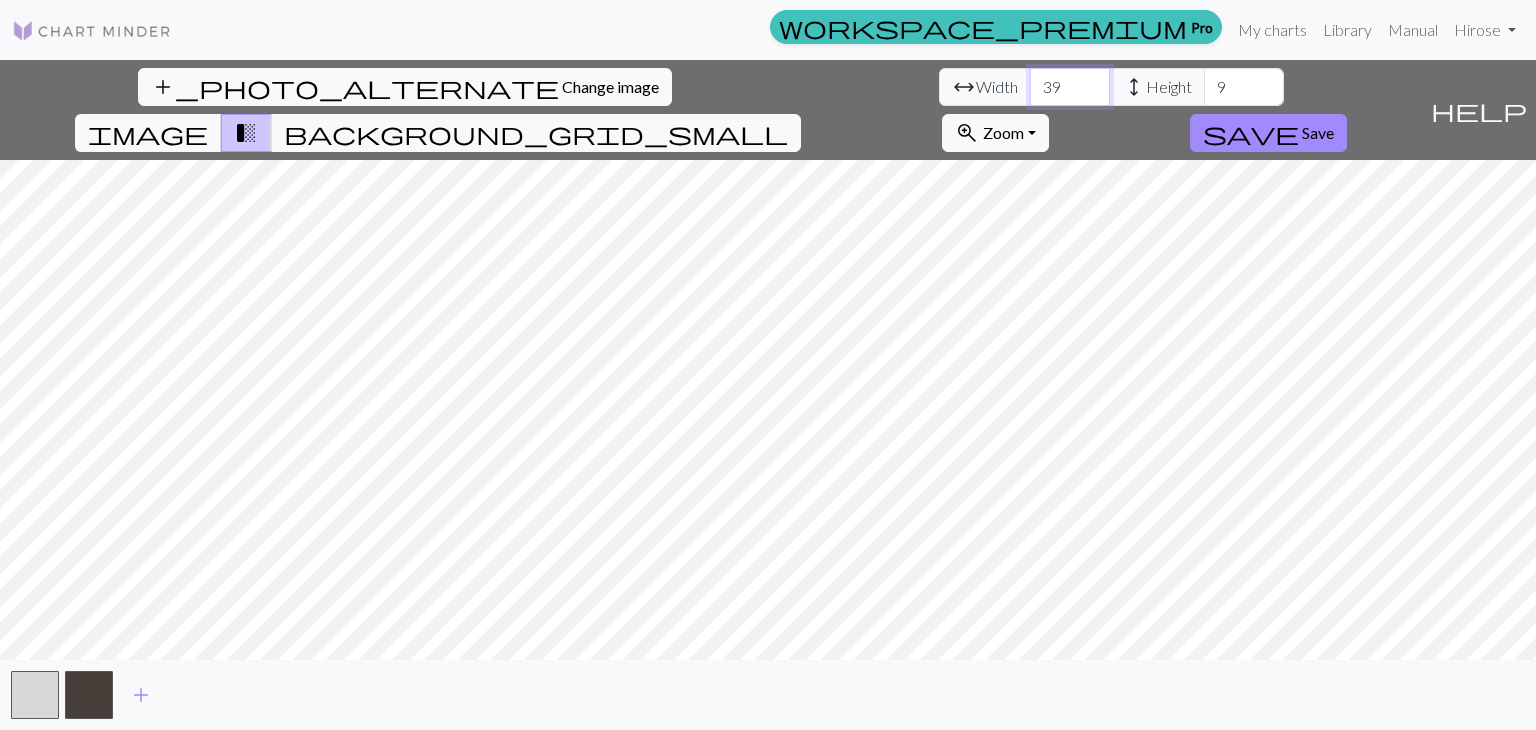 click on "39" at bounding box center (1070, 87) 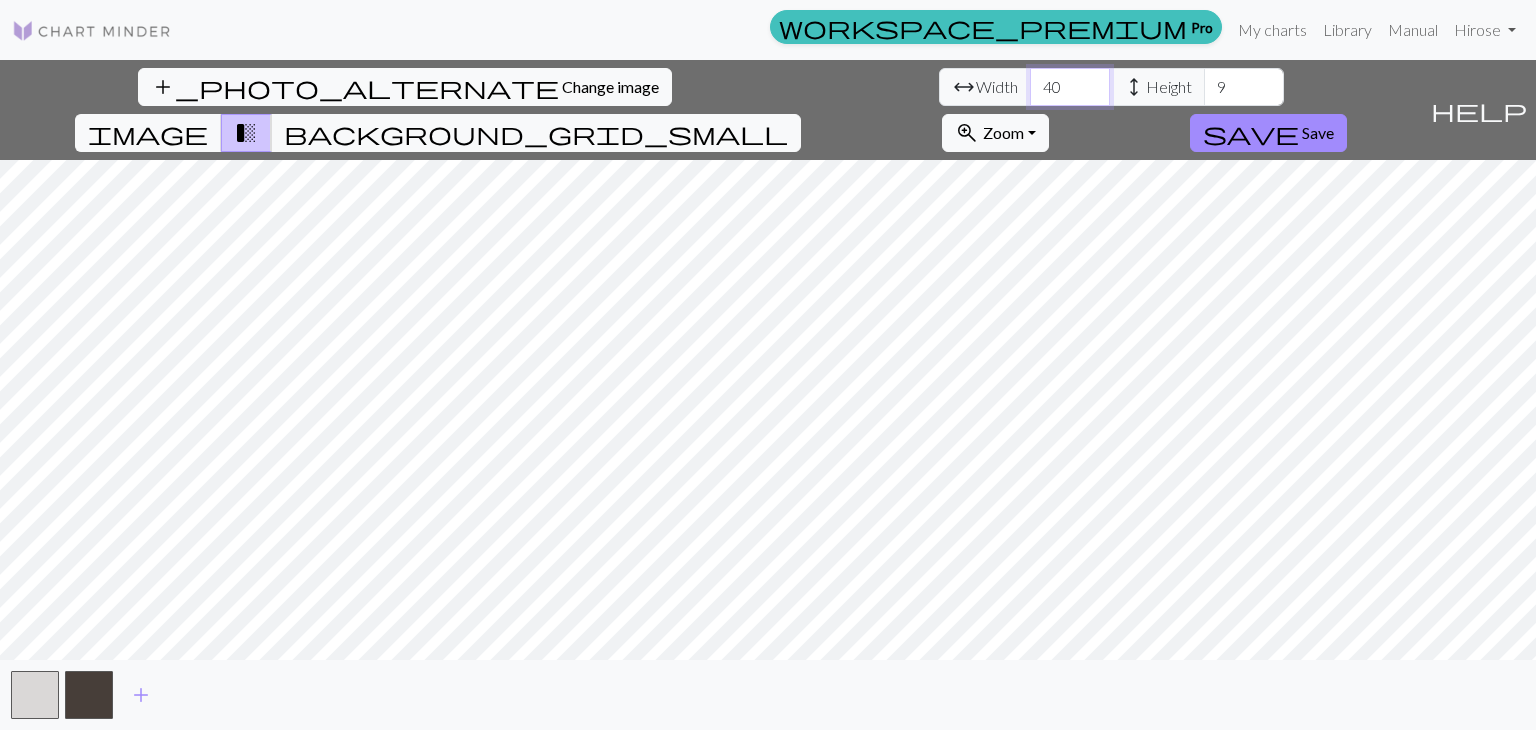 click on "40" at bounding box center [1070, 87] 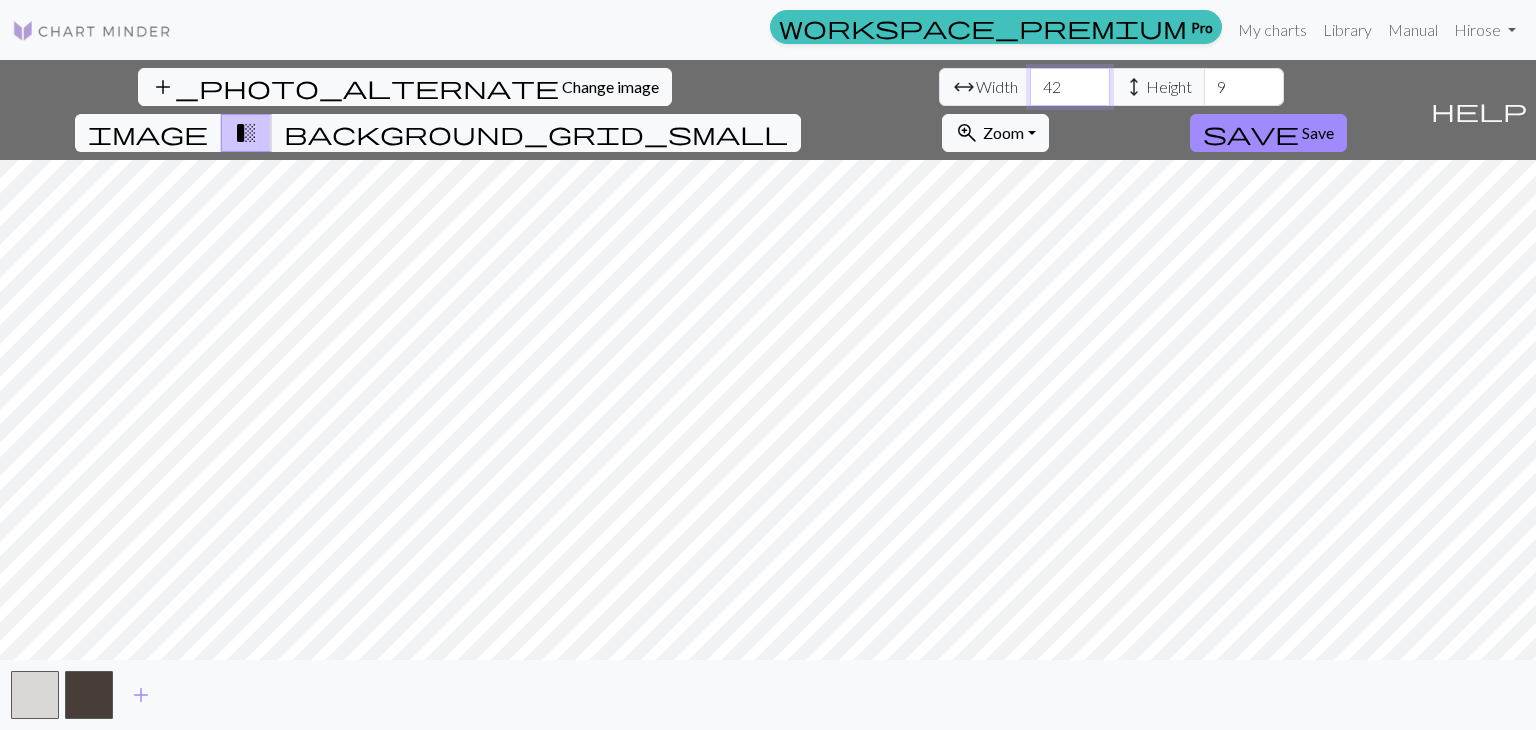 click on "42" at bounding box center [1070, 87] 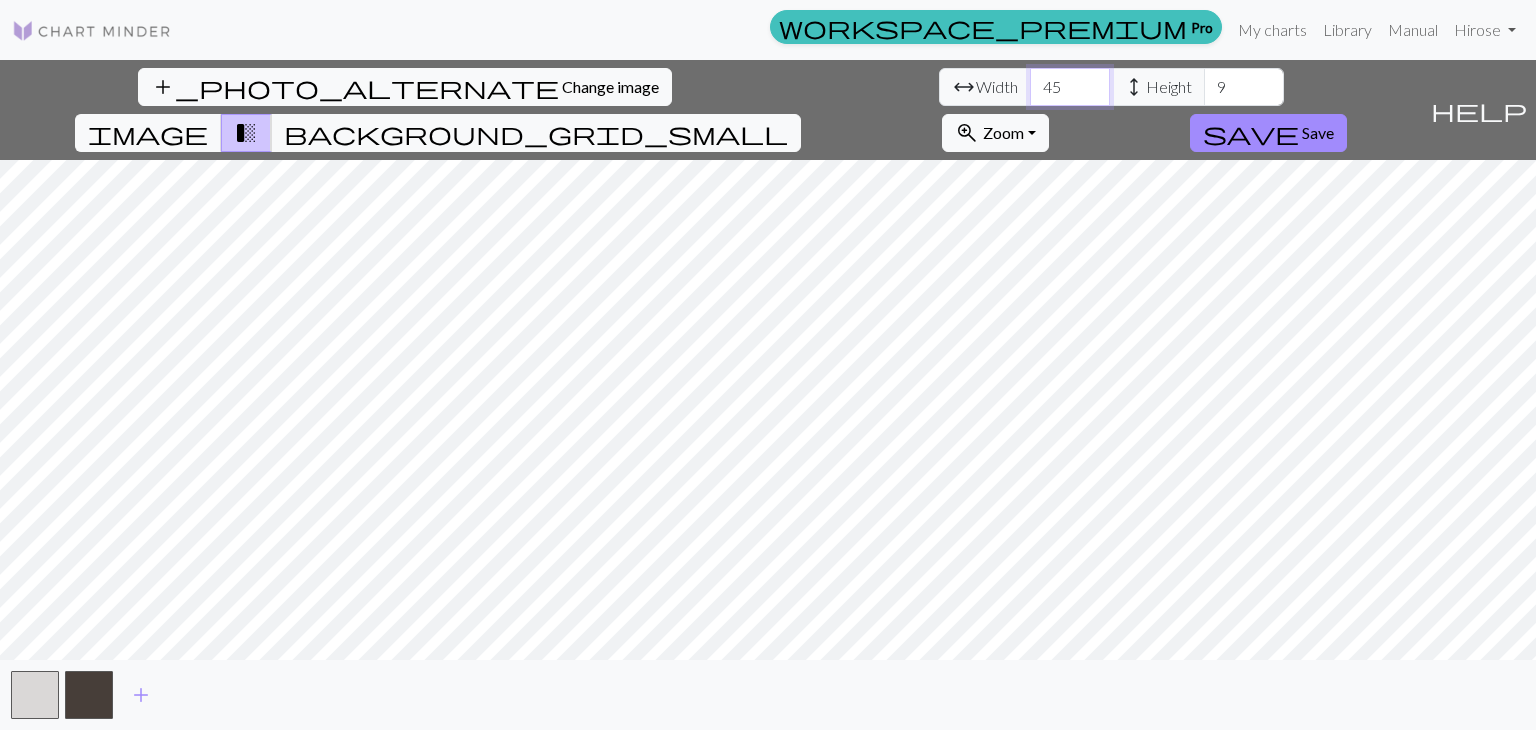 click on "45" at bounding box center (1070, 87) 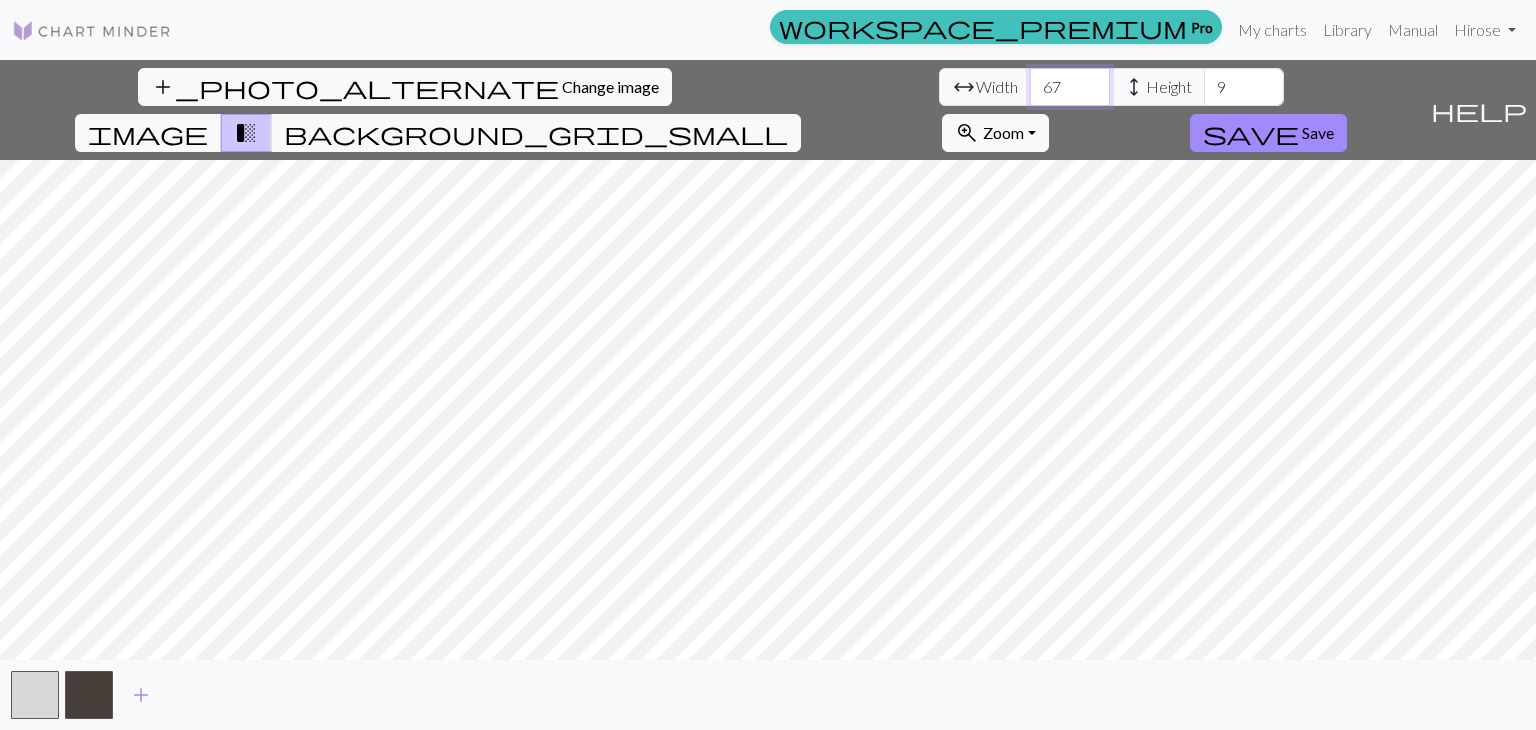 click on "67" at bounding box center [1070, 87] 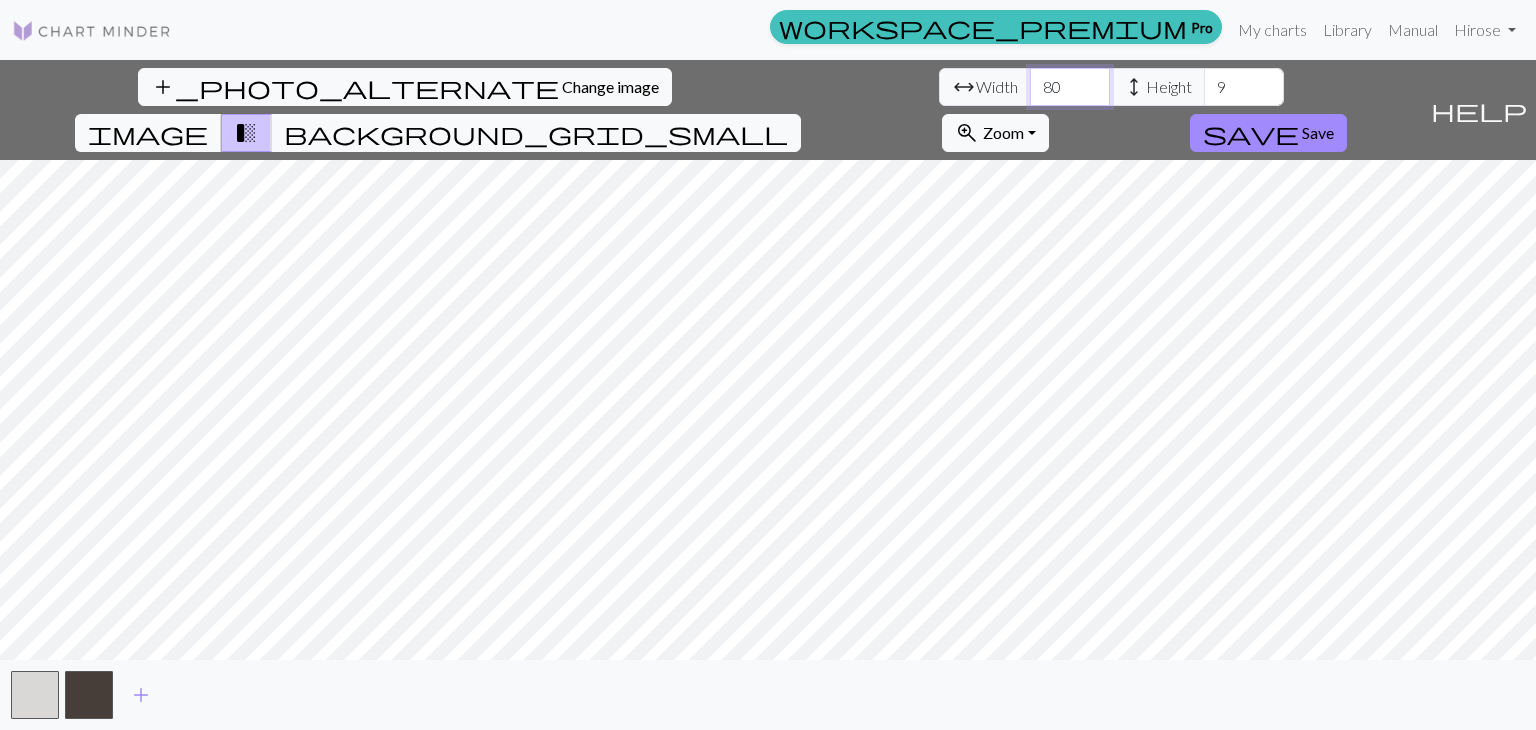 type on "80" 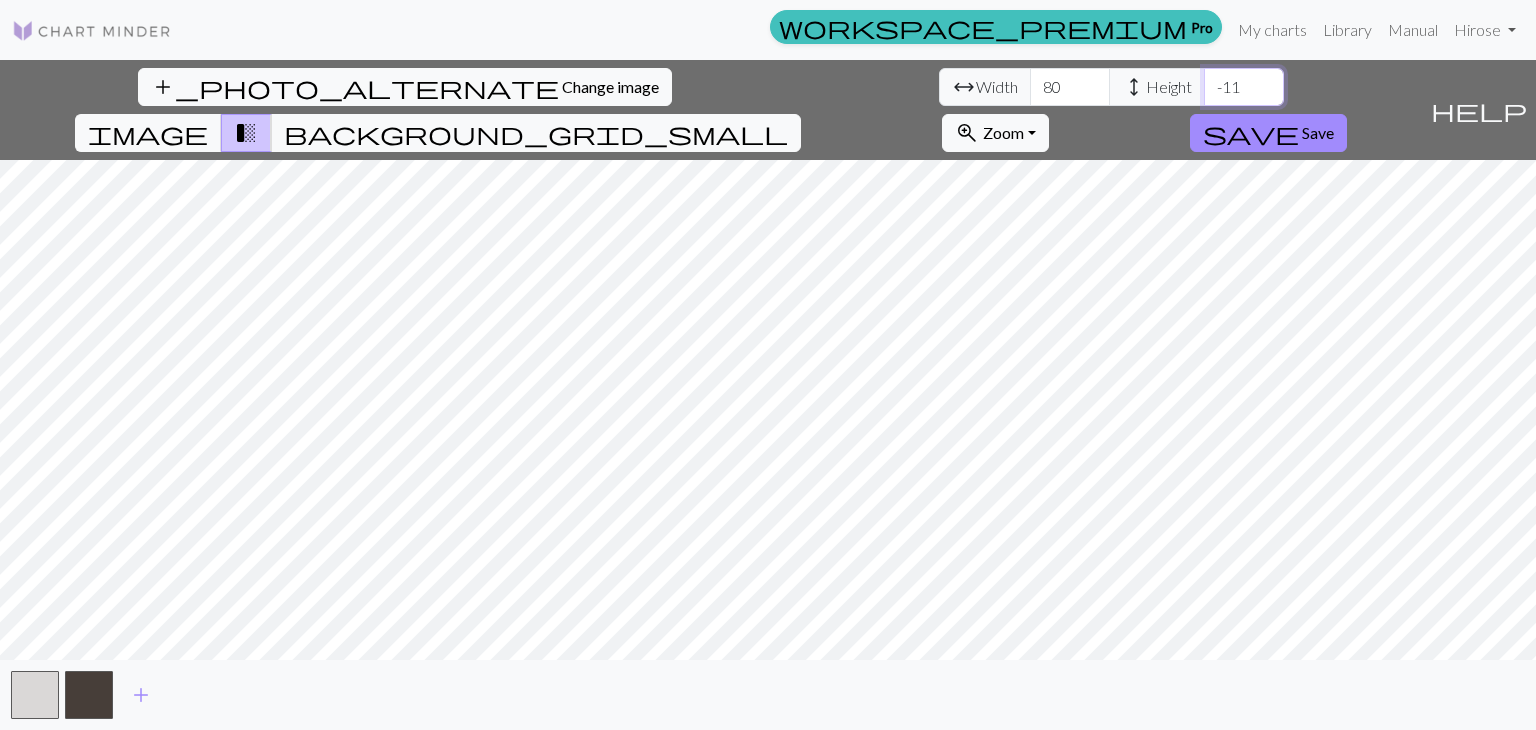 click on "-11" at bounding box center [1244, 87] 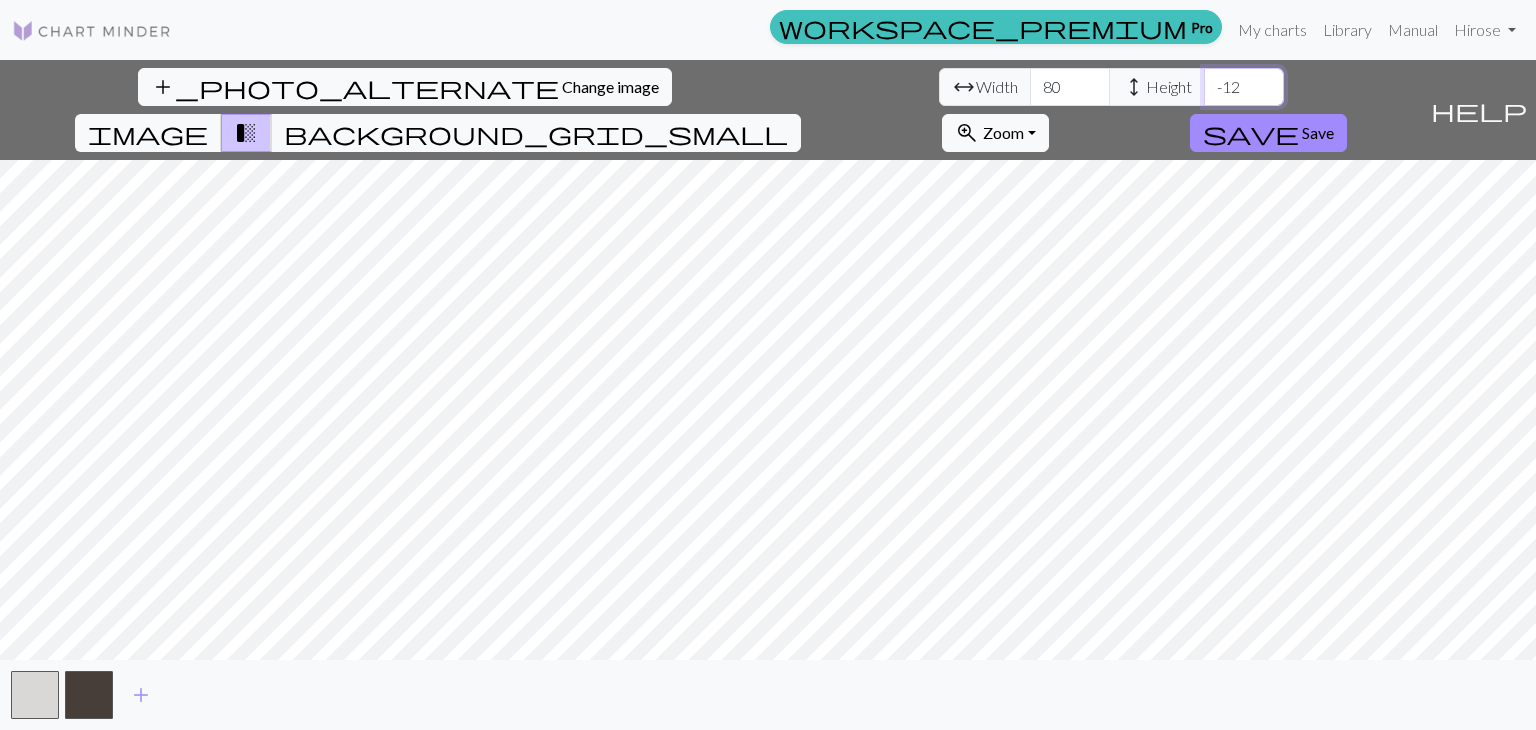 click on "-12" at bounding box center (1244, 87) 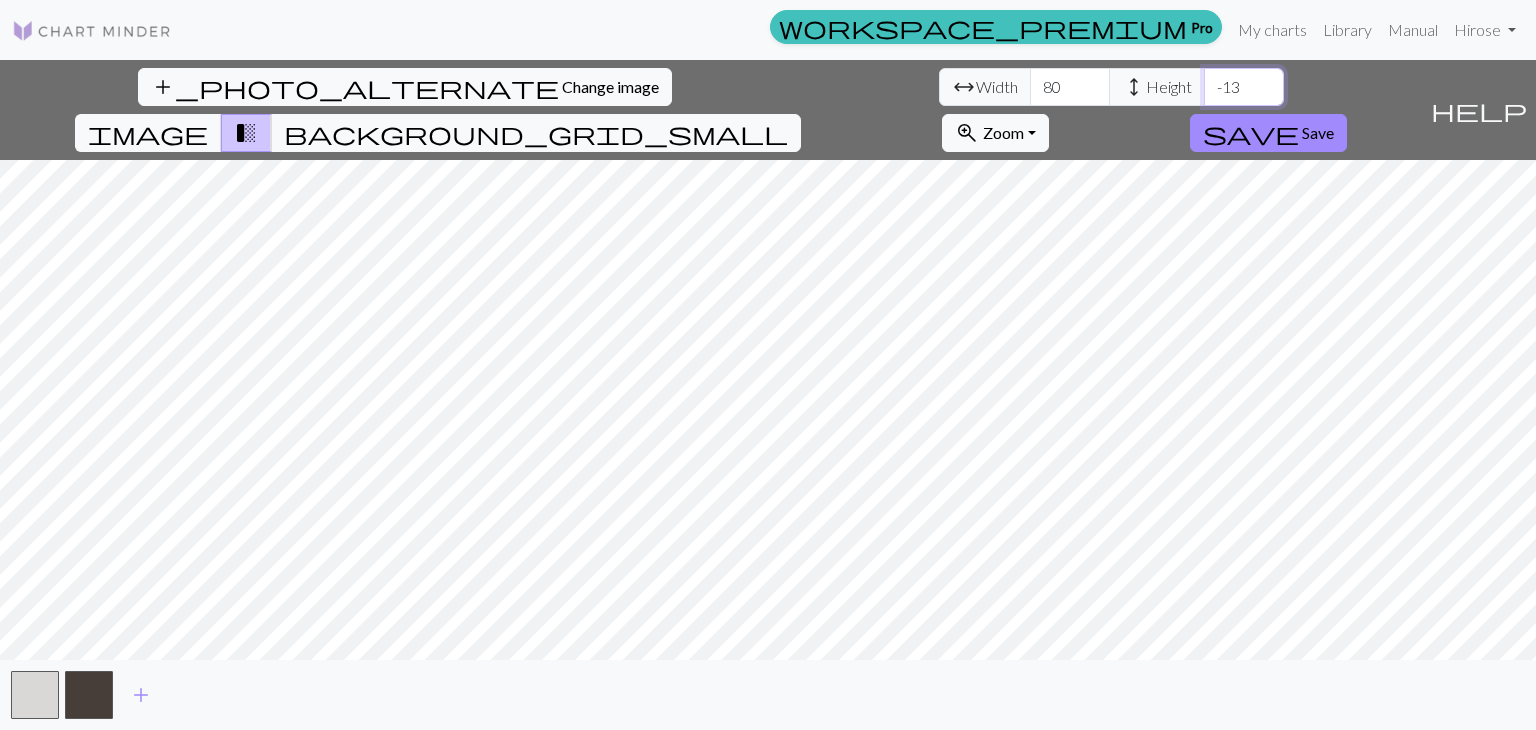 click on "-13" at bounding box center (1244, 87) 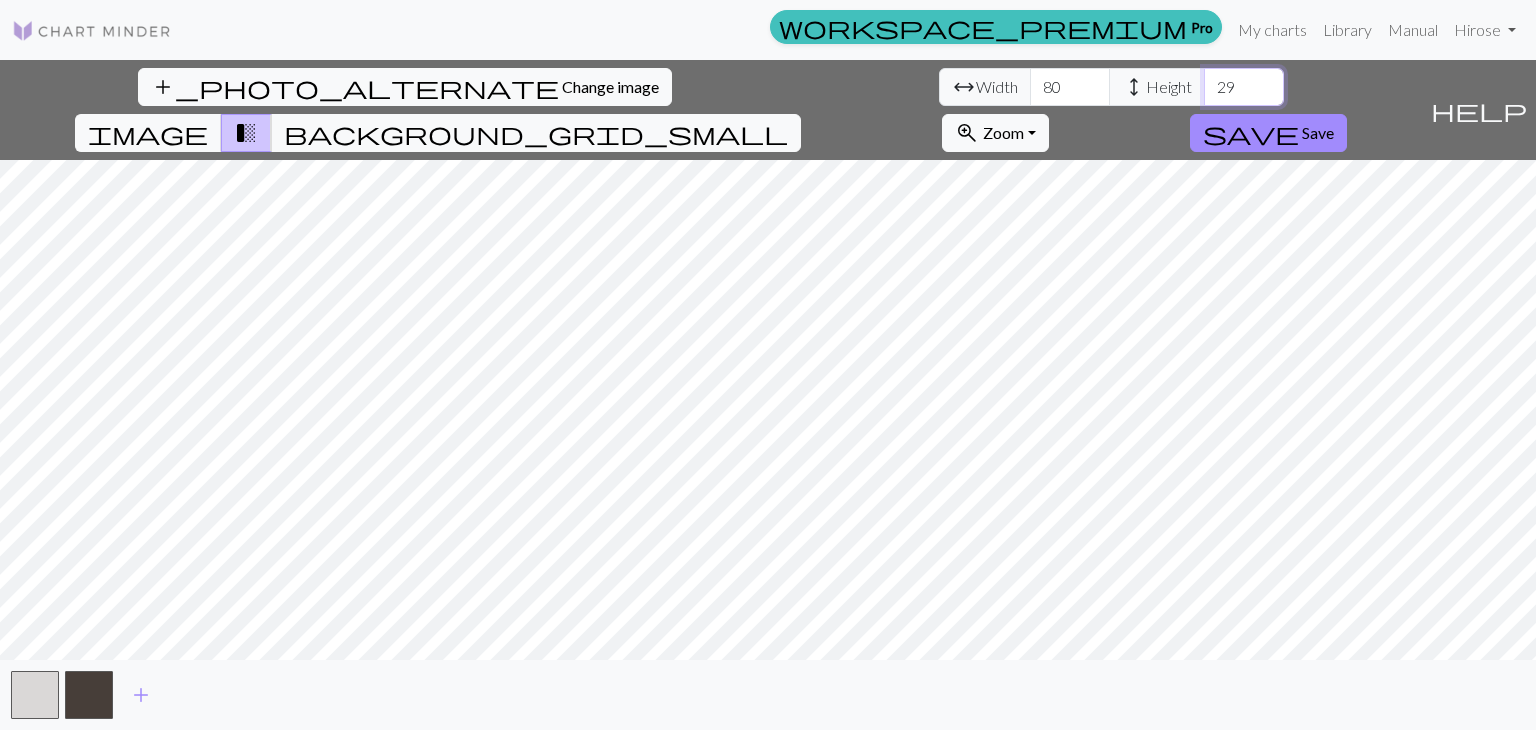 click on "29" at bounding box center [1244, 87] 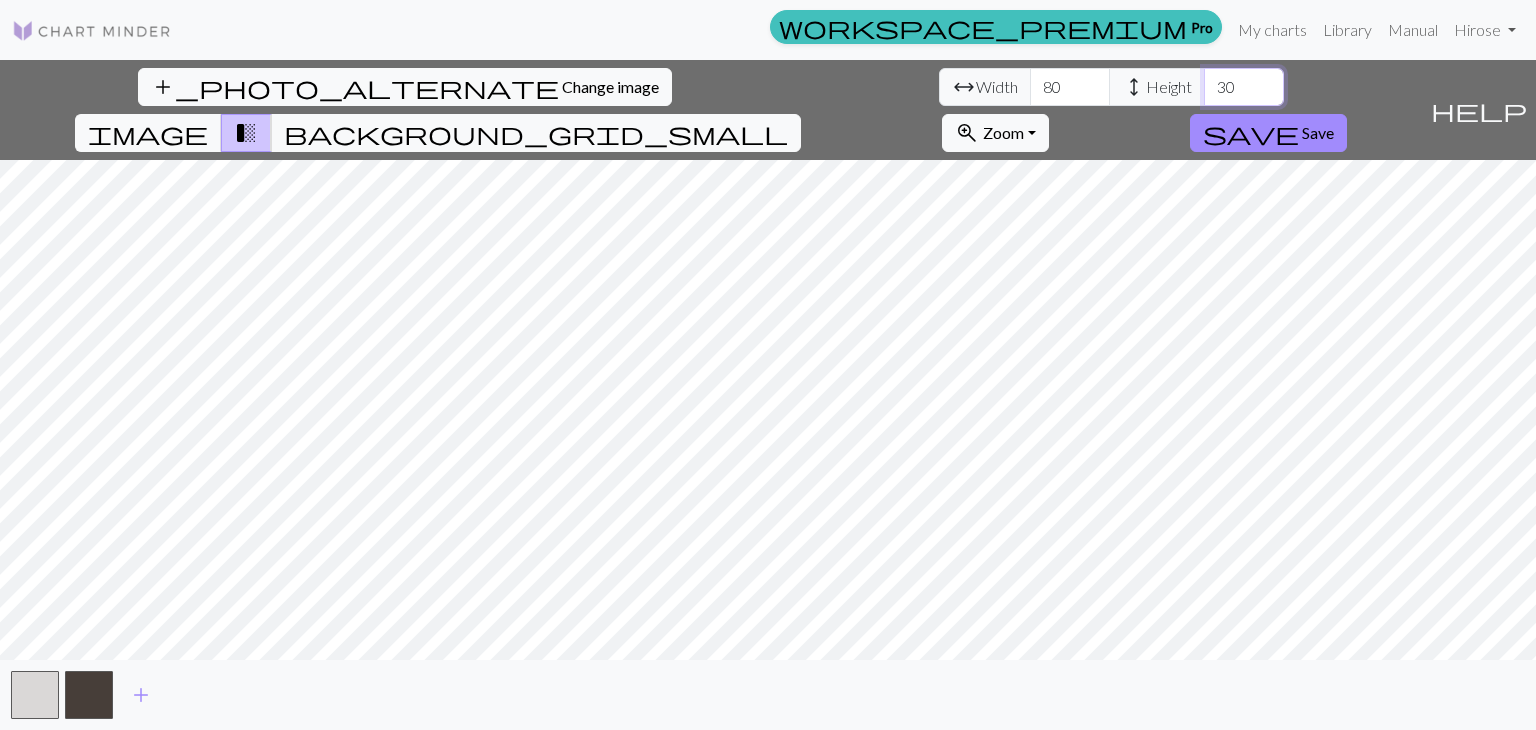 click on "30" at bounding box center (1244, 87) 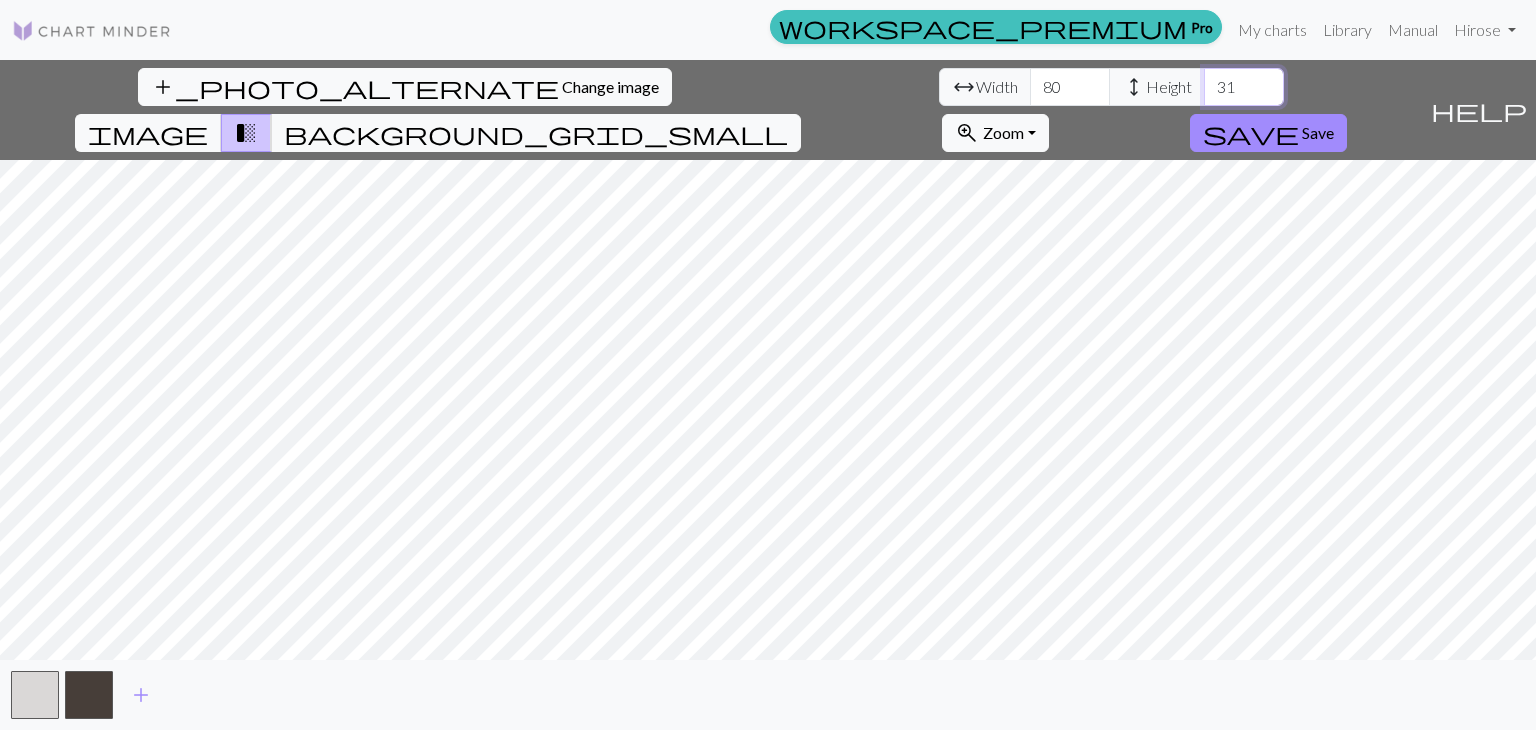 click on "31" at bounding box center (1244, 87) 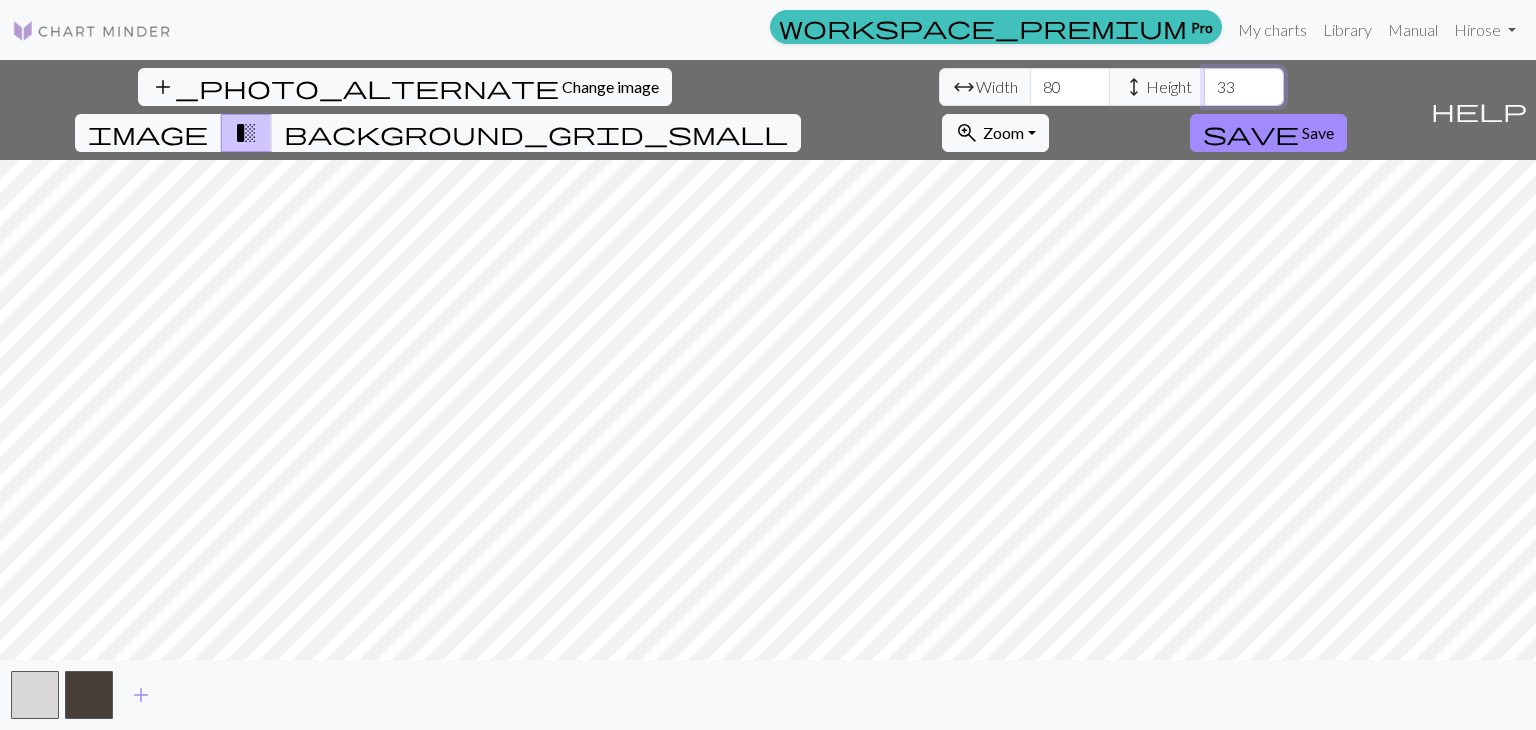 click on "33" at bounding box center [1244, 87] 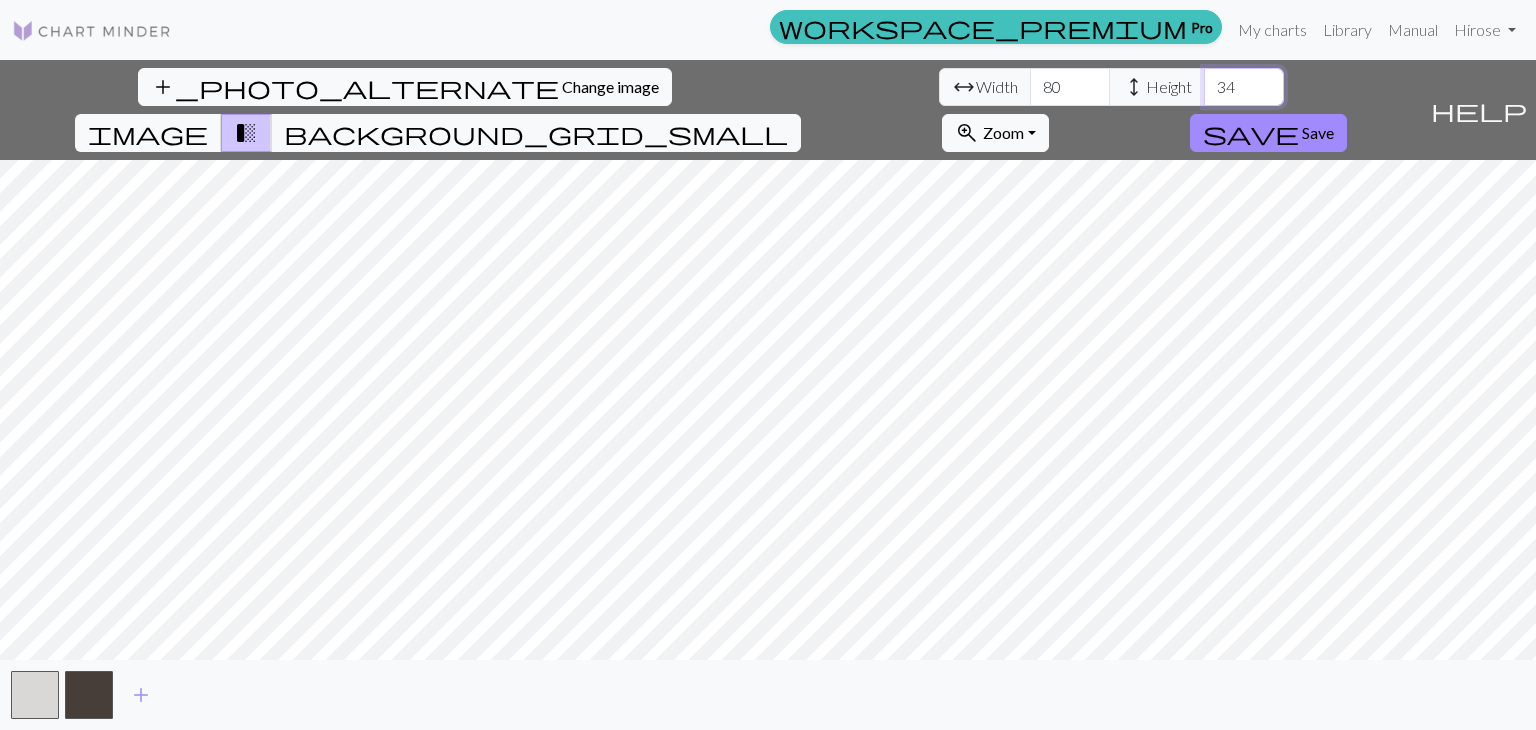 click on "34" at bounding box center (1244, 87) 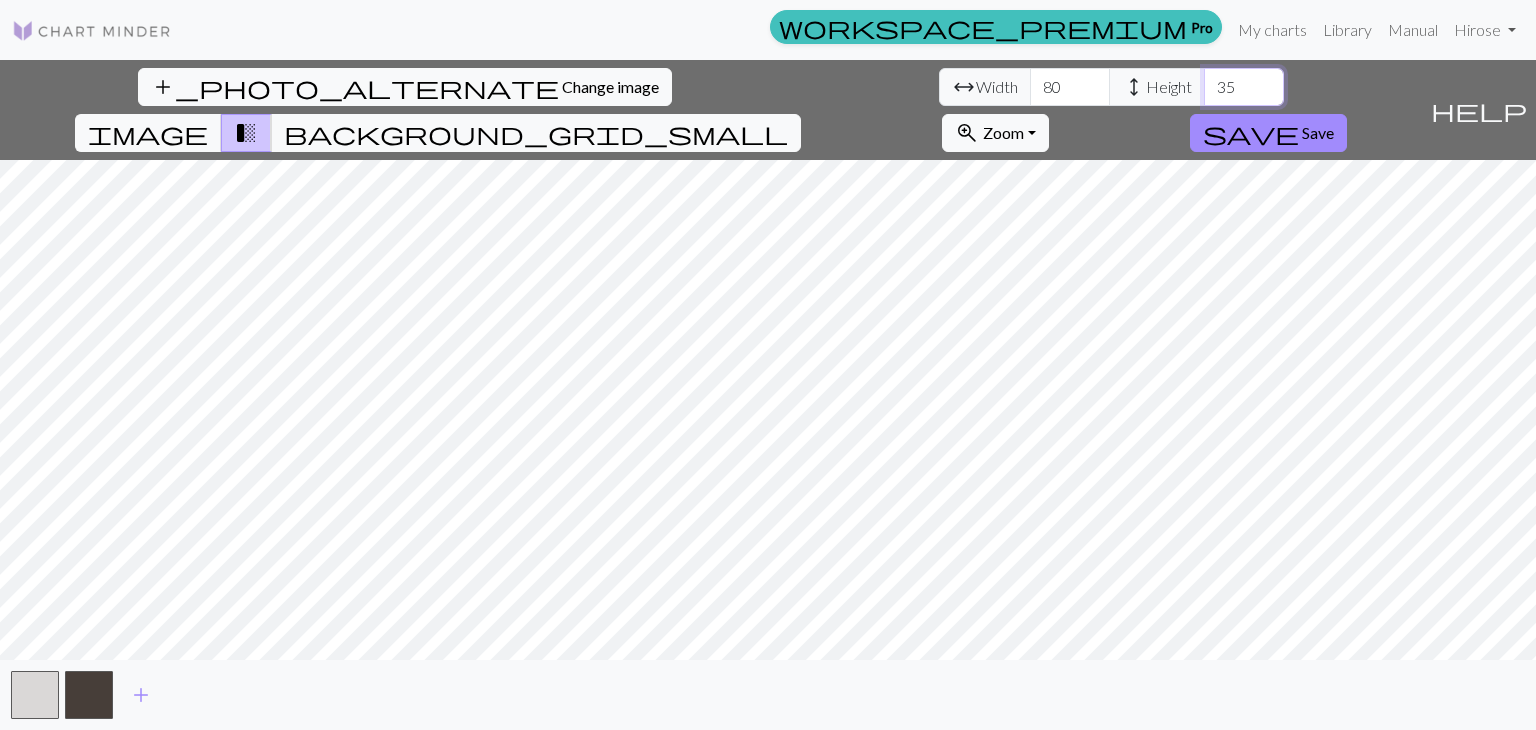 click on "35" at bounding box center [1244, 87] 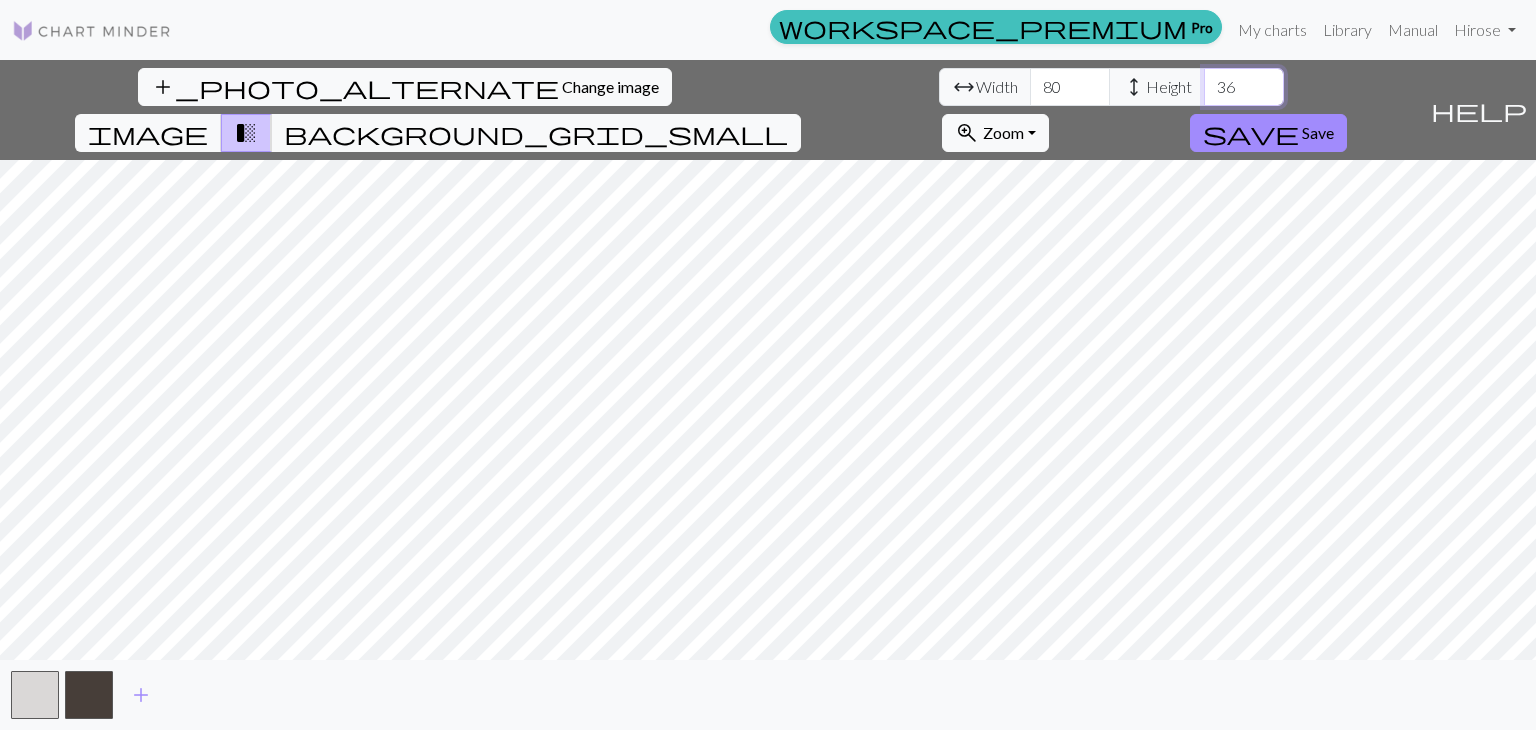 click on "36" at bounding box center [1244, 87] 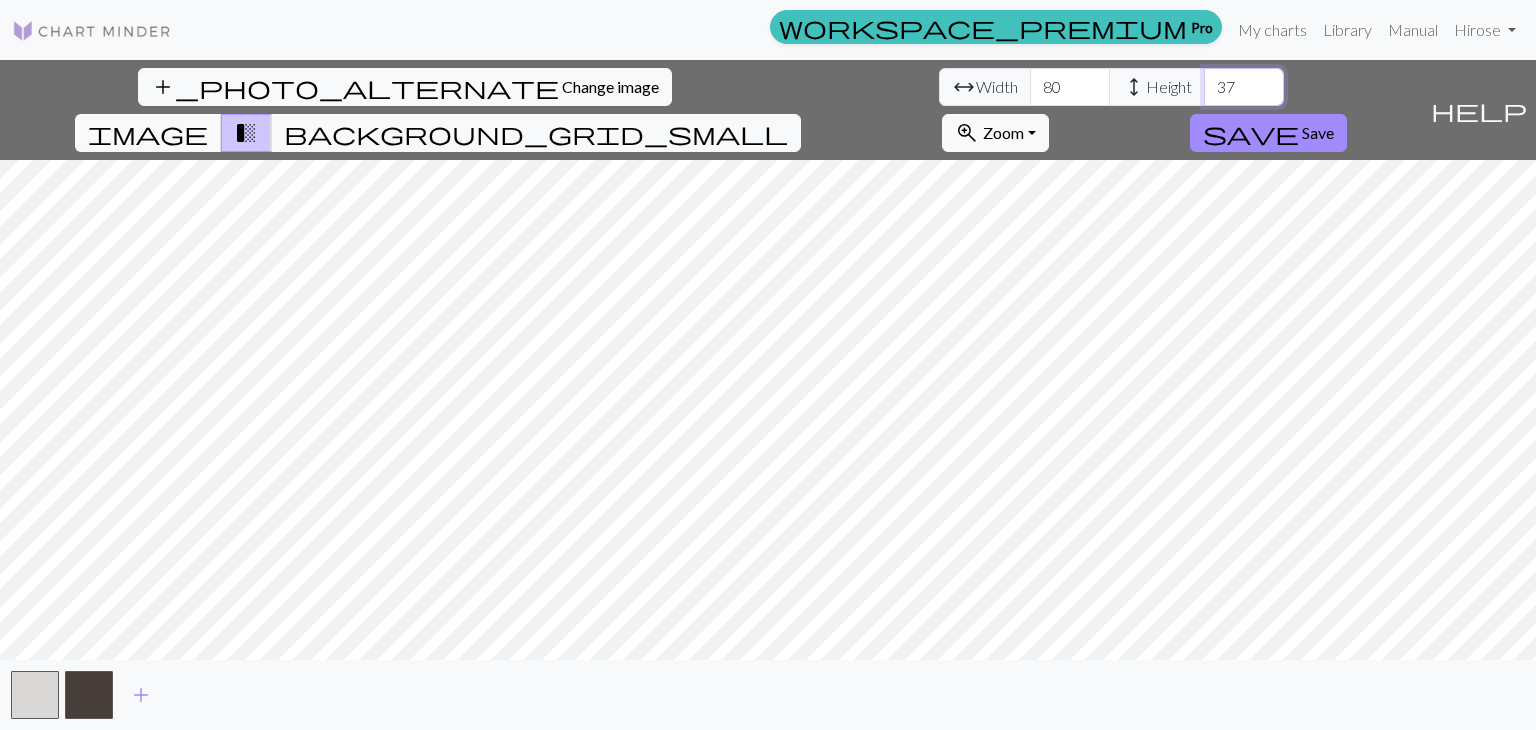 click on "37" at bounding box center [1244, 87] 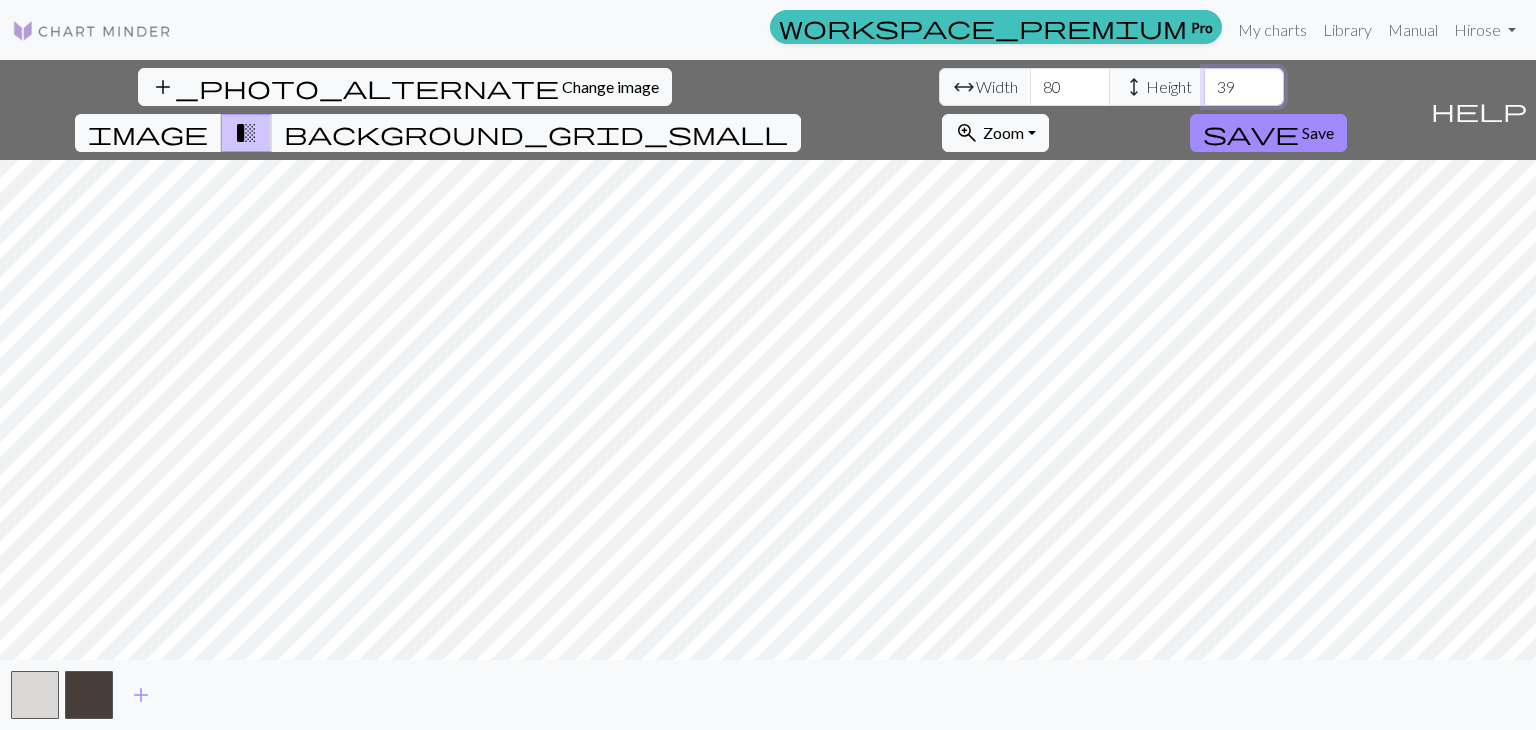 click on "39" at bounding box center (1244, 87) 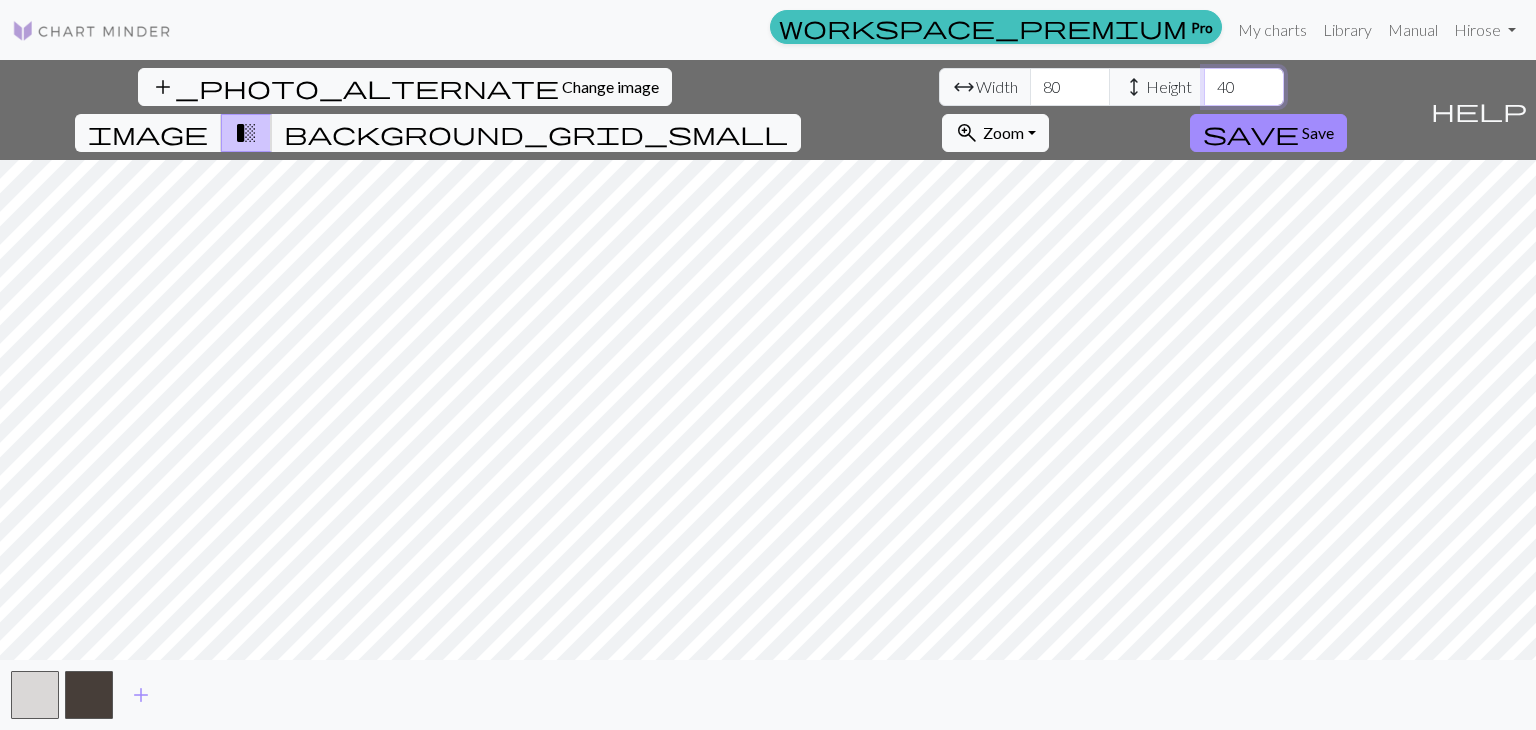 click on "40" at bounding box center (1244, 87) 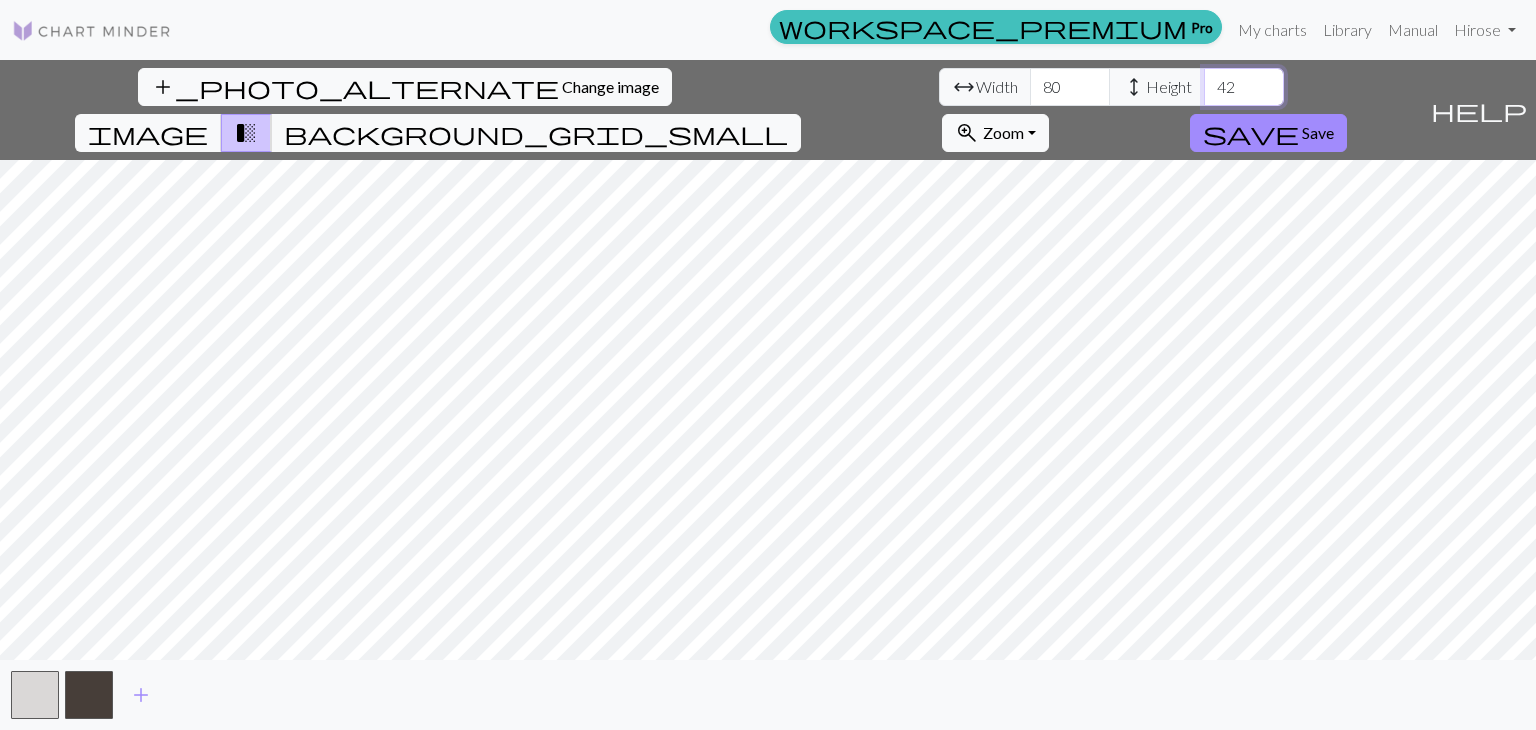 click on "42" at bounding box center (1244, 87) 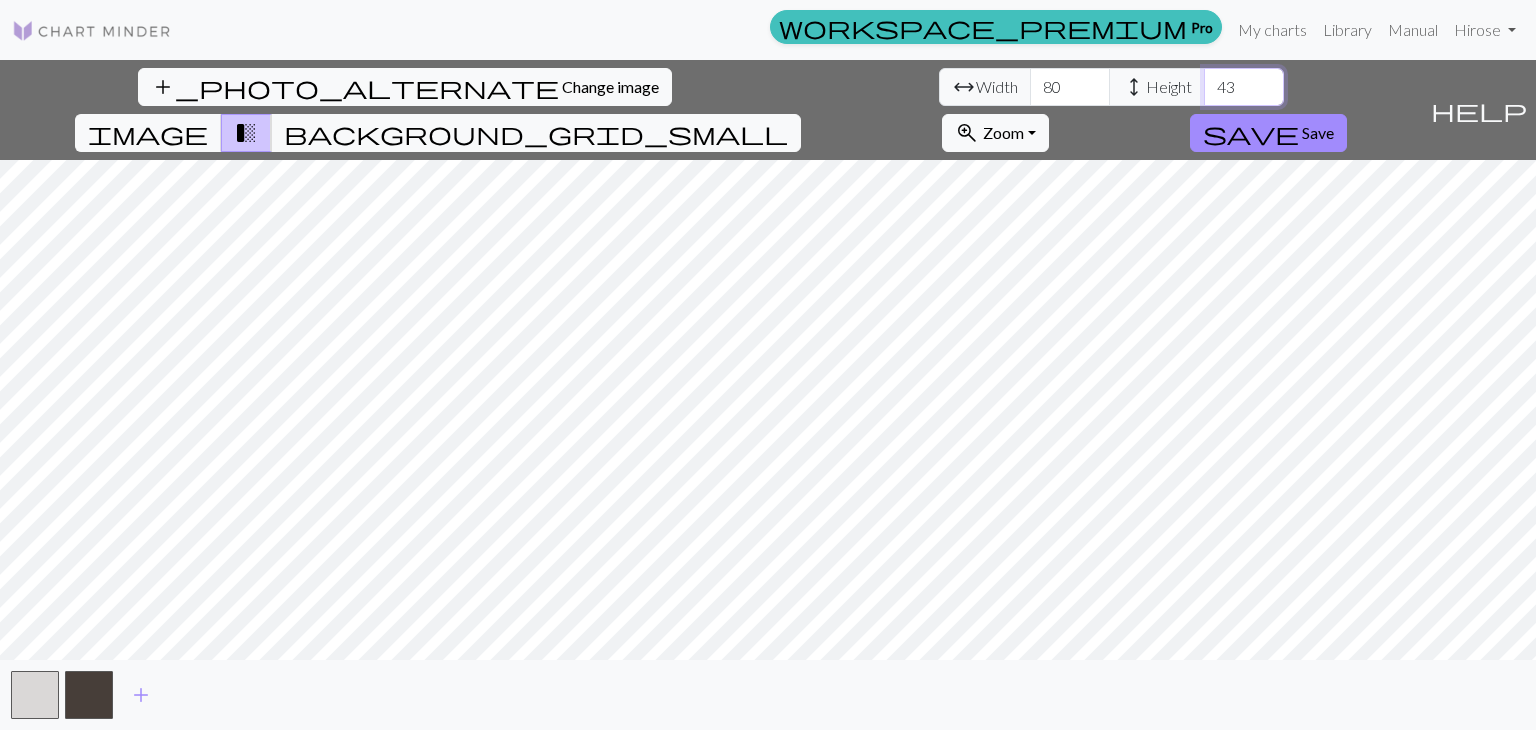 click on "44" at bounding box center [1244, 87] 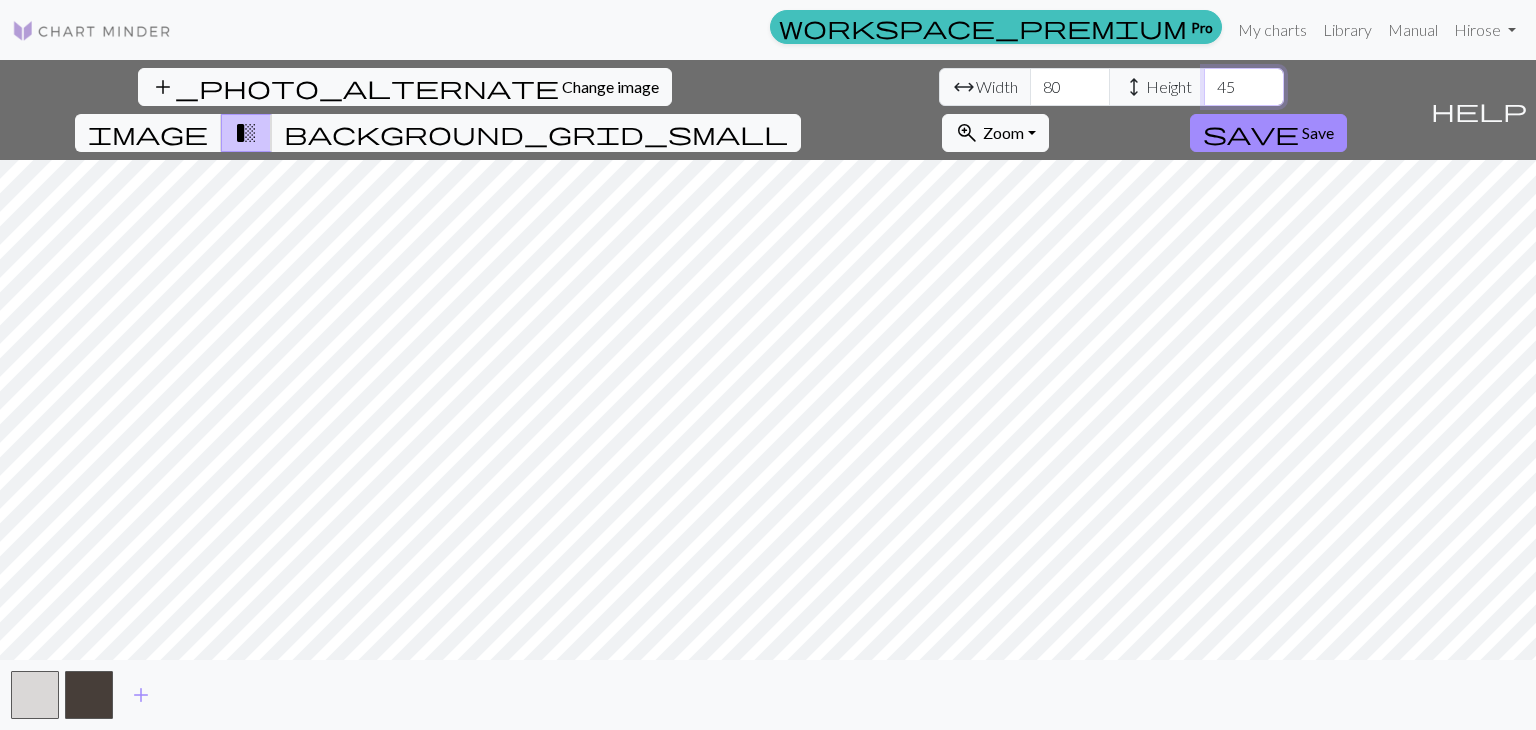 click on "45" at bounding box center [1244, 87] 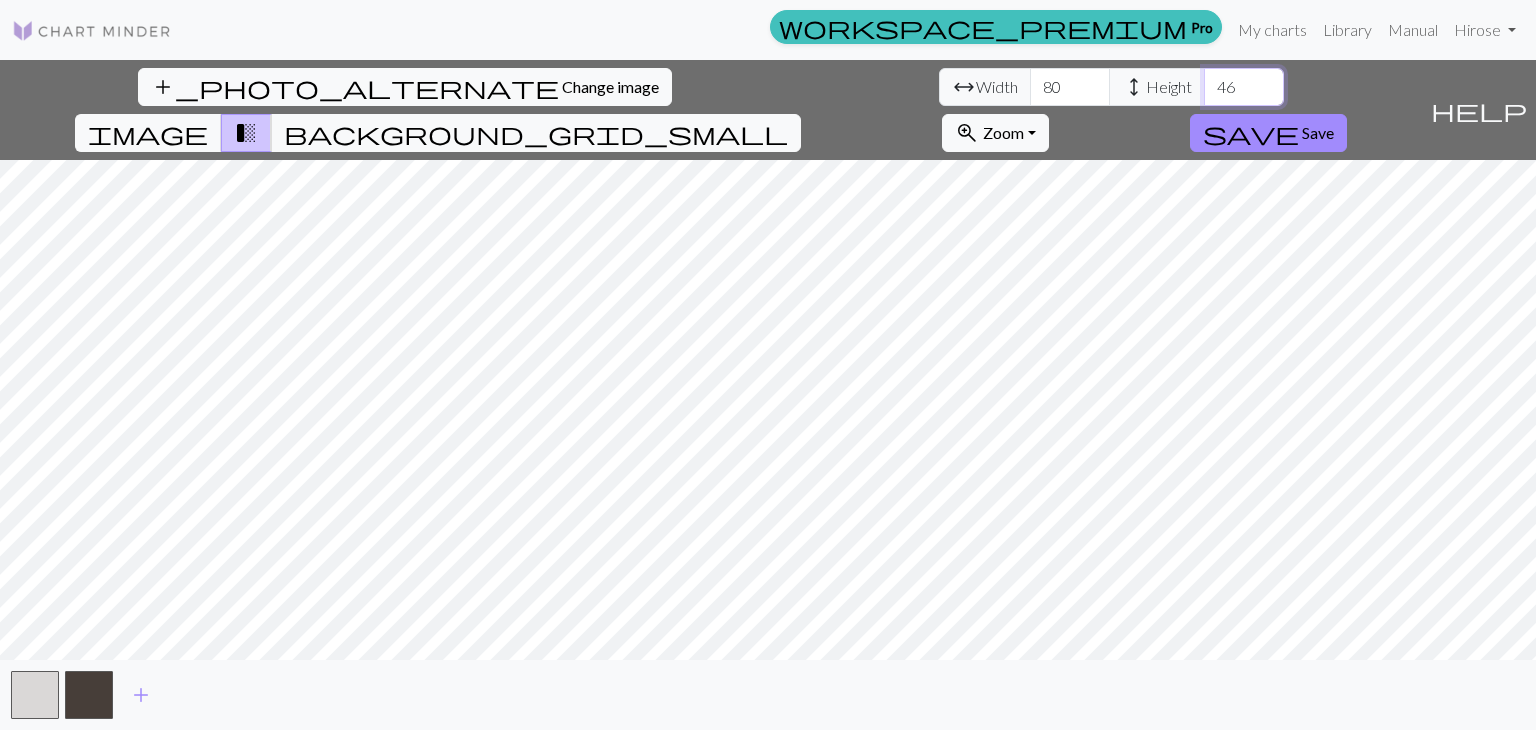 click on "46" at bounding box center (1244, 87) 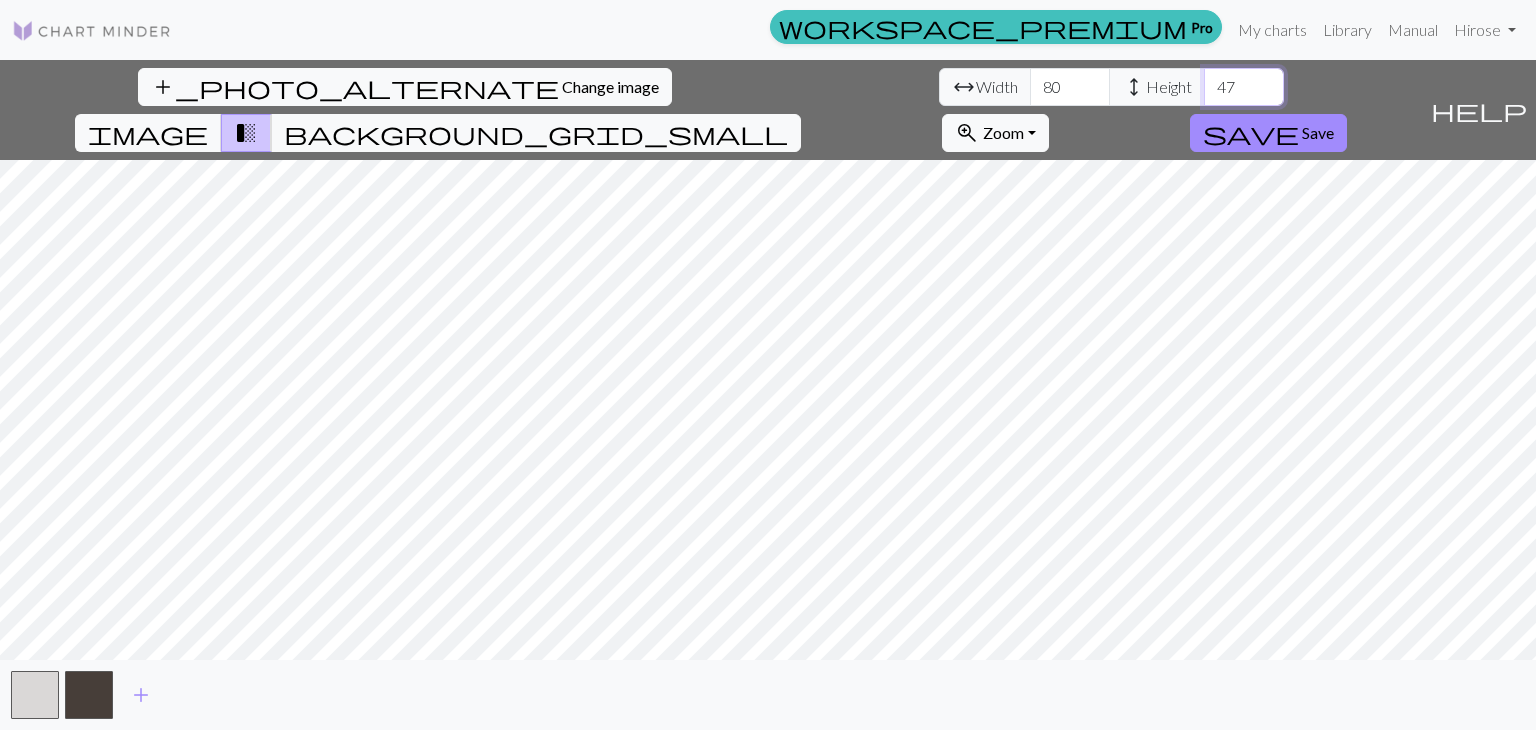 click on "47" at bounding box center (1244, 87) 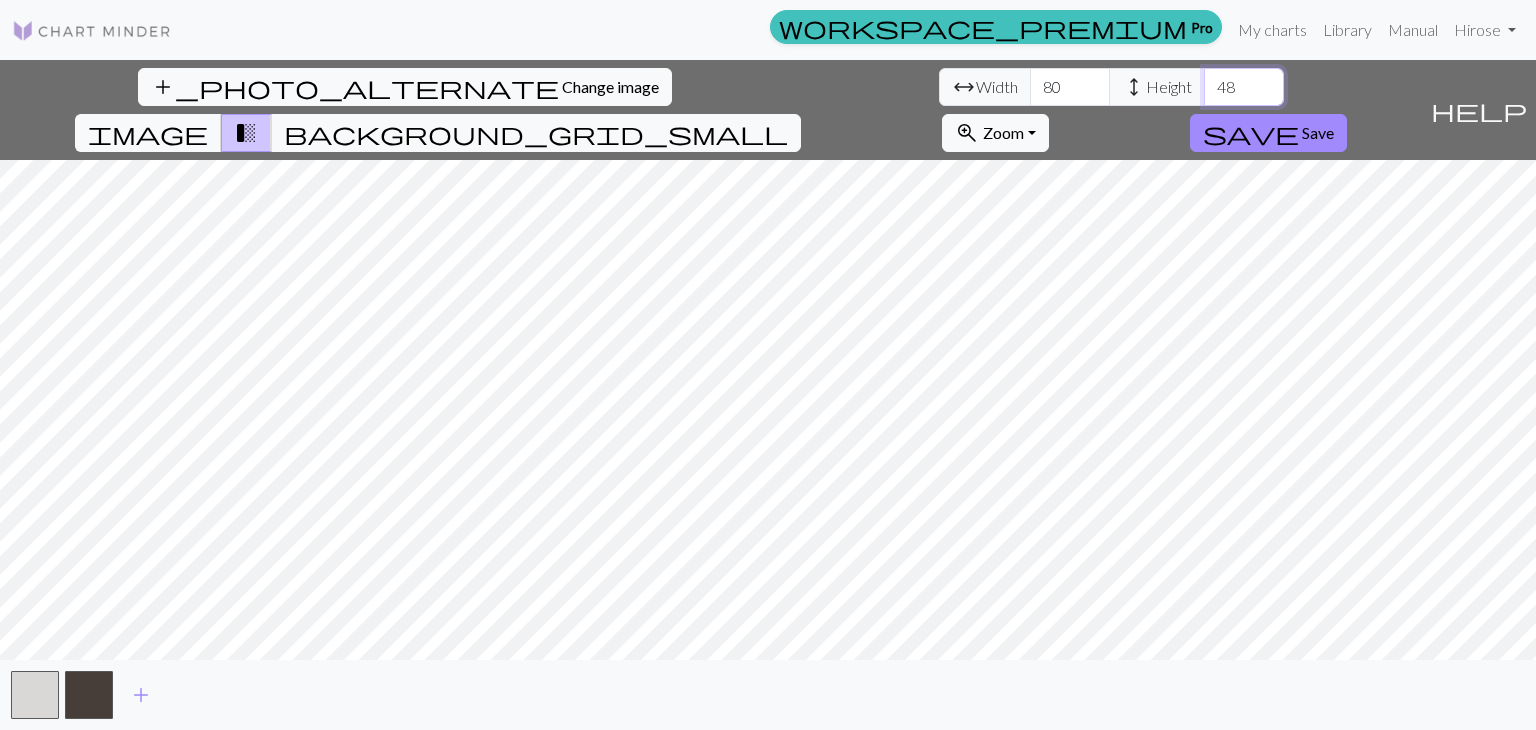 click on "48" at bounding box center (1244, 87) 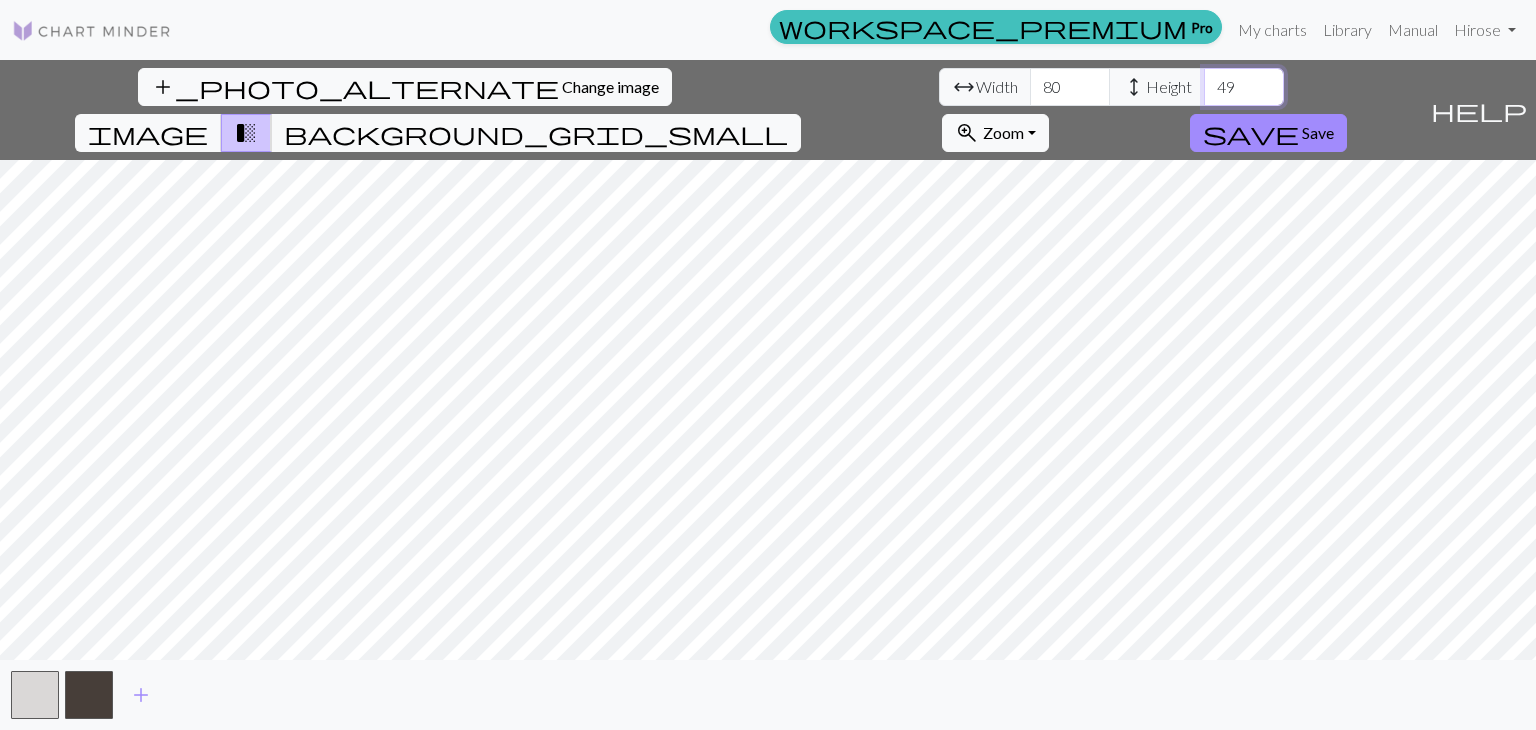 click on "49" at bounding box center [1244, 87] 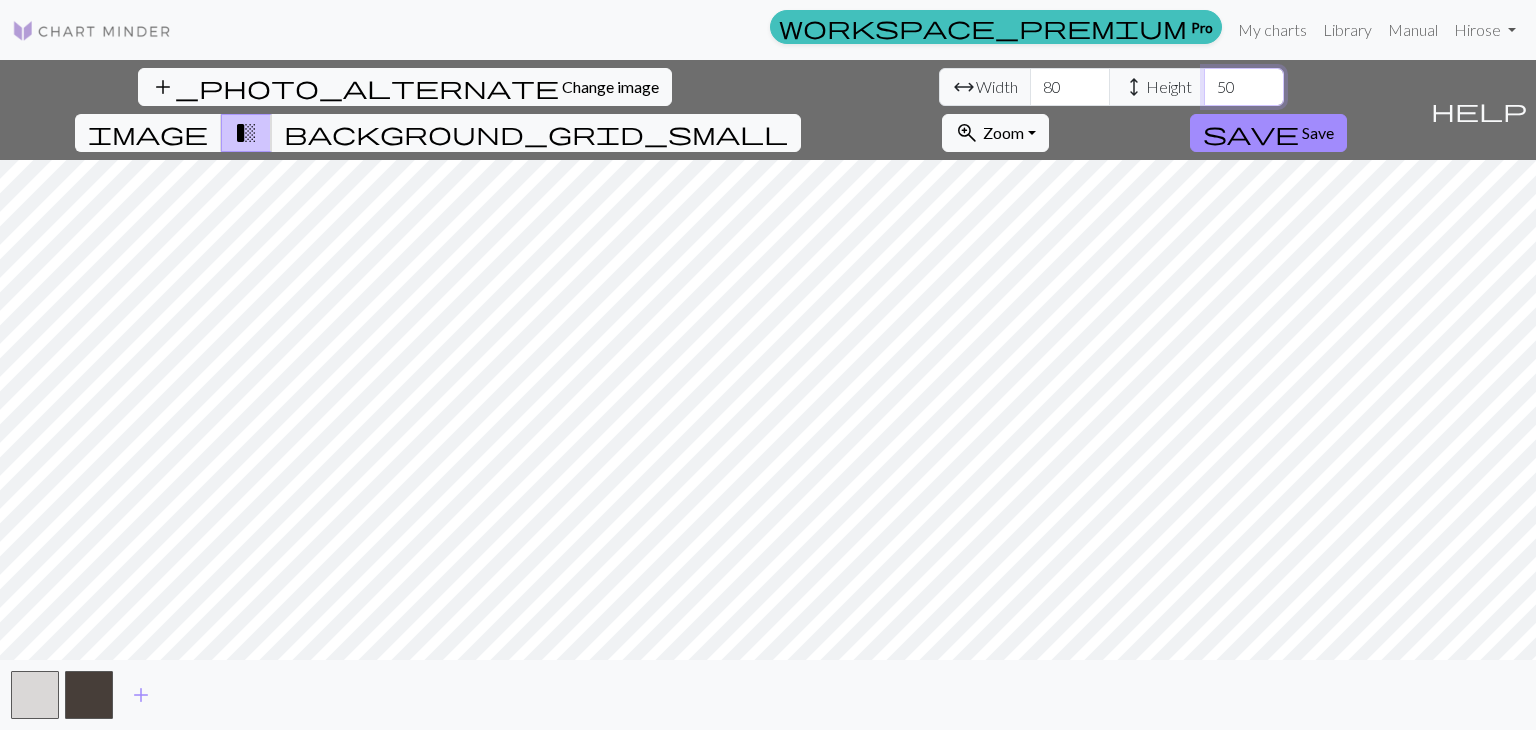 click on "50" at bounding box center [1244, 87] 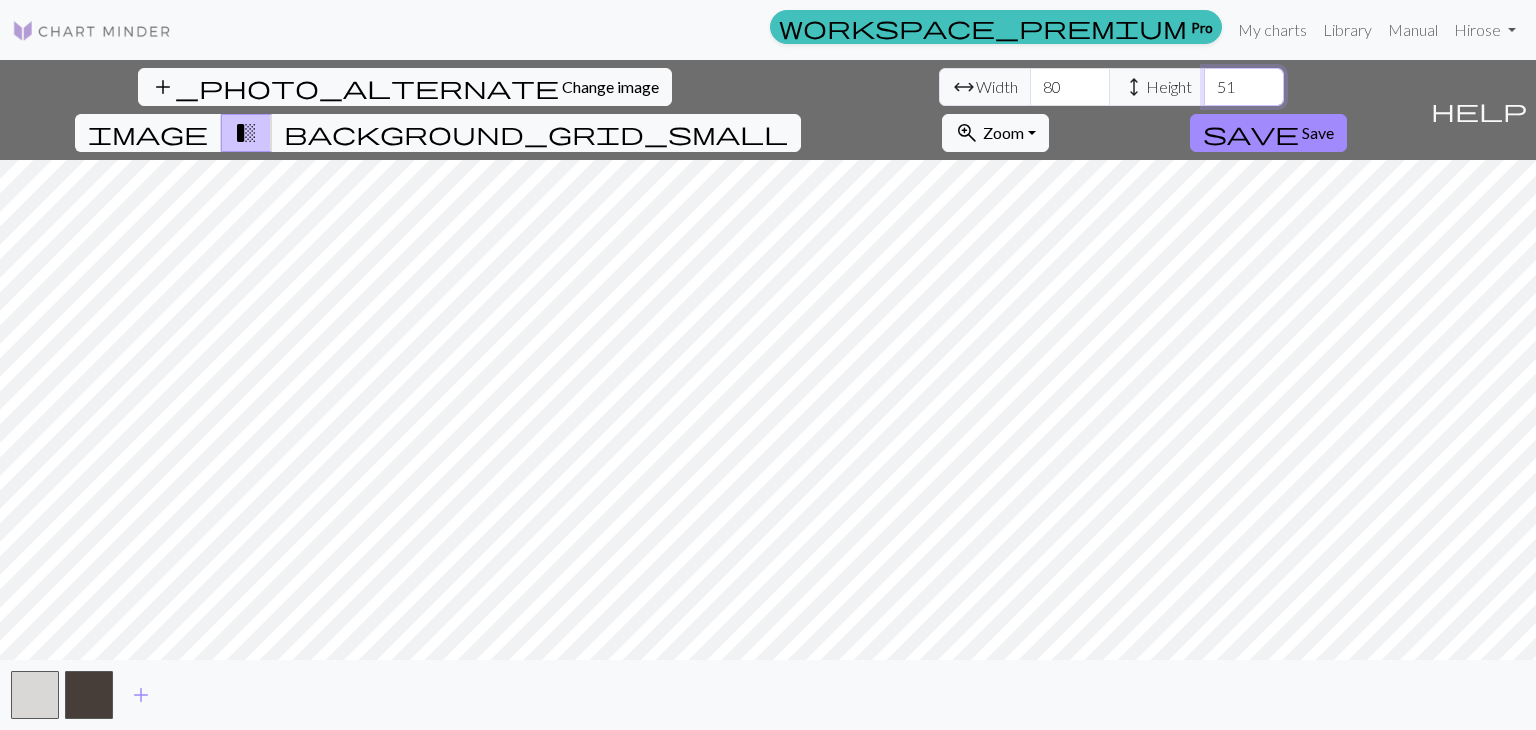 click on "51" at bounding box center [1244, 87] 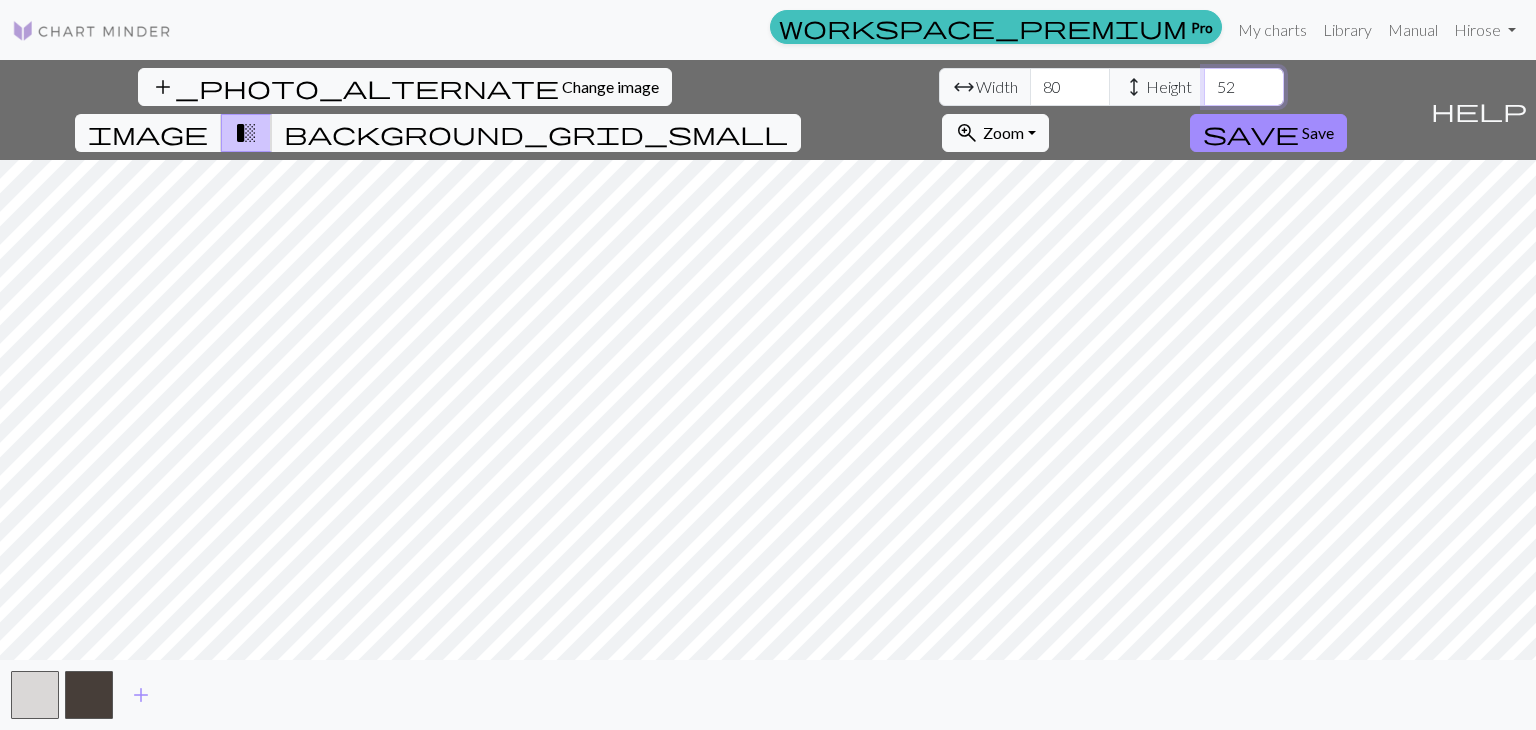 click on "52" at bounding box center [1244, 87] 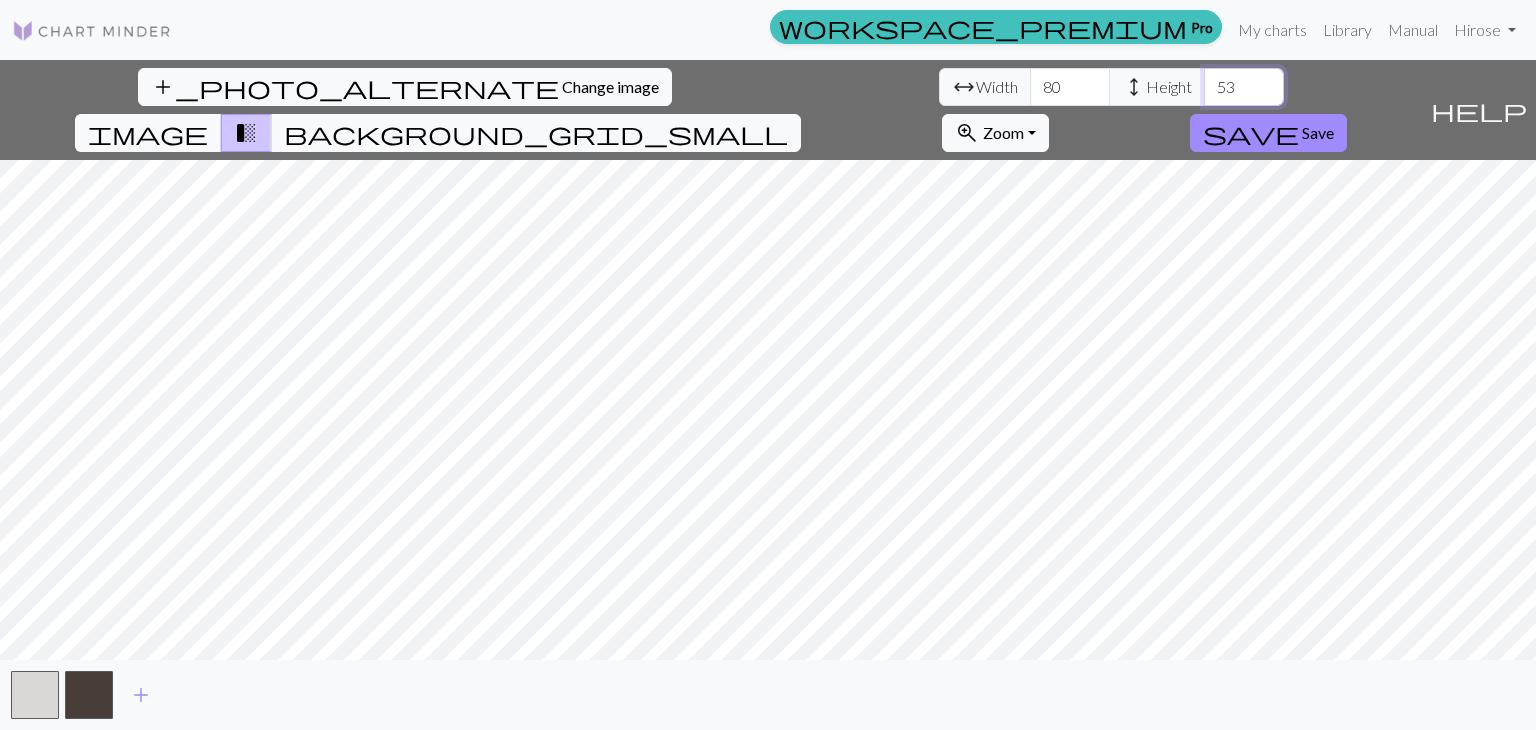 click on "53" at bounding box center [1244, 87] 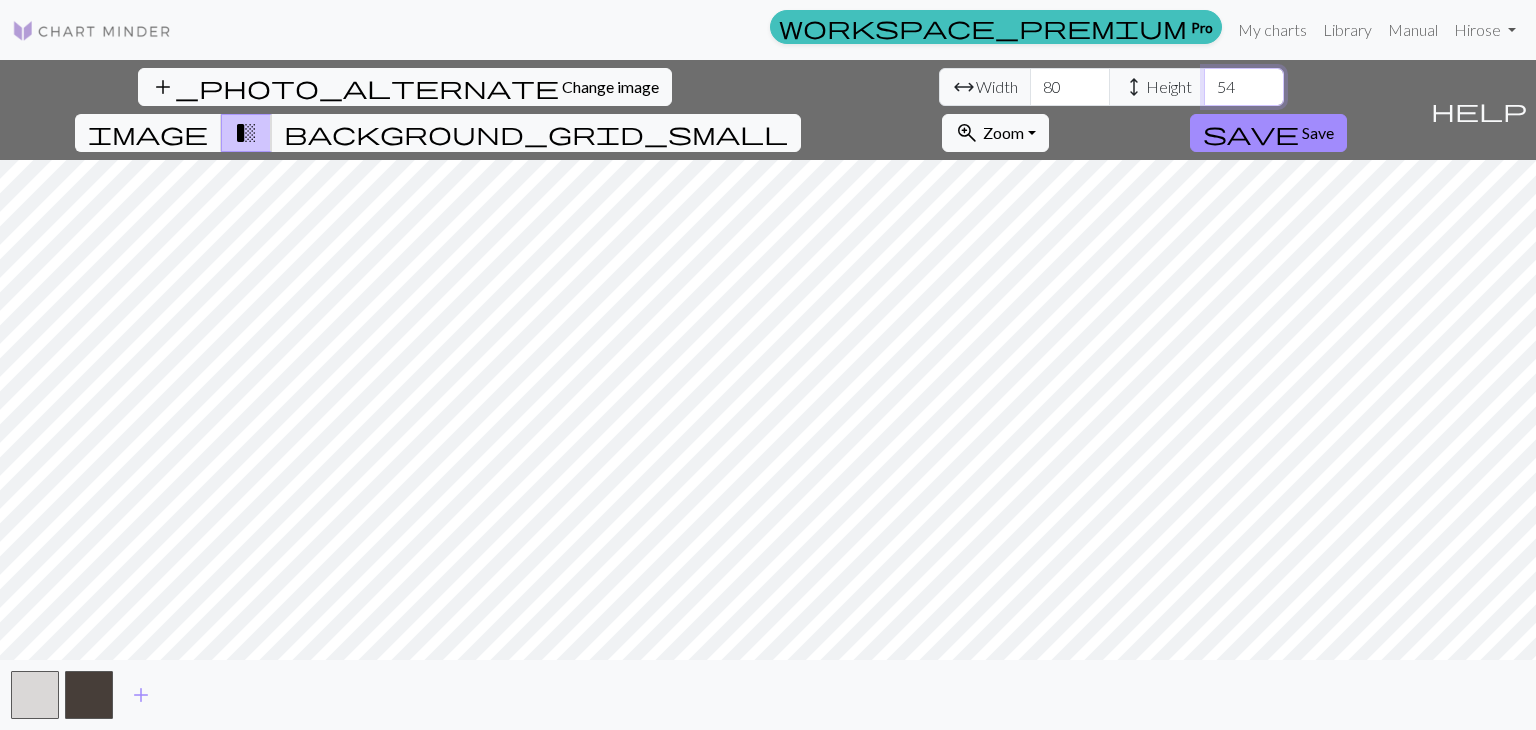 click on "55" at bounding box center [1244, 87] 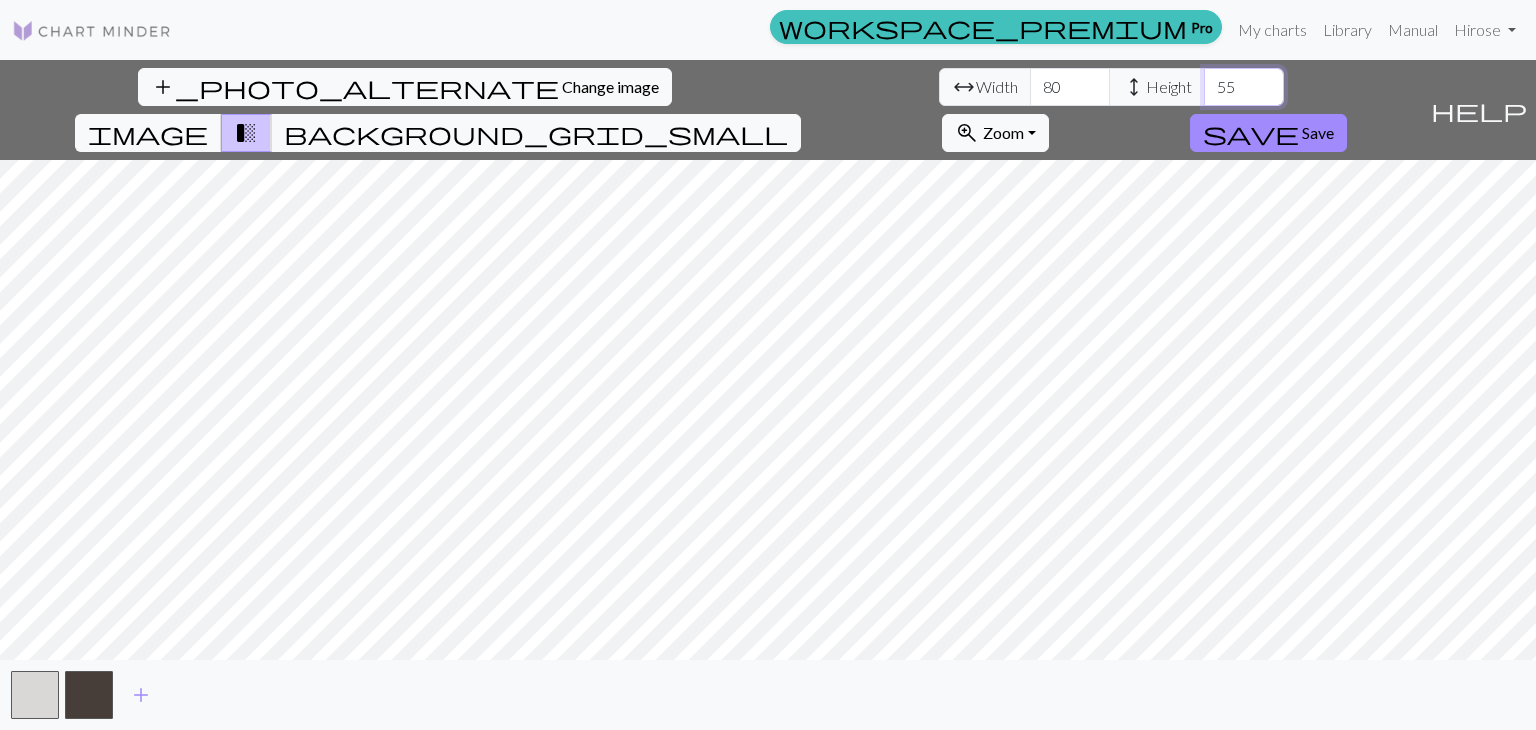 click on "56" at bounding box center (1244, 87) 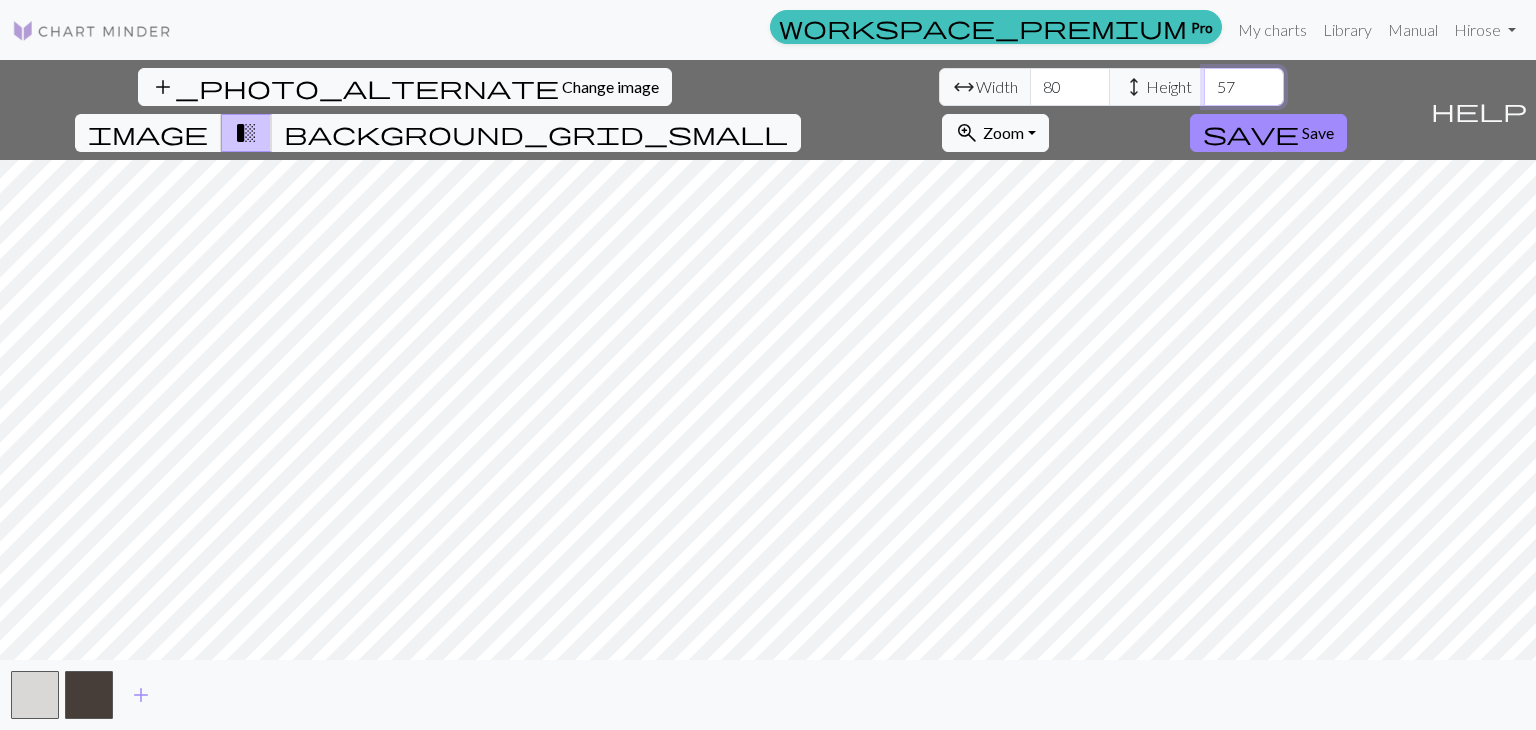 click on "57" at bounding box center (1244, 87) 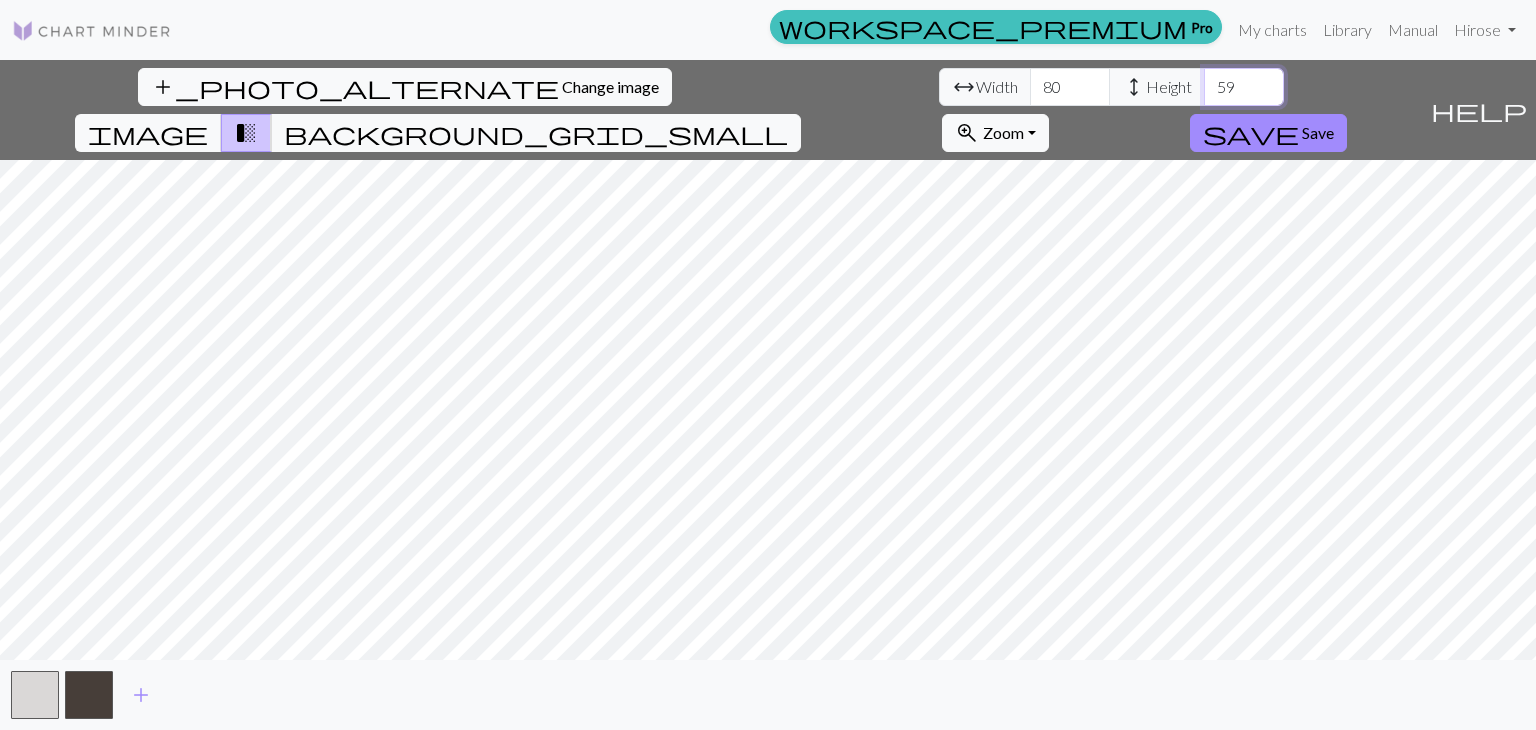 click on "59" at bounding box center (1244, 87) 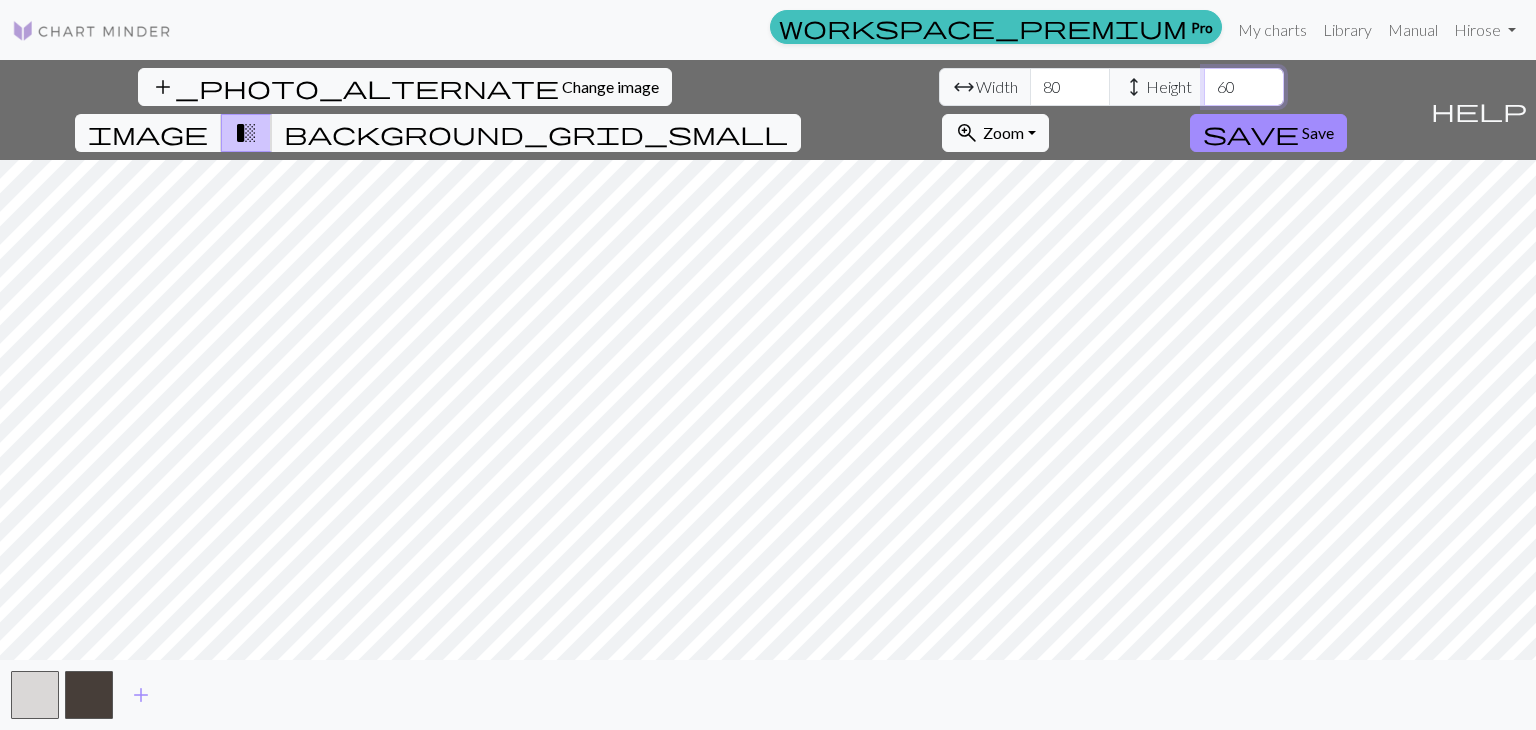 click on "60" at bounding box center [1244, 87] 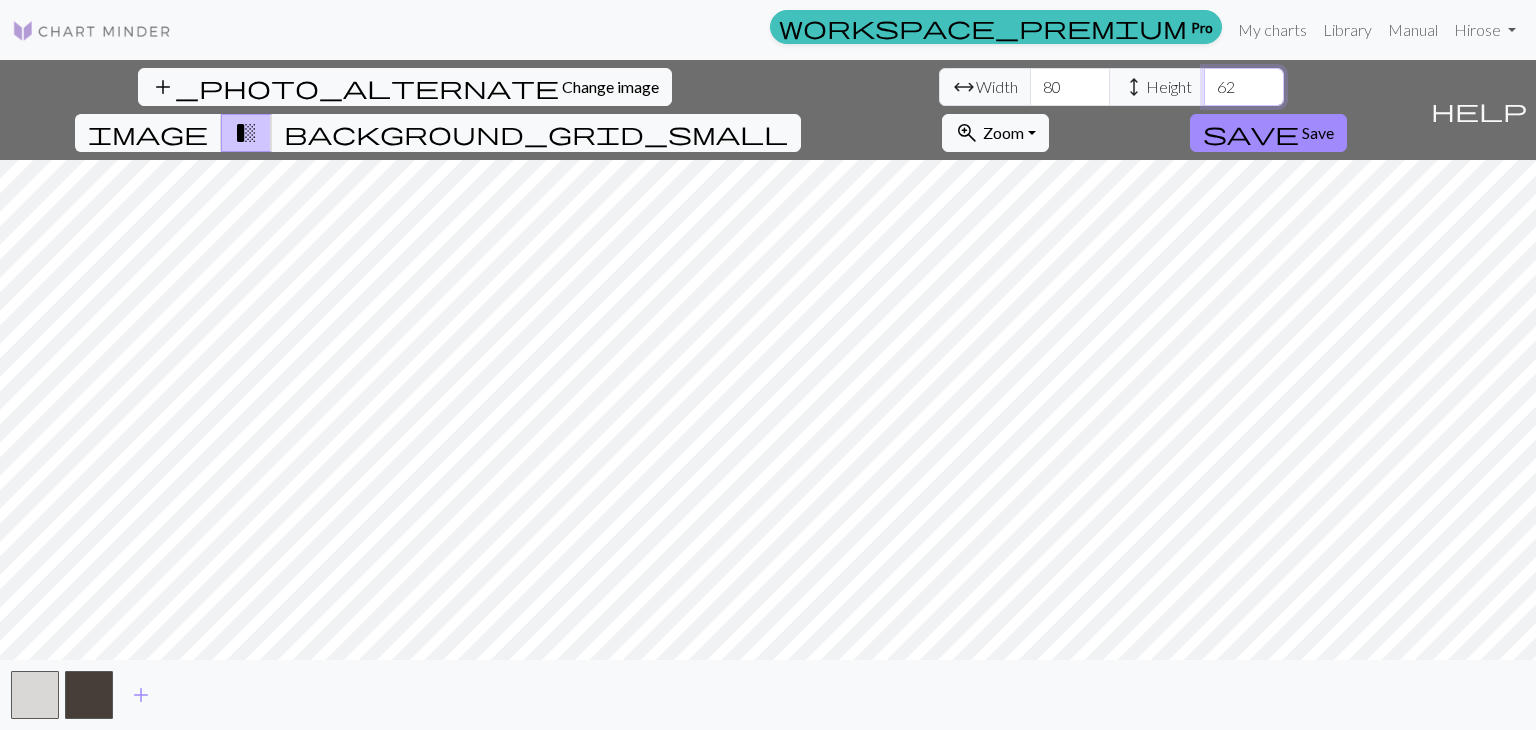 click on "62" at bounding box center (1244, 87) 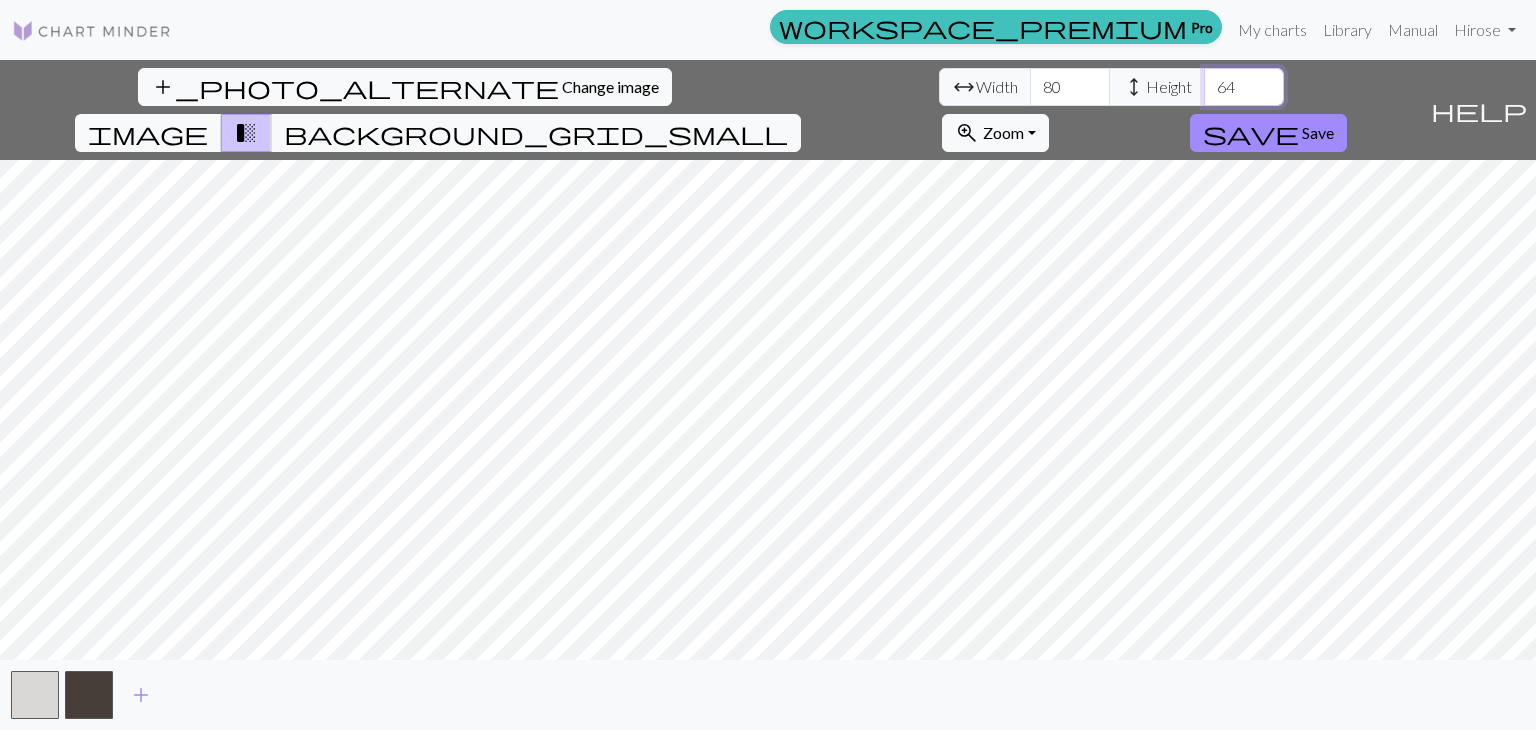 click on "64" at bounding box center (1244, 87) 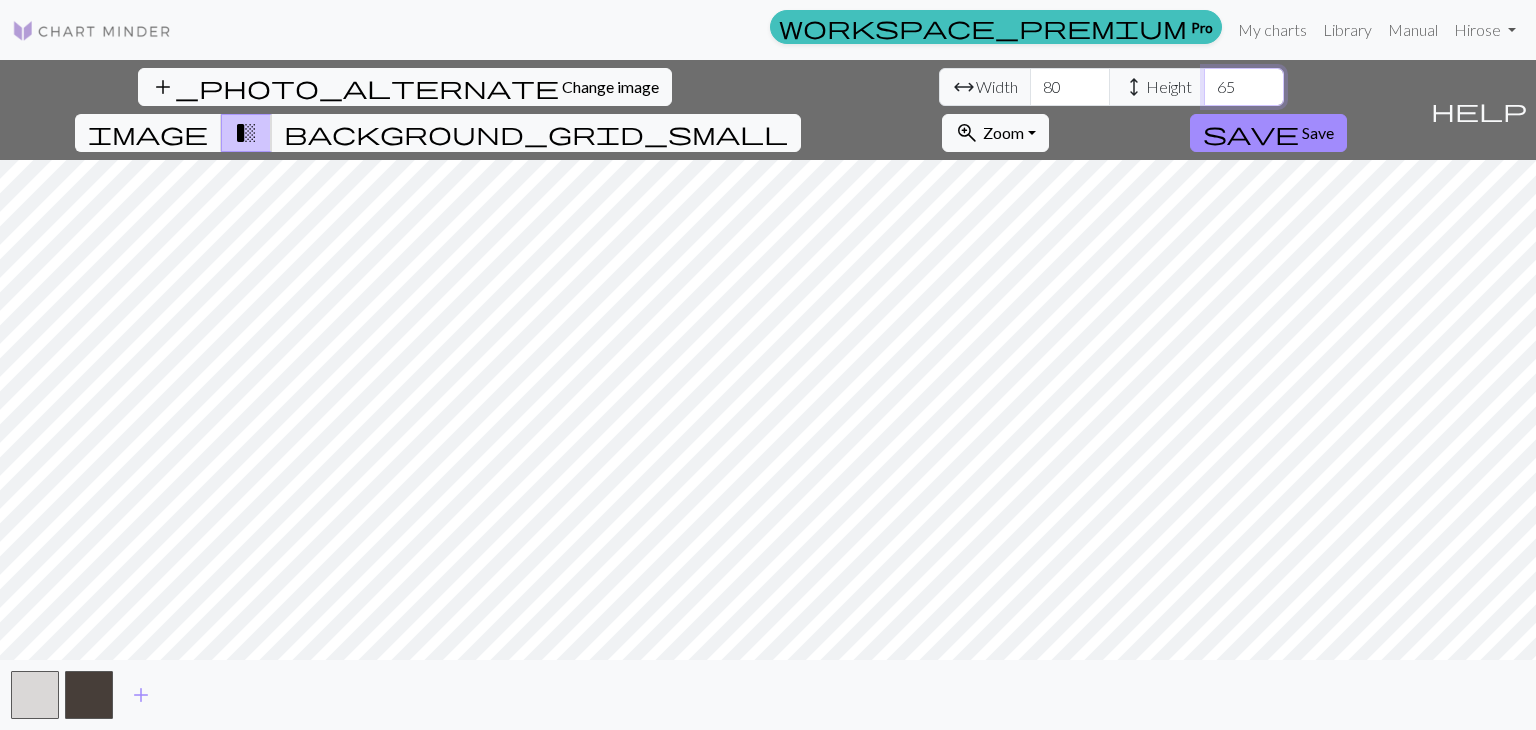 click on "65" at bounding box center (1244, 87) 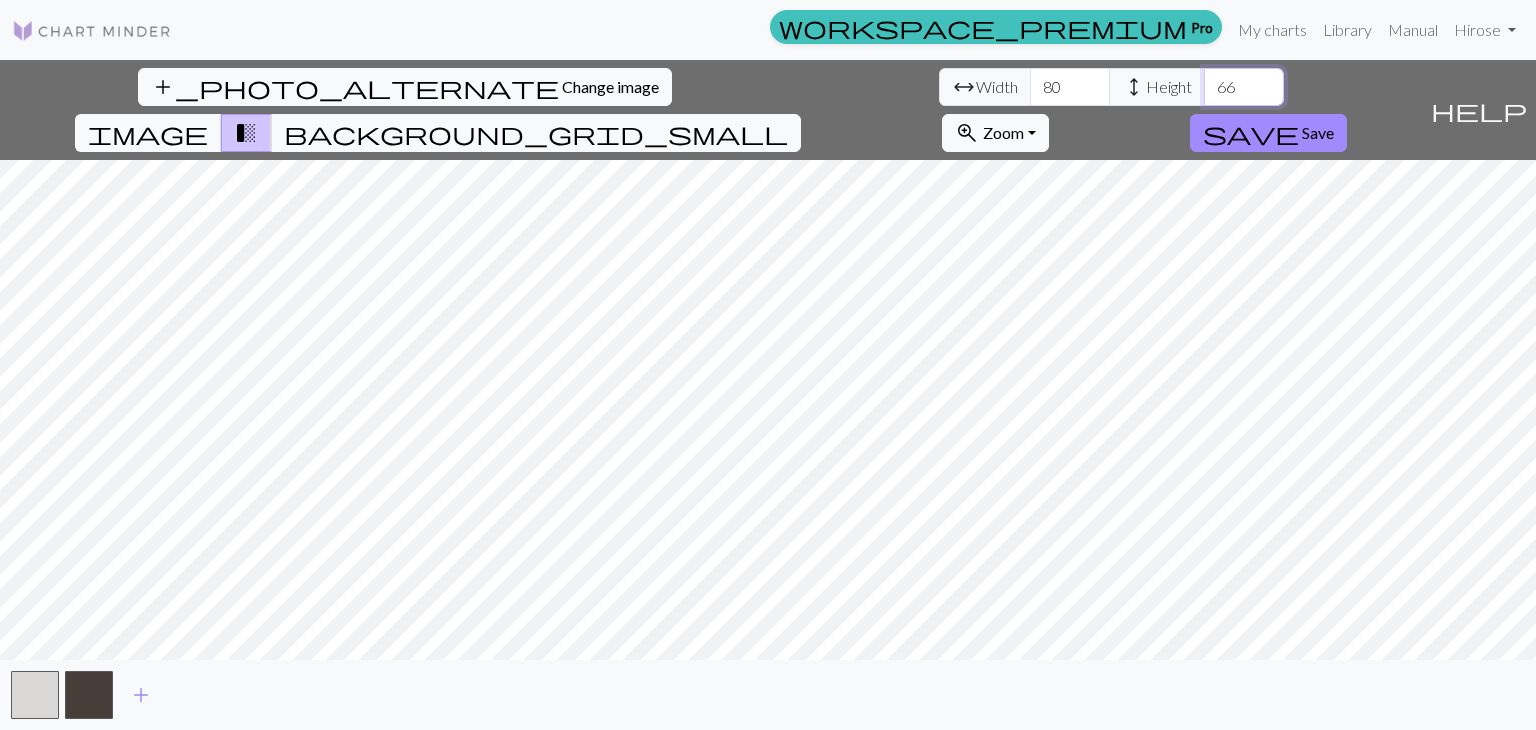 click on "66" at bounding box center [1244, 87] 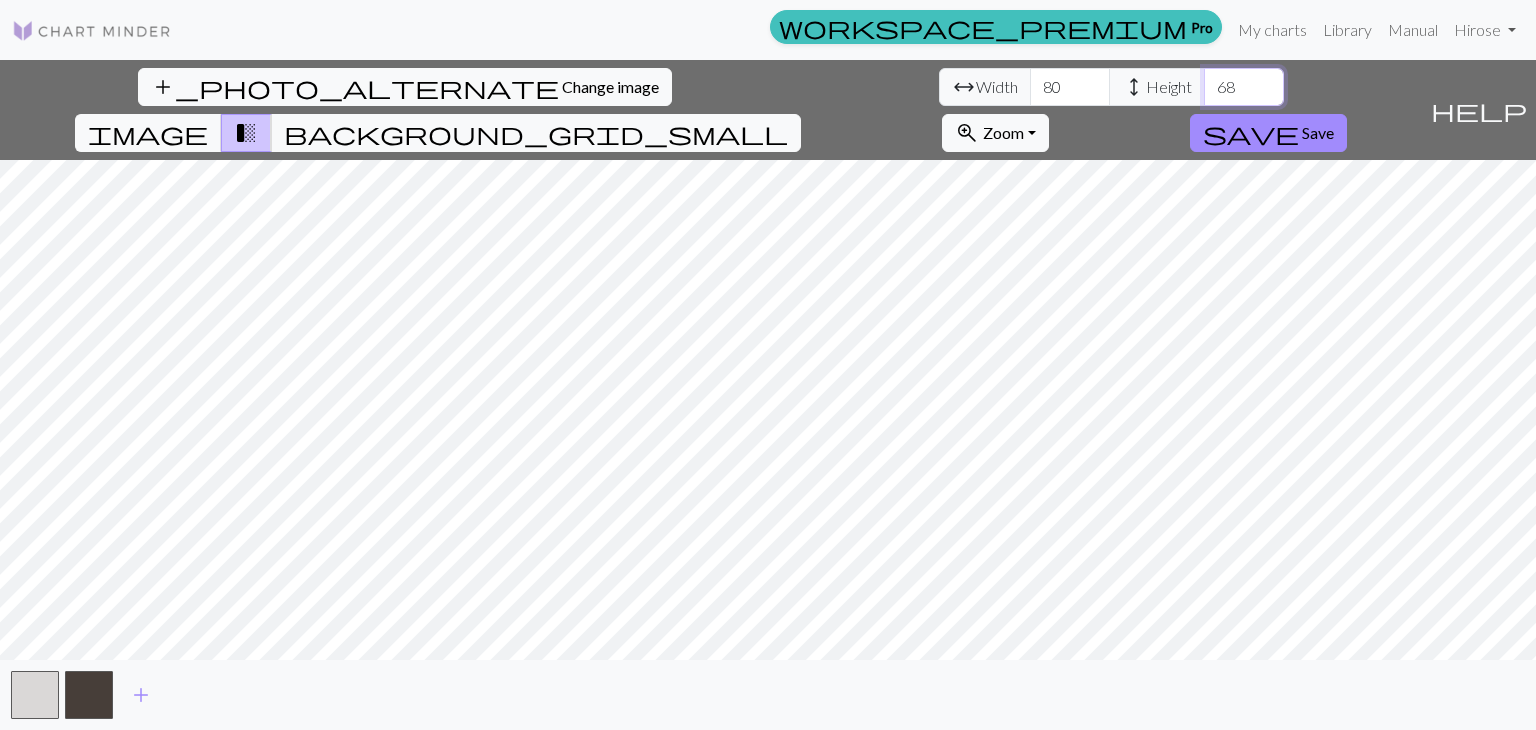 click on "68" at bounding box center [1244, 87] 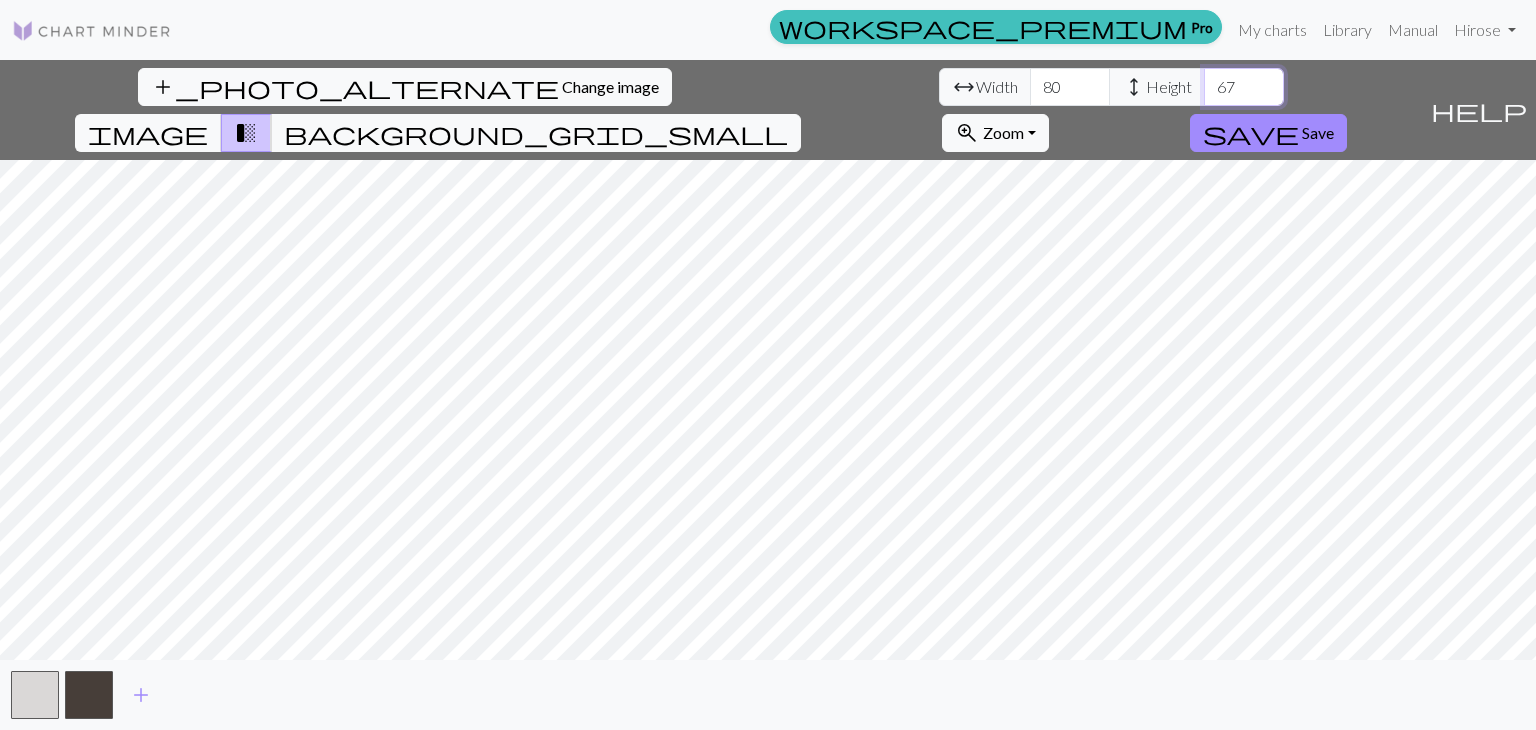 click on "67" at bounding box center [1244, 87] 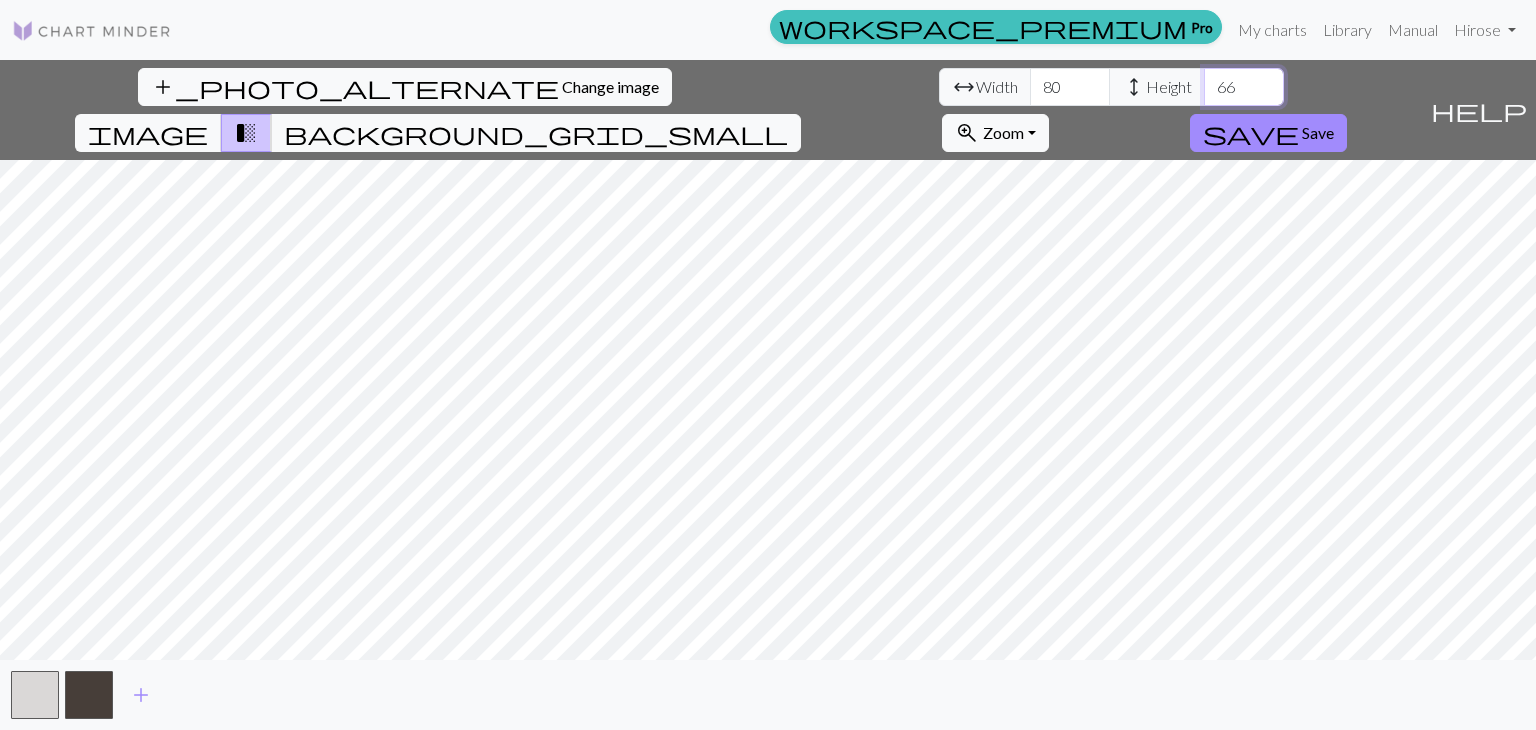 click on "66" at bounding box center (1244, 87) 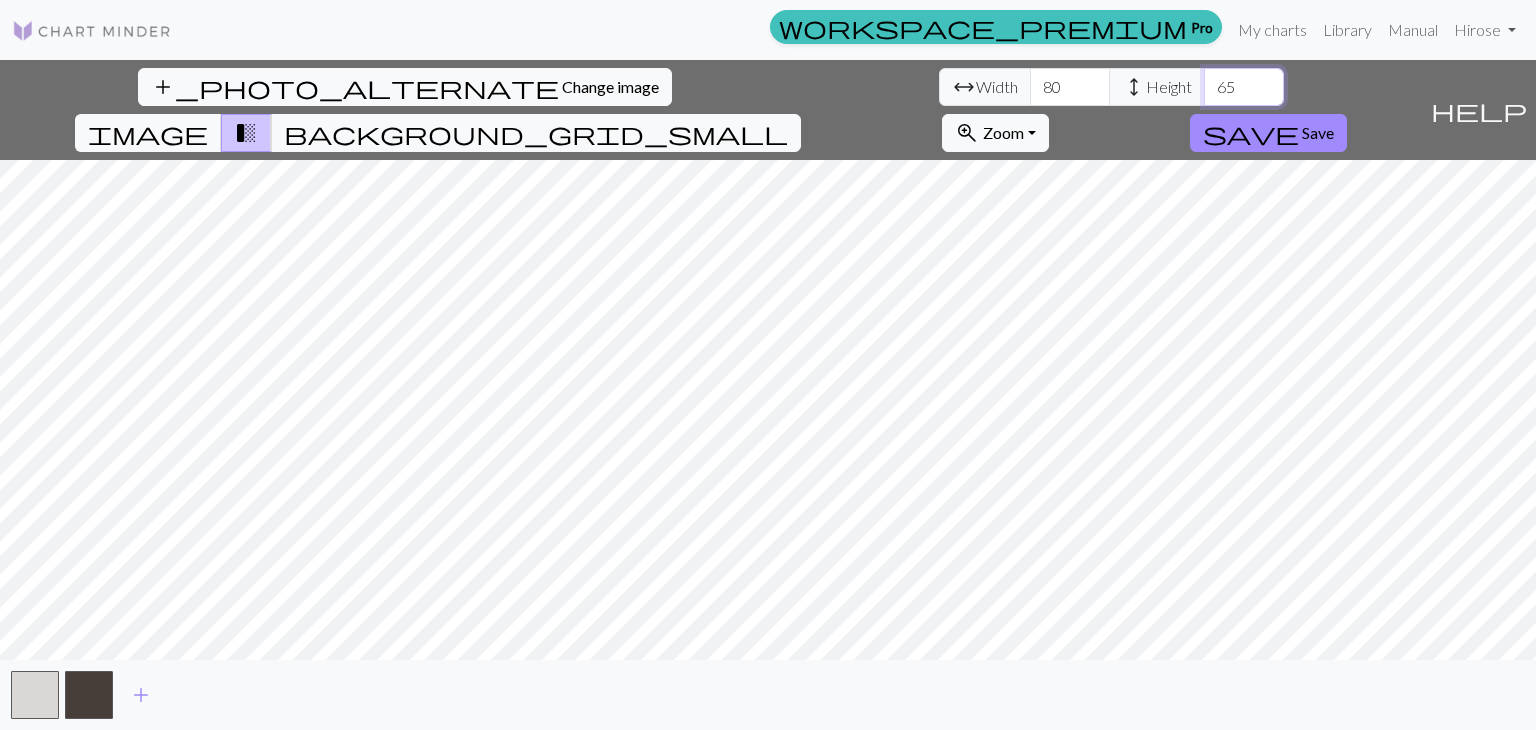 click on "65" at bounding box center (1244, 87) 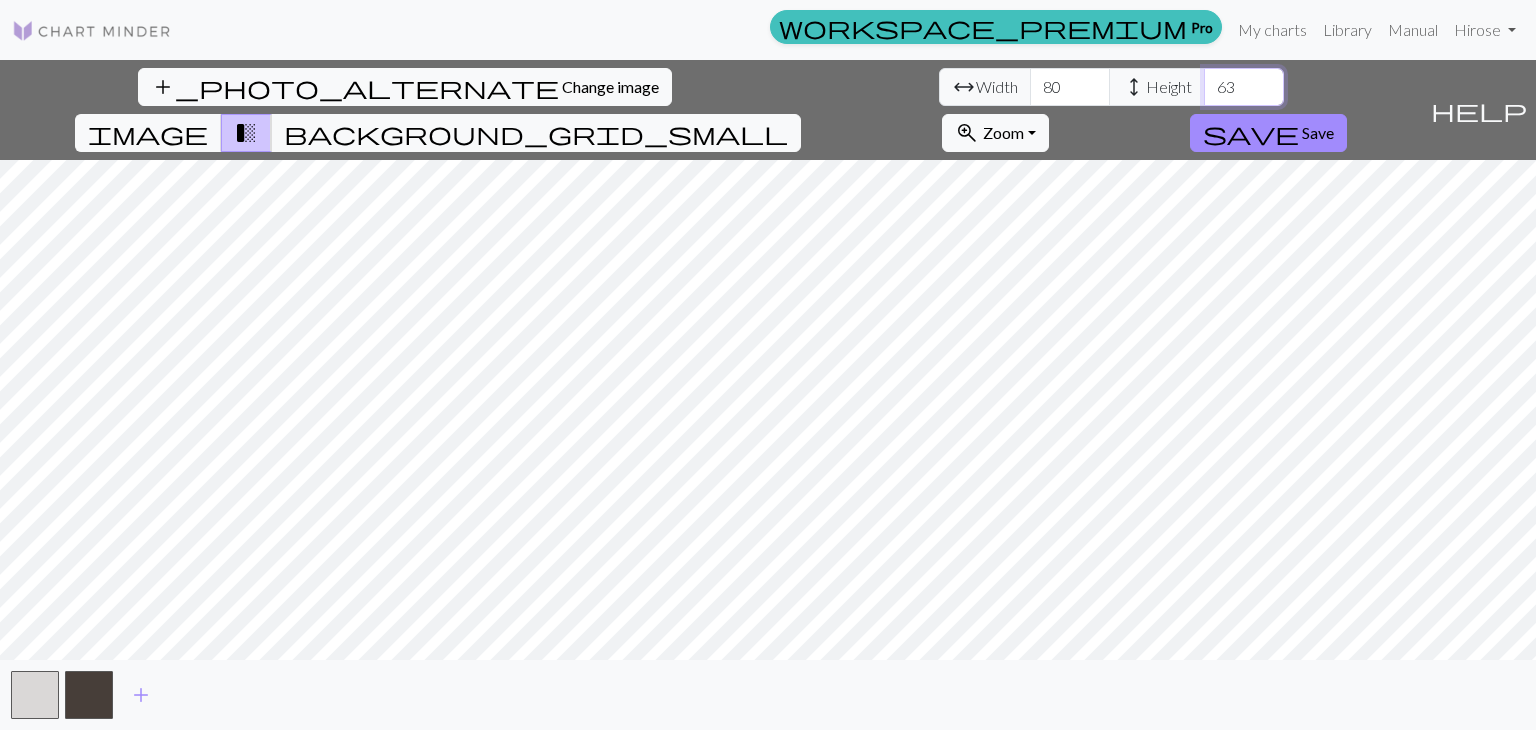 type on "63" 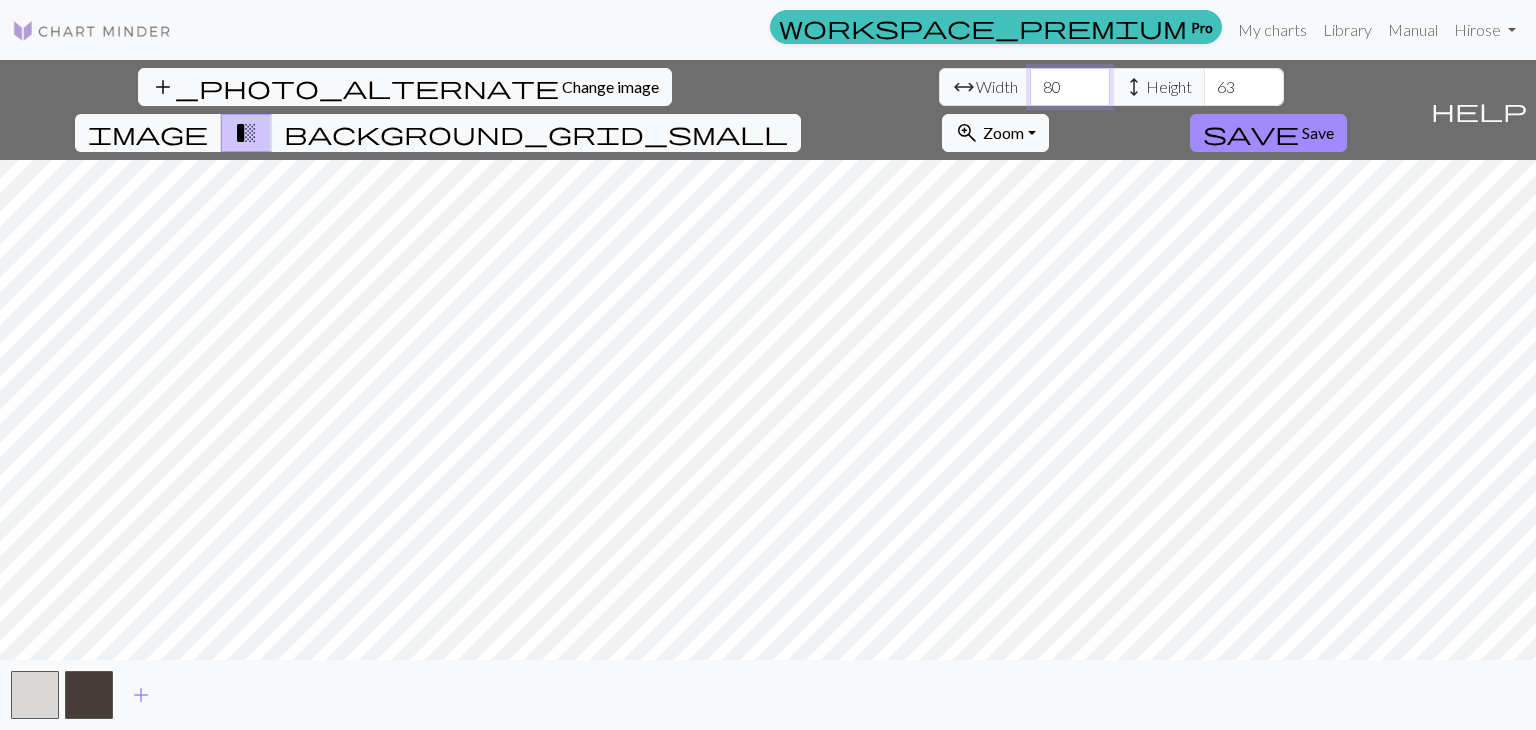 click on "81" at bounding box center (1070, 87) 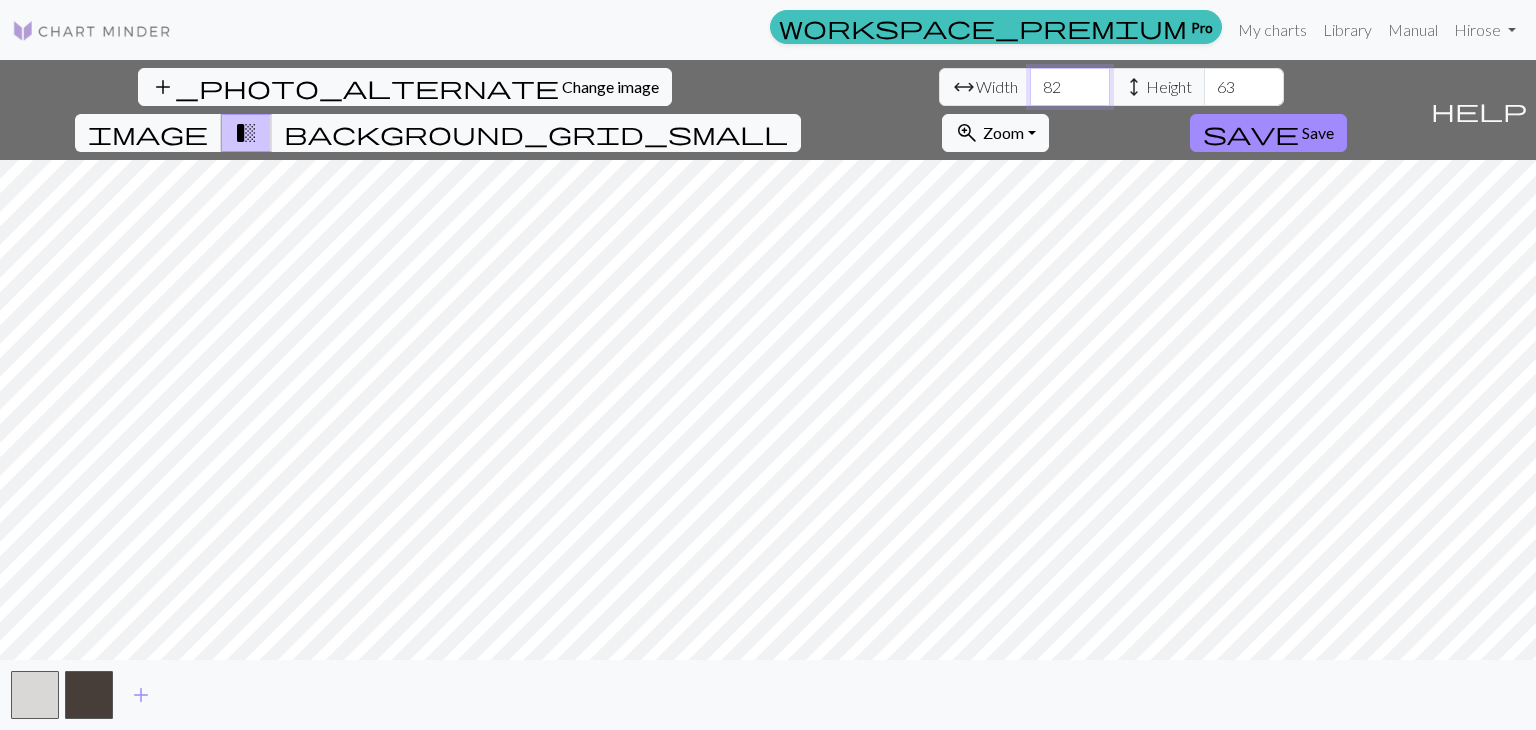 click on "82" at bounding box center [1070, 87] 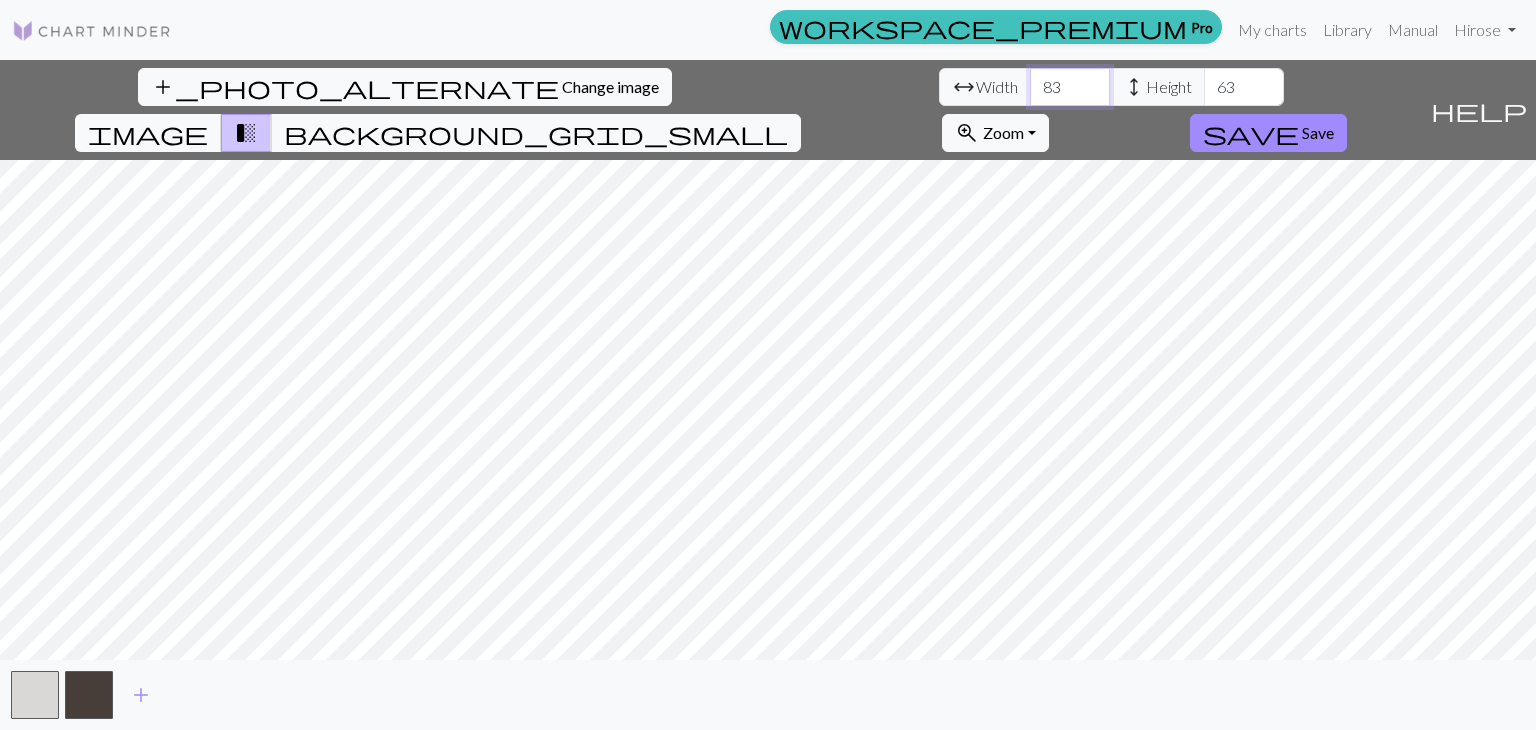 click on "83" at bounding box center (1070, 87) 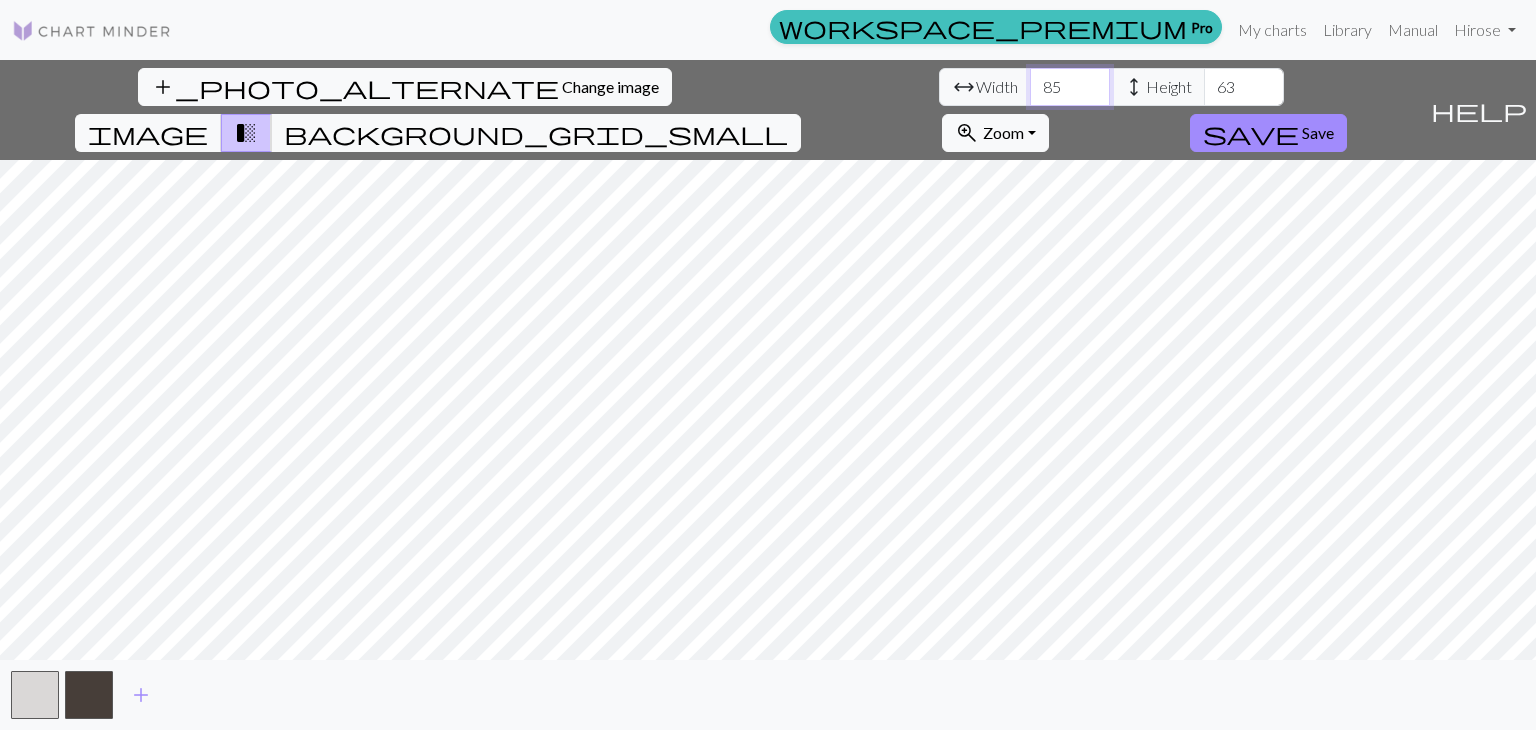 click on "85" at bounding box center [1070, 87] 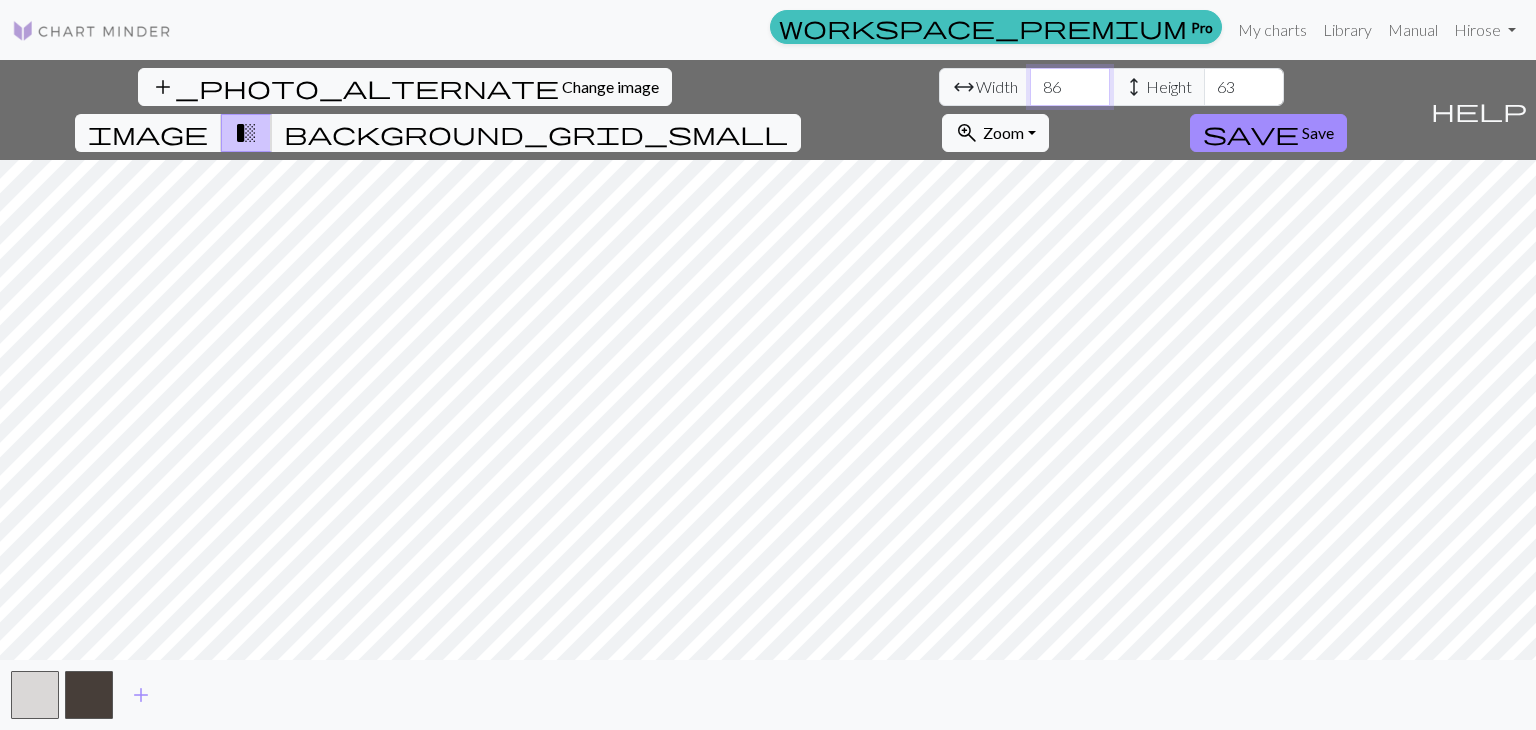 click on "86" at bounding box center [1070, 87] 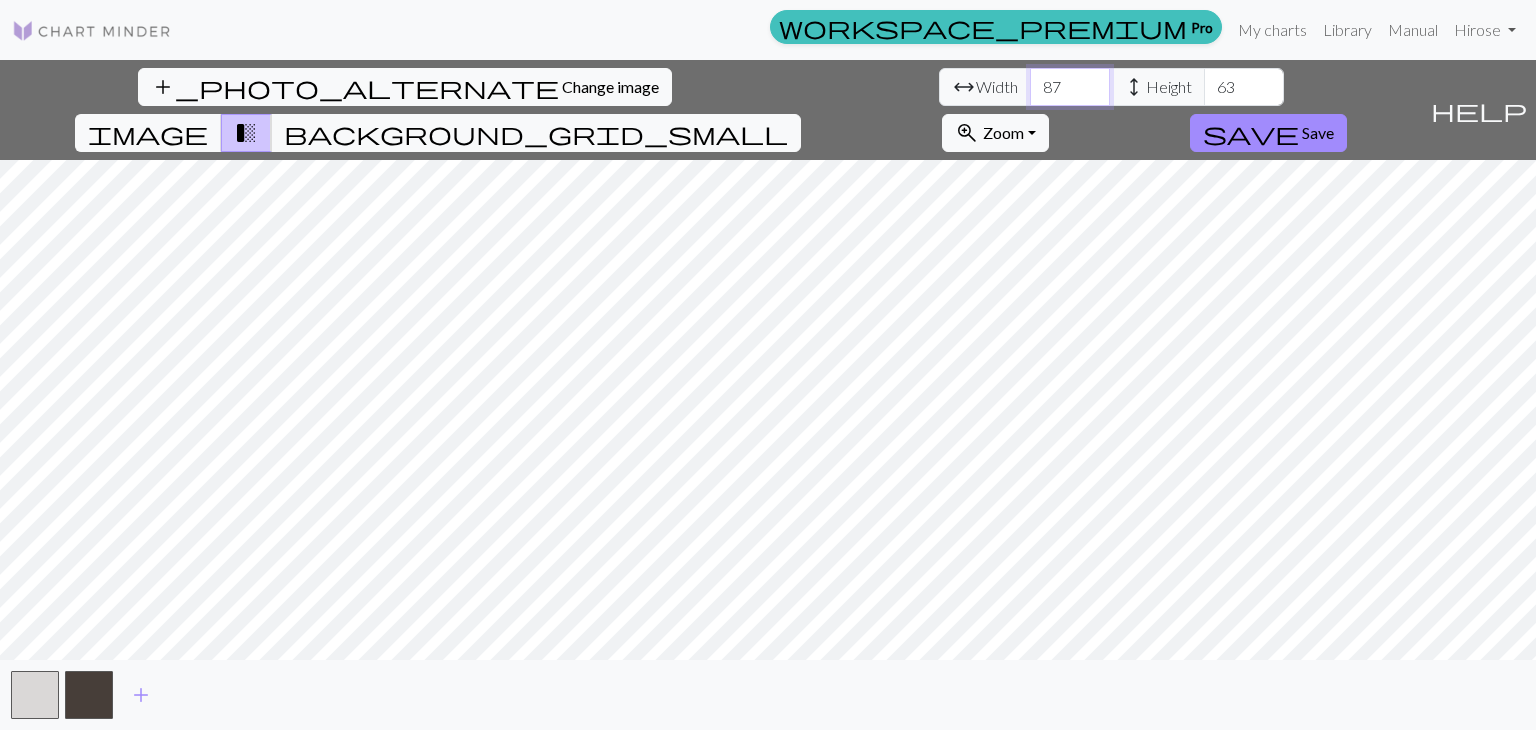 click on "87" at bounding box center (1070, 87) 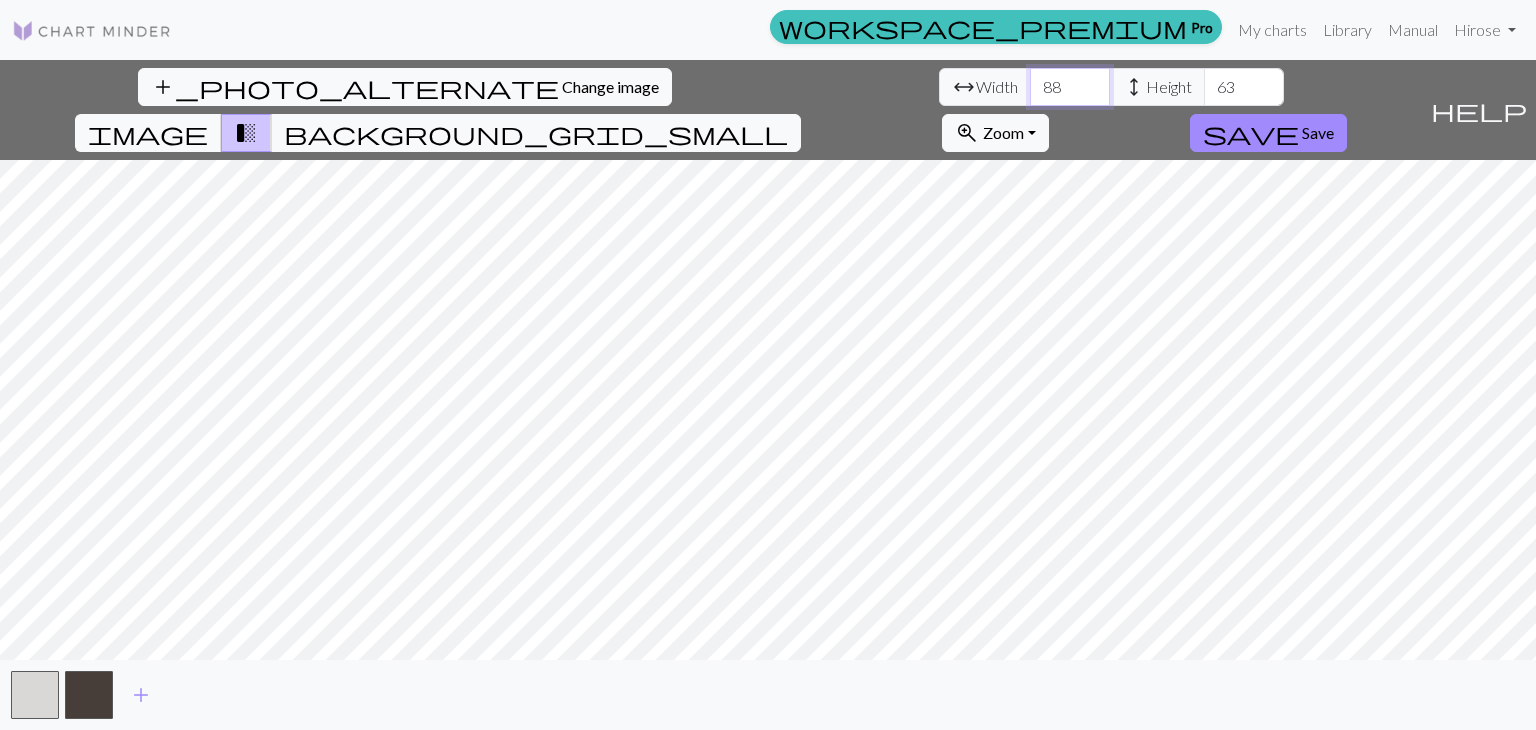 click on "88" at bounding box center (1070, 87) 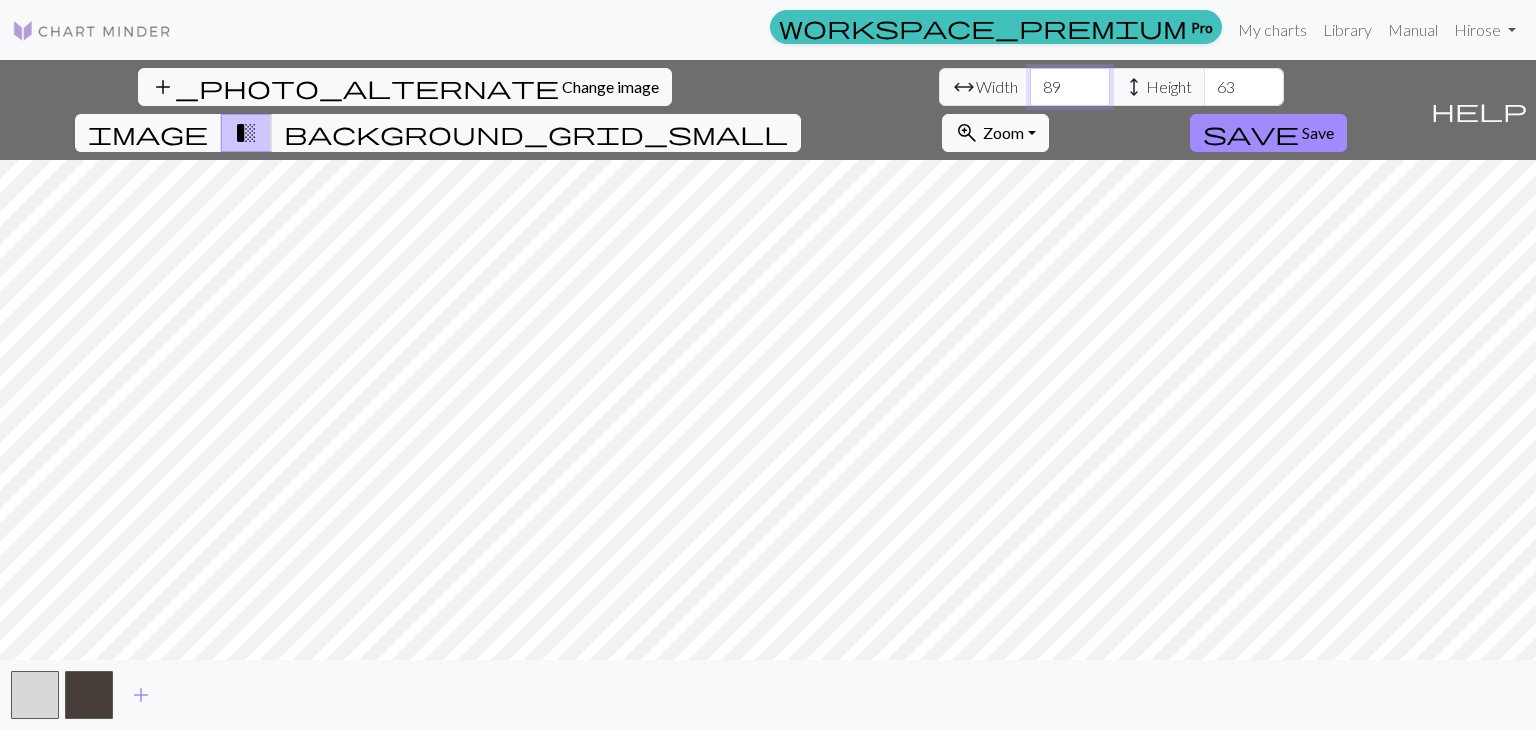 click on "90" at bounding box center [1070, 87] 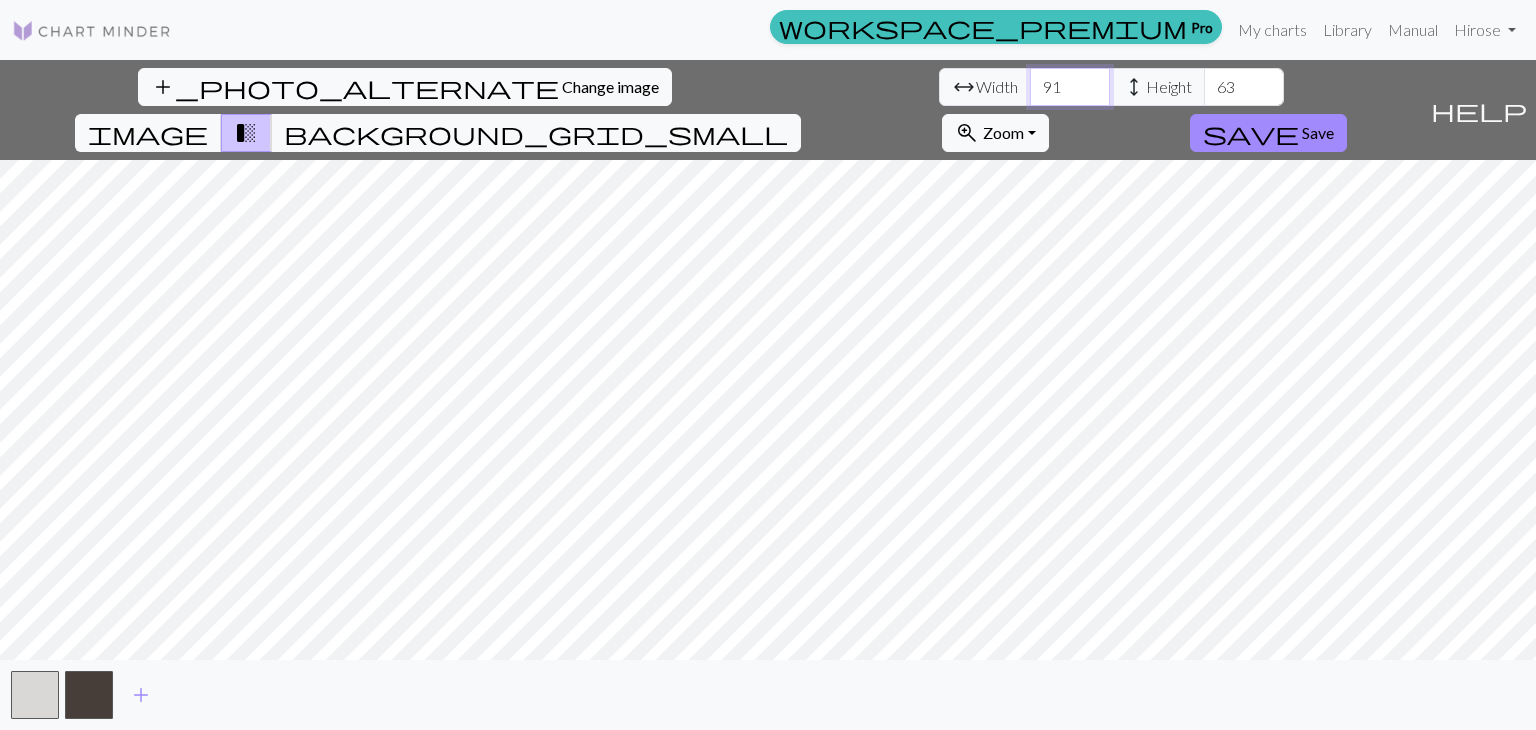 click on "91" at bounding box center [1070, 87] 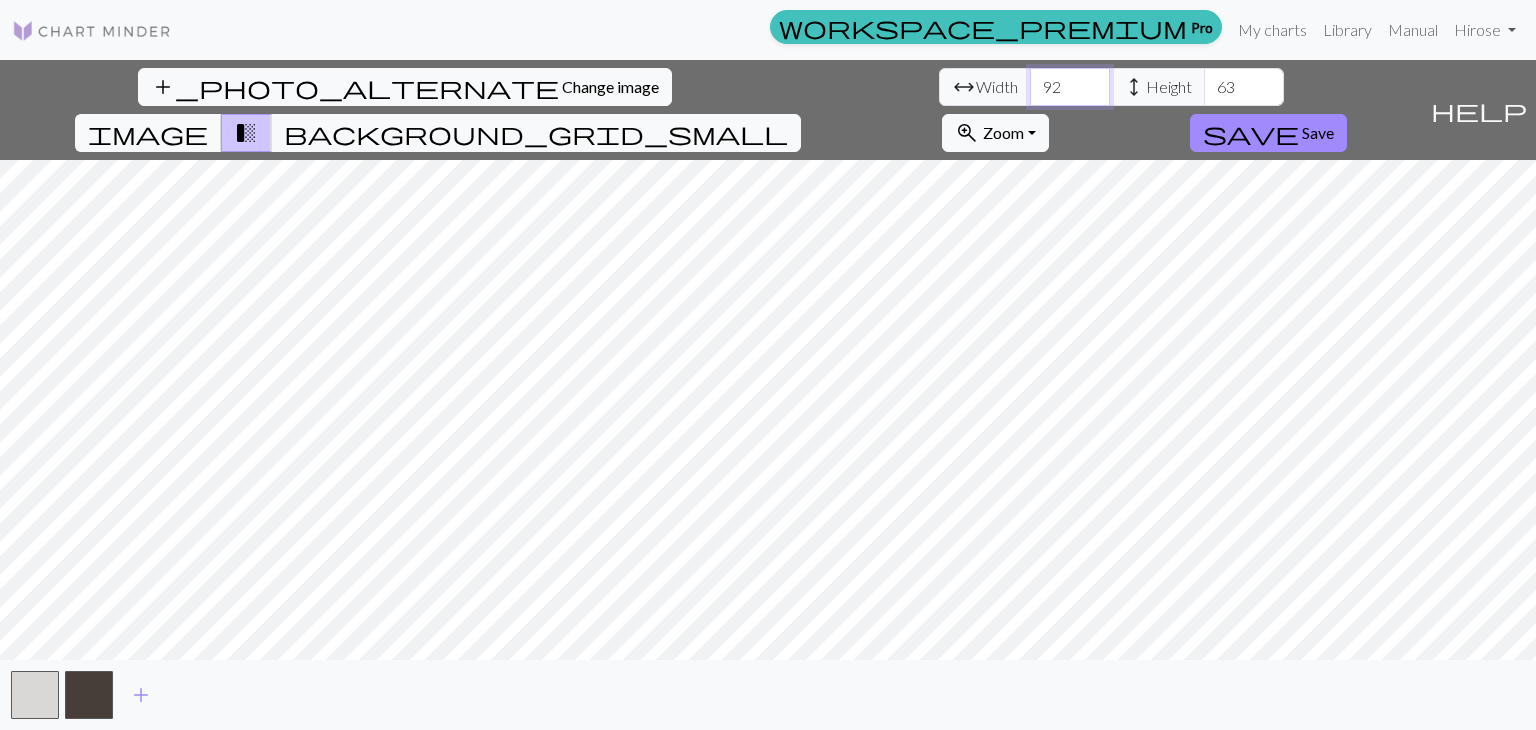 click on "92" at bounding box center [1070, 87] 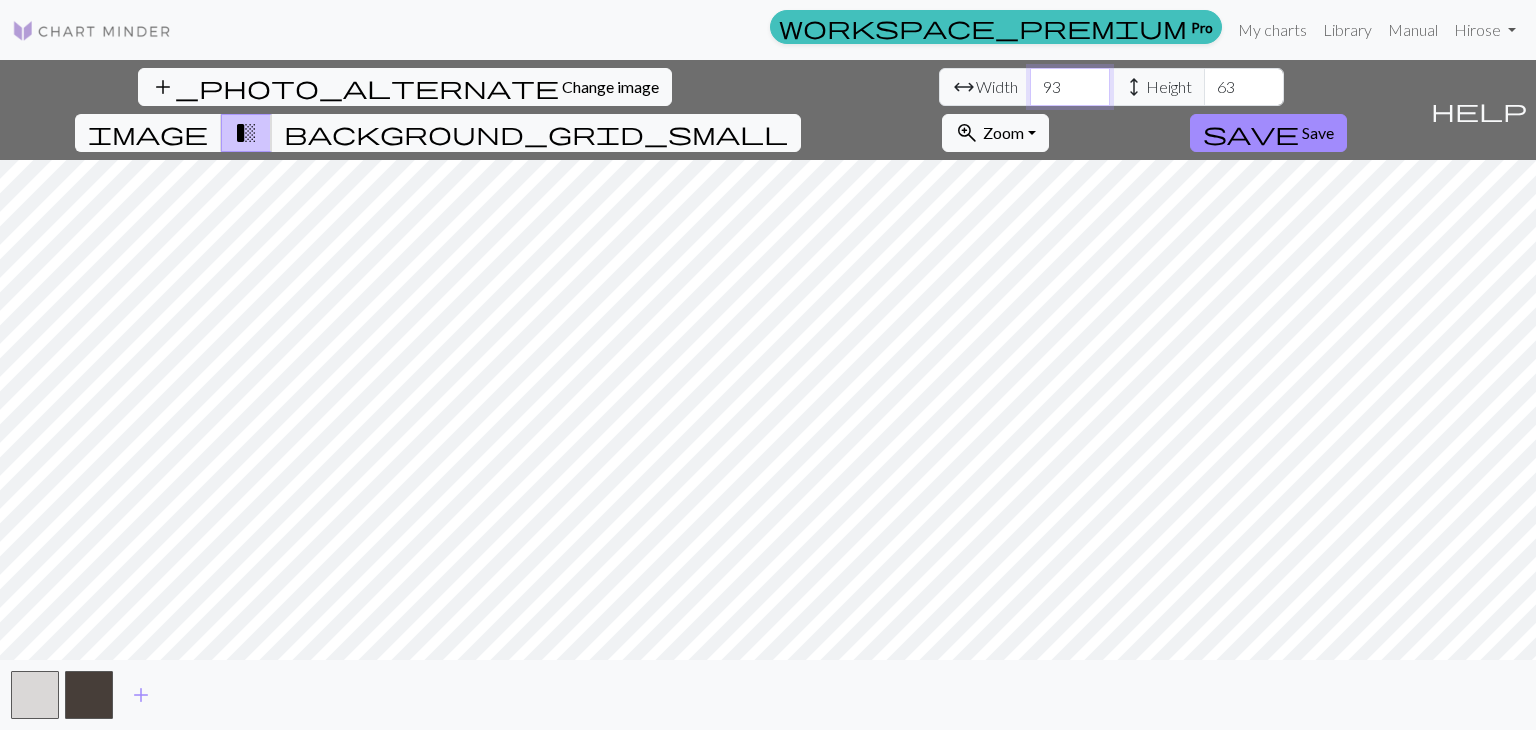 click on "93" at bounding box center (1070, 87) 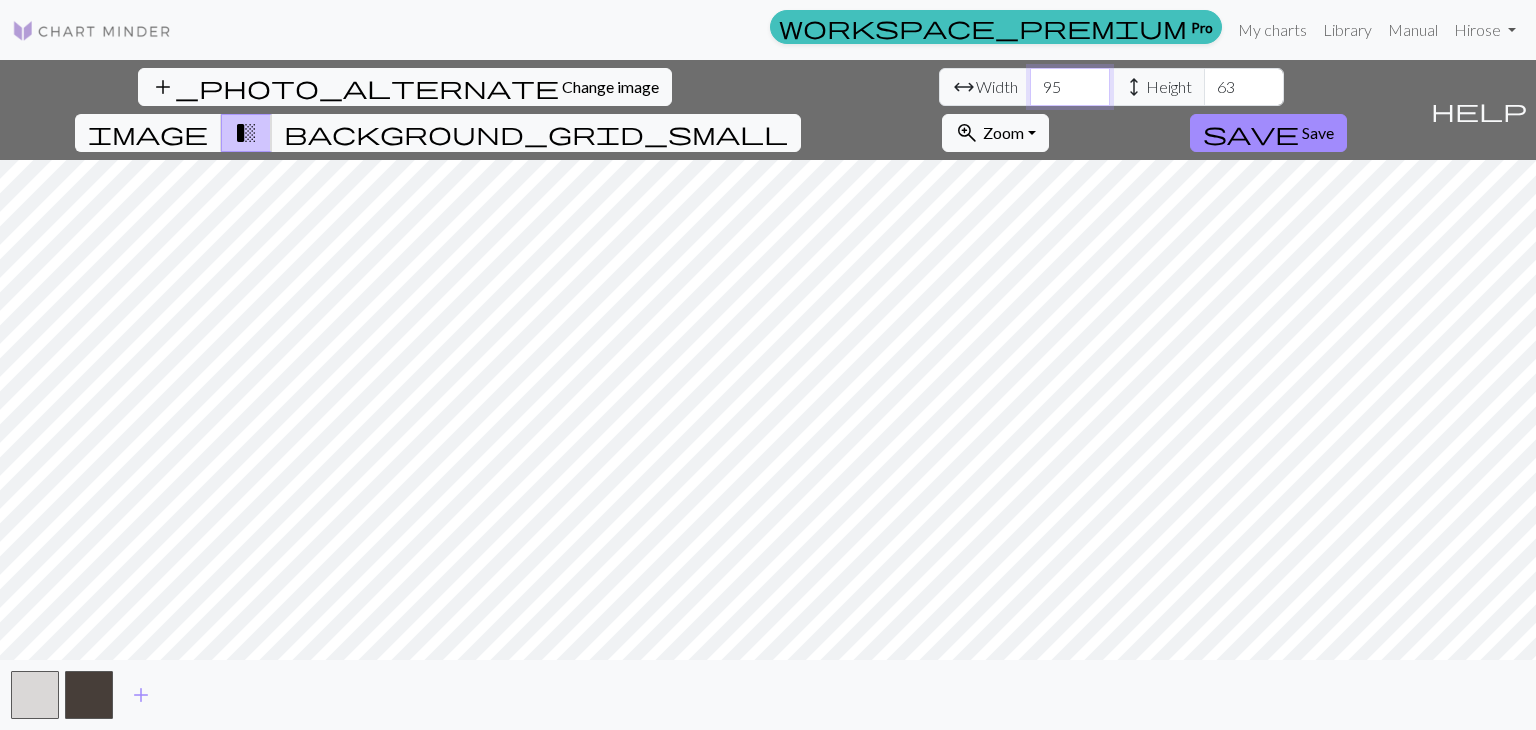click on "95" at bounding box center (1070, 87) 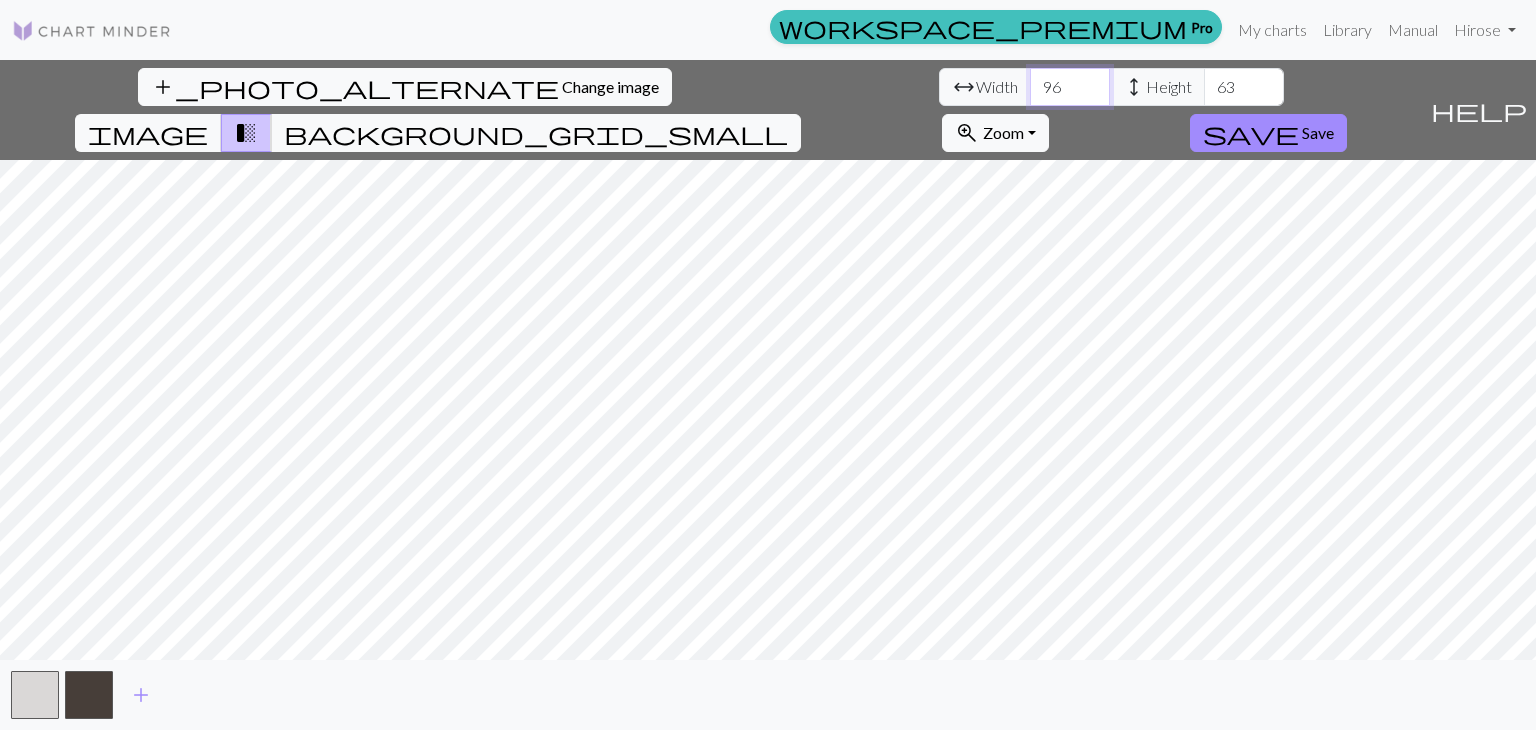 click on "96" at bounding box center [1070, 87] 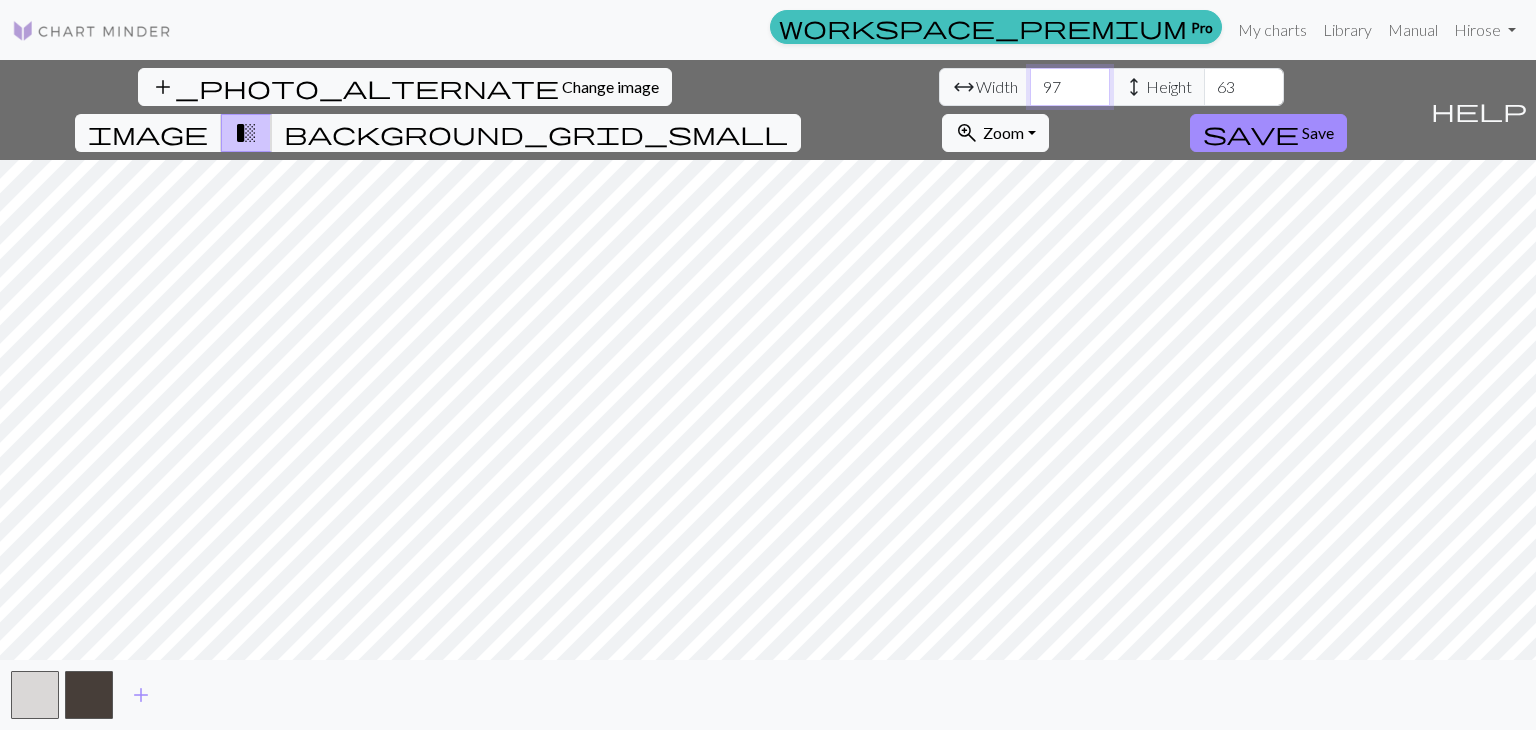 click on "97" at bounding box center (1070, 87) 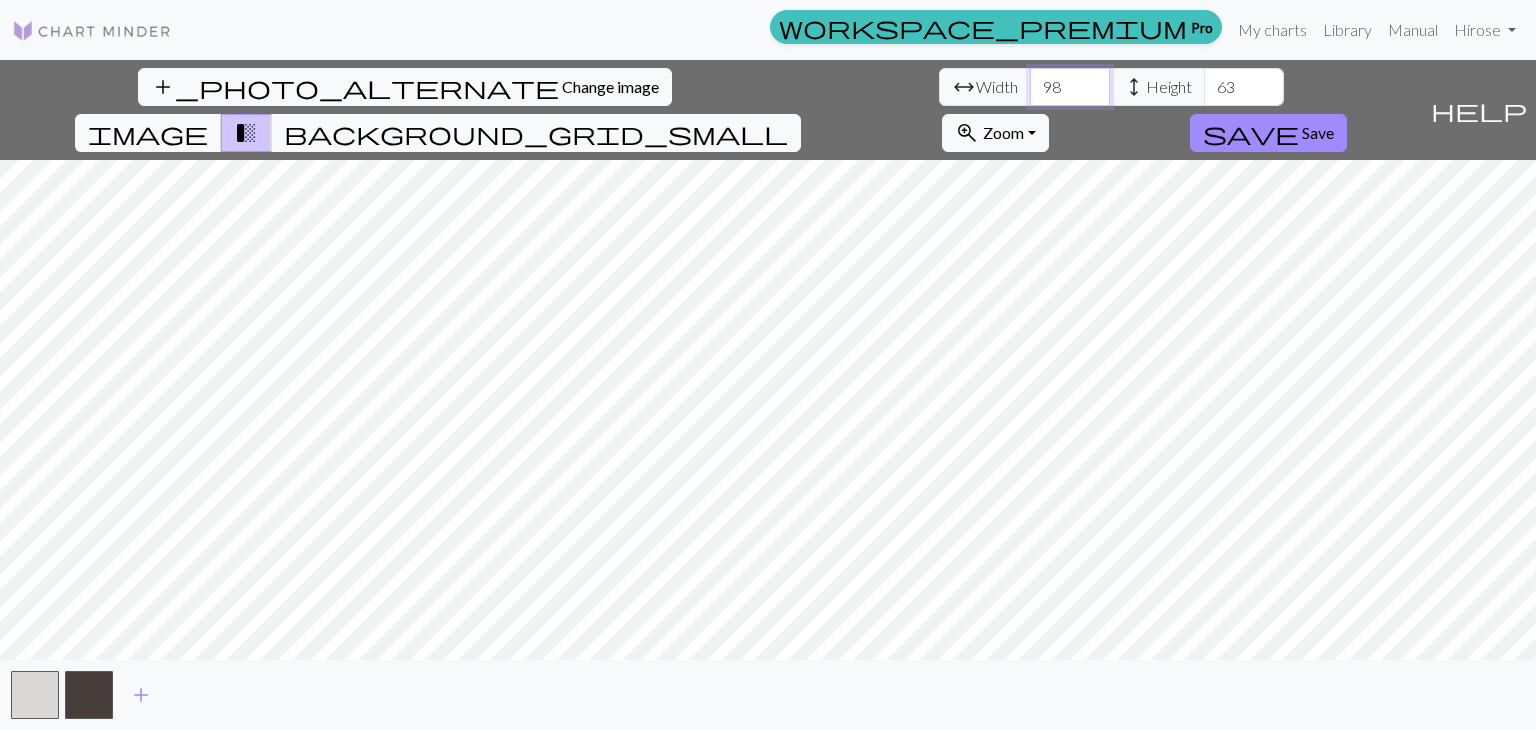 click on "98" at bounding box center [1070, 87] 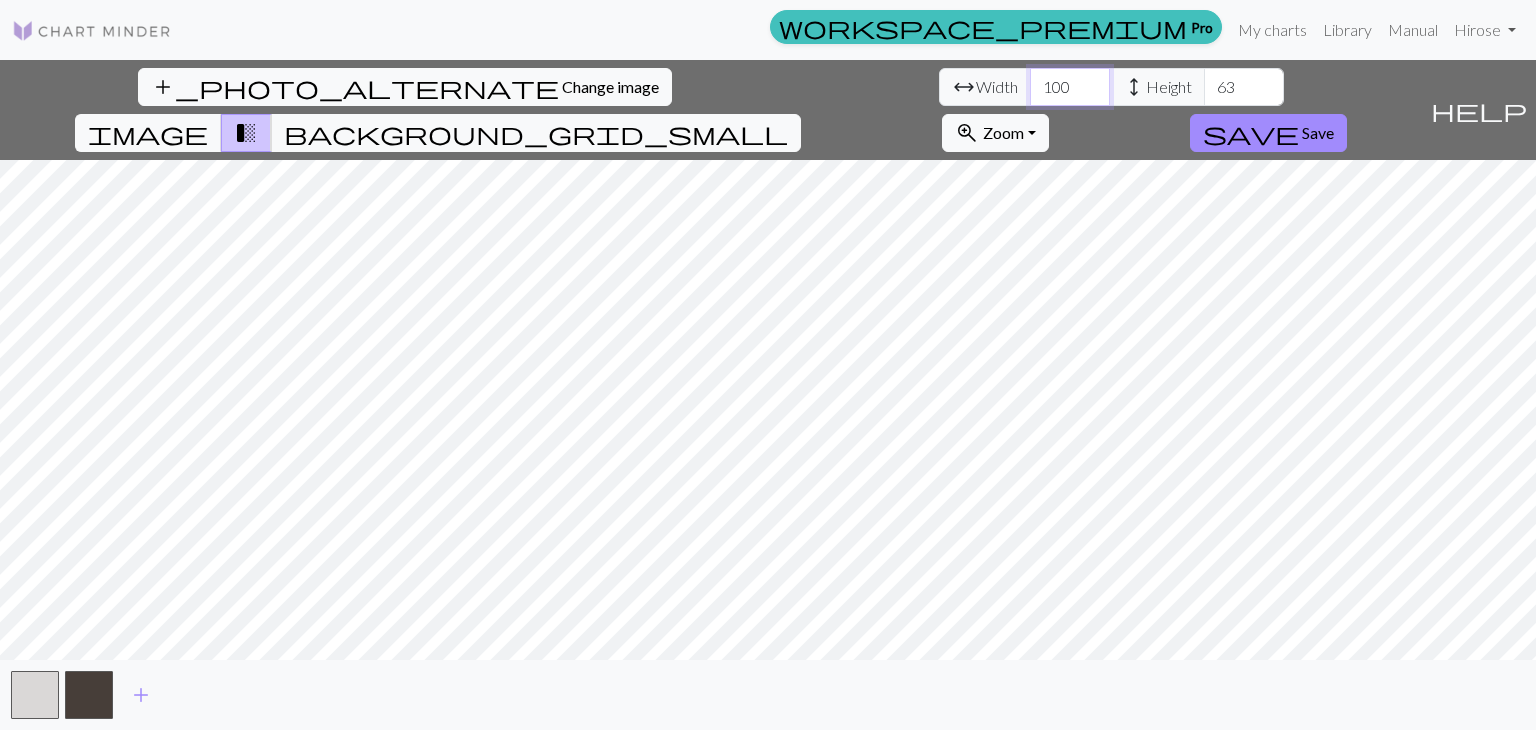 click on "100" at bounding box center [1070, 87] 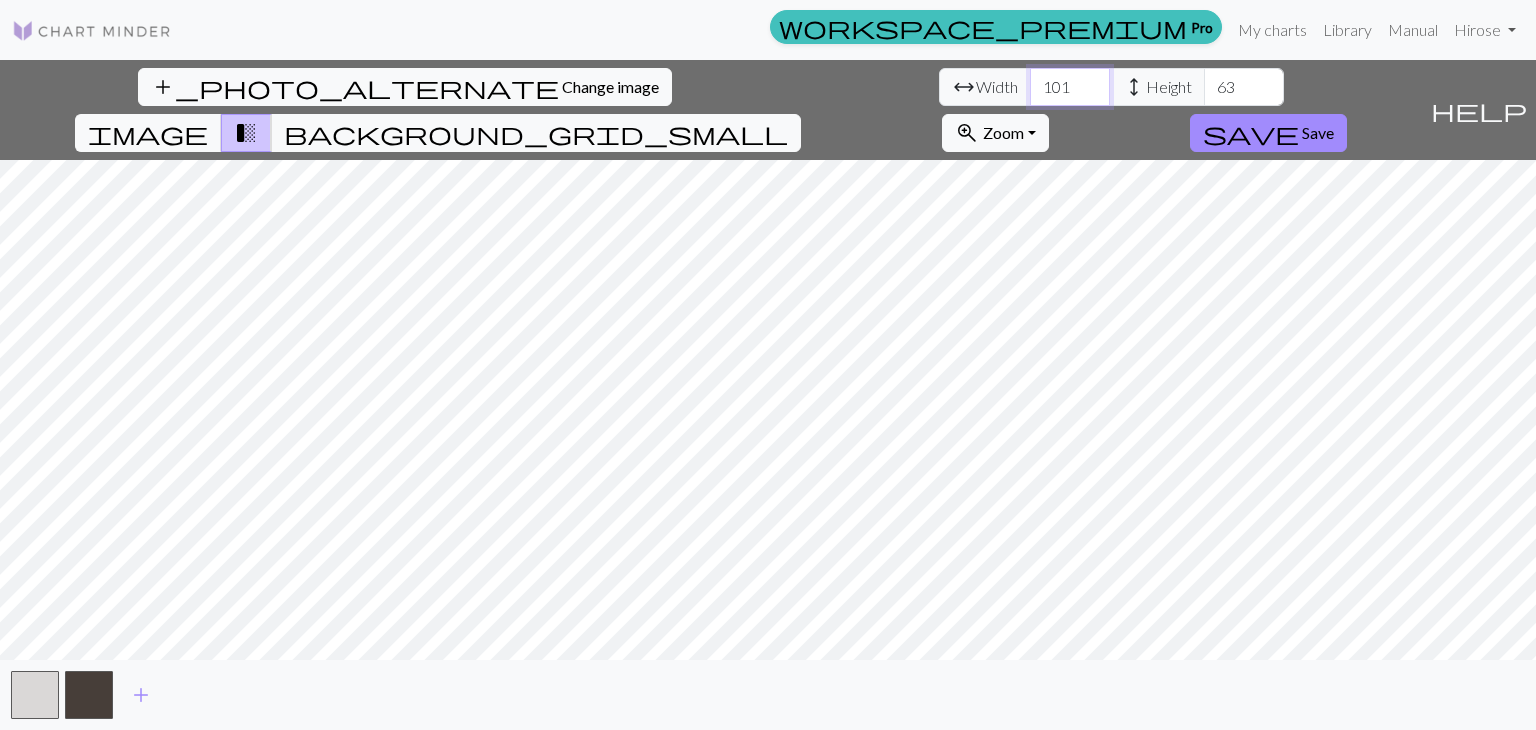 click on "101" at bounding box center (1070, 87) 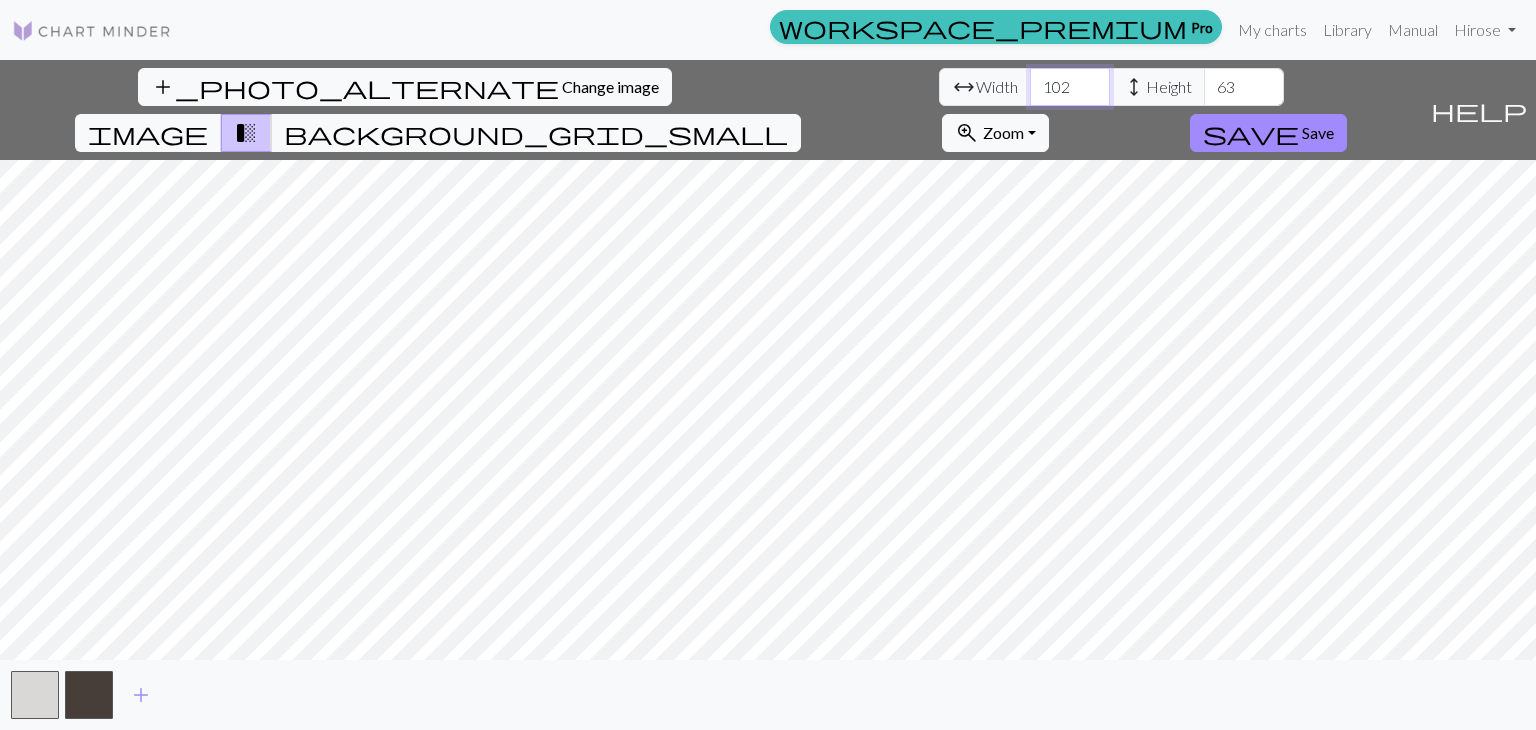 click on "102" at bounding box center [1070, 87] 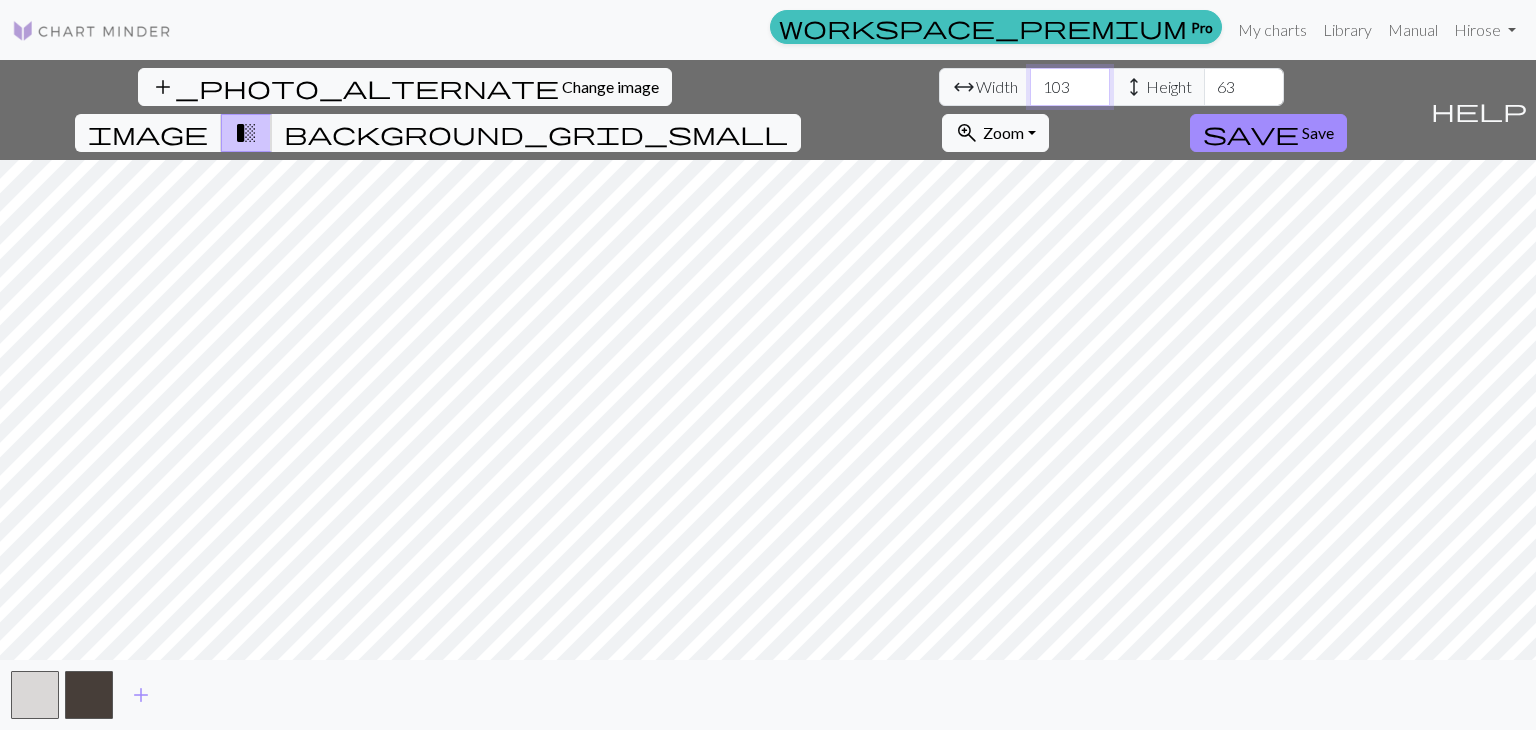 click on "103" at bounding box center [1070, 87] 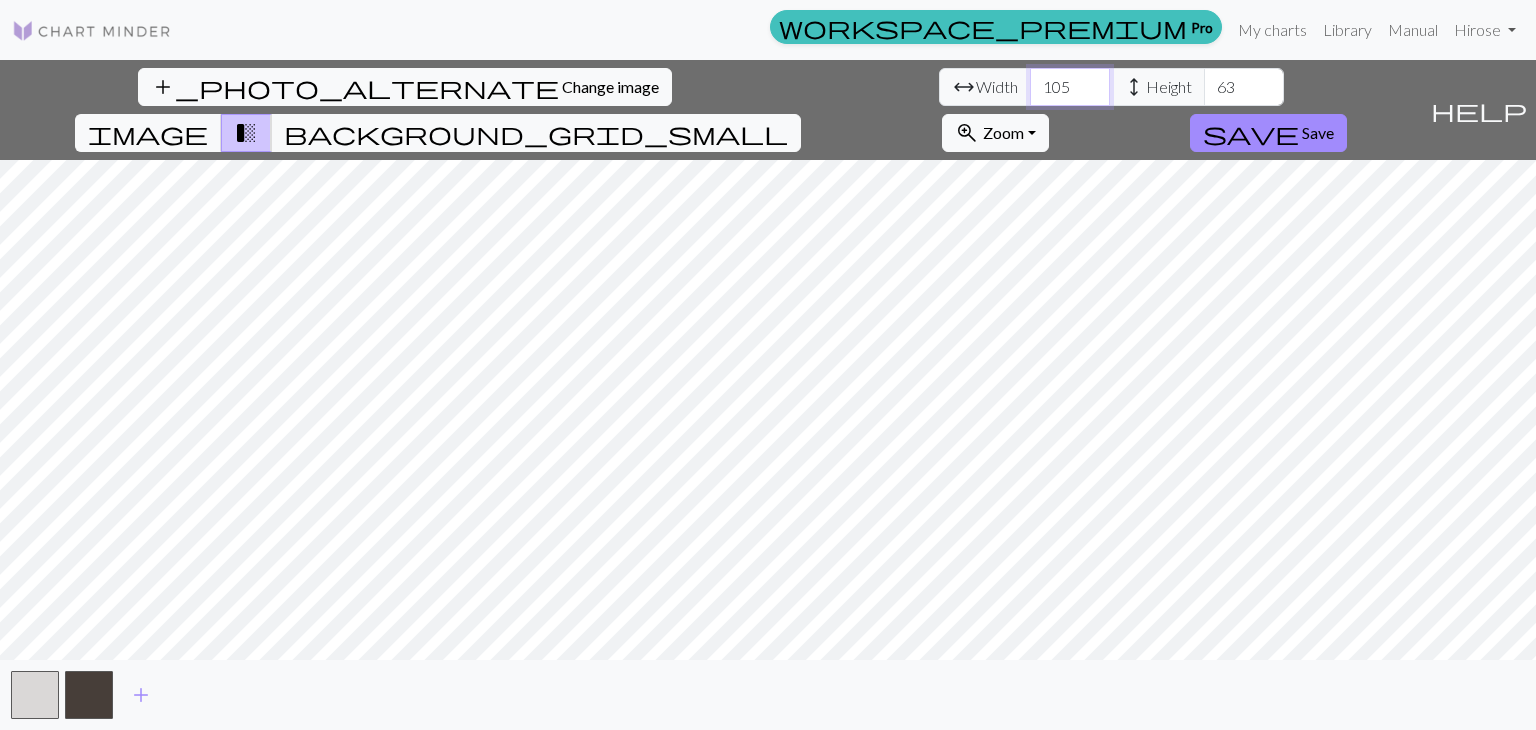 click on "105" at bounding box center [1070, 87] 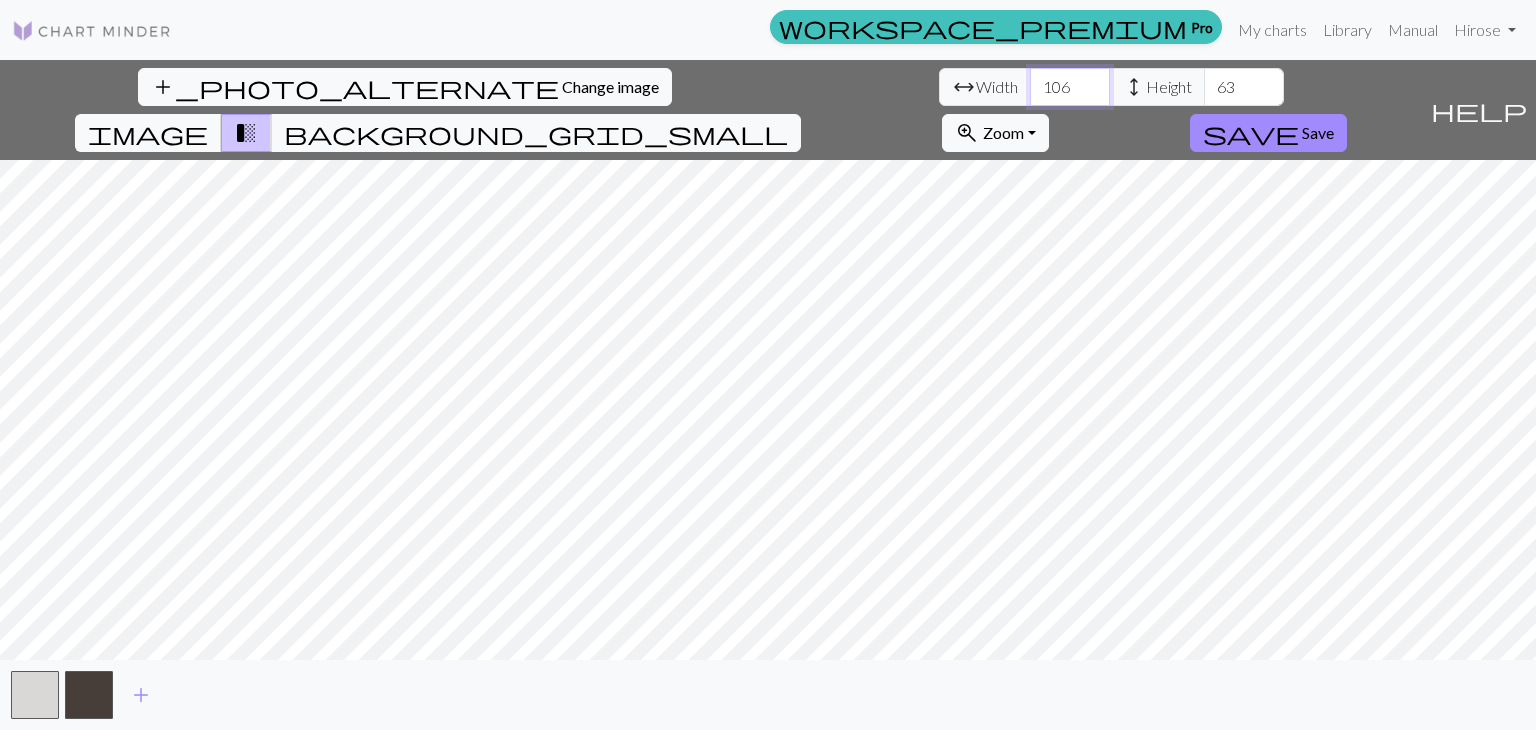 click on "106" at bounding box center [1070, 87] 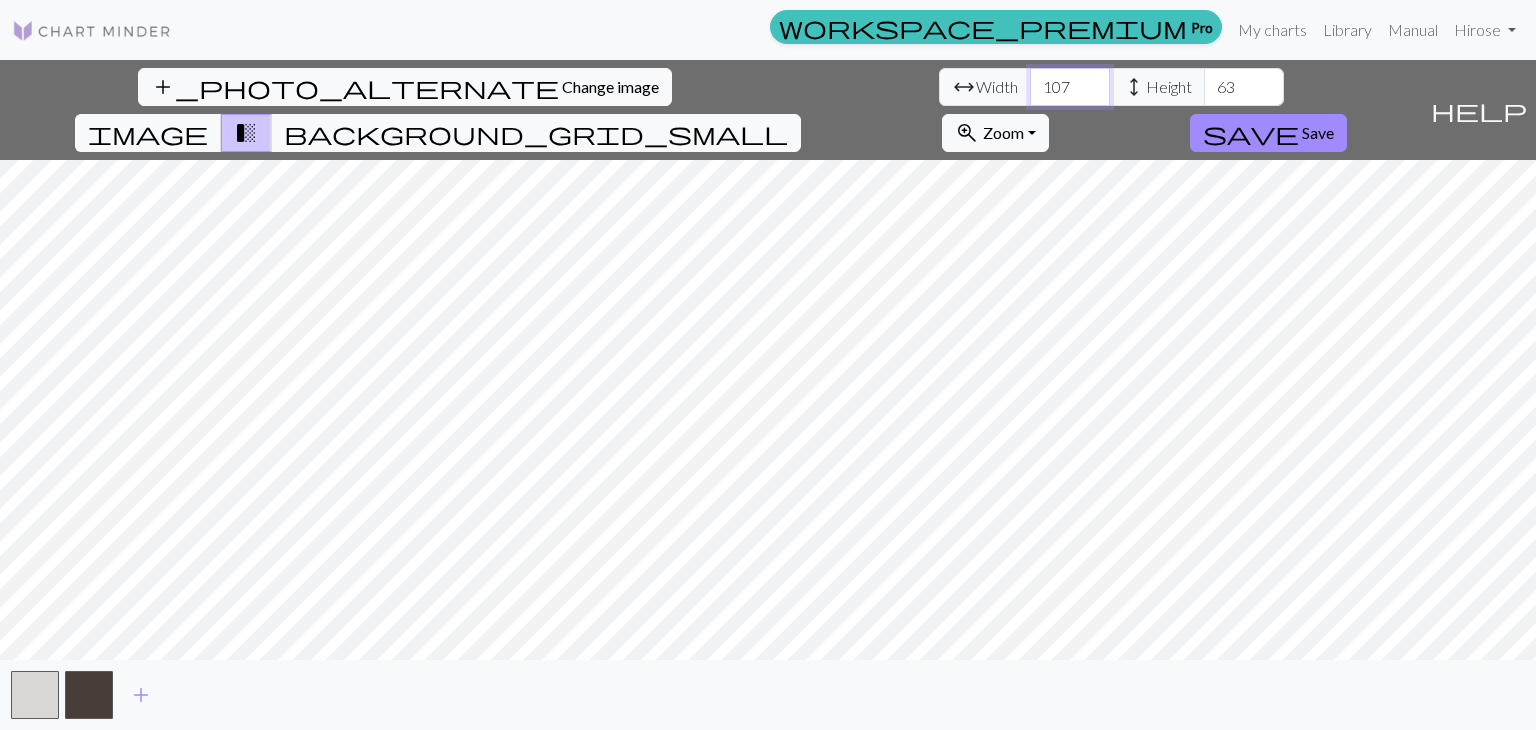 click on "108" at bounding box center (1070, 87) 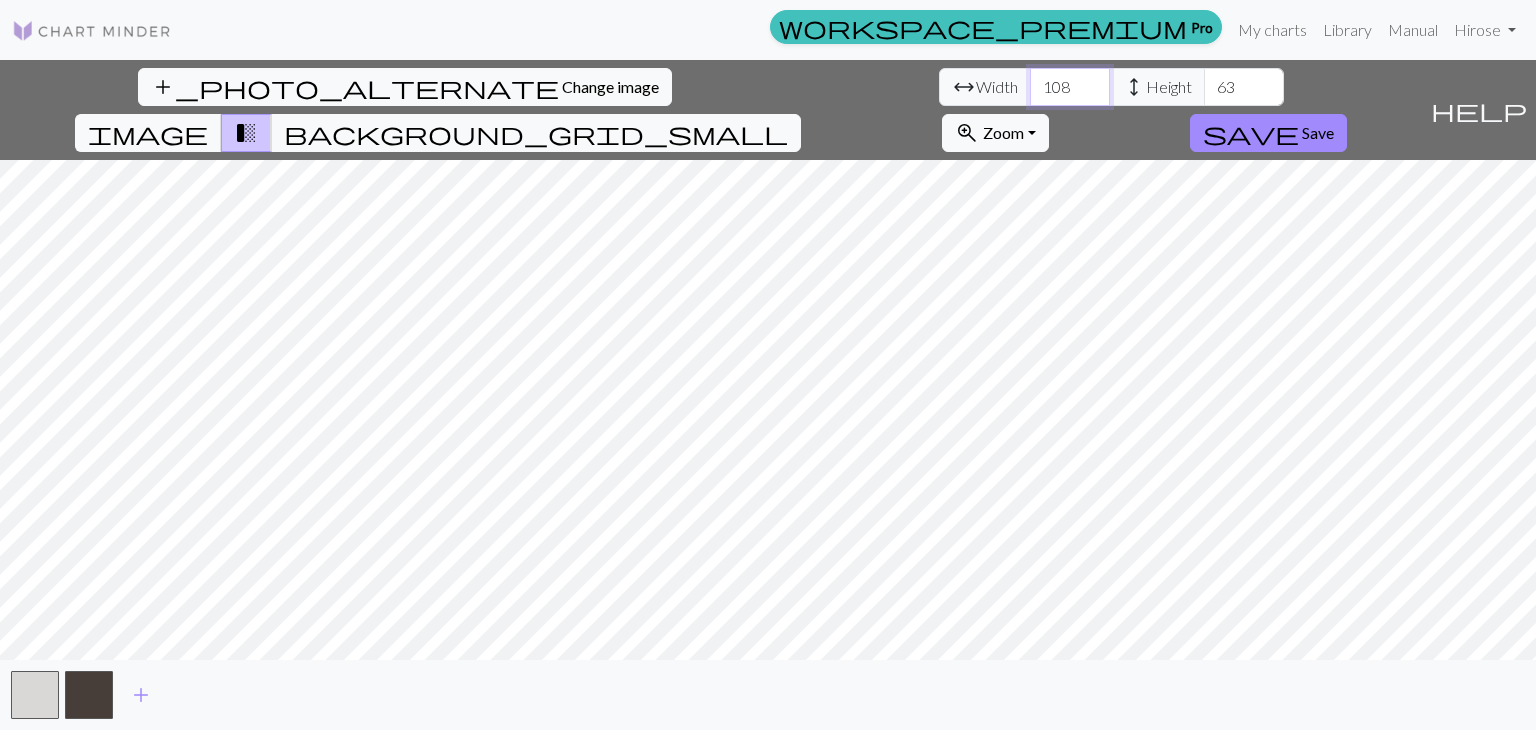 drag, startPoint x: 490, startPoint y: 87, endPoint x: 26, endPoint y: 93, distance: 464.0388 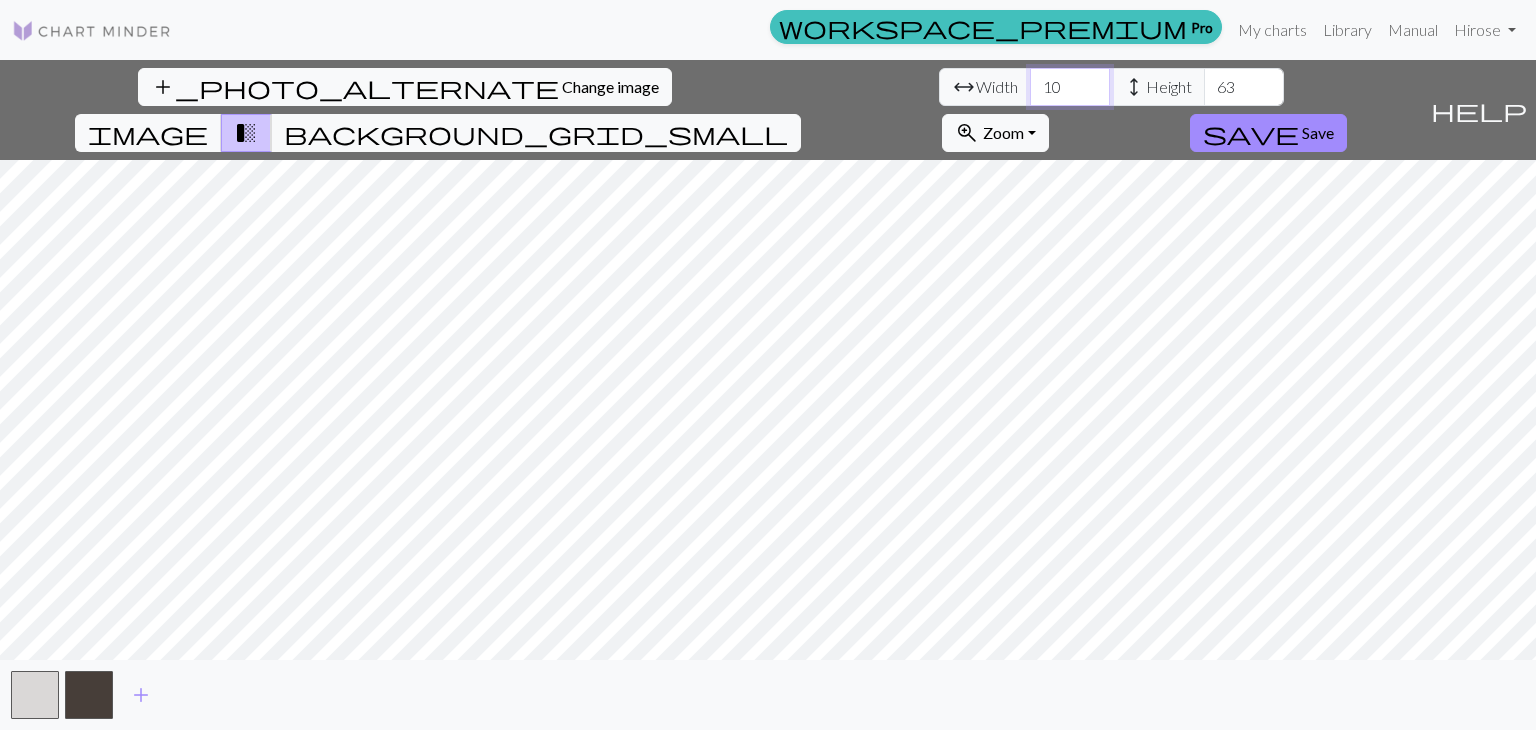 type on "1" 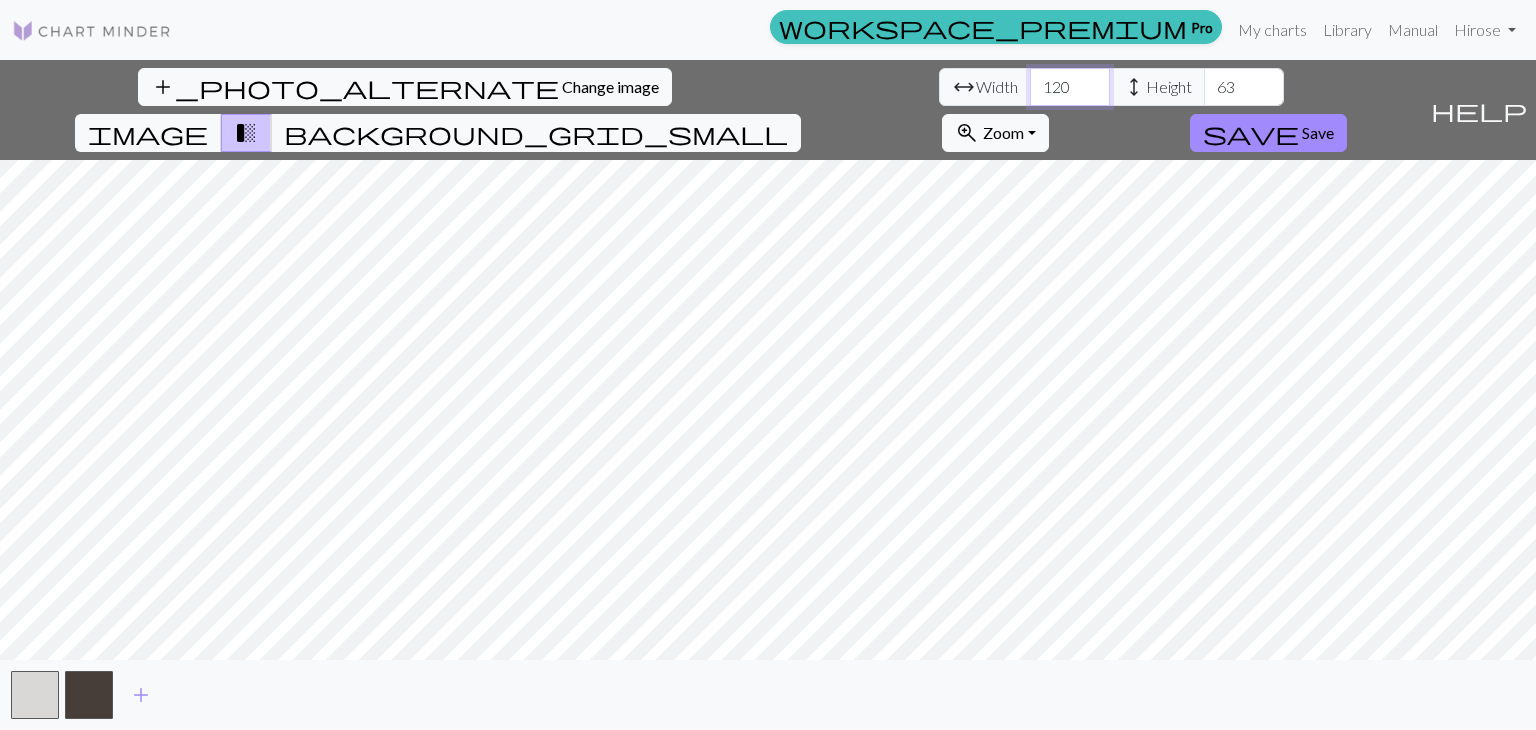 type on "120" 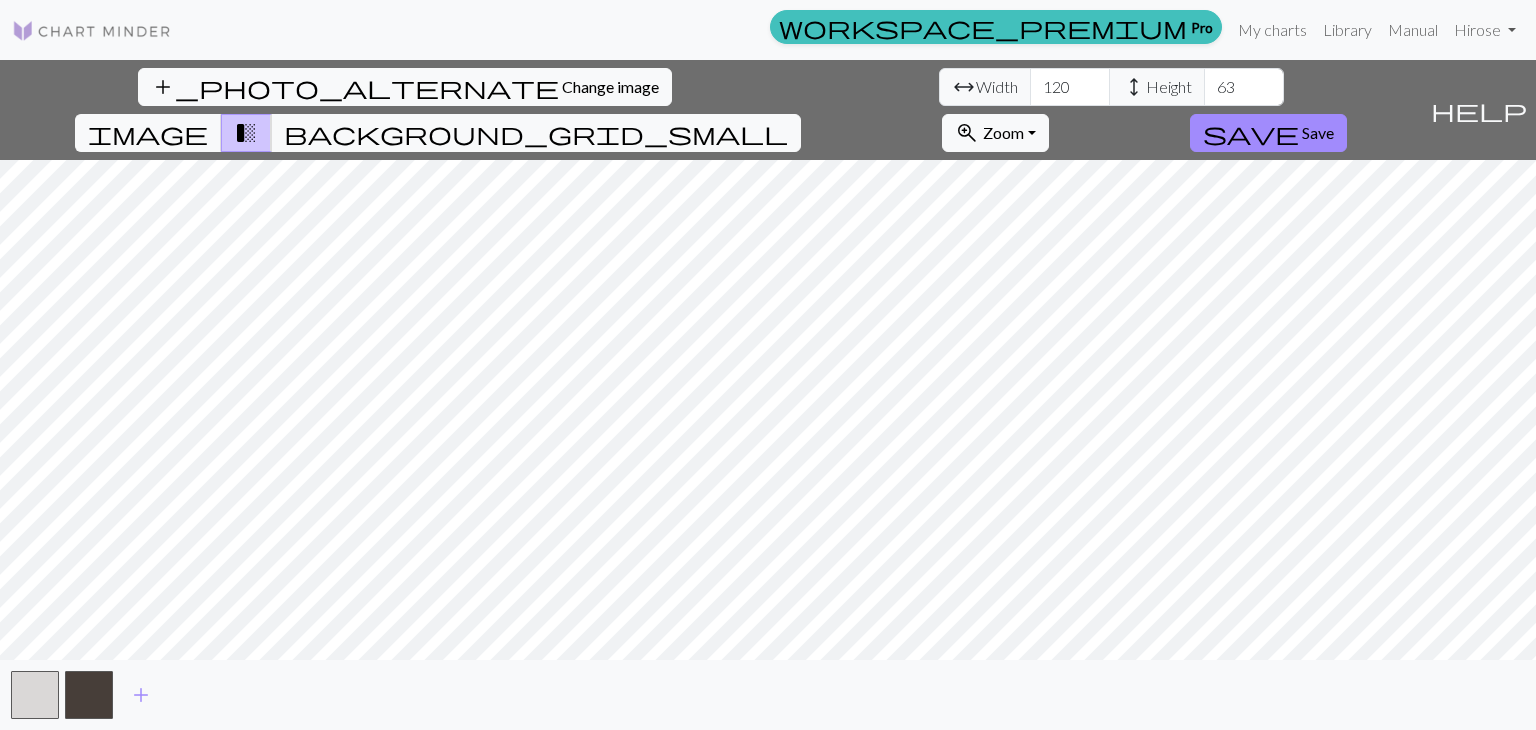 click on "Width" at bounding box center [997, 87] 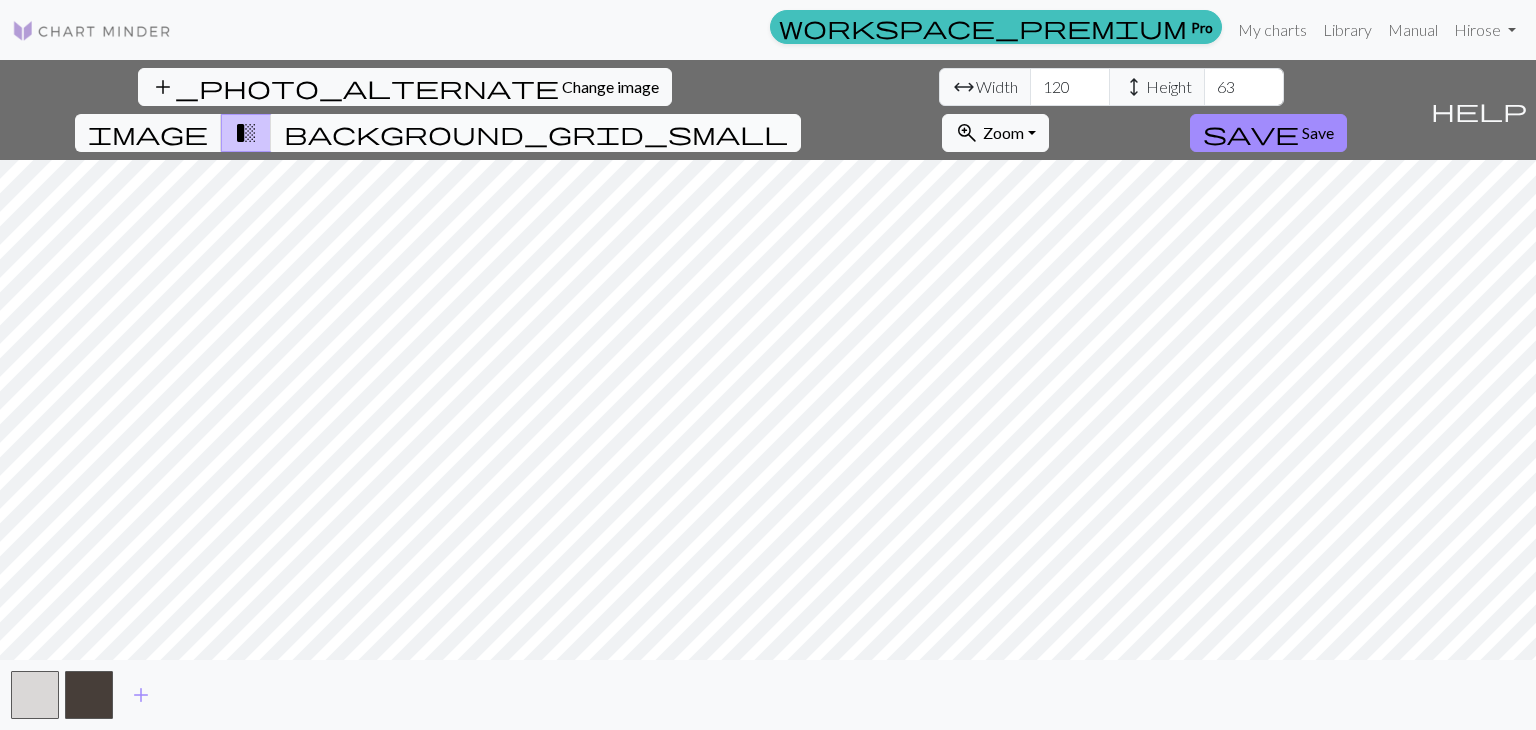 drag, startPoint x: 918, startPoint y: 77, endPoint x: 930, endPoint y: 82, distance: 13 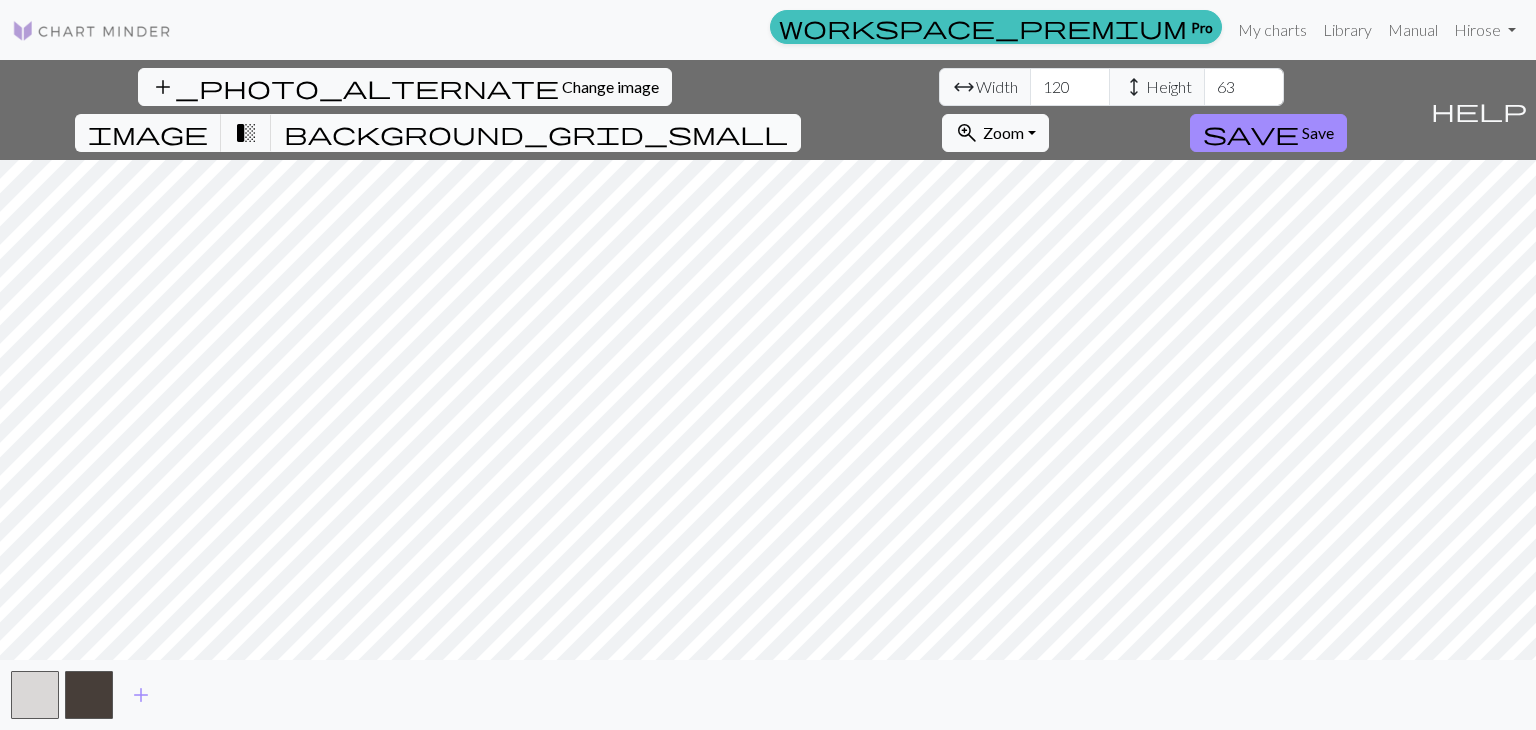 click on "background_grid_small" at bounding box center (536, 133) 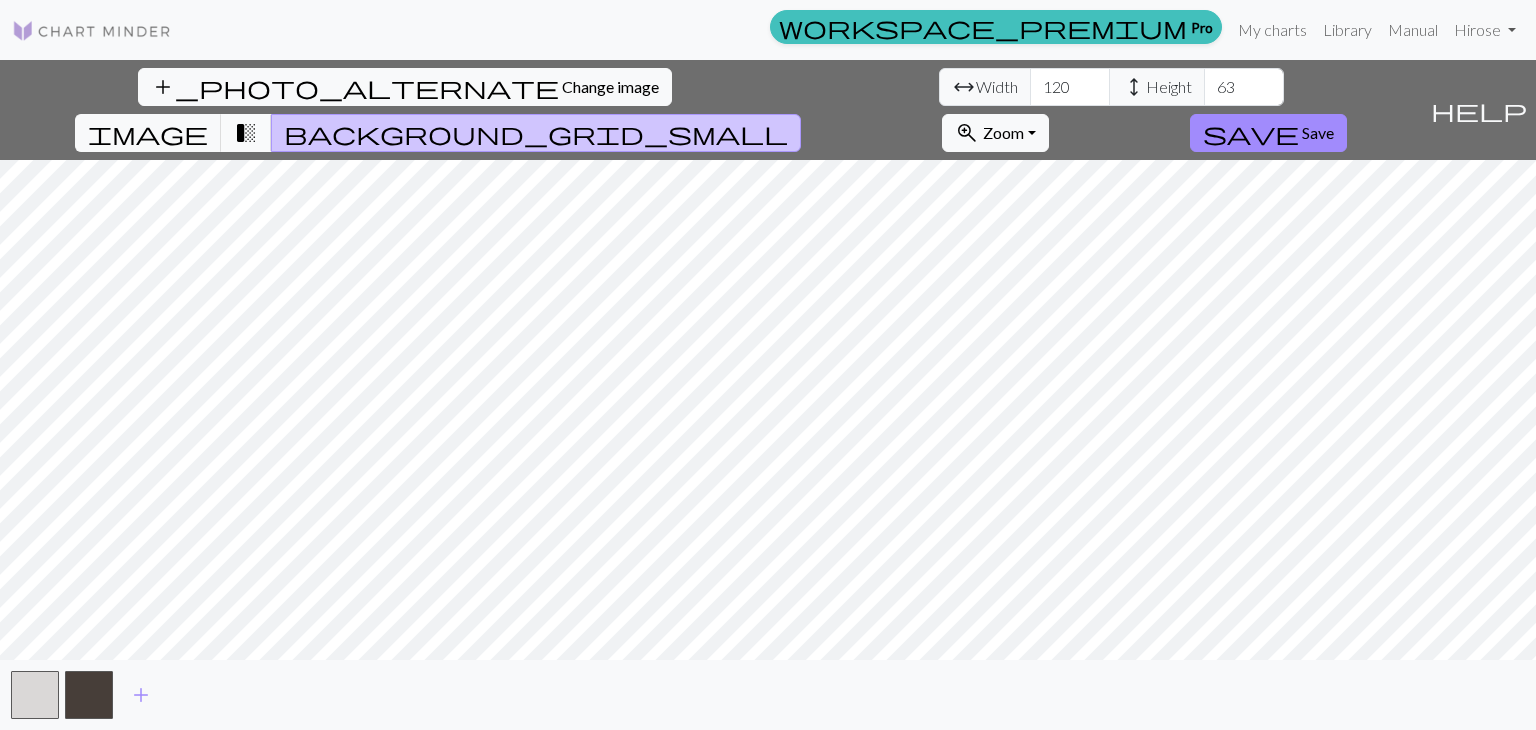 click on "transition_fade" at bounding box center (246, 133) 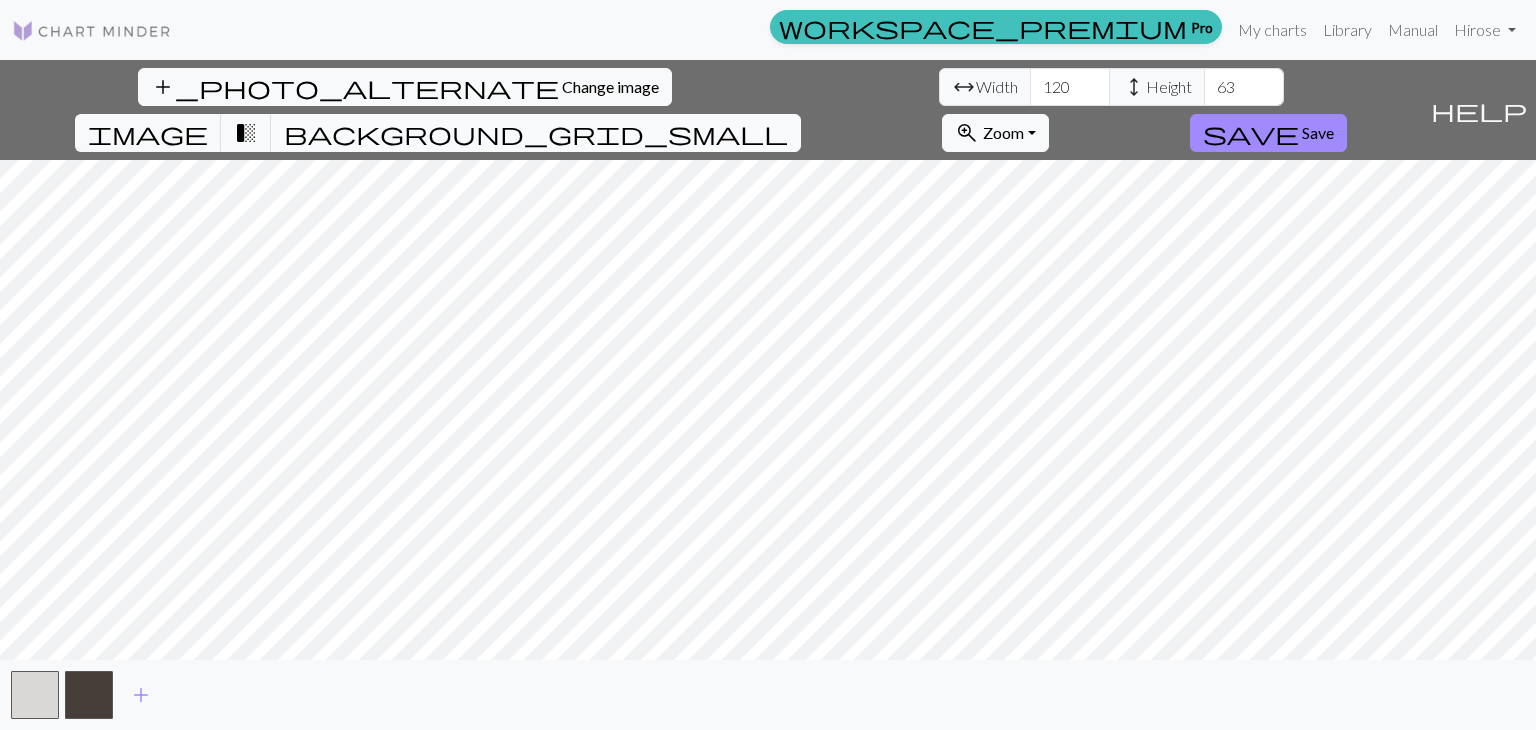 click on "background_grid_small" at bounding box center (536, 133) 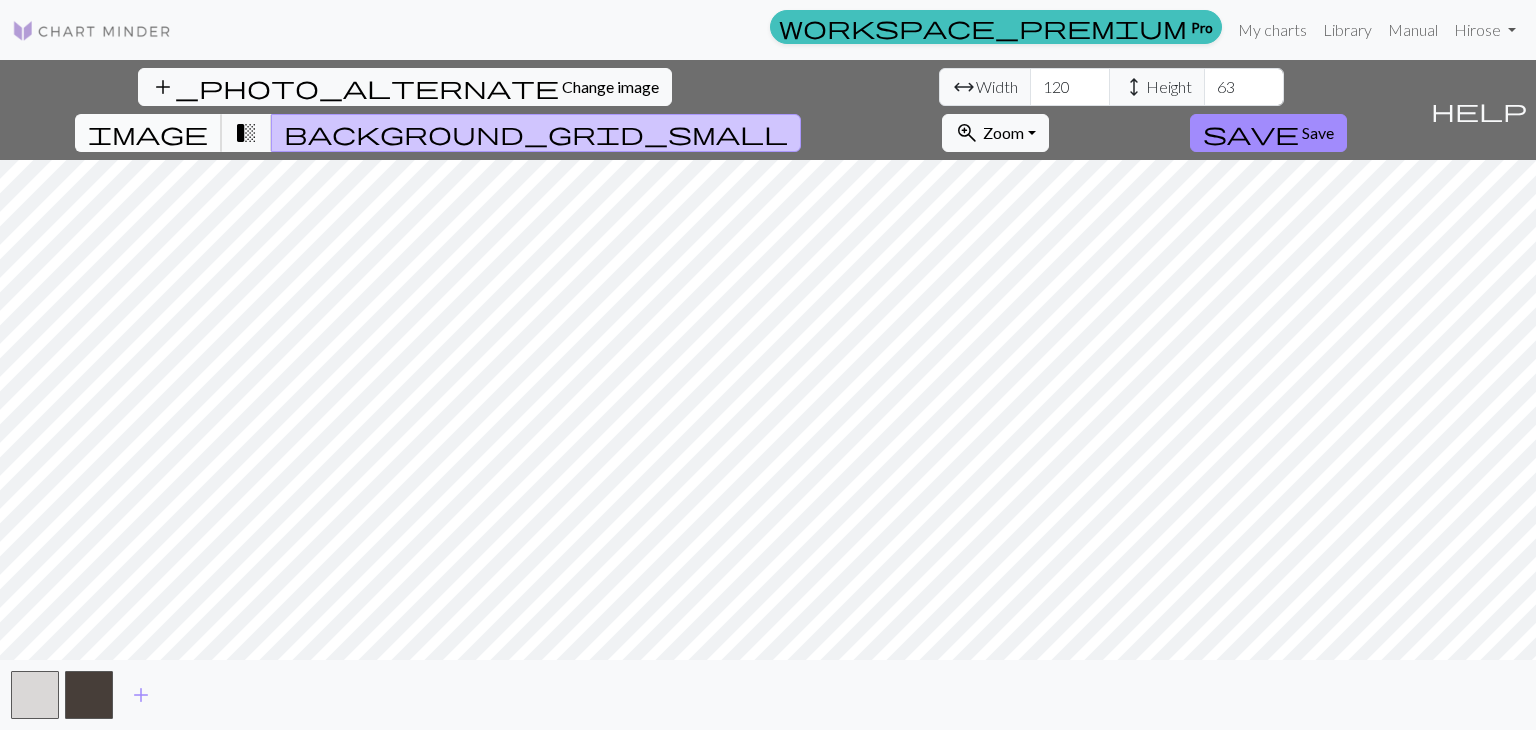 click on "image" at bounding box center (148, 133) 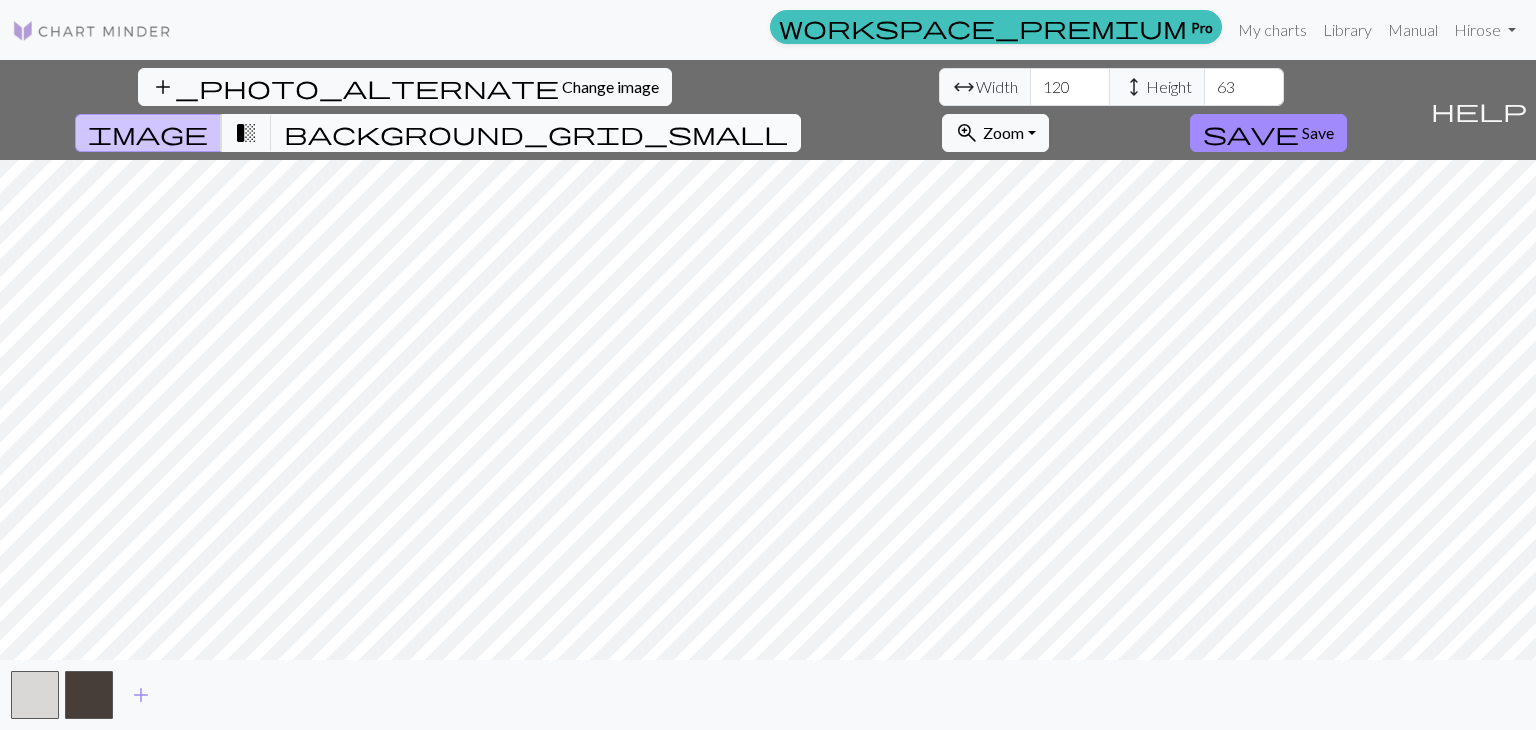 click on "background_grid_small" at bounding box center [536, 133] 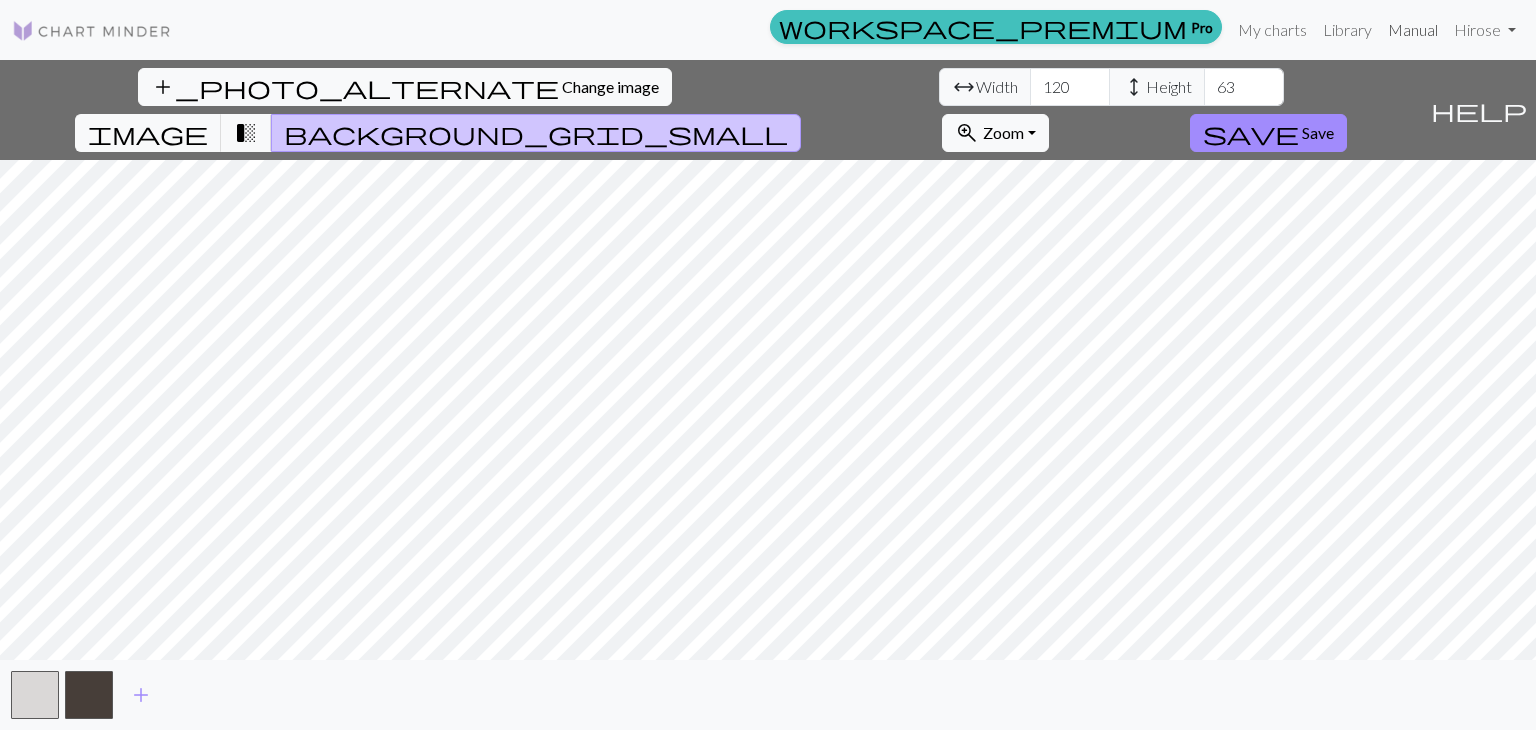 click on "Manual" at bounding box center [1413, 30] 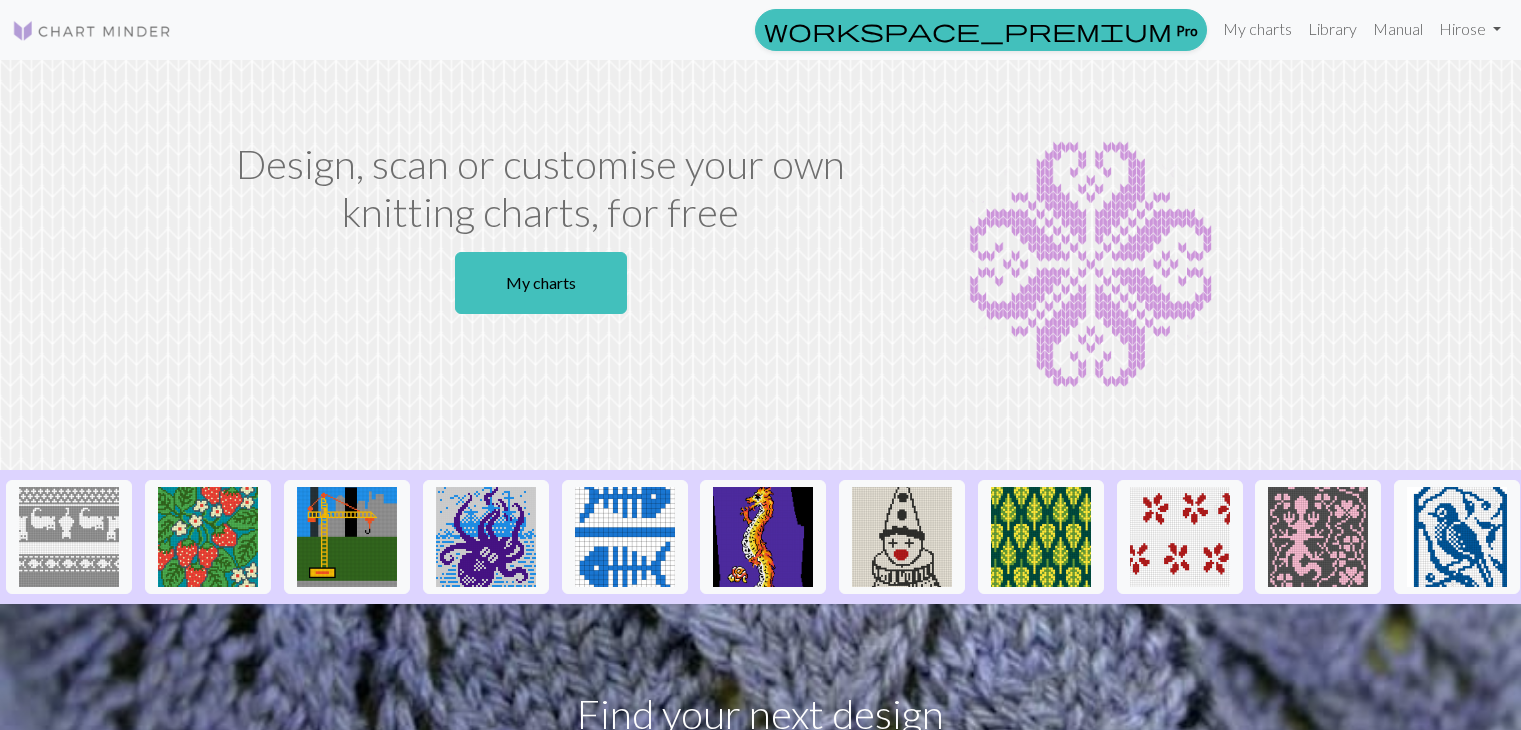 scroll, scrollTop: 0, scrollLeft: 0, axis: both 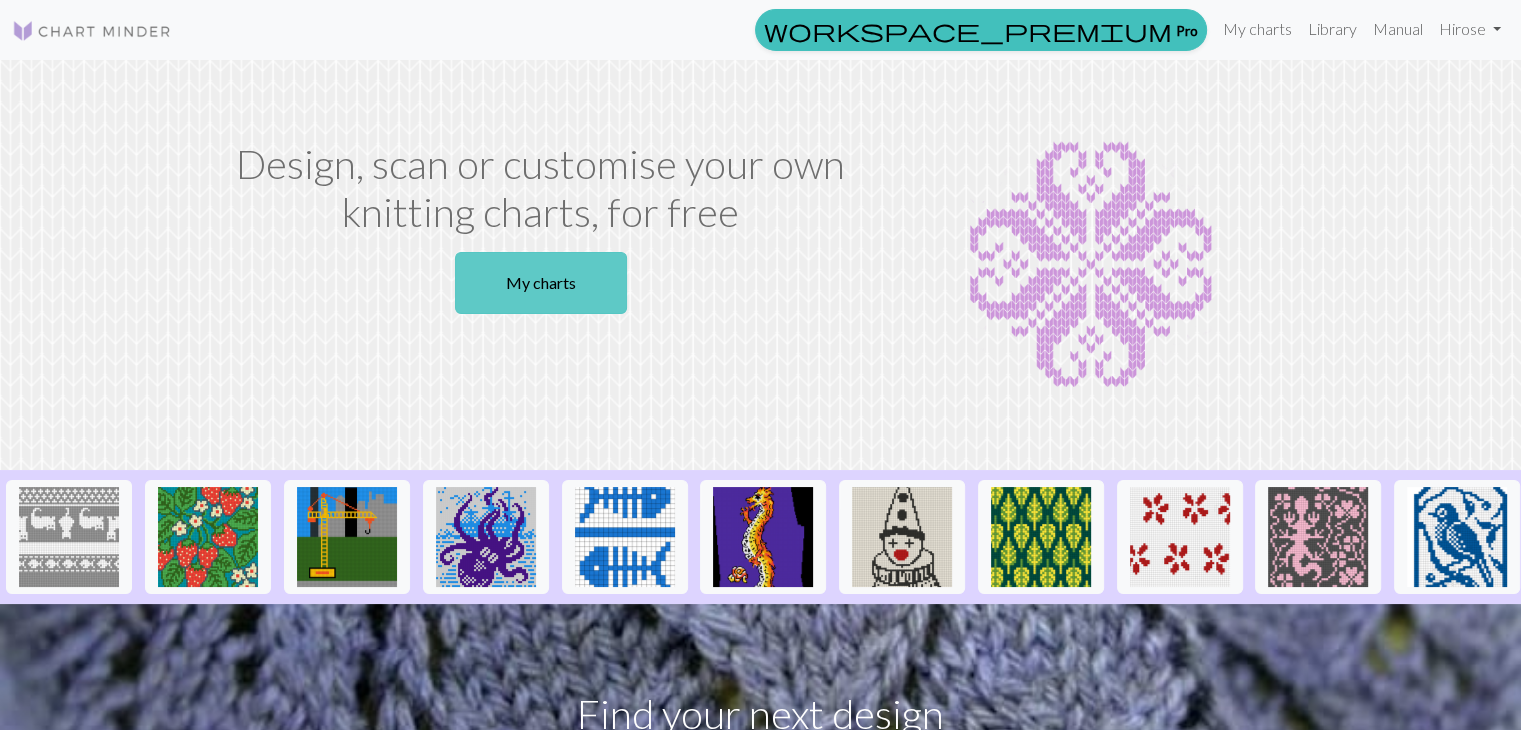 drag, startPoint x: 527, startPoint y: 239, endPoint x: 515, endPoint y: 282, distance: 44.64303 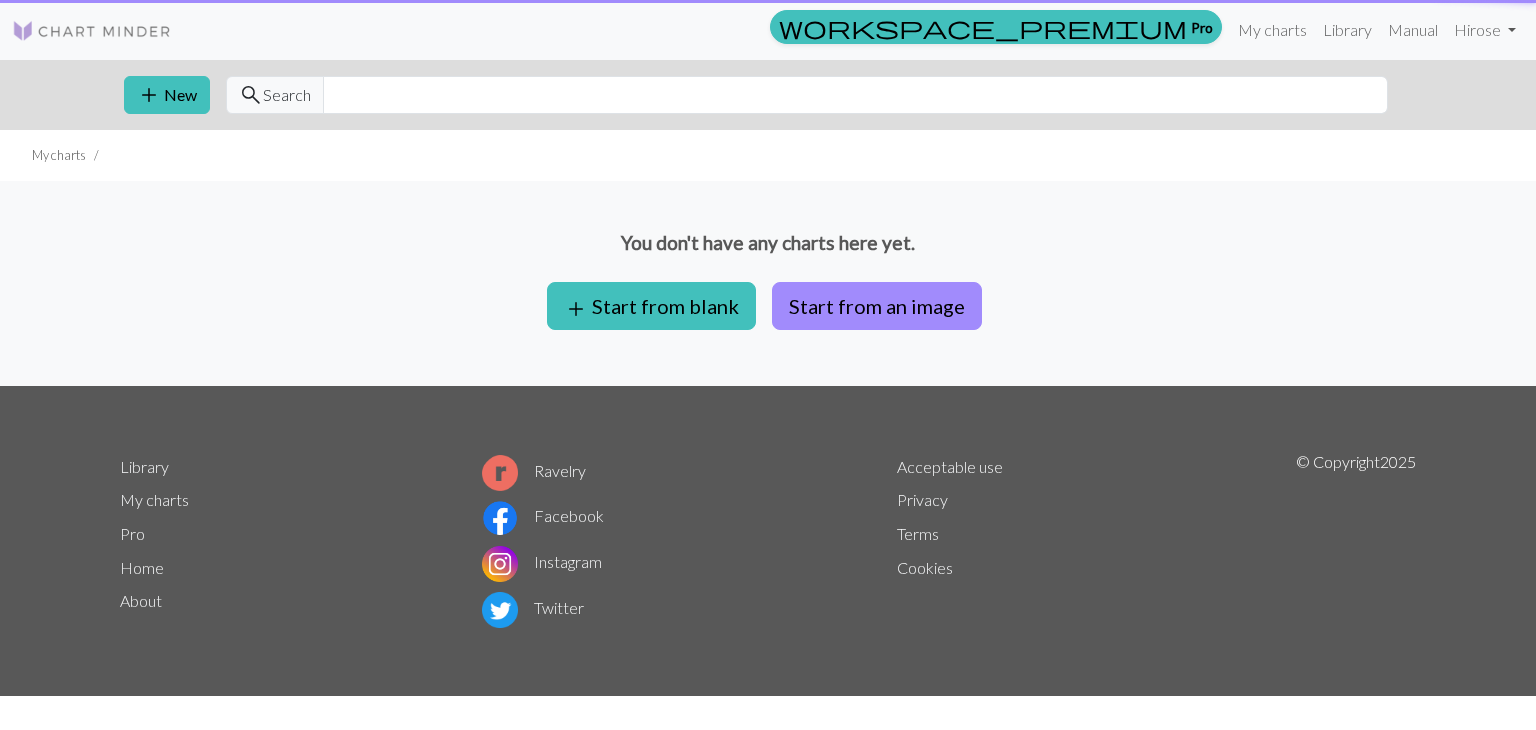 click on "You don't have any charts here yet. add   Start from blank Start from an image" at bounding box center (768, 283) 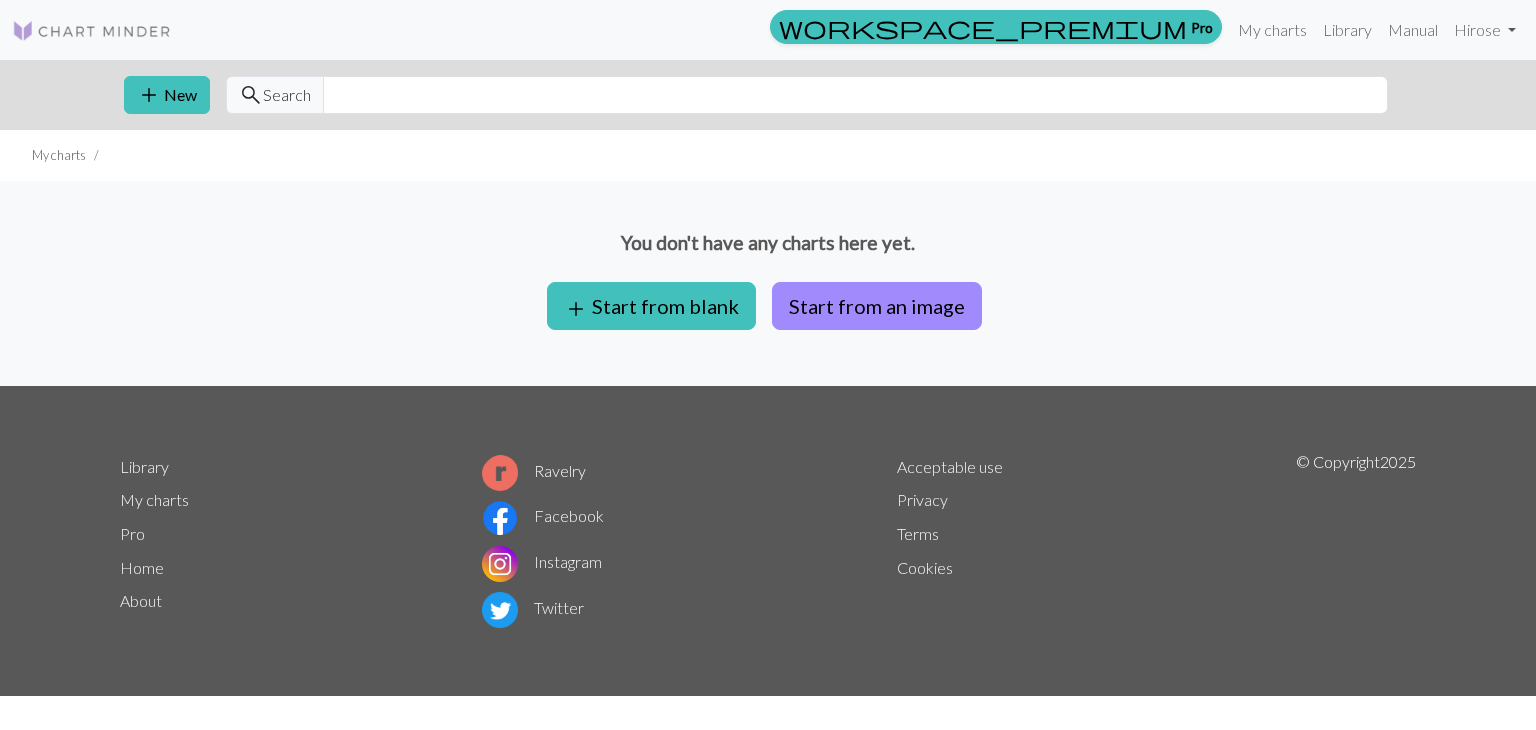 click on "You don't have any charts here yet." at bounding box center [768, 243] 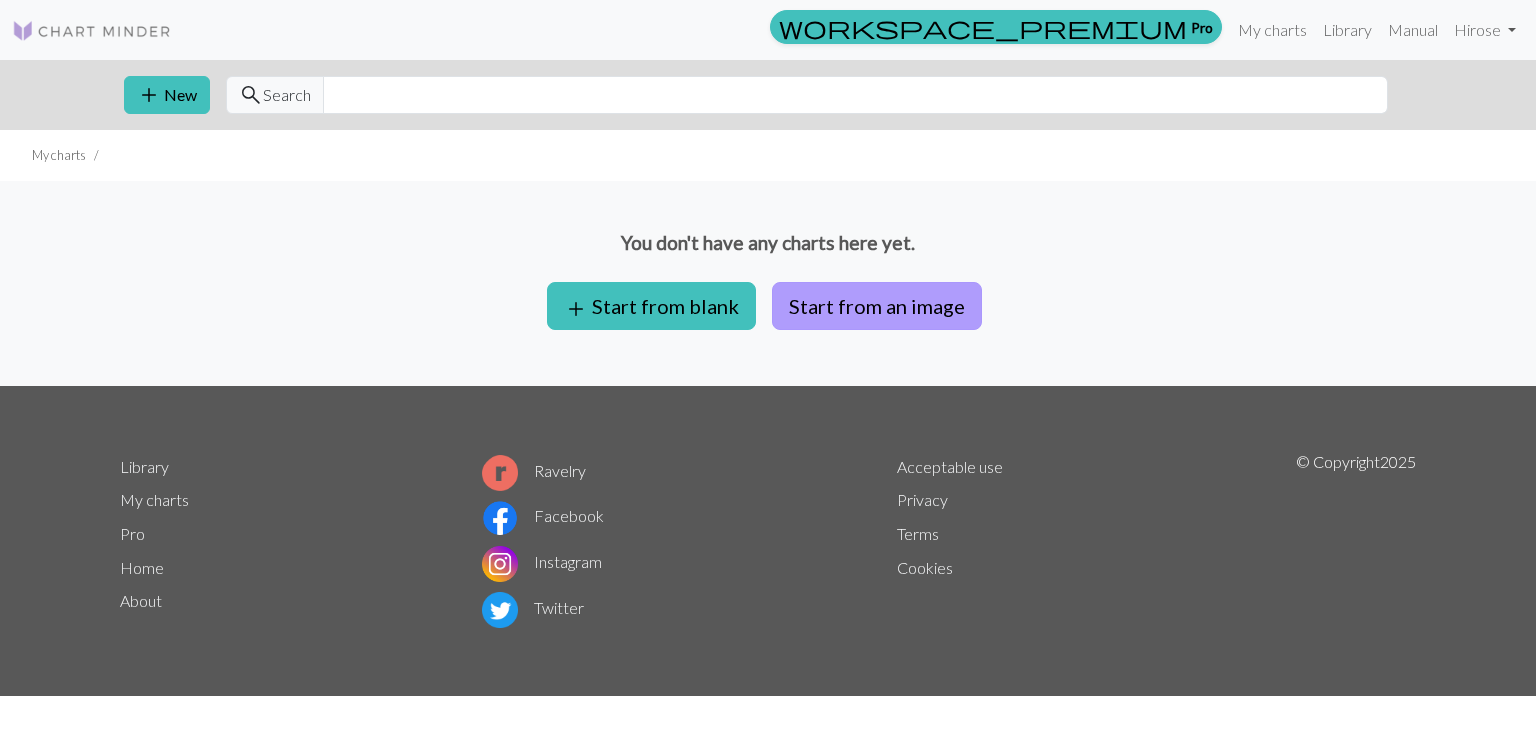 click on "Start from an image" at bounding box center [877, 306] 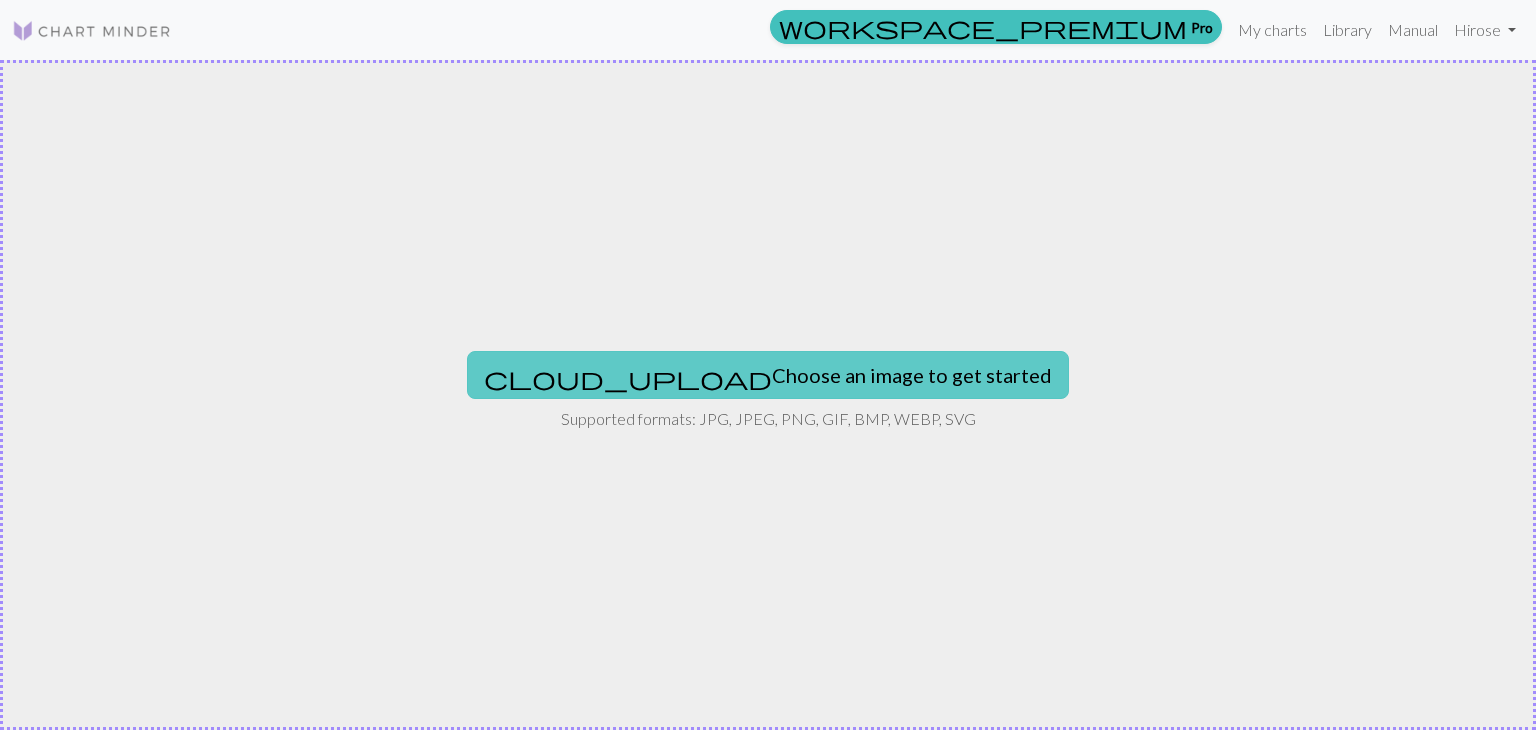 click on "cloud_upload  Choose an image to get started" at bounding box center [768, 375] 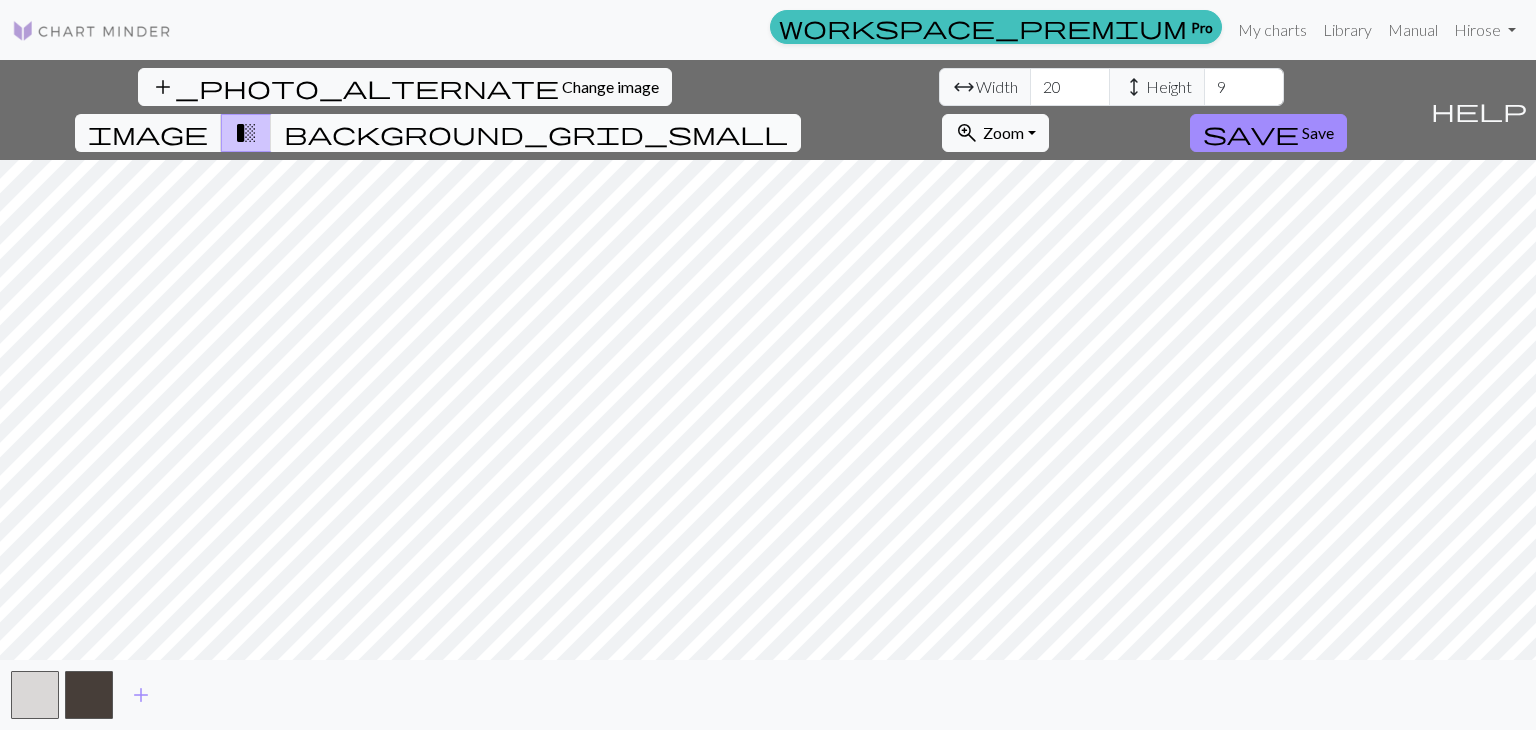 click on "background_grid_small" at bounding box center (536, 133) 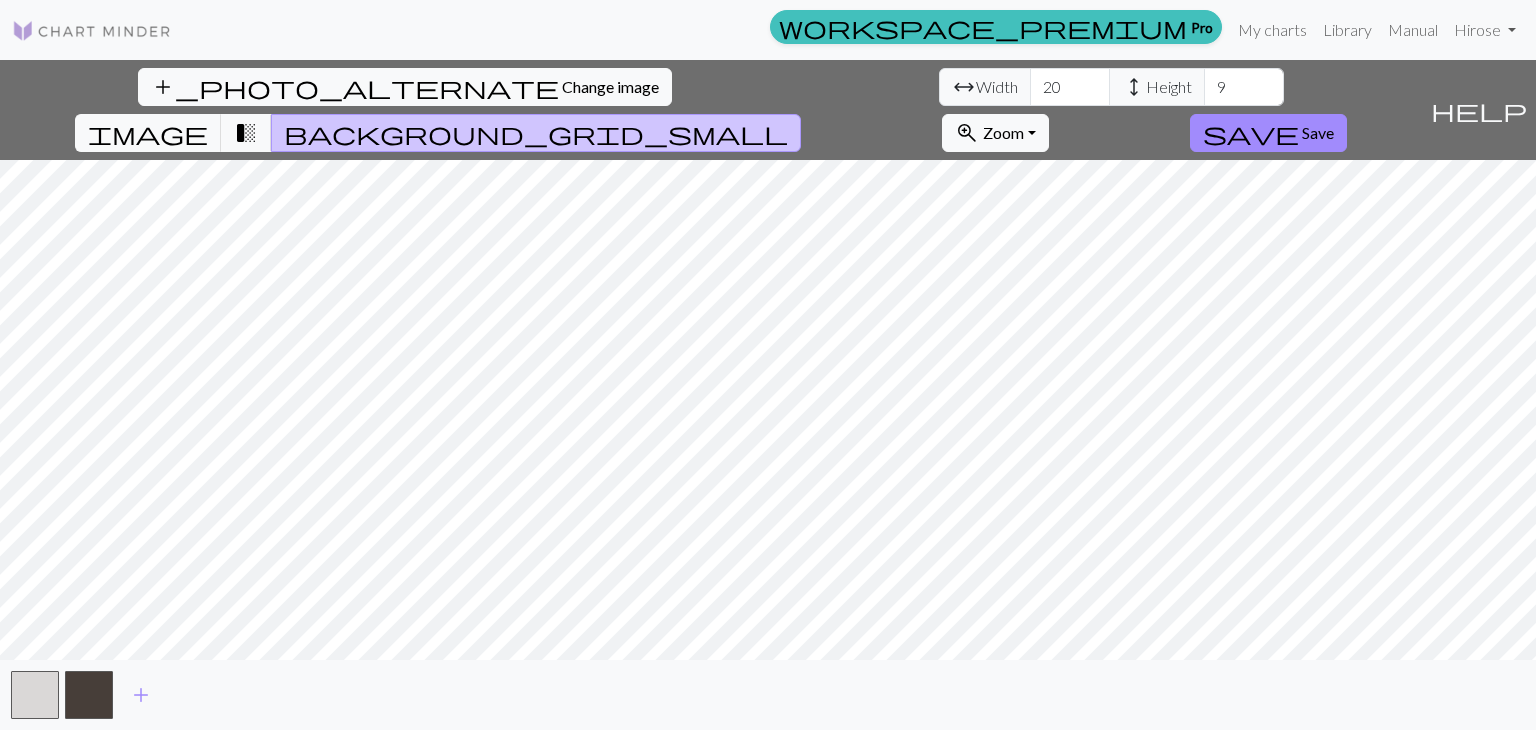 click on "help" at bounding box center (1479, 110) 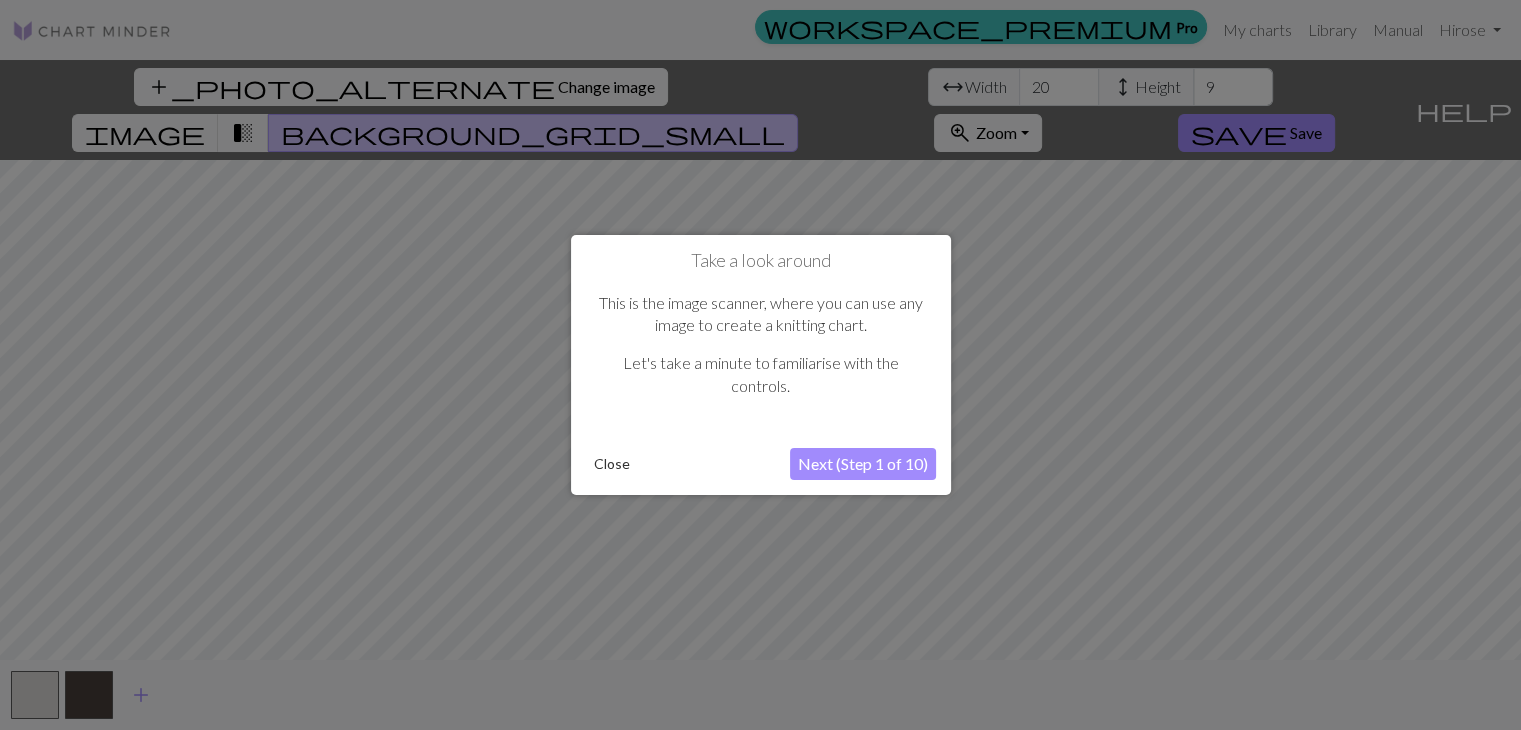 click on "Next (Step 1 of 10)" at bounding box center (863, 464) 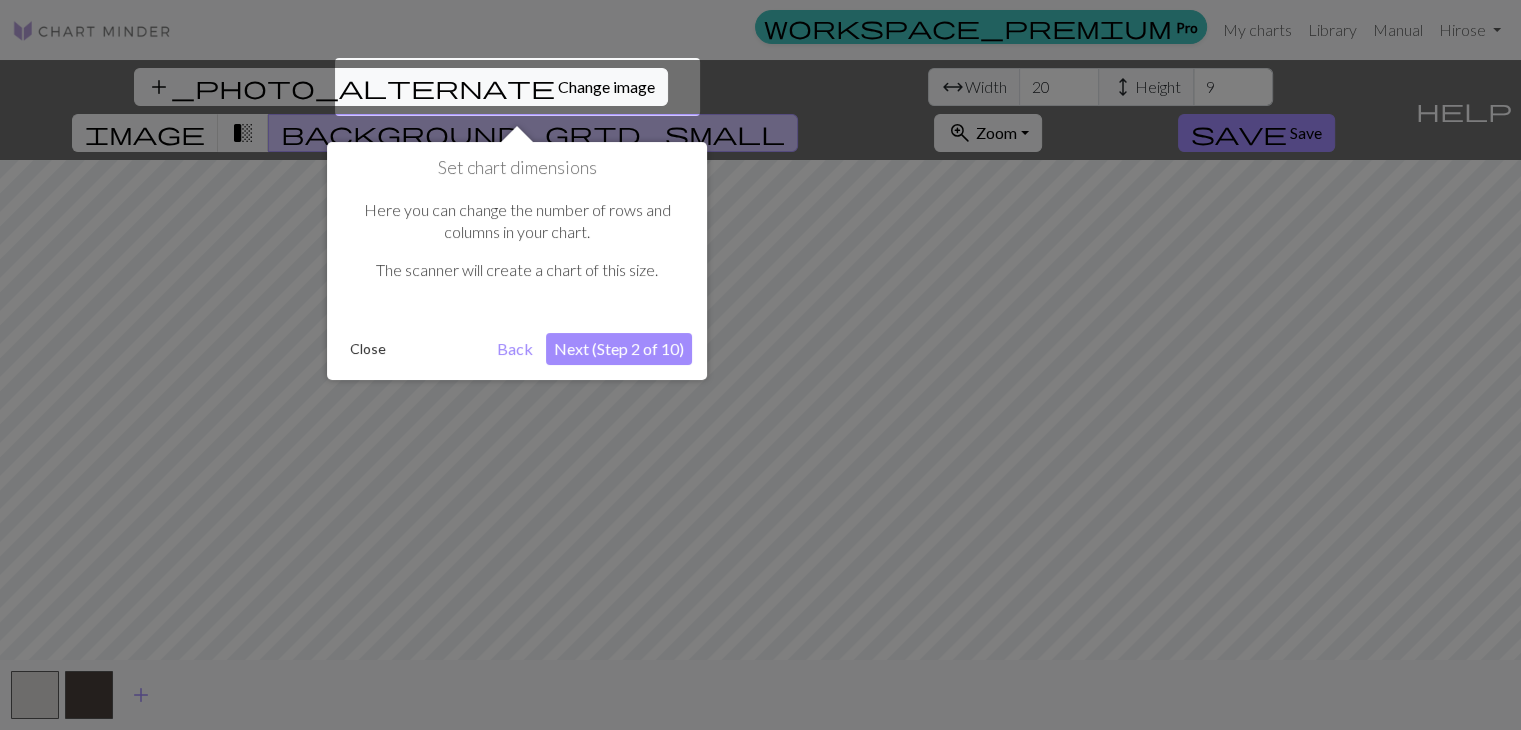 click on "Next (Step 2 of 10)" at bounding box center (619, 349) 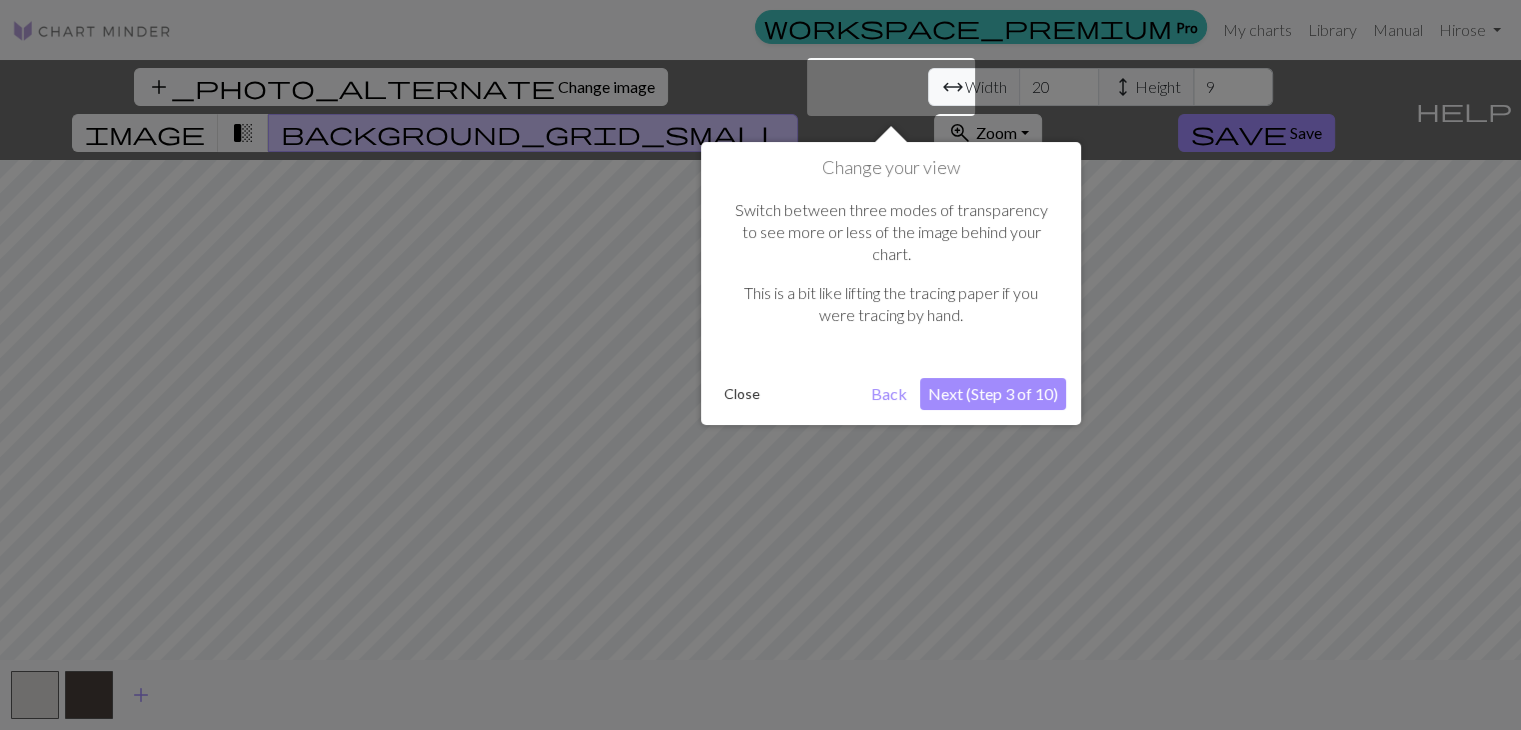 click on "Next (Step 3 of 10)" at bounding box center [993, 394] 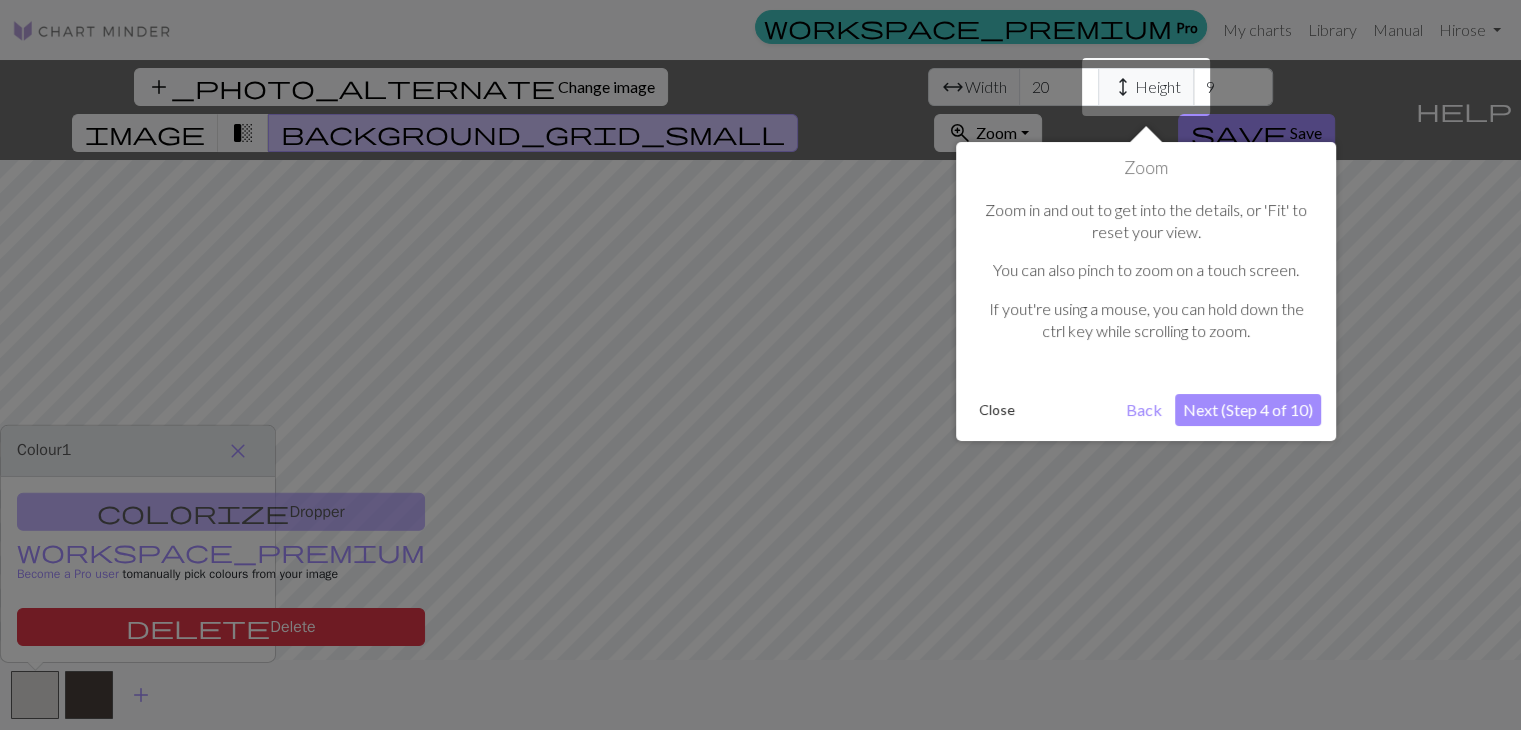 click on "Next (Step 4 of 10)" at bounding box center (1248, 410) 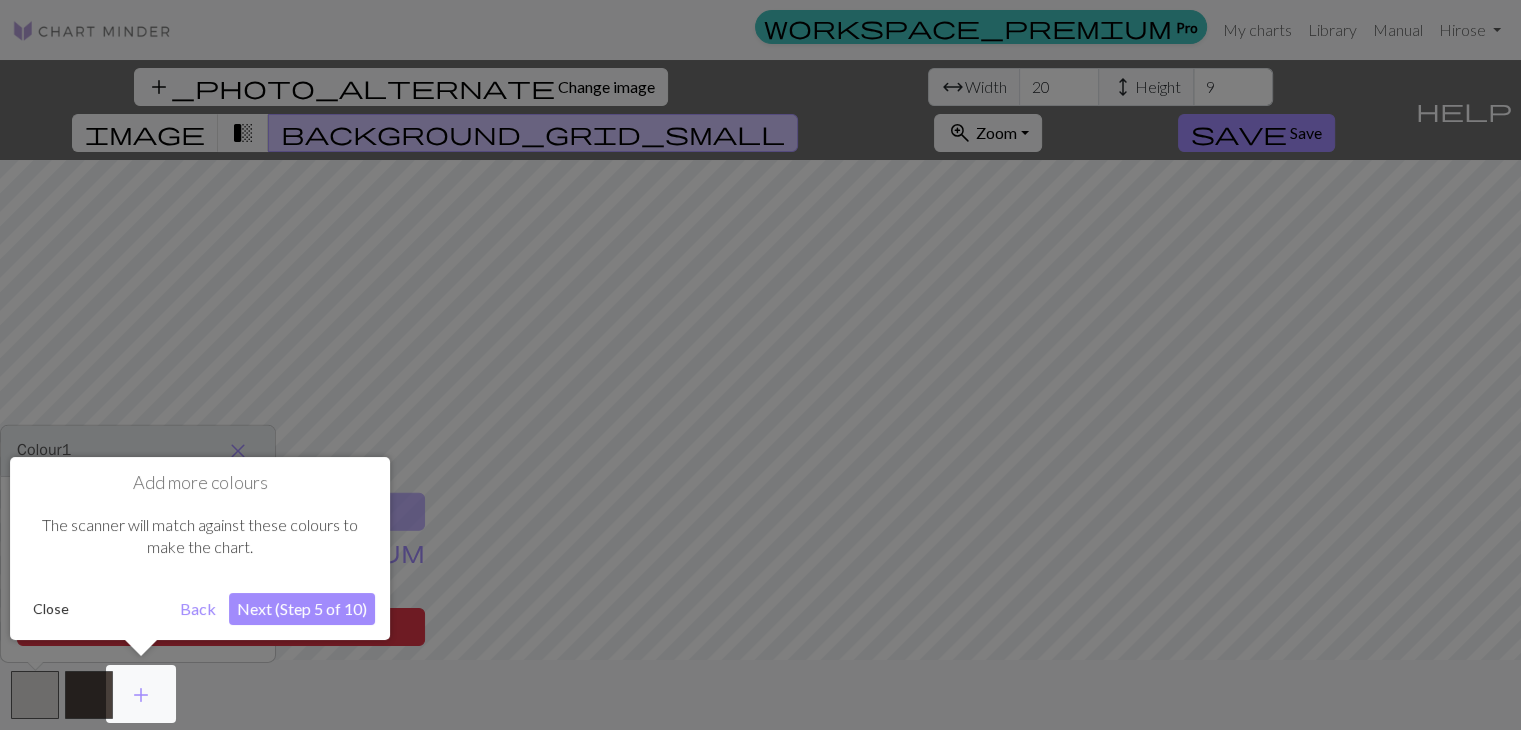 click on "Next (Step 5 of 10)" at bounding box center (302, 609) 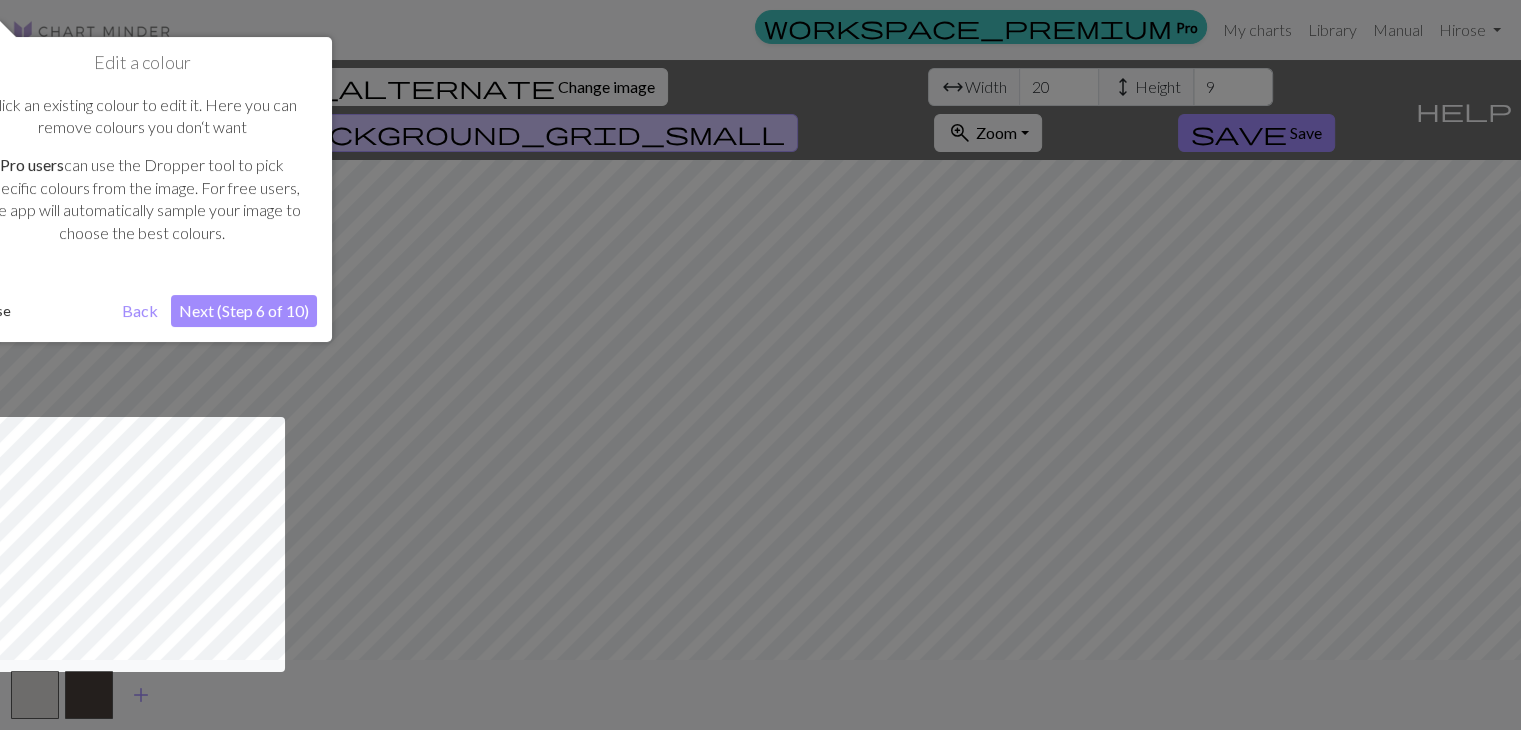 click on "Next (Step 6 of 10)" at bounding box center [244, 311] 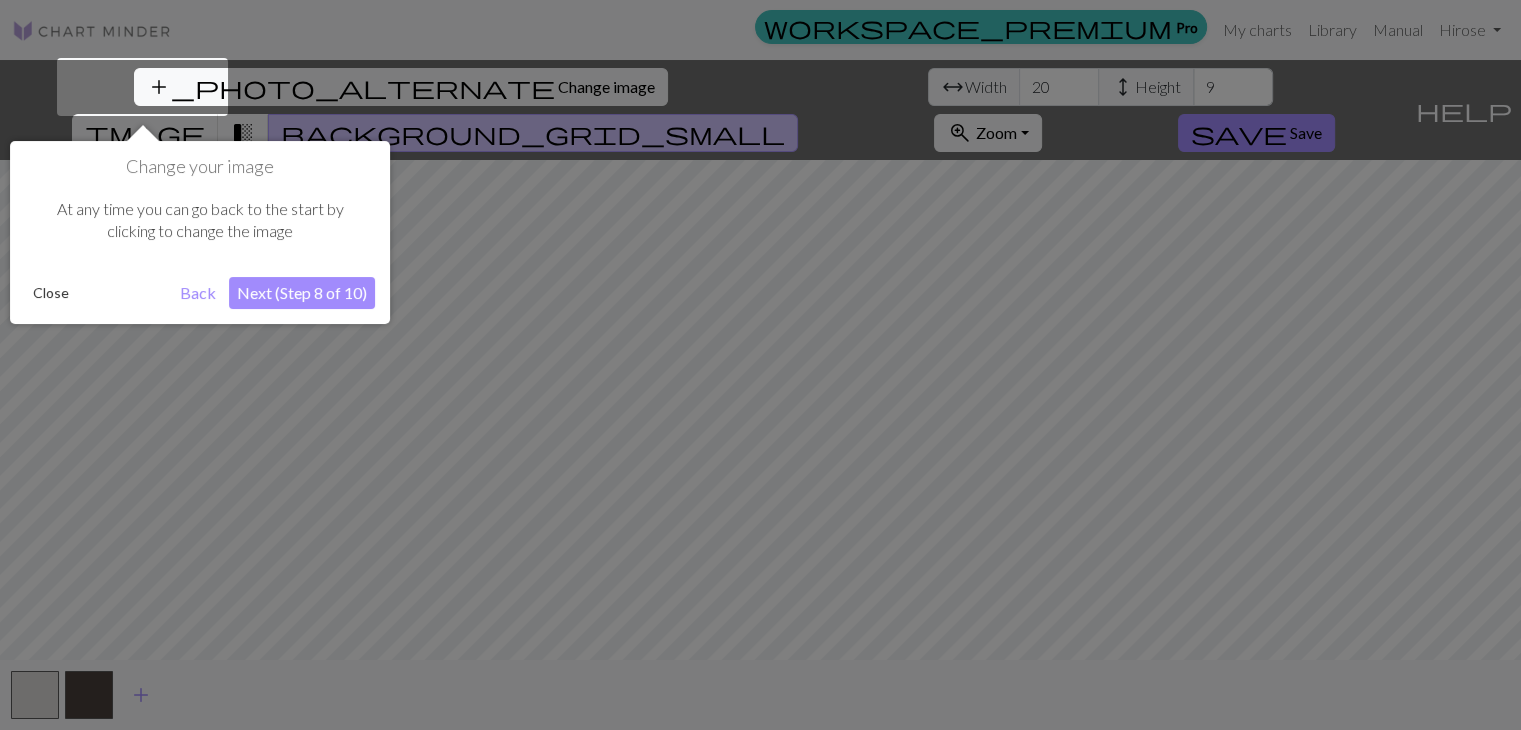 click on "Next (Step 8 of 10)" at bounding box center [302, 293] 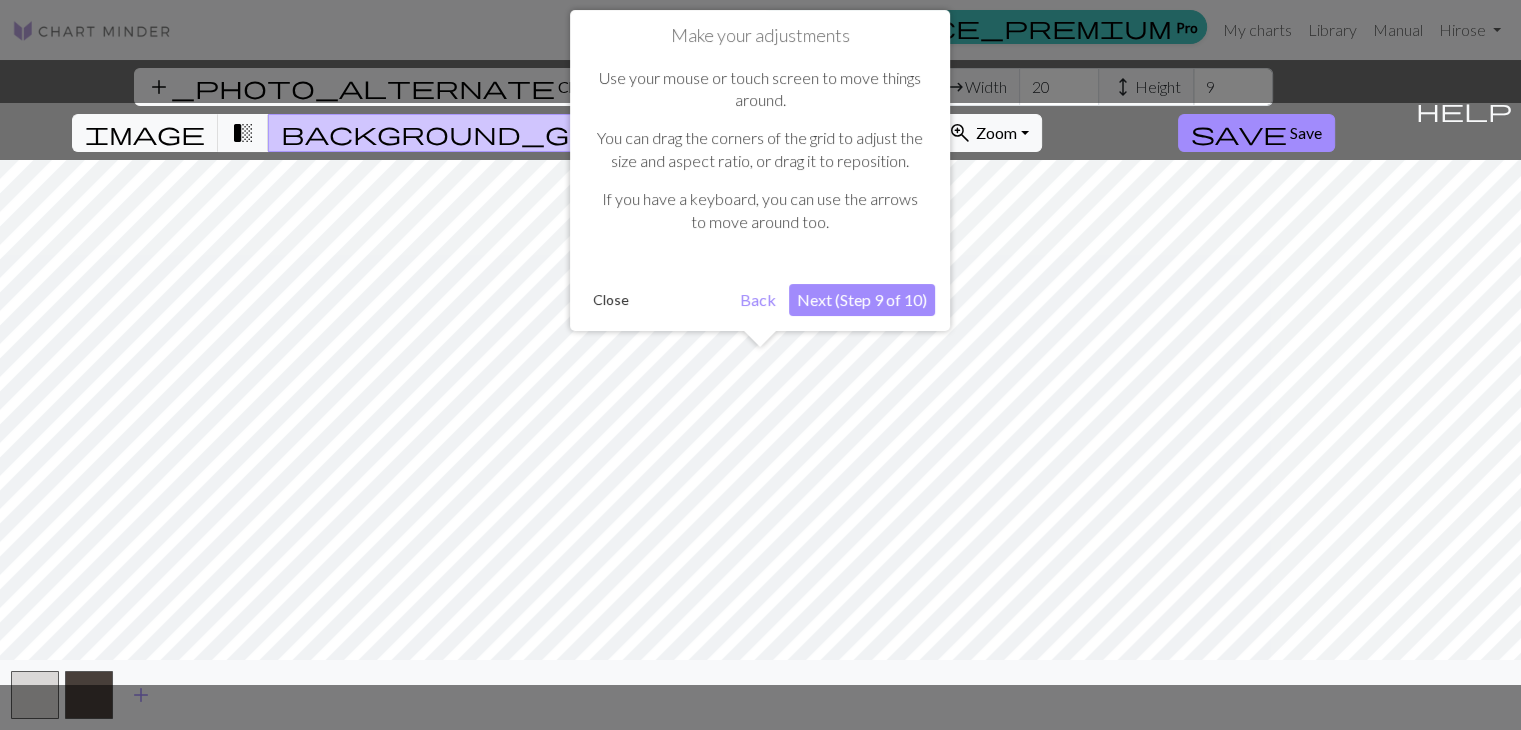 click on "Next (Step 9 of 10)" at bounding box center (862, 300) 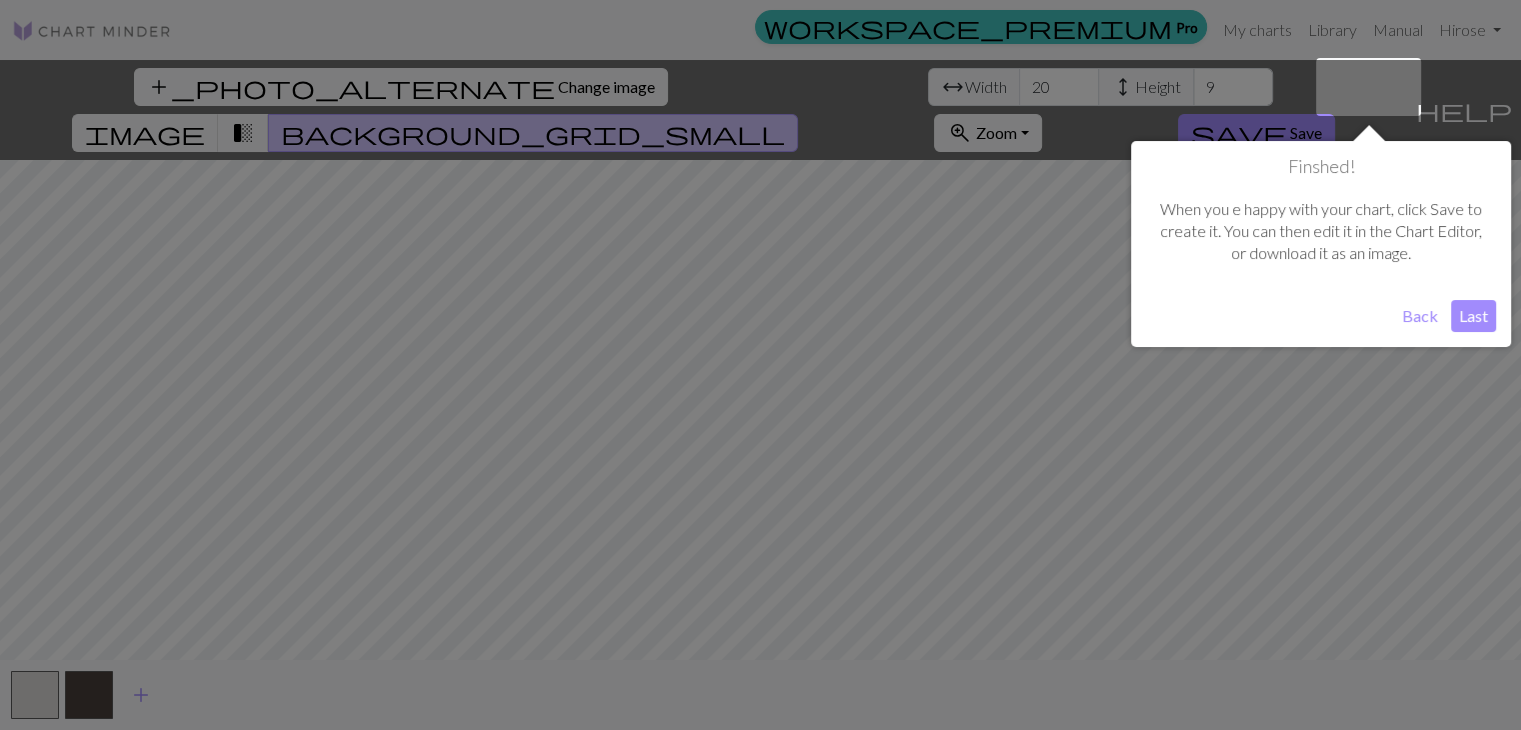 click on "Last" at bounding box center [1473, 316] 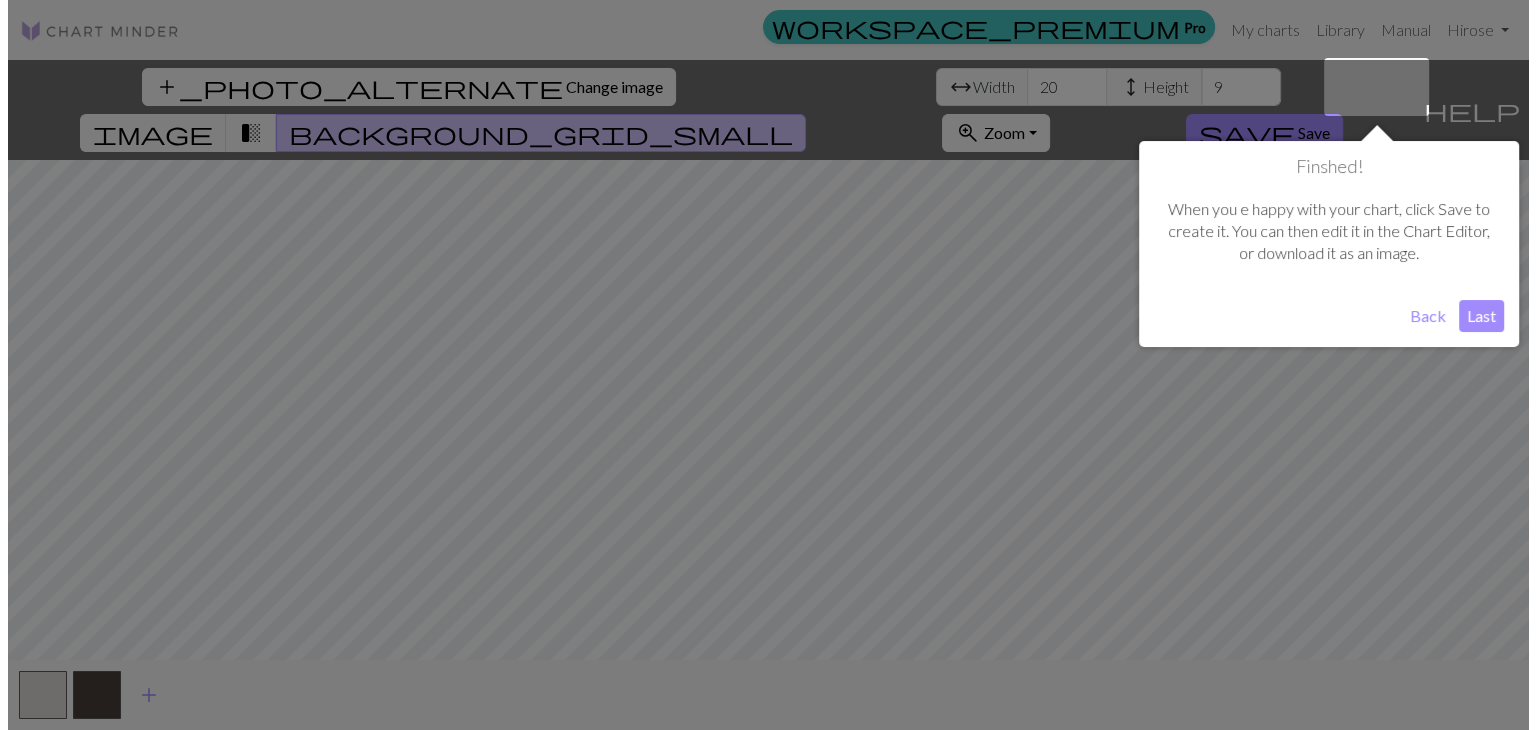 scroll, scrollTop: 0, scrollLeft: 0, axis: both 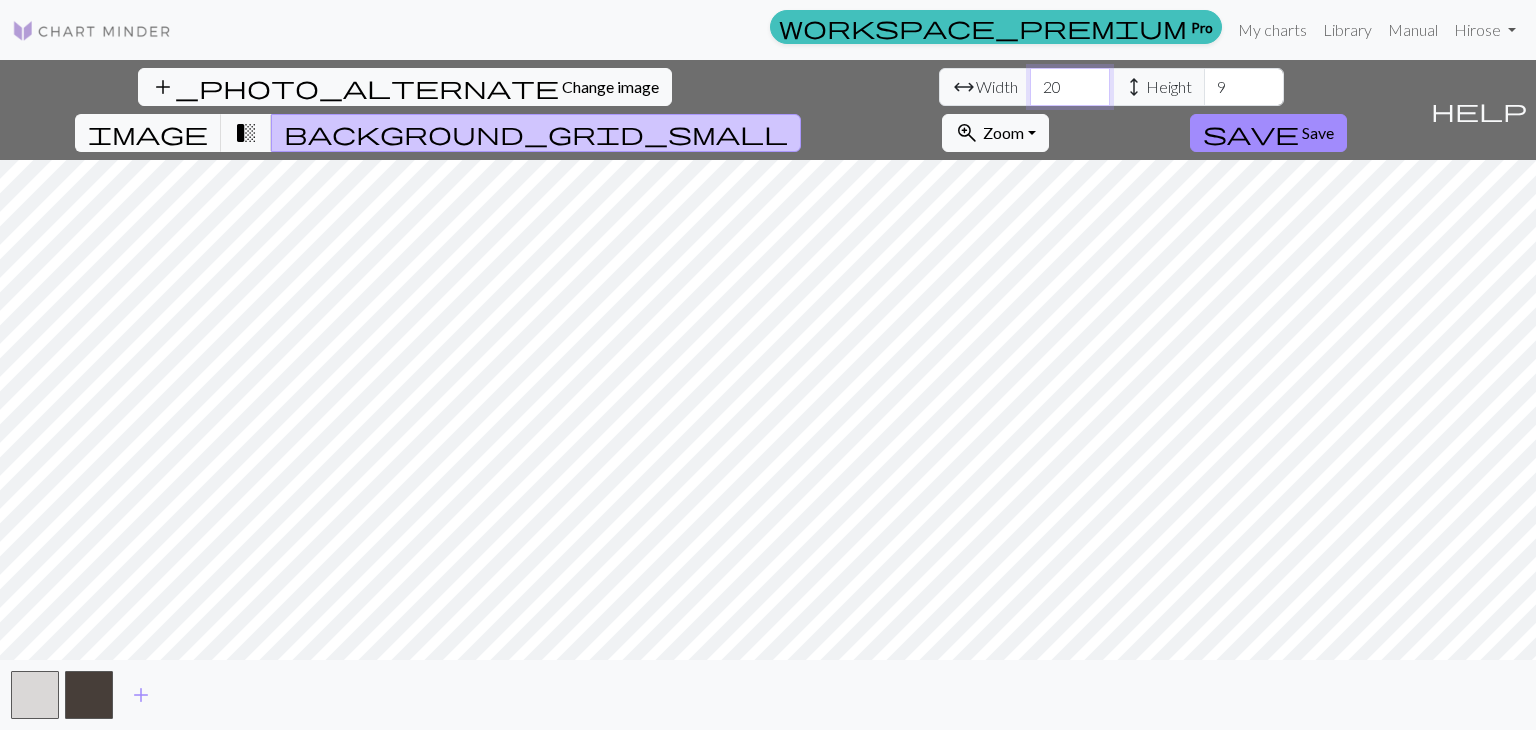 drag, startPoint x: 484, startPoint y: 84, endPoint x: 0, endPoint y: 94, distance: 484.1033 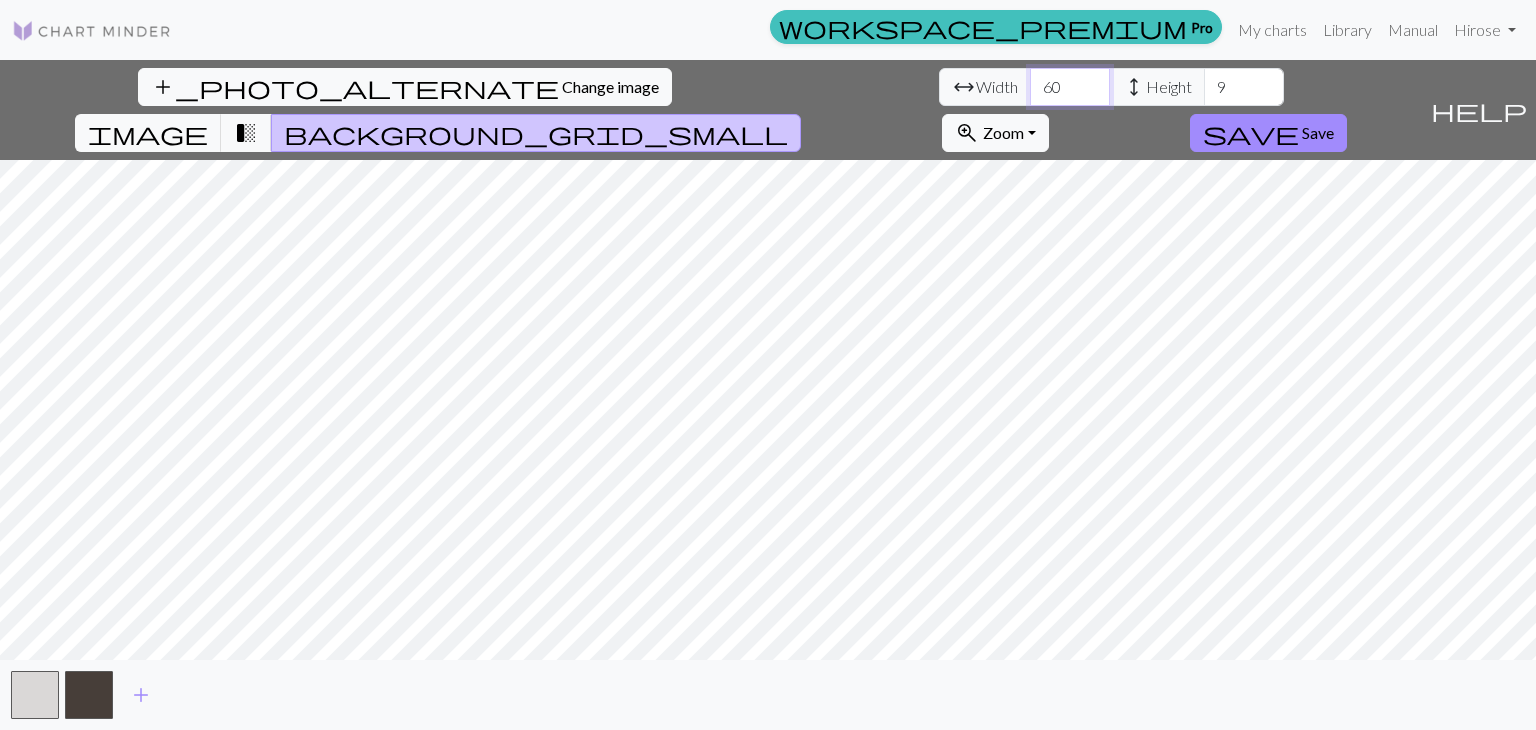 type on "60" 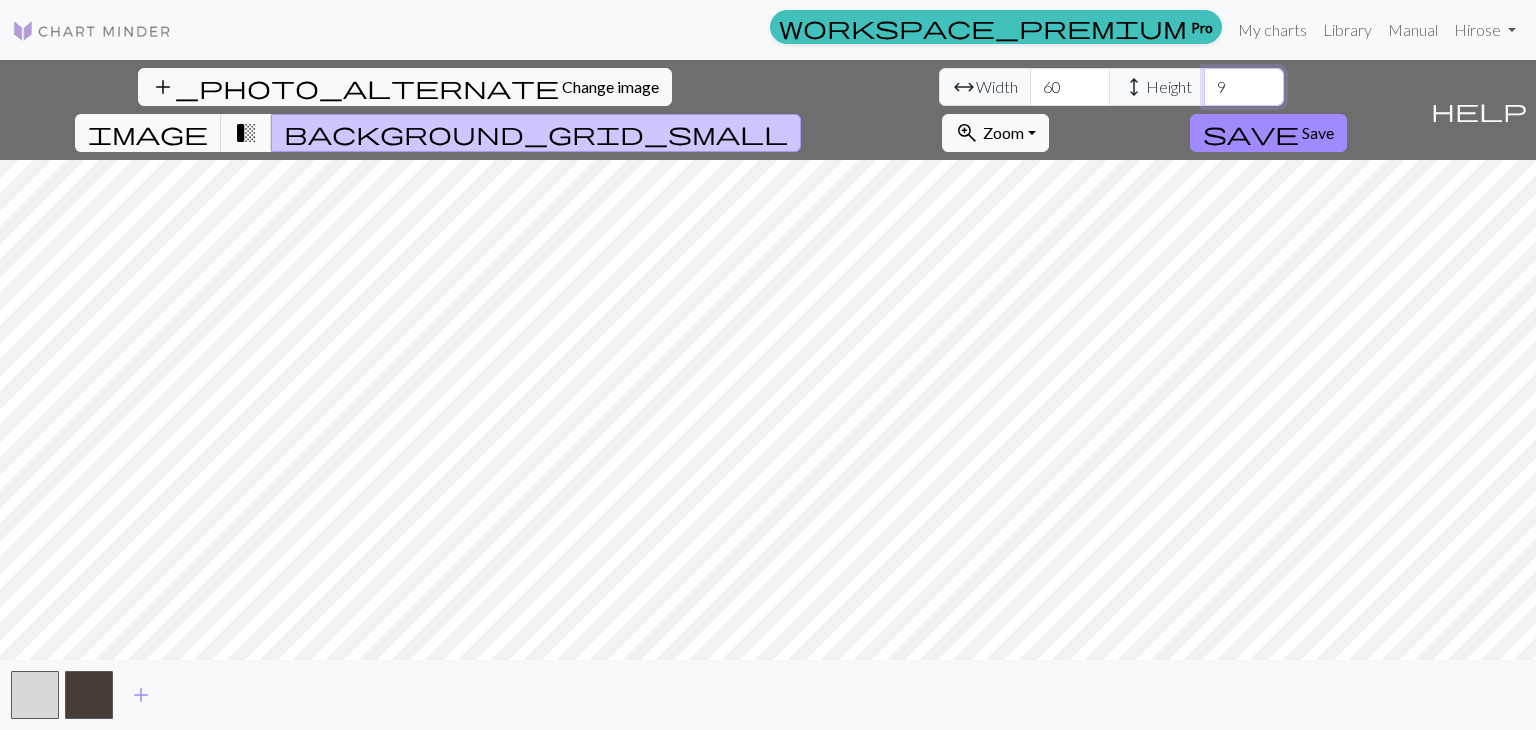 click on "9" at bounding box center [1244, 87] 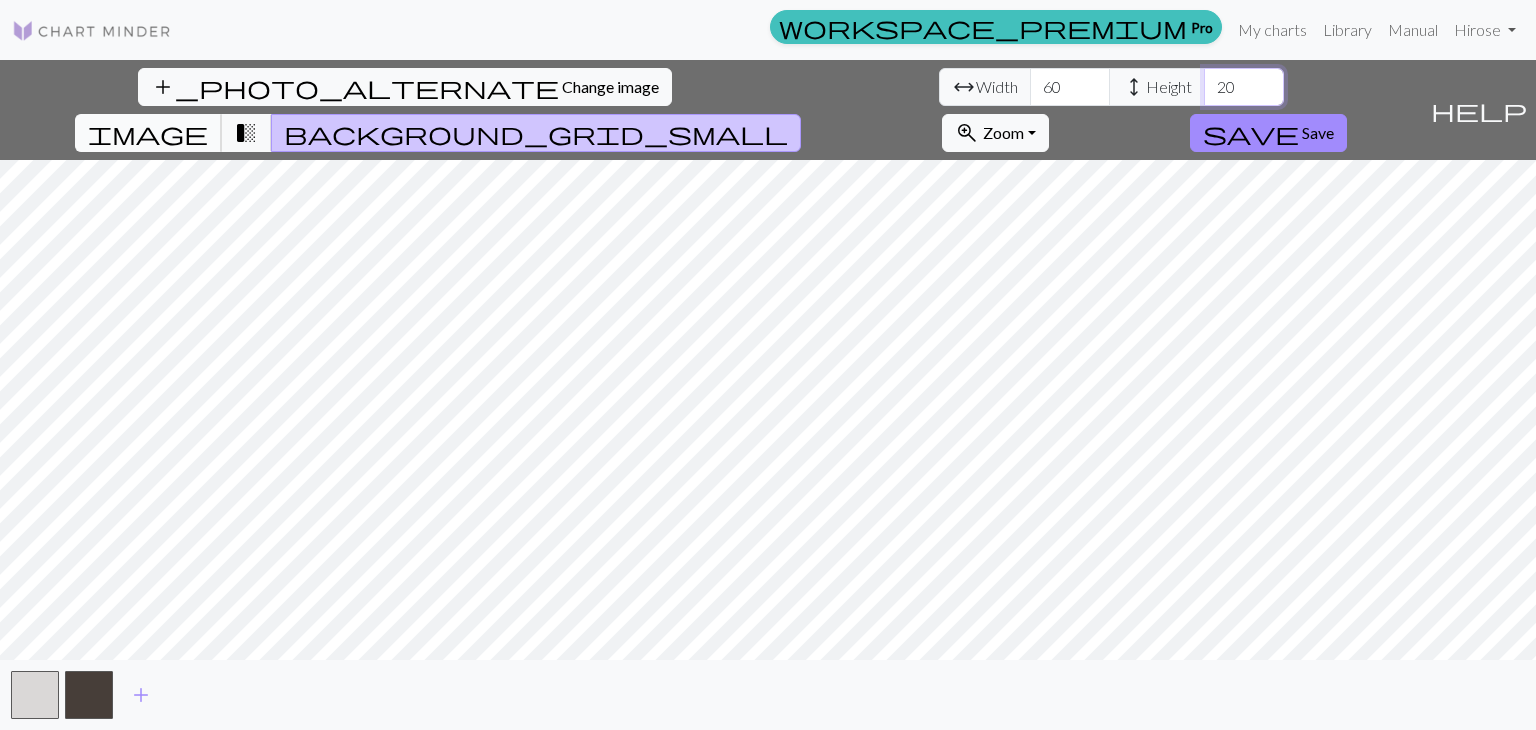 type on "20" 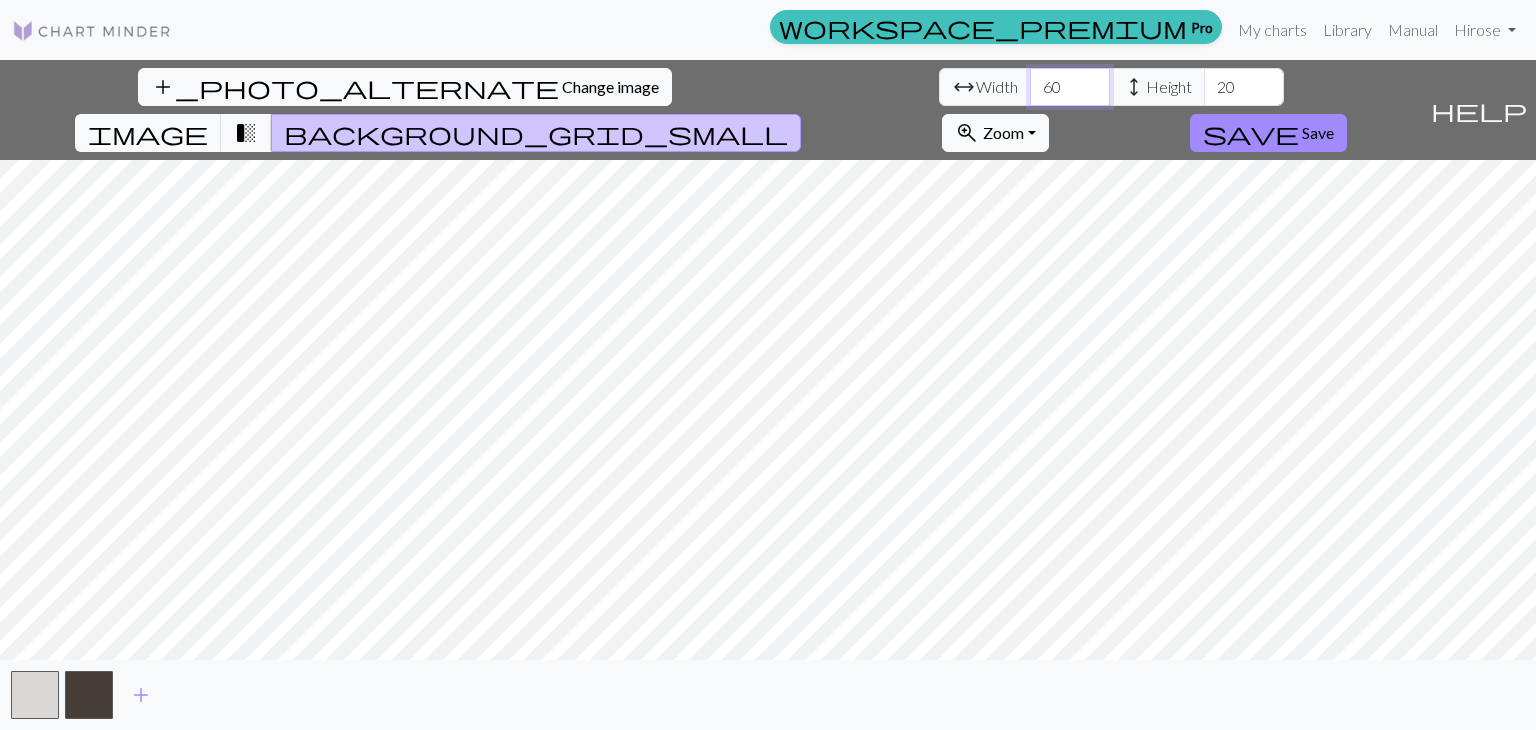 drag, startPoint x: 480, startPoint y: 95, endPoint x: 266, endPoint y: 81, distance: 214.45746 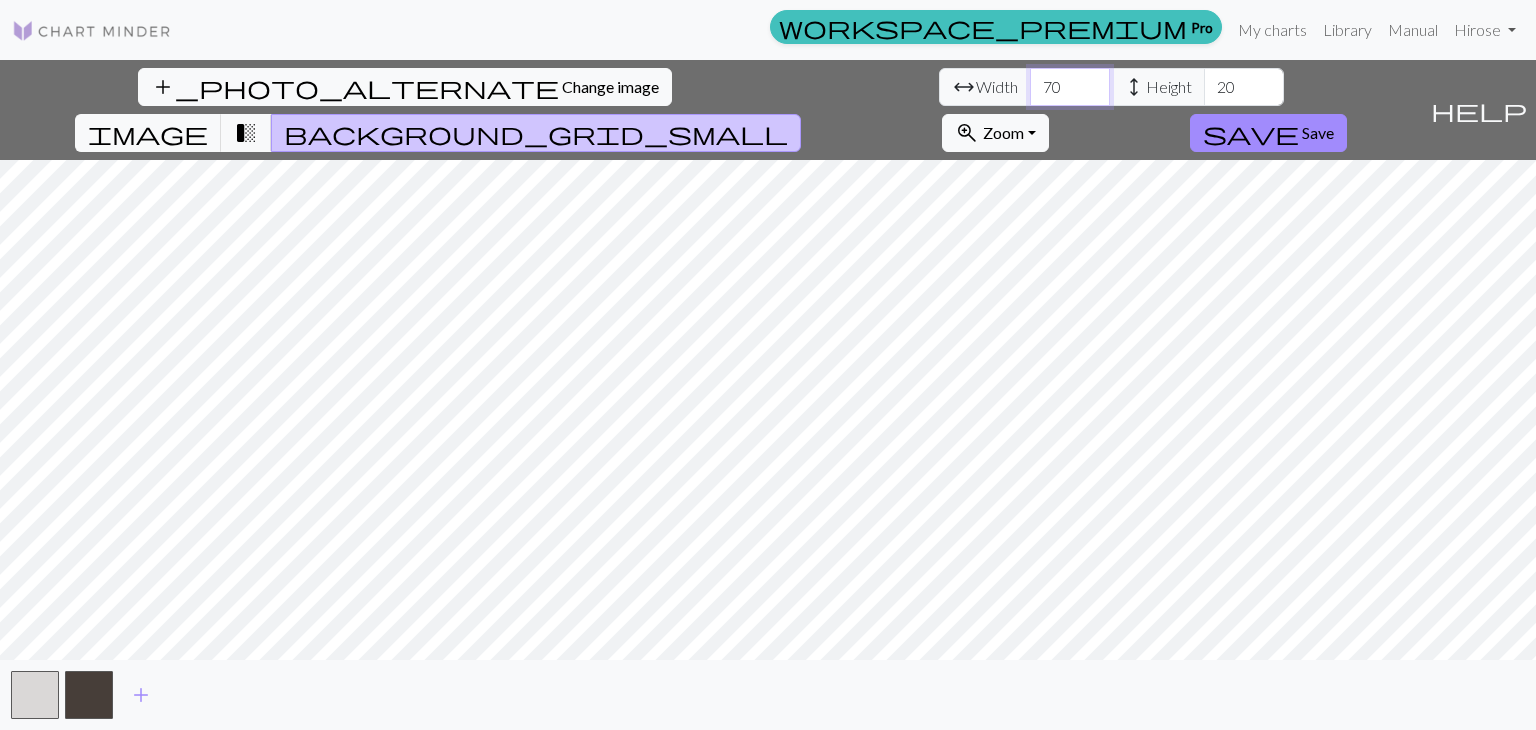 type on "70" 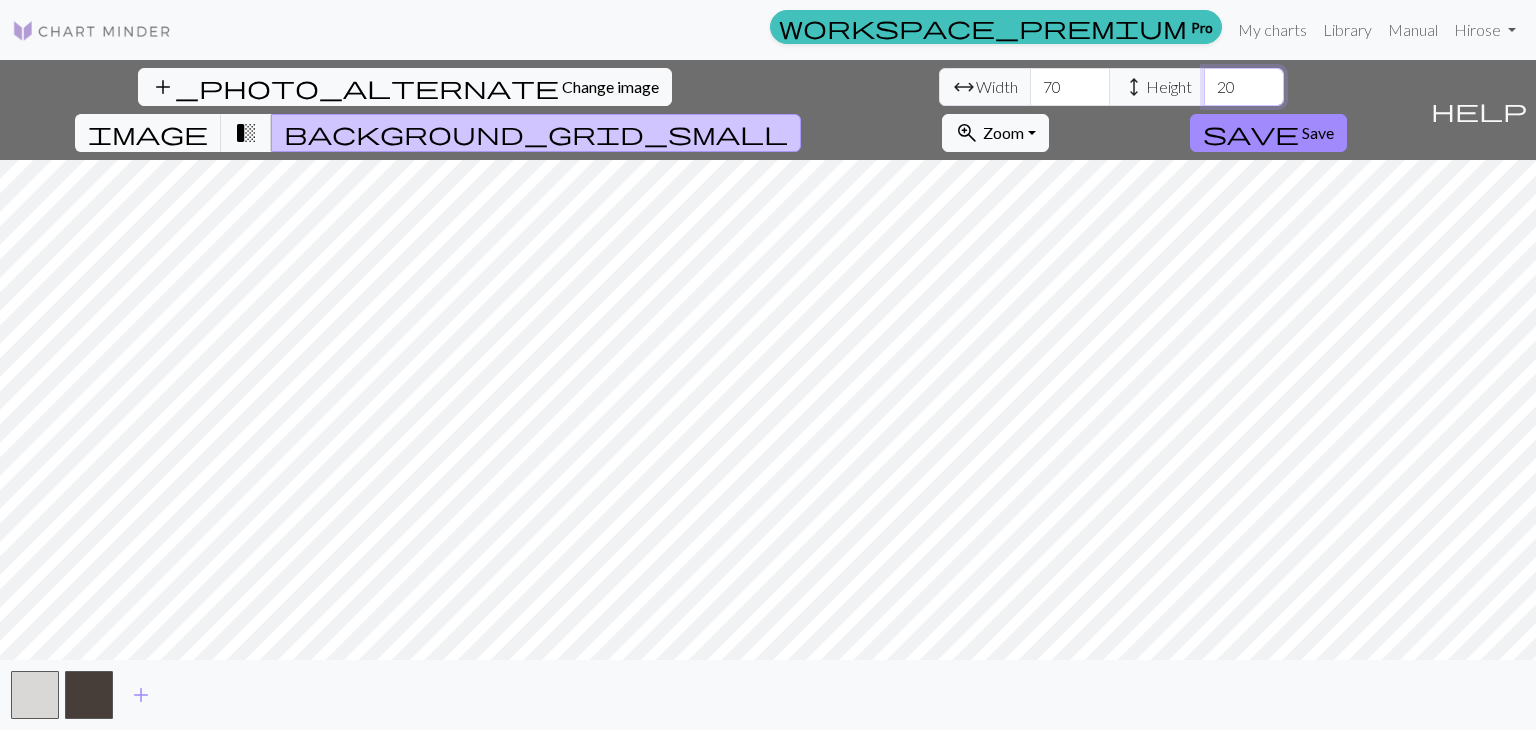 drag, startPoint x: 623, startPoint y: 87, endPoint x: 396, endPoint y: 52, distance: 229.68239 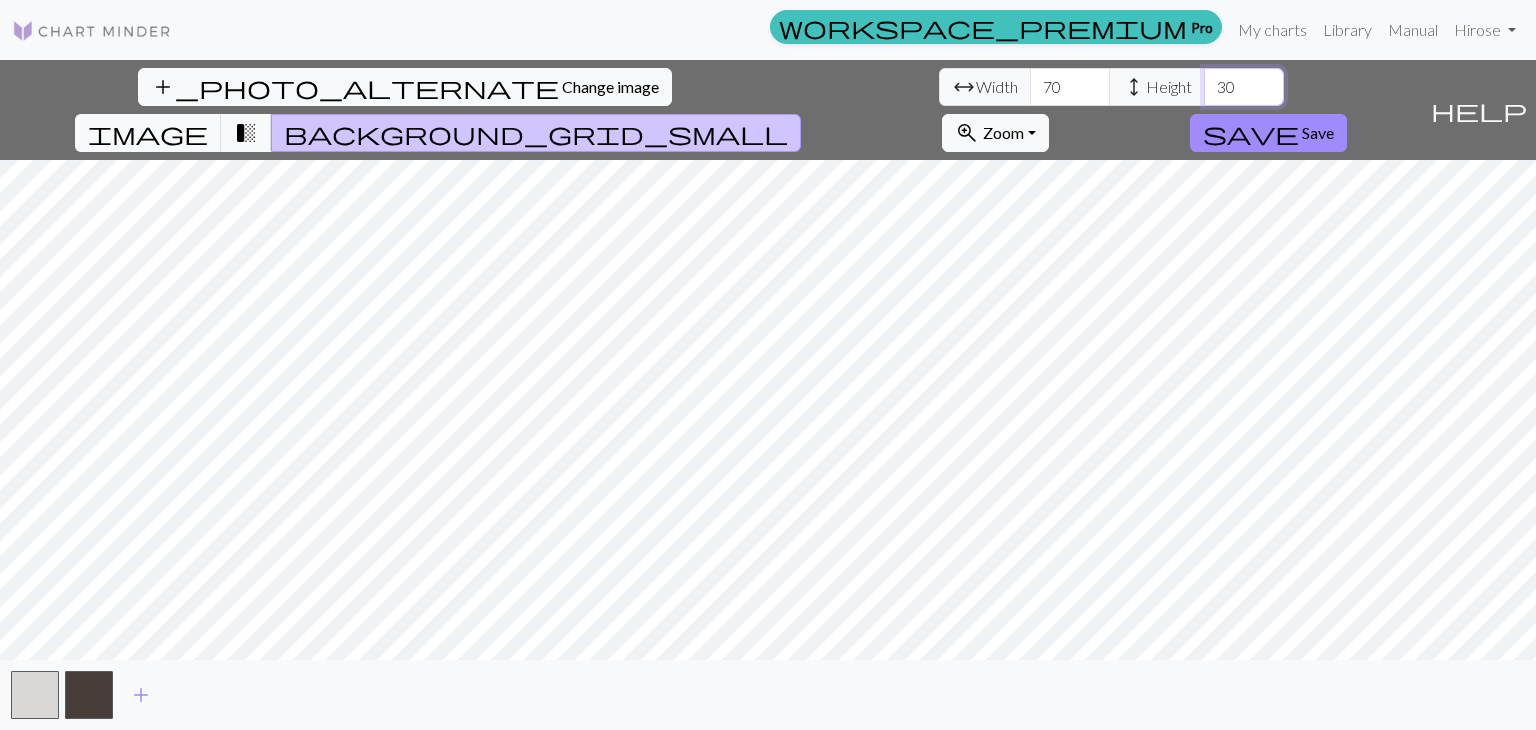 type on "3" 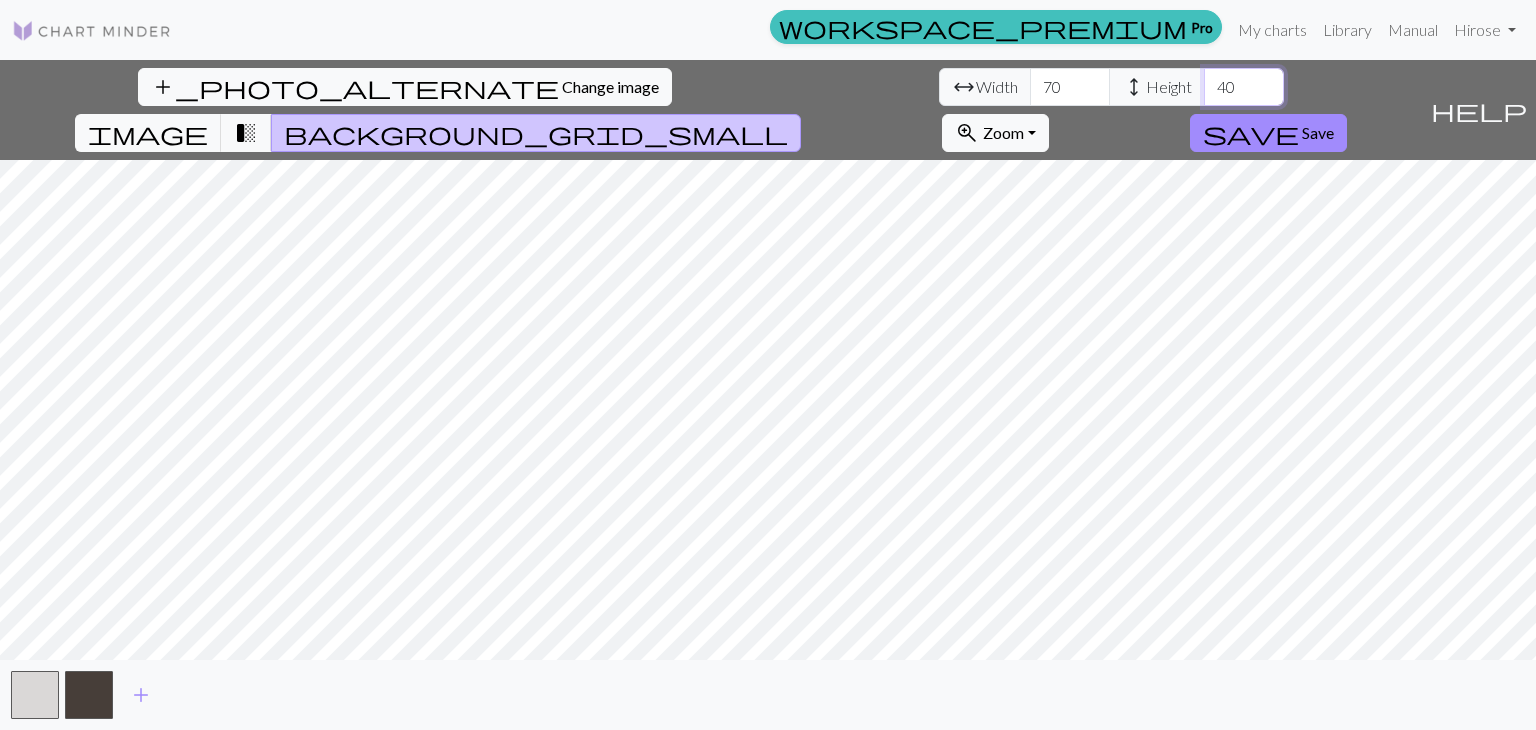 type on "40" 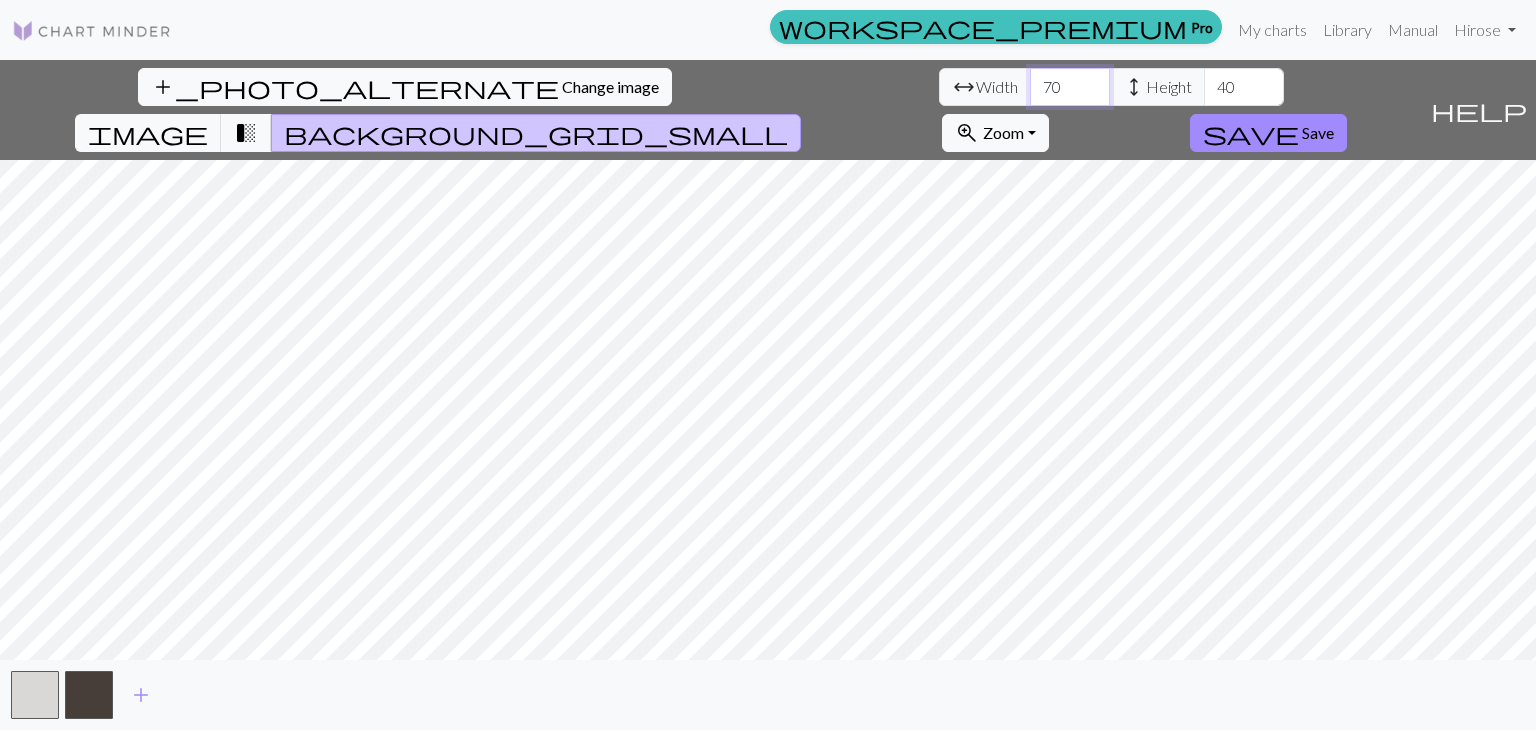 drag, startPoint x: 36, startPoint y: 86, endPoint x: 0, endPoint y: 83, distance: 36.124783 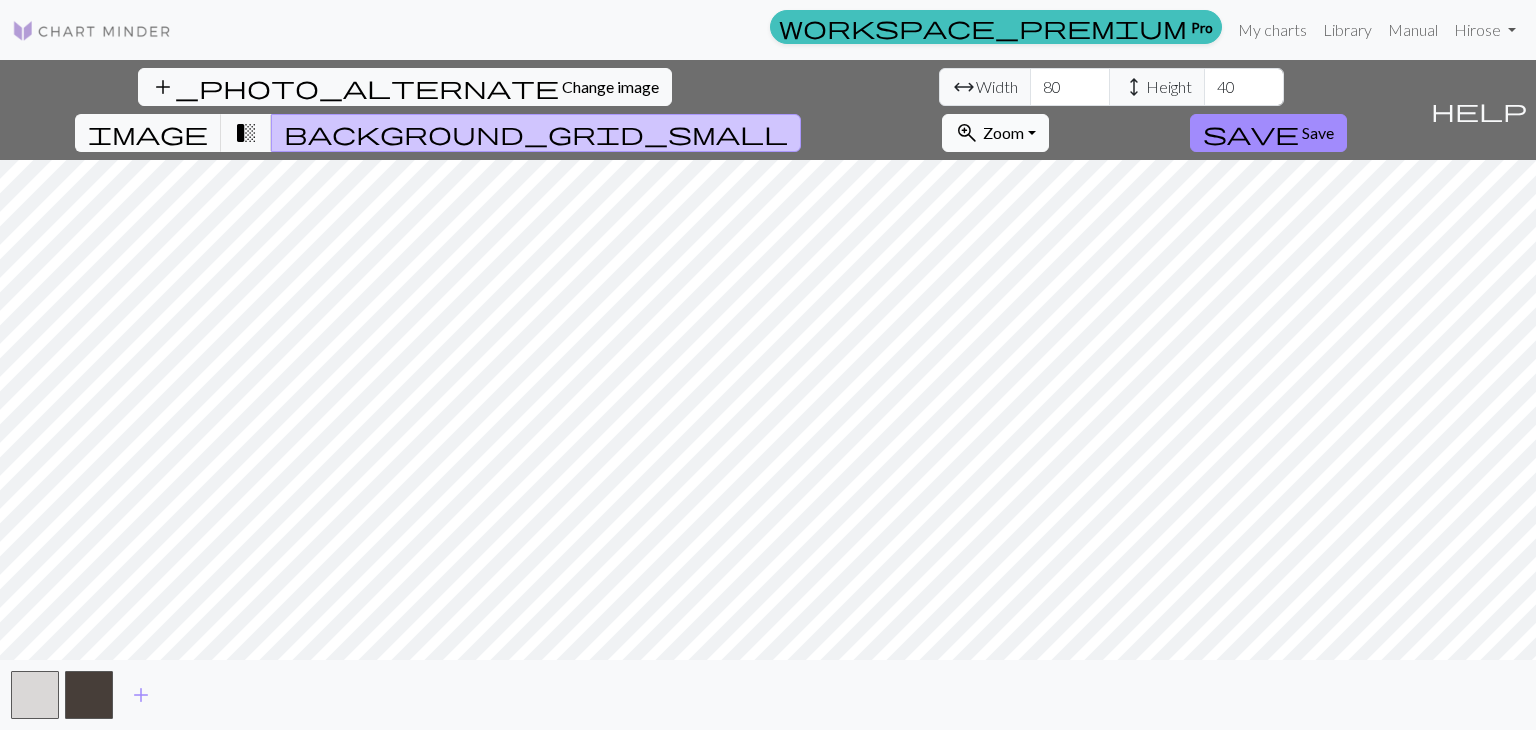 click on "zoom_in Zoom Zoom" at bounding box center [995, 133] 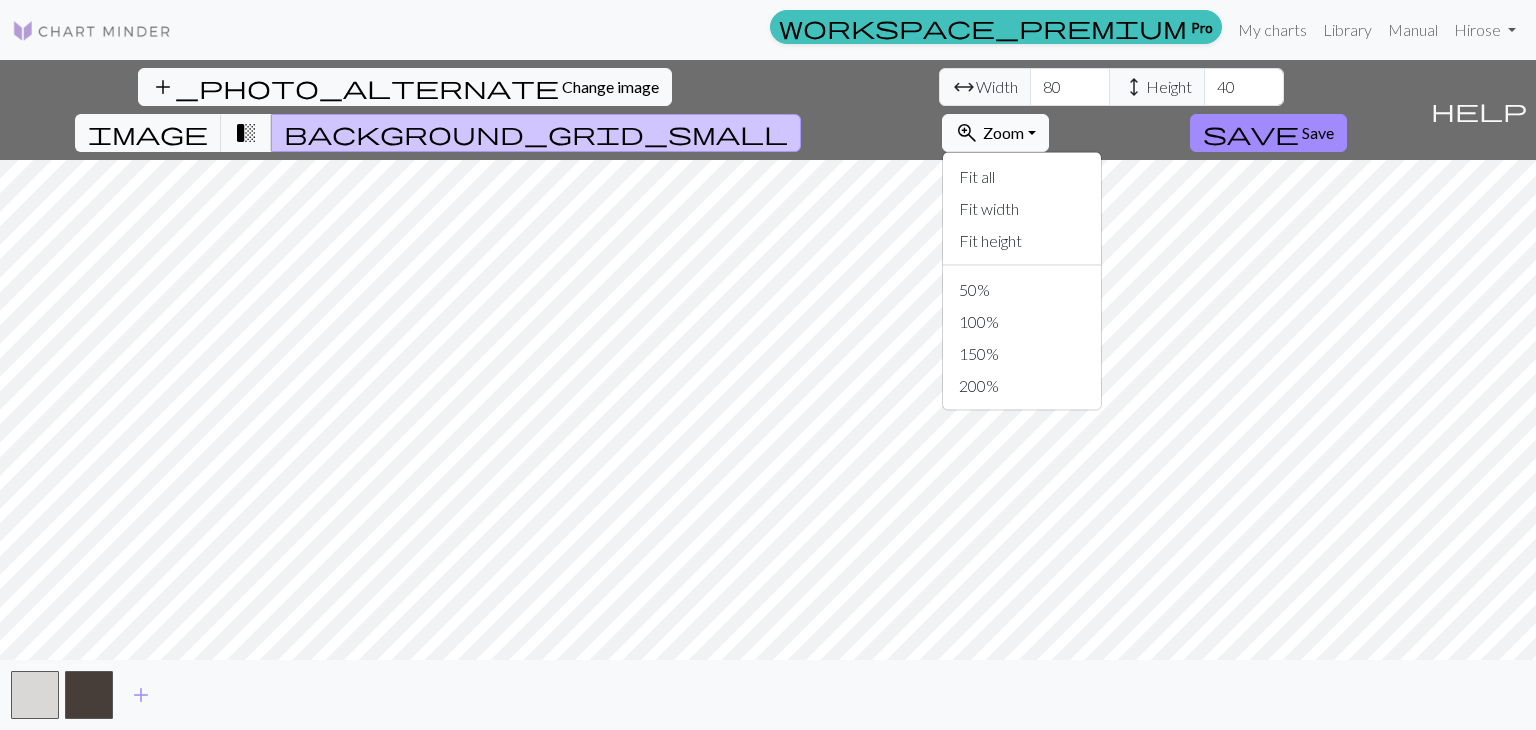 click on "zoom_in Zoom Zoom" at bounding box center (995, 133) 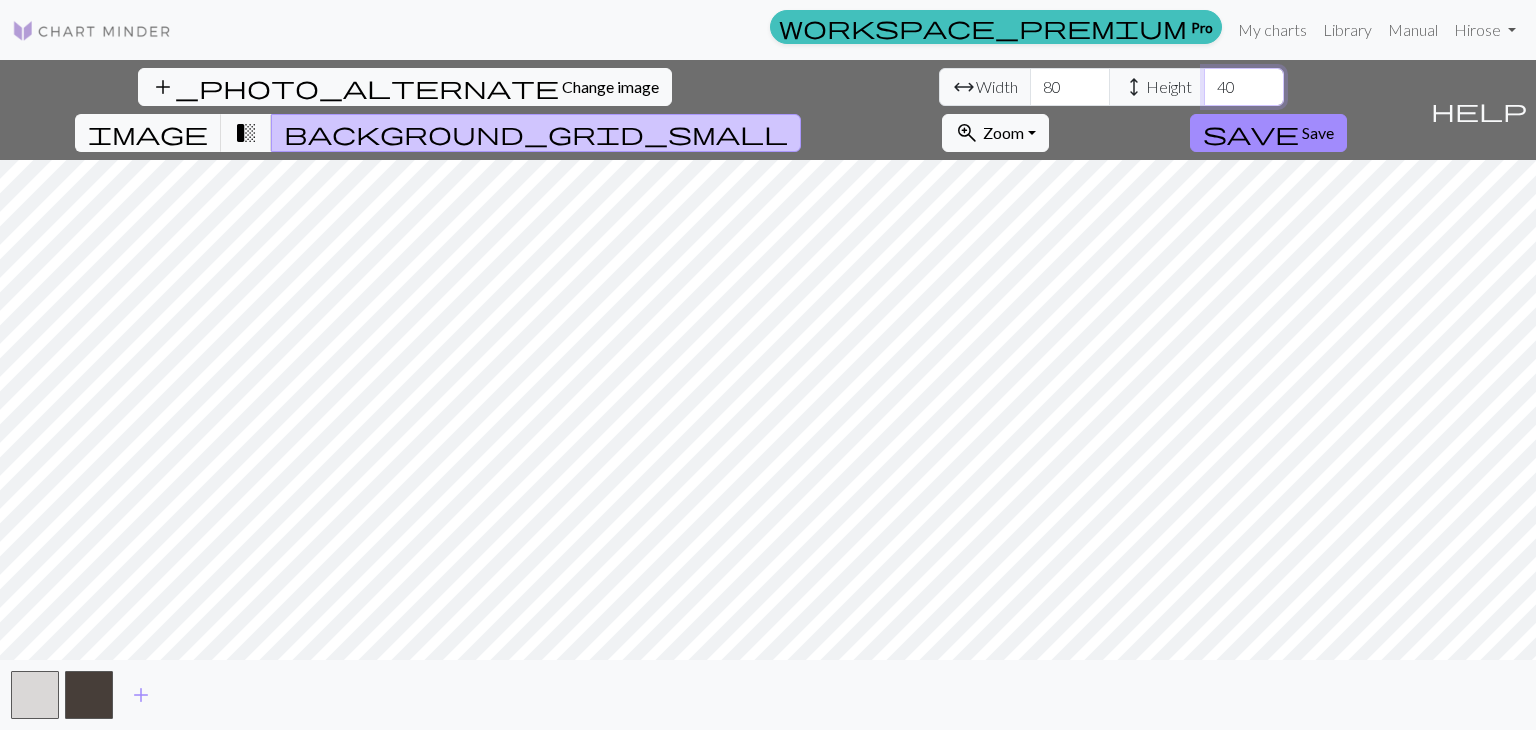 drag, startPoint x: 656, startPoint y: 86, endPoint x: 410, endPoint y: 88, distance: 246.00813 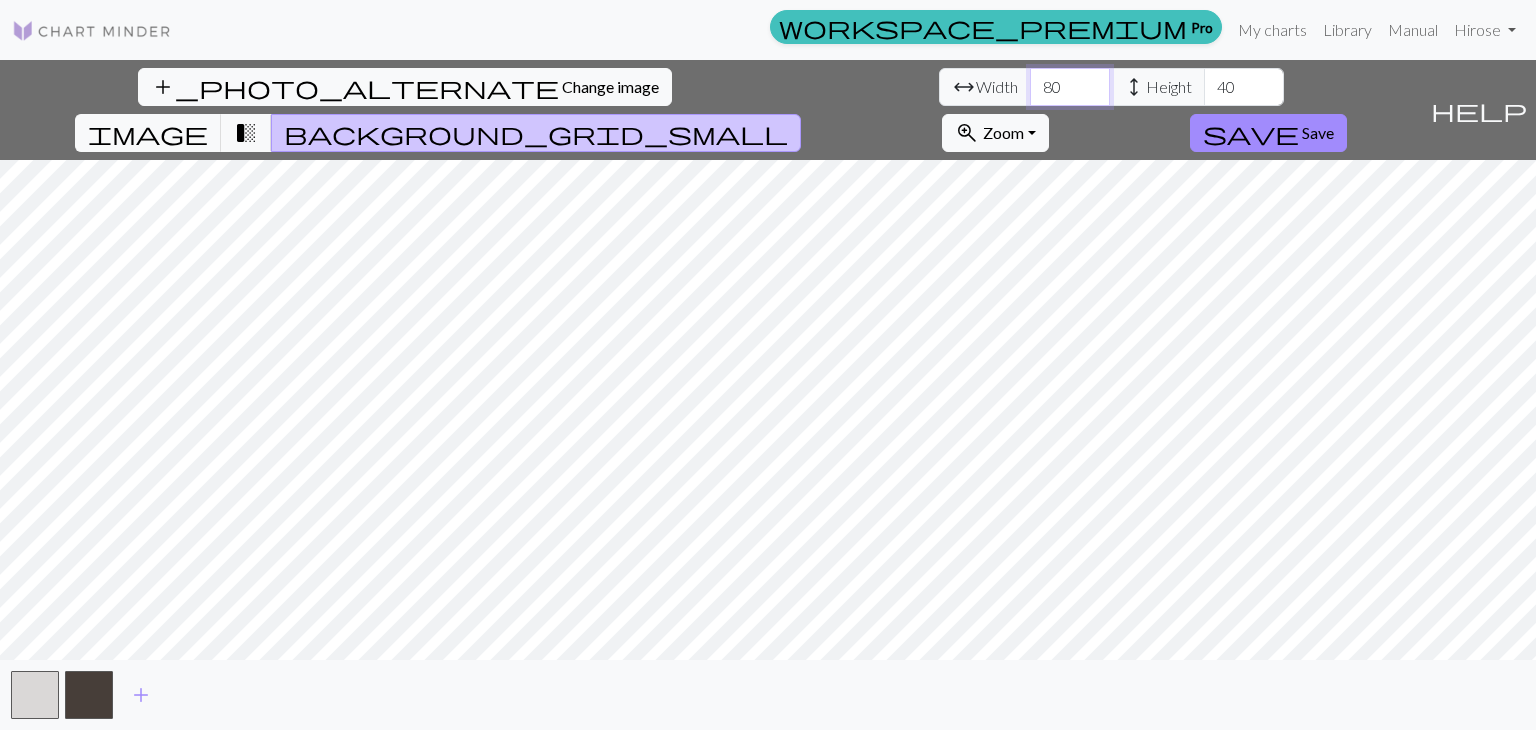 click on "add_photo_alternate   Change image arrow_range   Width 80 height   Height 40 image transition_fade background_grid_small zoom_in Zoom Zoom Fit all Fit width Fit height 50% 100% 150% 200% save   Save" at bounding box center [711, 110] 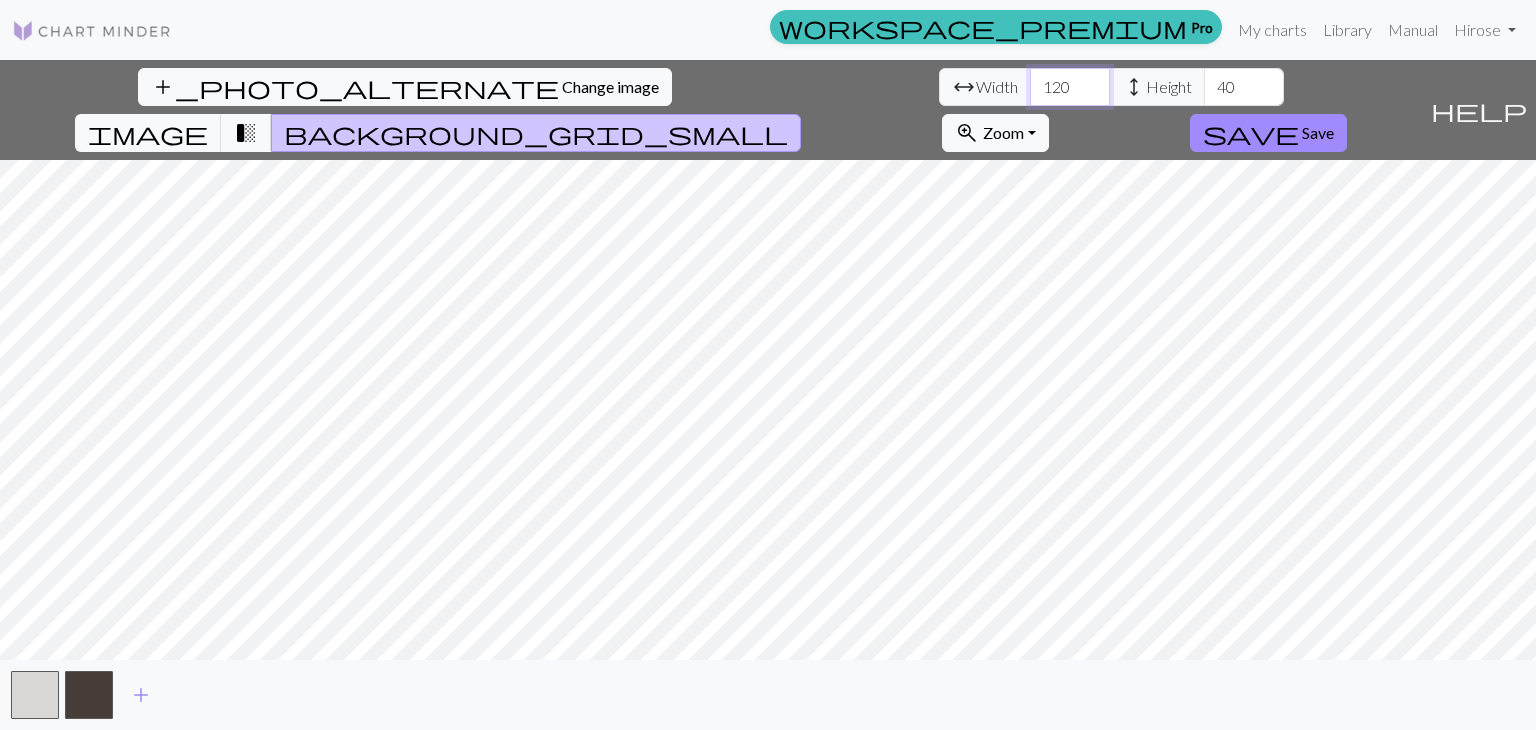 type on "120" 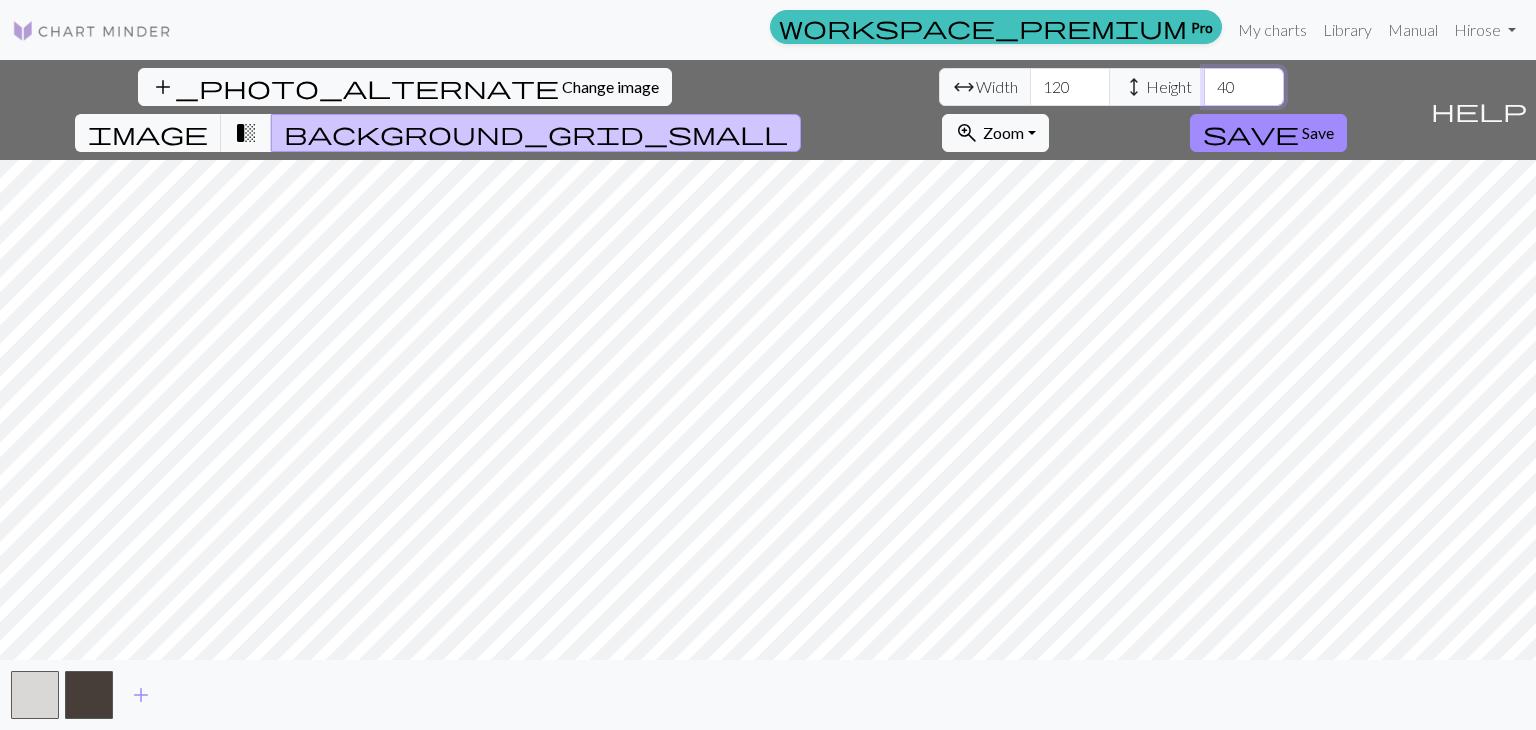 drag, startPoint x: 663, startPoint y: 71, endPoint x: 373, endPoint y: 70, distance: 290.0017 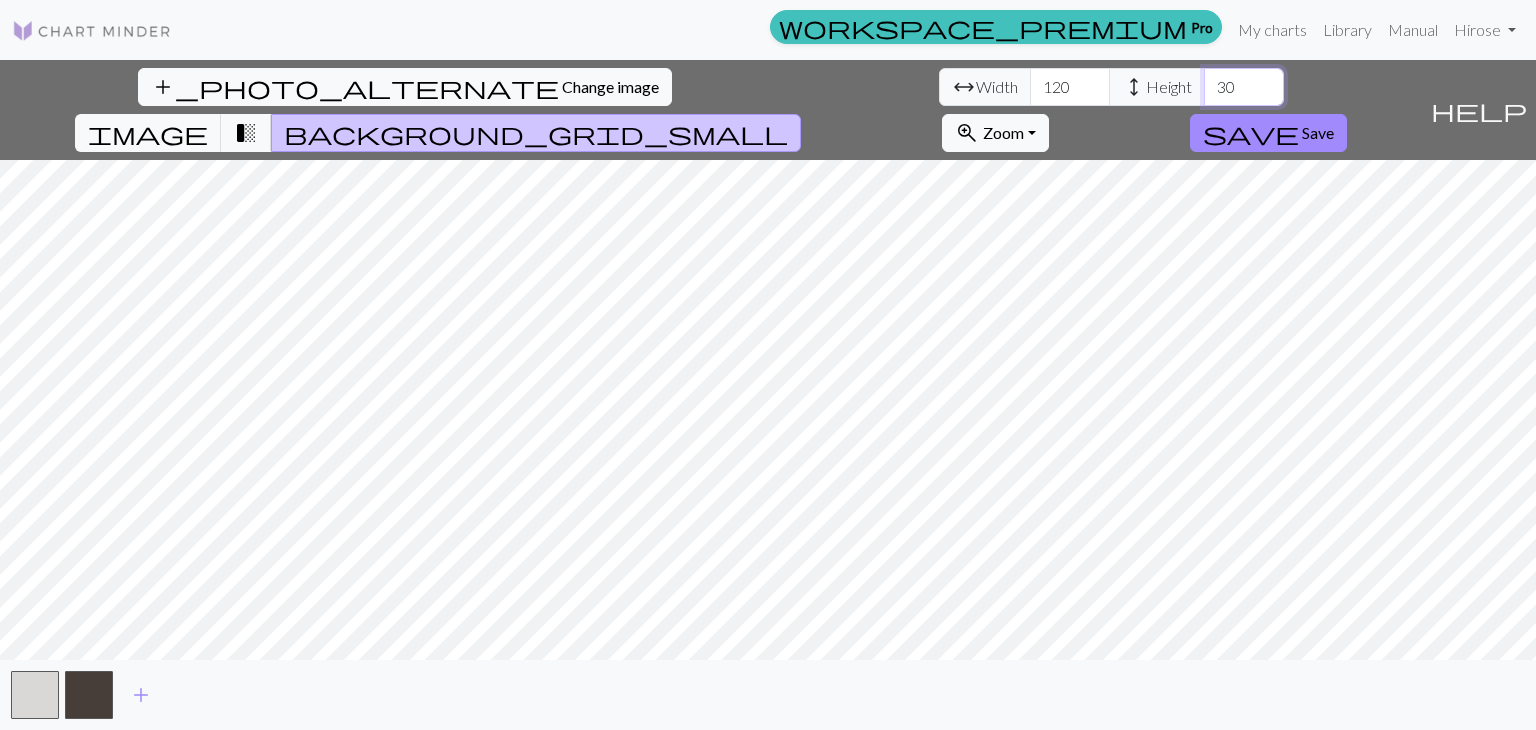 type on "3" 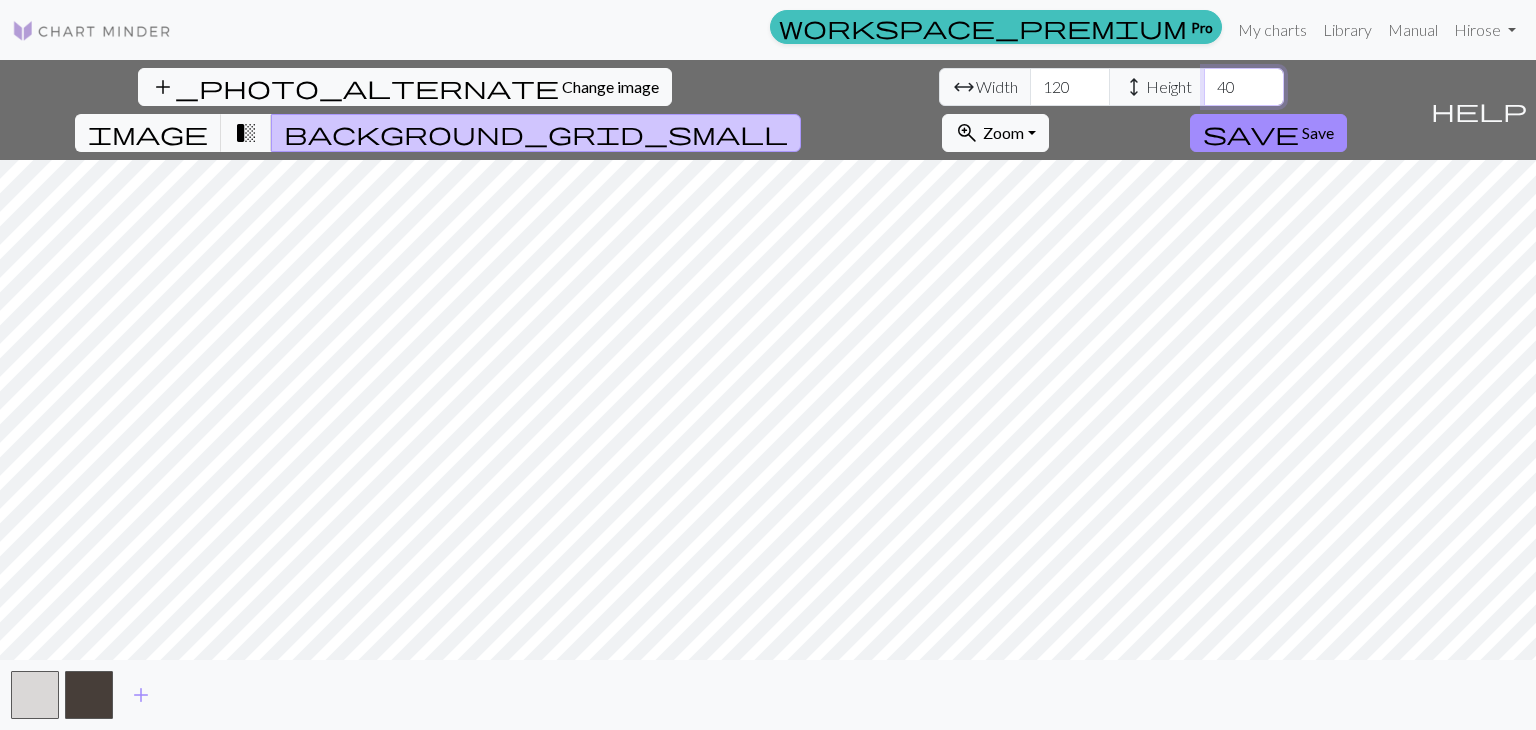 type on "40" 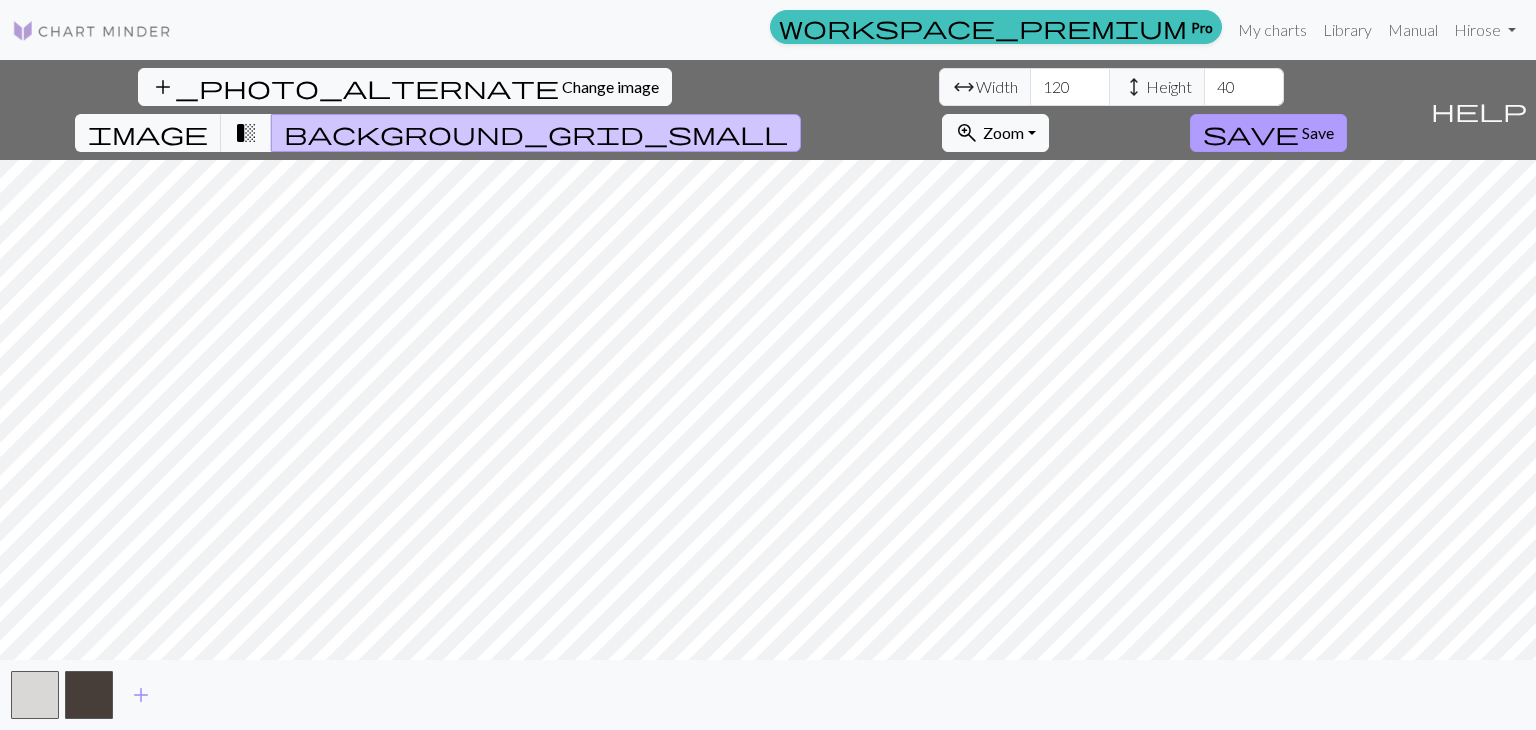 click on "save" at bounding box center (1251, 133) 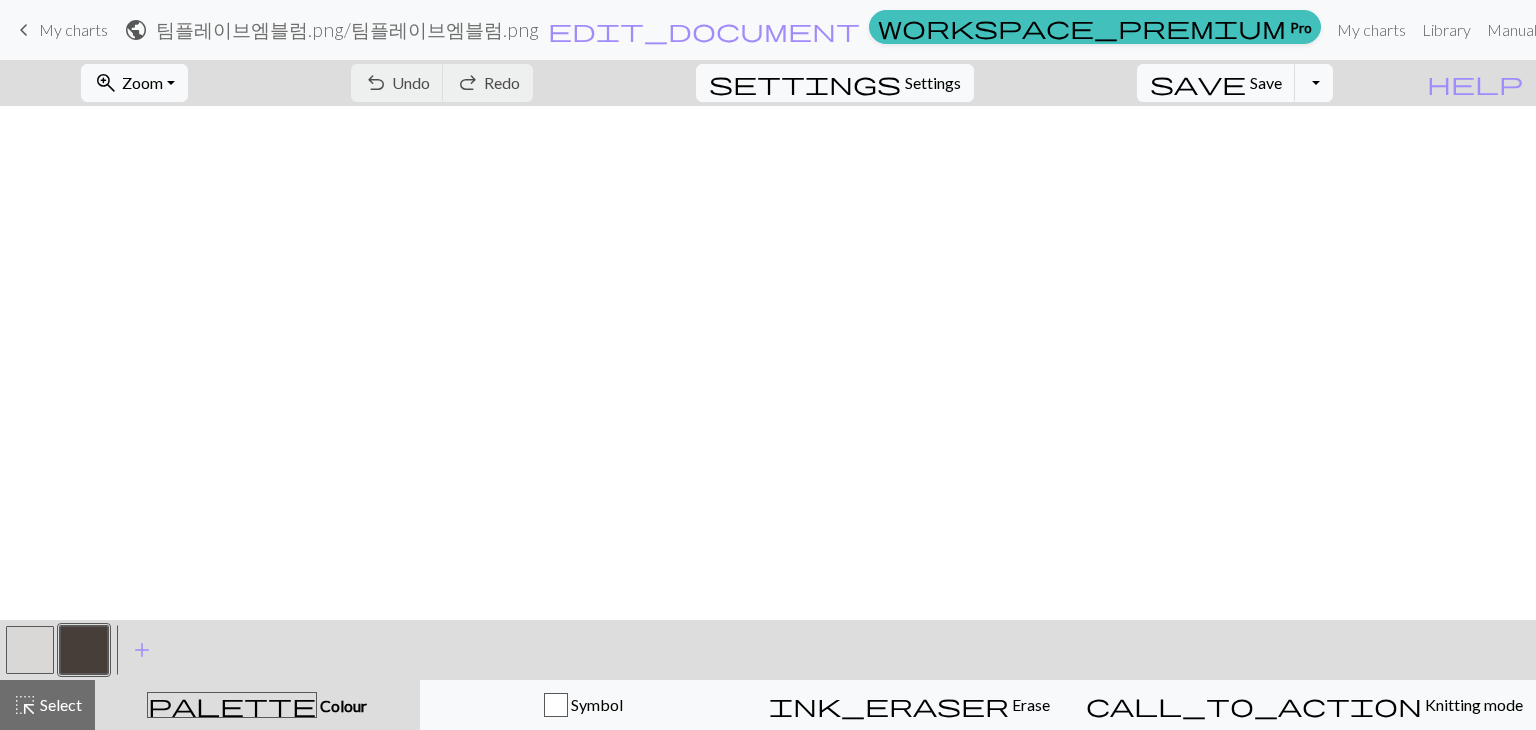scroll, scrollTop: 0, scrollLeft: 0, axis: both 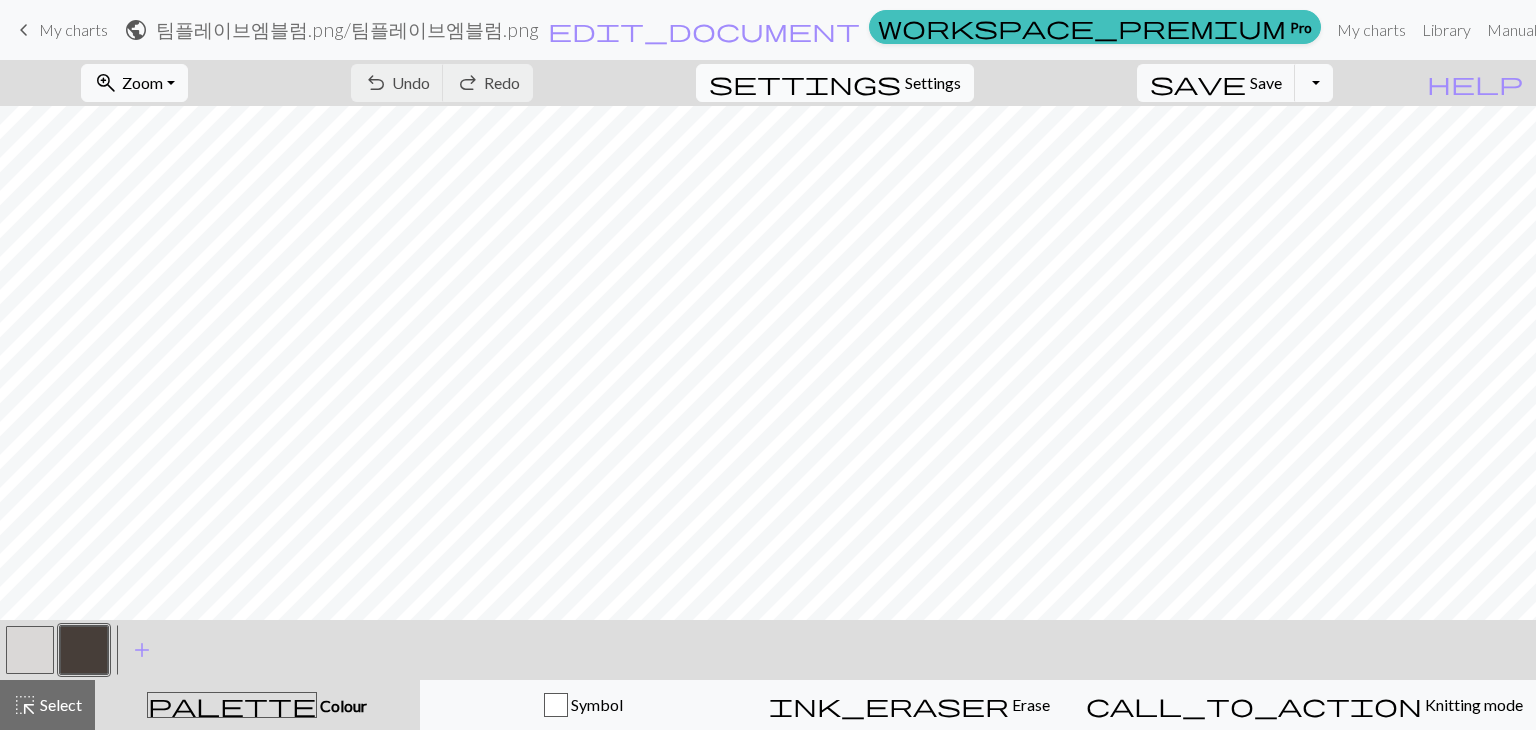 click on "settings" at bounding box center (805, 83) 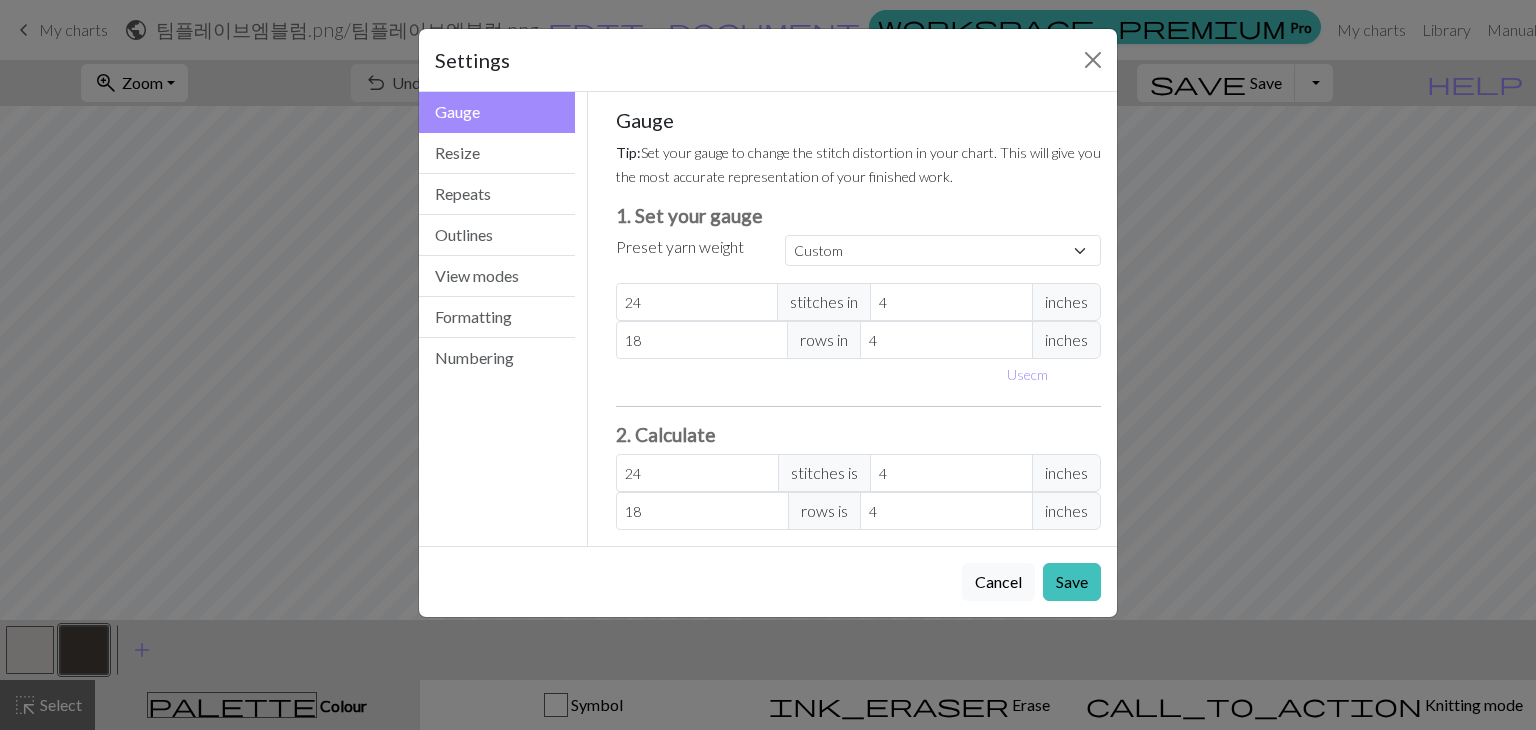 click on "inches" at bounding box center [1066, 473] 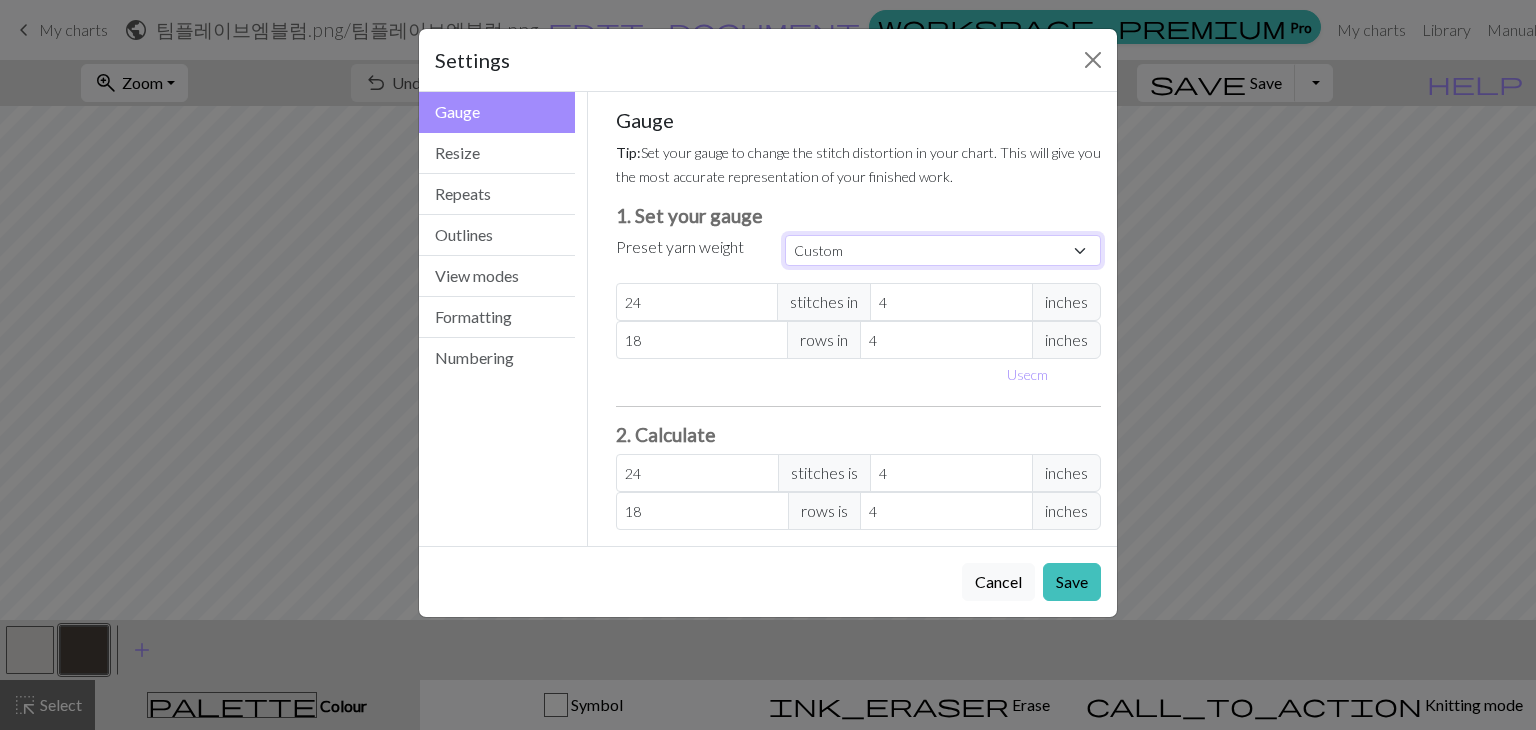 click on "Custom Square Lace Light Fingering Fingering Sport Double knit Worsted Aran Bulky Super Bulky" at bounding box center (943, 250) 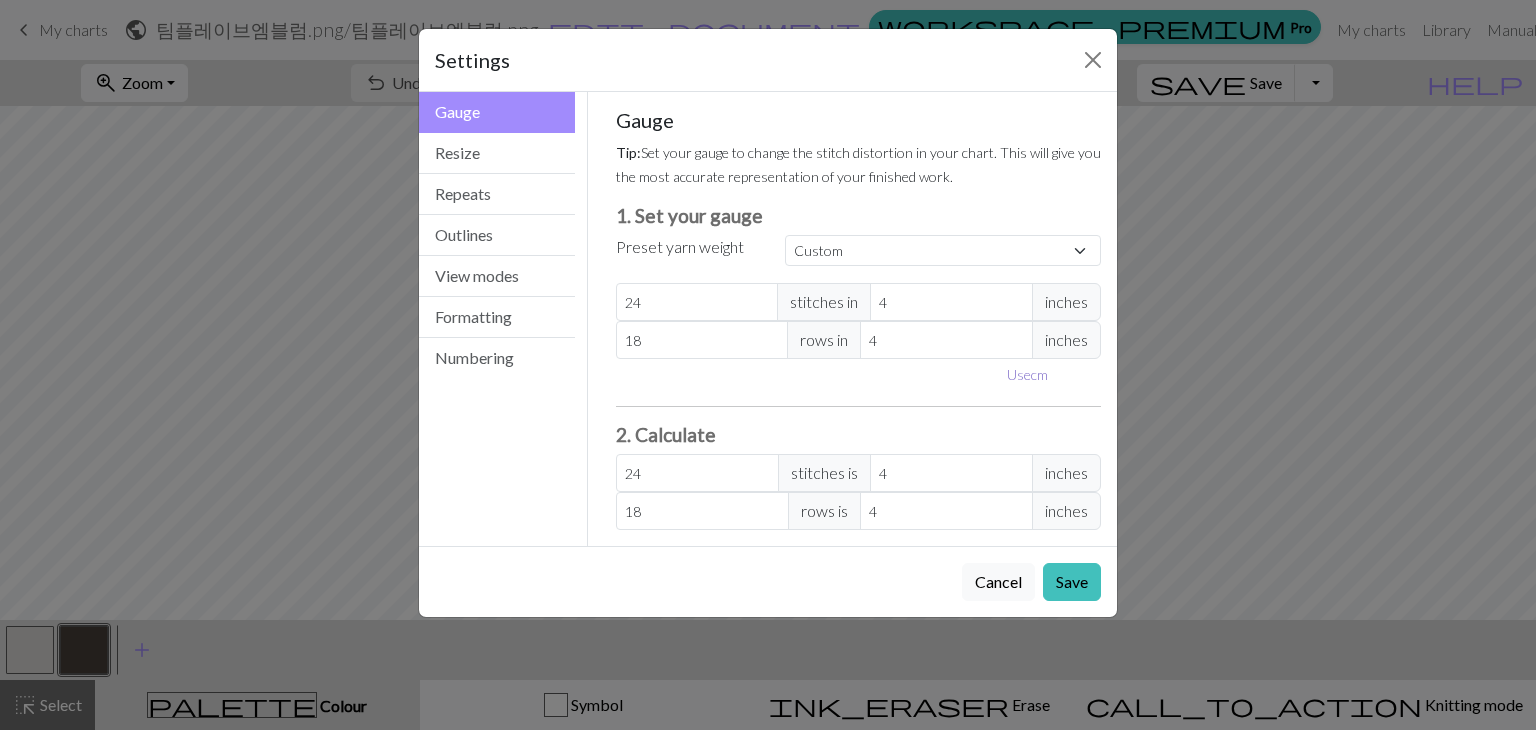 click on "Use  cm" at bounding box center (1027, 374) 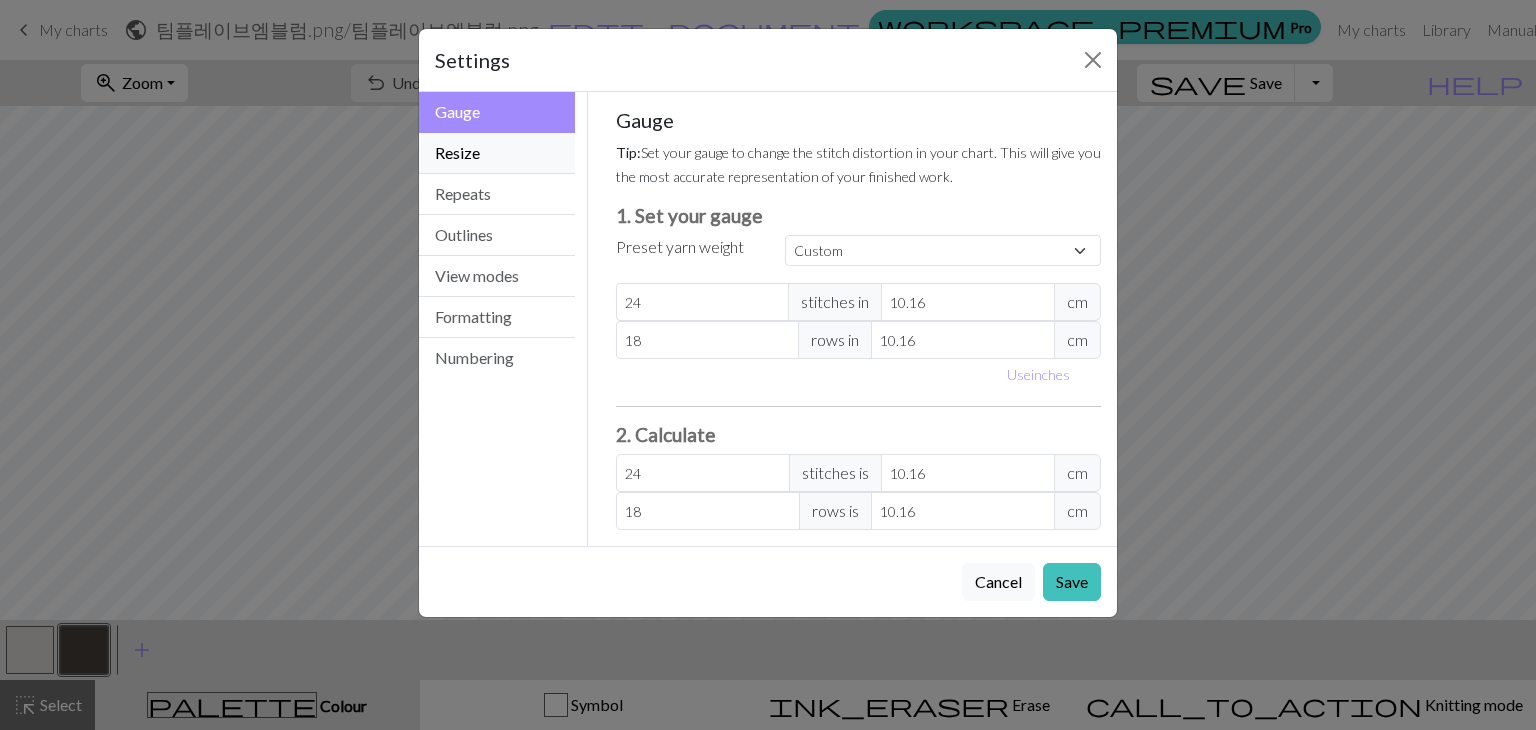 click on "Resize" at bounding box center (497, 153) 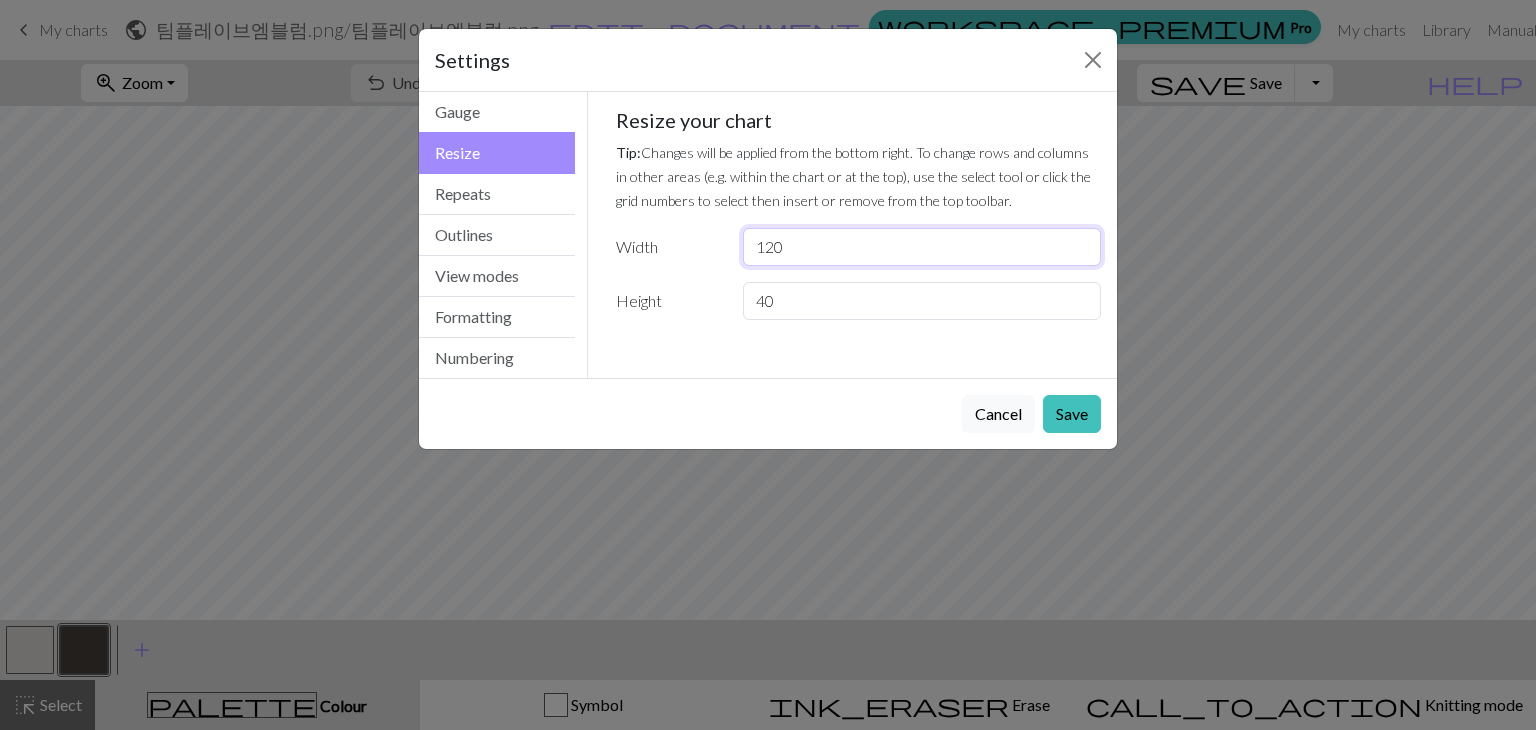 click on "120" at bounding box center (922, 247) 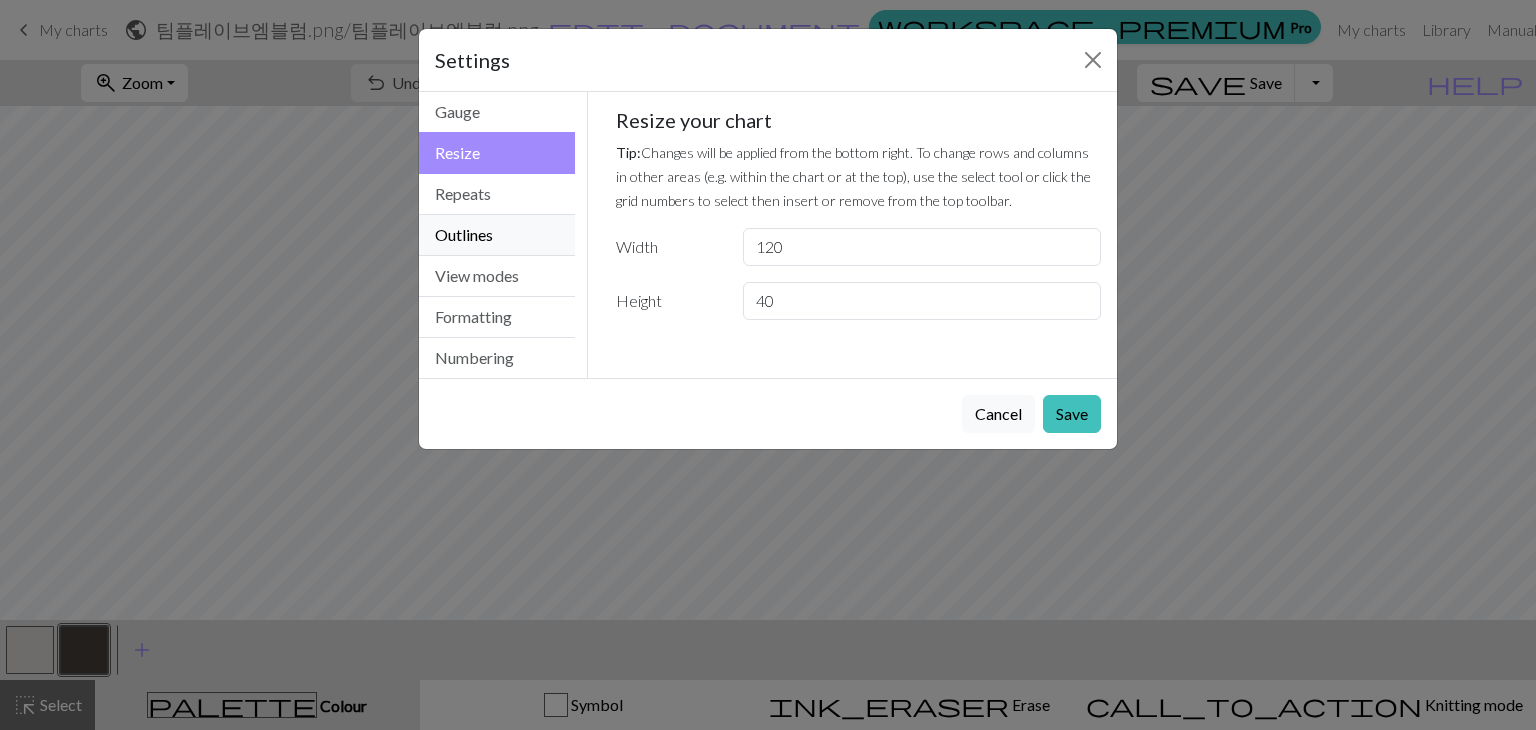 click on "Outlines" at bounding box center (497, 235) 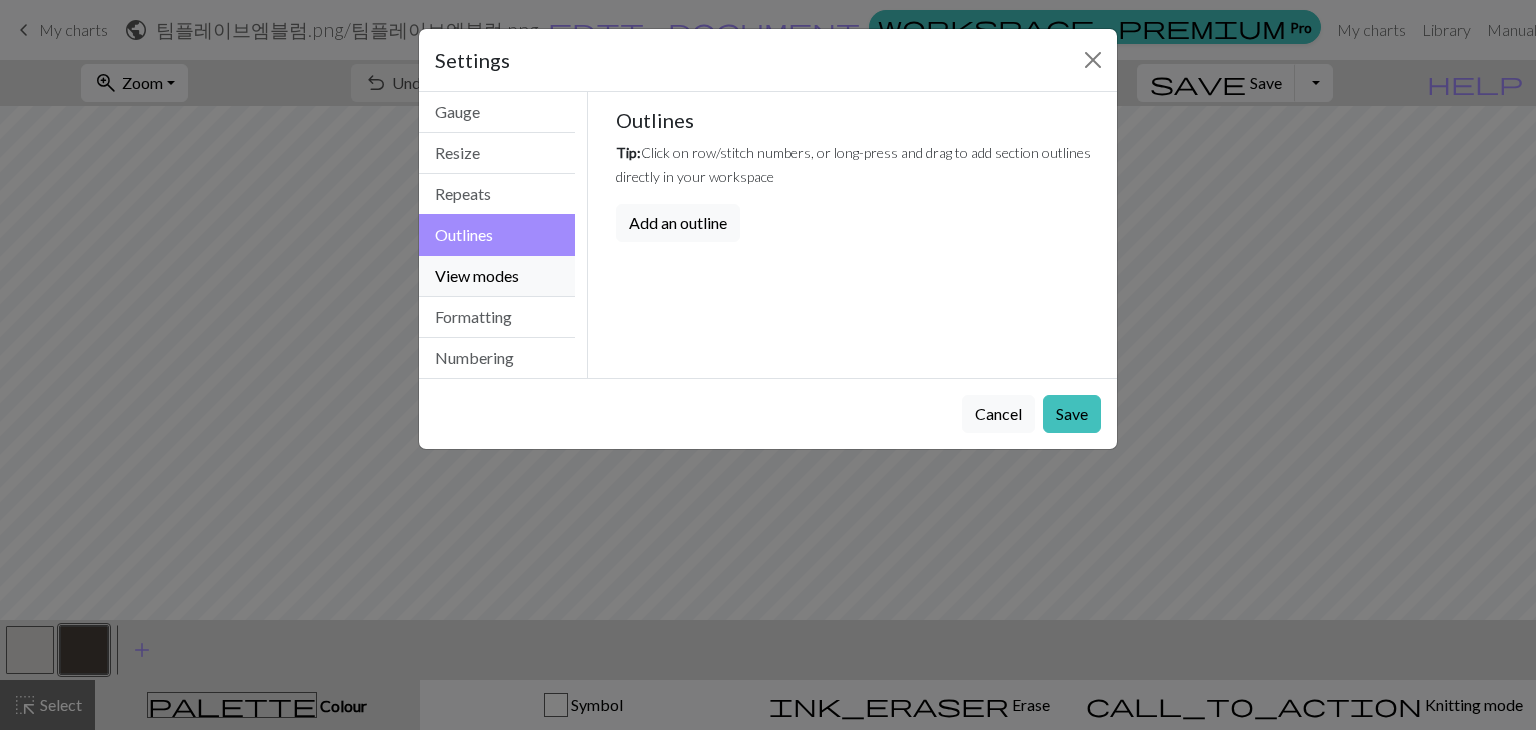 click on "View modes" at bounding box center (497, 276) 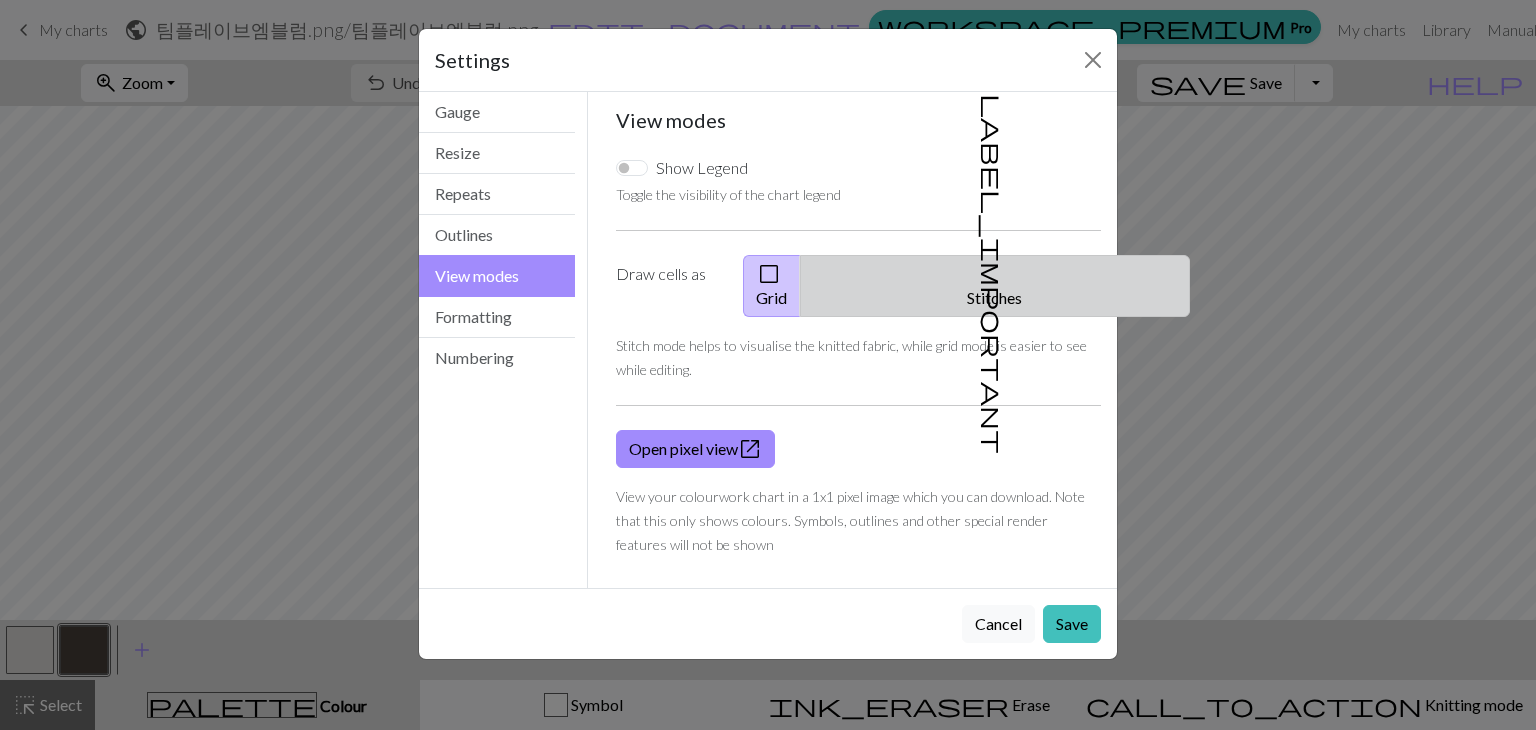 click on "label_important" at bounding box center [993, 274] 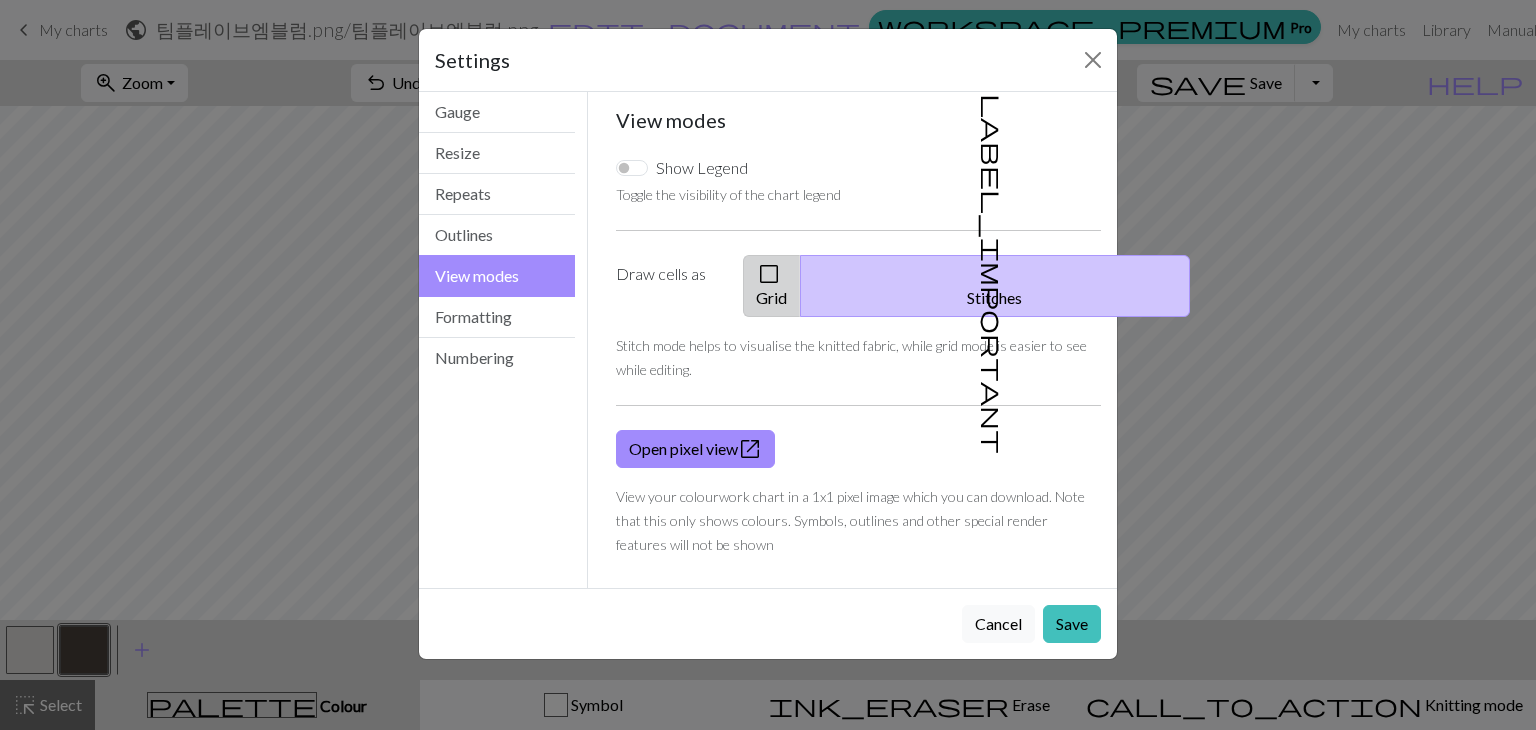 click on "check_box_outline_blank Grid" at bounding box center [772, 286] 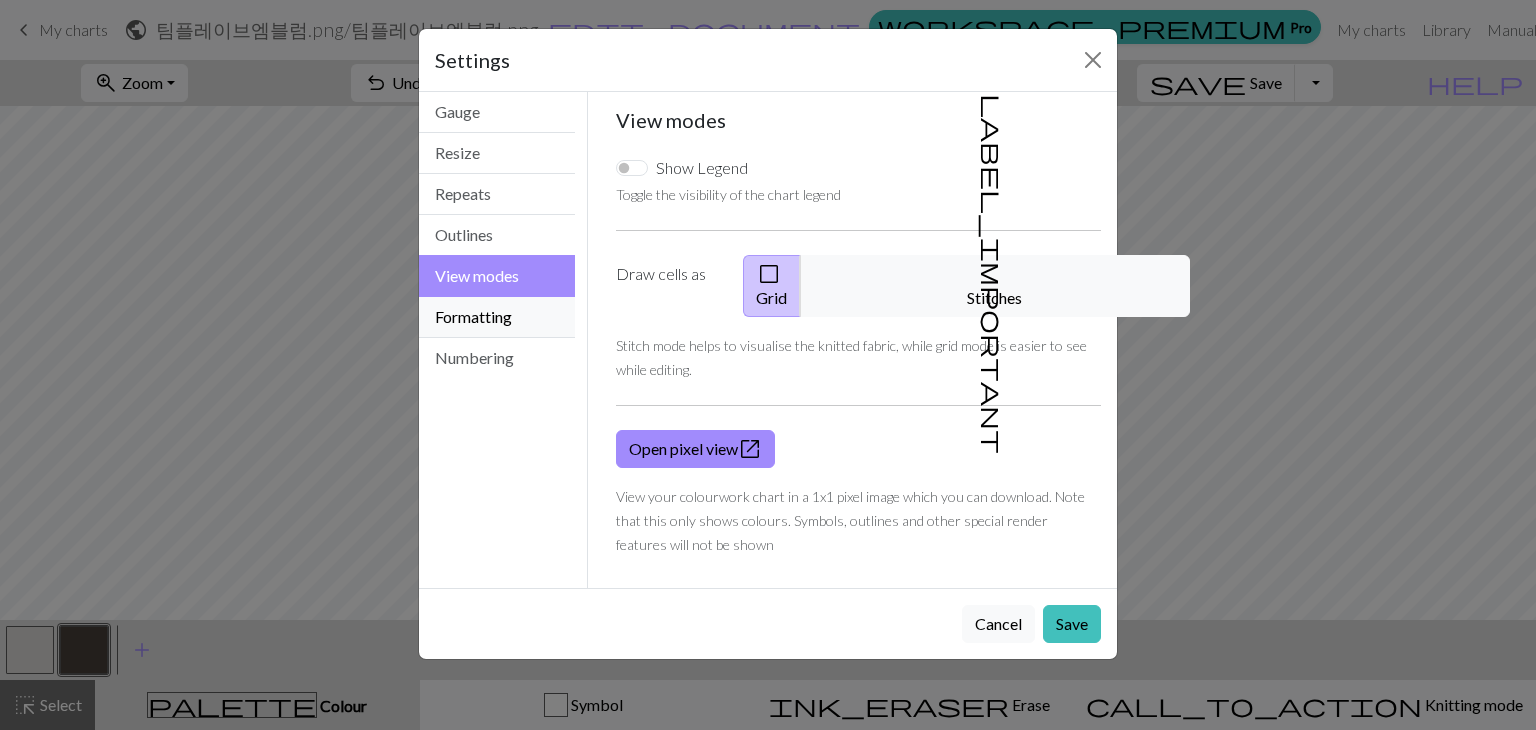 click on "Formatting" at bounding box center (497, 317) 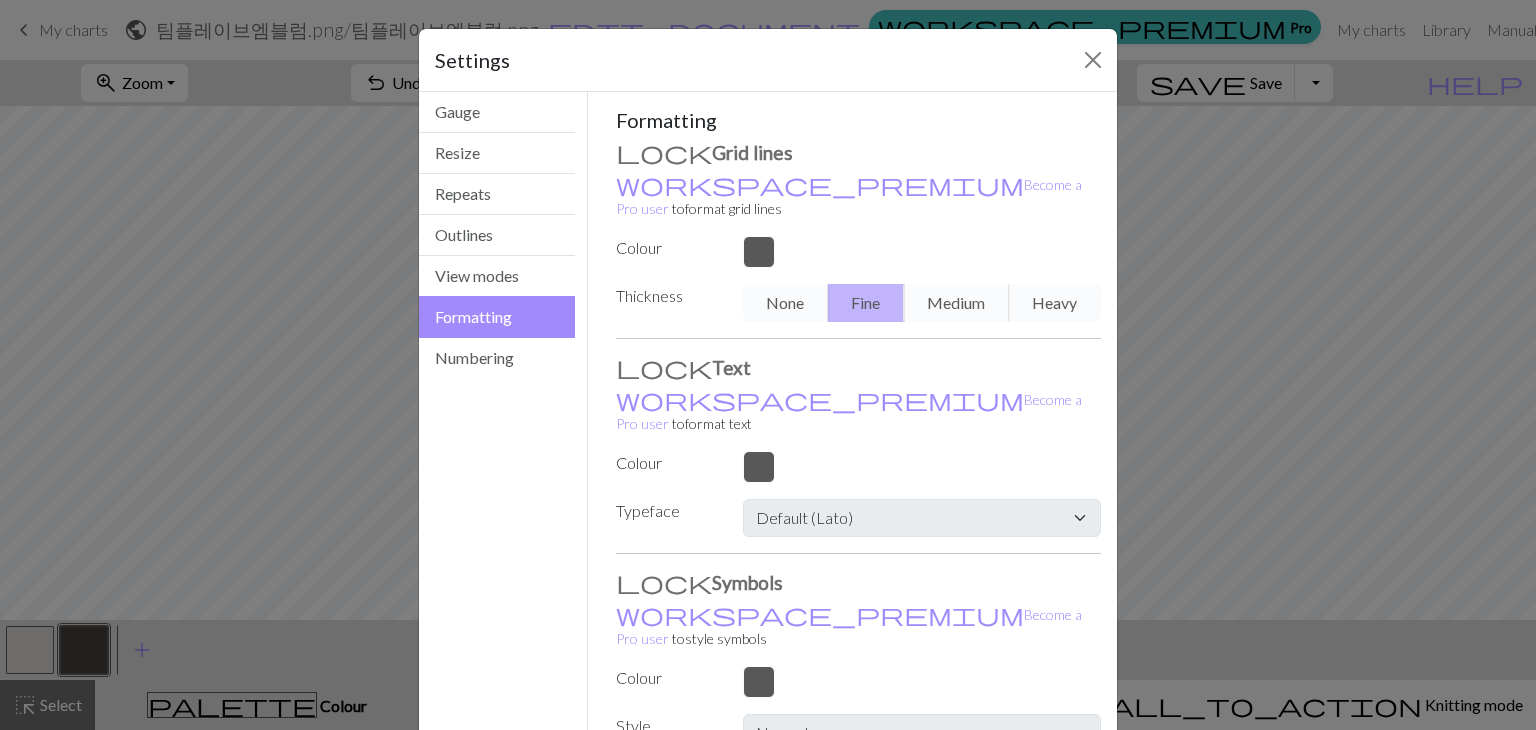 click on "None Fine Medium Heavy" at bounding box center (922, 303) 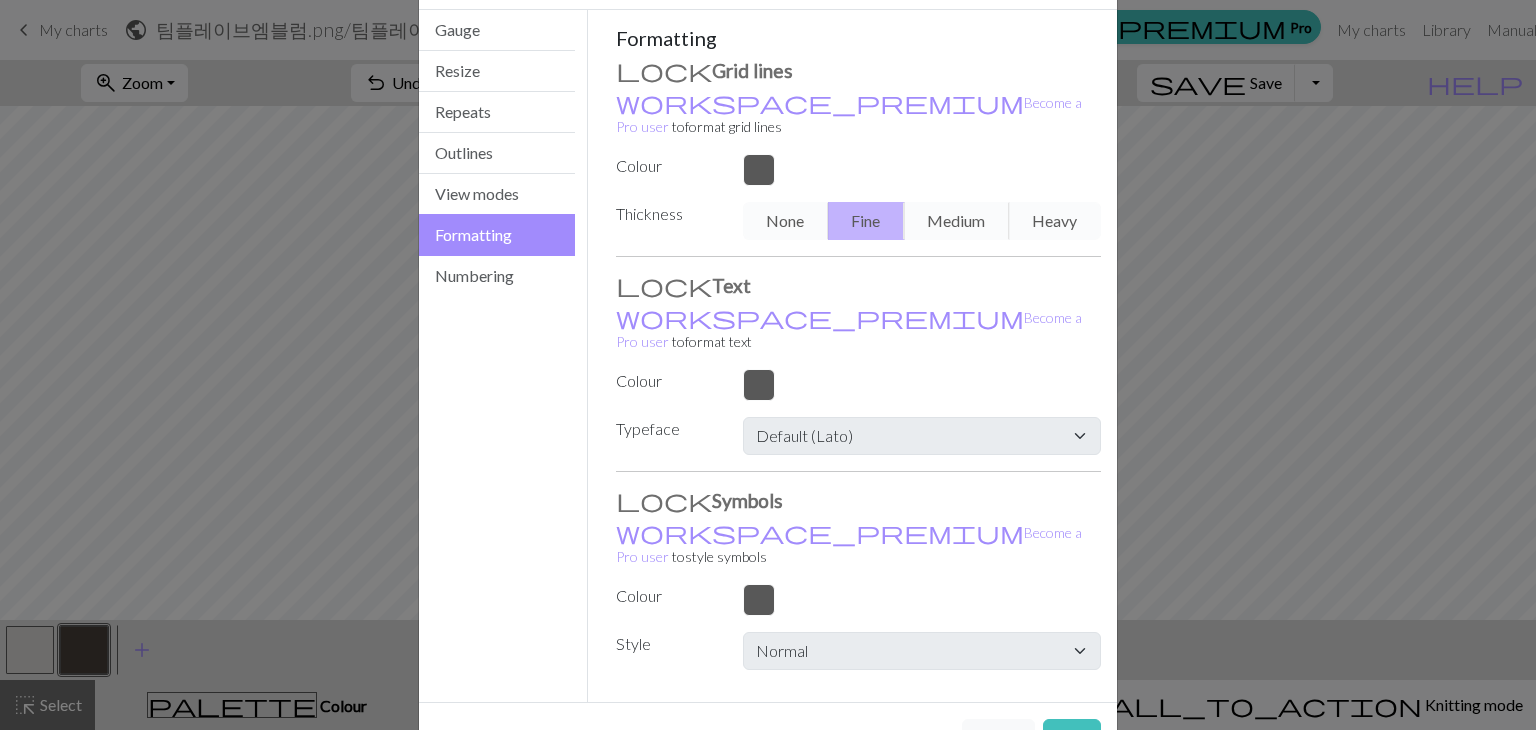 scroll, scrollTop: 0, scrollLeft: 0, axis: both 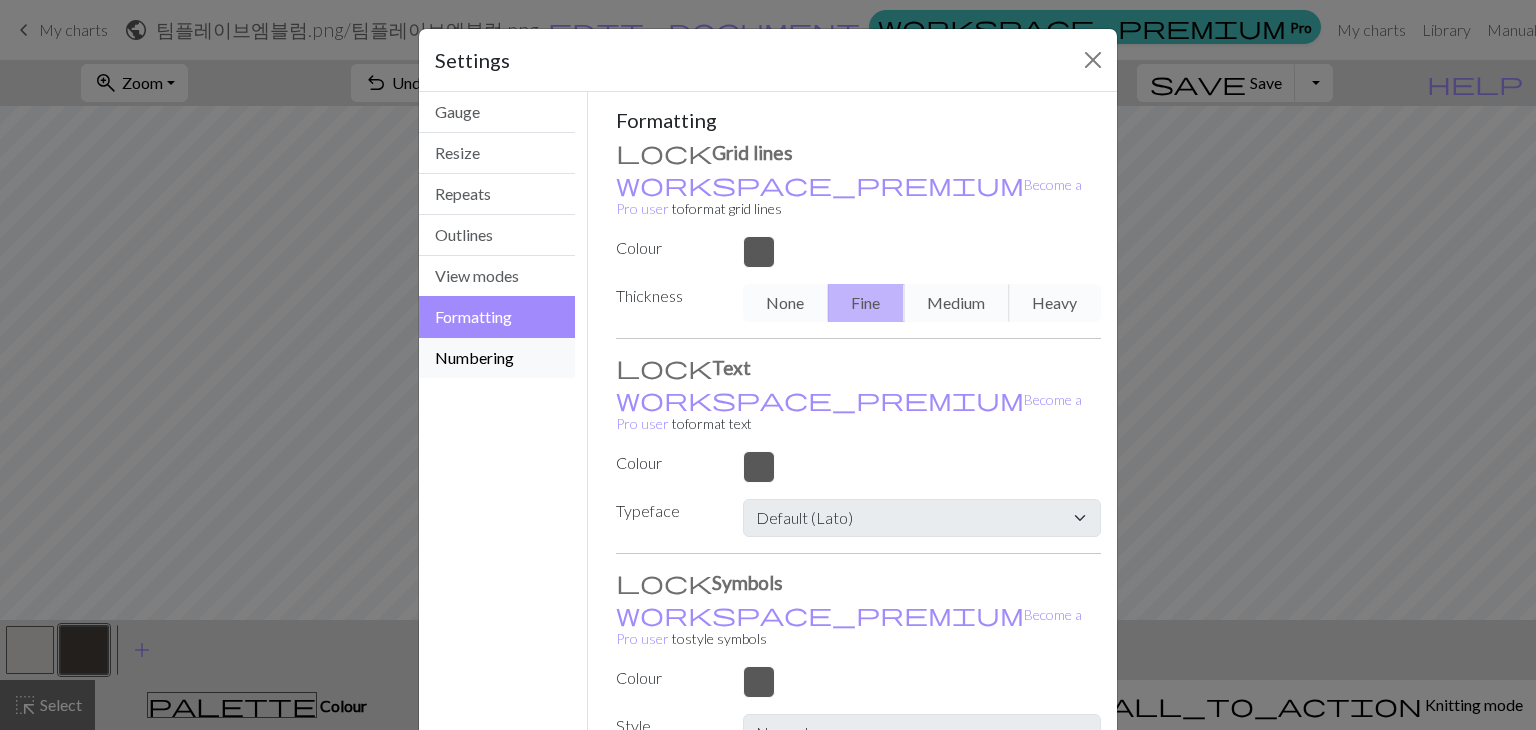 click on "Numbering" at bounding box center [497, 358] 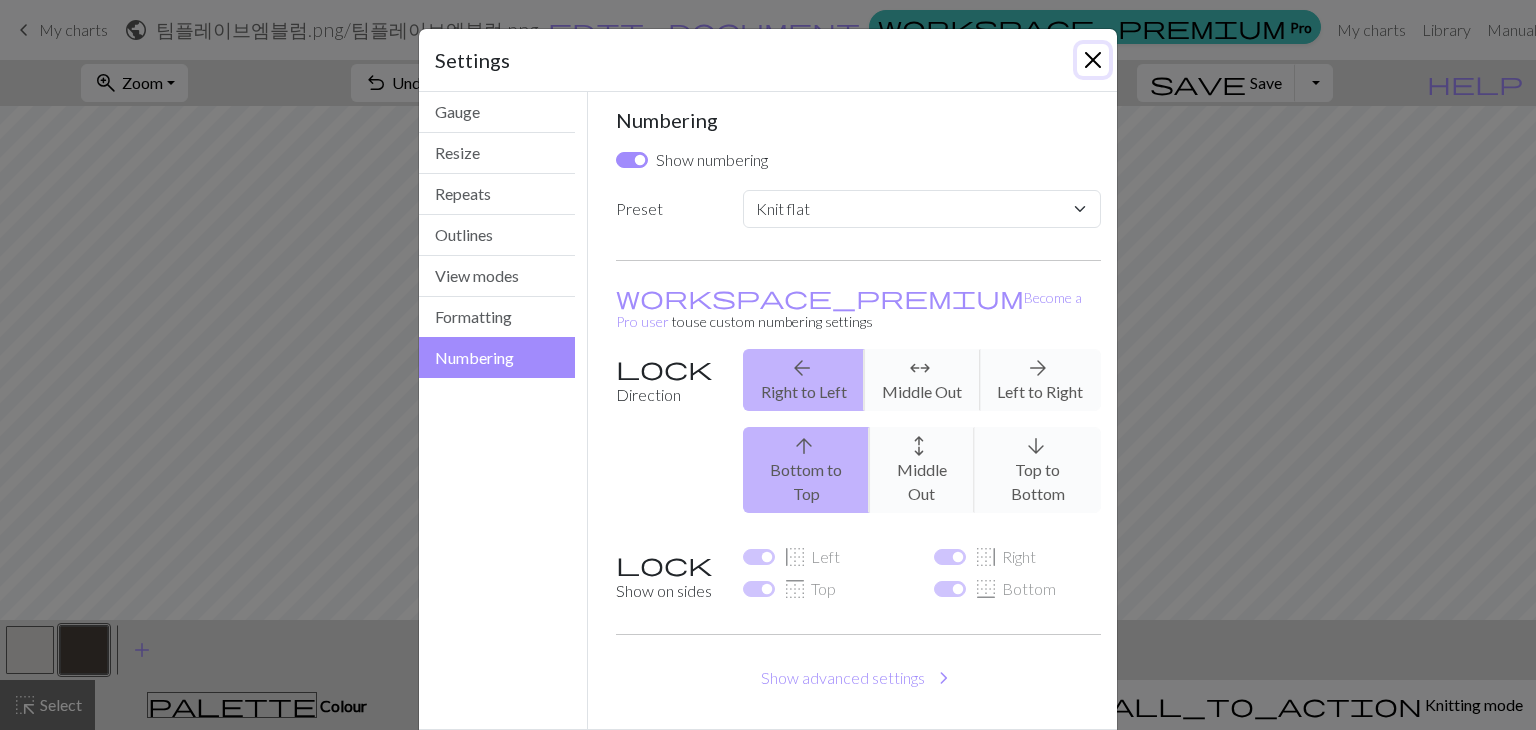 click at bounding box center [1093, 60] 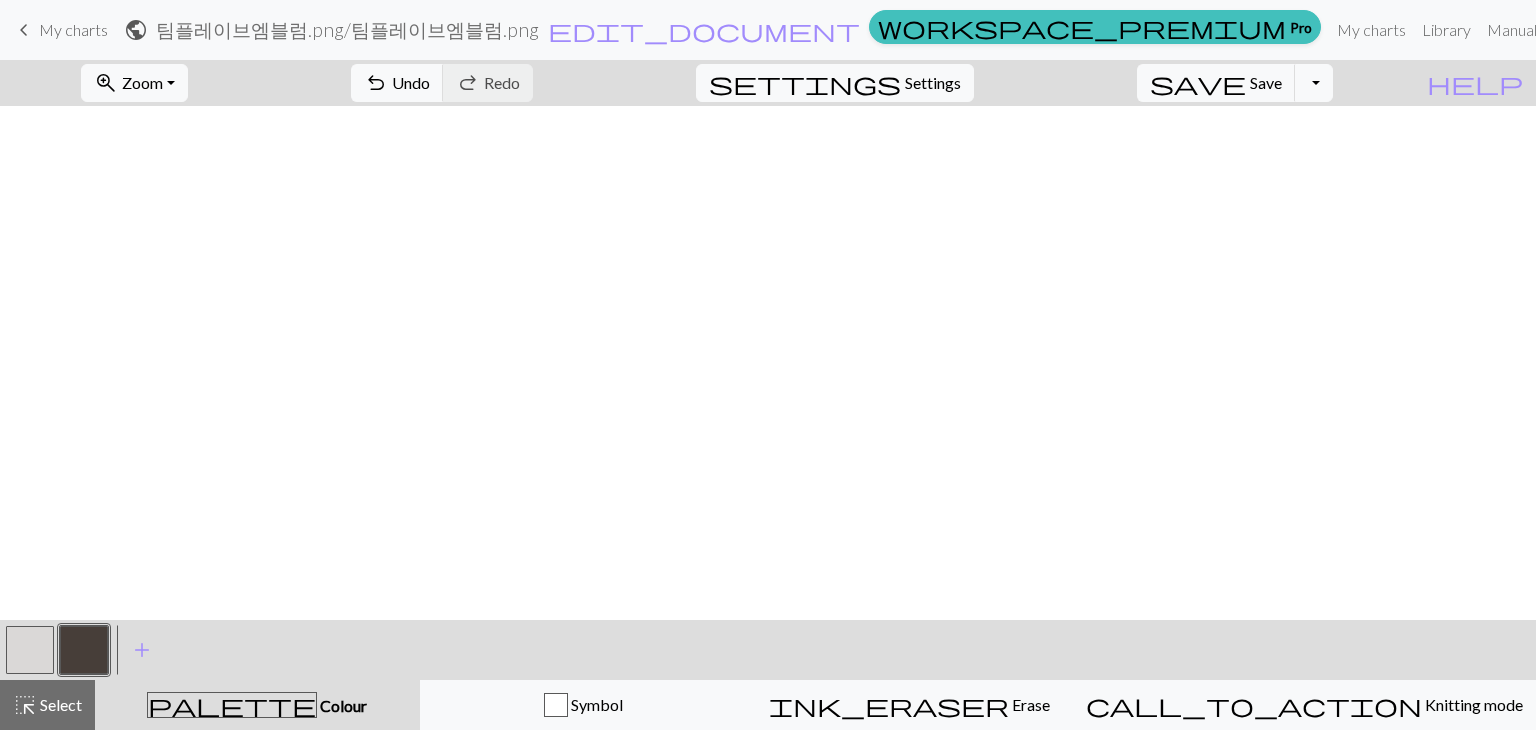 scroll, scrollTop: 0, scrollLeft: 0, axis: both 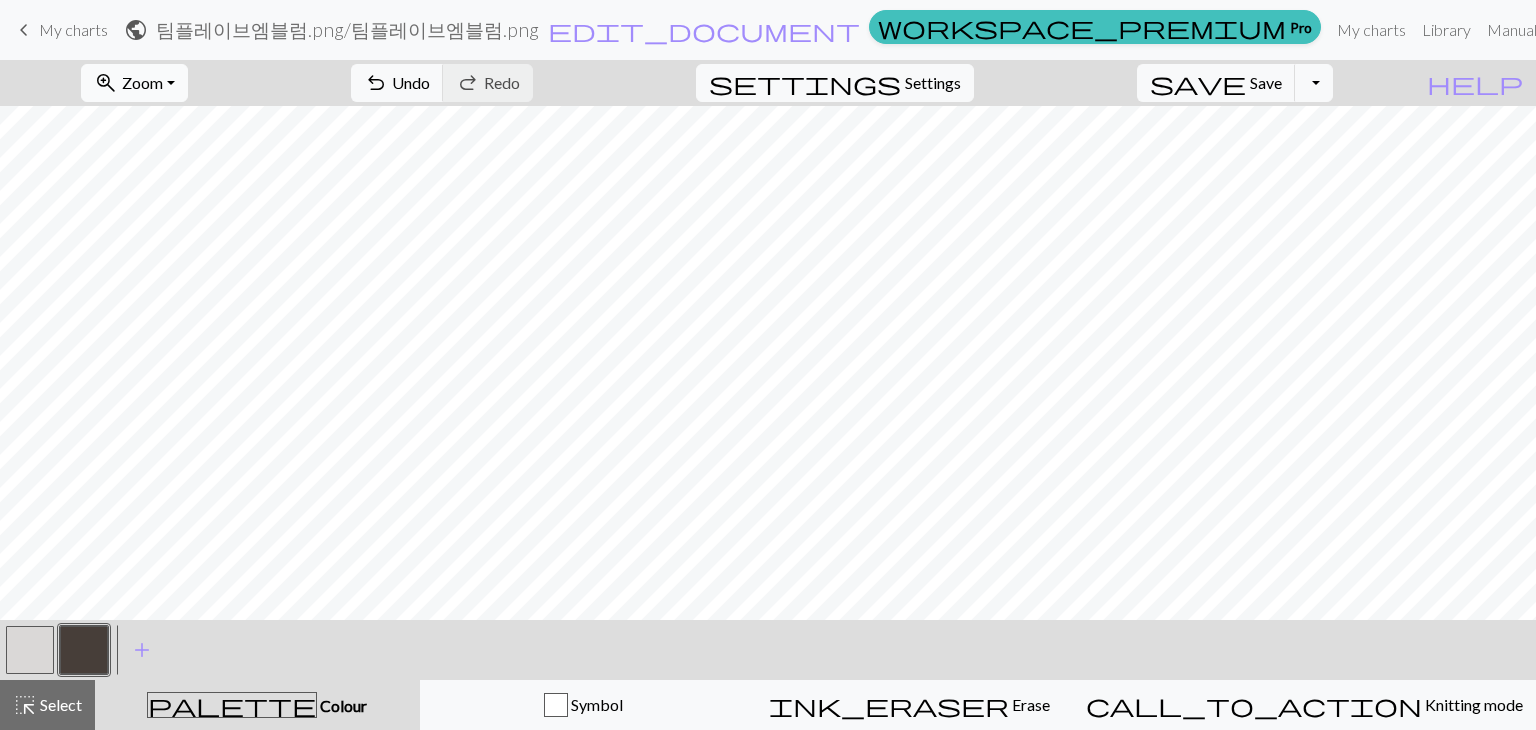 click on "zoom_in" at bounding box center (106, 83) 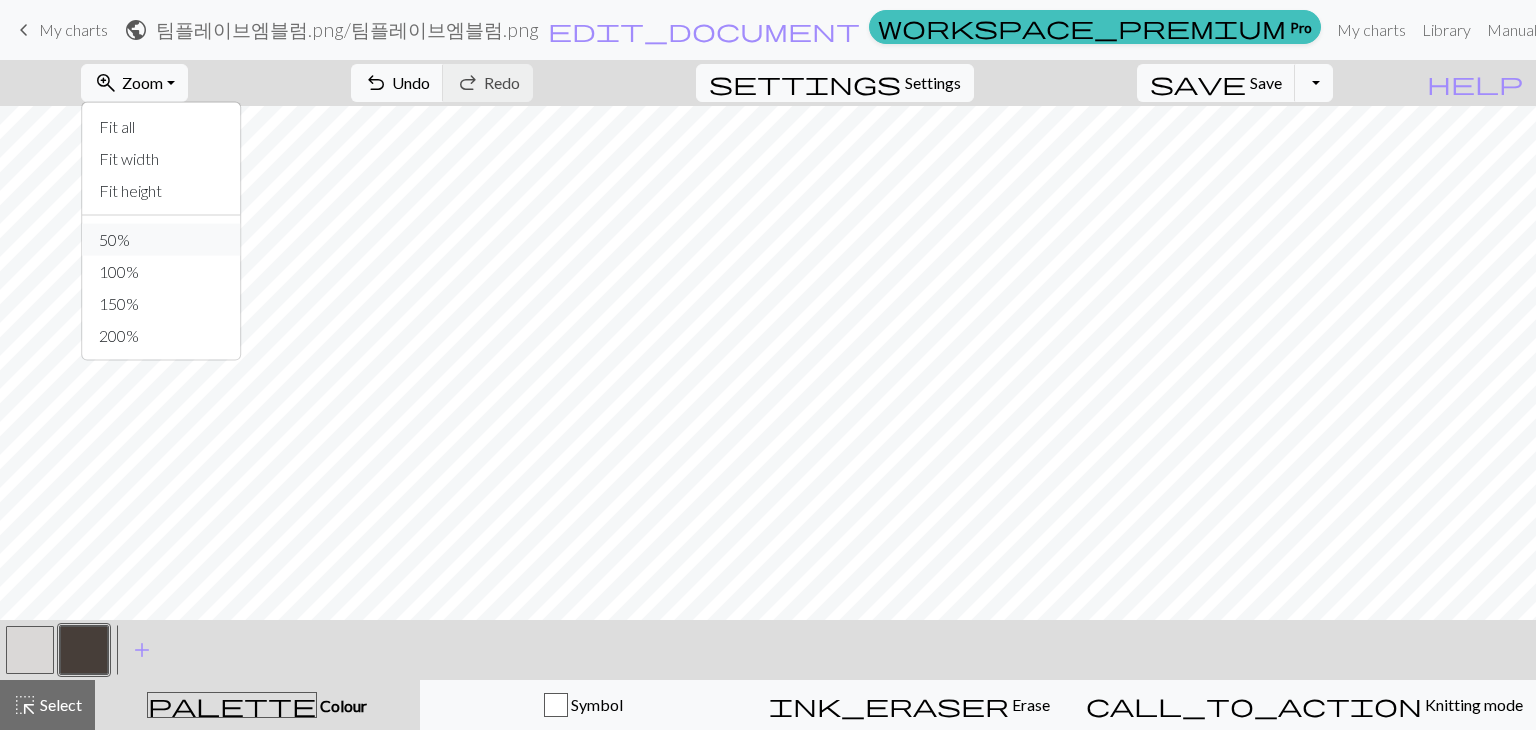 click on "50%" at bounding box center [162, 240] 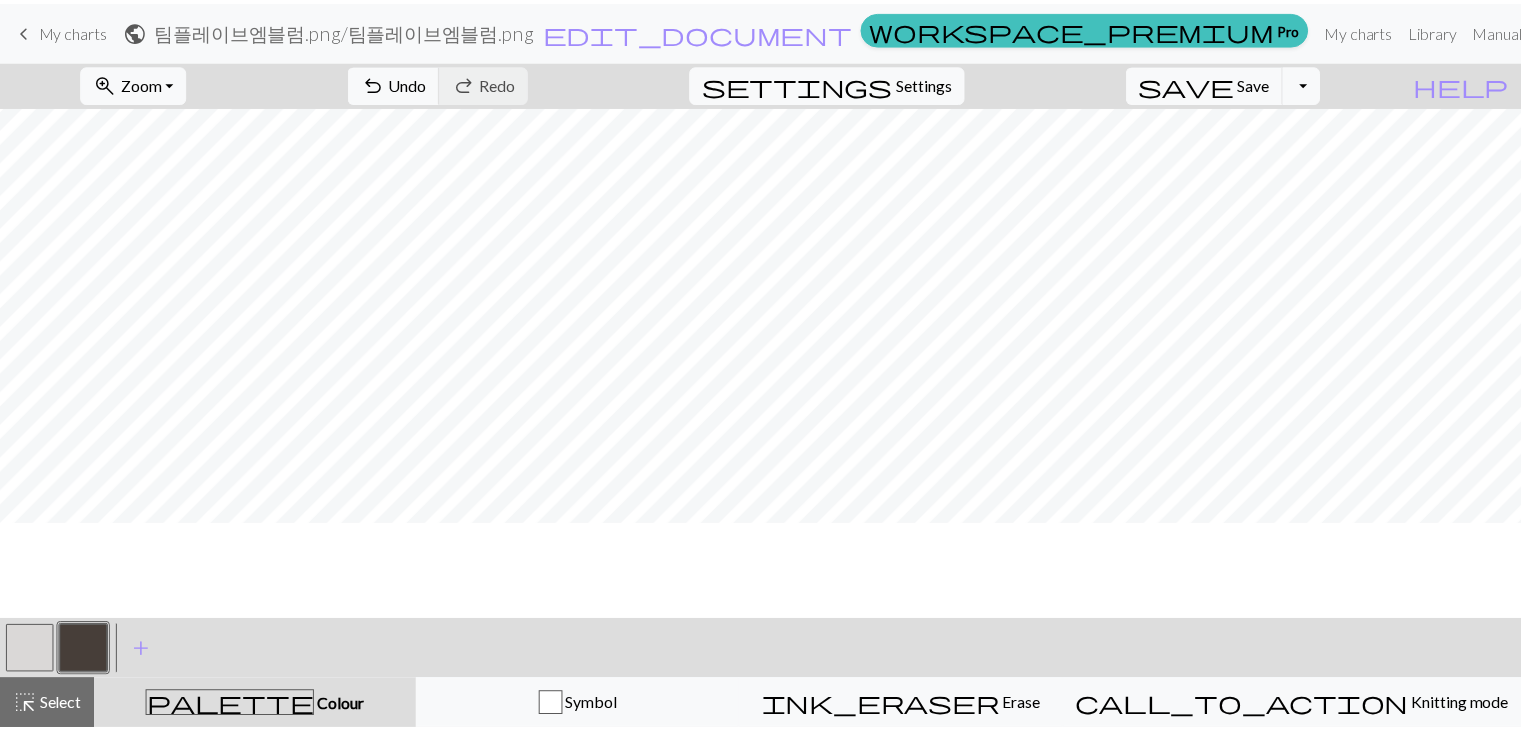 scroll, scrollTop: 0, scrollLeft: 0, axis: both 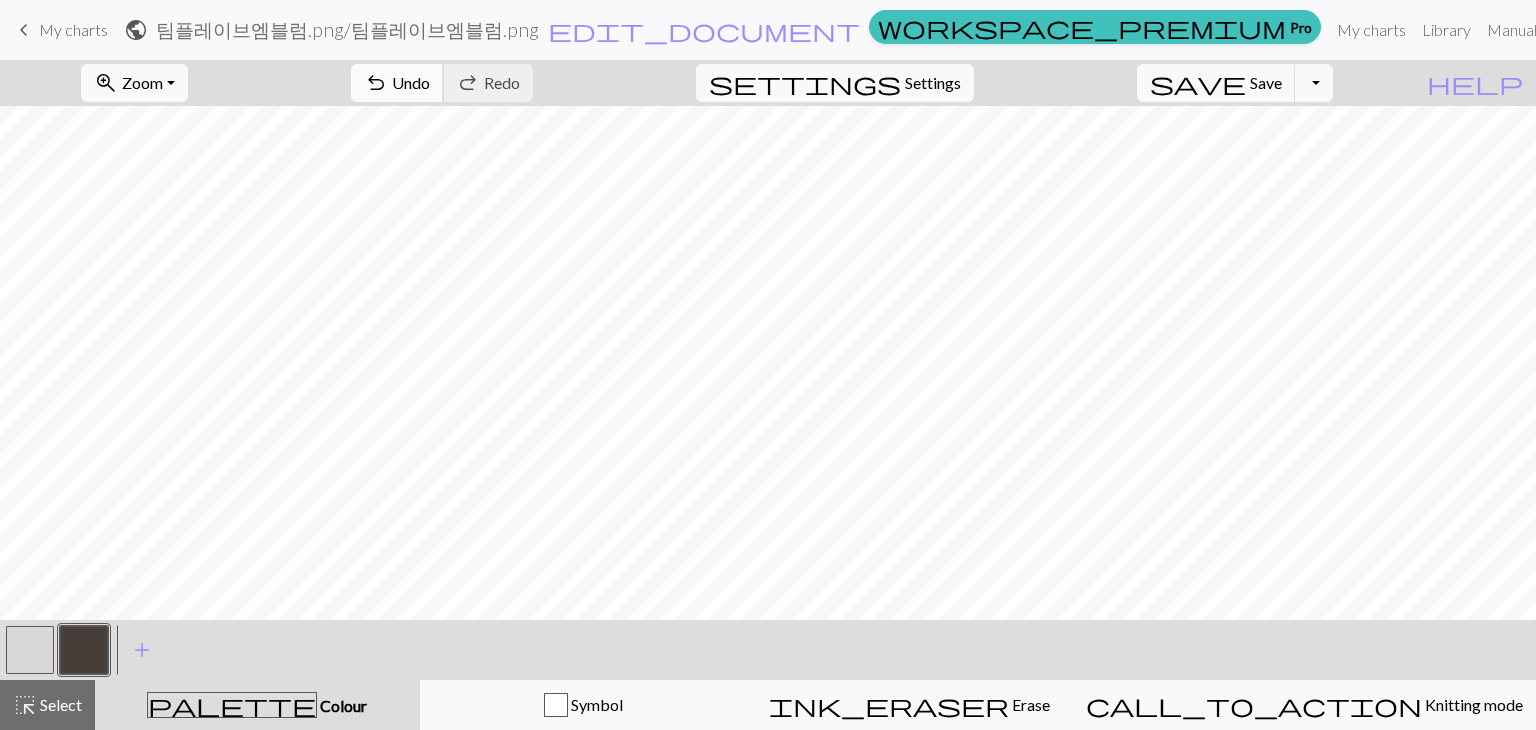 click on "undo Undo Undo" at bounding box center [397, 83] 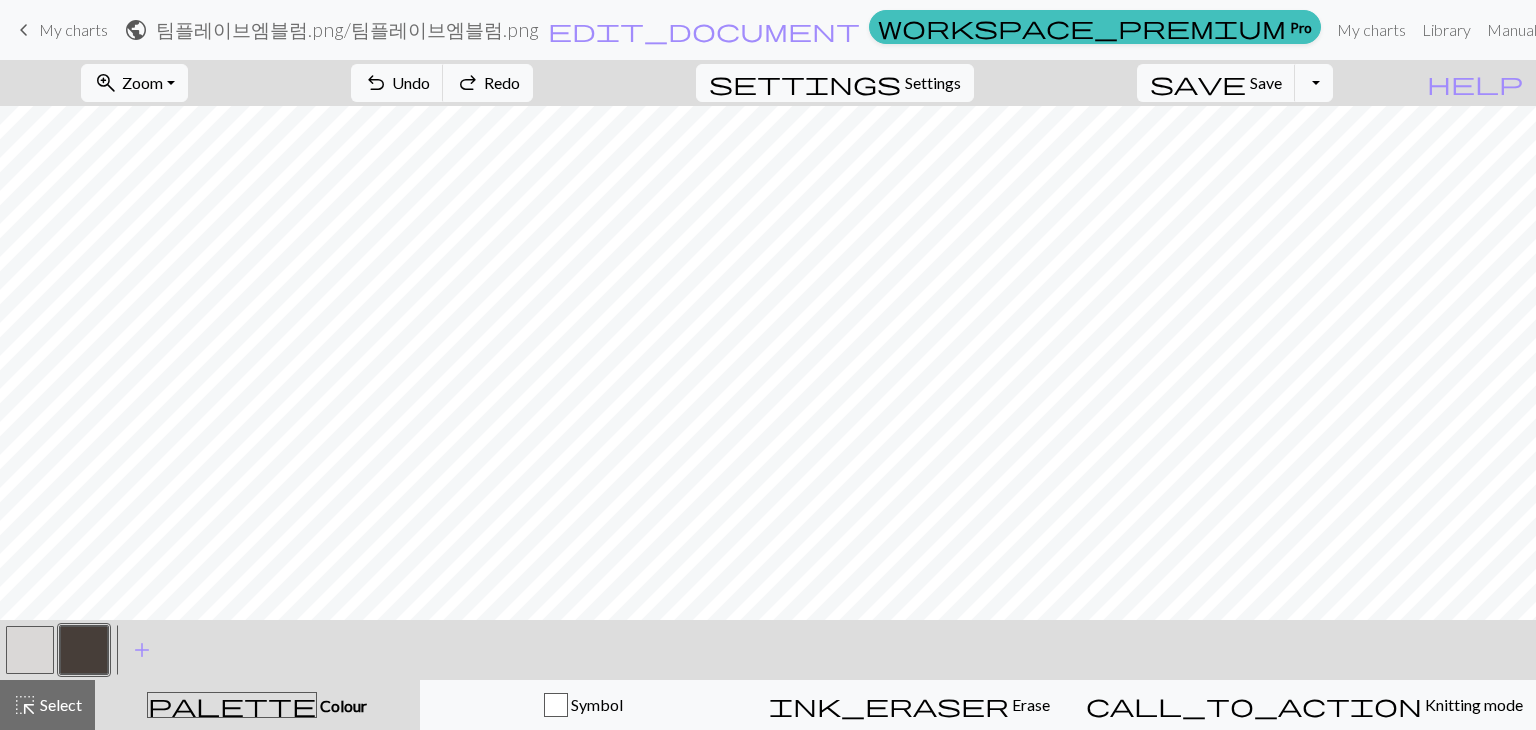 click on "My charts" at bounding box center [73, 29] 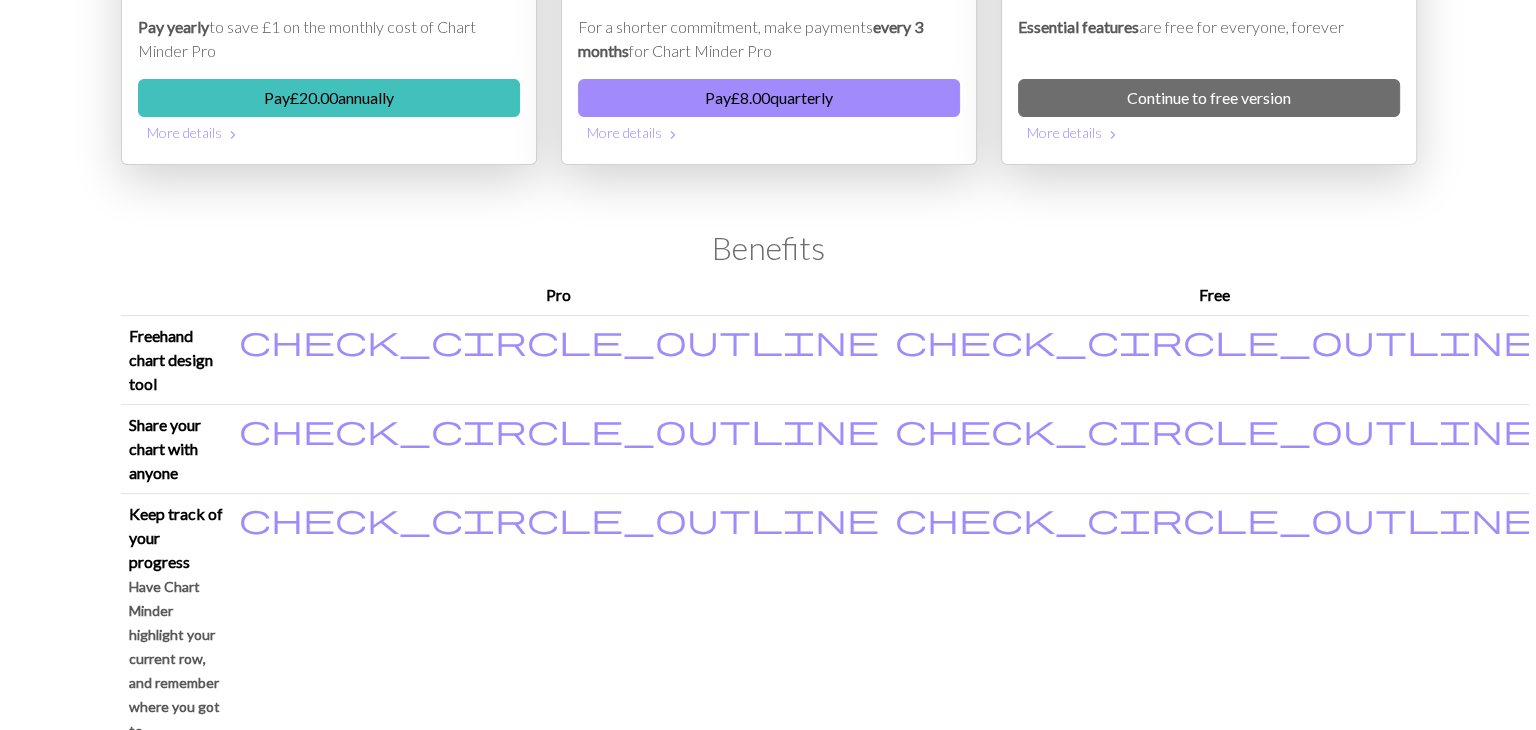 scroll, scrollTop: 0, scrollLeft: 0, axis: both 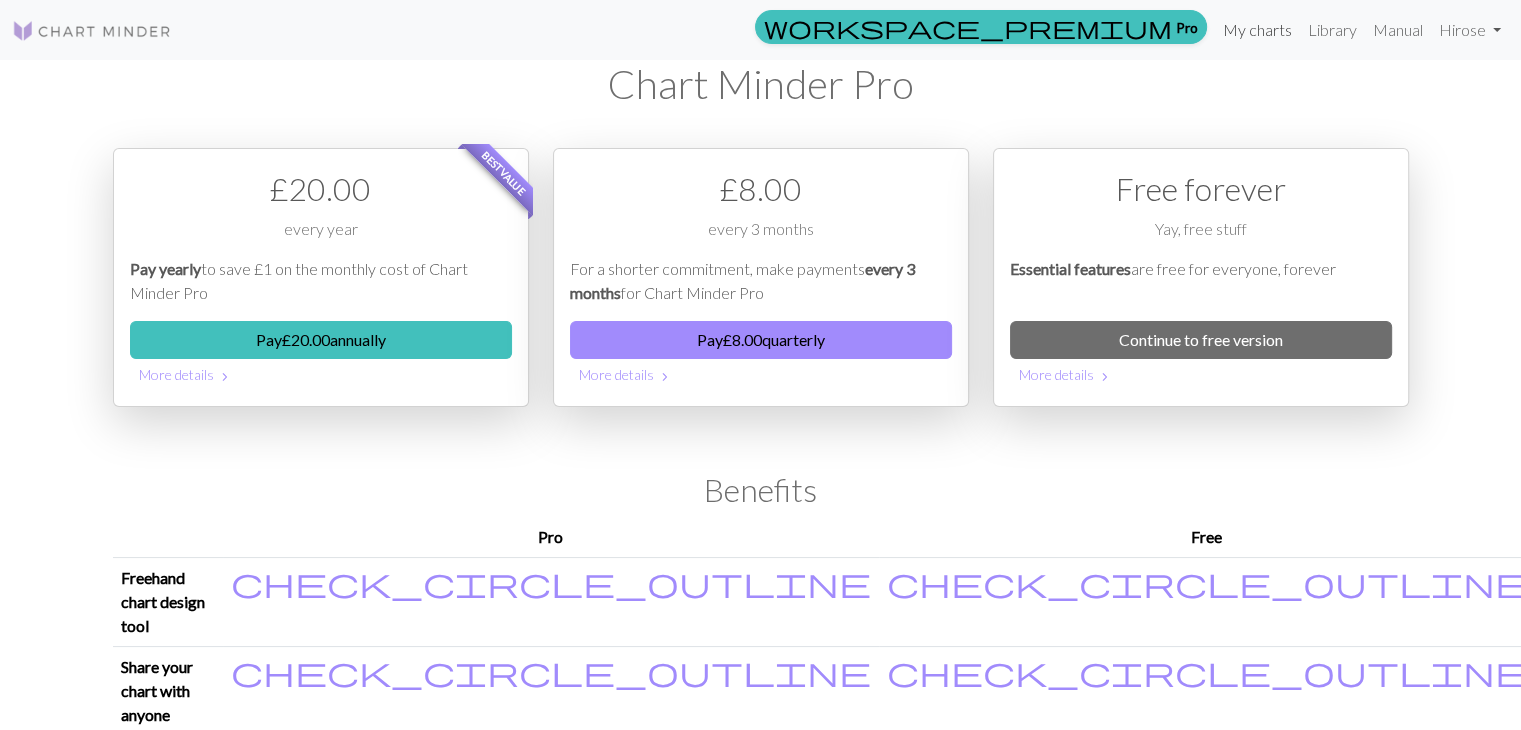 click on "My charts" at bounding box center [1257, 30] 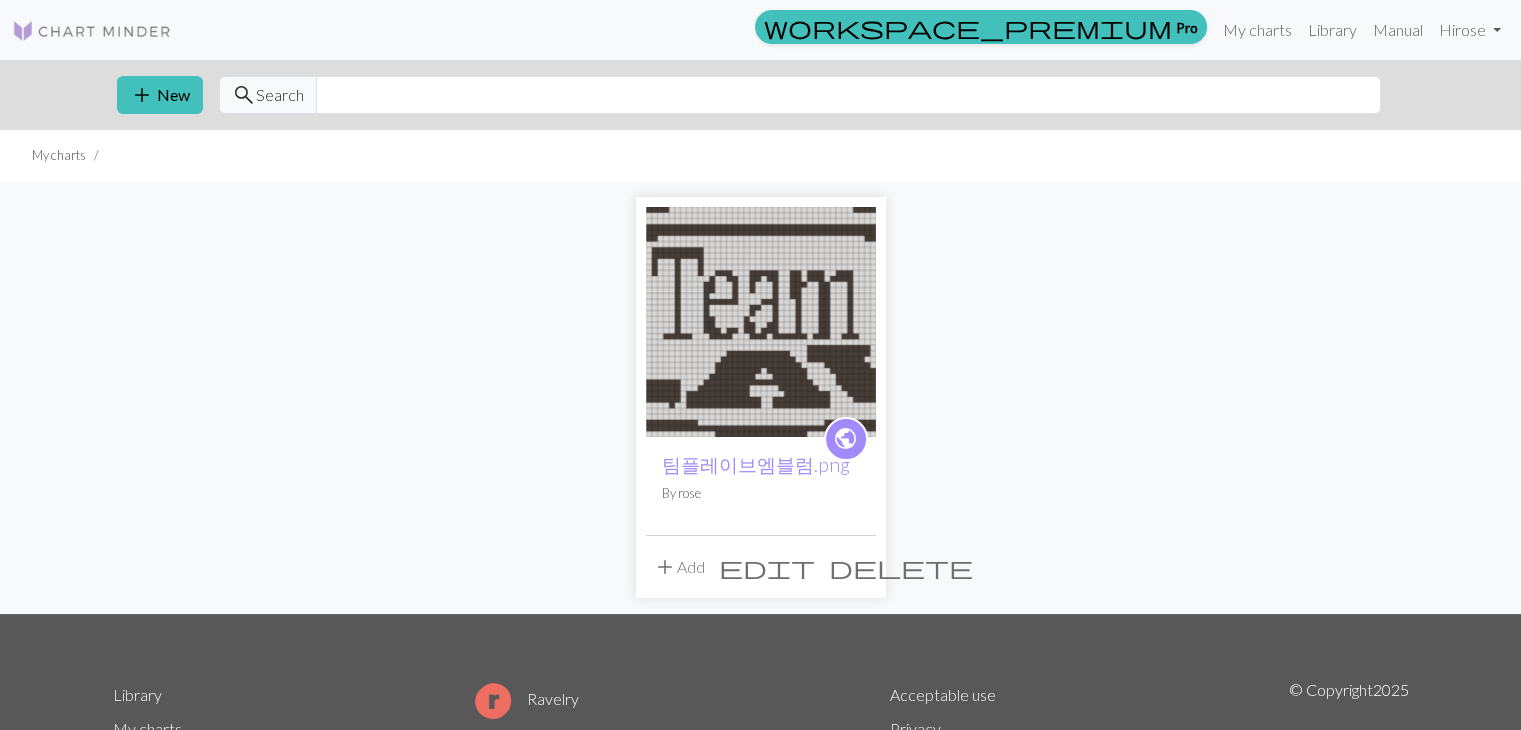 click on "public 팀플레이브엠블럼.png By   rose" at bounding box center (761, 486) 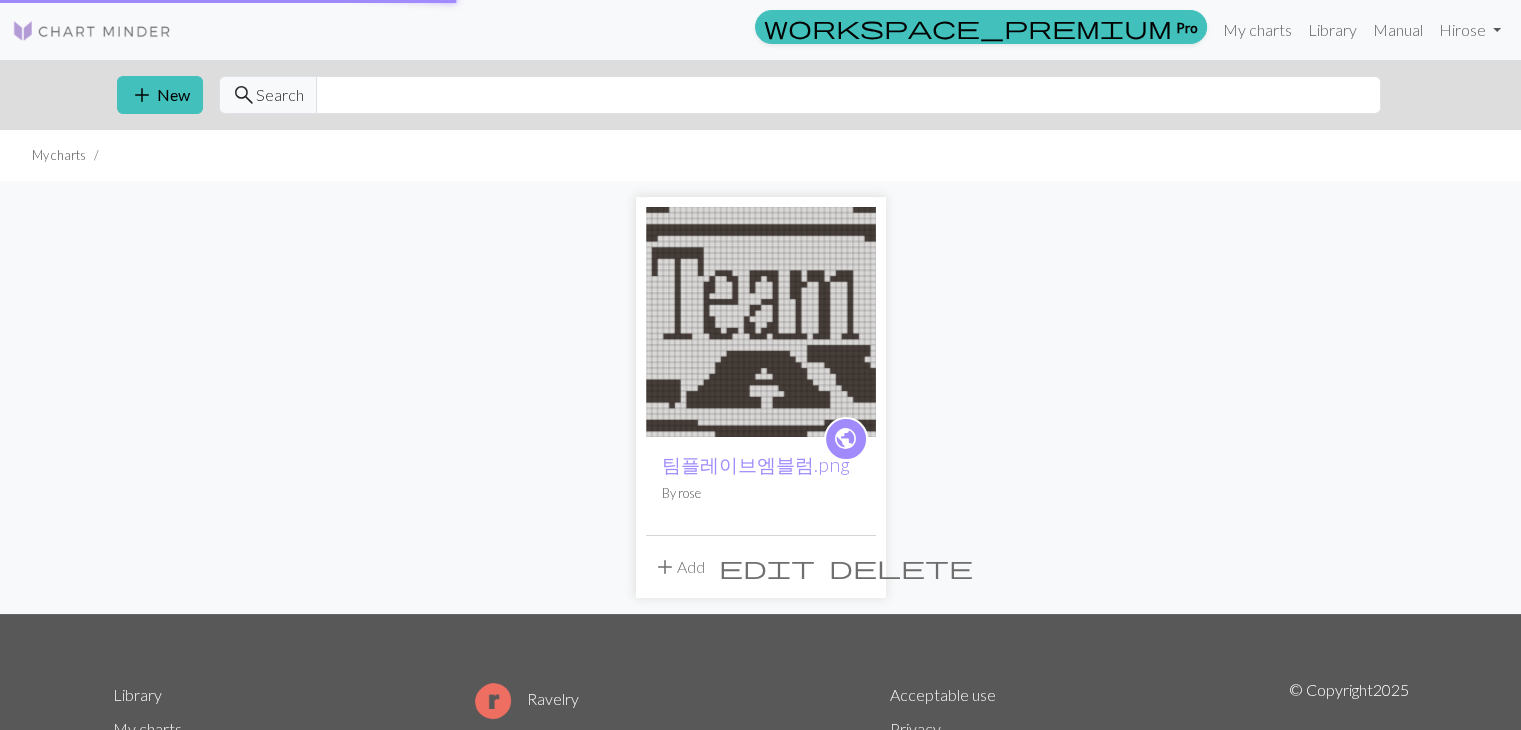 click at bounding box center (761, 322) 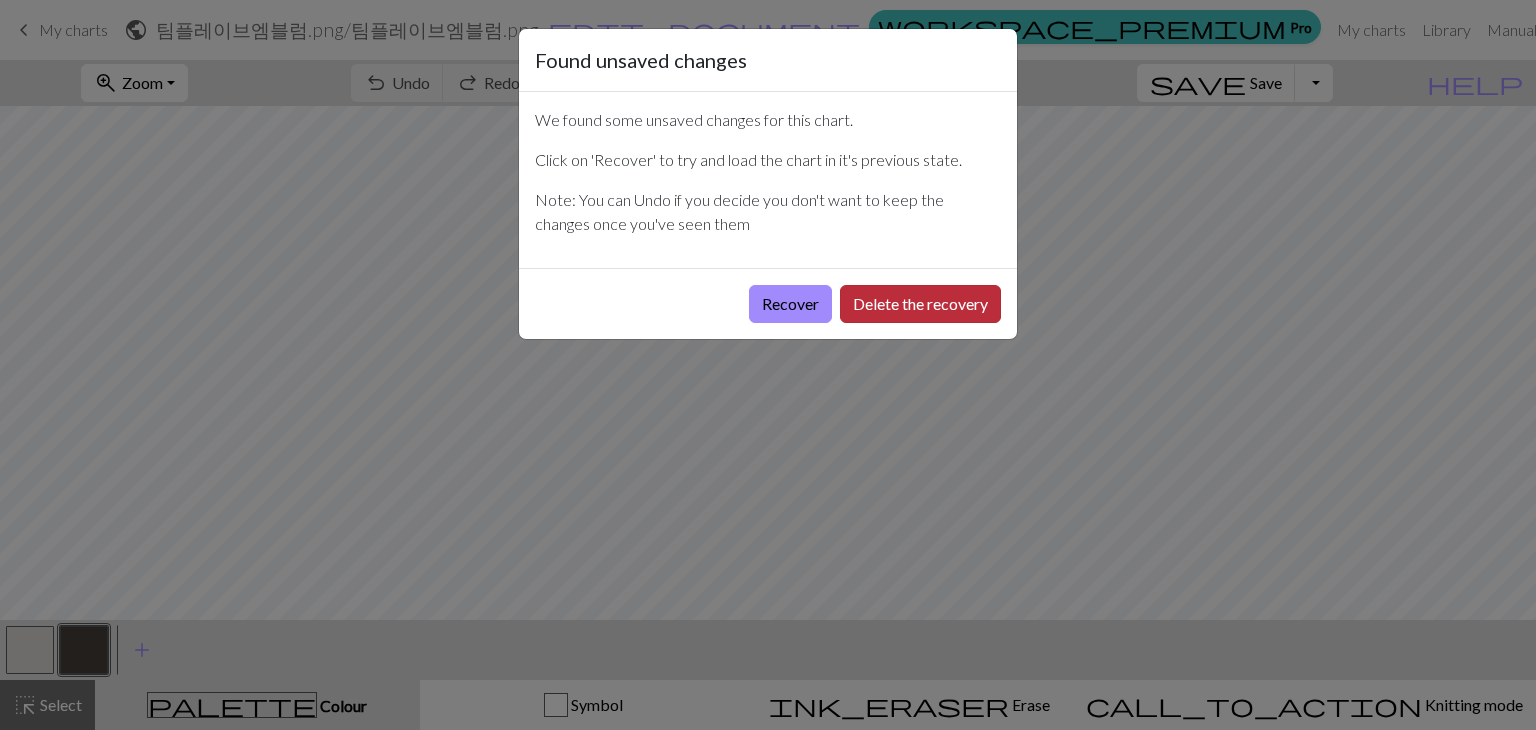 click on "Delete the recovery" at bounding box center [920, 304] 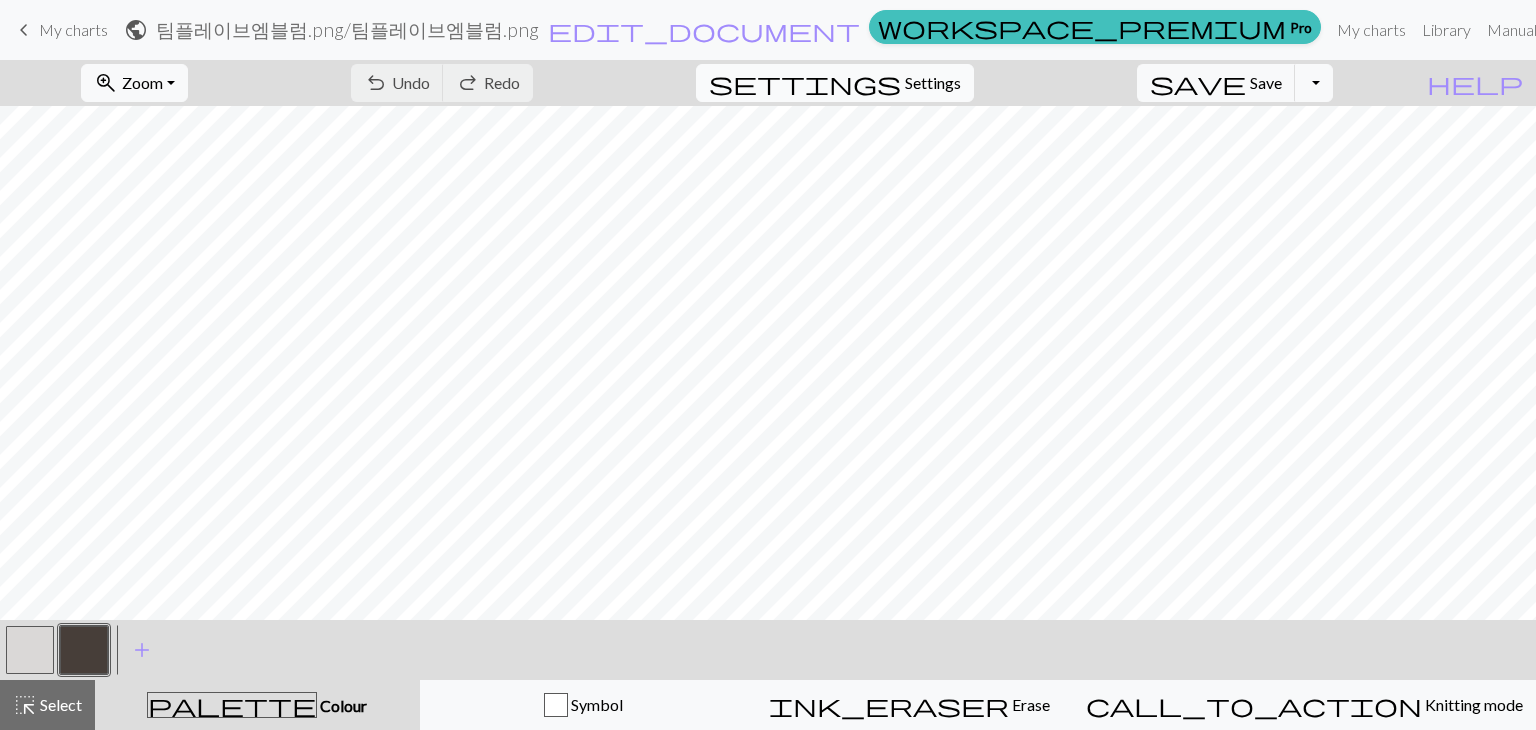 click on "Settings" at bounding box center [933, 83] 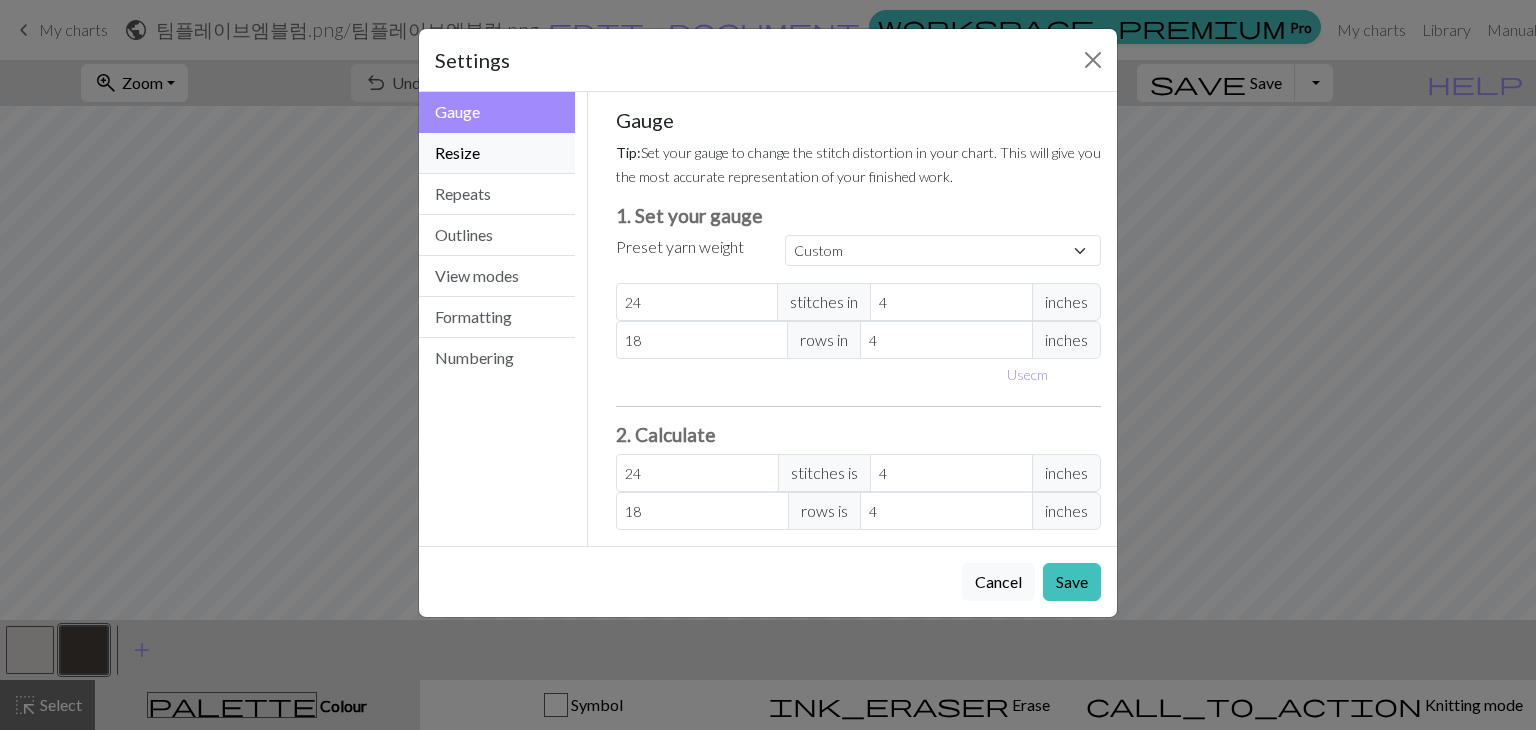 click on "Resize" at bounding box center [497, 153] 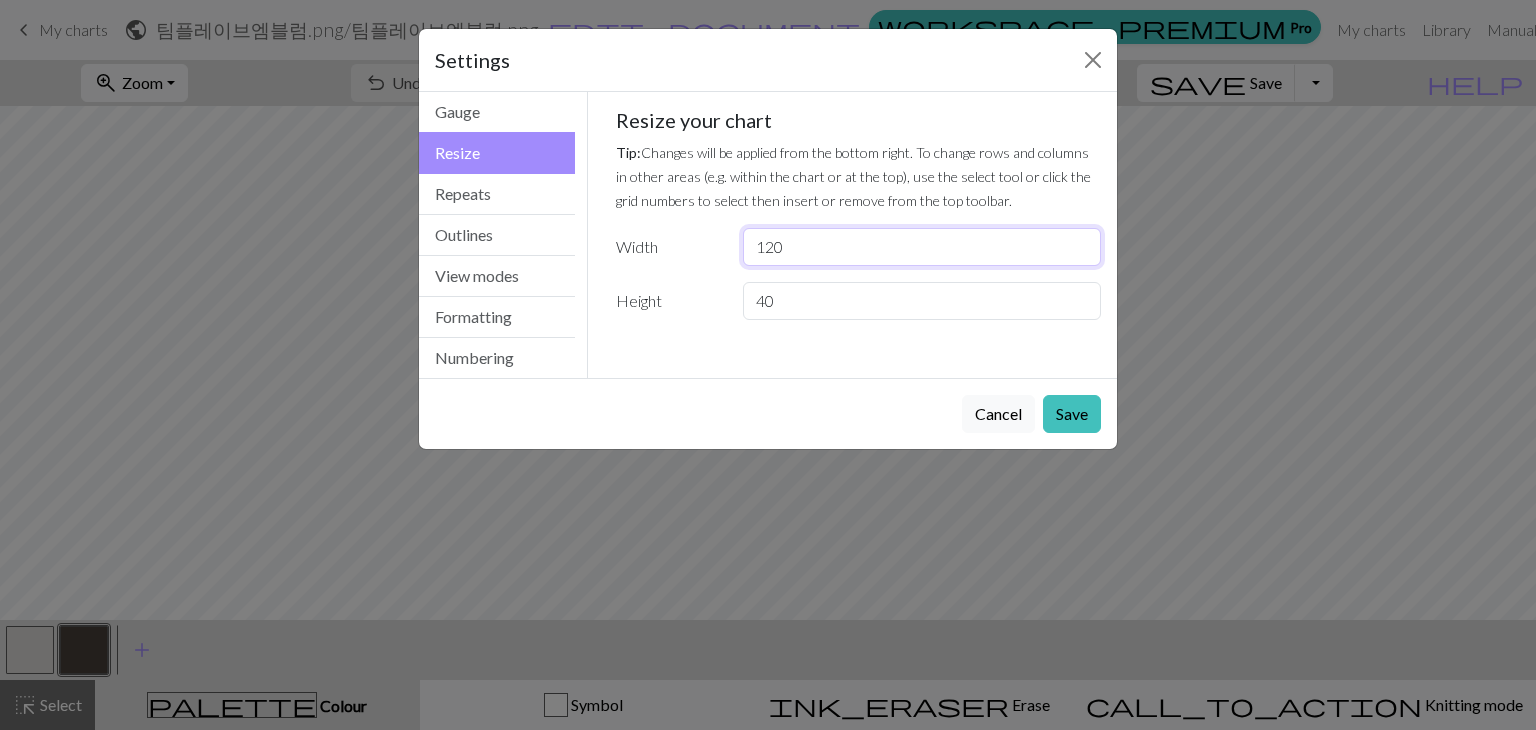 drag, startPoint x: 862, startPoint y: 243, endPoint x: 0, endPoint y: 269, distance: 862.392 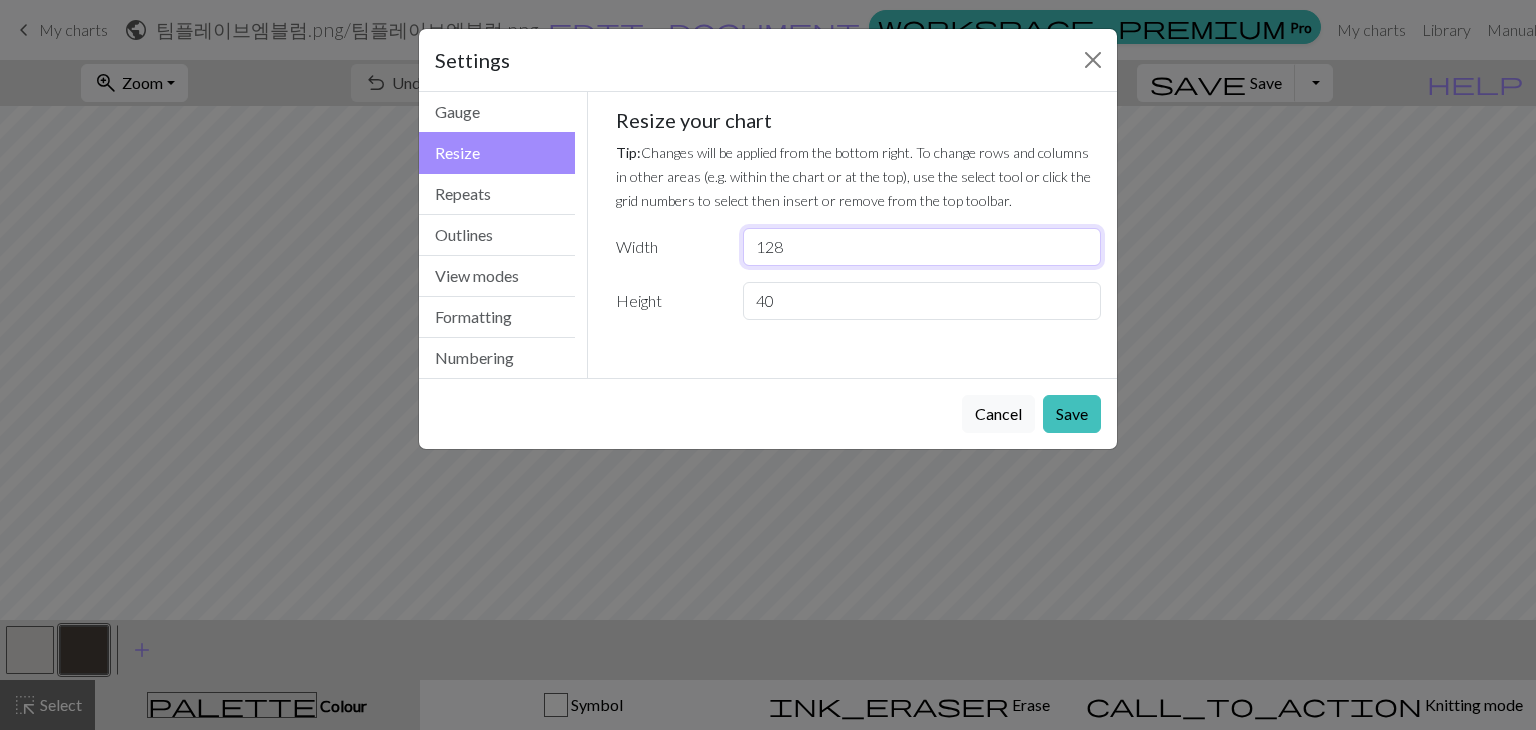 type on "128" 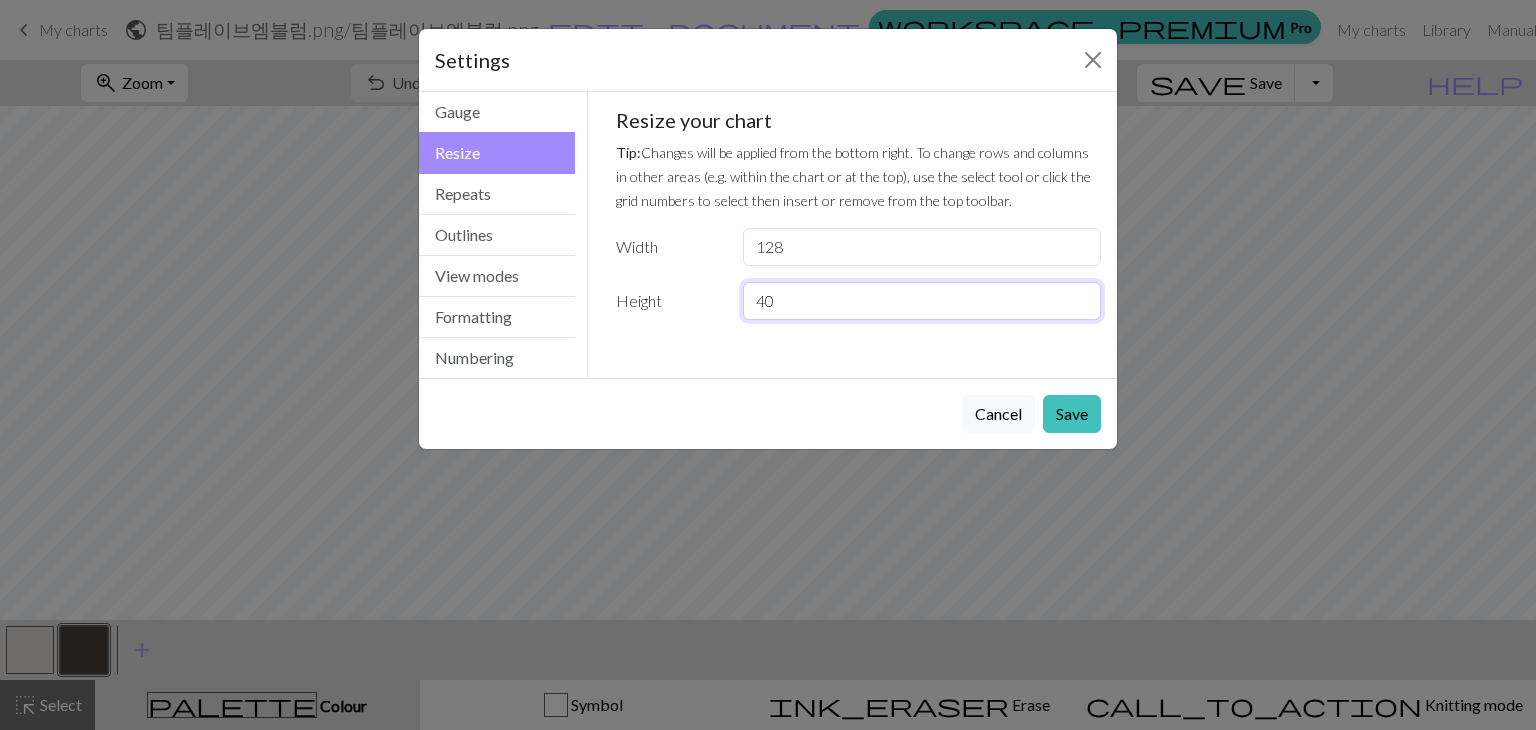 drag, startPoint x: 701, startPoint y: 301, endPoint x: 0, endPoint y: 173, distance: 712.59033 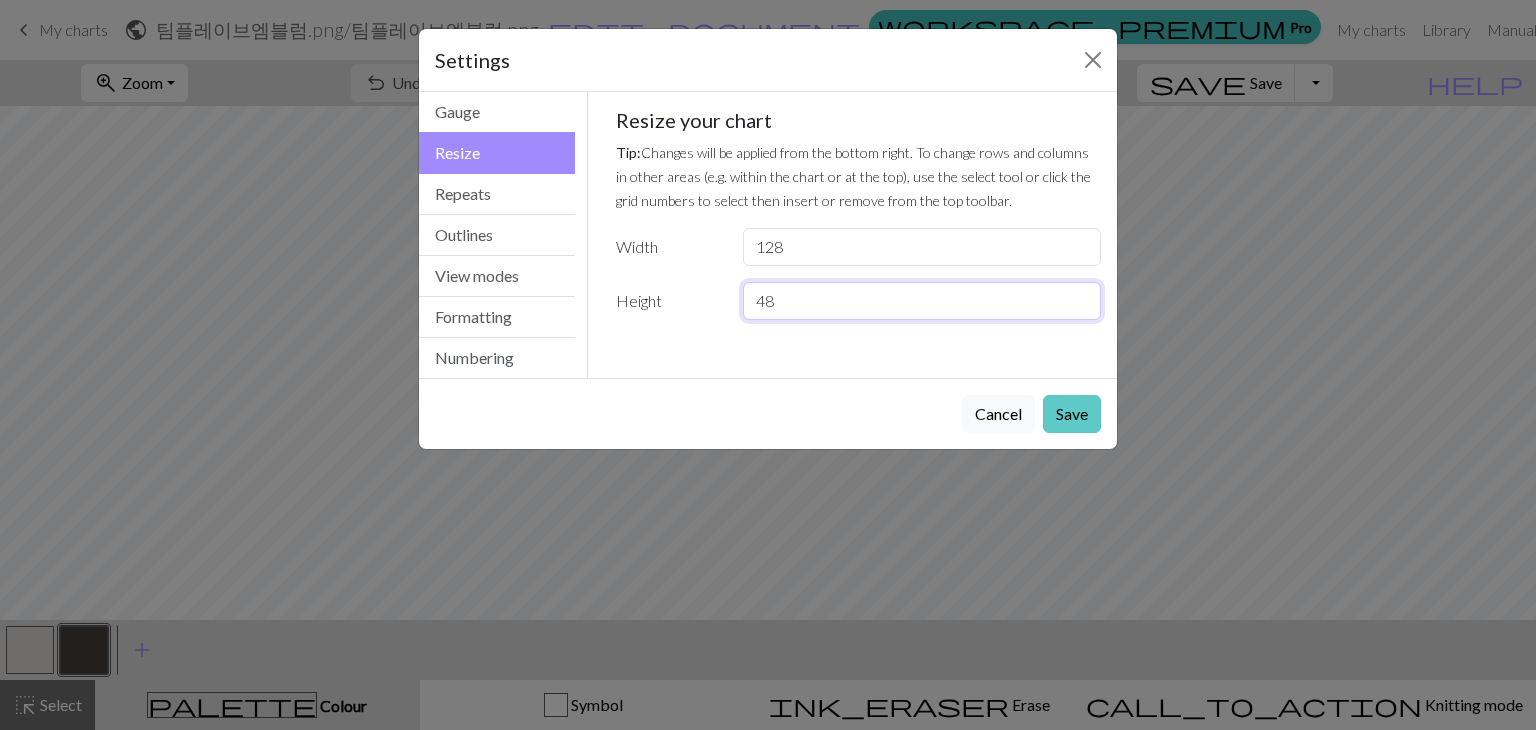 type on "48" 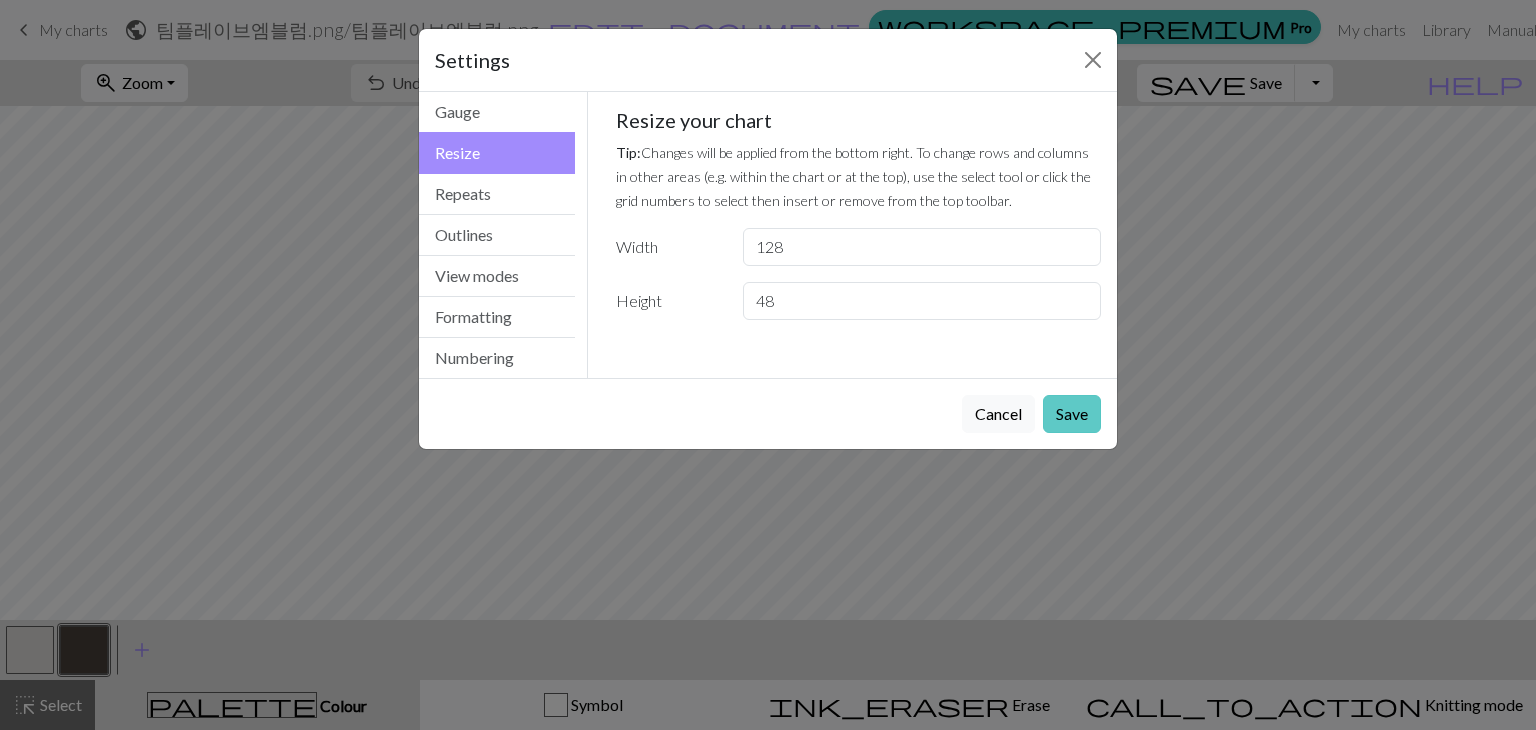 click on "Save" at bounding box center [1072, 414] 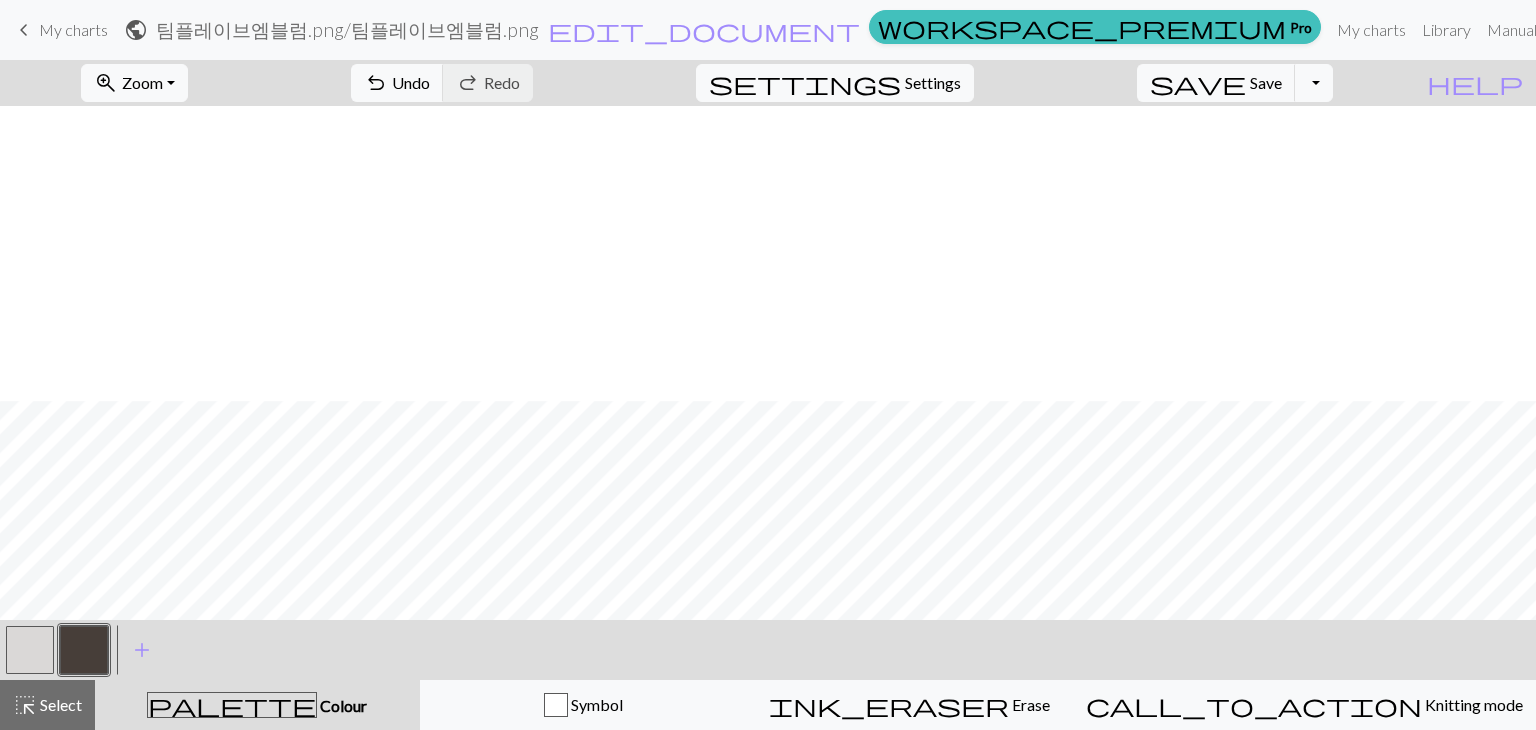 scroll, scrollTop: 600, scrollLeft: 0, axis: vertical 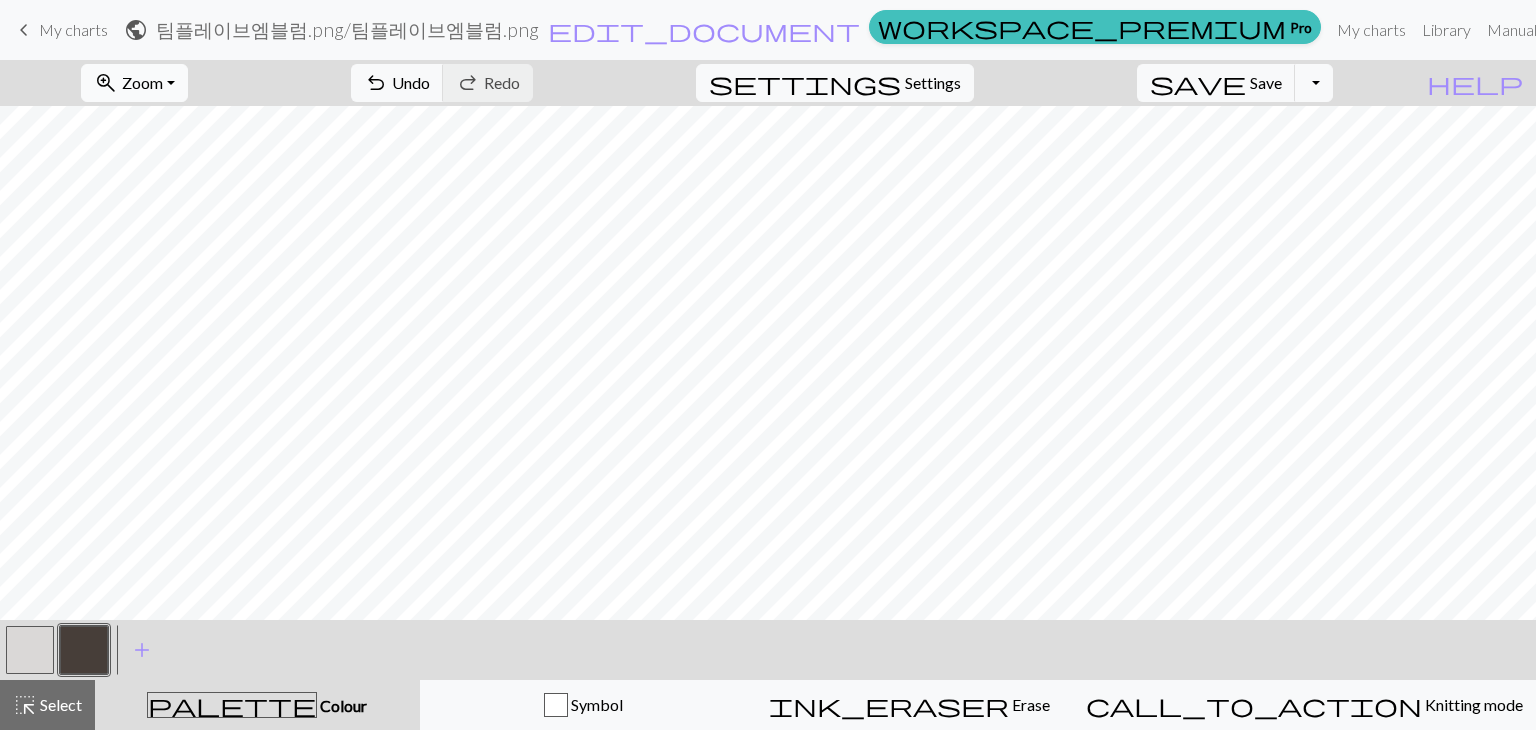 click on "zoom_in Zoom Zoom" at bounding box center (134, 83) 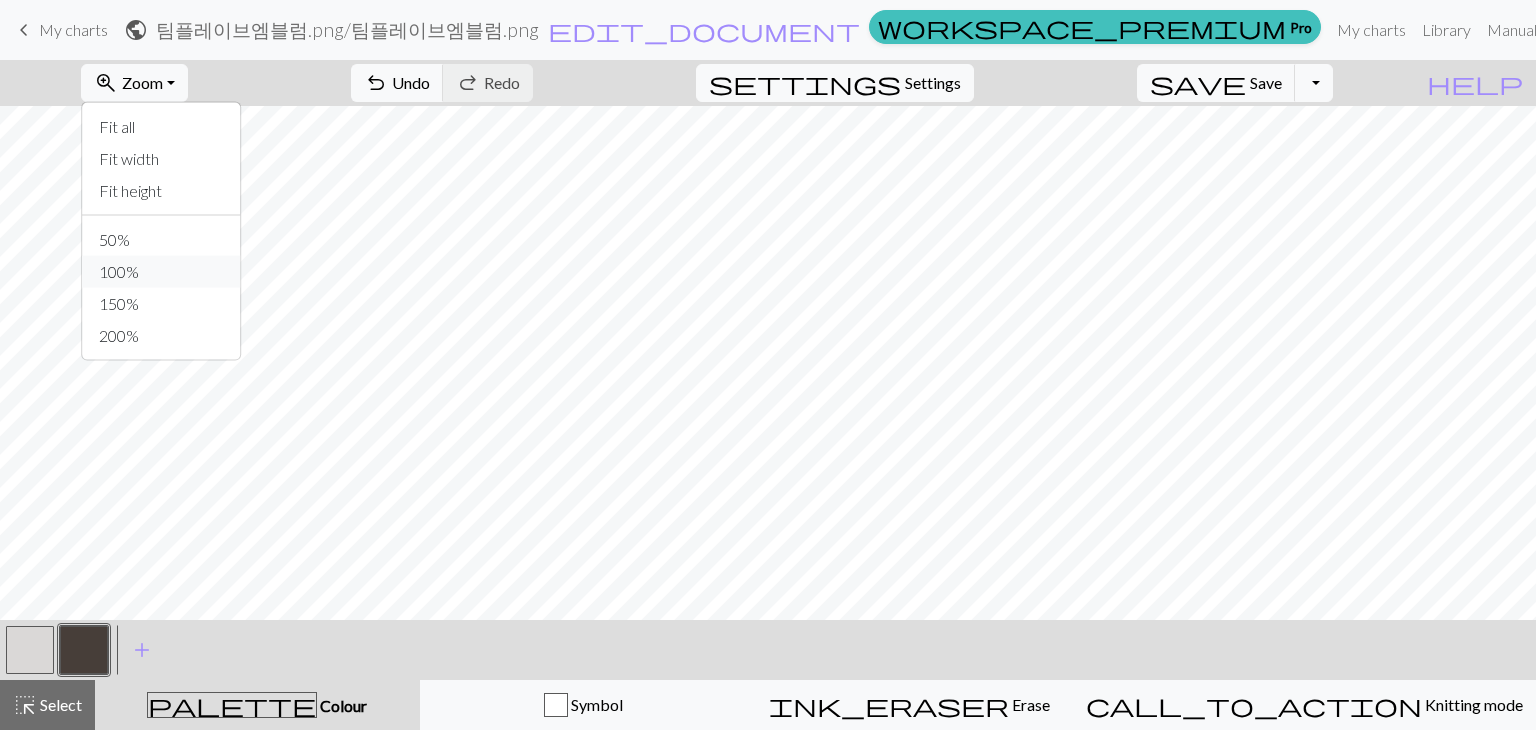 click on "100%" at bounding box center (162, 272) 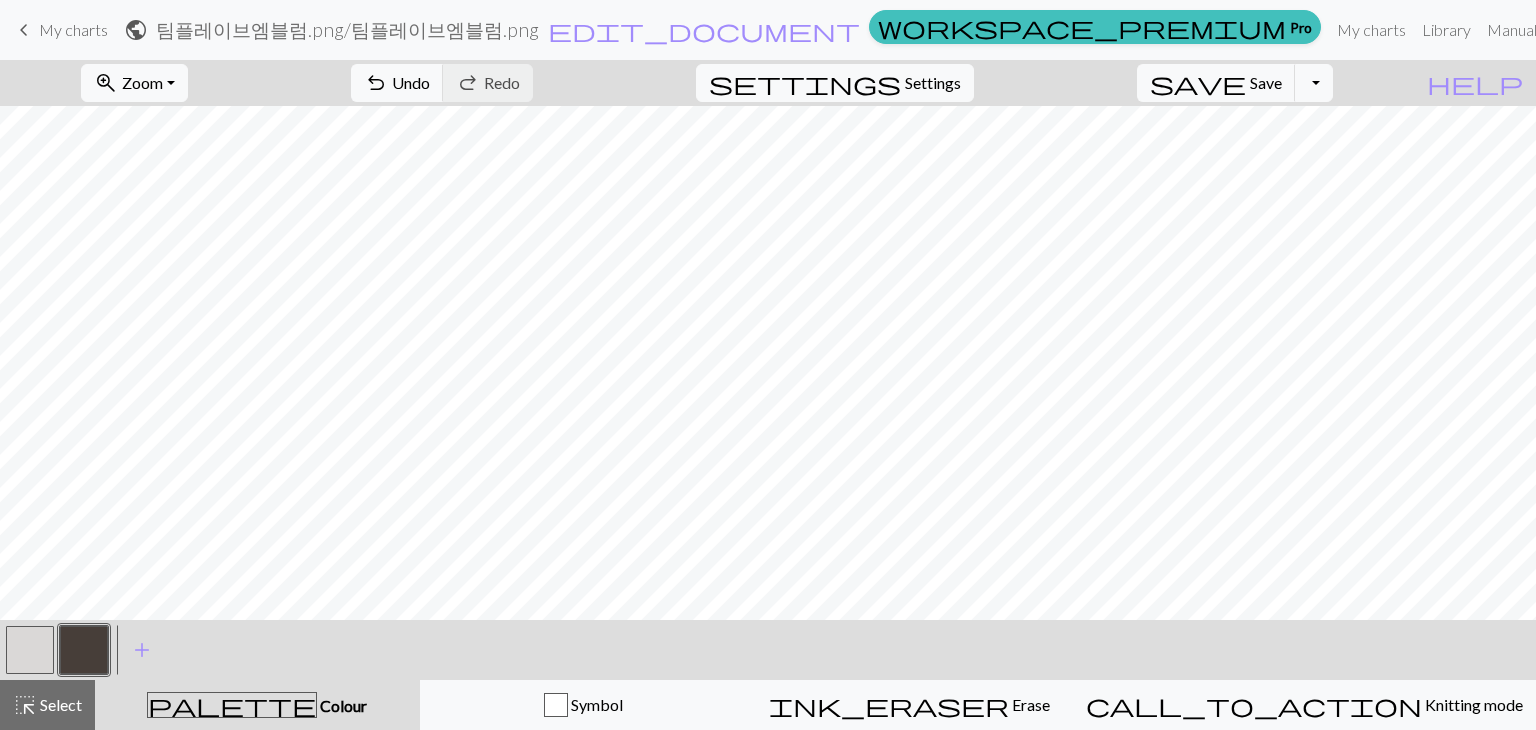 click on "zoom_in Zoom Zoom Fit all Fit width Fit height 50% 100% 150% 200%" at bounding box center (134, 83) 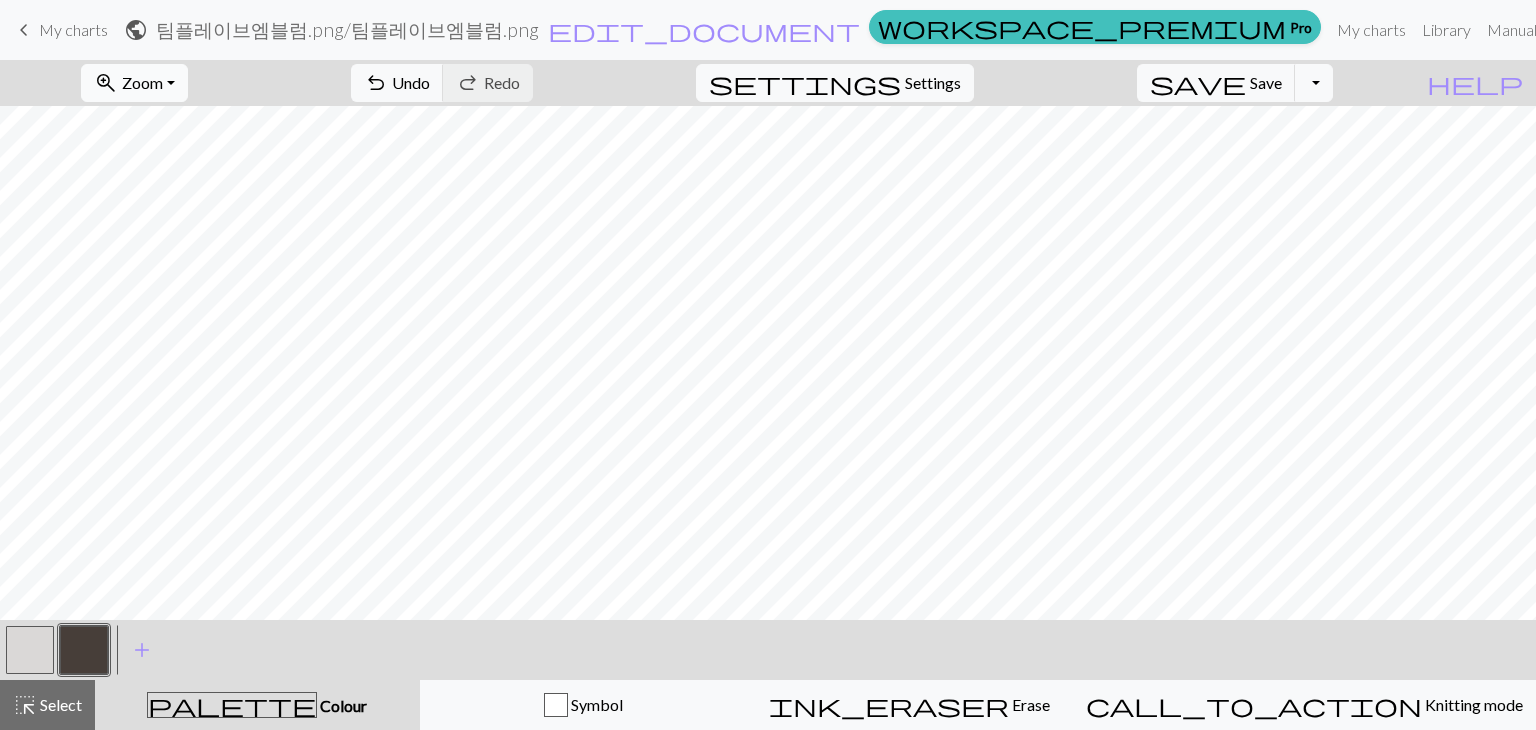click on "zoom_in Zoom Zoom" at bounding box center [134, 83] 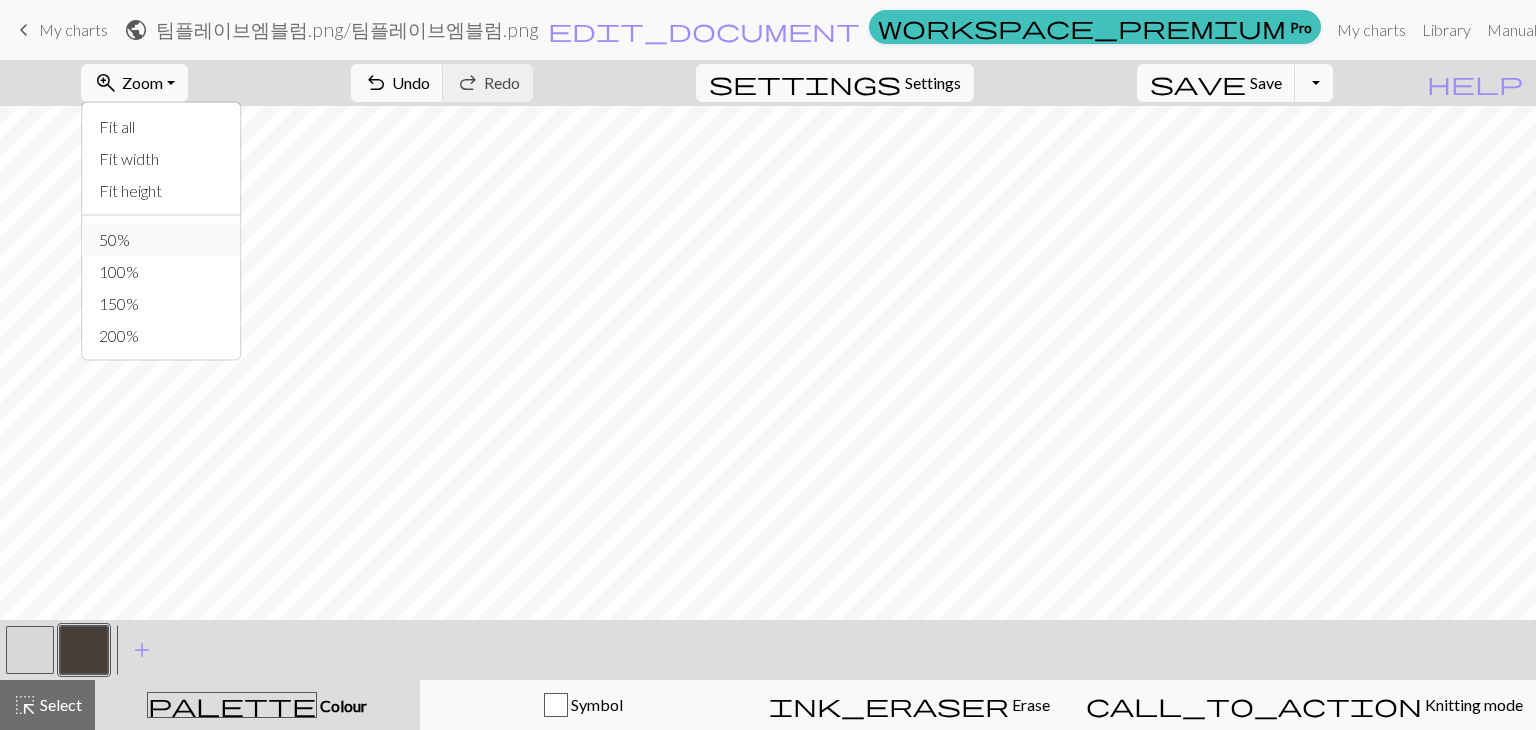 click on "50%" at bounding box center (162, 240) 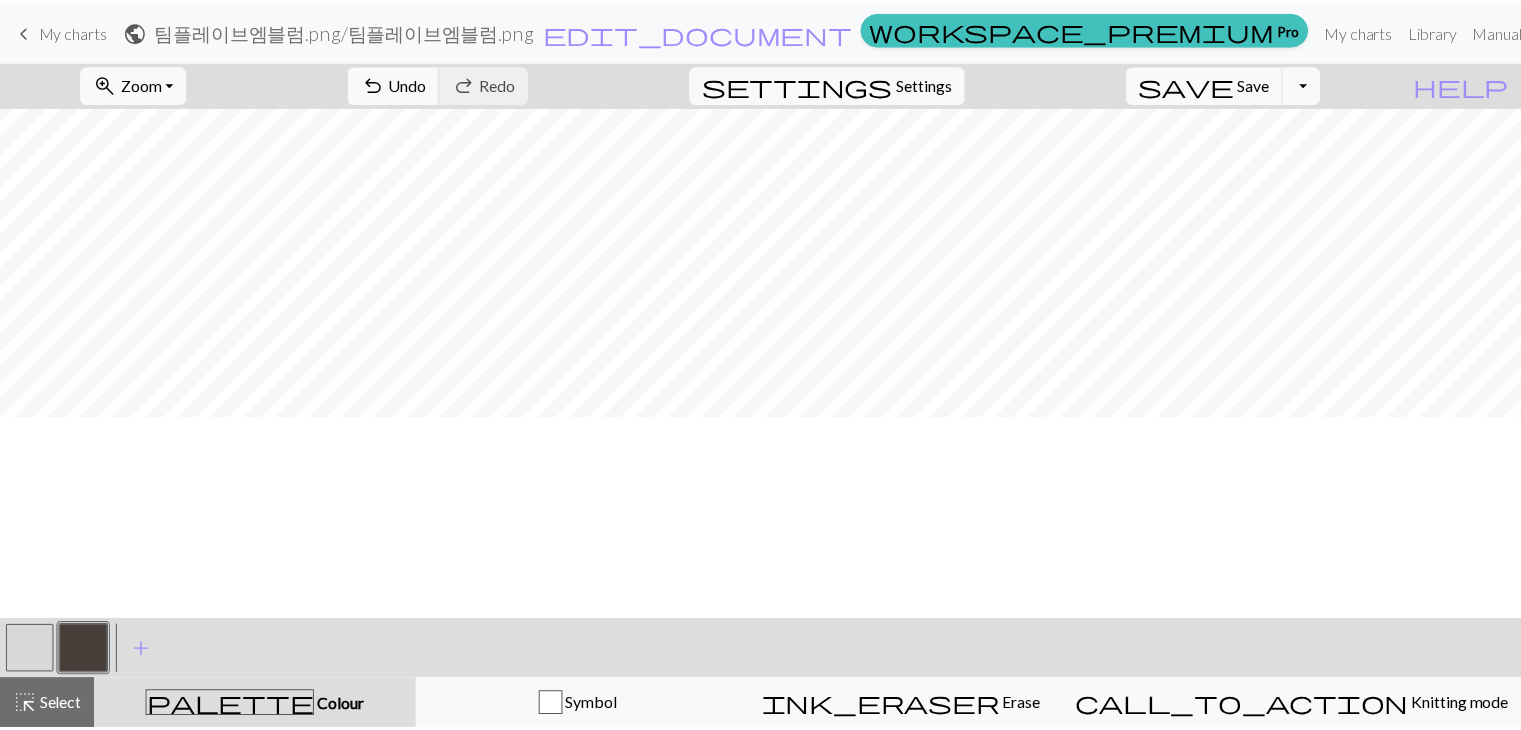 scroll, scrollTop: 0, scrollLeft: 0, axis: both 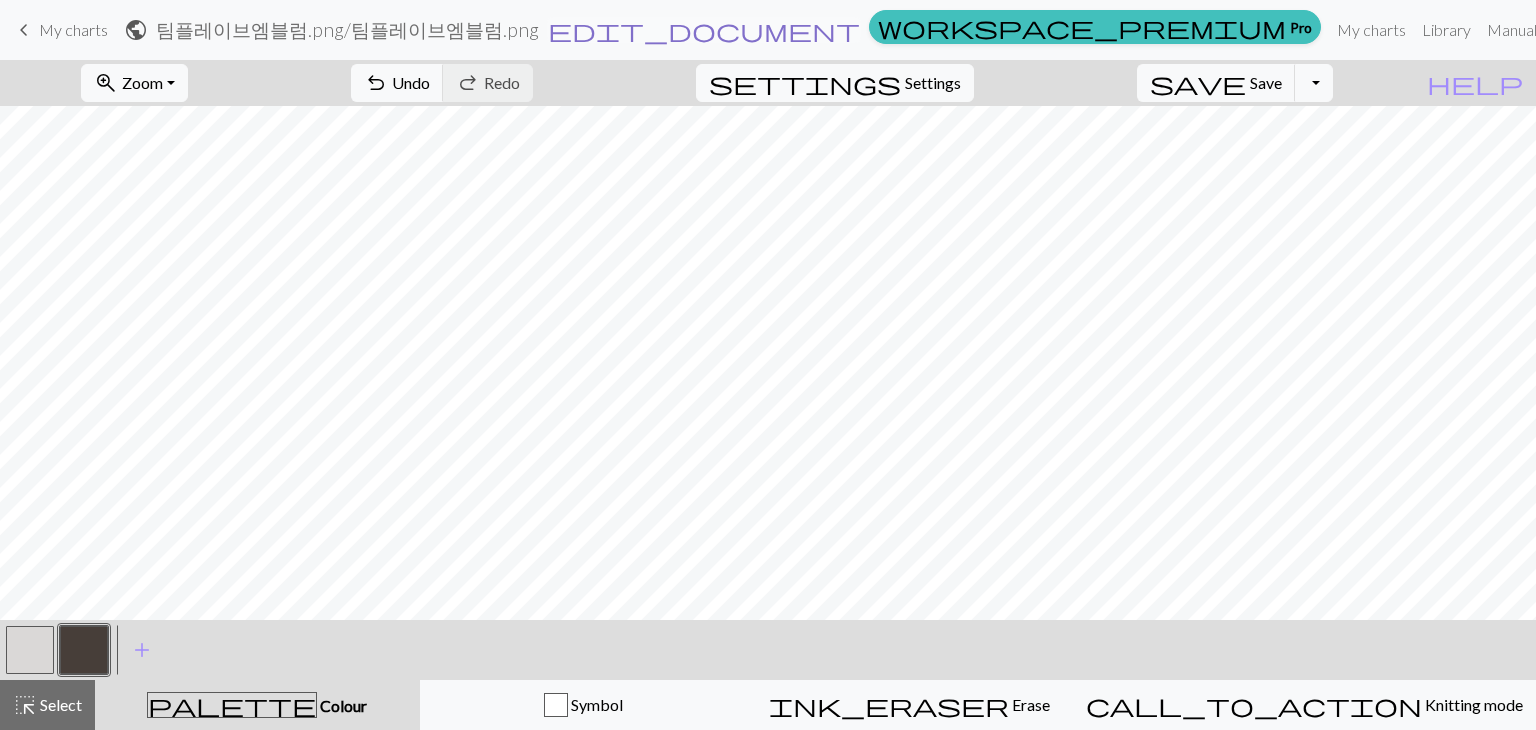 click on "edit_document Edit settings" at bounding box center [704, 30] 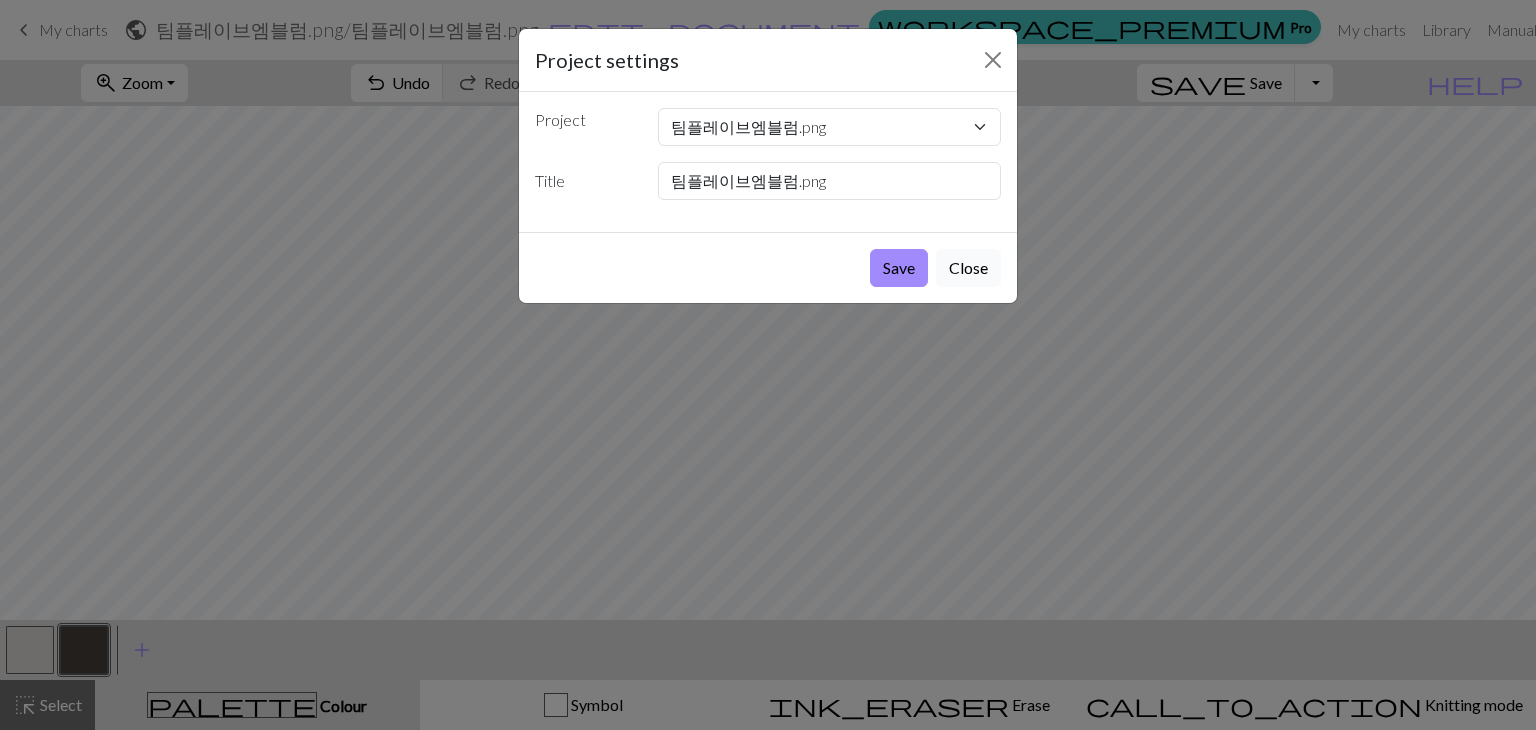 click on "Close" at bounding box center [968, 268] 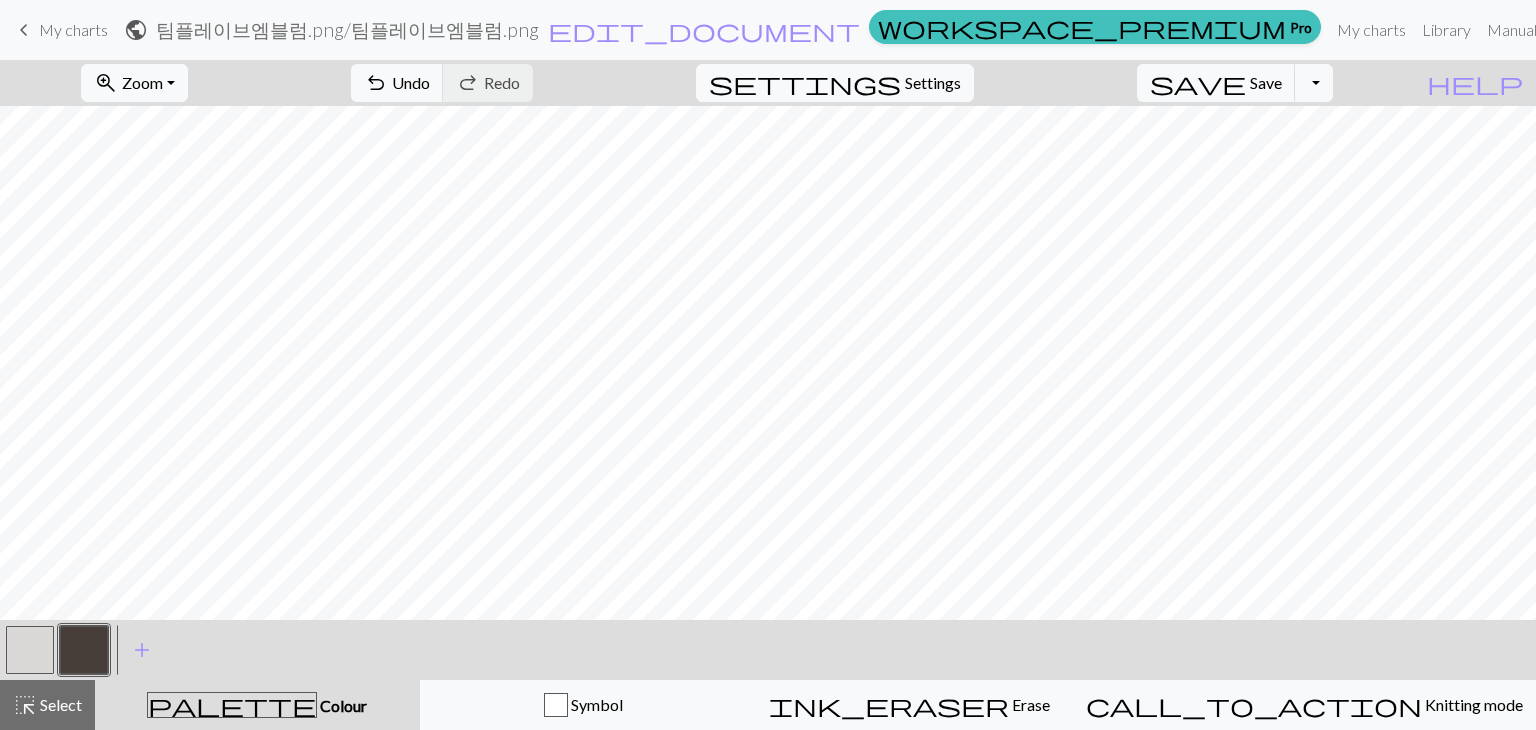 click on "save Save Save Toggle Dropdown file_copy  Save a copy save_alt  Download" at bounding box center [1235, 83] 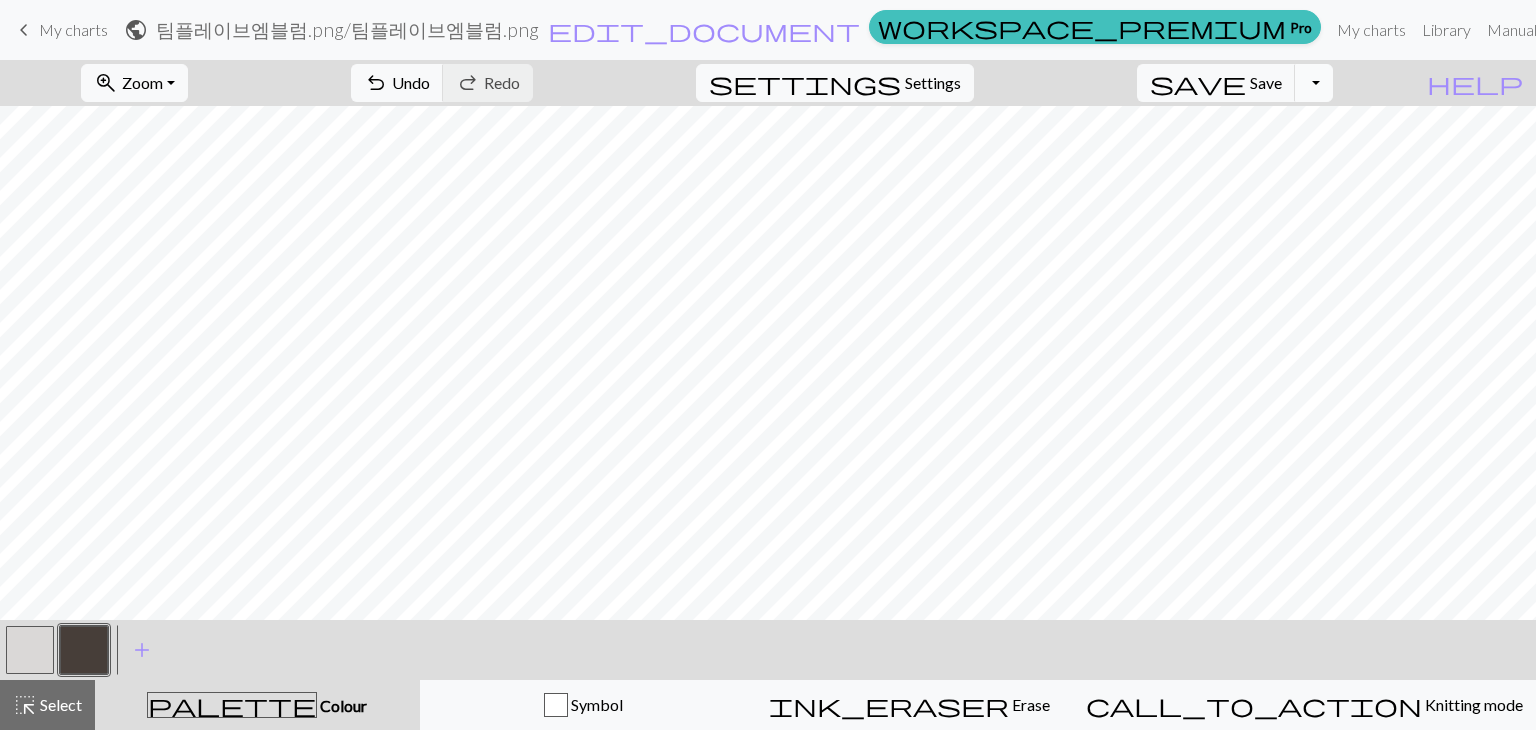 click on "Toggle Dropdown" at bounding box center [1314, 83] 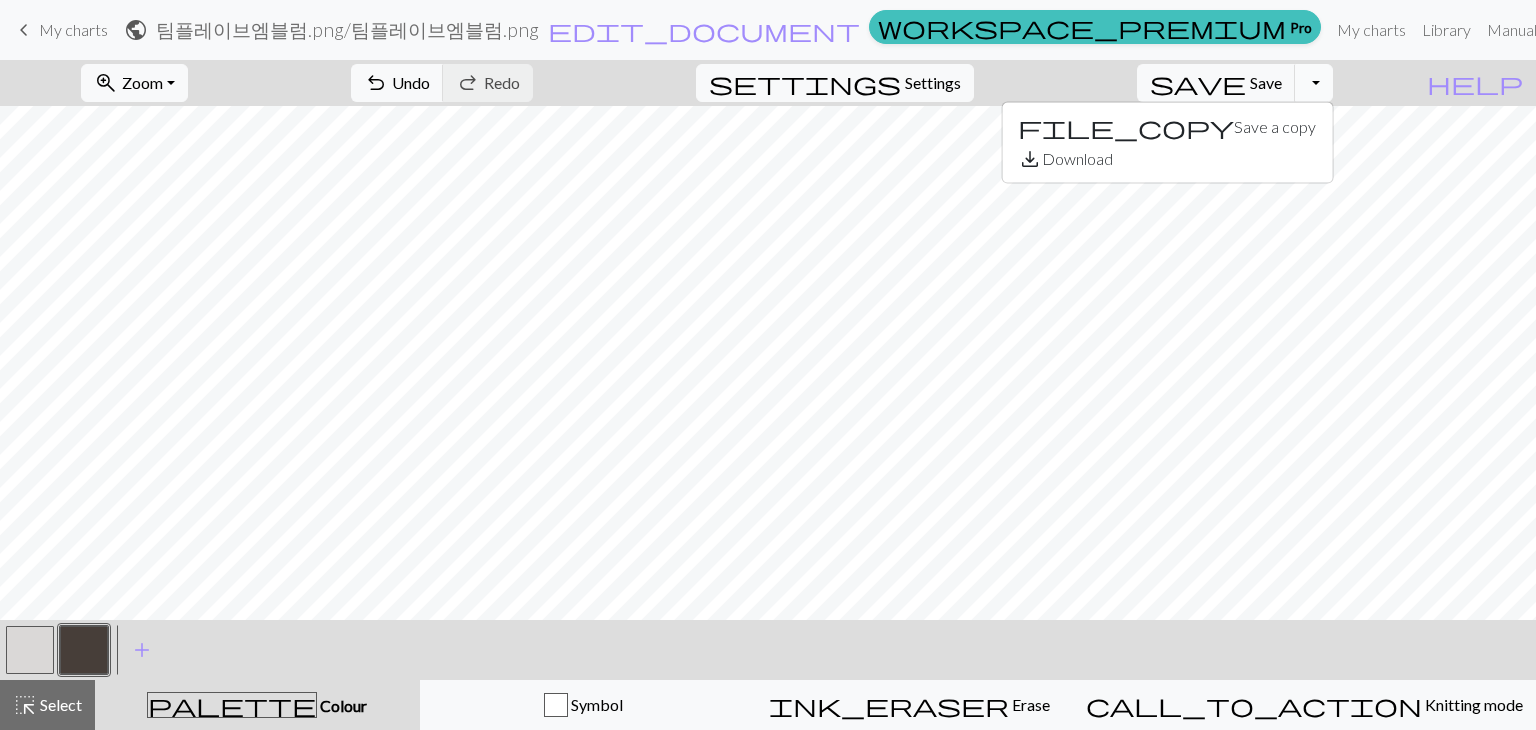 click on "Toggle Dropdown" at bounding box center [1314, 83] 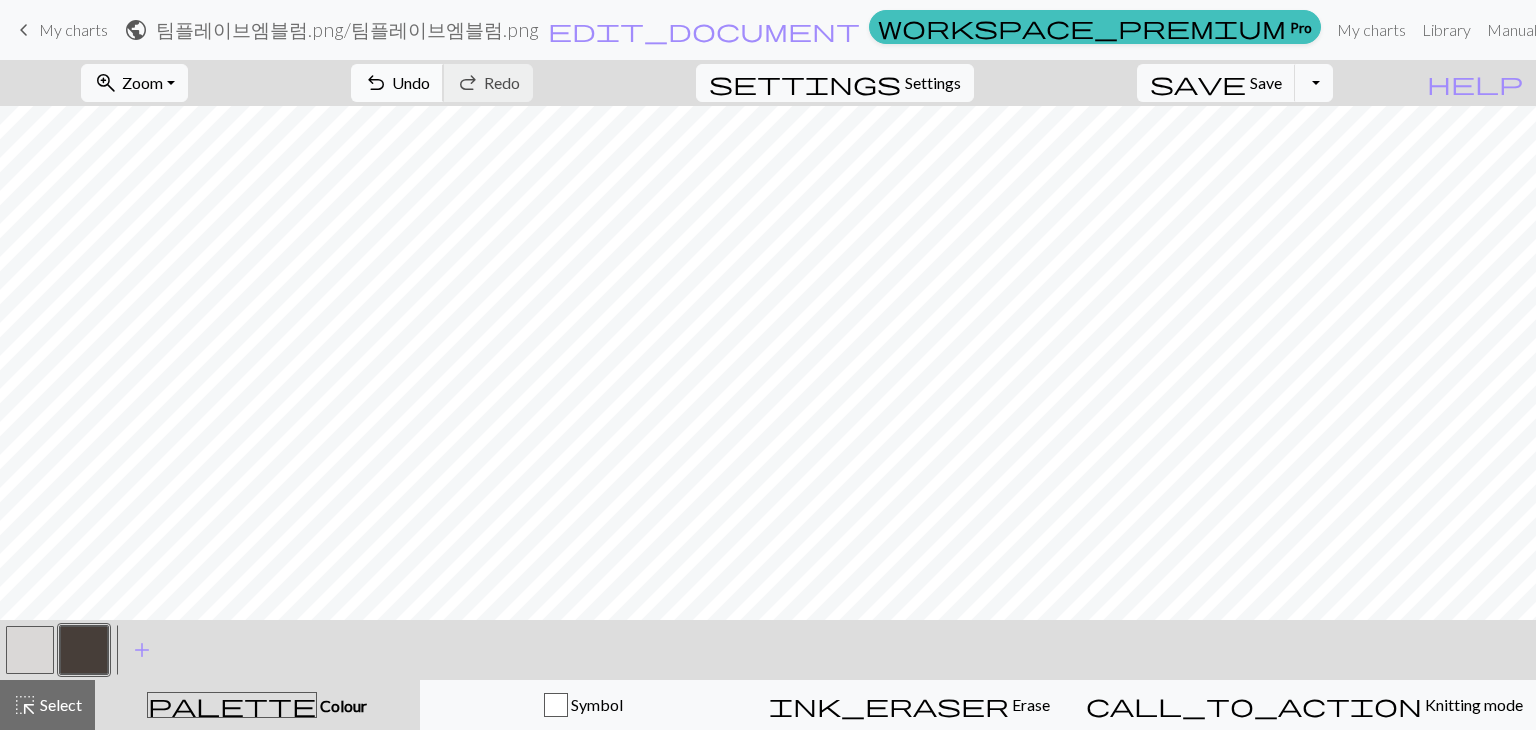 click on "undo Undo Undo" at bounding box center [397, 83] 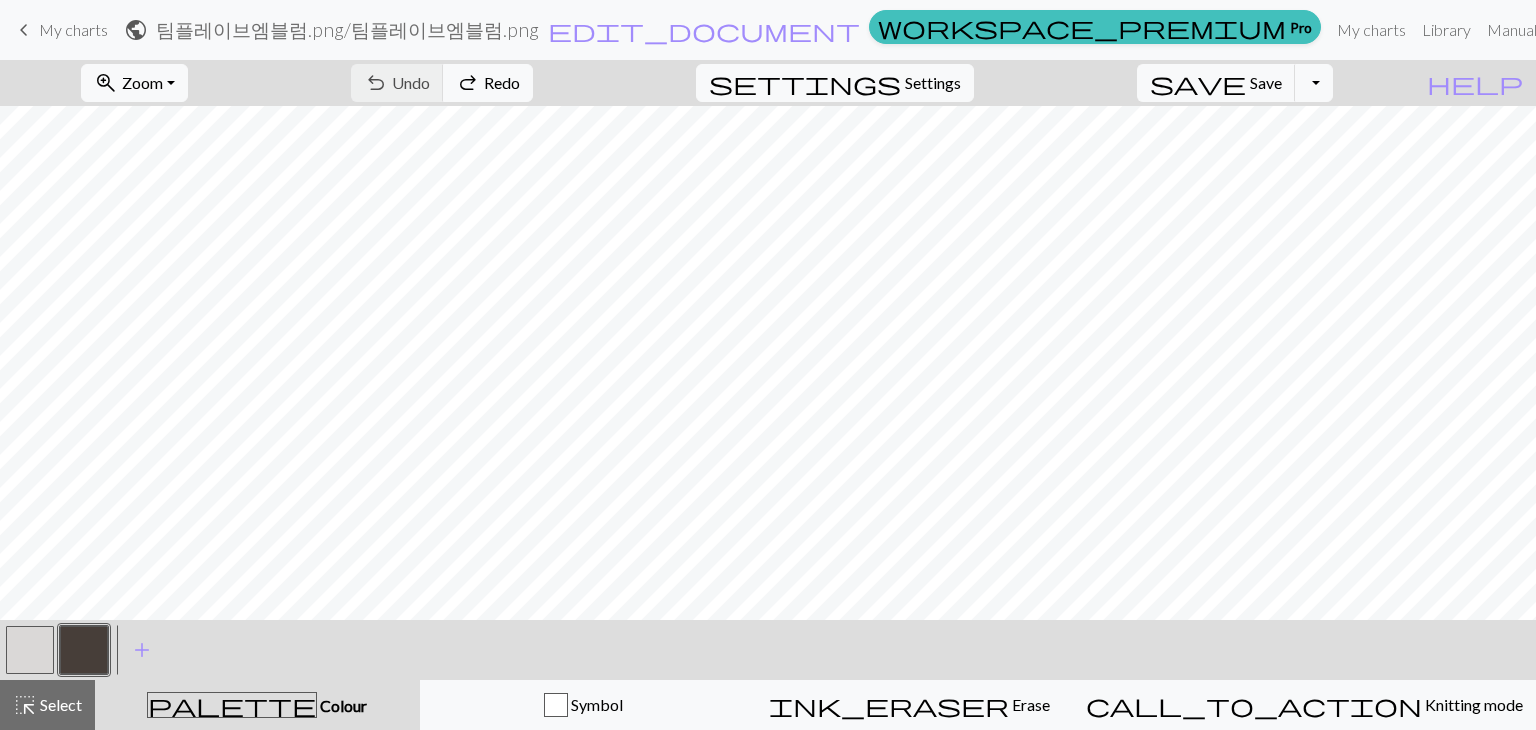 click on "My charts" at bounding box center [73, 29] 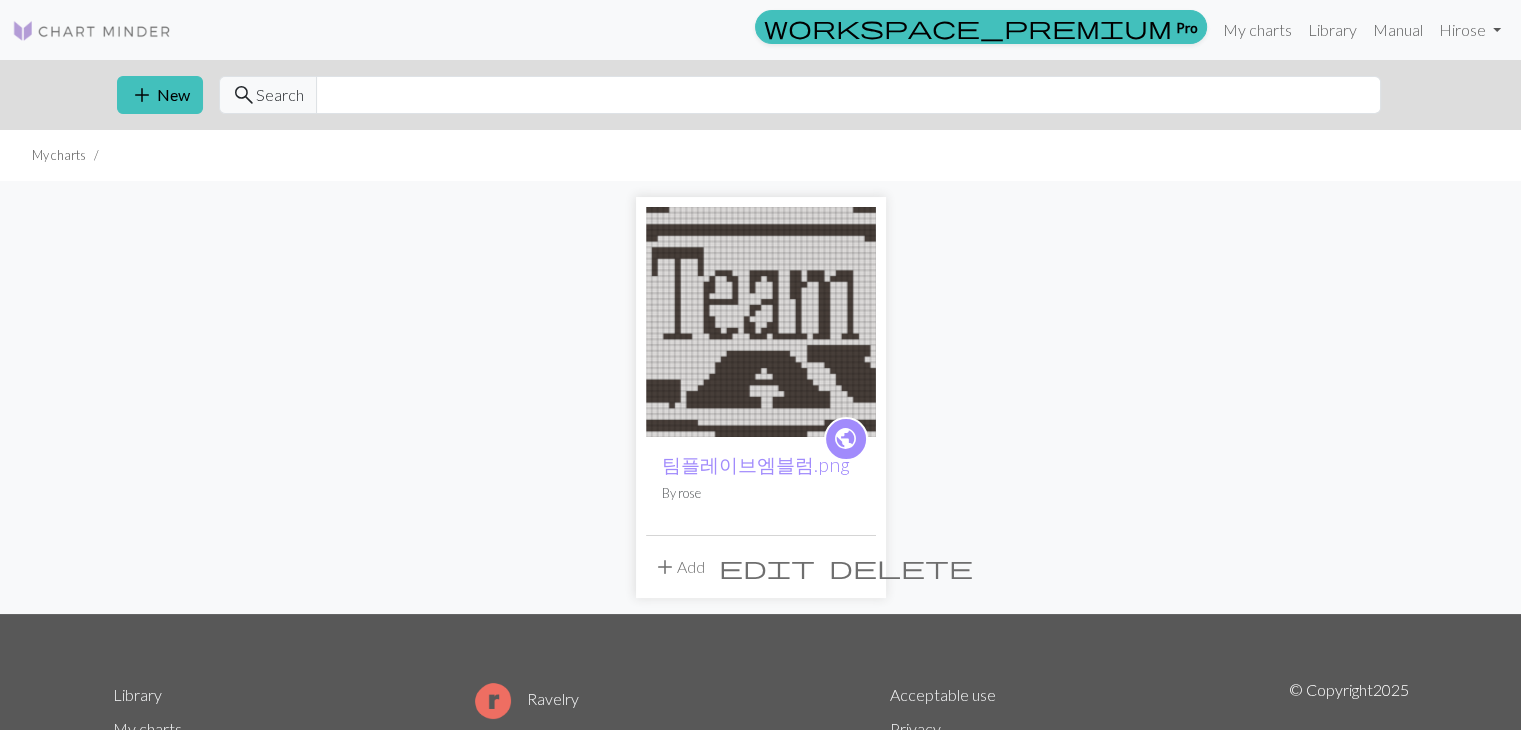 click on "delete" at bounding box center (901, 567) 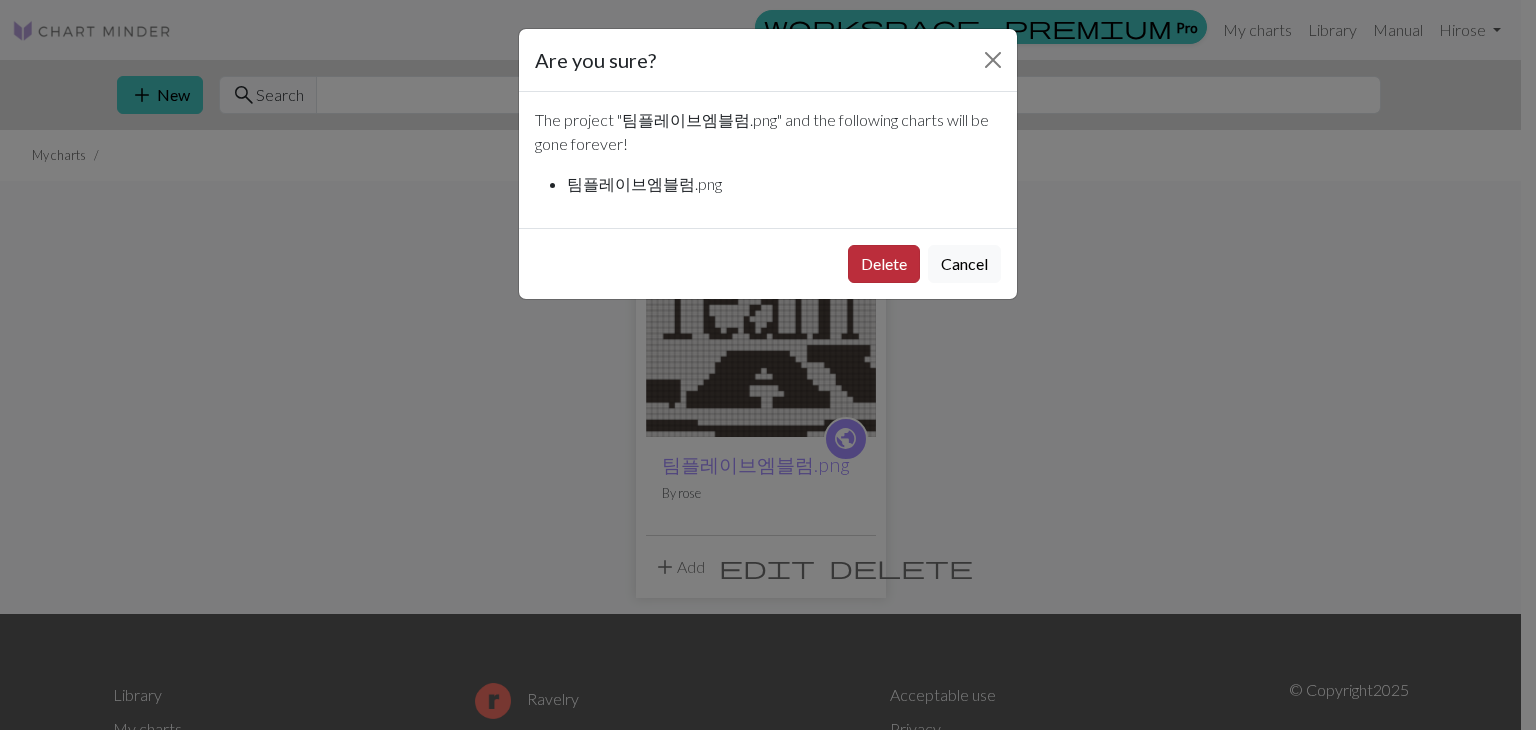 click on "Delete" at bounding box center (884, 264) 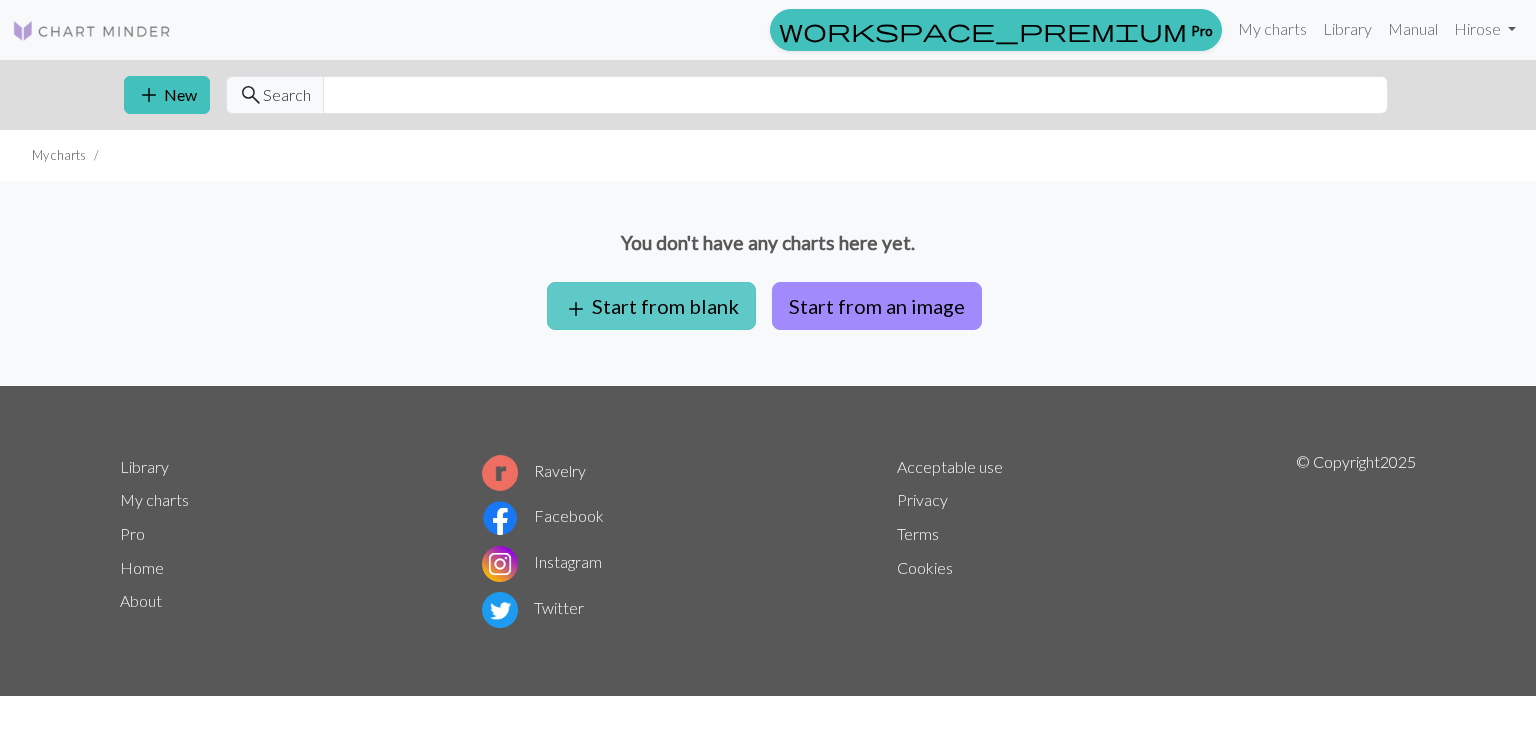 scroll, scrollTop: 0, scrollLeft: 0, axis: both 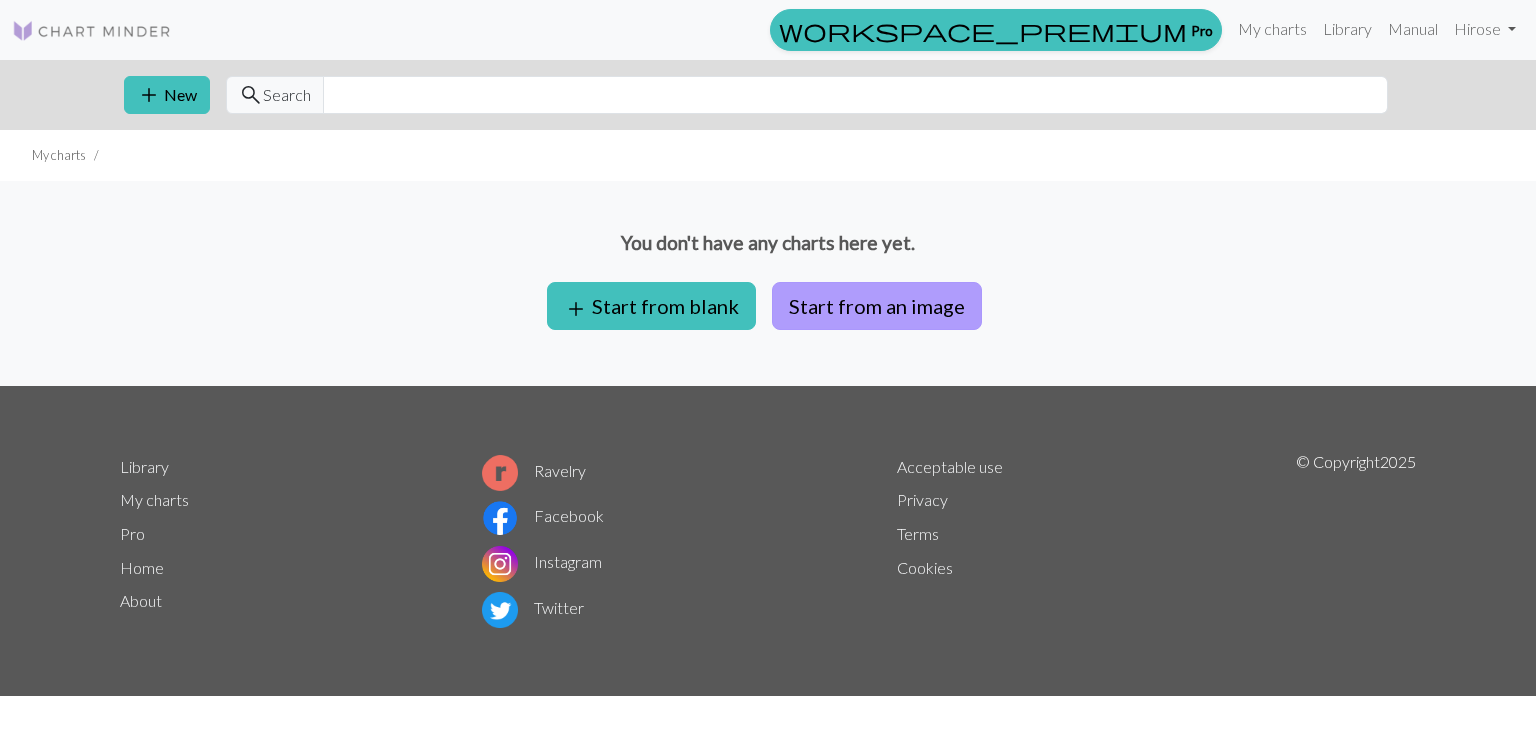 click on "Start from an image" at bounding box center (877, 306) 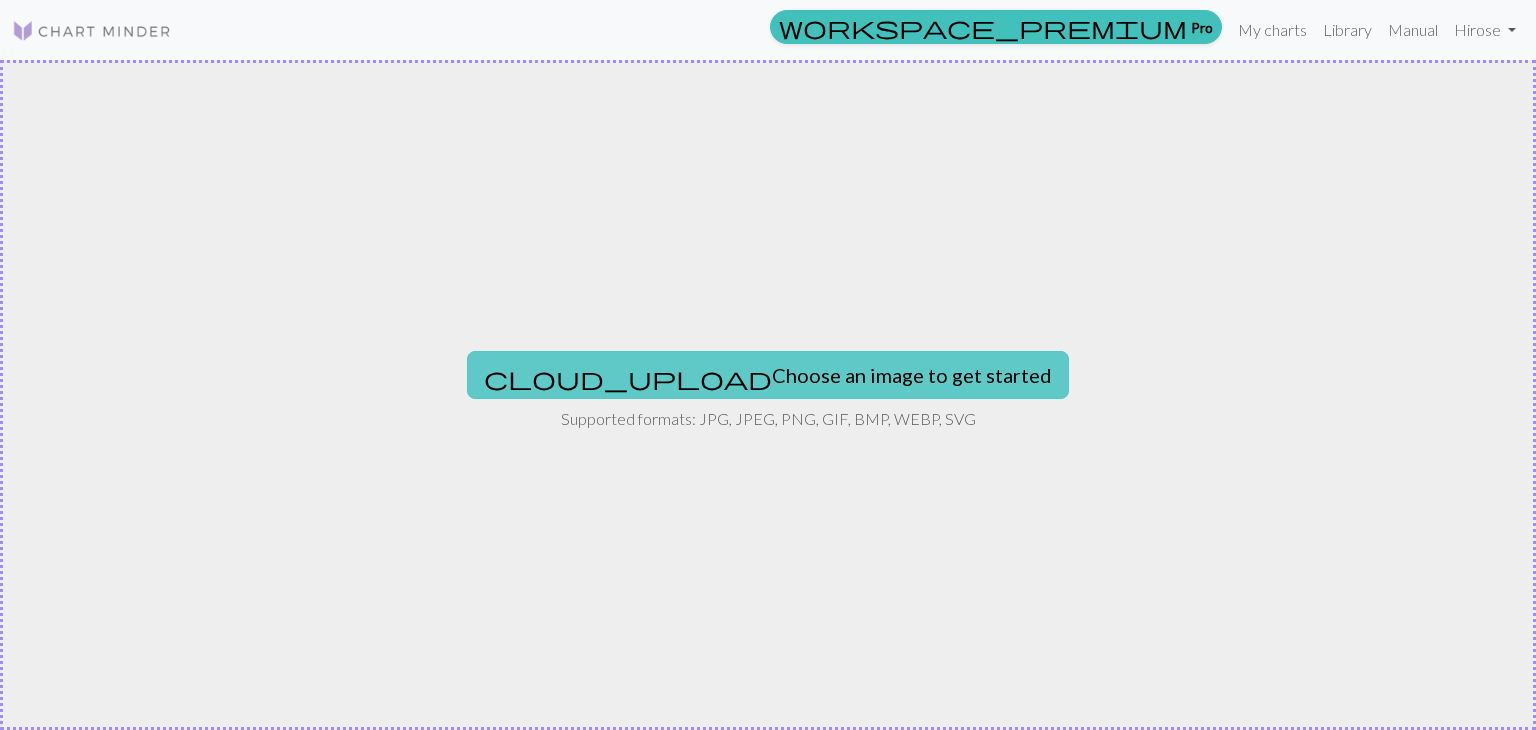 click on "cloud_upload  Choose an image to get started" at bounding box center [768, 375] 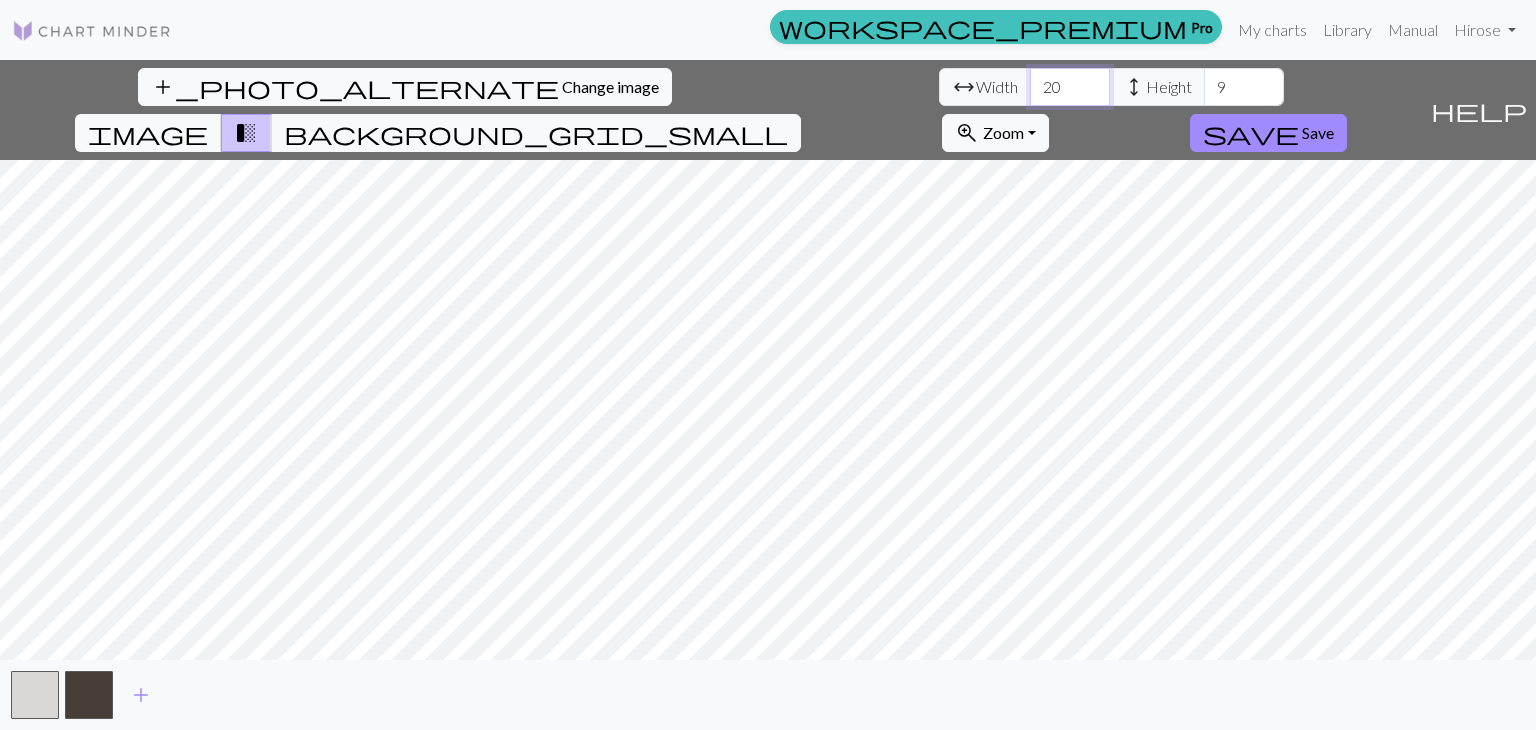 drag, startPoint x: 477, startPoint y: 77, endPoint x: 0, endPoint y: 89, distance: 477.1509 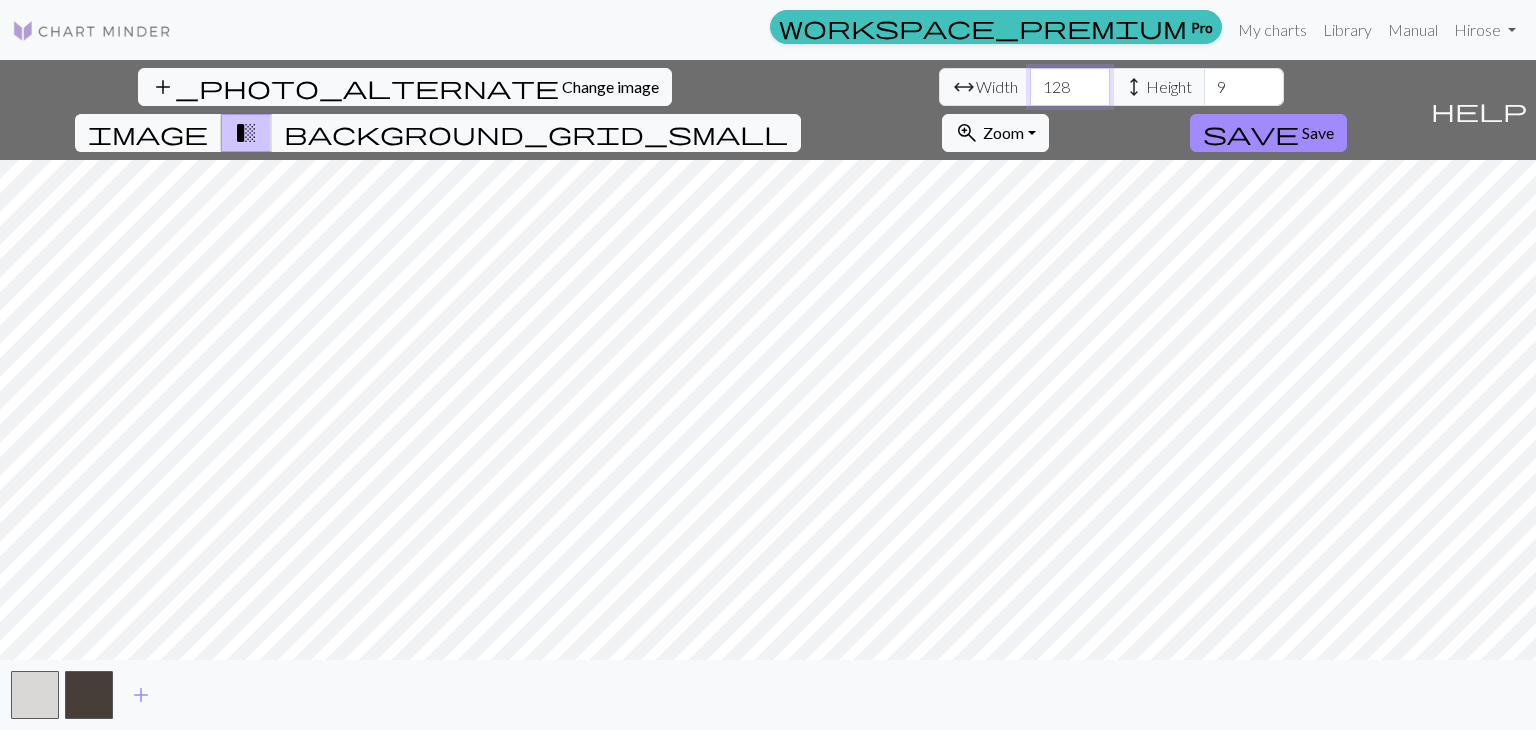 type on "128" 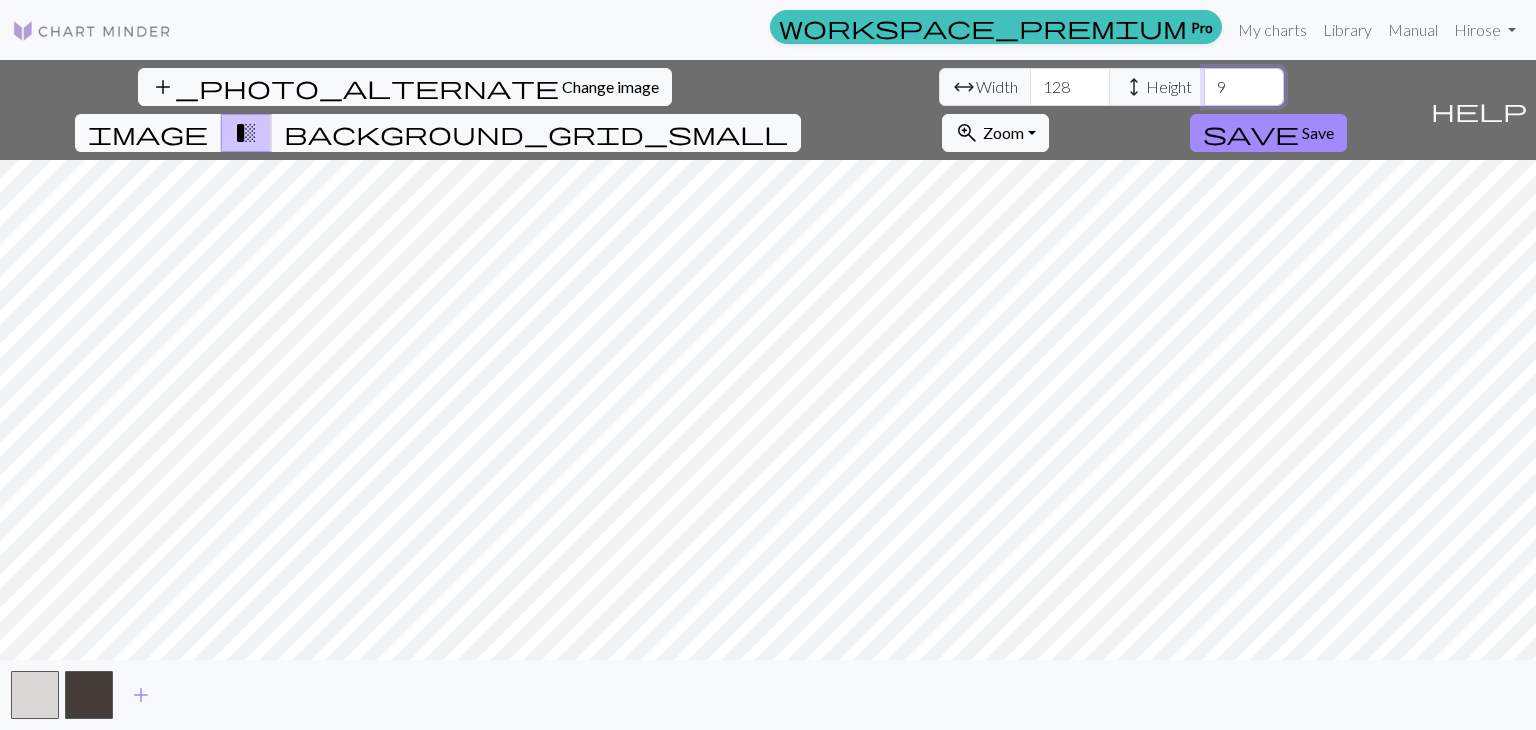 drag, startPoint x: 625, startPoint y: 90, endPoint x: 412, endPoint y: 97, distance: 213.11499 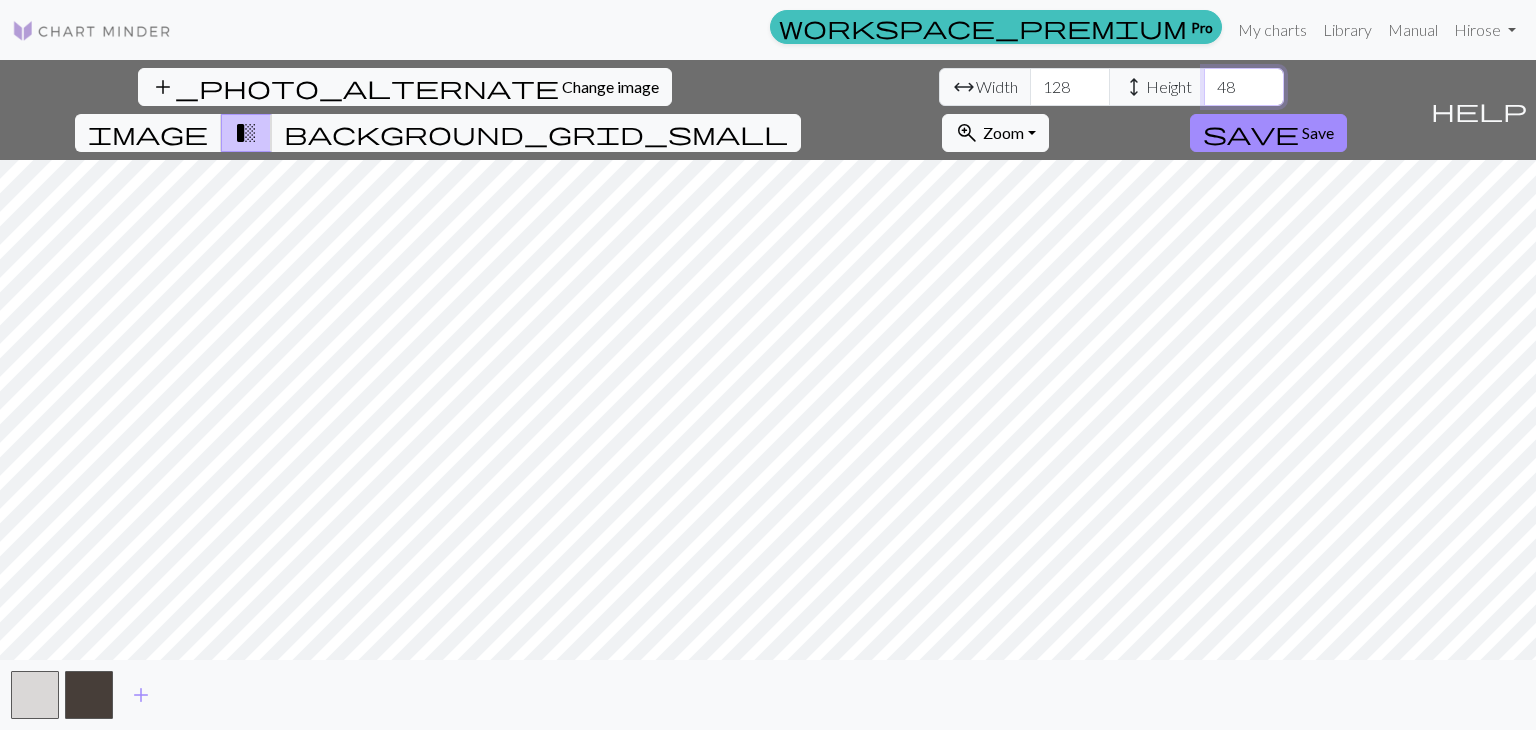 type on "48" 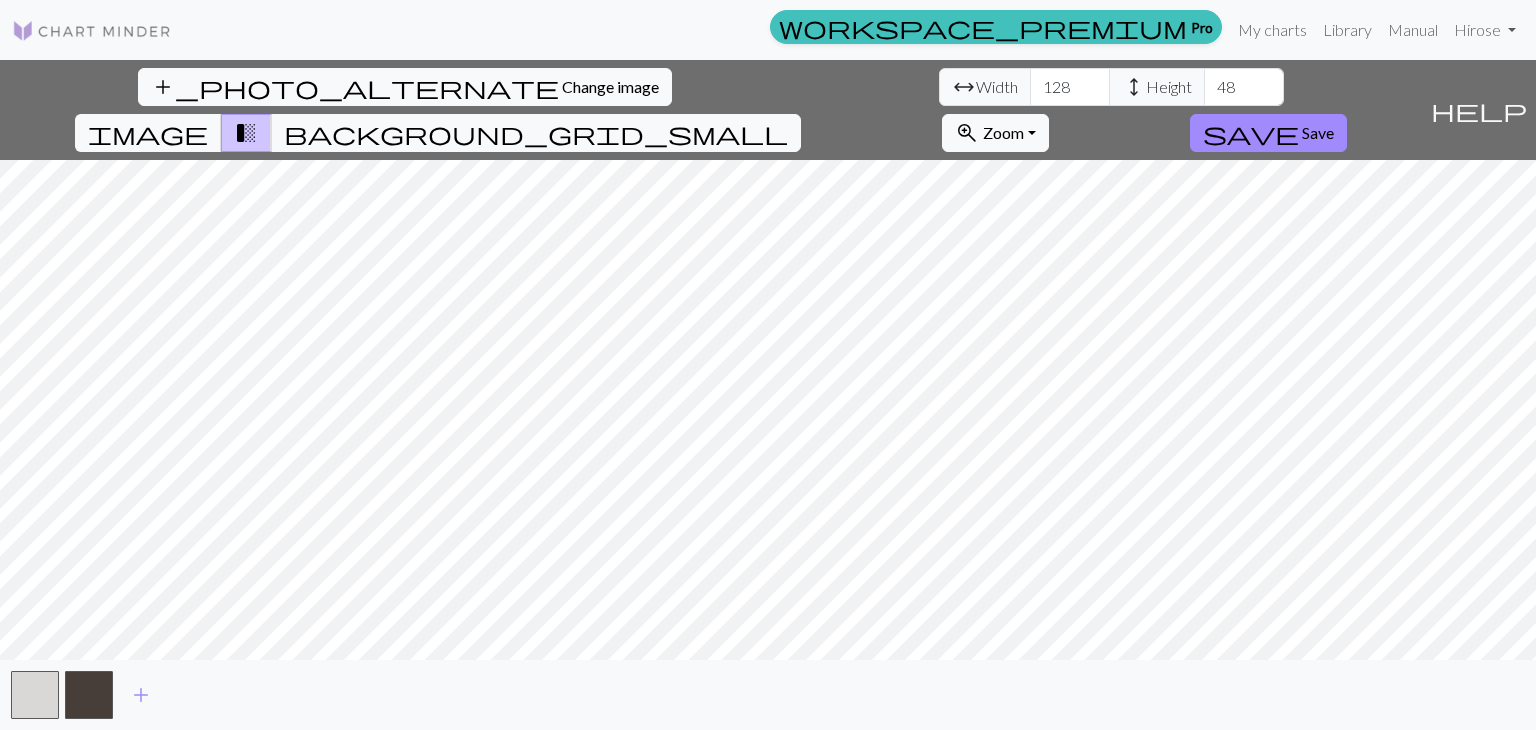 click on "add_photo_alternate   Change image arrow_range   Width 128 height   Height 48 image transition_fade background_grid_small zoom_in Zoom Zoom Fit all Fit width Fit height 50% 100% 150% 200% save   Save" at bounding box center (711, 110) 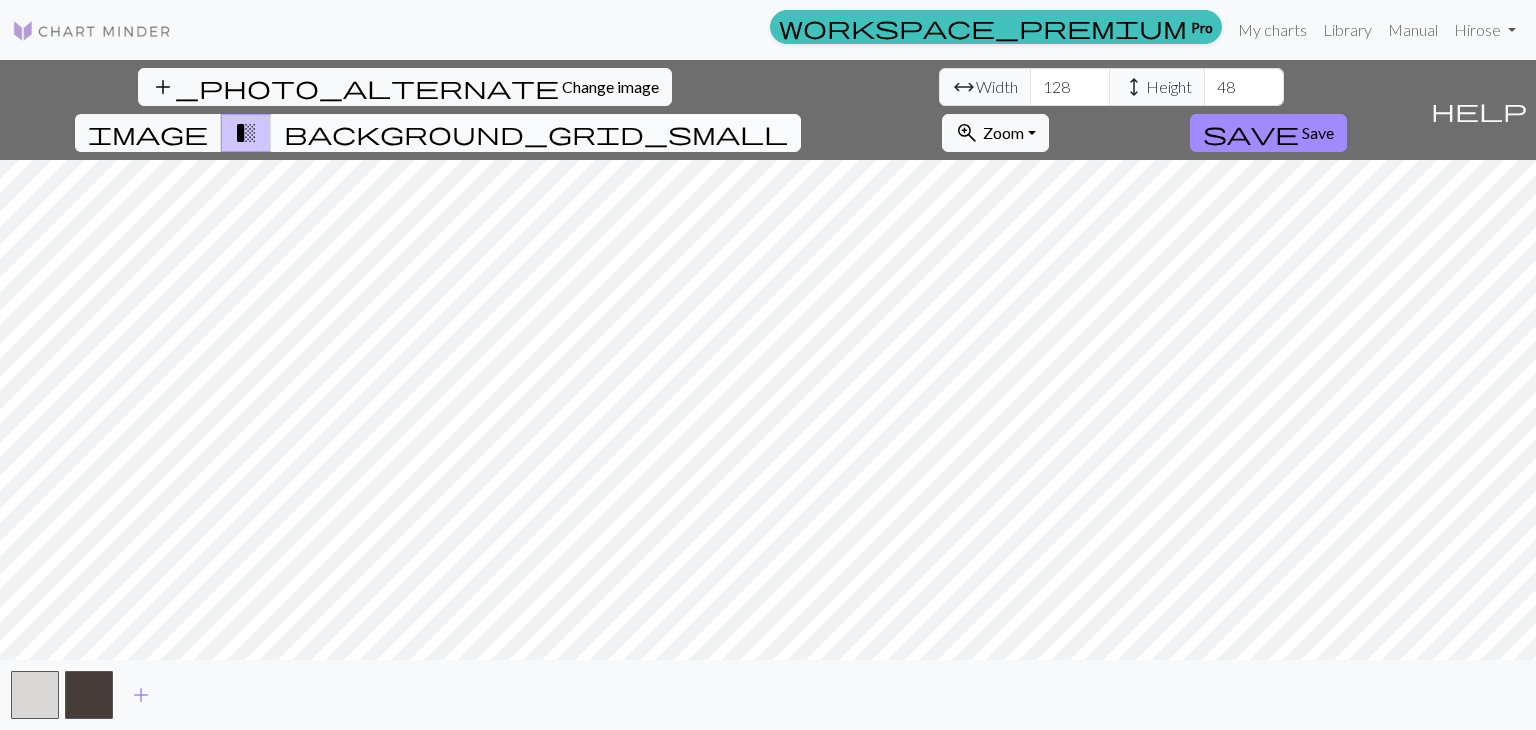 click on "background_grid_small" at bounding box center [536, 133] 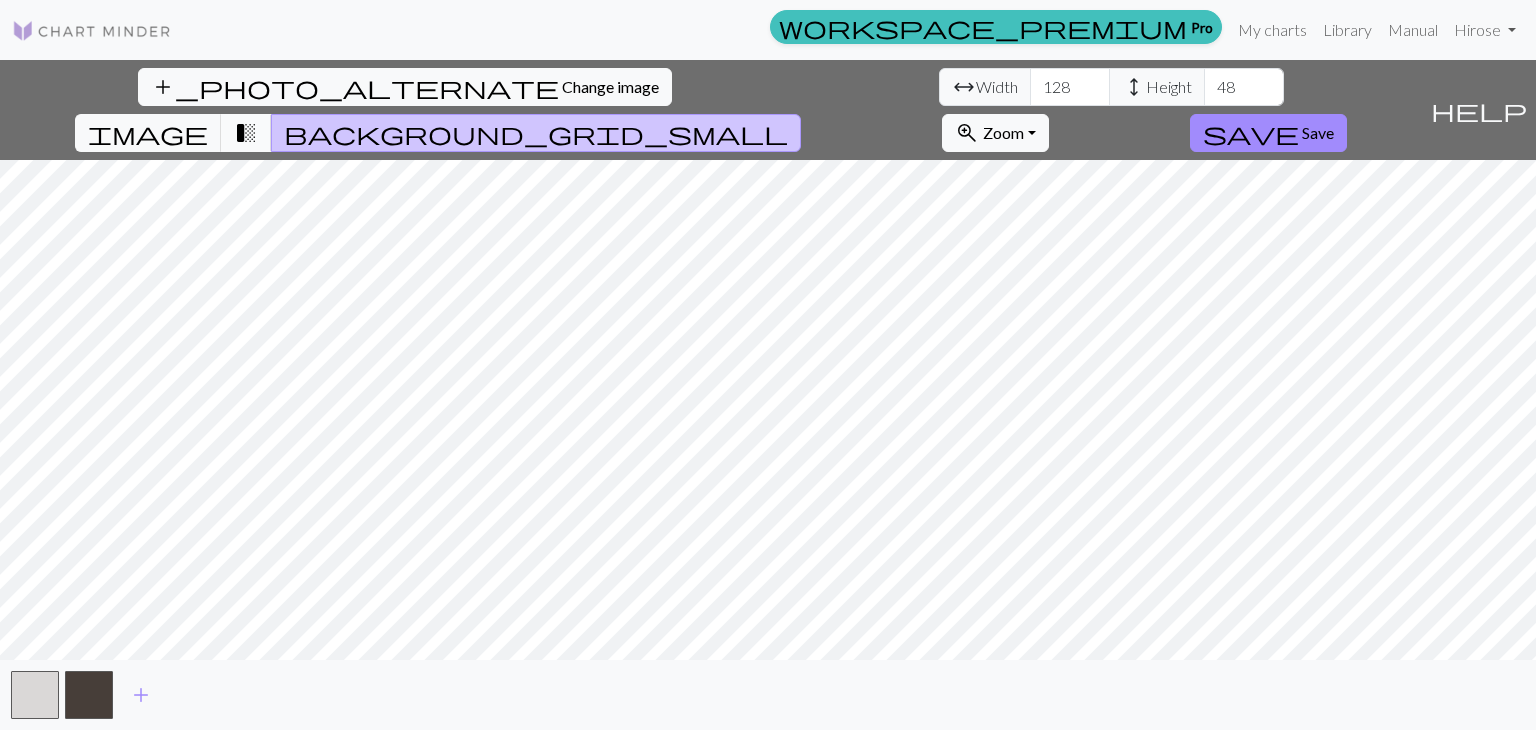 click on "transition_fade" at bounding box center (246, 133) 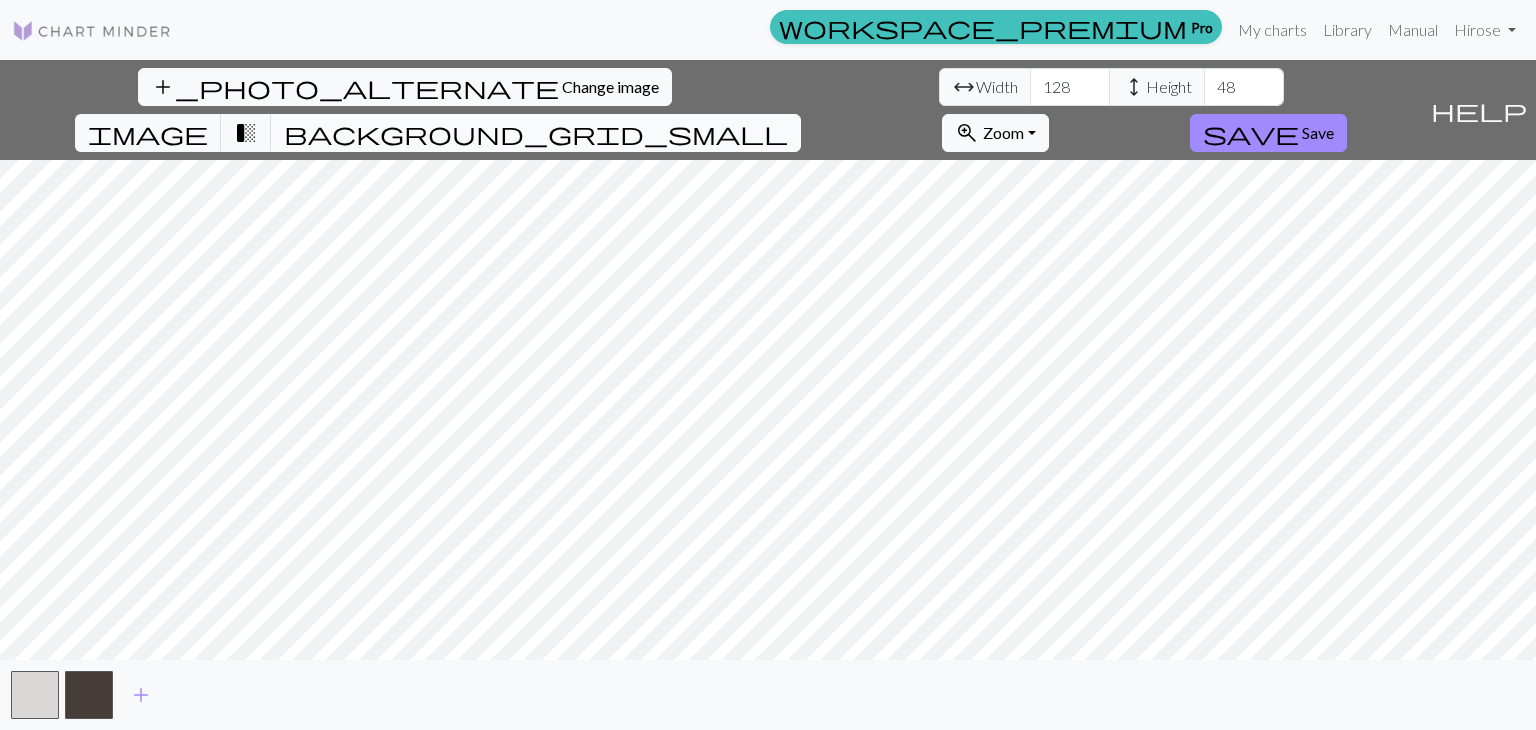 click on "background_grid_small" at bounding box center (536, 133) 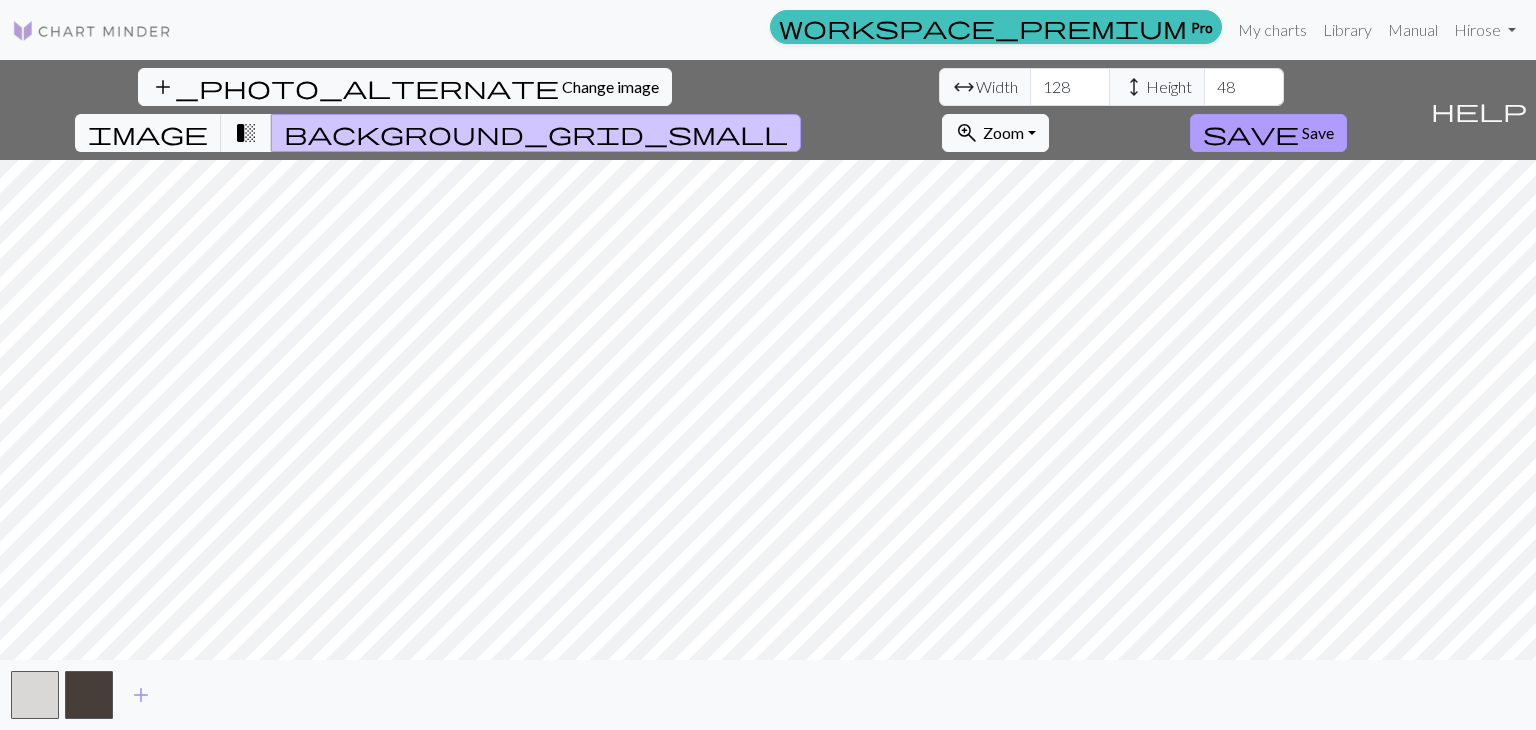 click on "Save" at bounding box center [1318, 132] 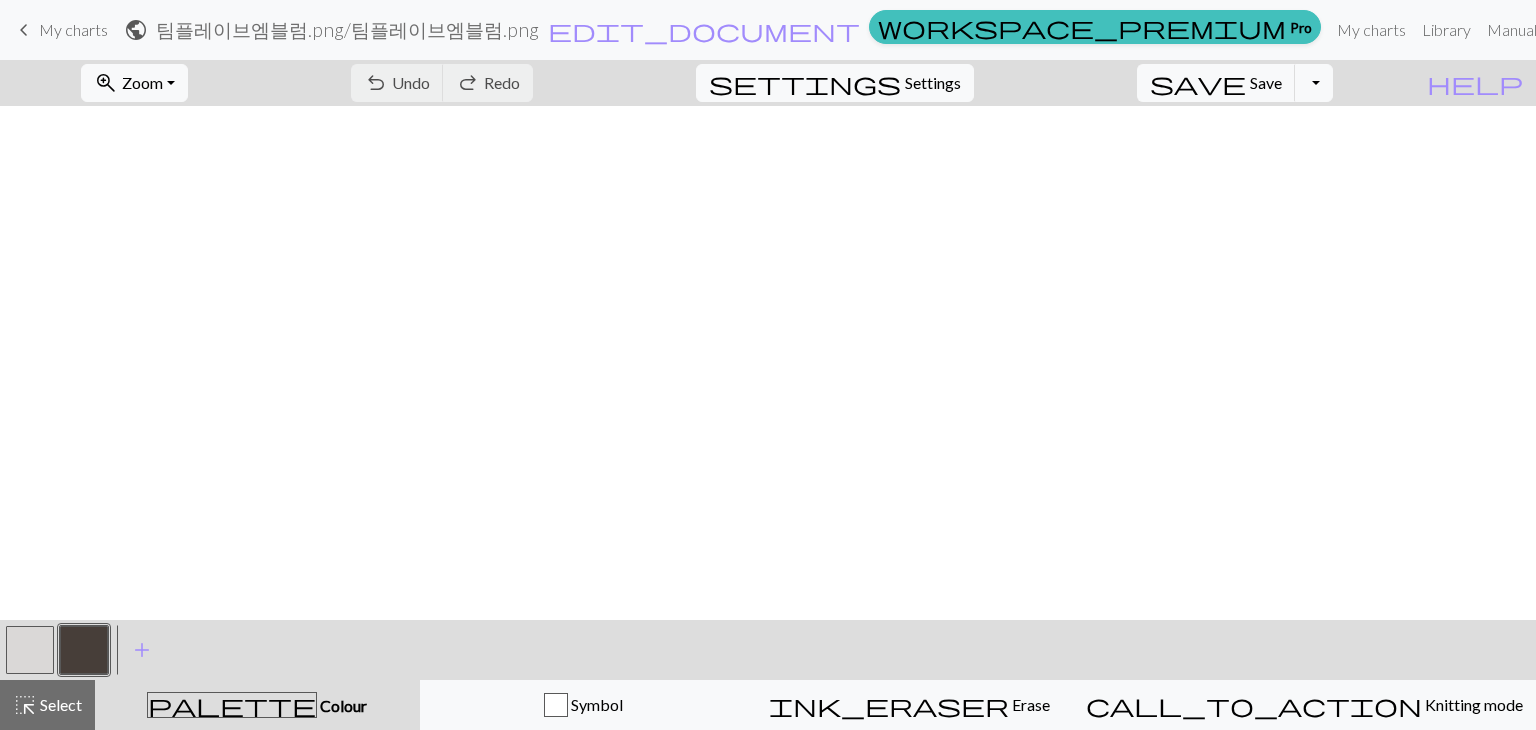 scroll, scrollTop: 0, scrollLeft: 0, axis: both 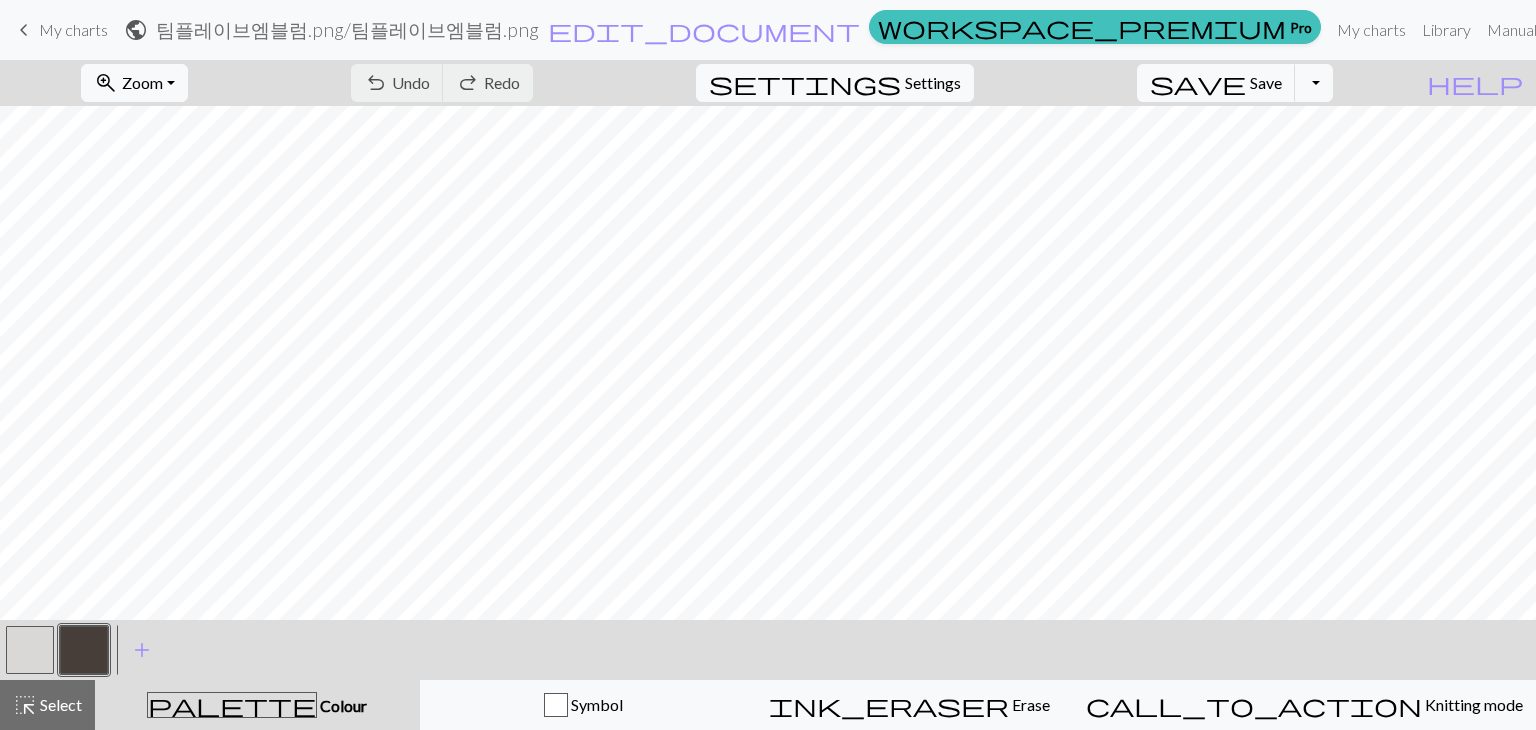 click on "My charts" at bounding box center (73, 29) 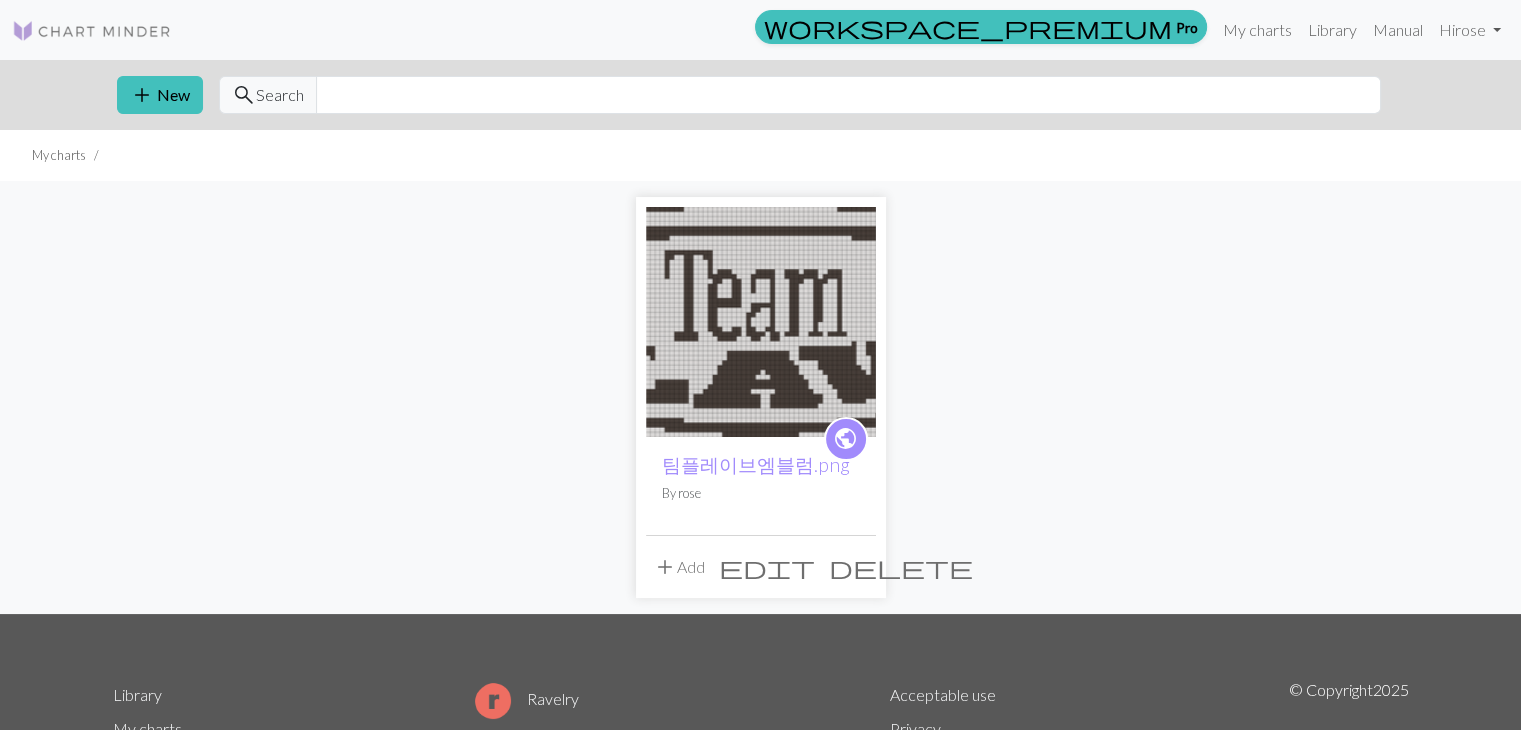 click on "add  Add" at bounding box center (679, 567) 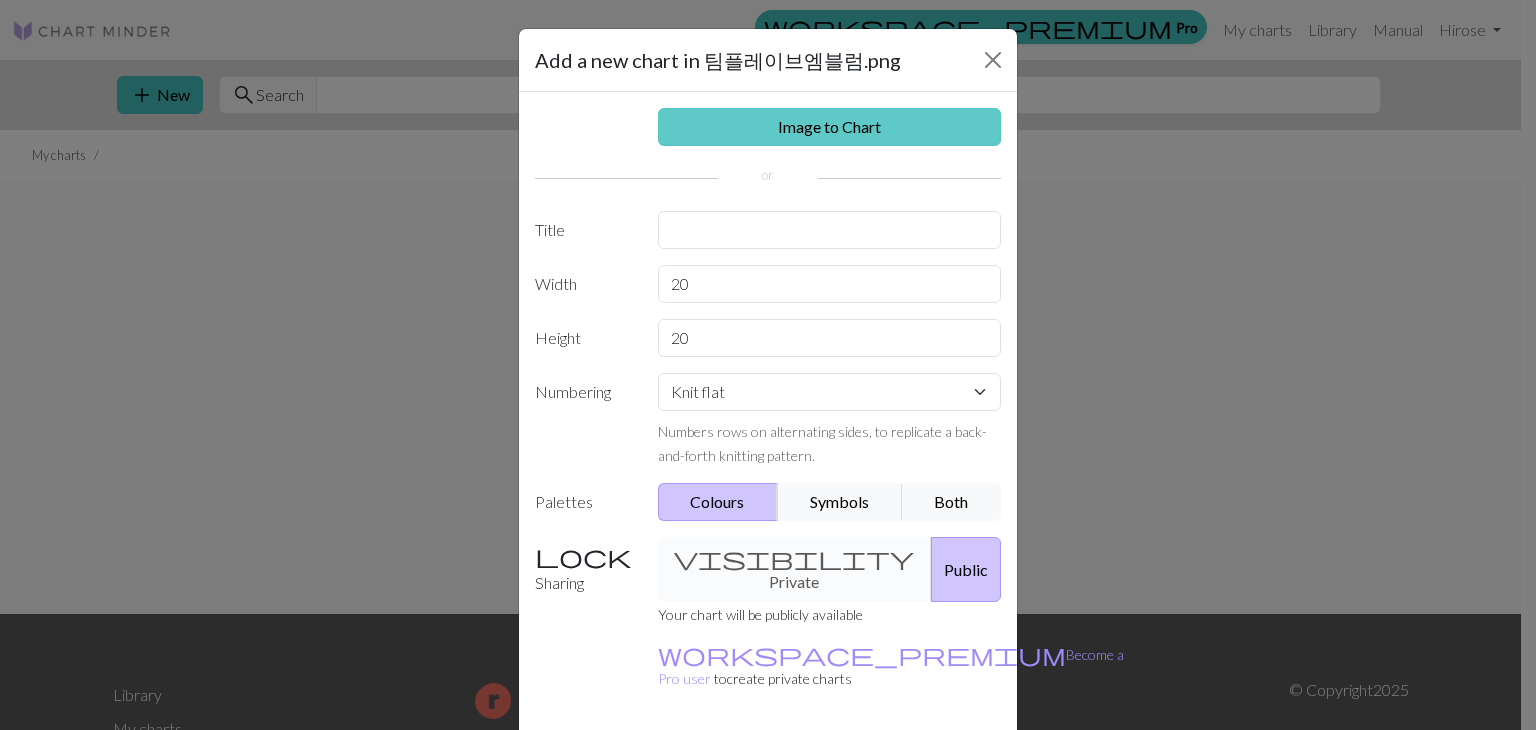 click on "Image to Chart" at bounding box center [830, 127] 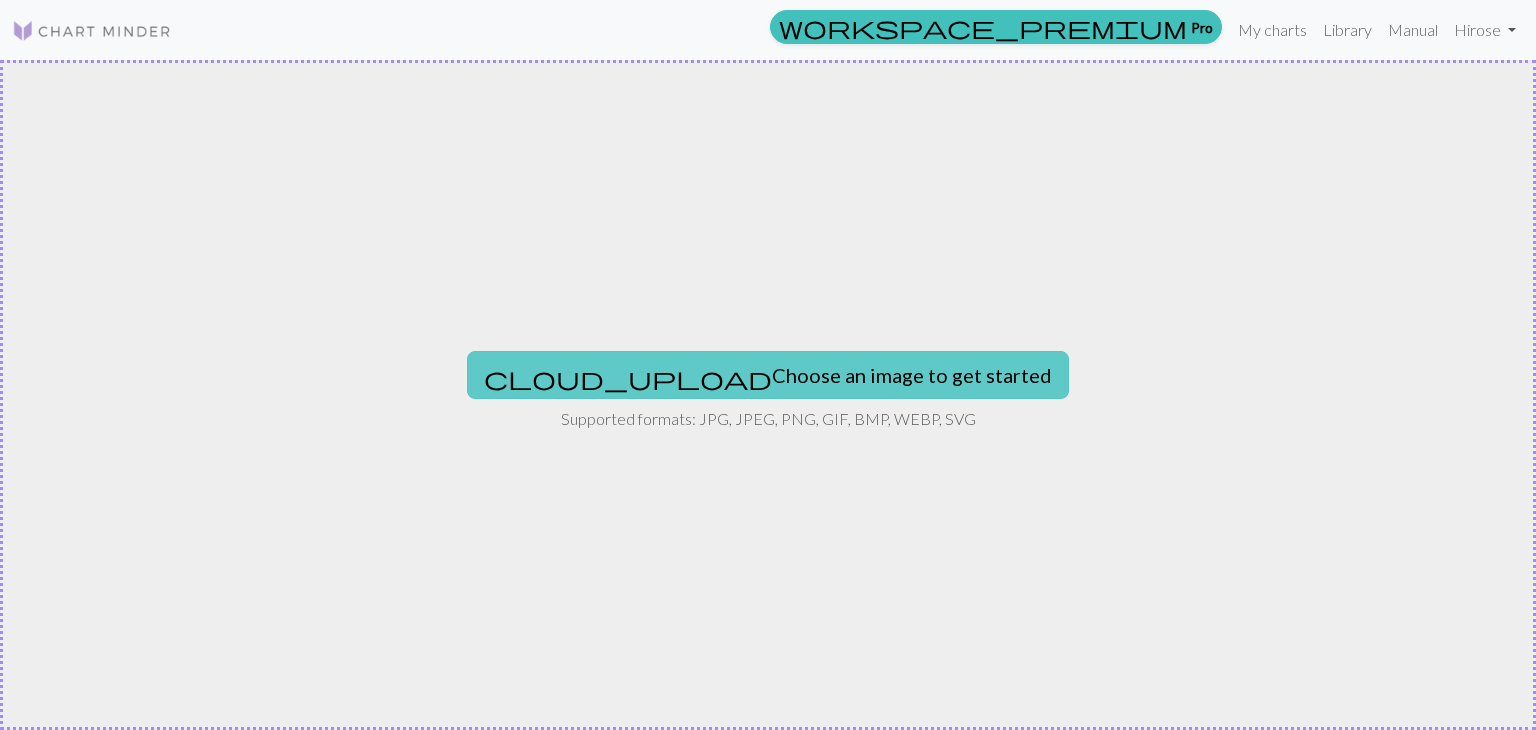 click on "cloud_upload  Choose an image to get started" at bounding box center (768, 375) 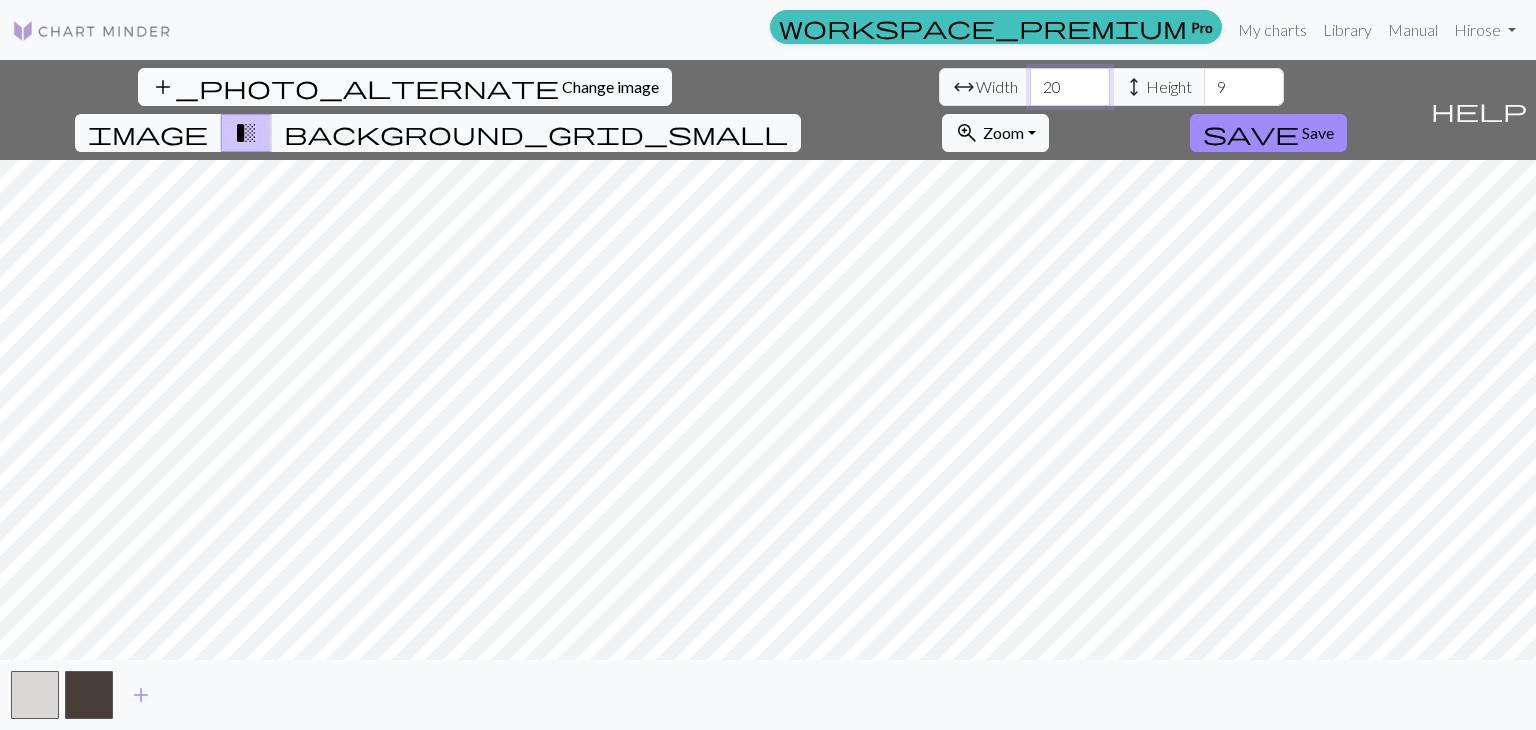 drag, startPoint x: 468, startPoint y: 90, endPoint x: 167, endPoint y: 90, distance: 301 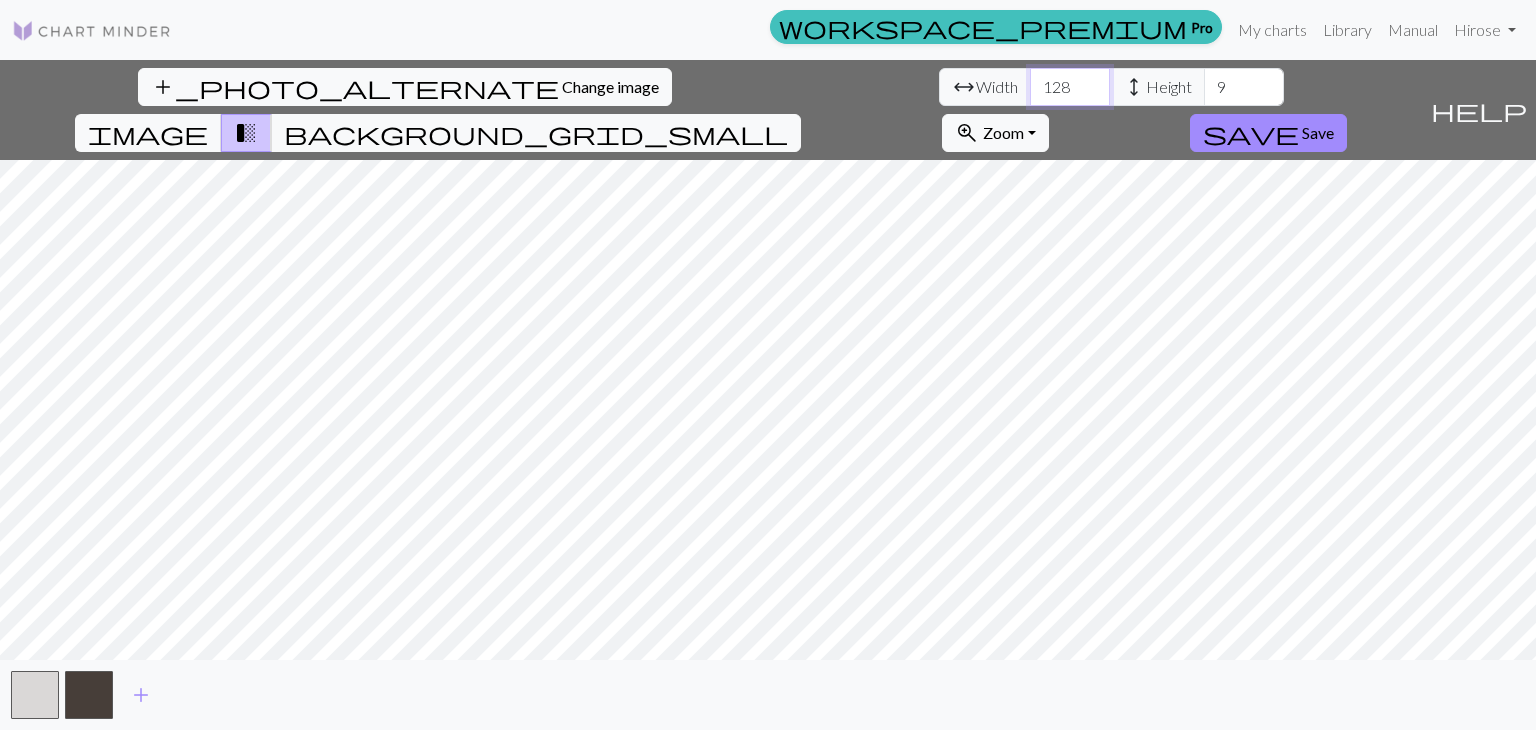 type on "128" 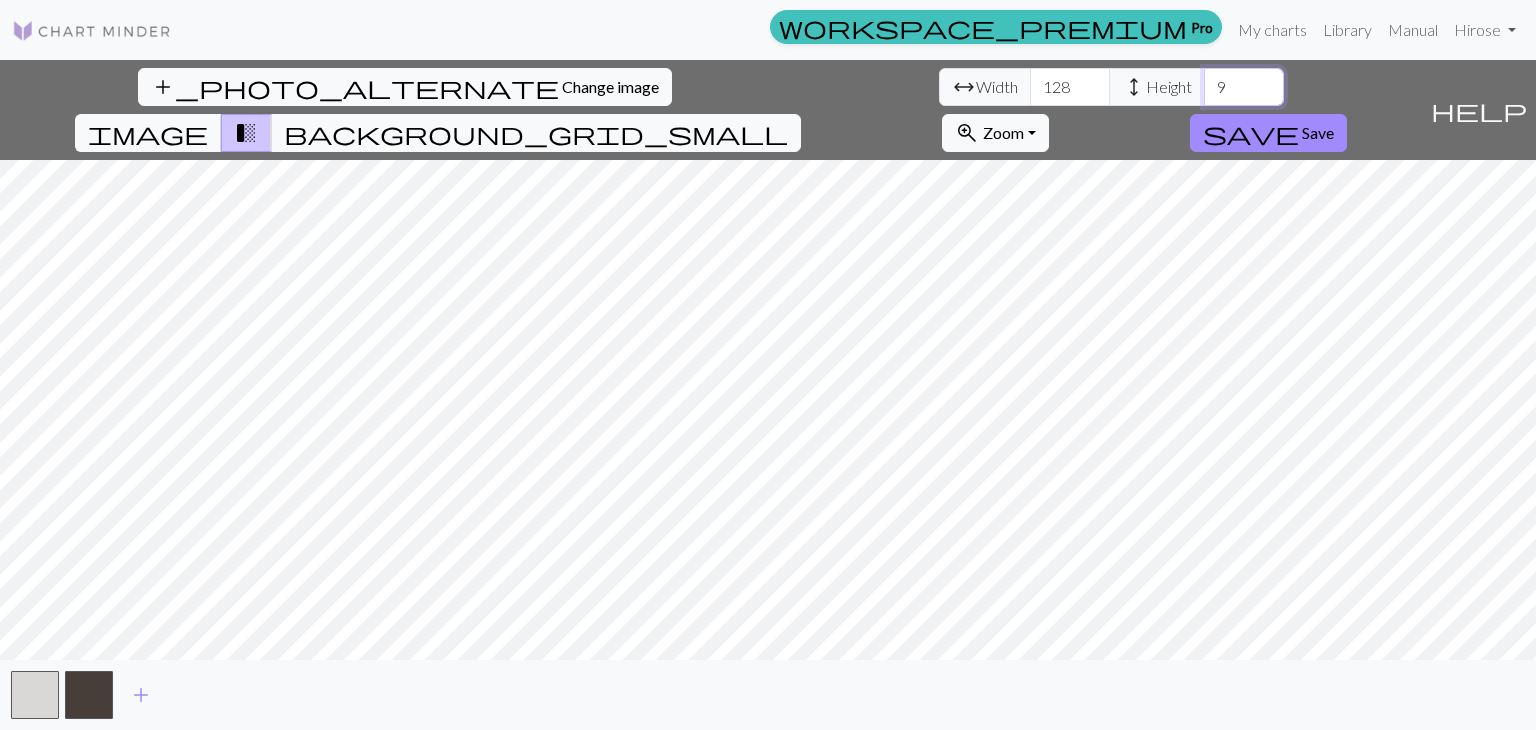 drag, startPoint x: 635, startPoint y: 90, endPoint x: 298, endPoint y: 62, distance: 338.1612 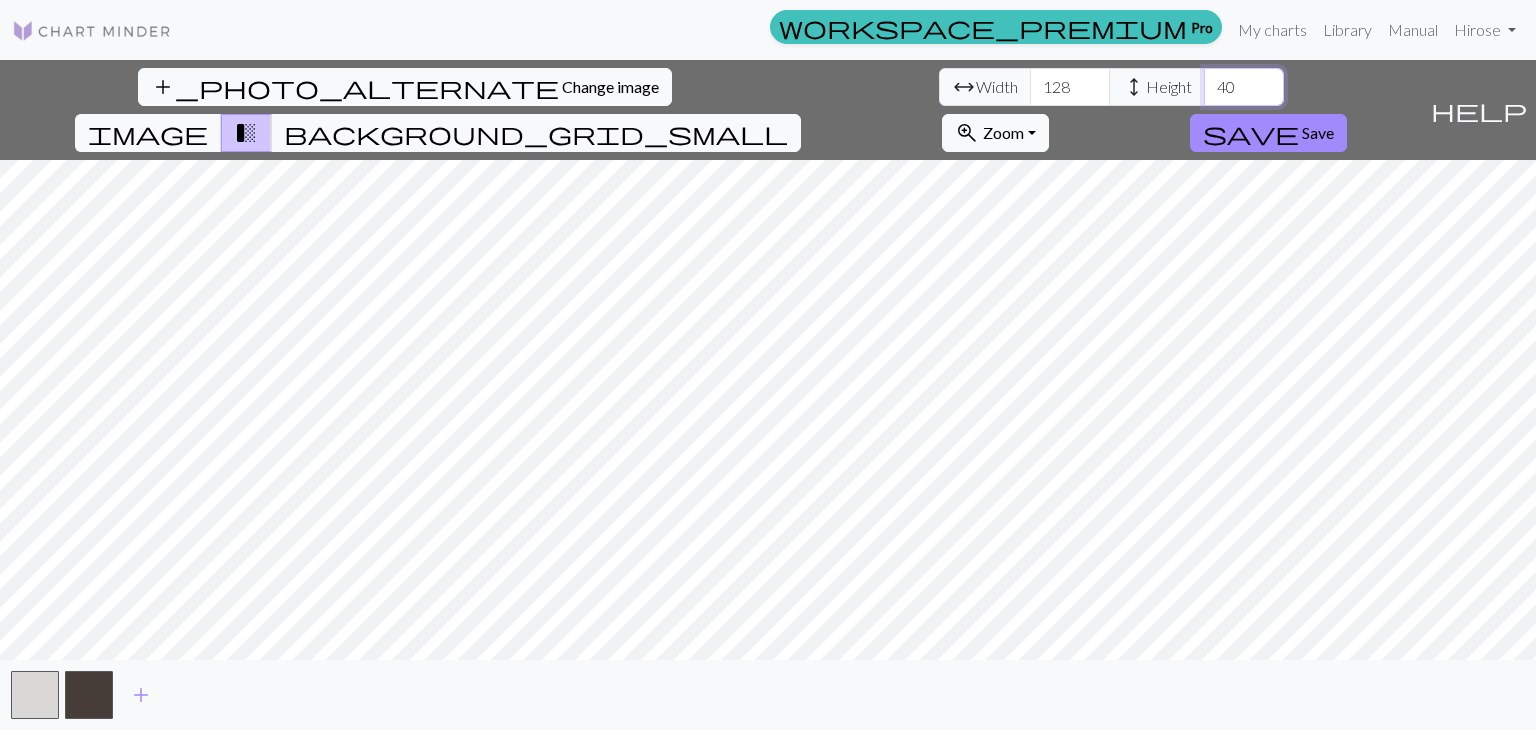 type on "40" 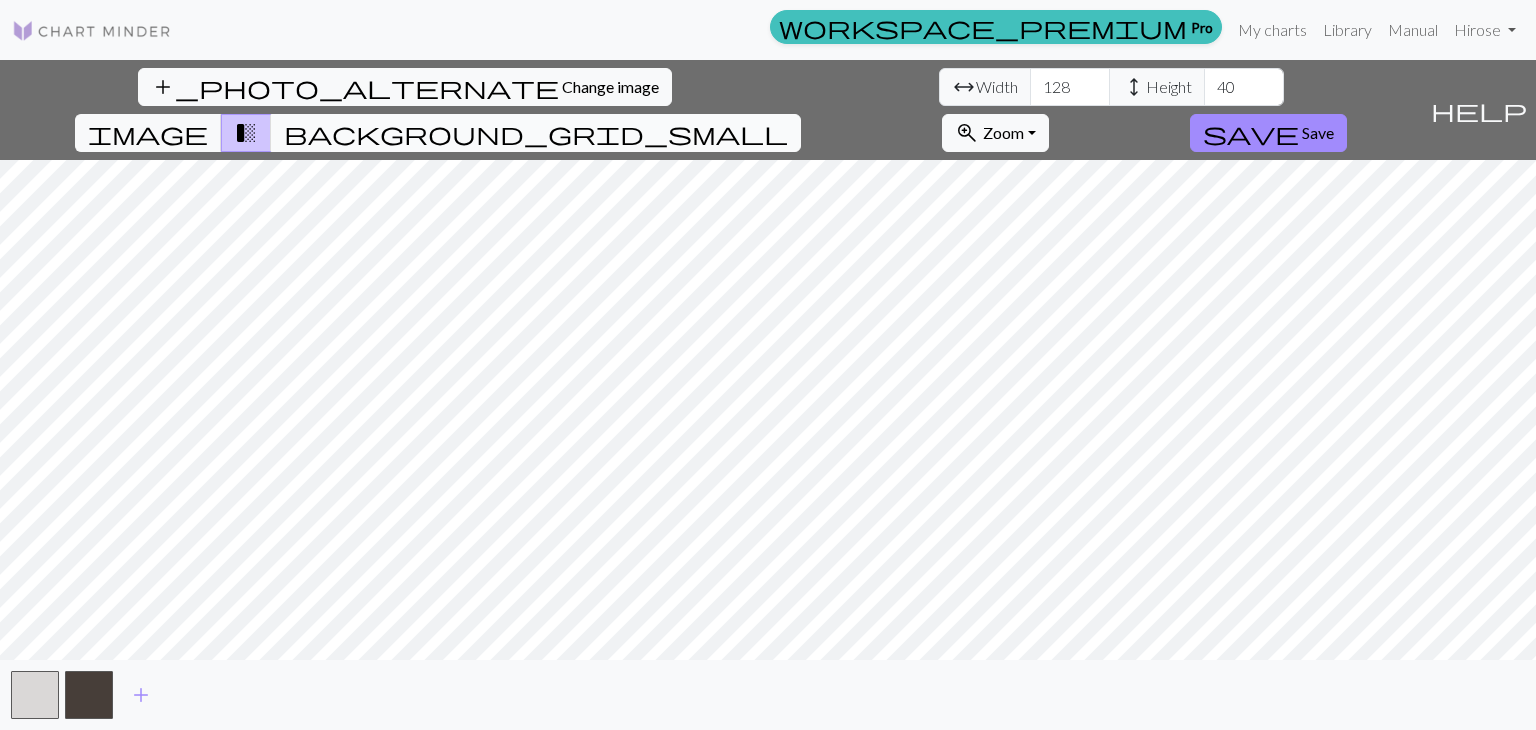 click on "background_grid_small" at bounding box center (536, 133) 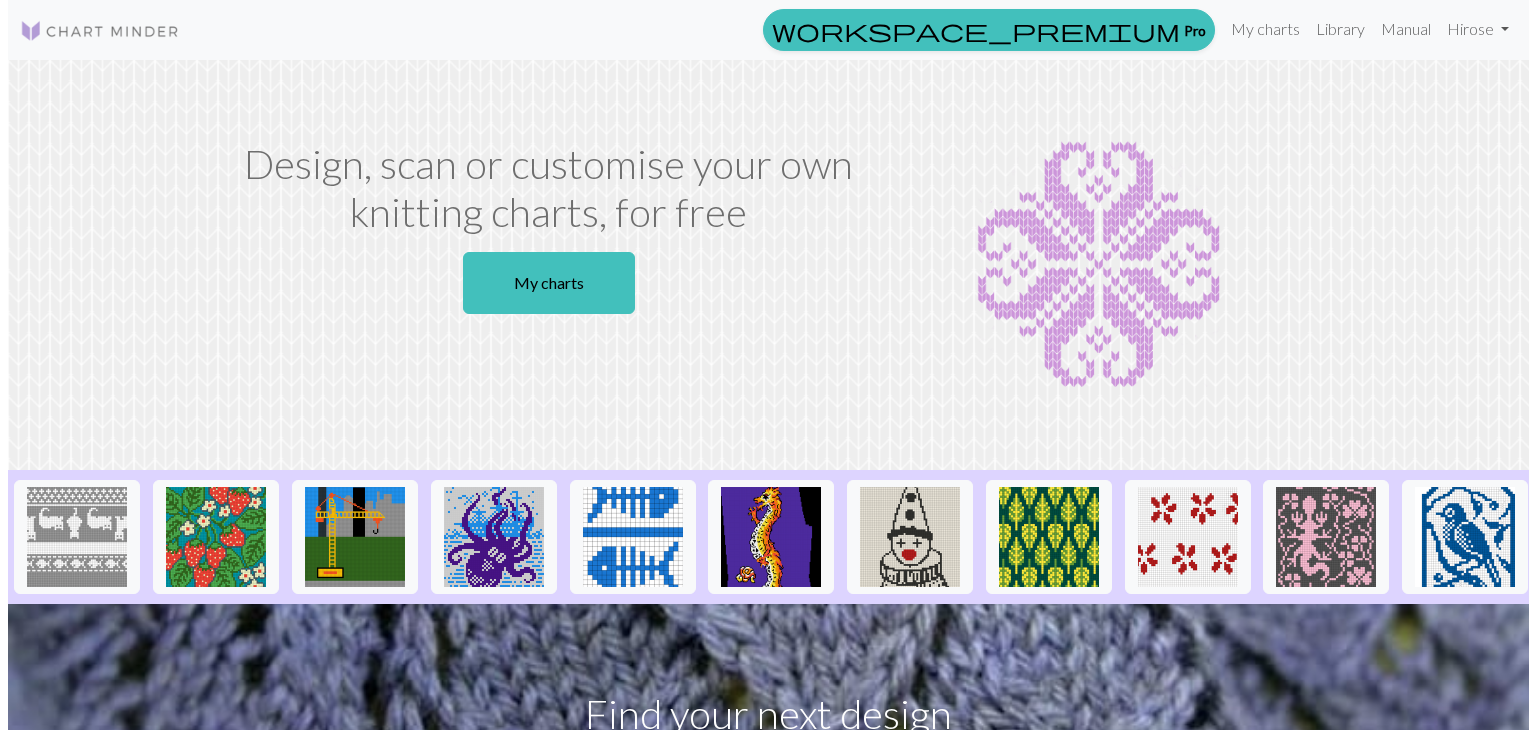 scroll, scrollTop: 0, scrollLeft: 0, axis: both 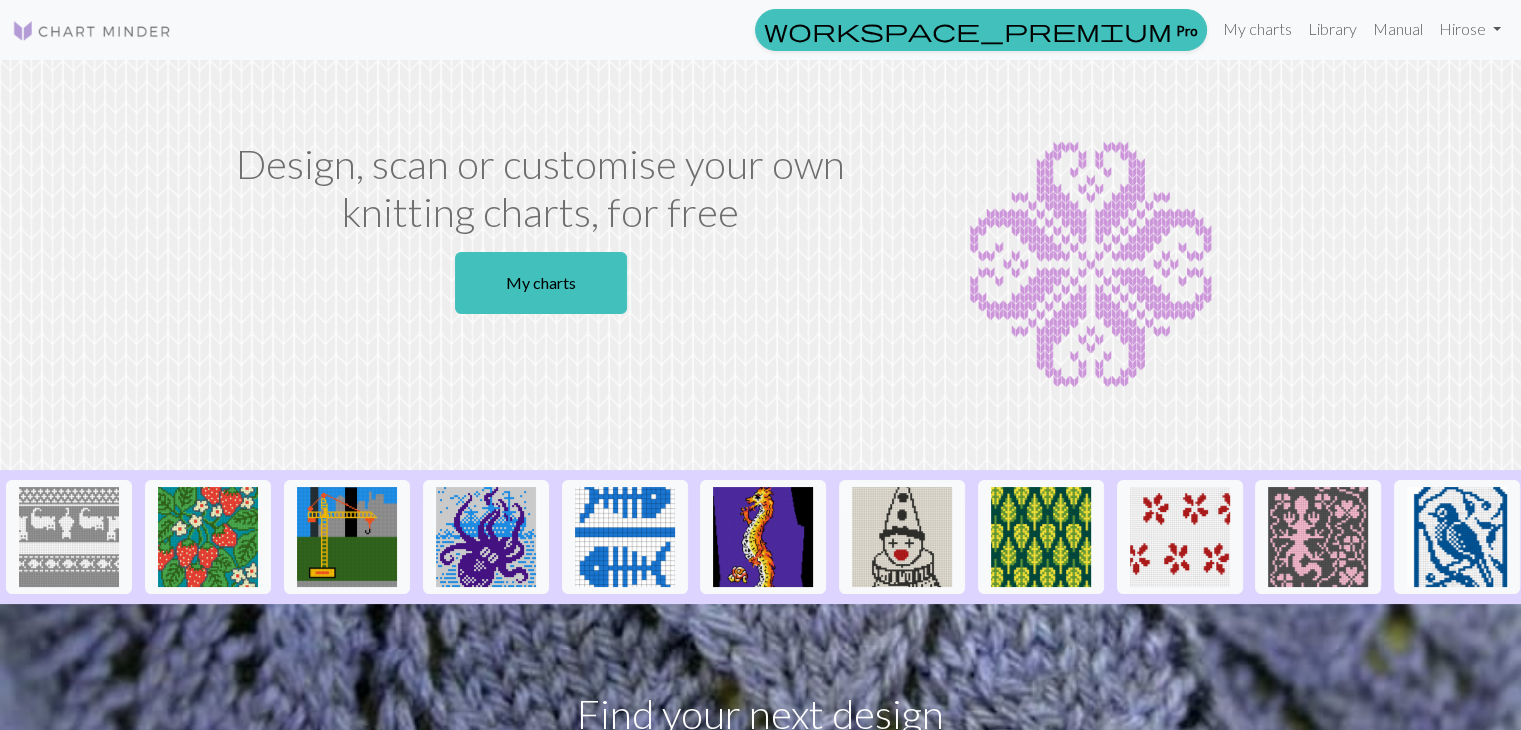 click on "Design, scan or customise your own knitting charts, for free My charts" at bounding box center (541, 265) 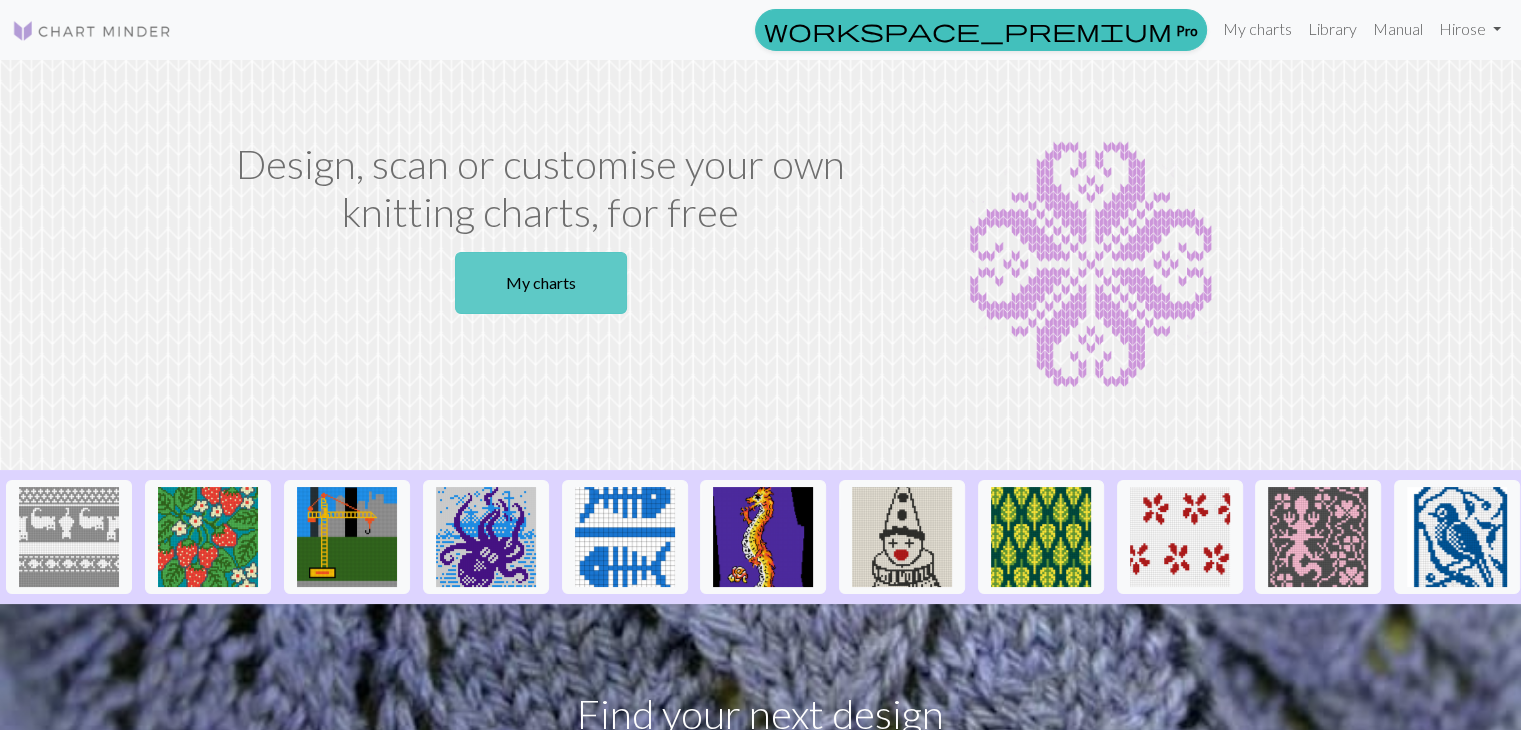 click on "My charts" at bounding box center [541, 283] 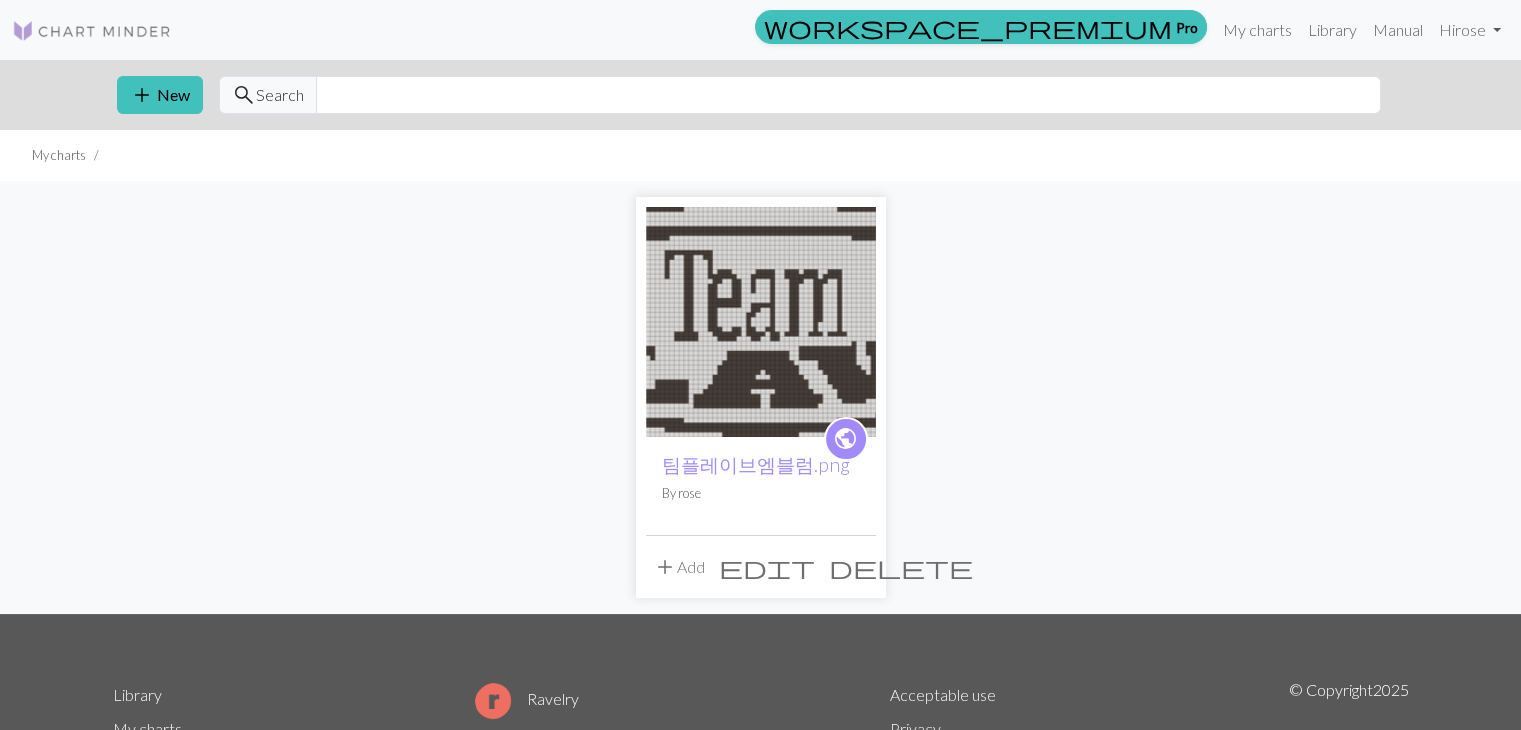 click at bounding box center [761, 322] 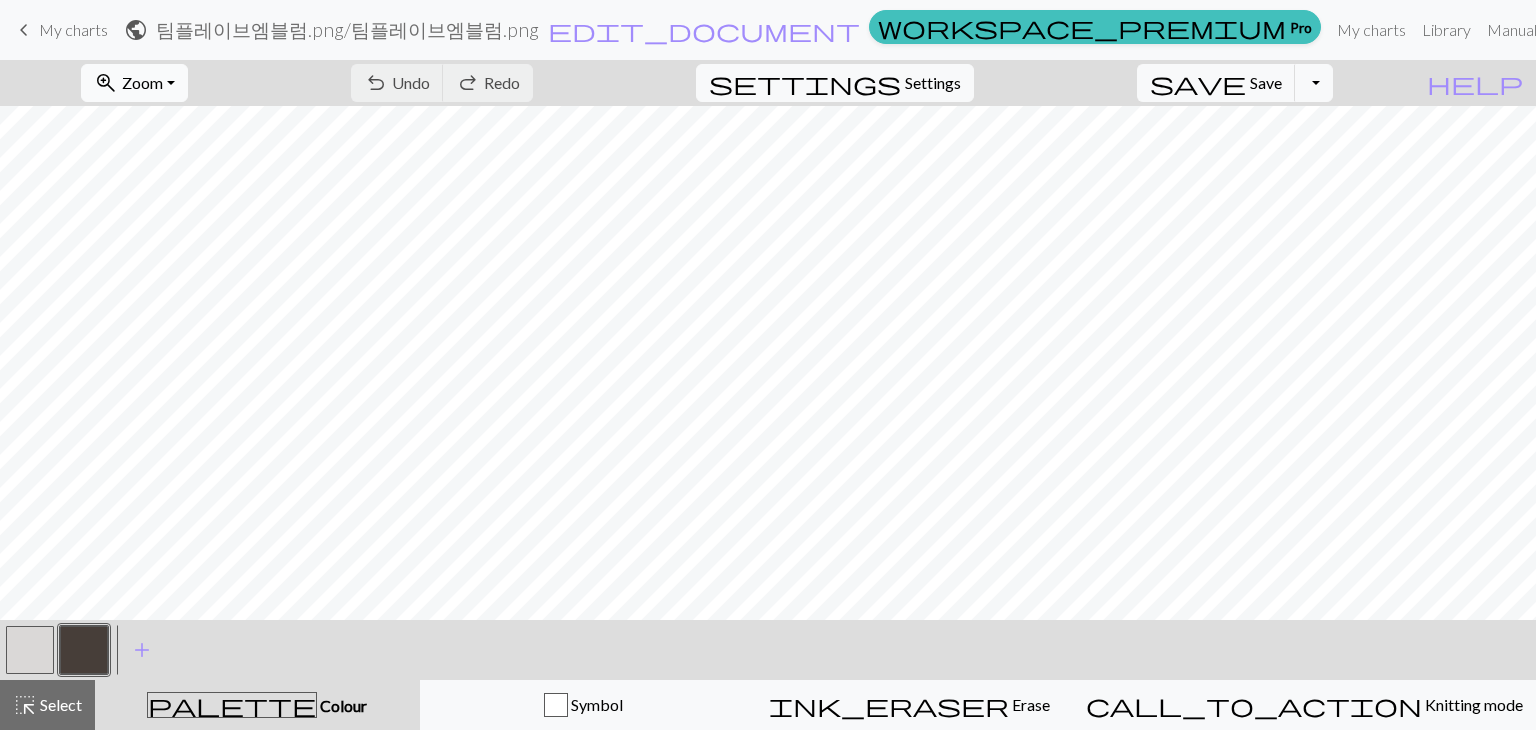 click on "zoom_in Zoom Zoom" at bounding box center [134, 83] 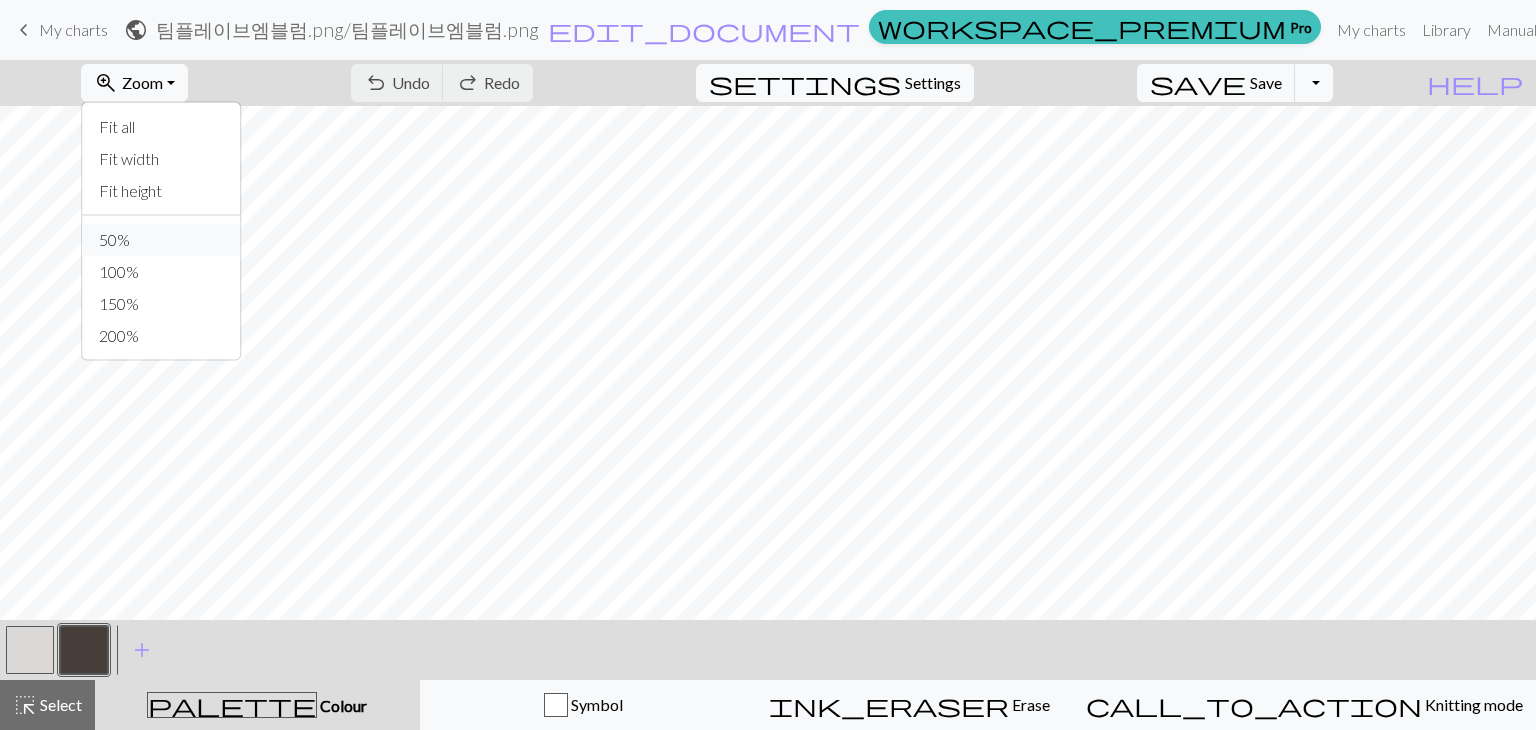 click on "50%" at bounding box center (162, 240) 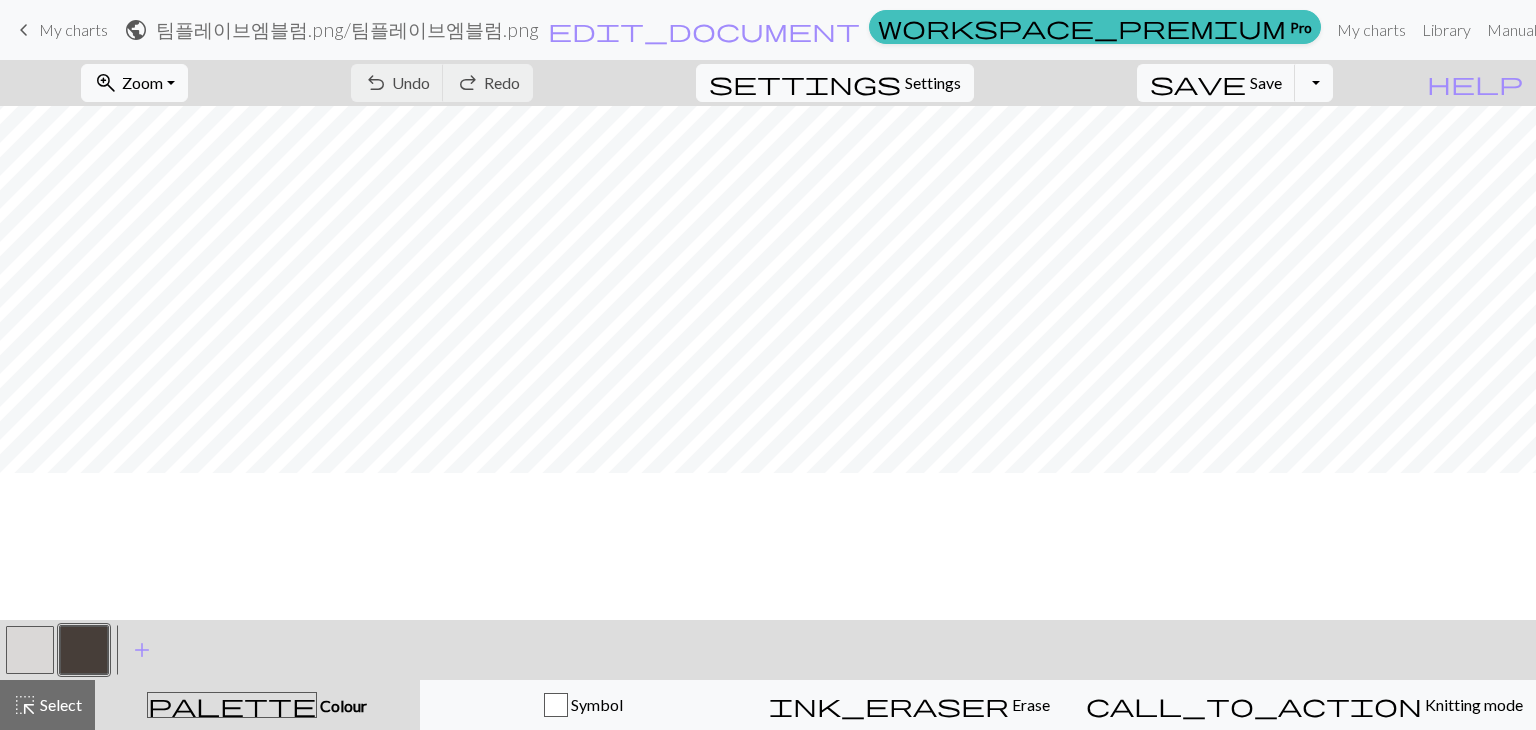scroll, scrollTop: 0, scrollLeft: 0, axis: both 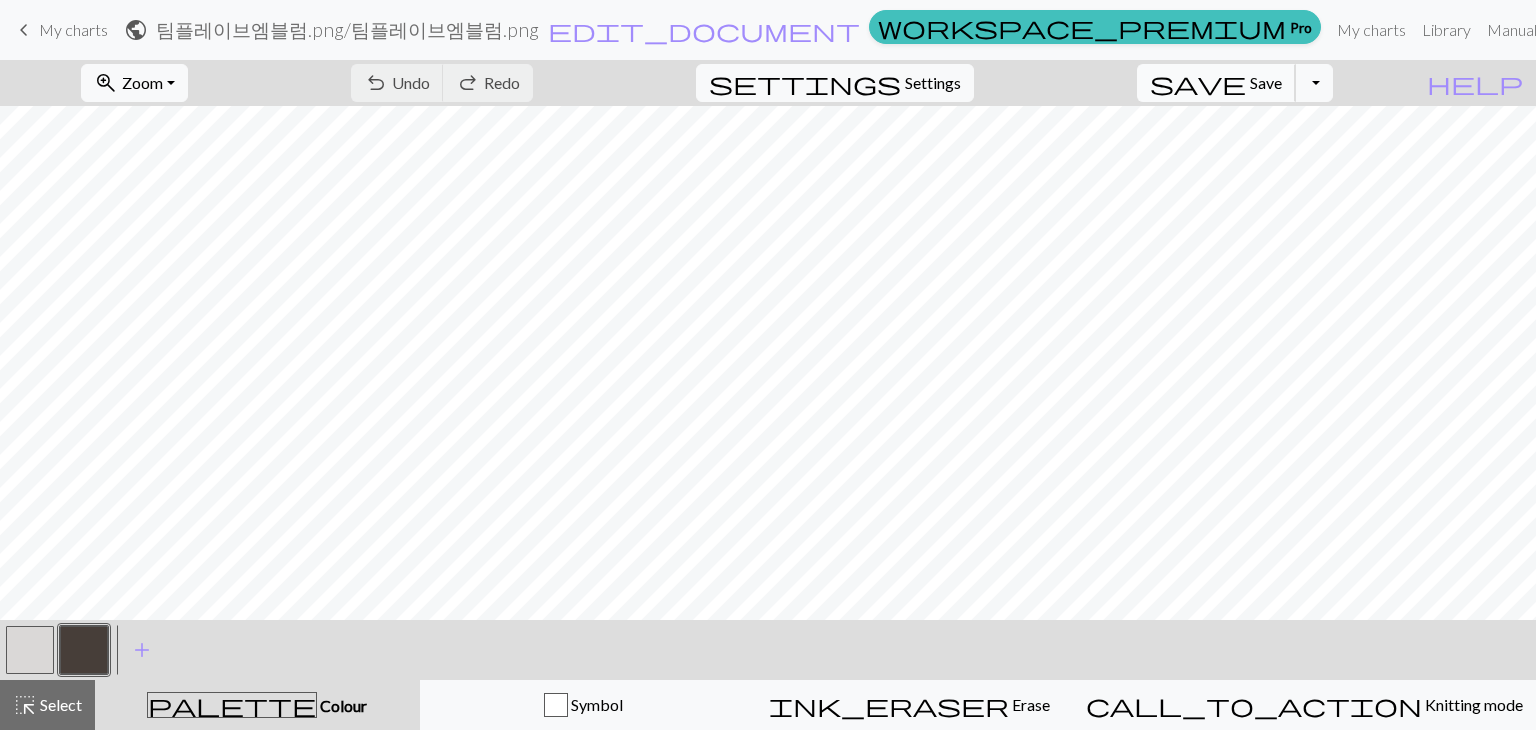 click on "save" at bounding box center (1198, 83) 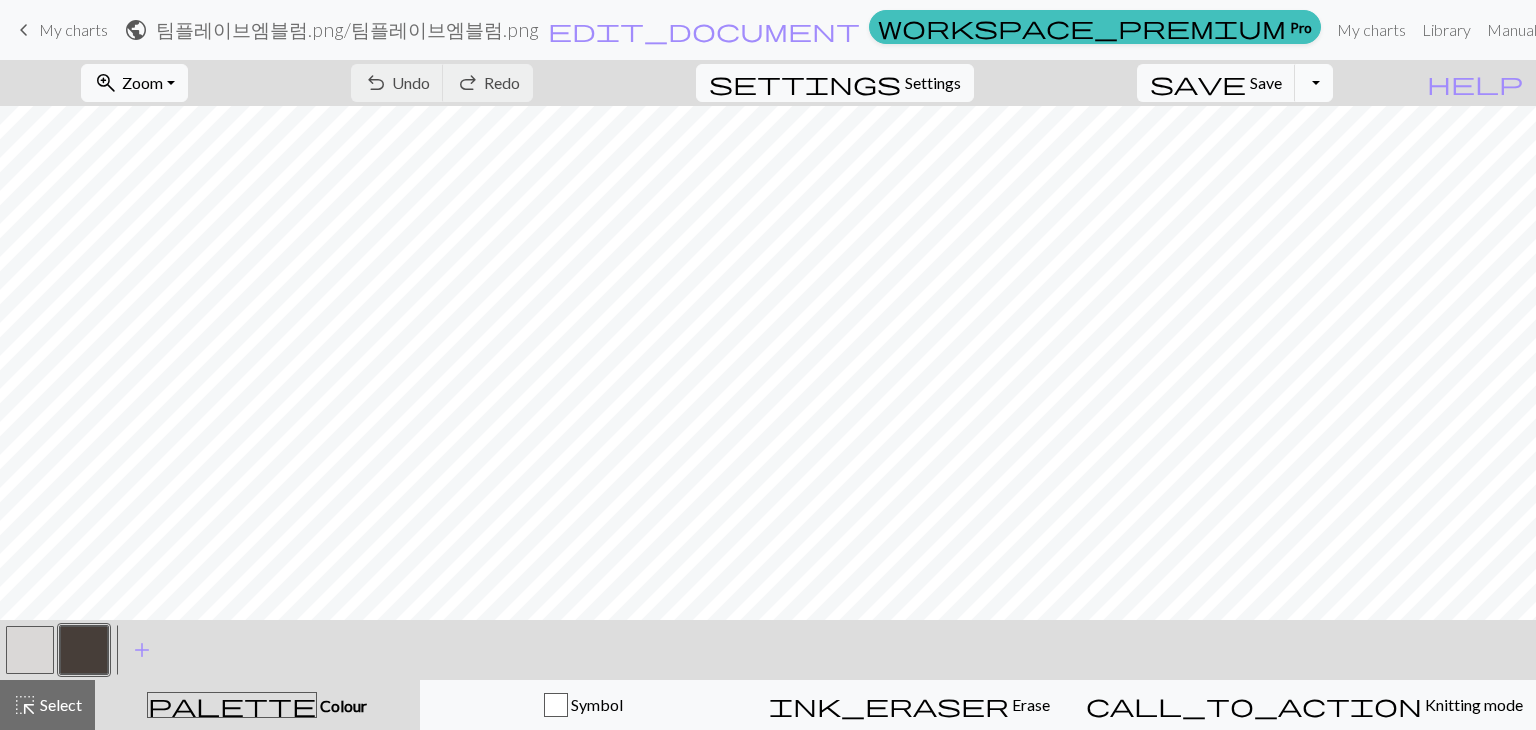 click on "Toggle Dropdown" at bounding box center [1314, 83] 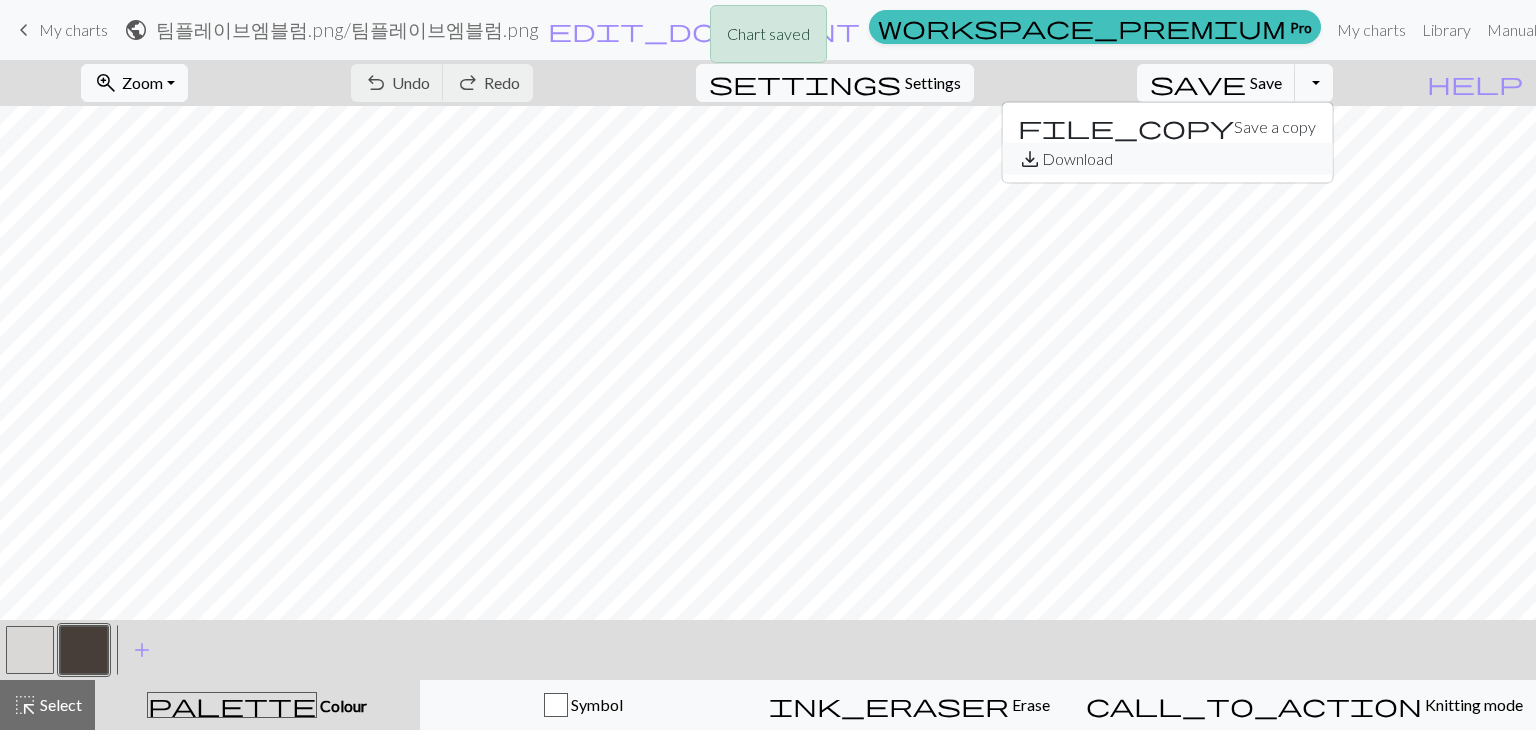 click on "save_alt  Download" at bounding box center [1167, 159] 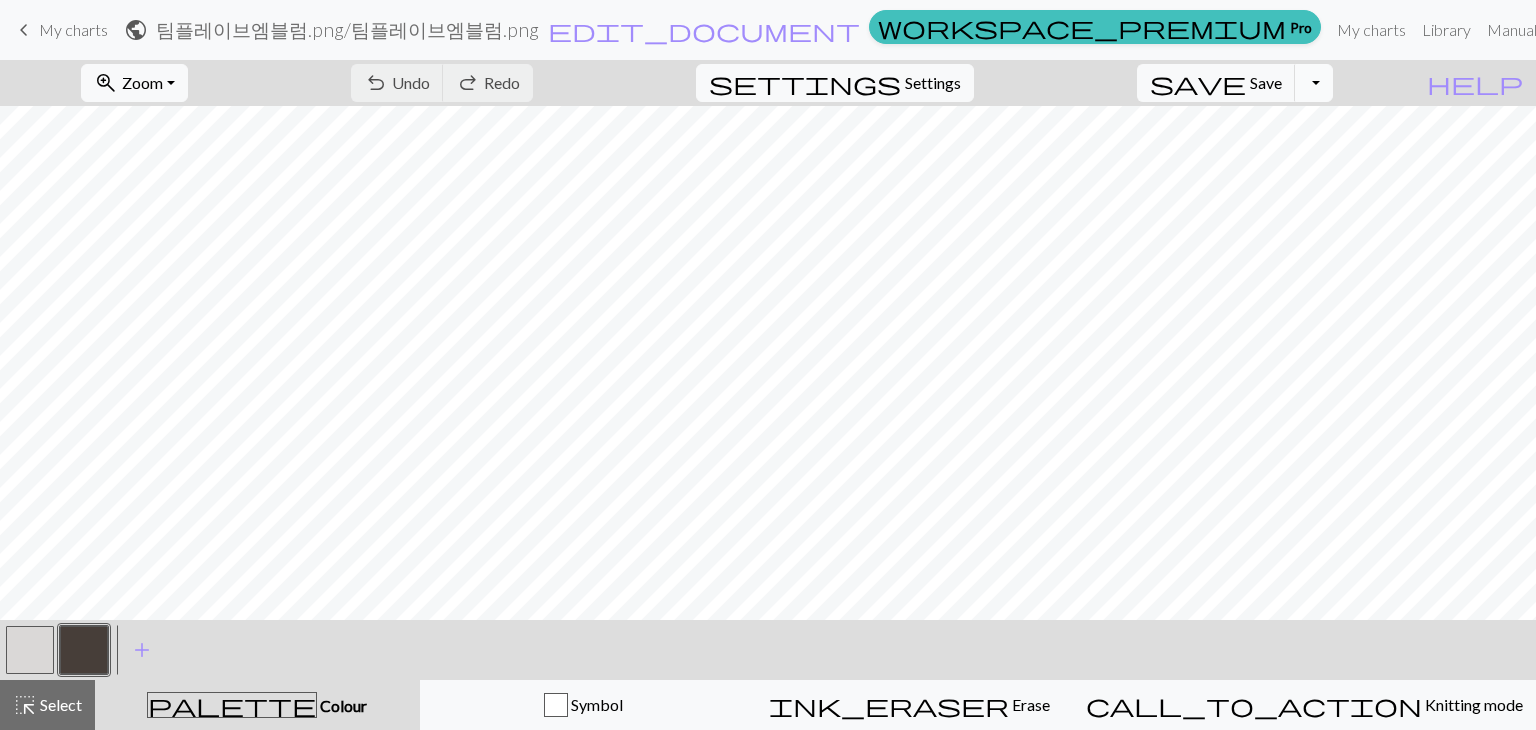 click on "Toggle Dropdown" at bounding box center (1314, 83) 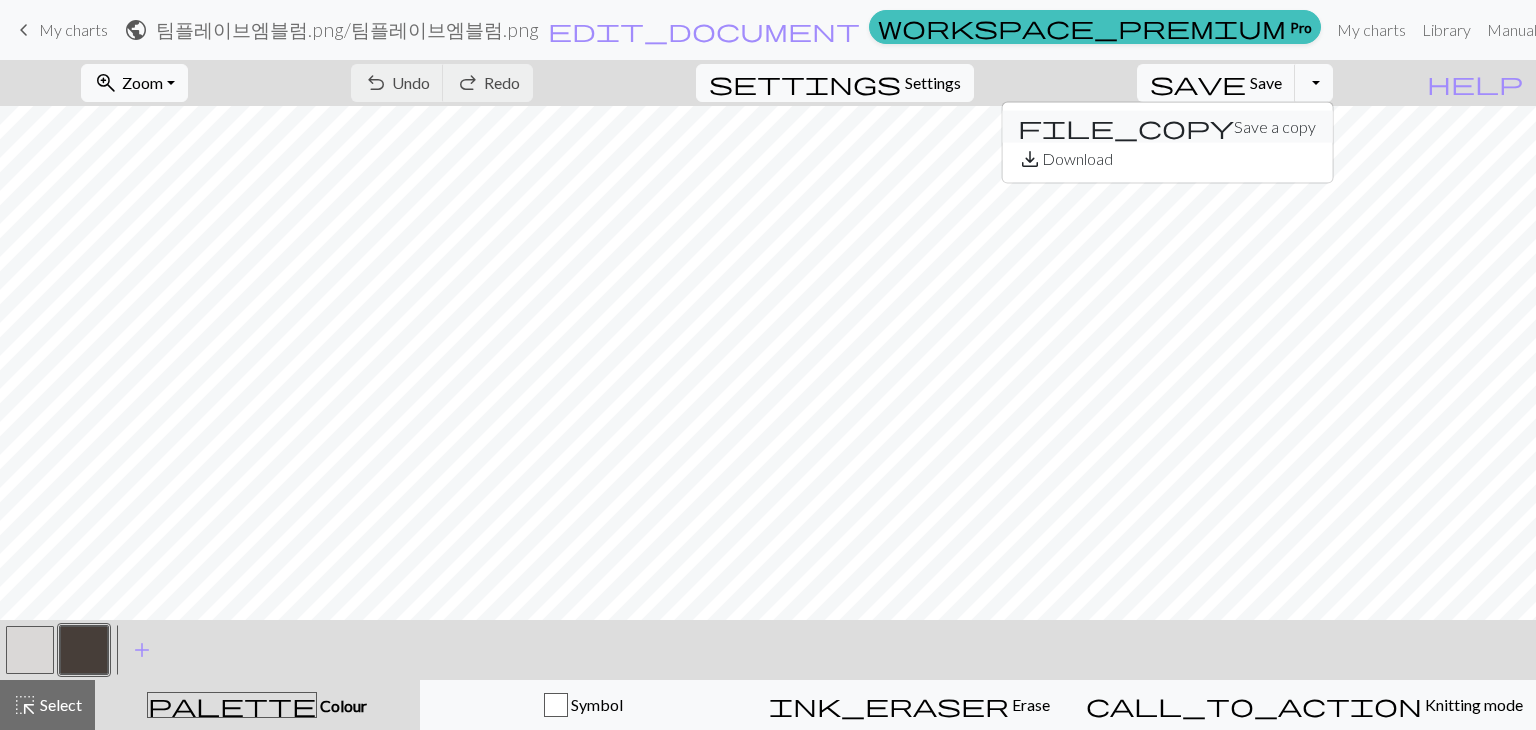 click on "file_copy  Save a copy" at bounding box center (1167, 127) 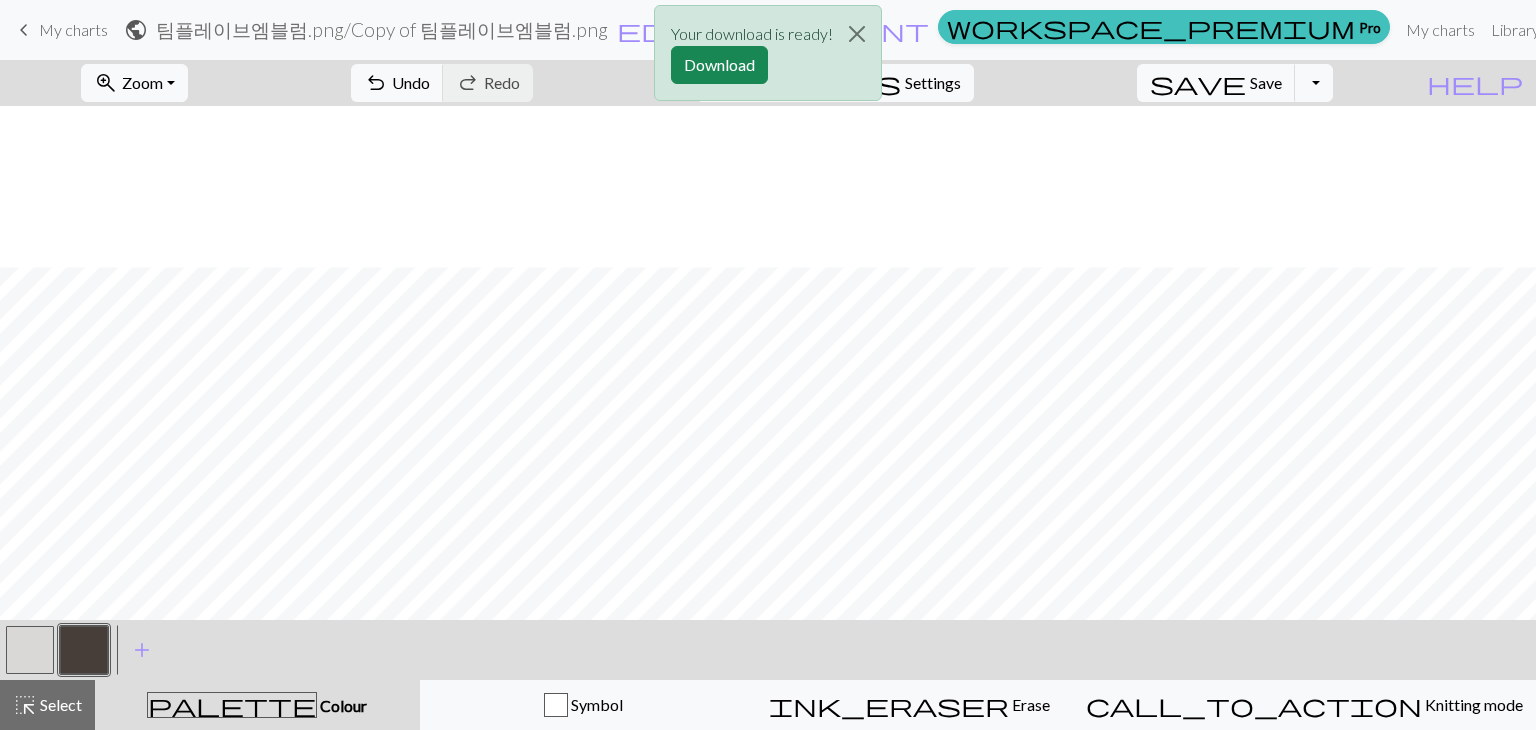 scroll, scrollTop: 161, scrollLeft: 0, axis: vertical 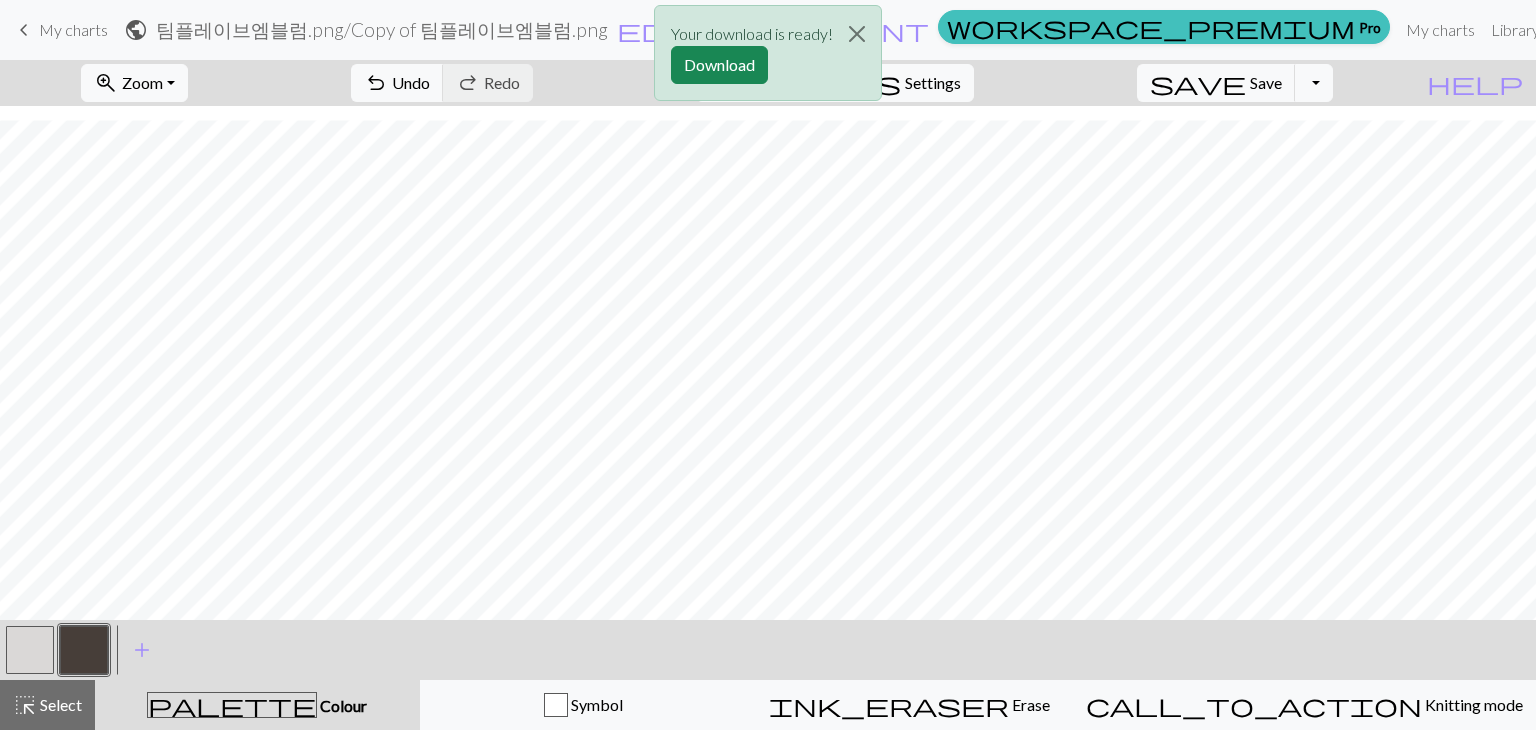 click on "Your download is ready! Download" at bounding box center [768, 58] 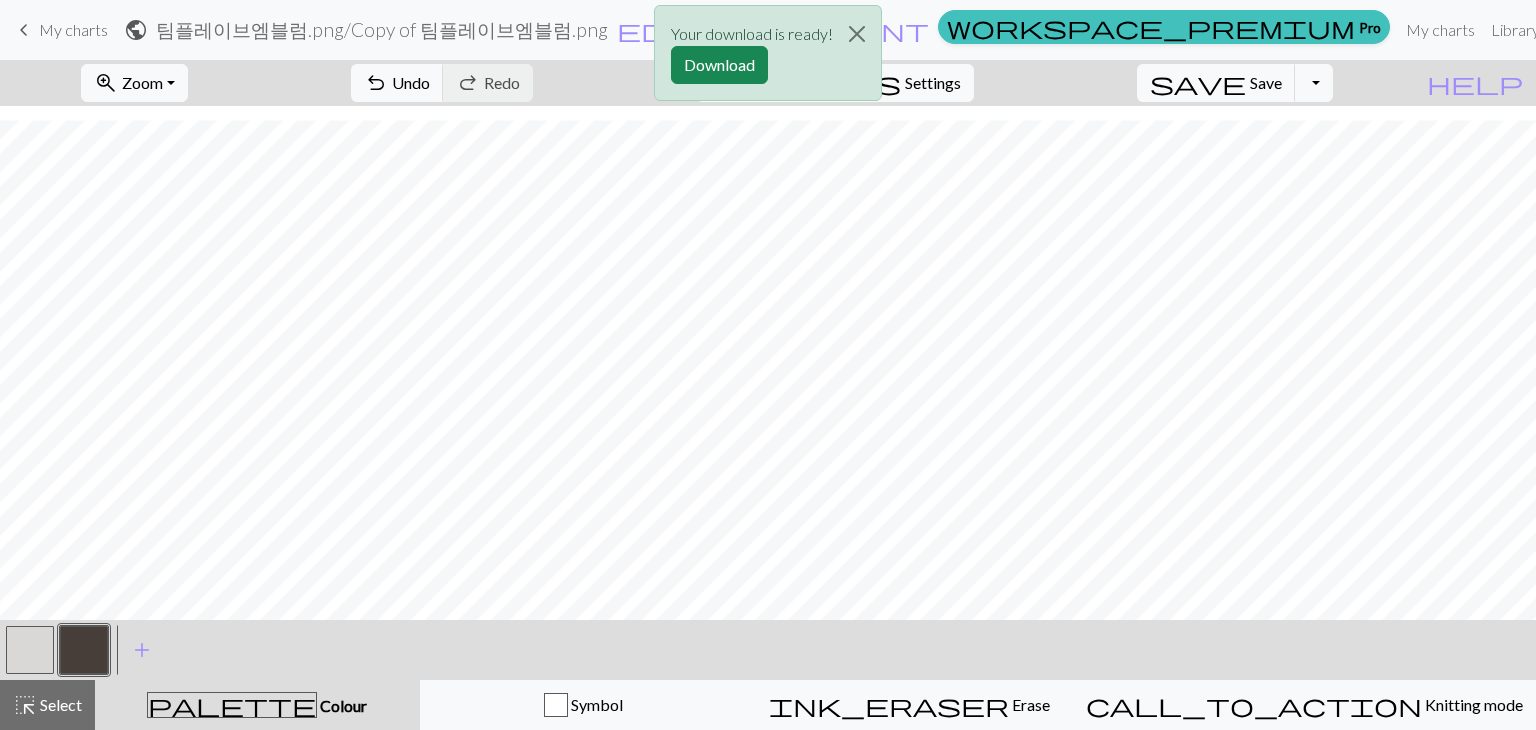 click on "Your download is ready! Download" at bounding box center [768, 58] 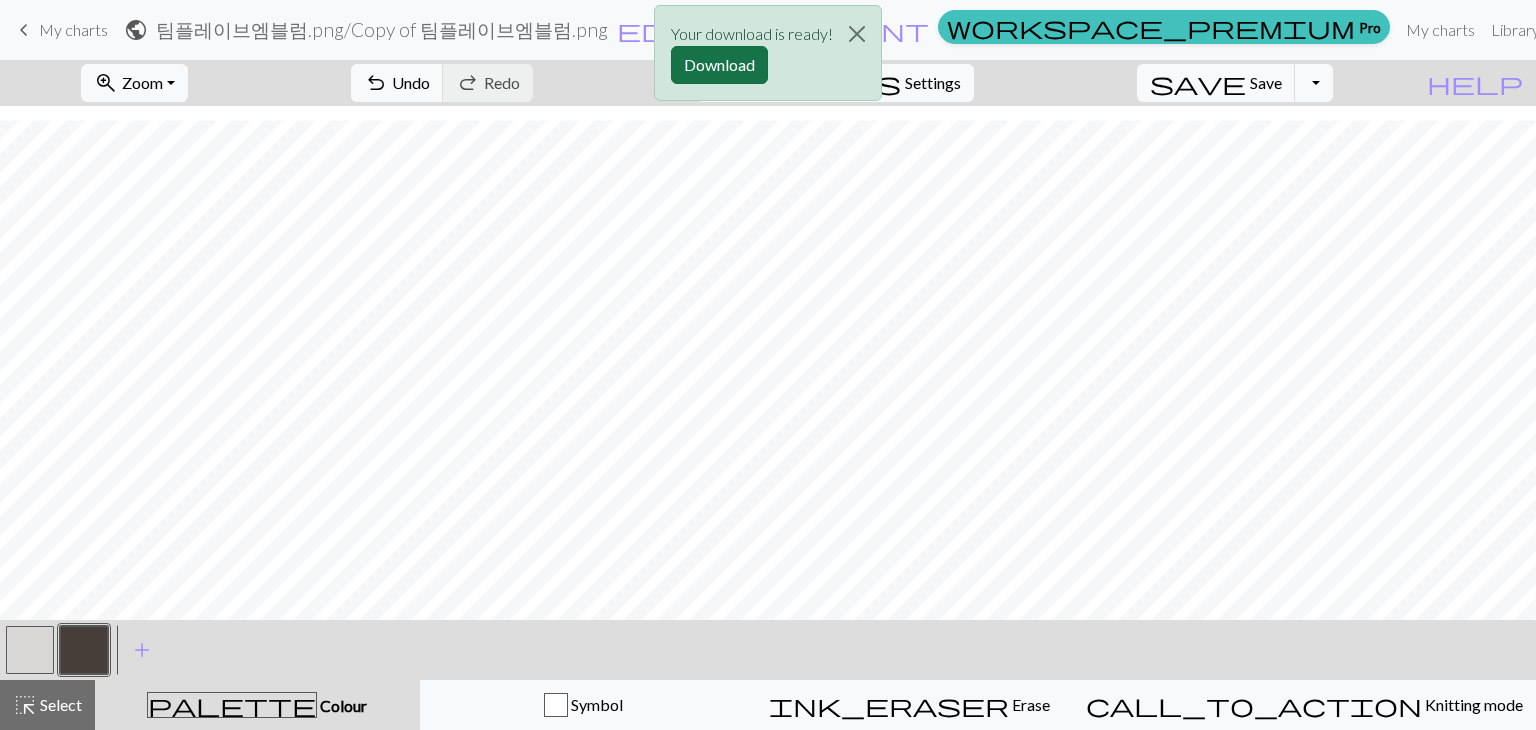 click on "Download" at bounding box center (719, 65) 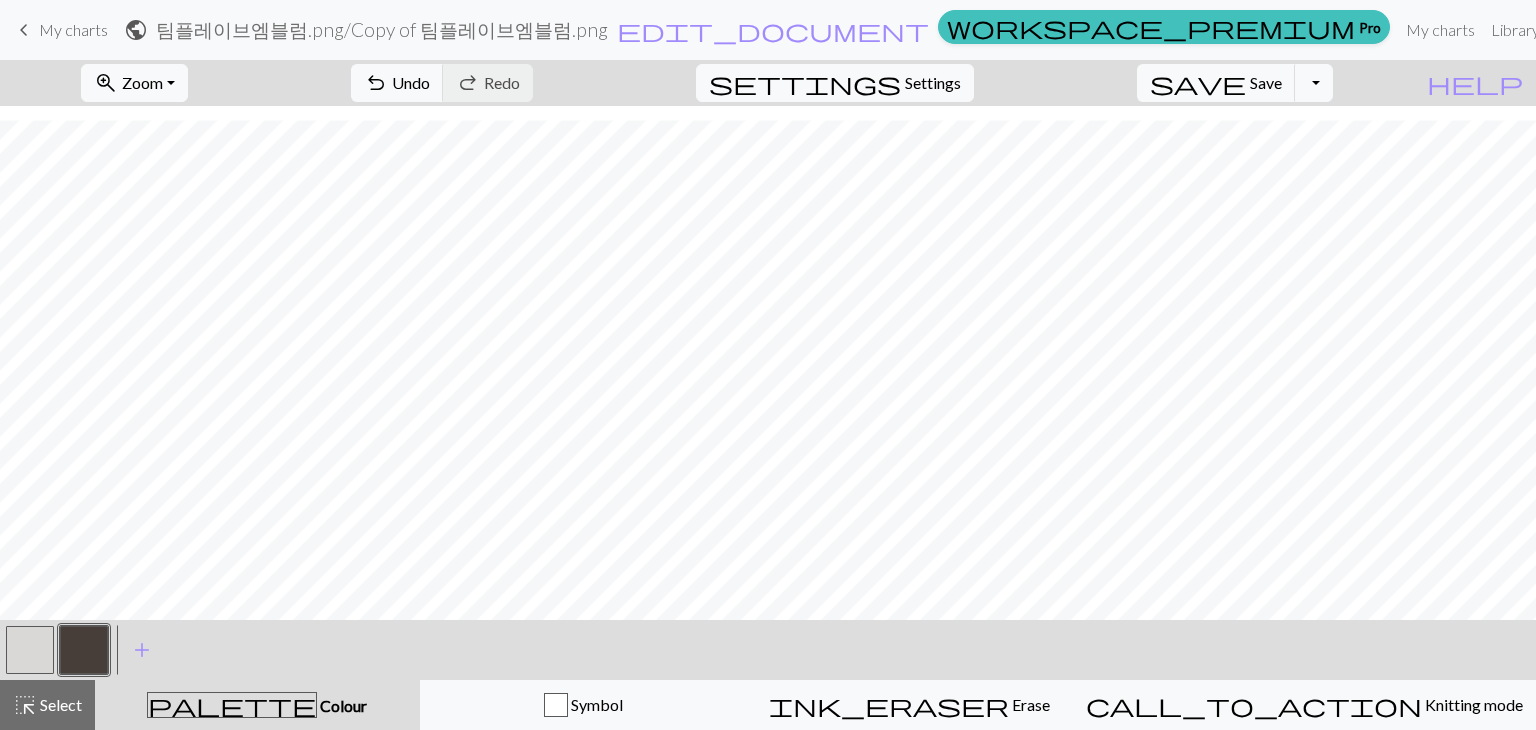 scroll, scrollTop: 72, scrollLeft: 0, axis: vertical 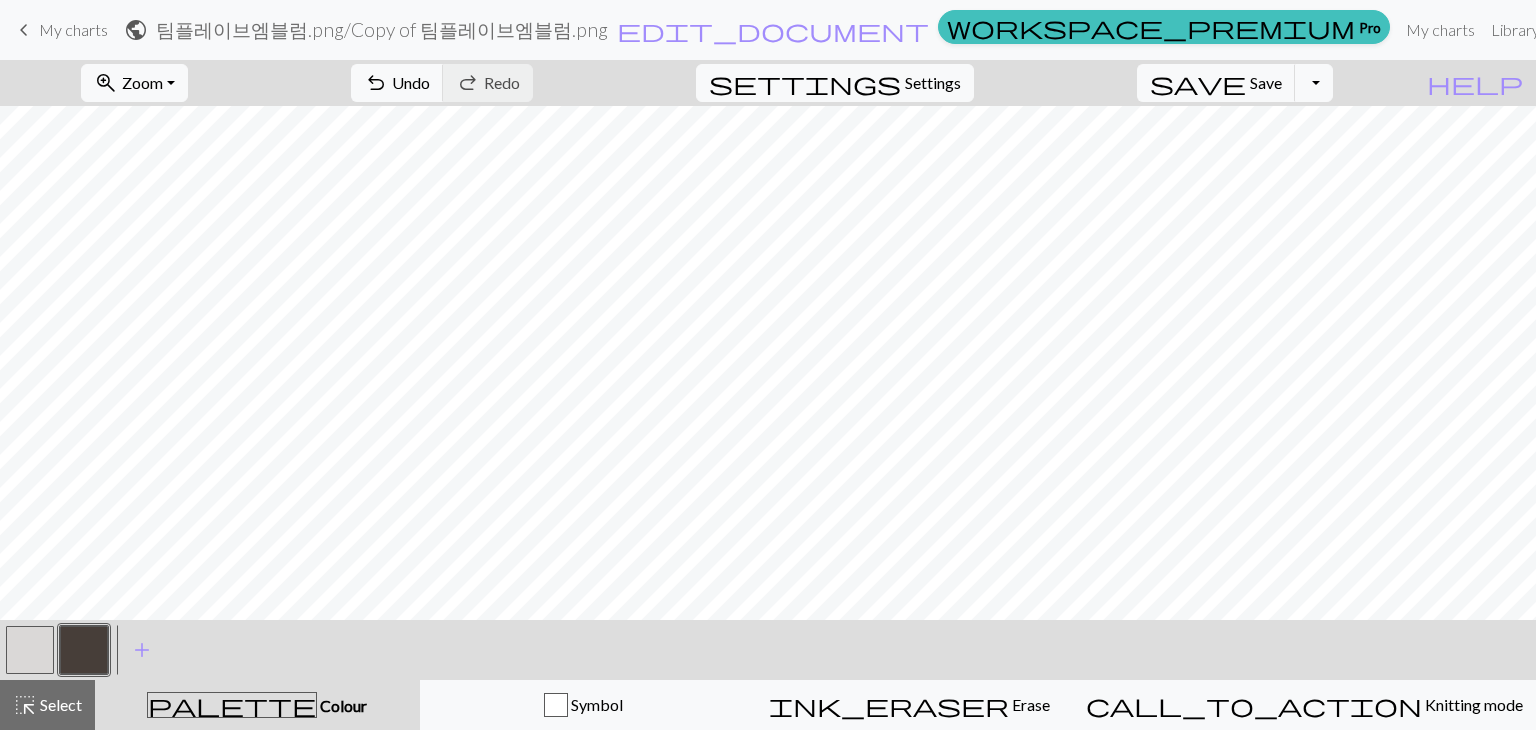 drag, startPoint x: 82, startPoint y: 30, endPoint x: 888, endPoint y: 98, distance: 808.8634 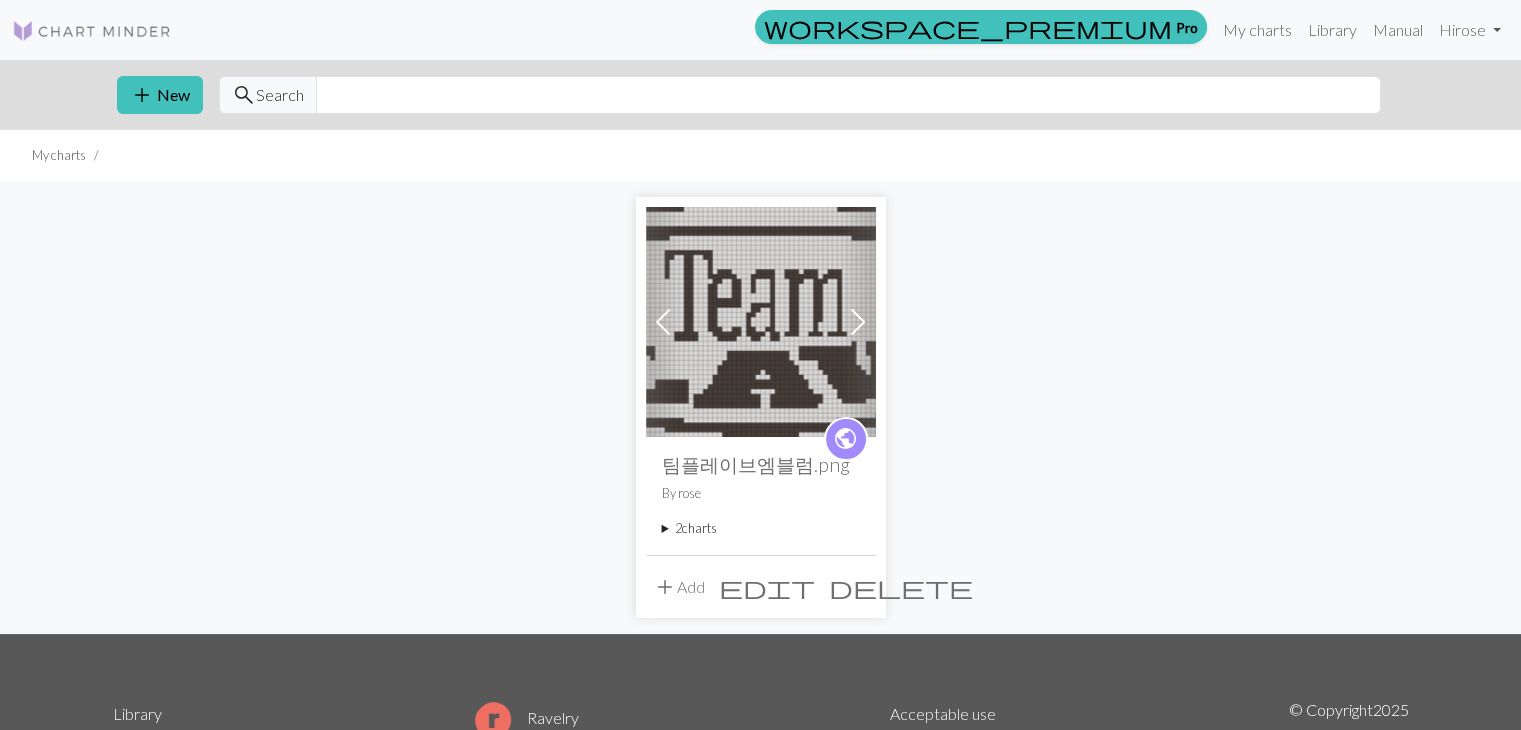click on "2  charts" at bounding box center [761, 528] 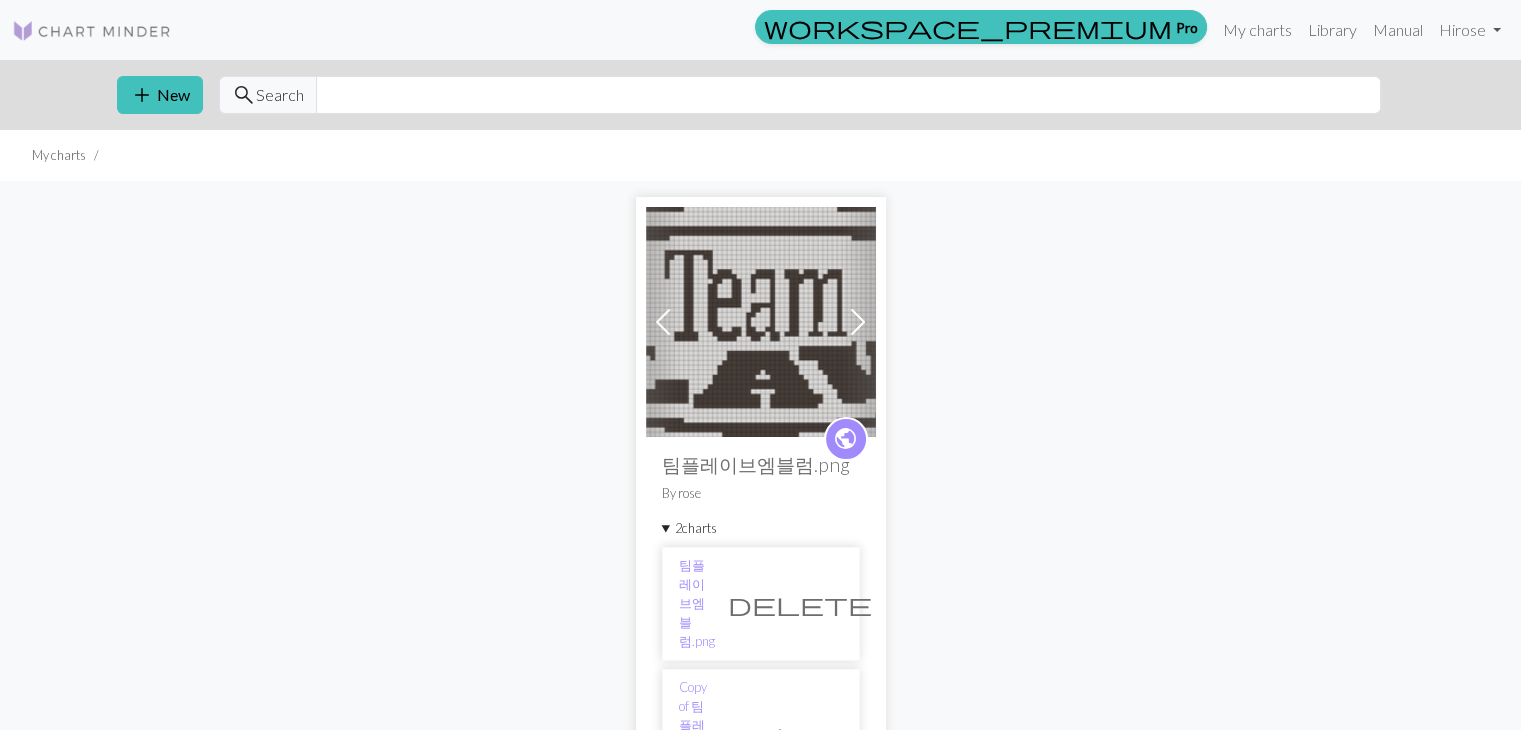 click on "delete" at bounding box center [800, 735] 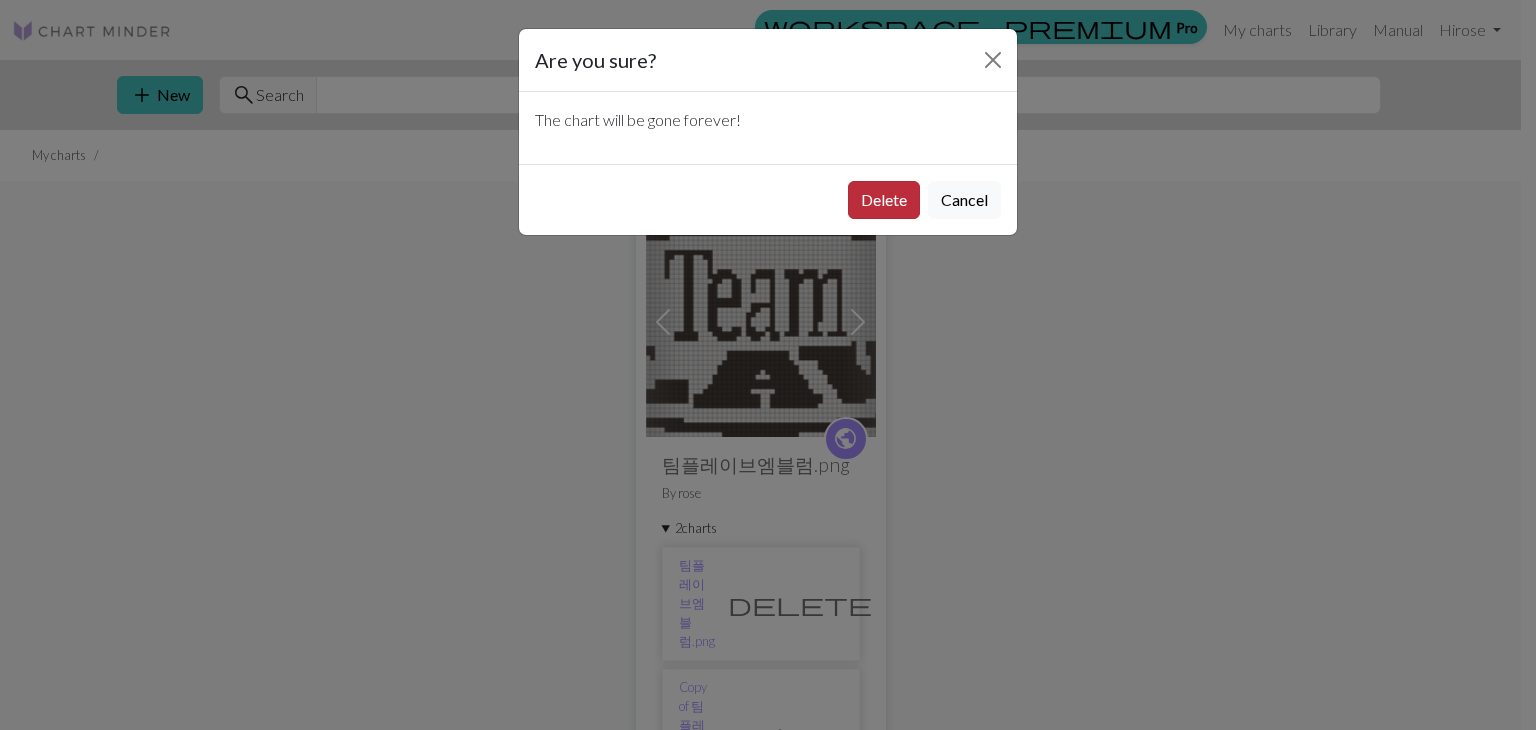 click on "Delete" at bounding box center (884, 200) 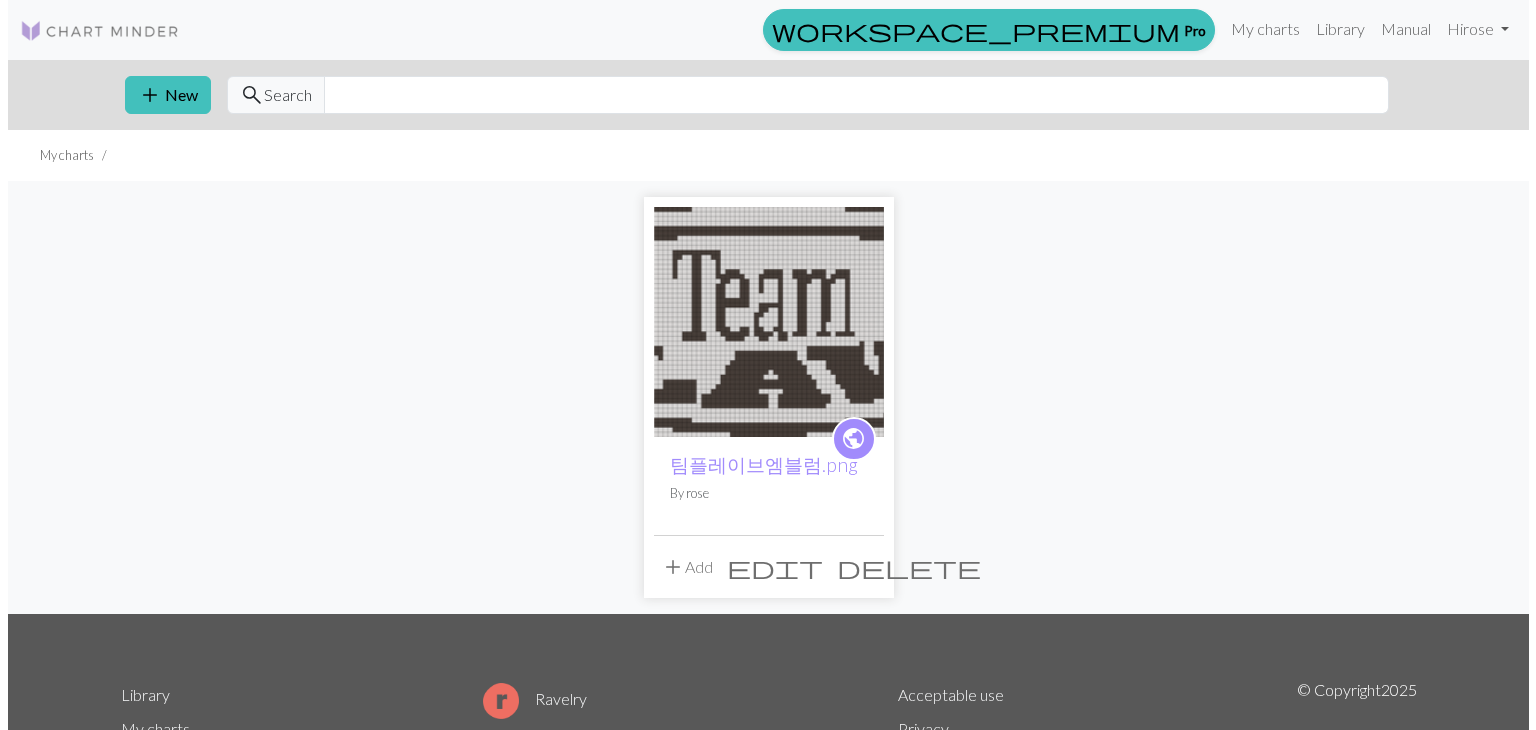 scroll, scrollTop: 0, scrollLeft: 0, axis: both 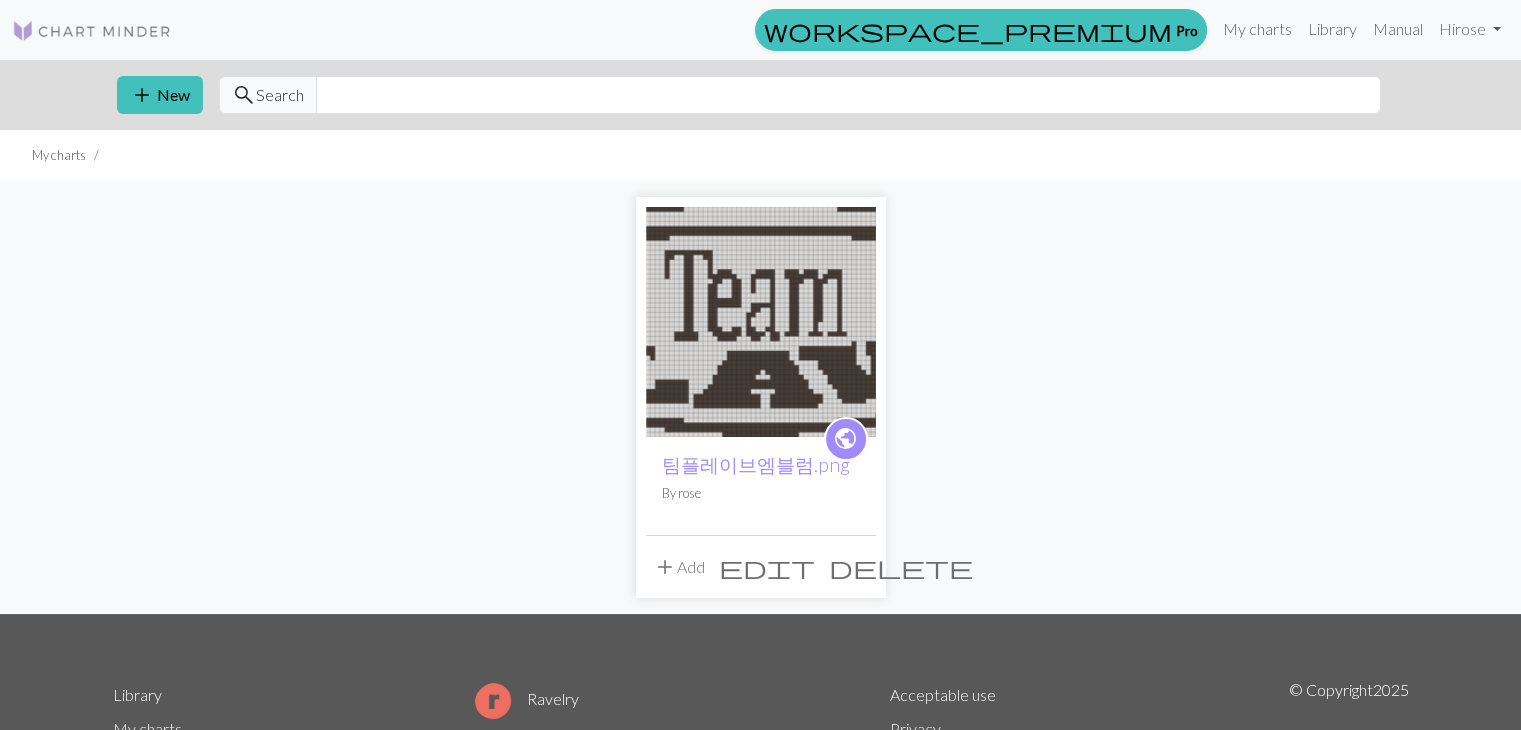 click on "public 팀플레이브엠블럼.png By   rose add  Add edit delete" at bounding box center (761, 397) 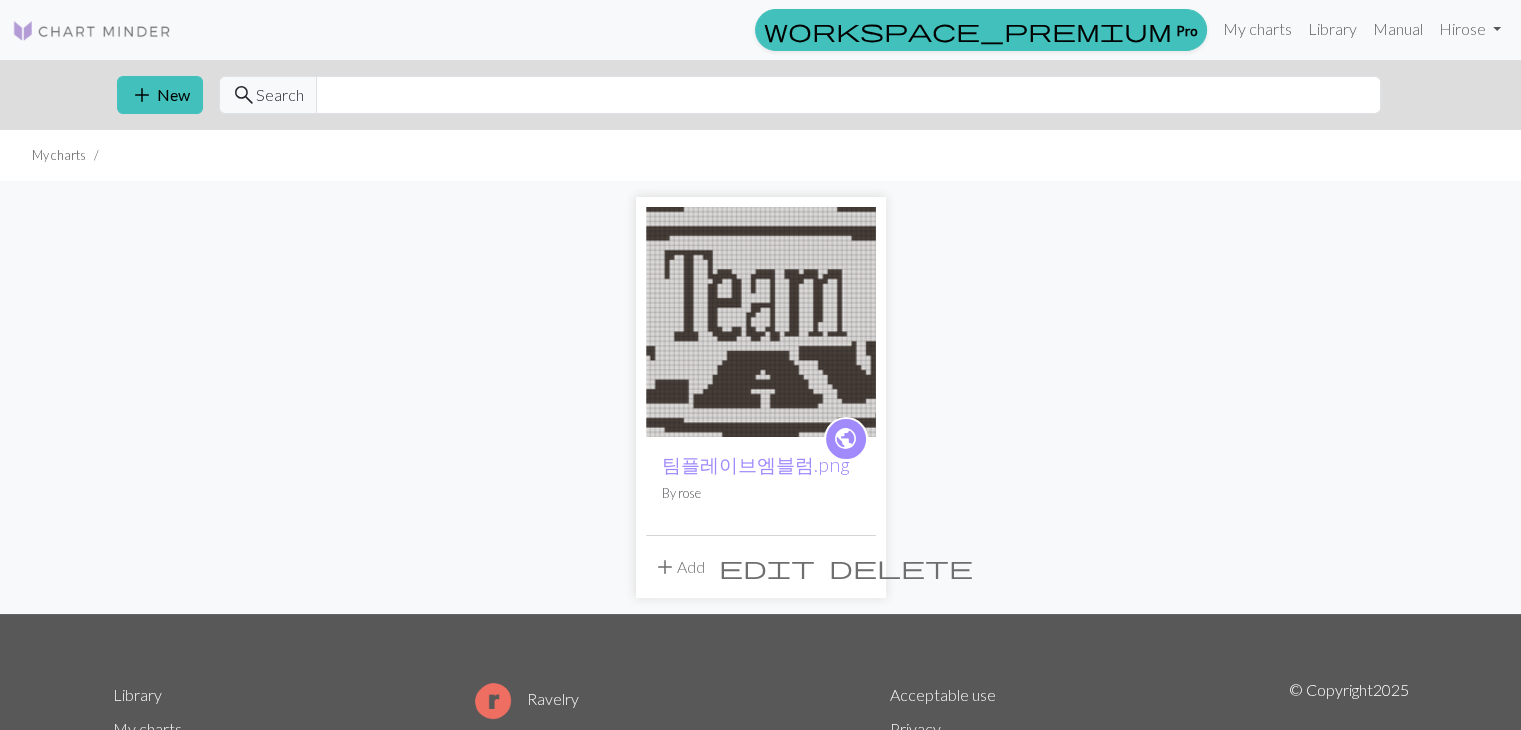 click on "add" at bounding box center (665, 567) 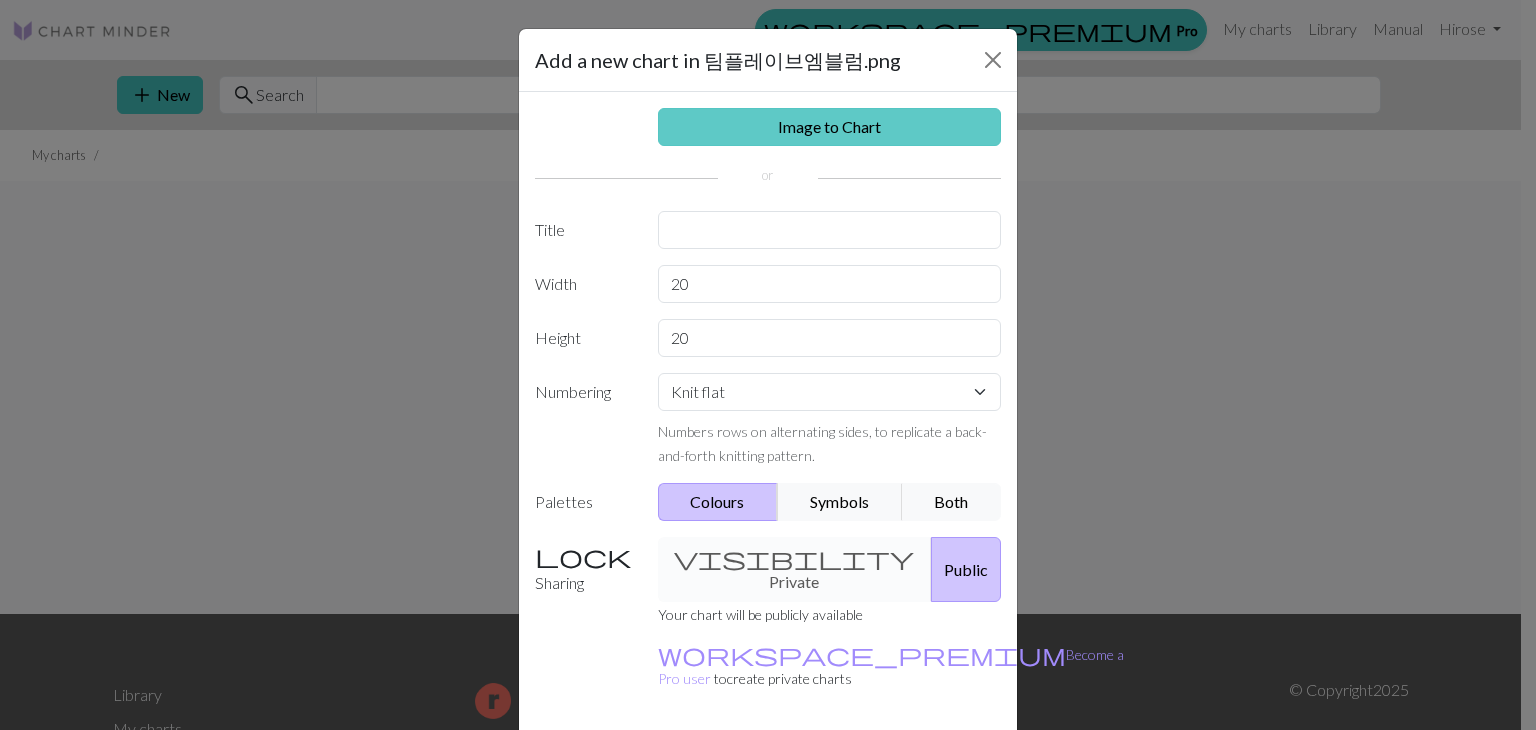 click on "Image to Chart" at bounding box center (830, 127) 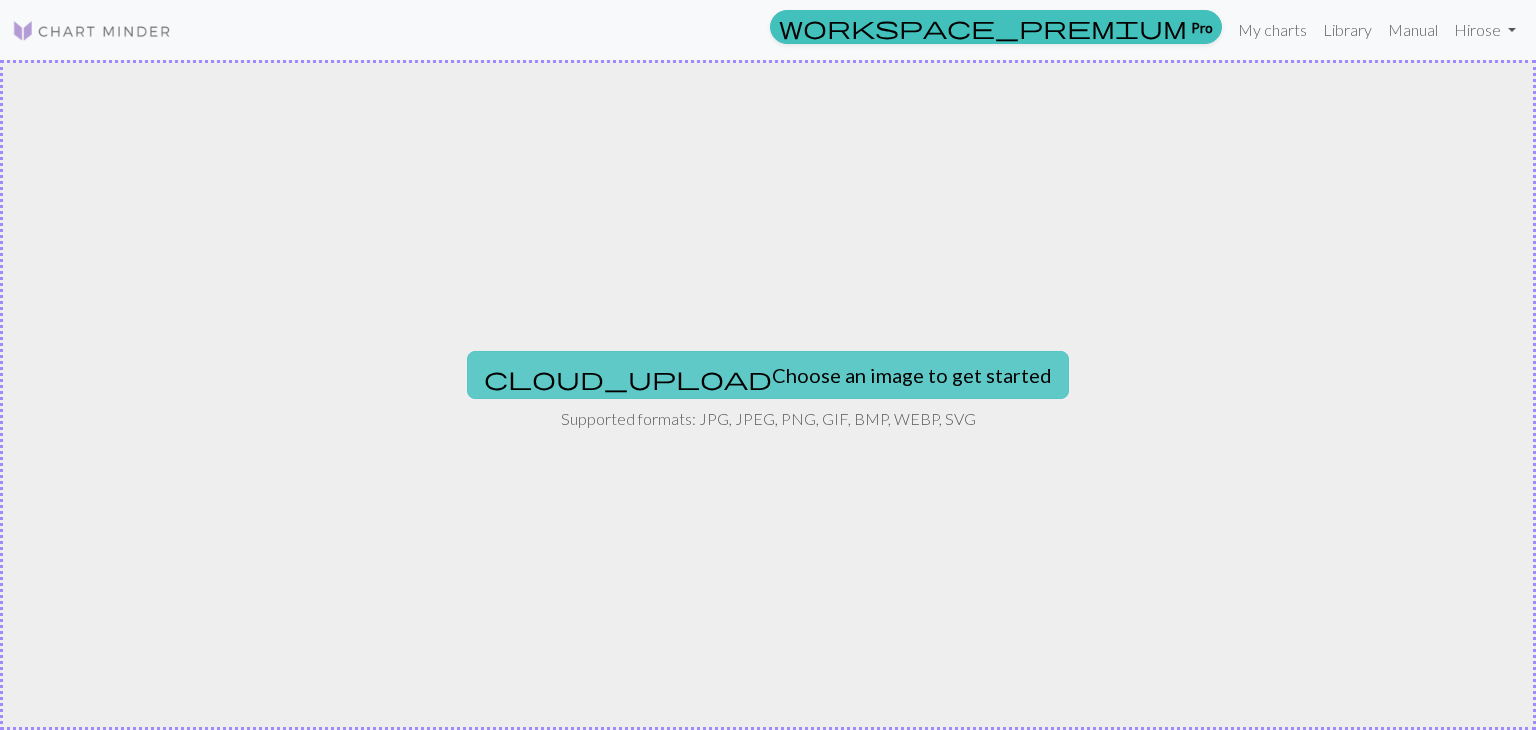 click on "cloud_upload  Choose an image to get started" at bounding box center (768, 375) 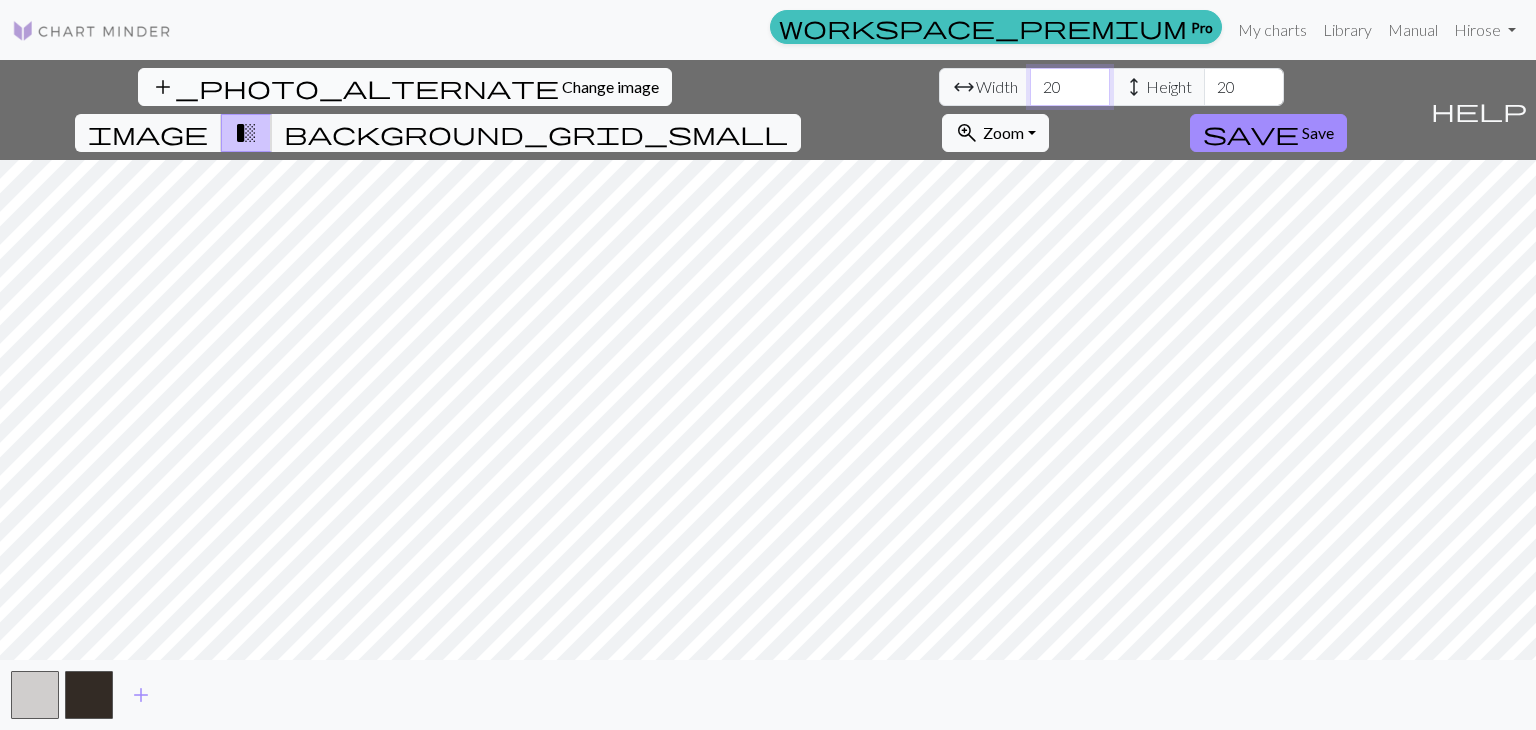 drag, startPoint x: 484, startPoint y: 87, endPoint x: 124, endPoint y: 77, distance: 360.13885 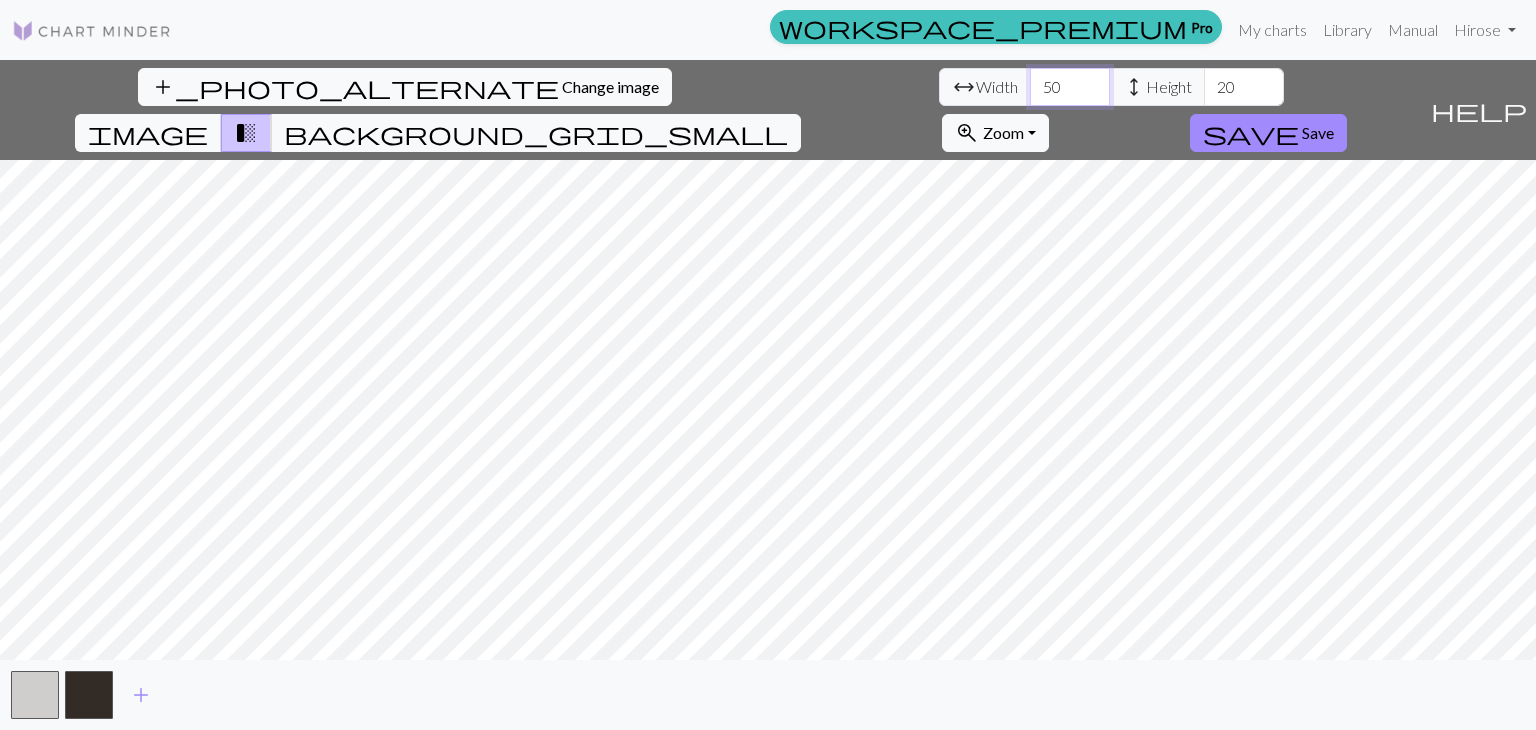 type on "50" 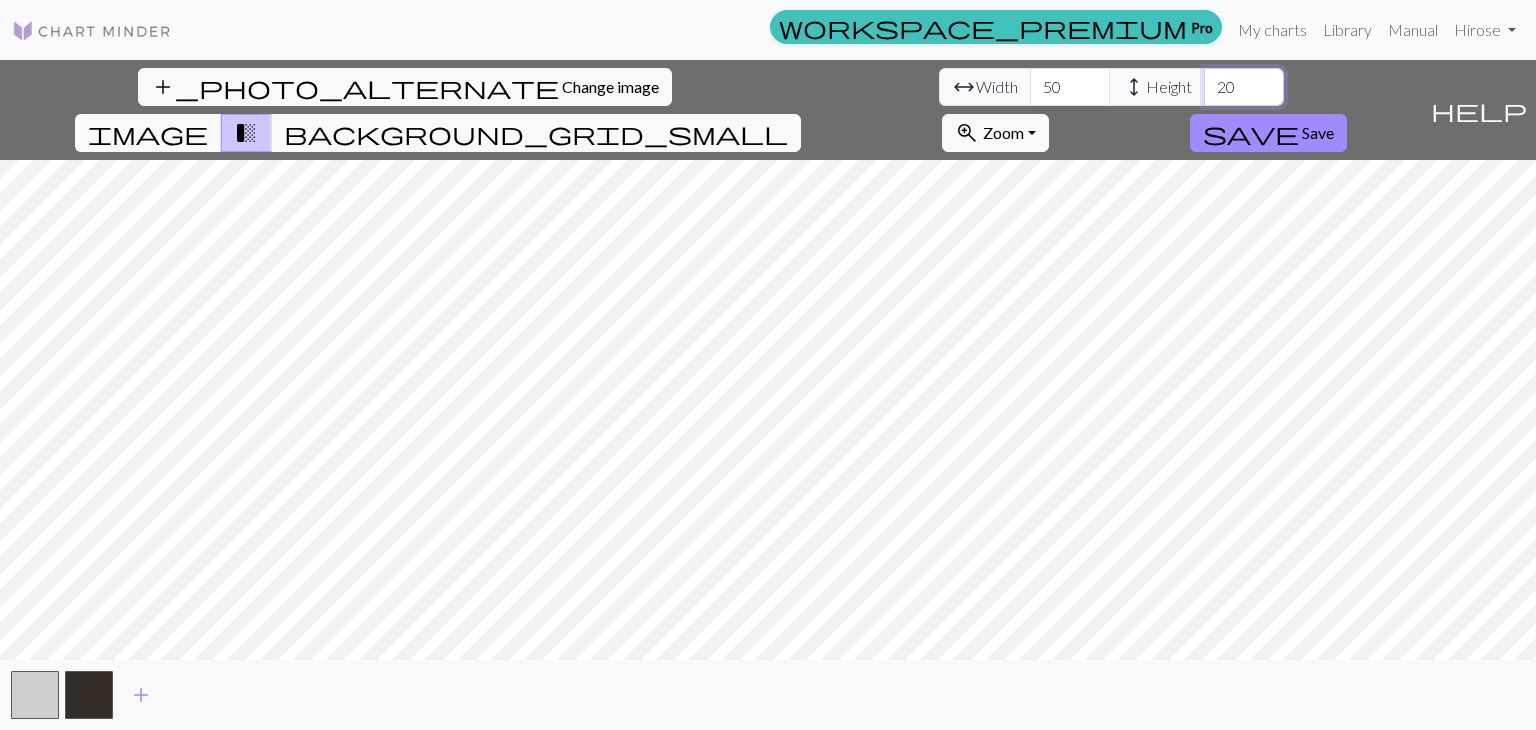 drag, startPoint x: 658, startPoint y: 75, endPoint x: 392, endPoint y: 92, distance: 266.5427 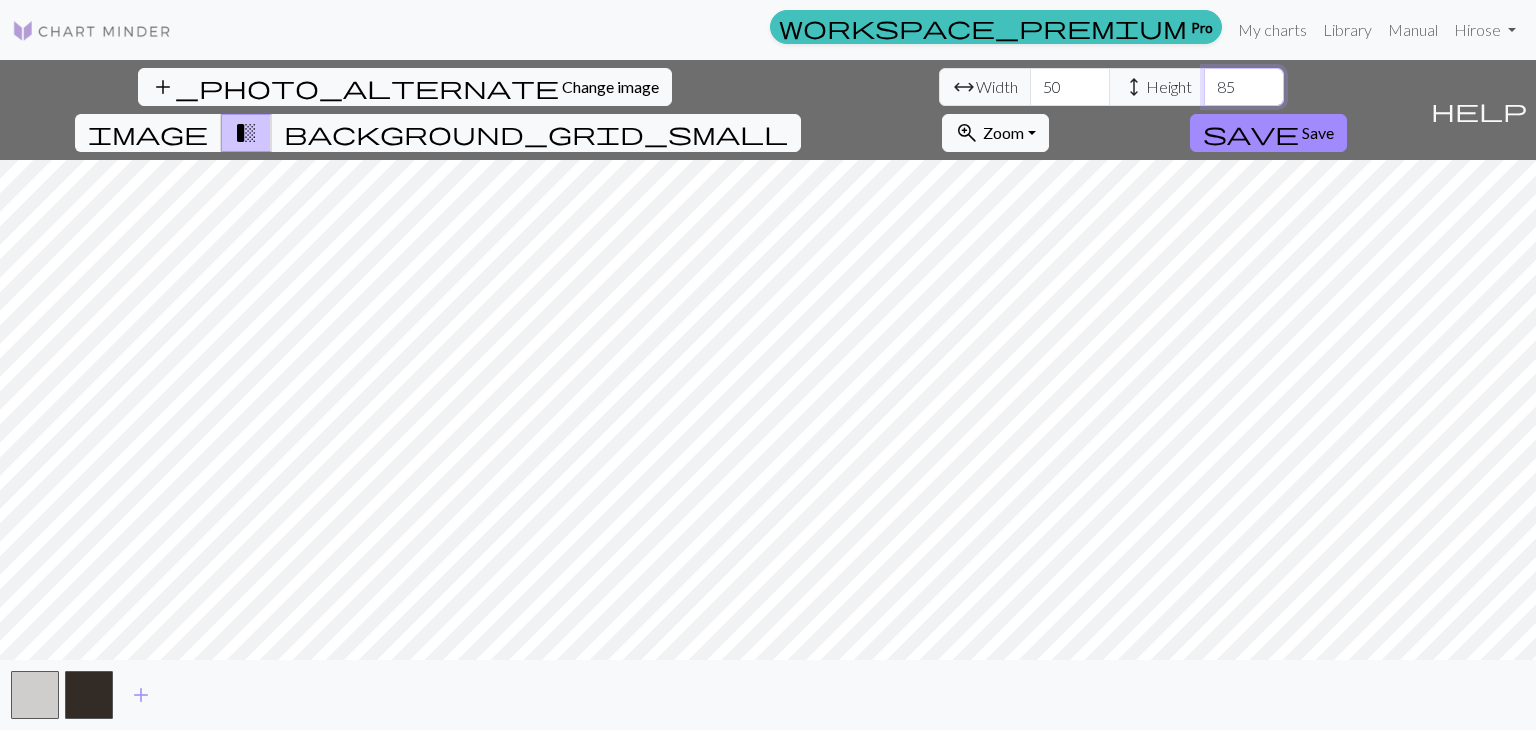 type on "8" 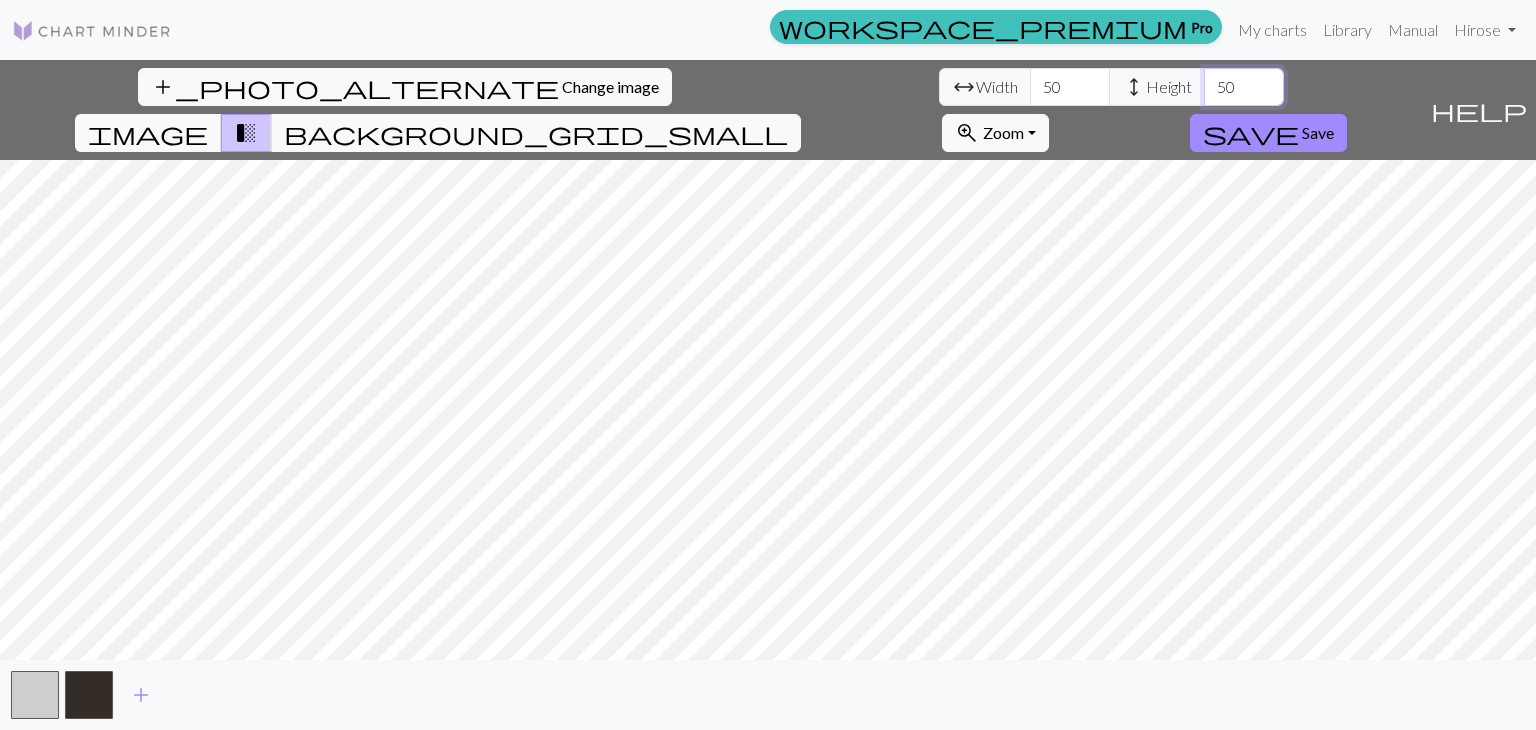 type on "50" 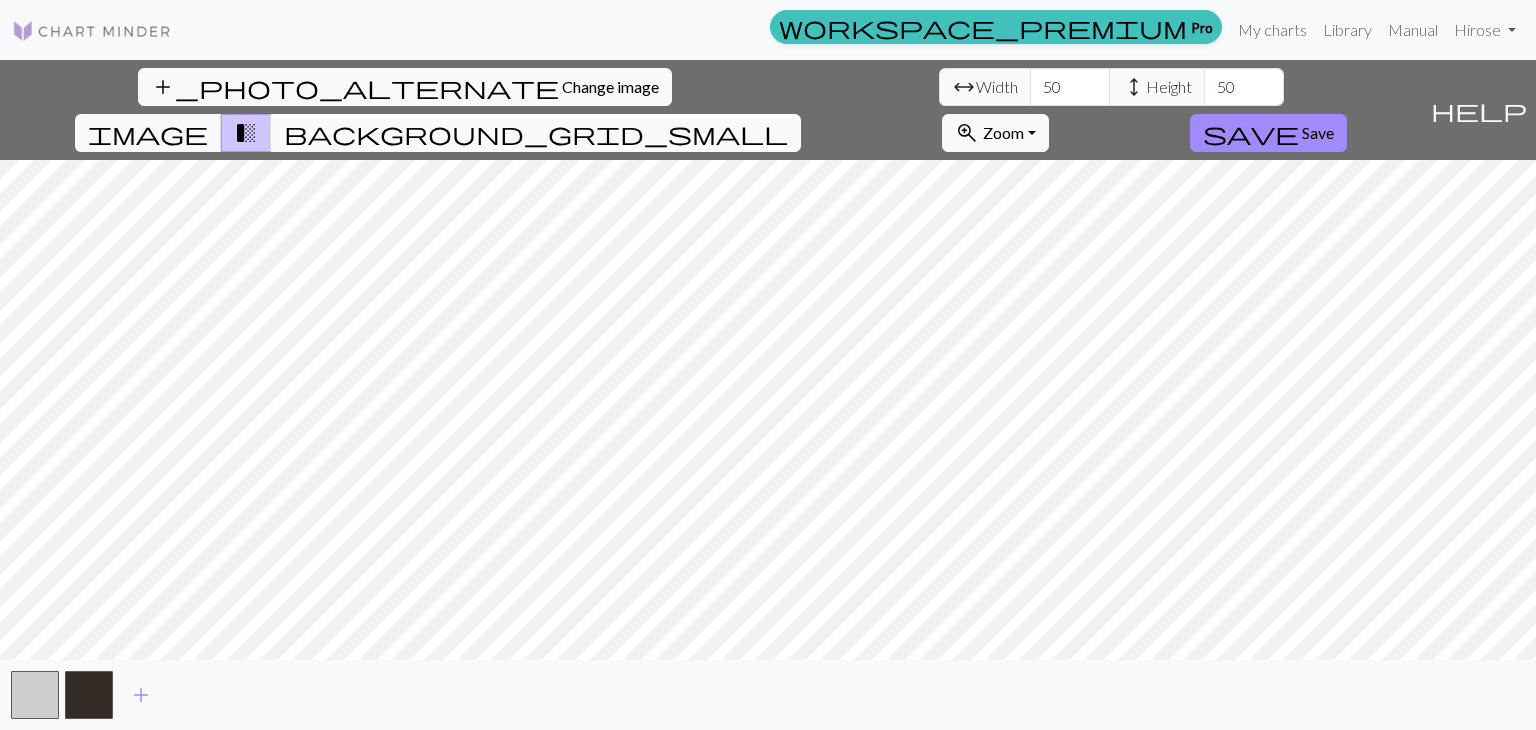 click on "background_grid_small" at bounding box center (536, 133) 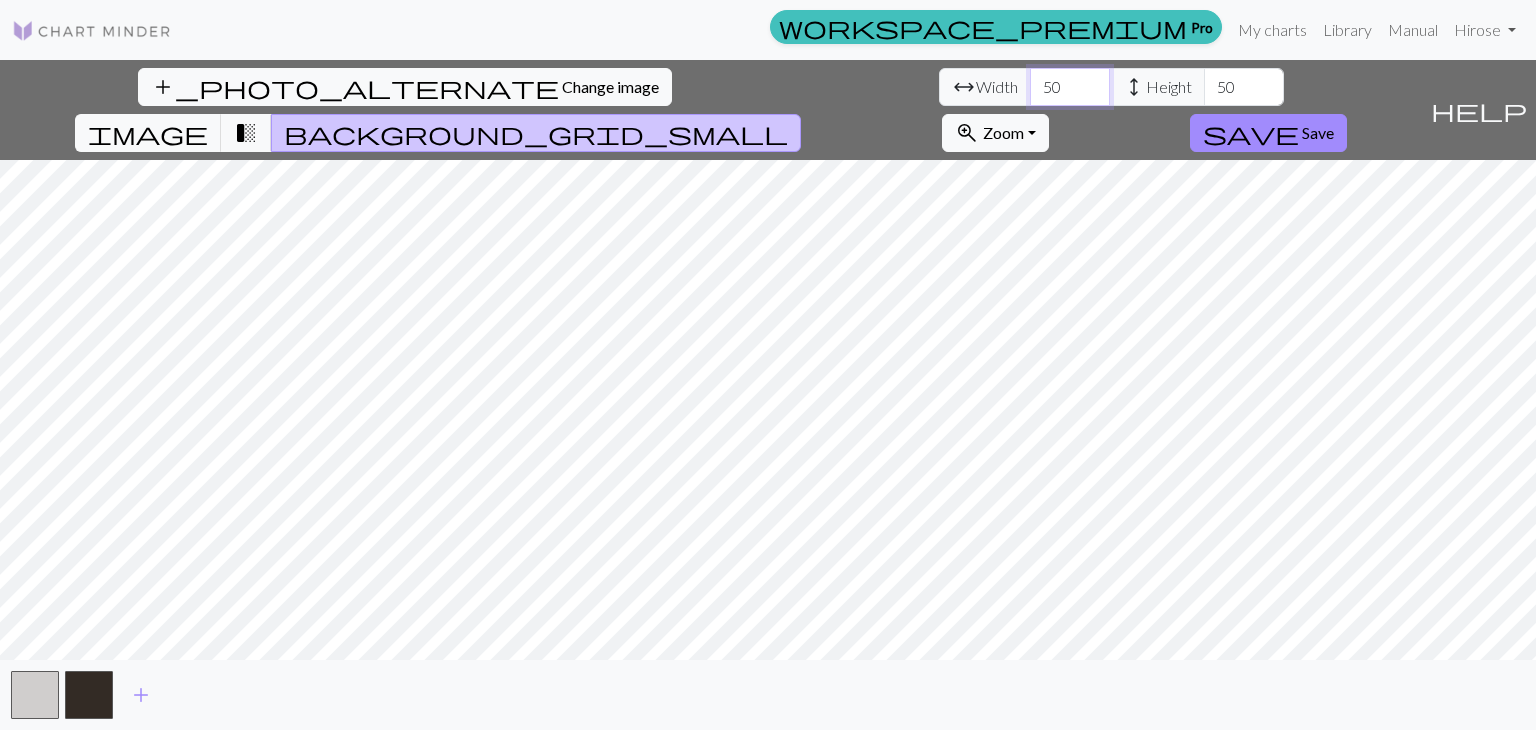 drag, startPoint x: 481, startPoint y: 97, endPoint x: 139, endPoint y: 44, distance: 346.08237 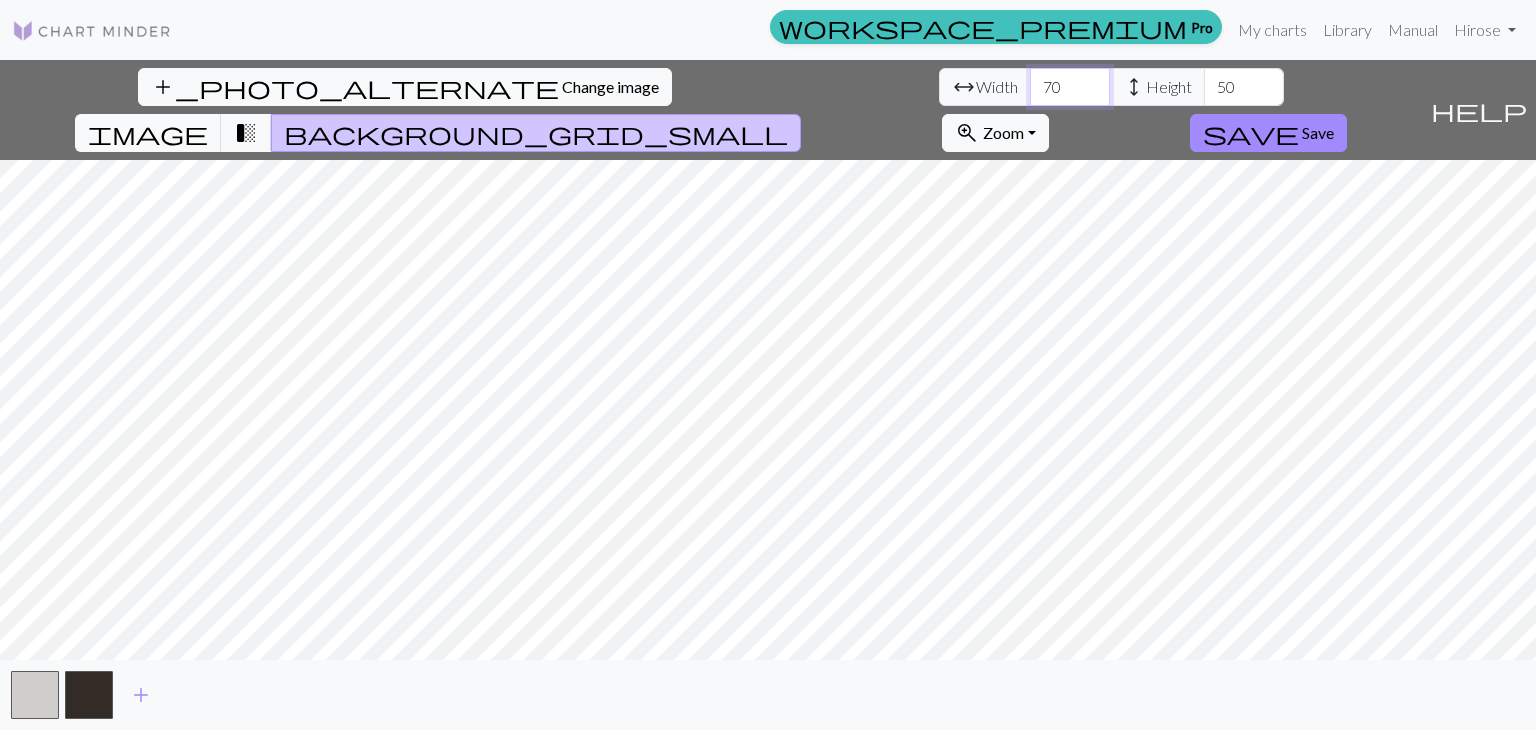 type on "70" 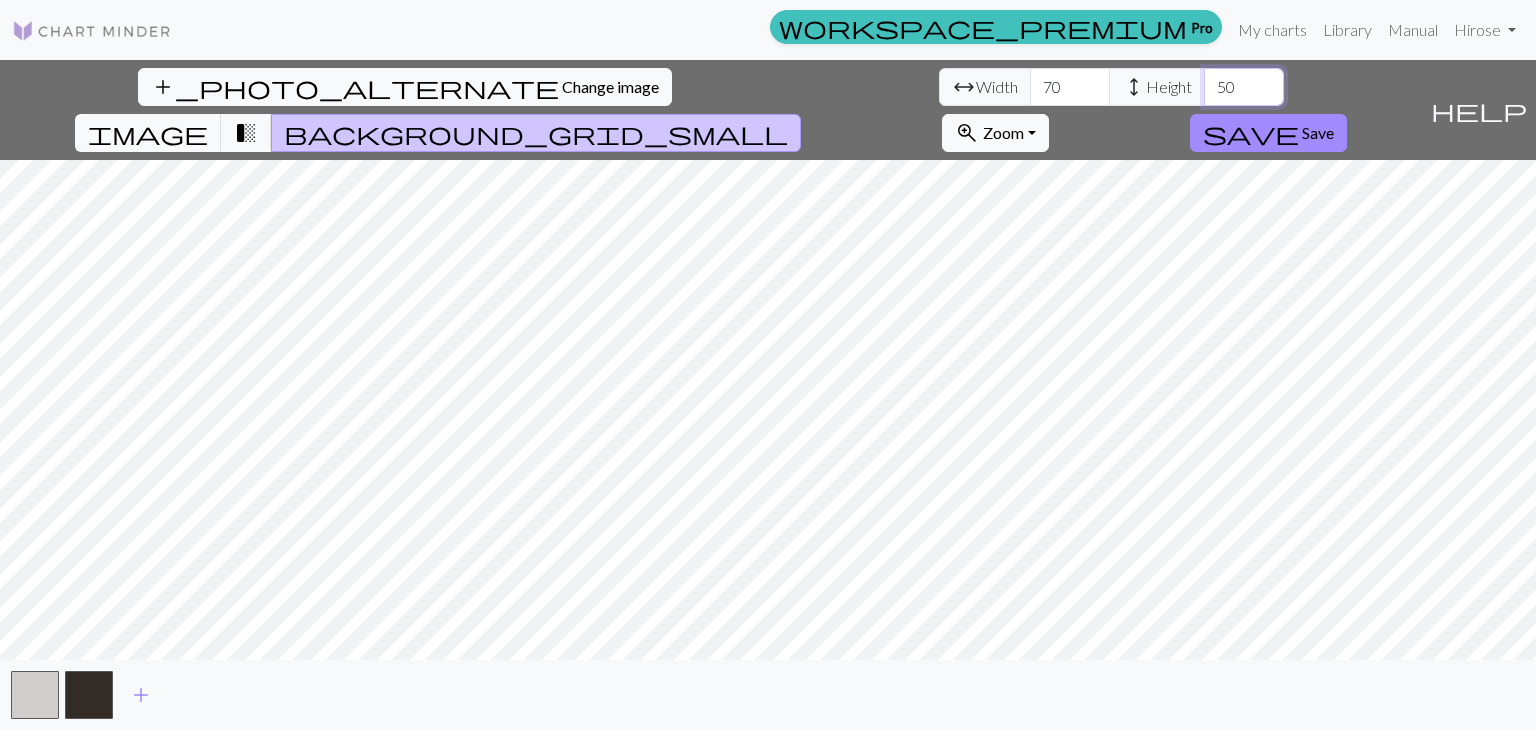 drag, startPoint x: 660, startPoint y: 85, endPoint x: 365, endPoint y: 87, distance: 295.00677 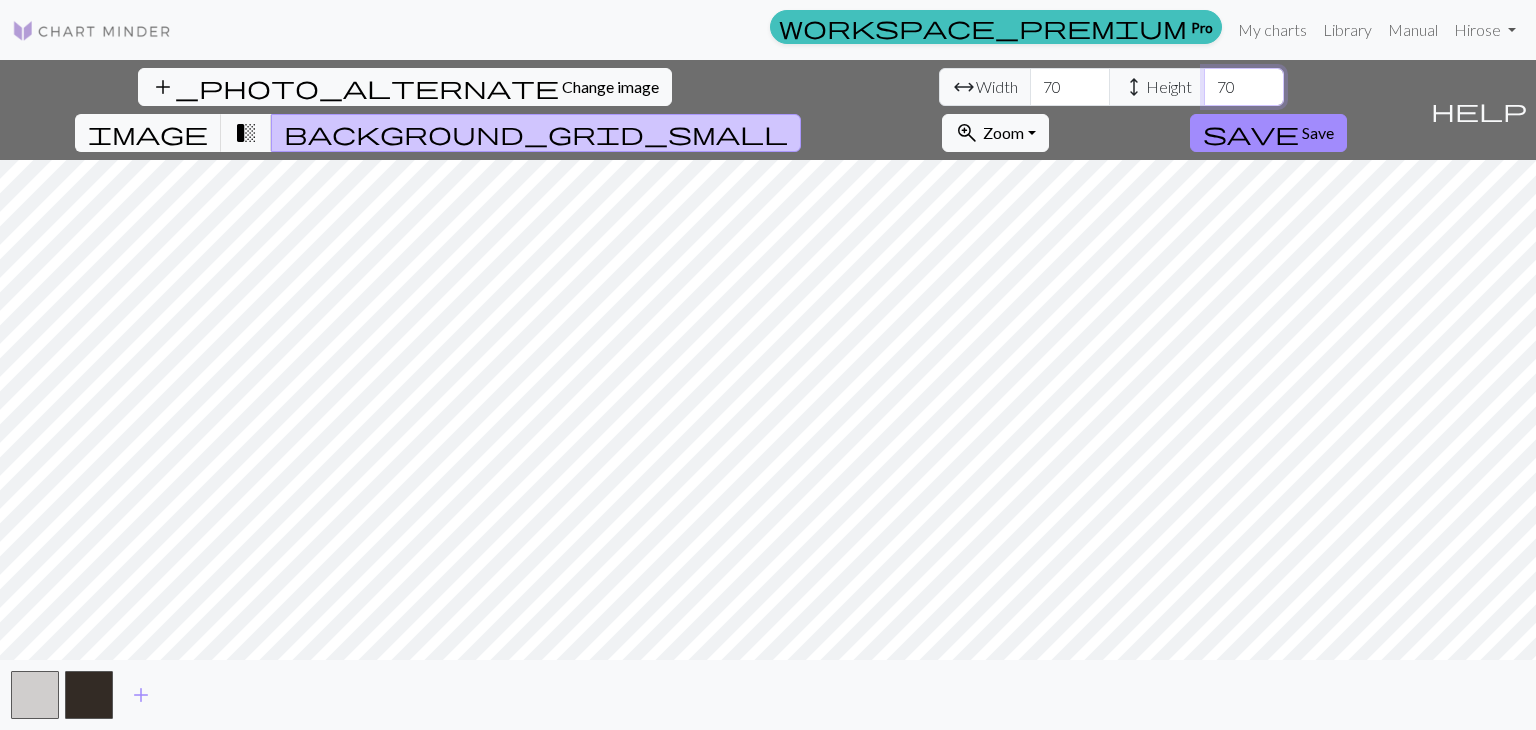 type on "70" 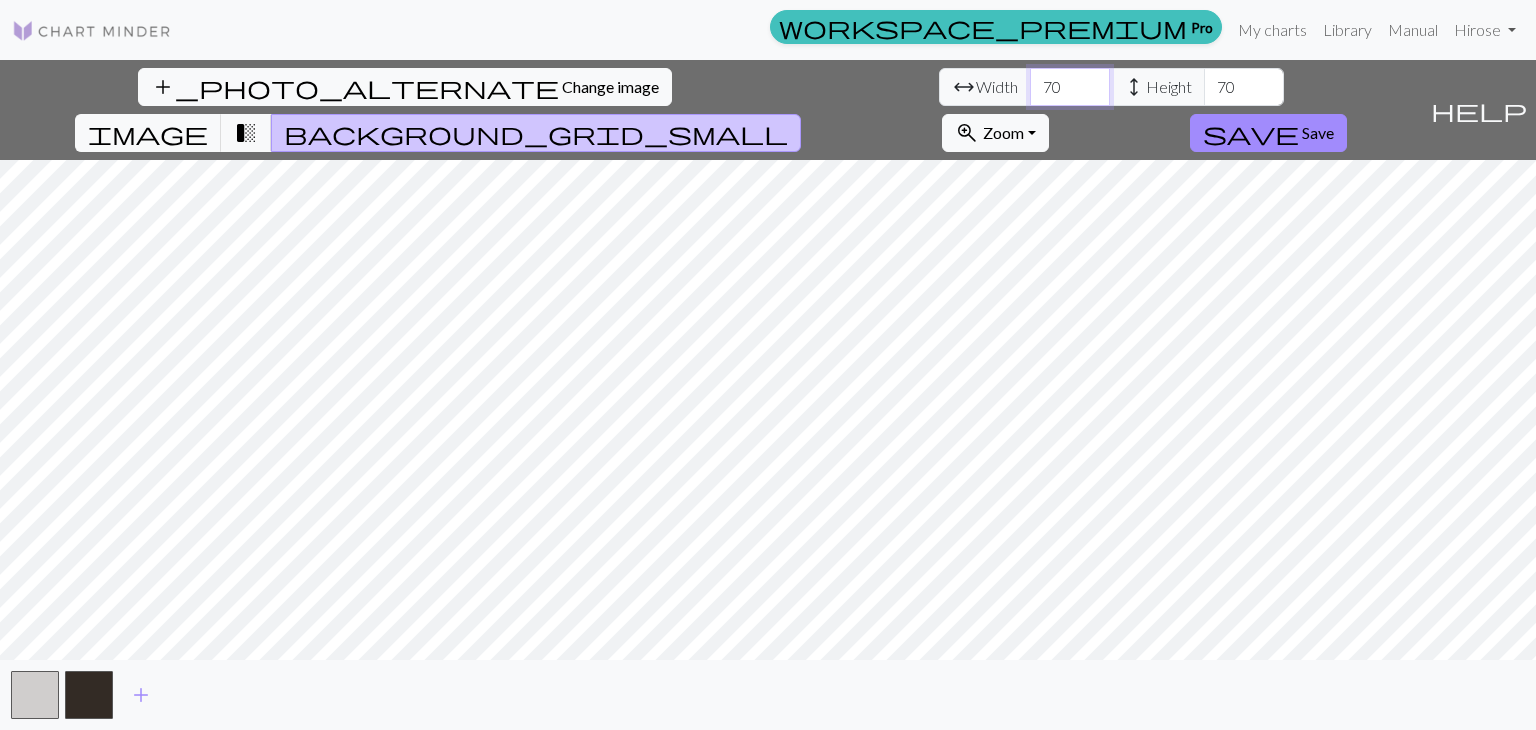 drag, startPoint x: 482, startPoint y: 78, endPoint x: 0, endPoint y: 109, distance: 482.99585 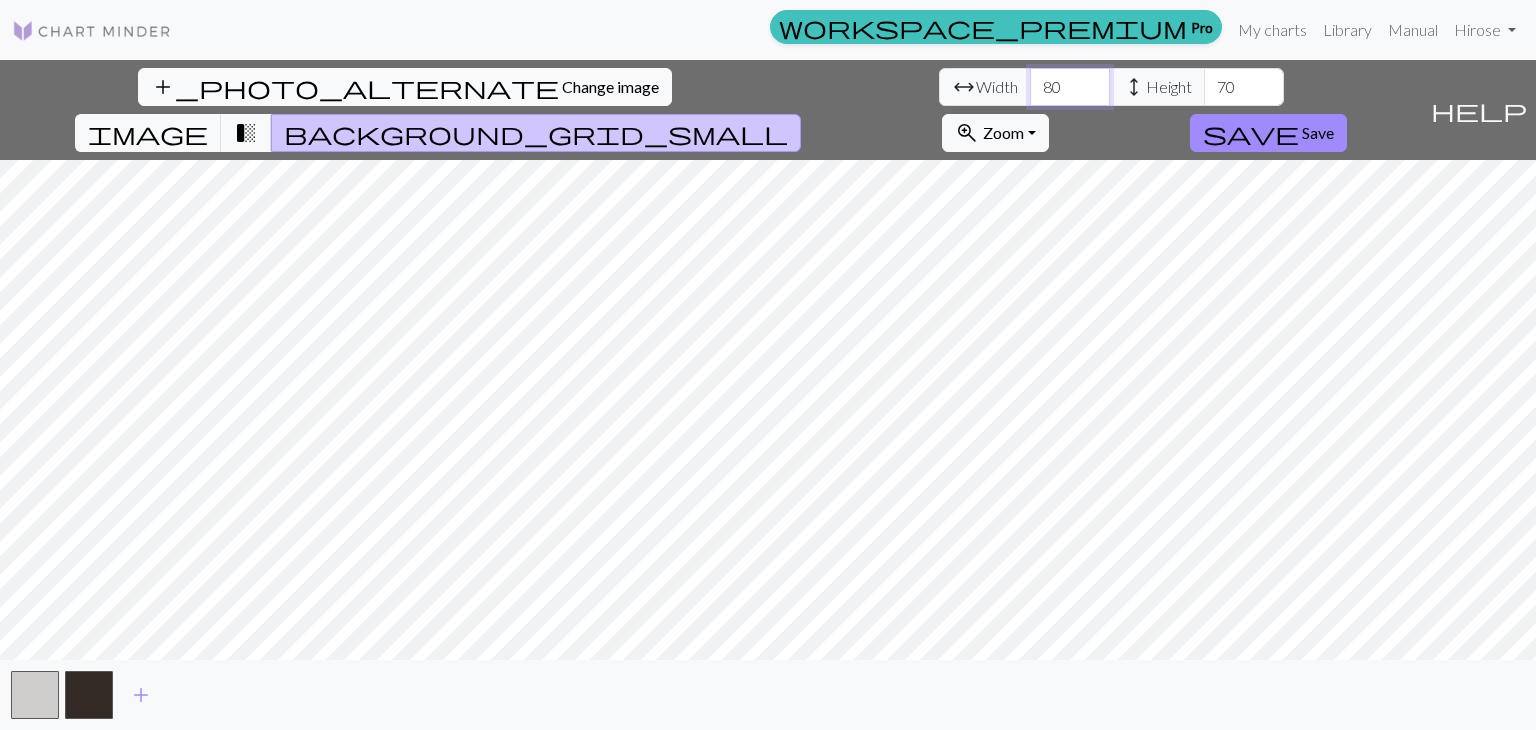 drag, startPoint x: 473, startPoint y: 88, endPoint x: 152, endPoint y: 82, distance: 321.05606 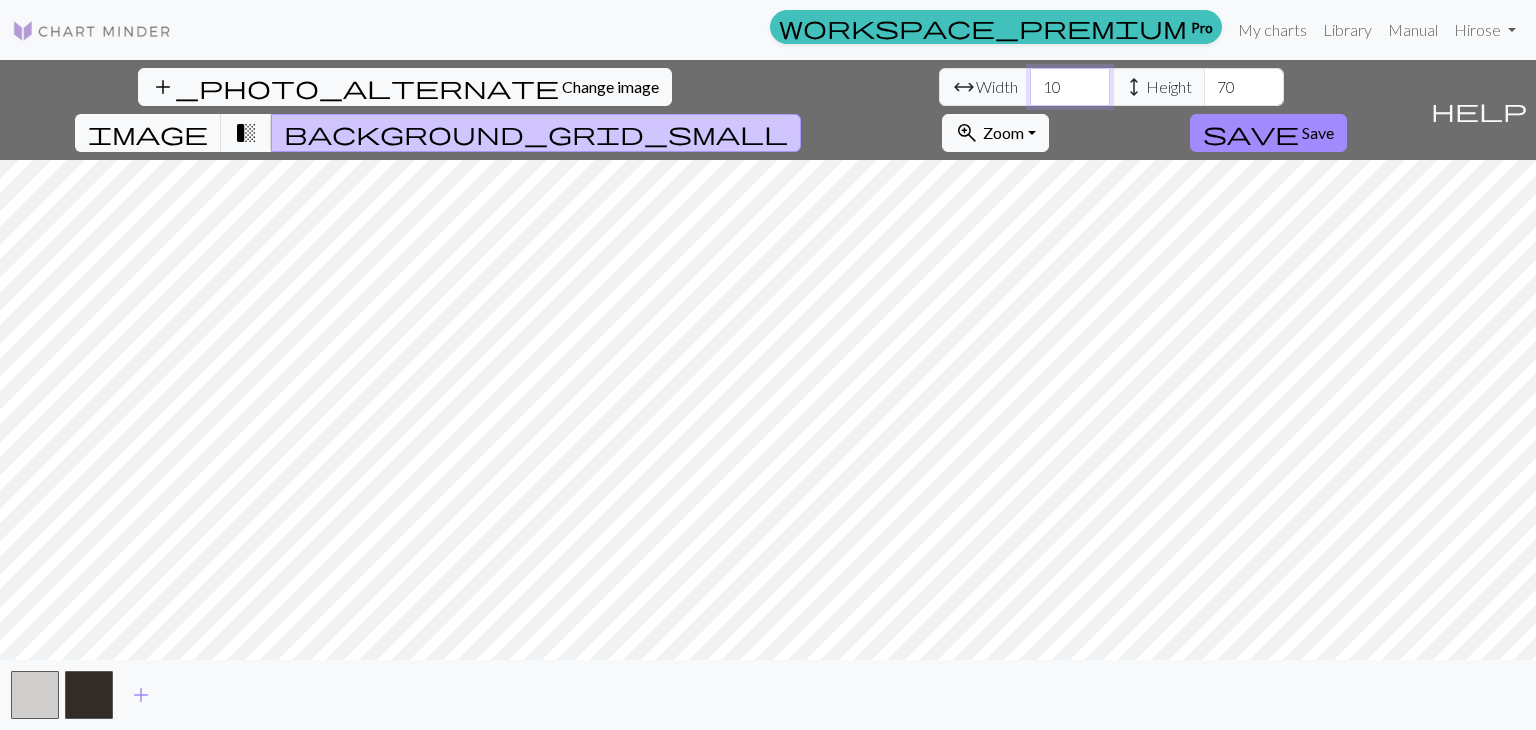 type on "1" 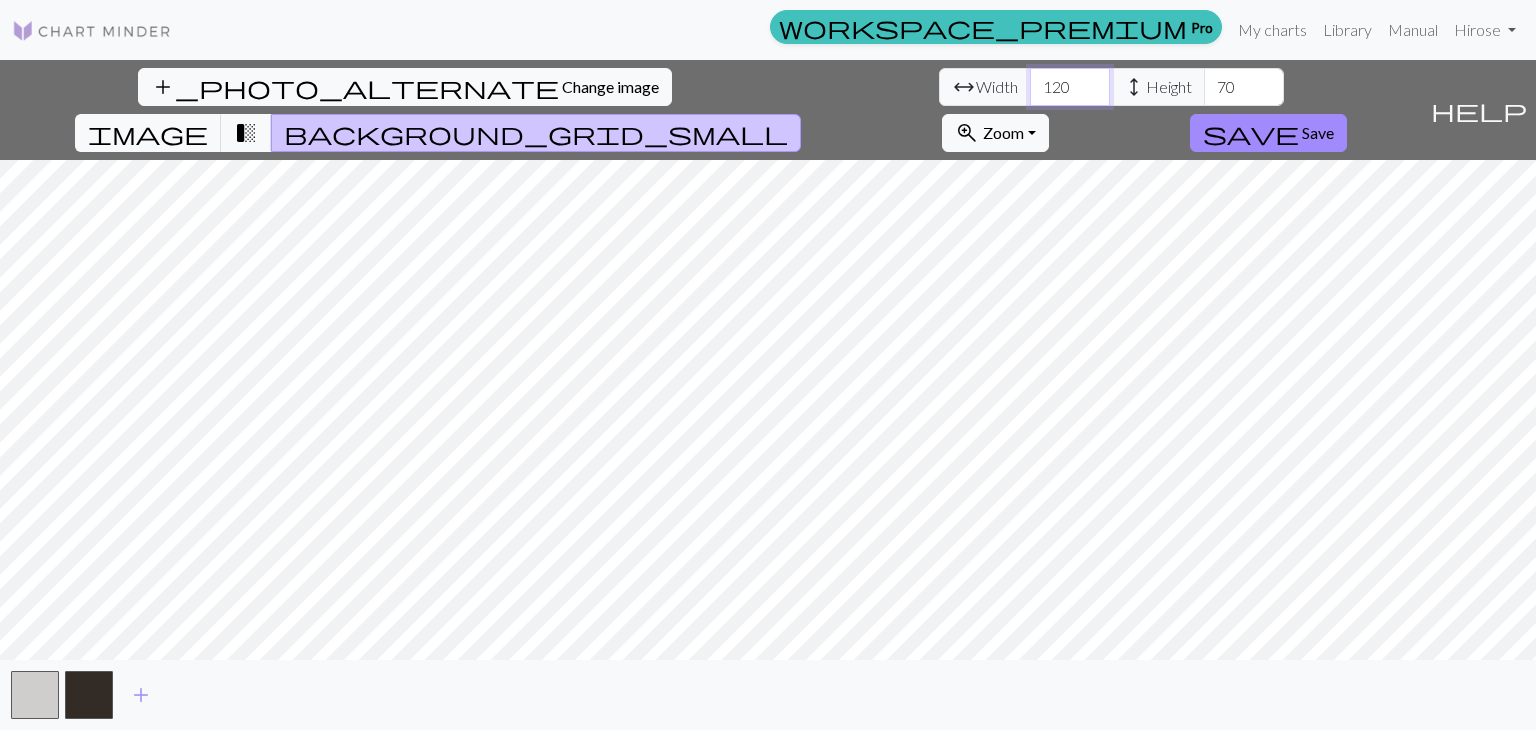 drag, startPoint x: 480, startPoint y: 85, endPoint x: 0, endPoint y: 58, distance: 480.7588 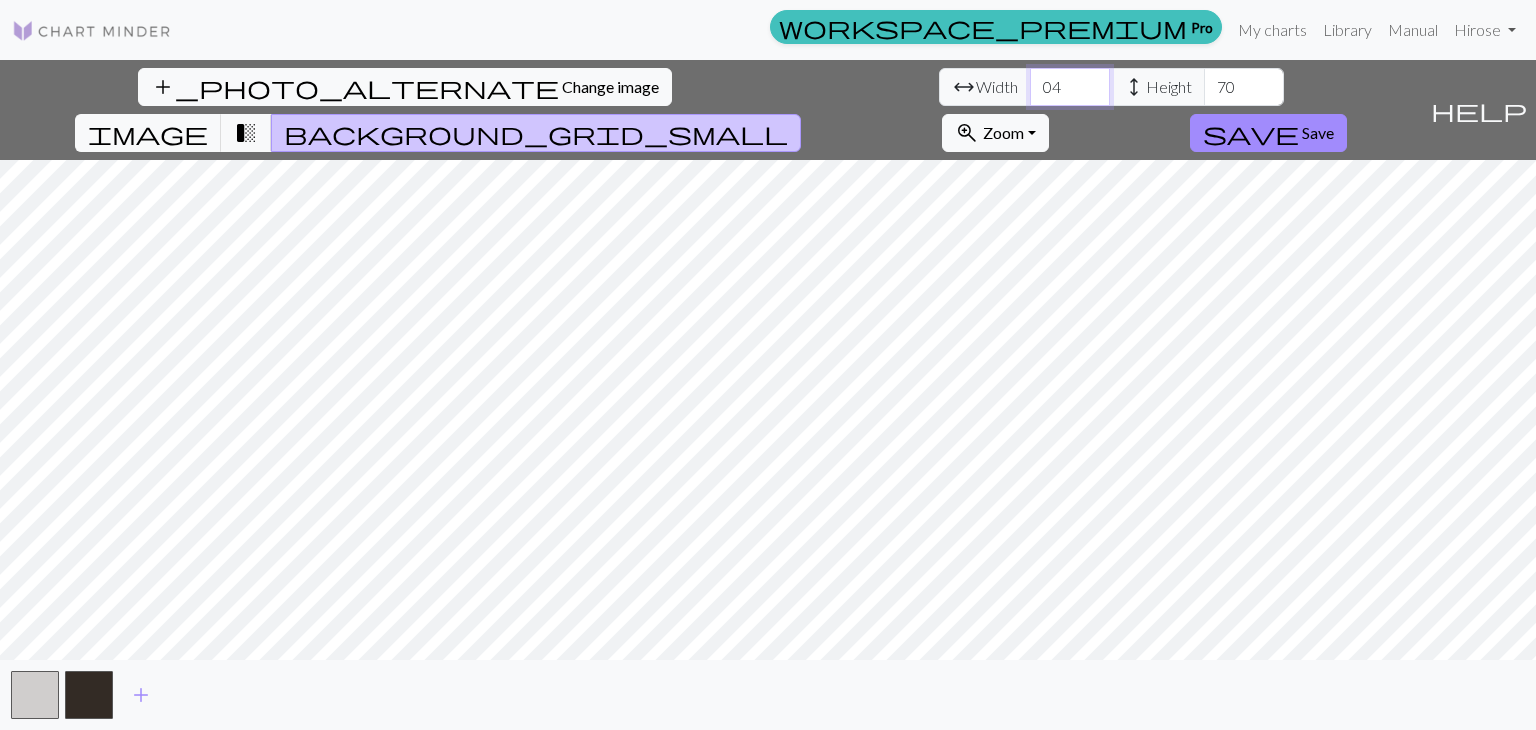 type on "0" 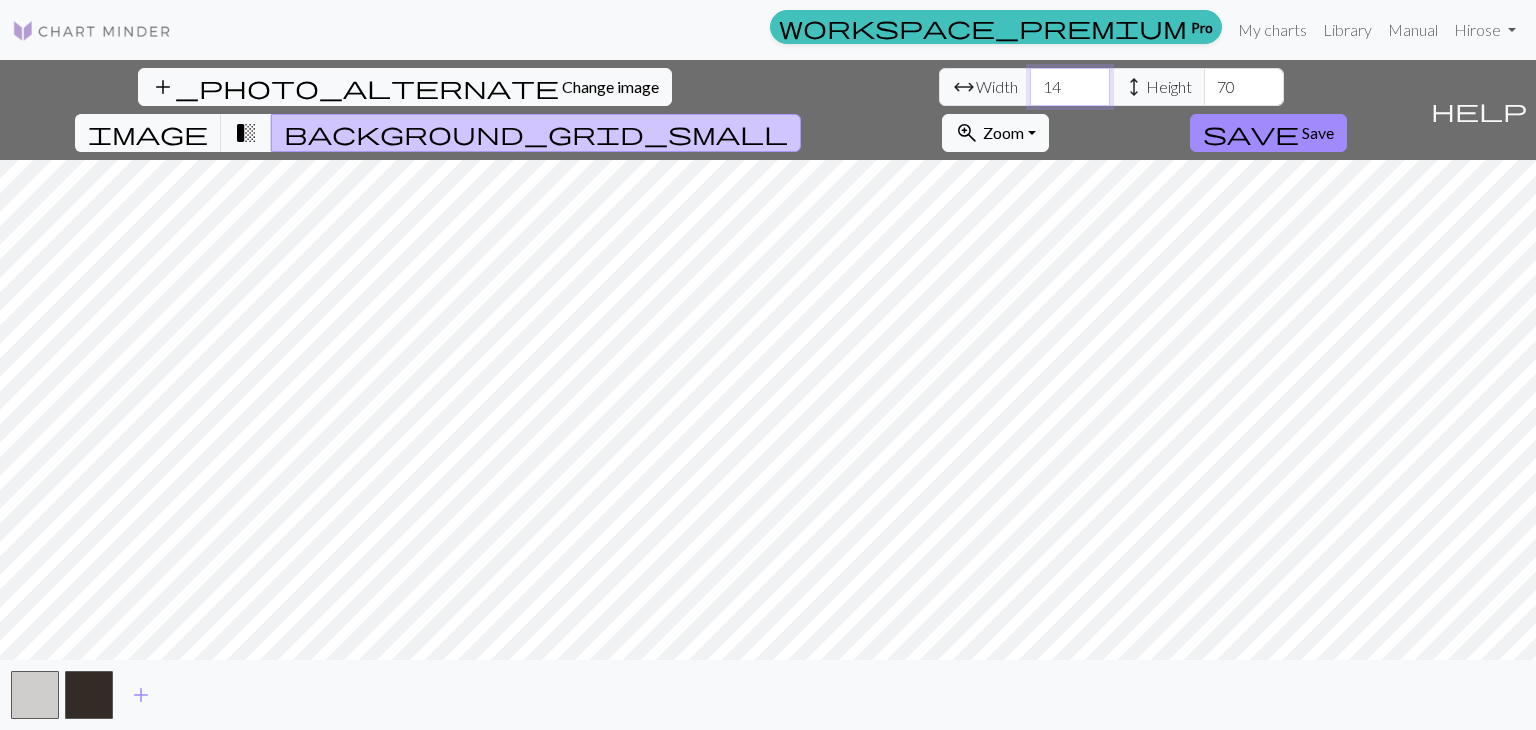 type on "1" 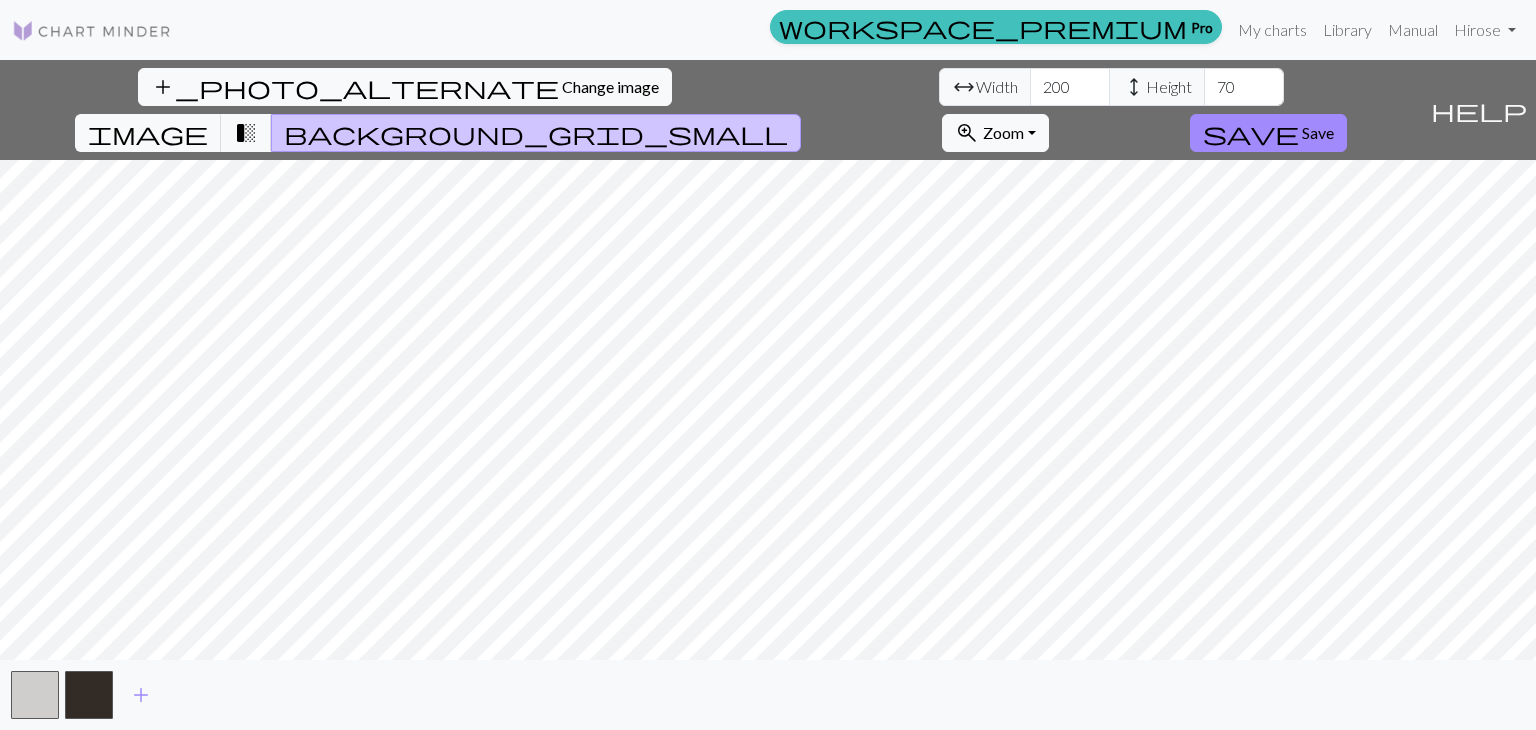 click on "add_photo_alternate   Change image arrow_range   Width 200 height   Height 70 image transition_fade background_grid_small zoom_in Zoom Zoom Fit all Fit width Fit height 50% 100% 150% 200% save   Save help Show me around add" at bounding box center (768, 395) 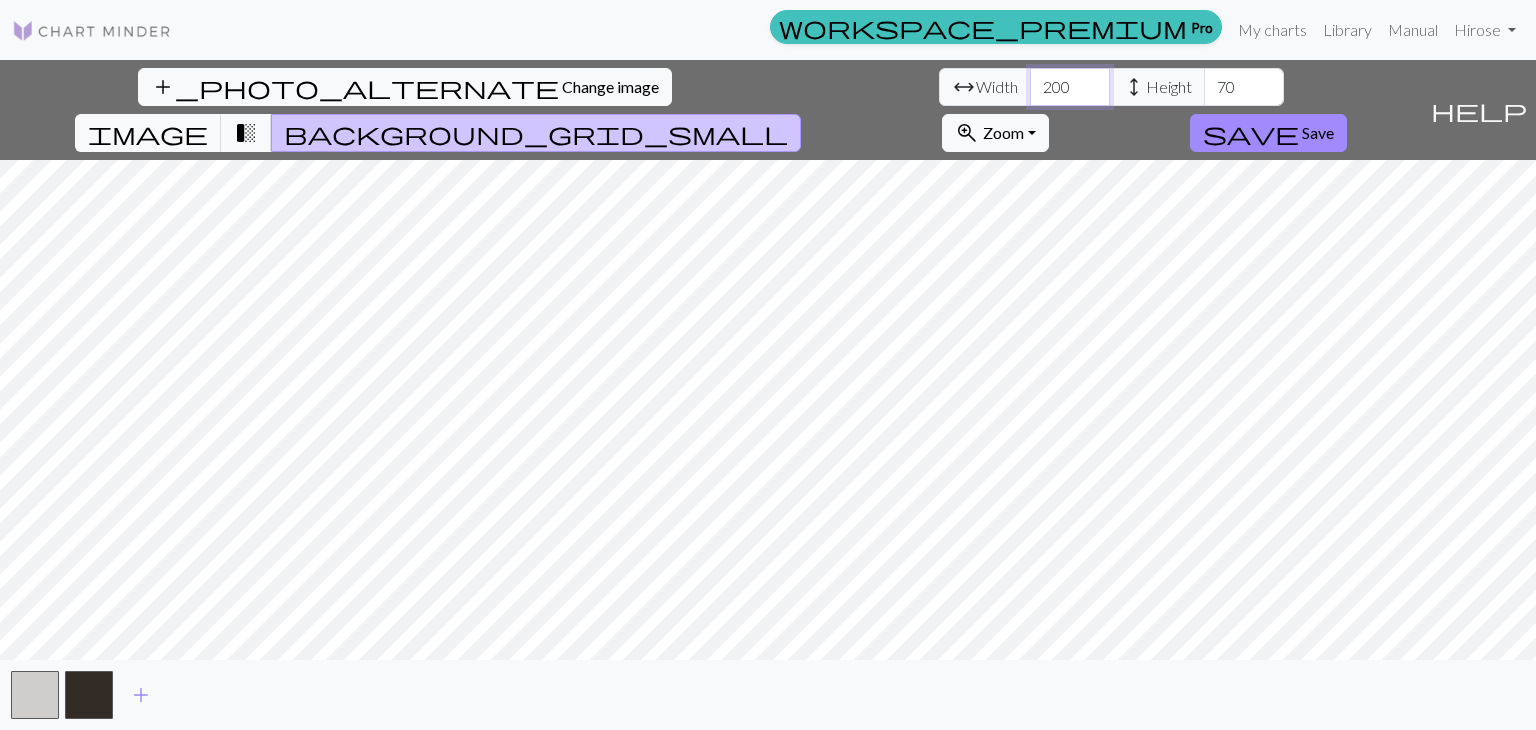 drag, startPoint x: 487, startPoint y: 85, endPoint x: 0, endPoint y: 93, distance: 487.0657 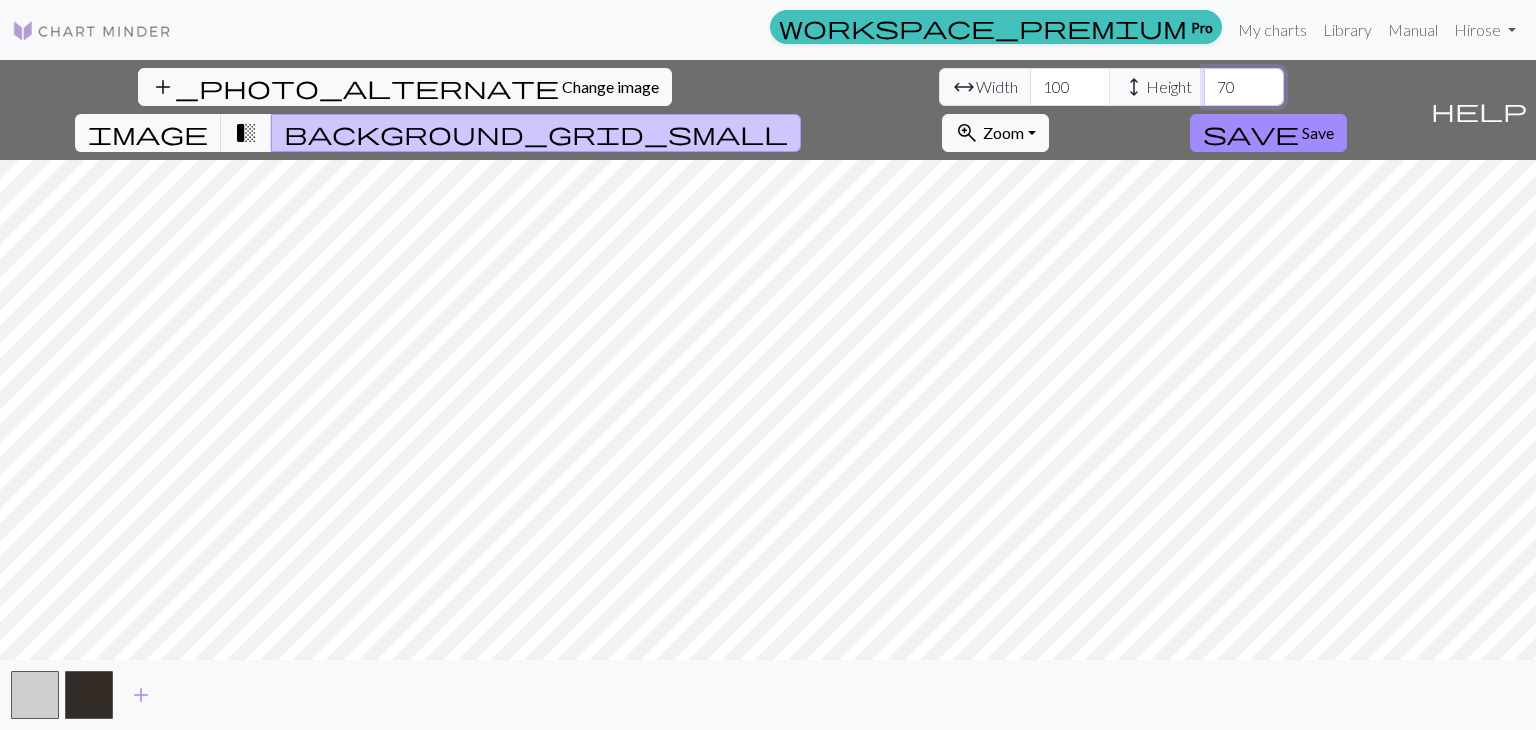 drag, startPoint x: 452, startPoint y: 93, endPoint x: 566, endPoint y: 103, distance: 114.43776 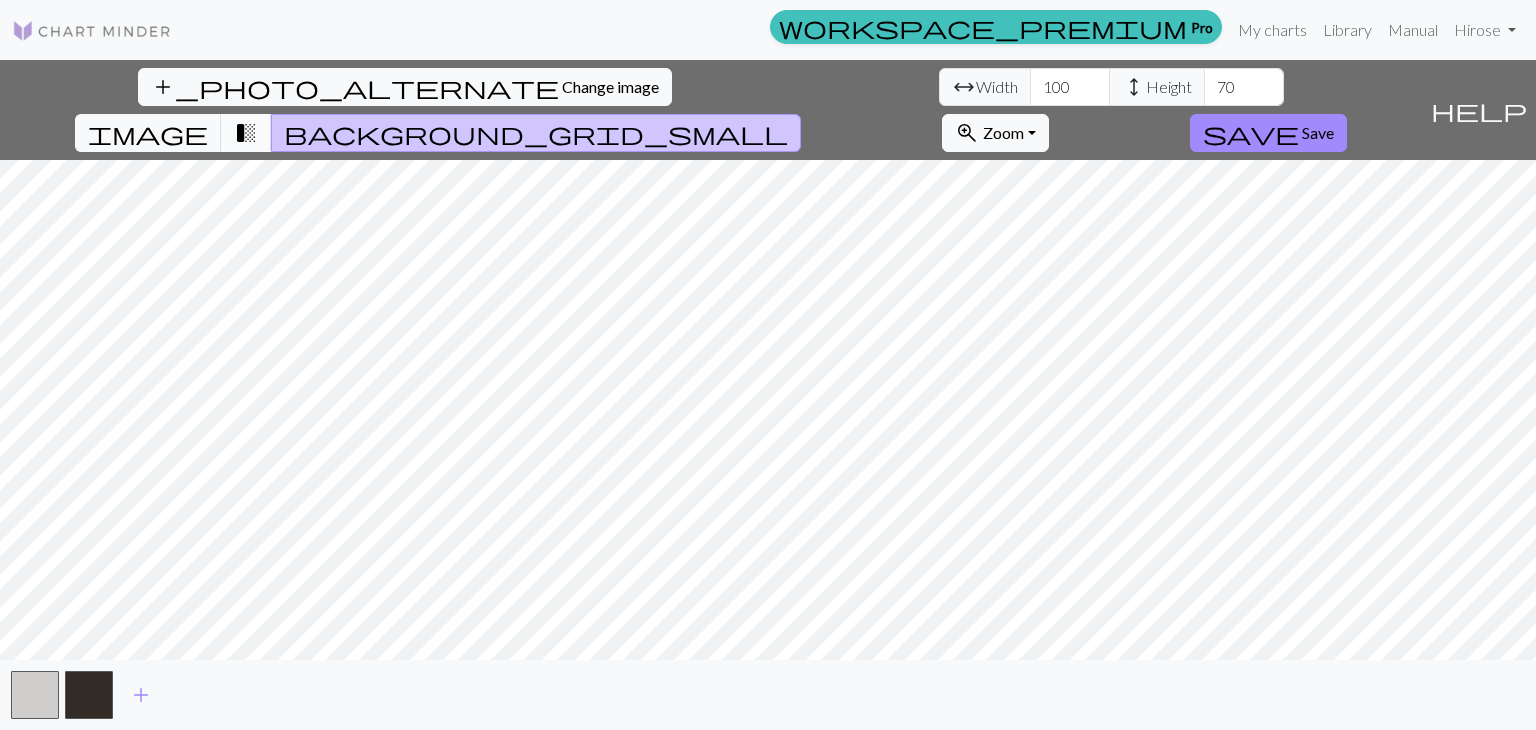 click on "transition_fade" at bounding box center [246, 133] 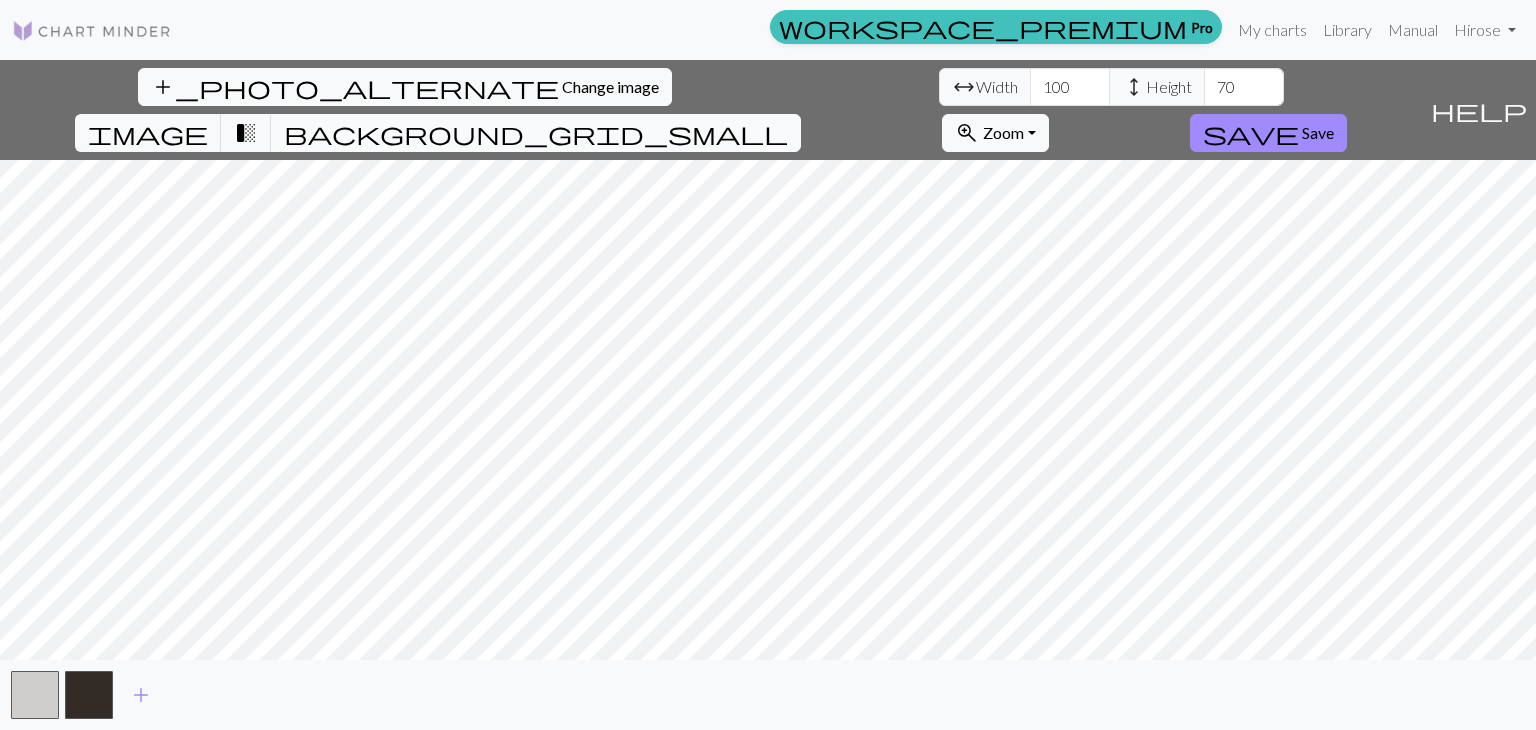 click on "background_grid_small" at bounding box center (536, 133) 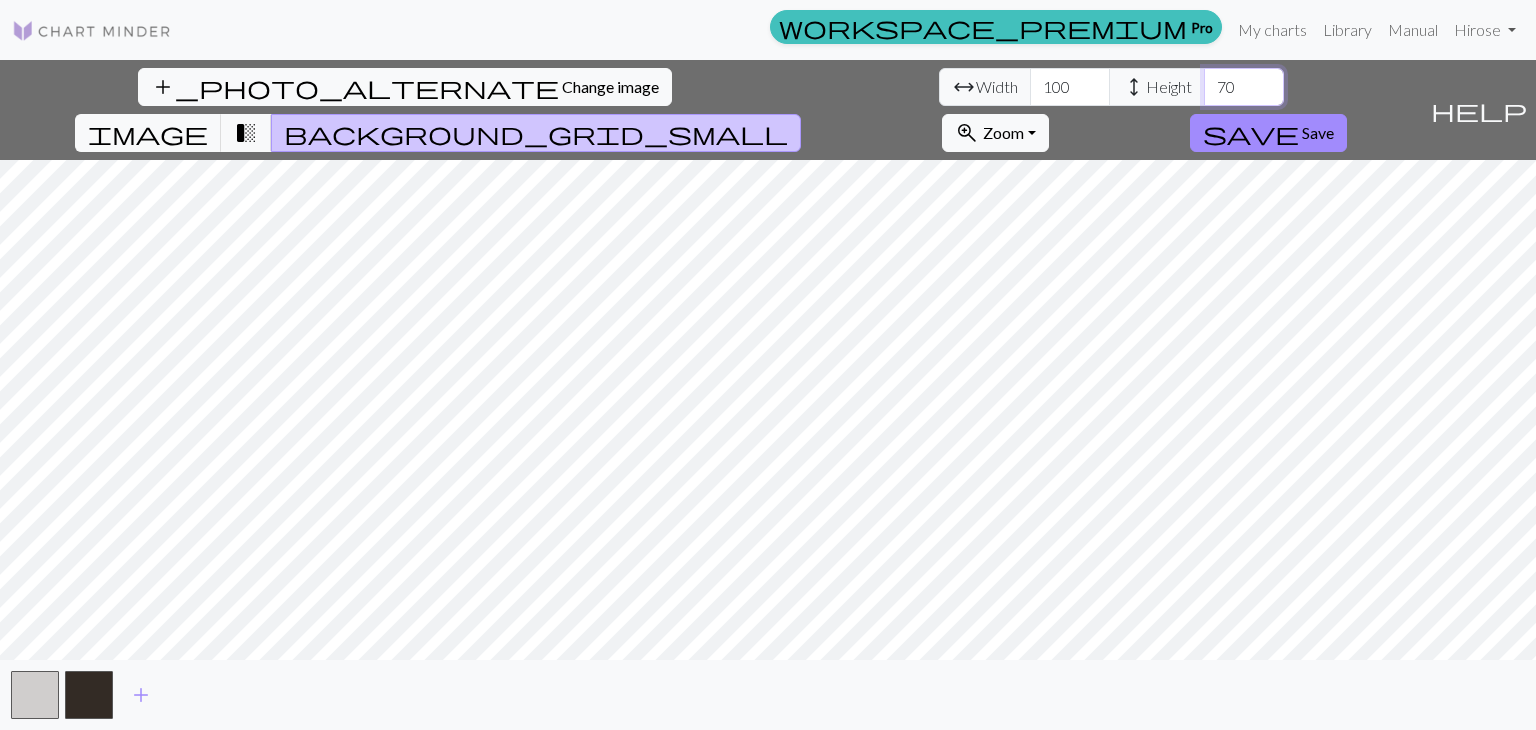click on "70" at bounding box center (1244, 87) 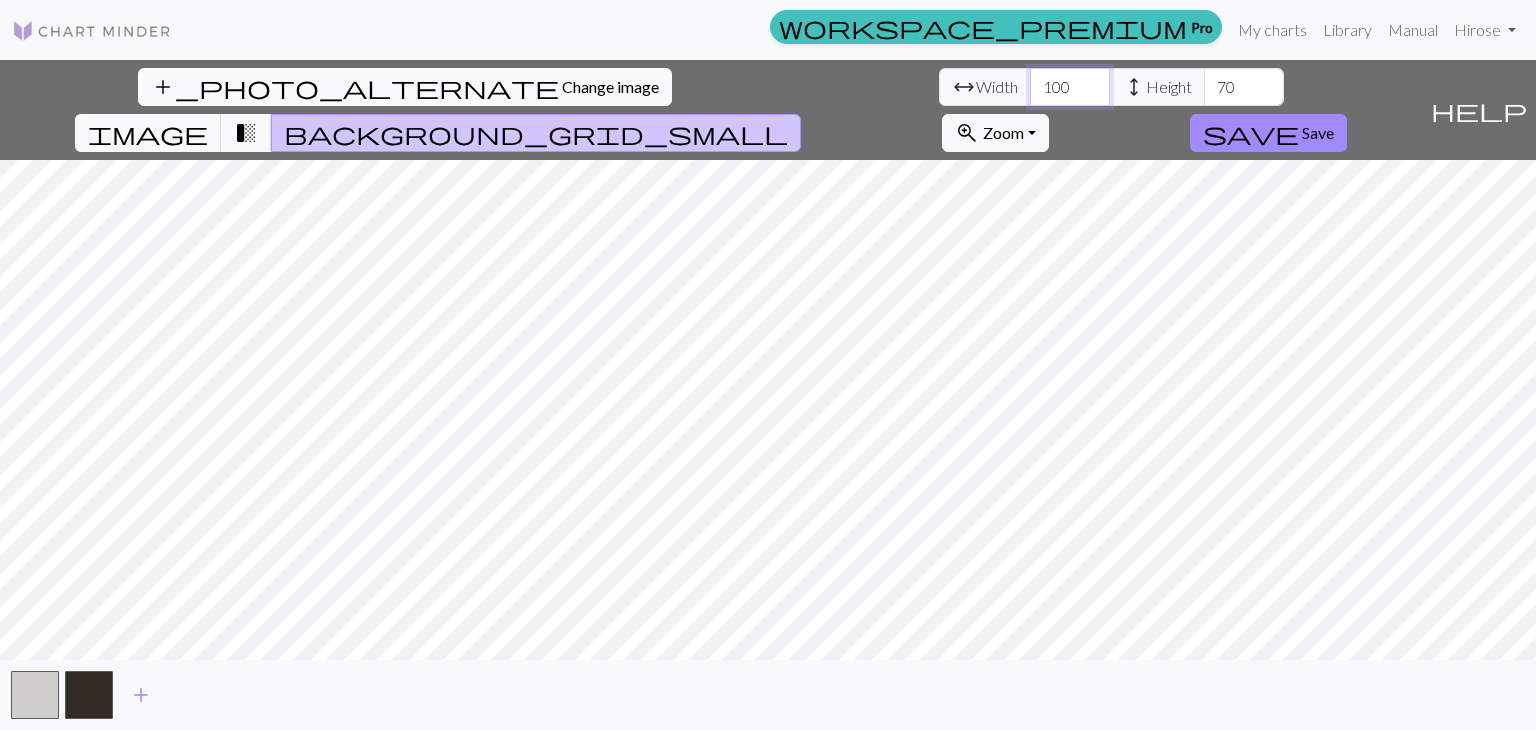 drag, startPoint x: 486, startPoint y: 89, endPoint x: 88, endPoint y: 100, distance: 398.15198 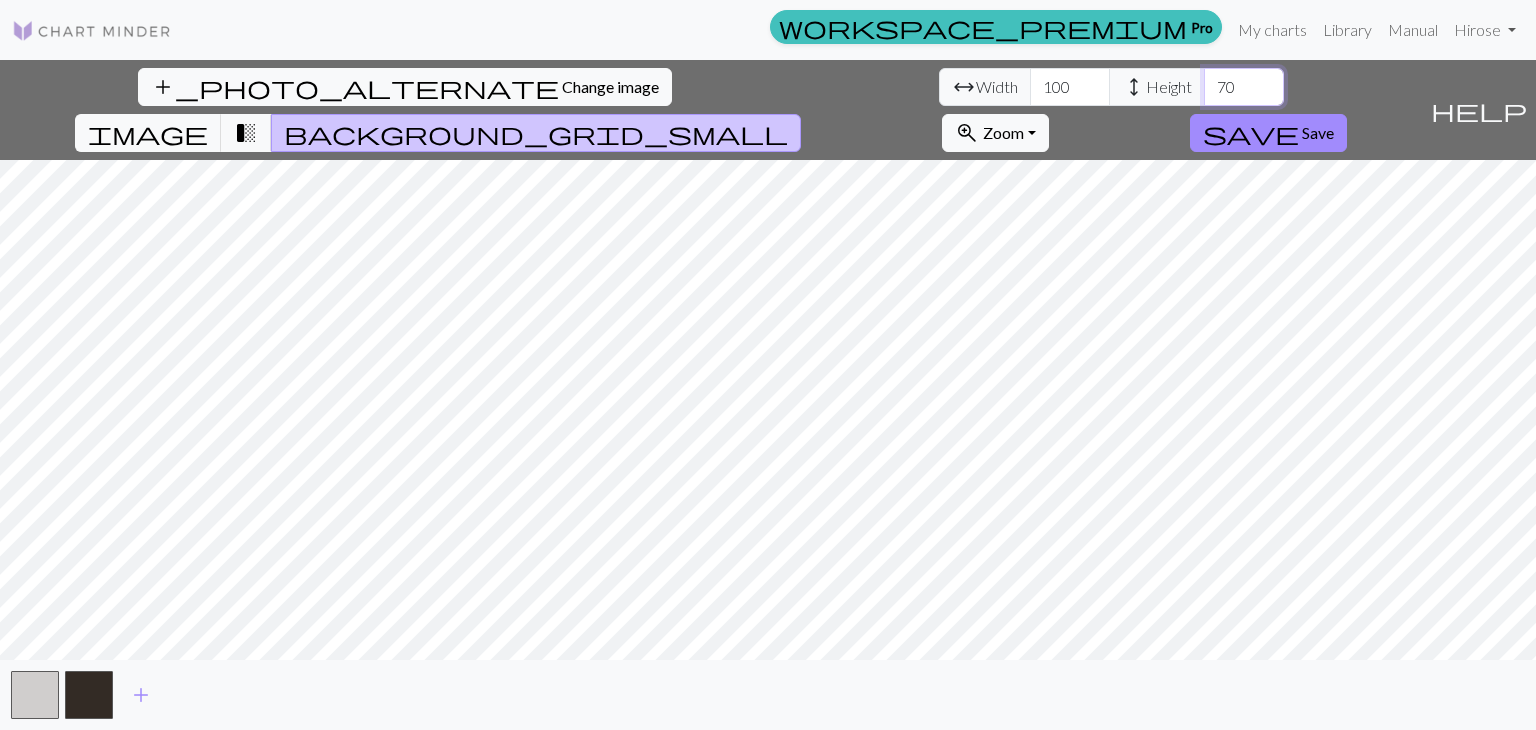 click on "add_photo_alternate   Change image arrow_range   Width 100 height   Height 70 image transition_fade background_grid_small zoom_in Zoom Zoom Fit all Fit width Fit height 50% 100% 150% 200% save   Save help Show me around add" at bounding box center (768, 395) 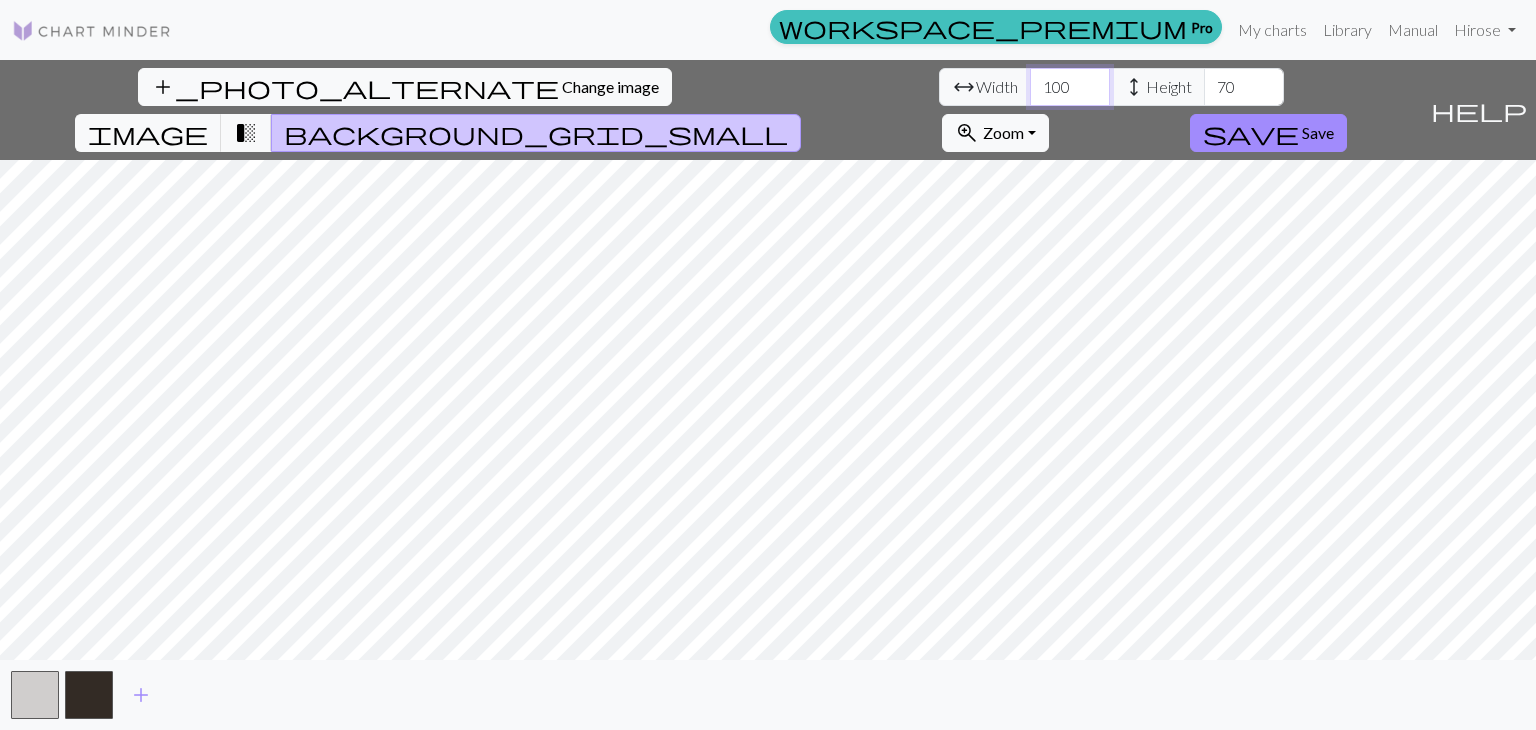click on "100" at bounding box center (1070, 87) 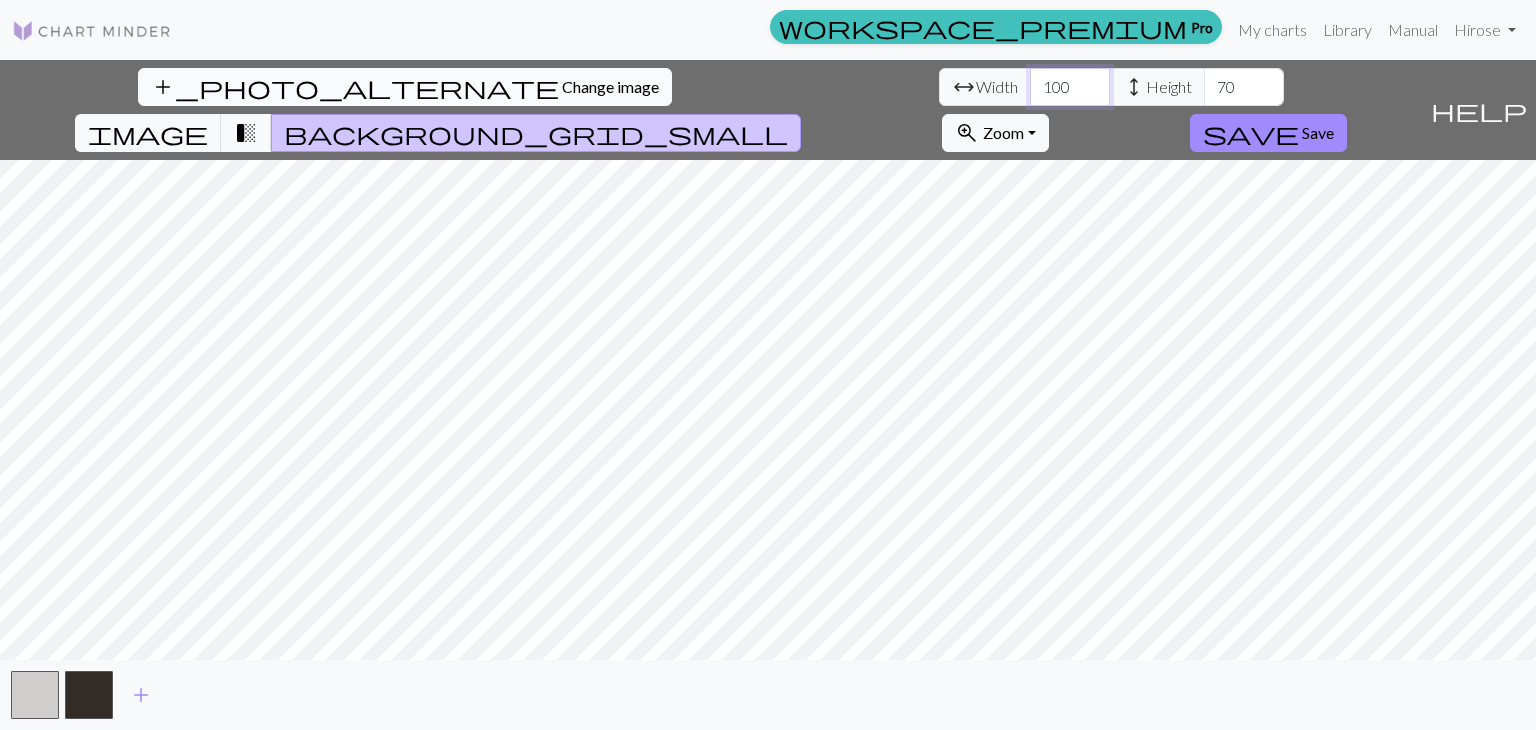 drag, startPoint x: 264, startPoint y: 95, endPoint x: 138, endPoint y: 103, distance: 126.253716 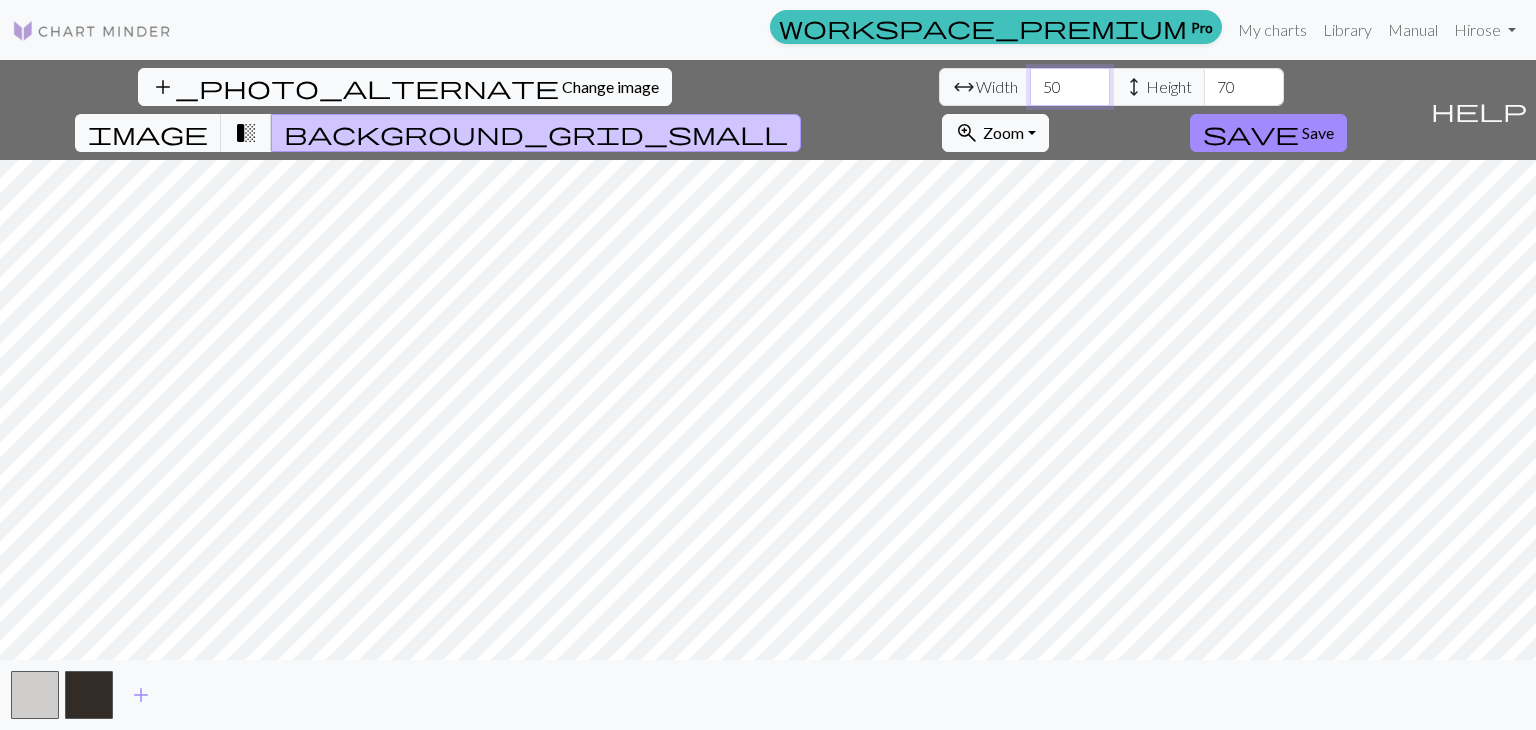 scroll, scrollTop: 0, scrollLeft: 0, axis: both 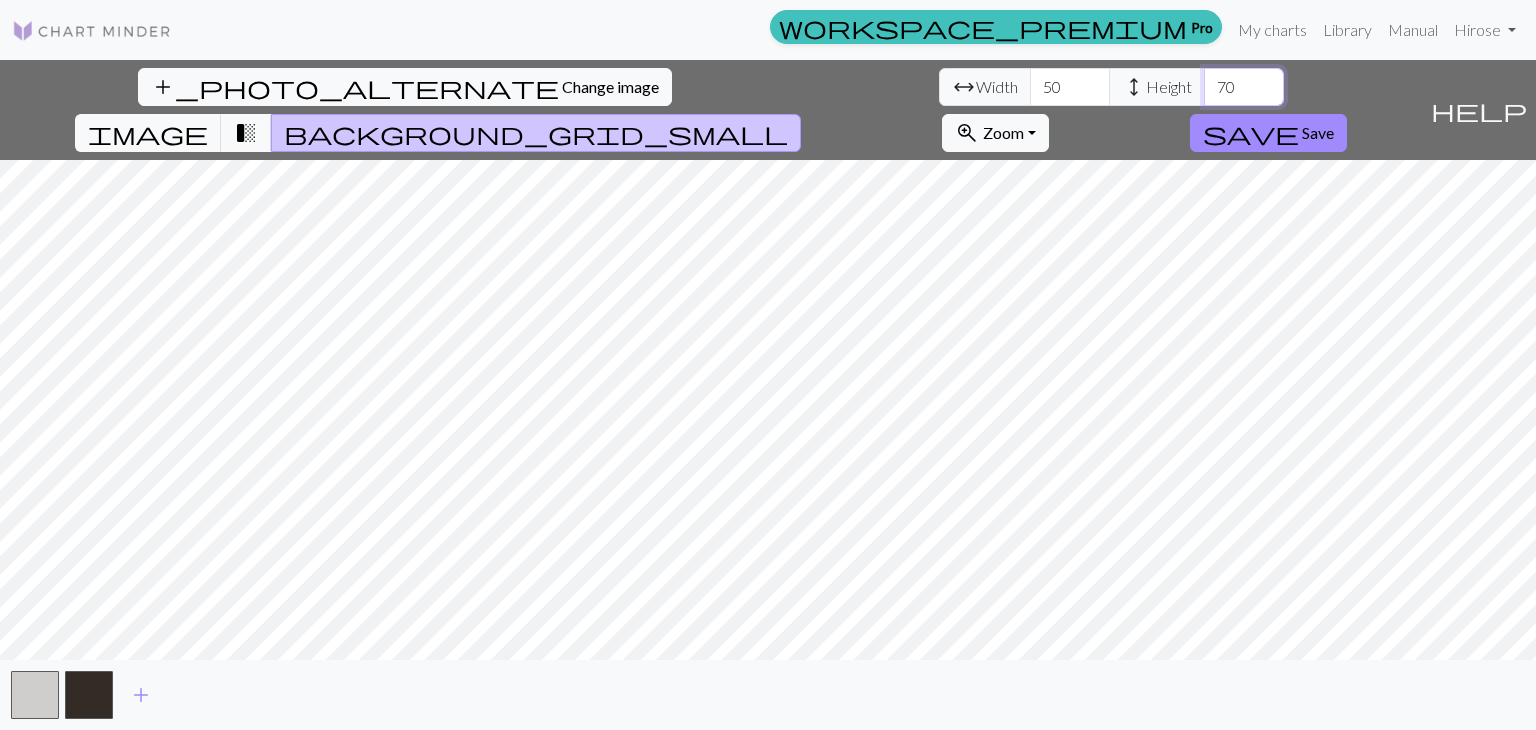 drag, startPoint x: 650, startPoint y: 81, endPoint x: 198, endPoint y: 105, distance: 452.63672 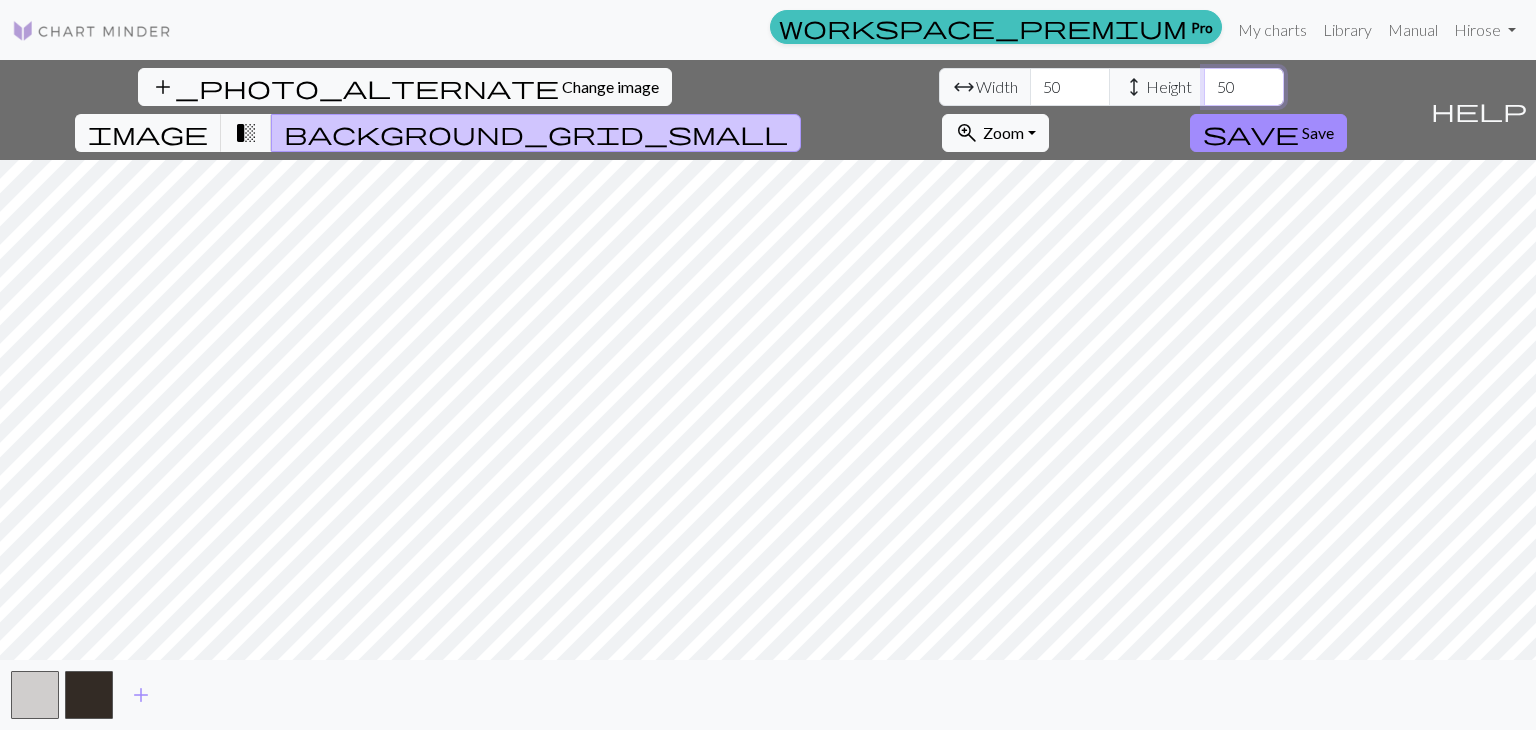 type on "50" 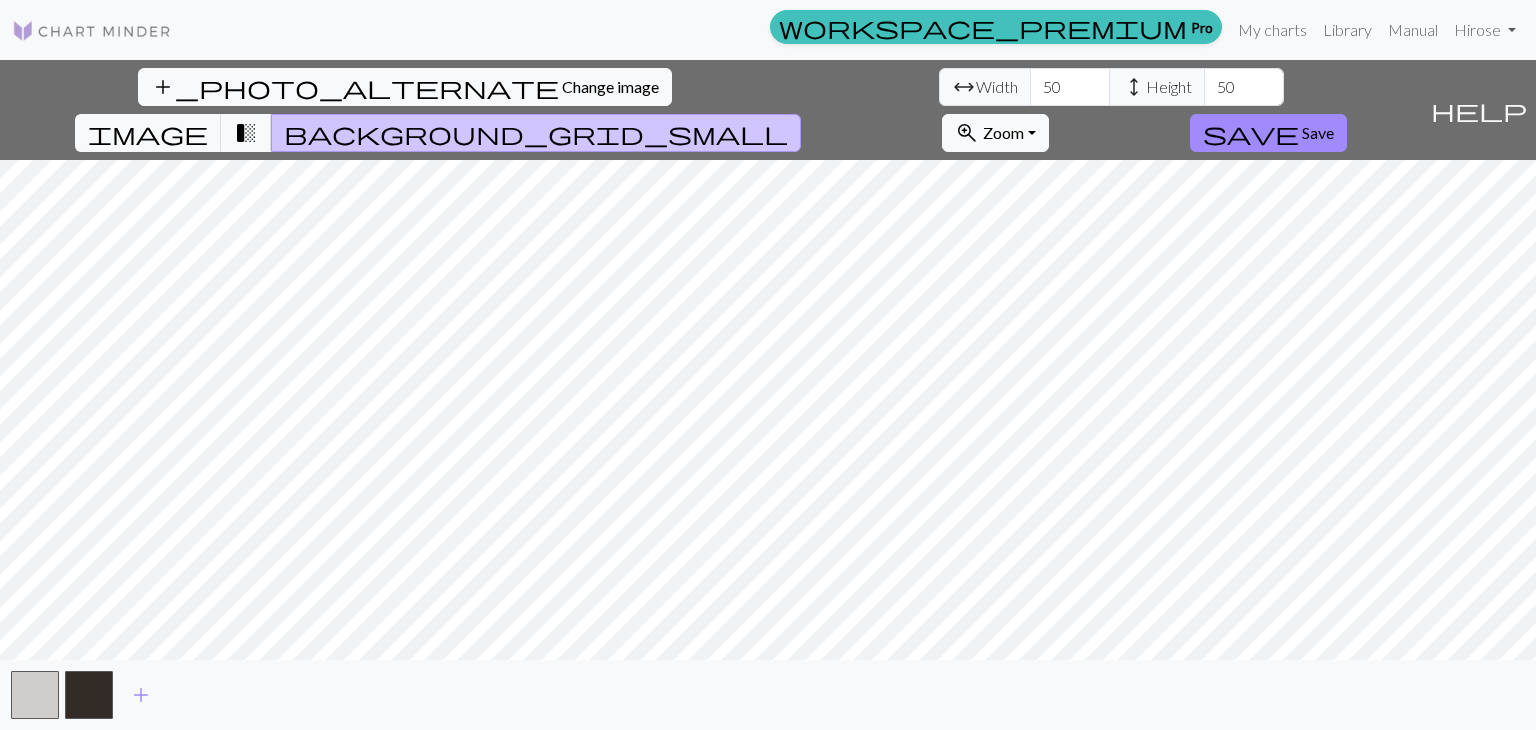 click on "add_photo_alternate   Change image arrow_range   Width 50 height   Height 50 image transition_fade background_grid_small zoom_in Zoom Zoom Fit all Fit width Fit height 50% 100% 150% 200% save   Save" at bounding box center (711, 110) 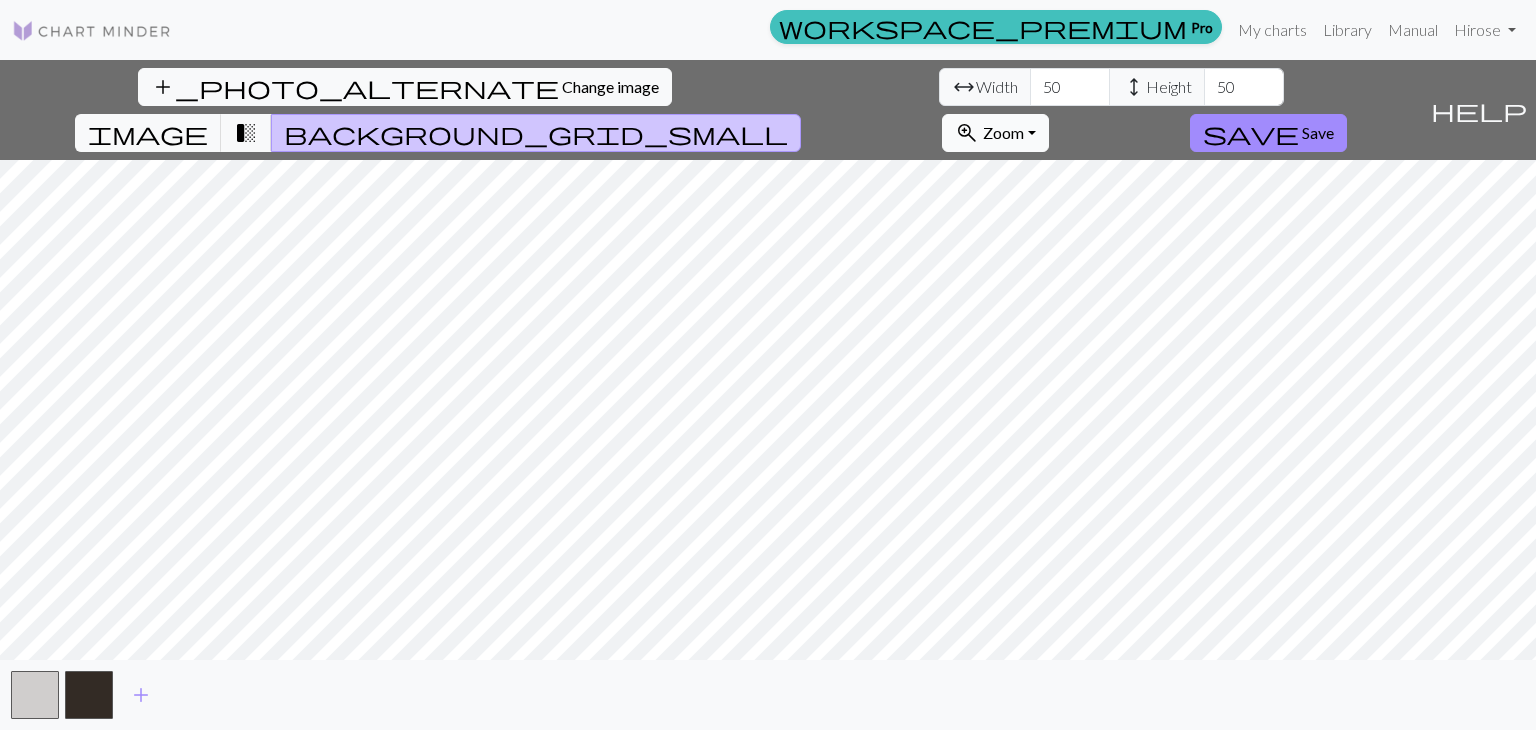 drag, startPoint x: 1171, startPoint y: 65, endPoint x: 1171, endPoint y: 81, distance: 16 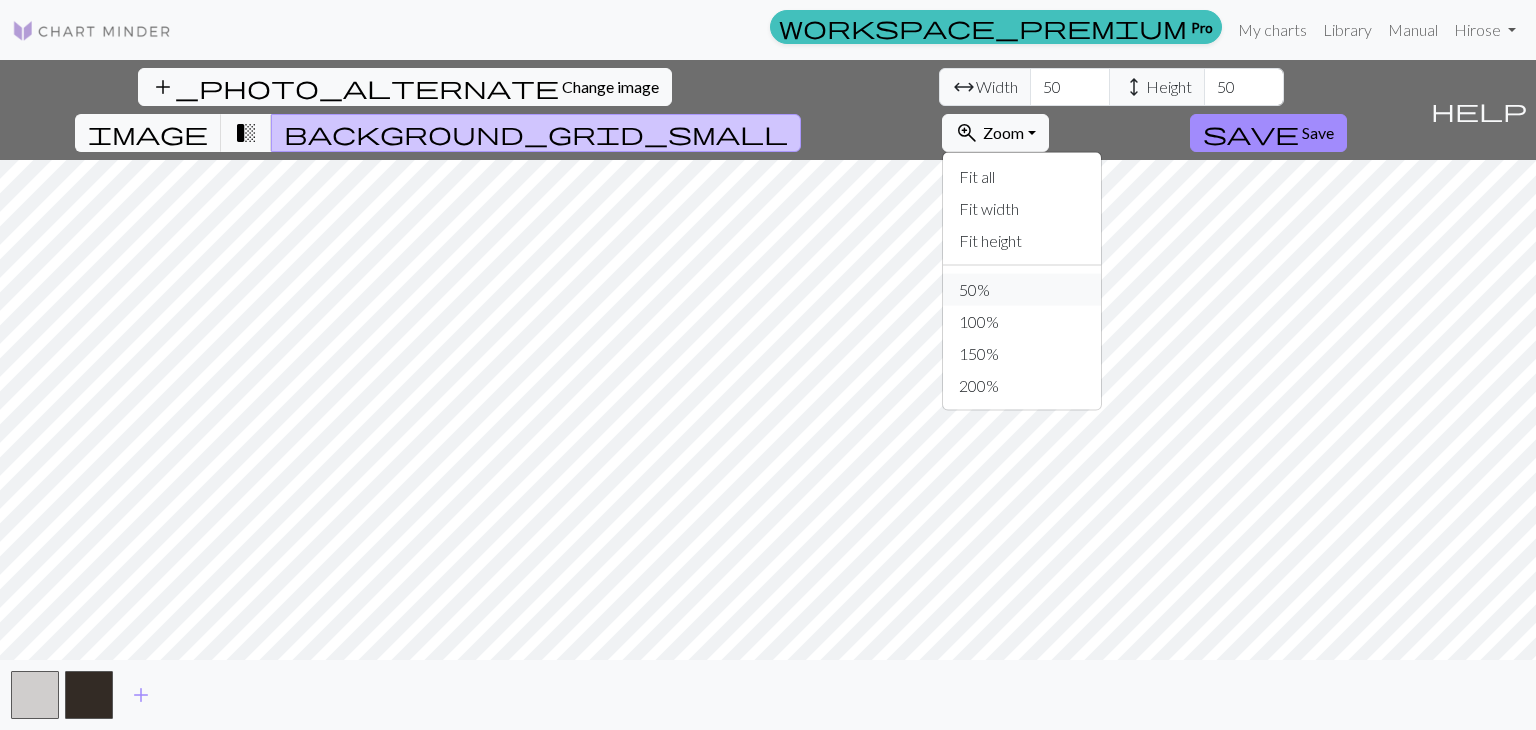 click on "50%" at bounding box center (1022, 290) 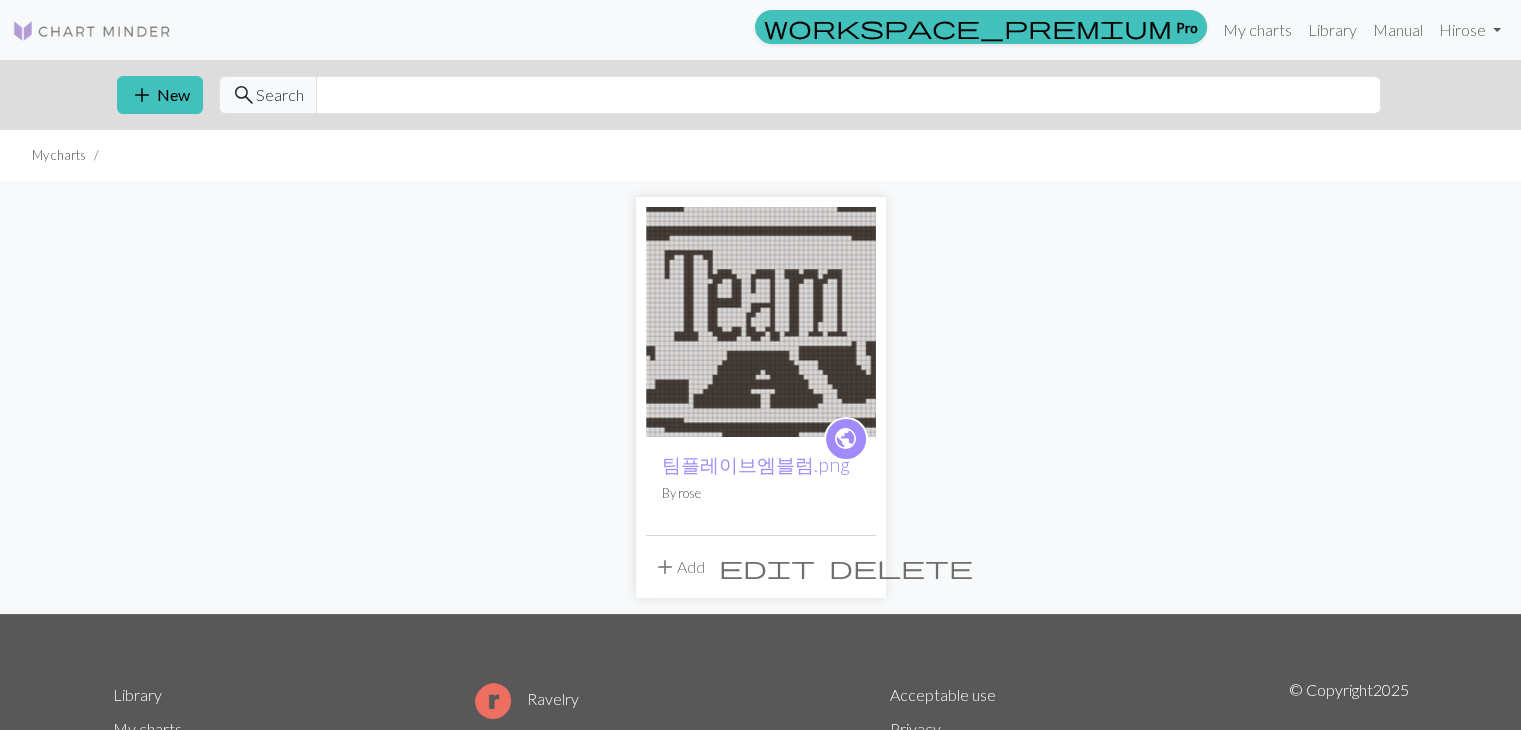 click on "add  Add" at bounding box center [679, 567] 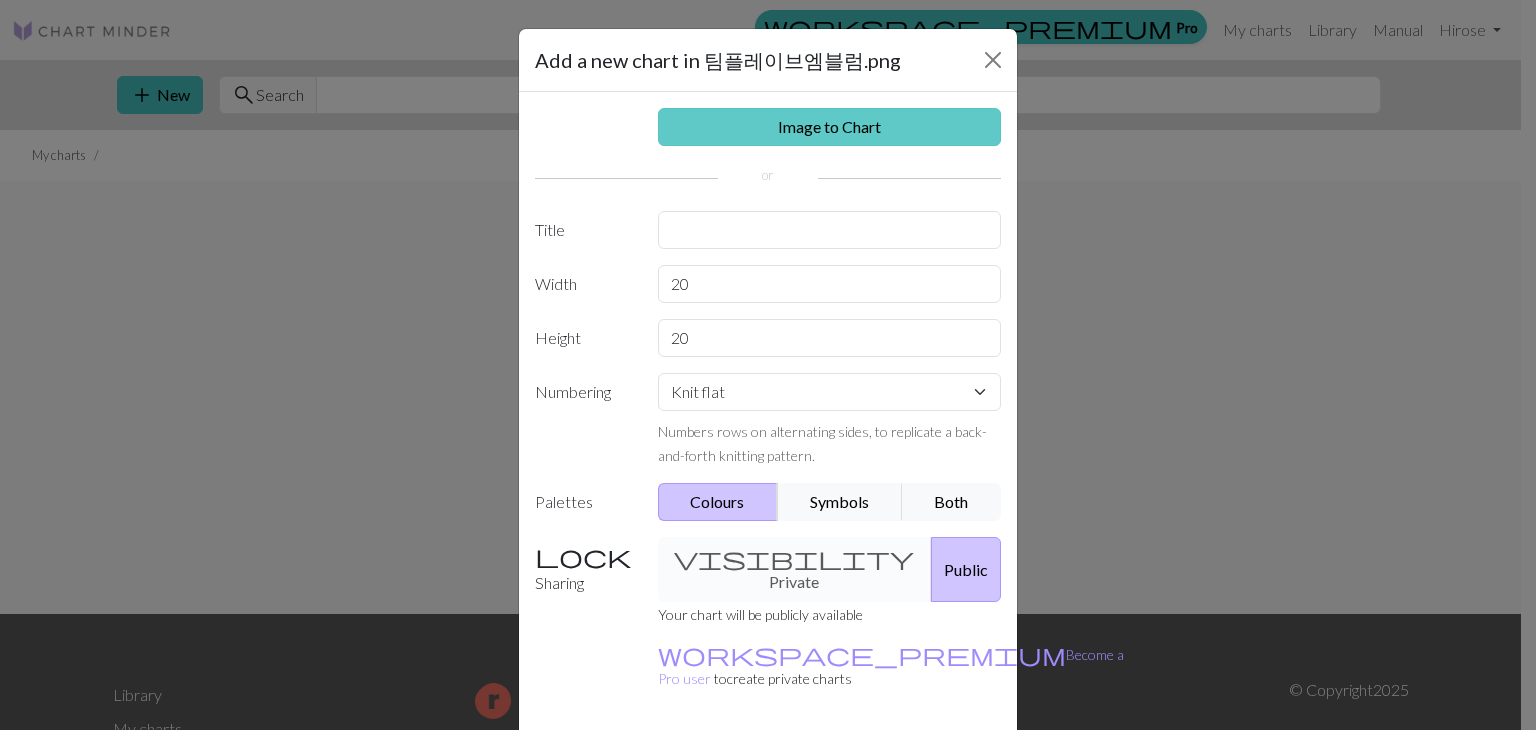 click on "Image to Chart" at bounding box center [830, 127] 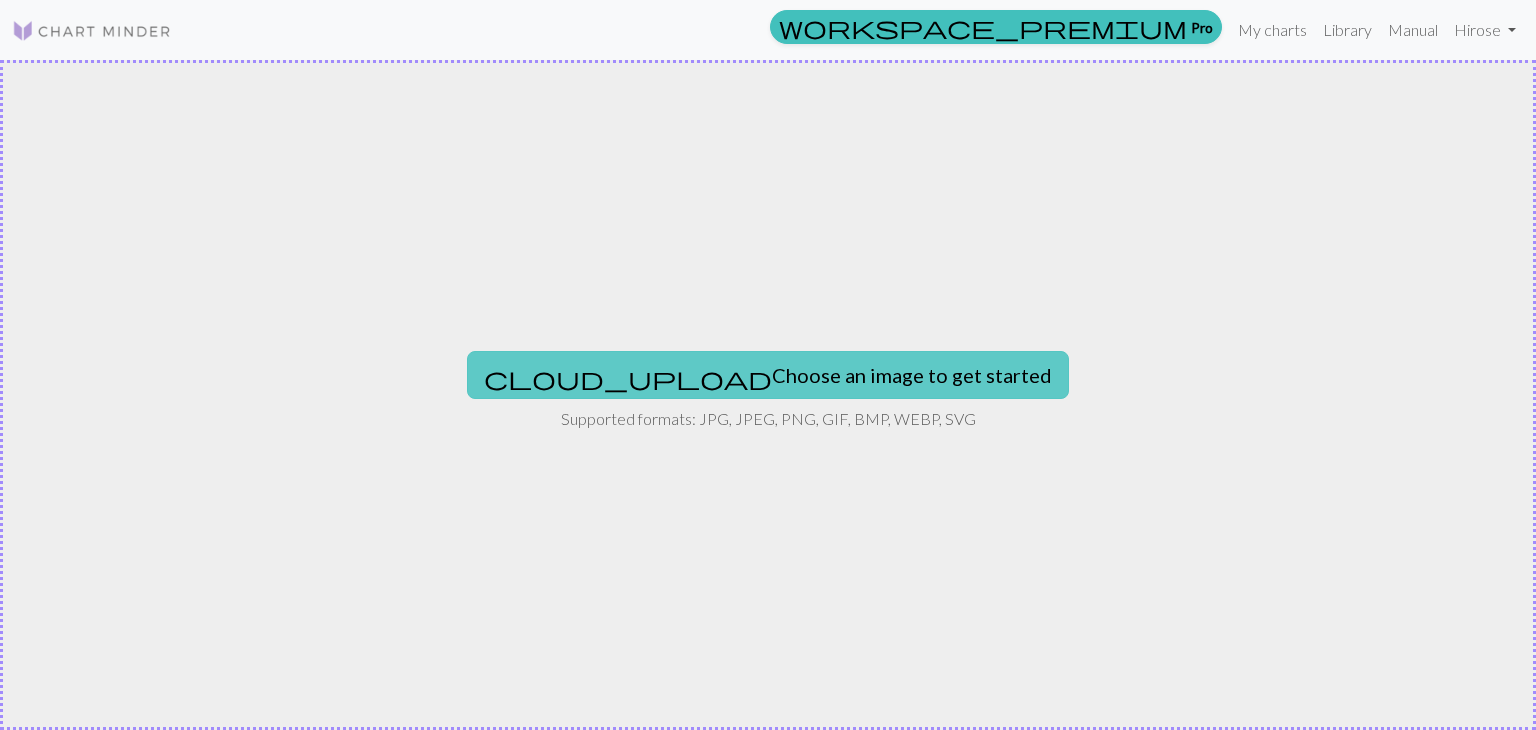 click on "cloud_upload  Choose an image to get started" at bounding box center (768, 375) 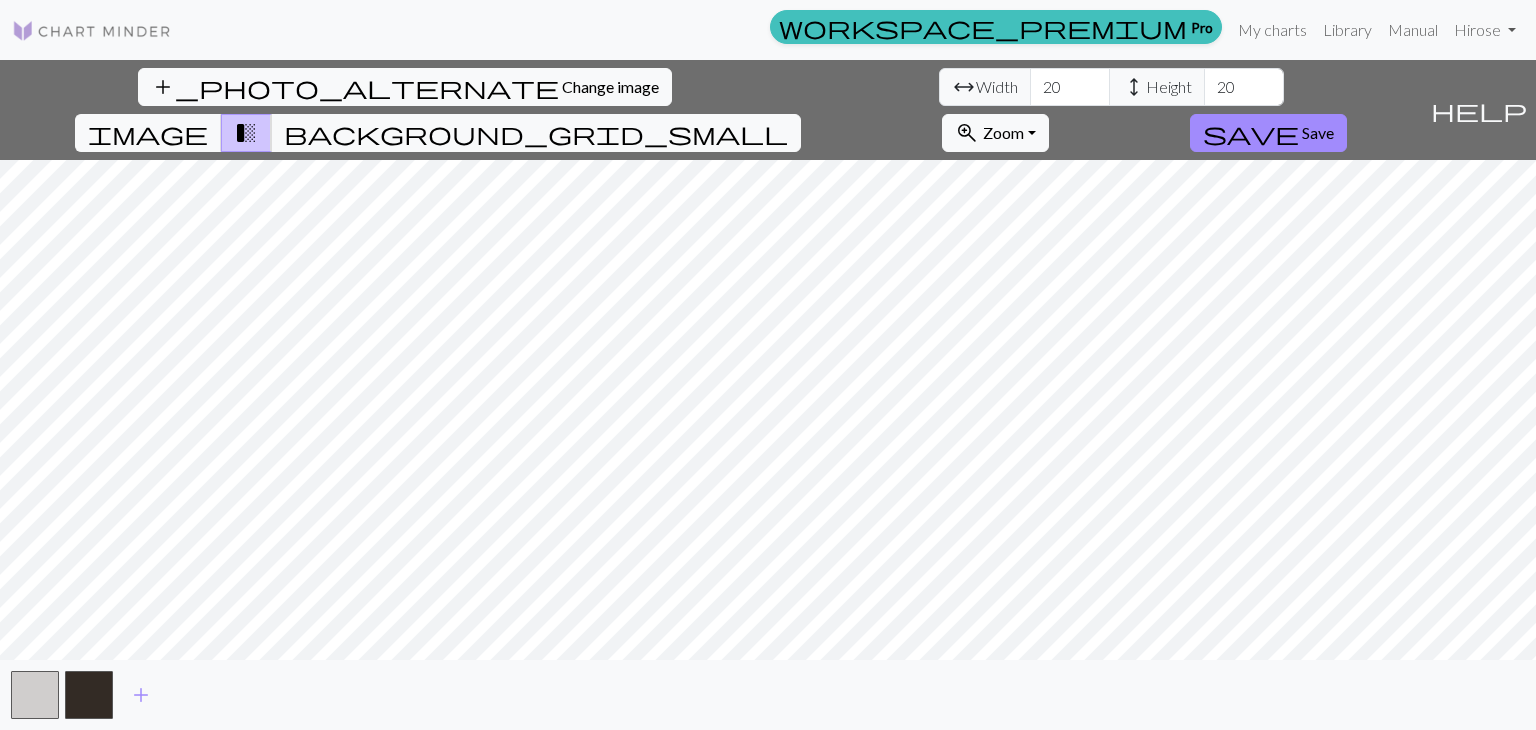 click on "add_photo_alternate   Change image arrow_range   Width 20 height   Height 20 image transition_fade background_grid_small zoom_in Zoom Zoom Fit all Fit width Fit height 50% 100% 150% 200% save   Save help Show me around add" at bounding box center (768, 395) 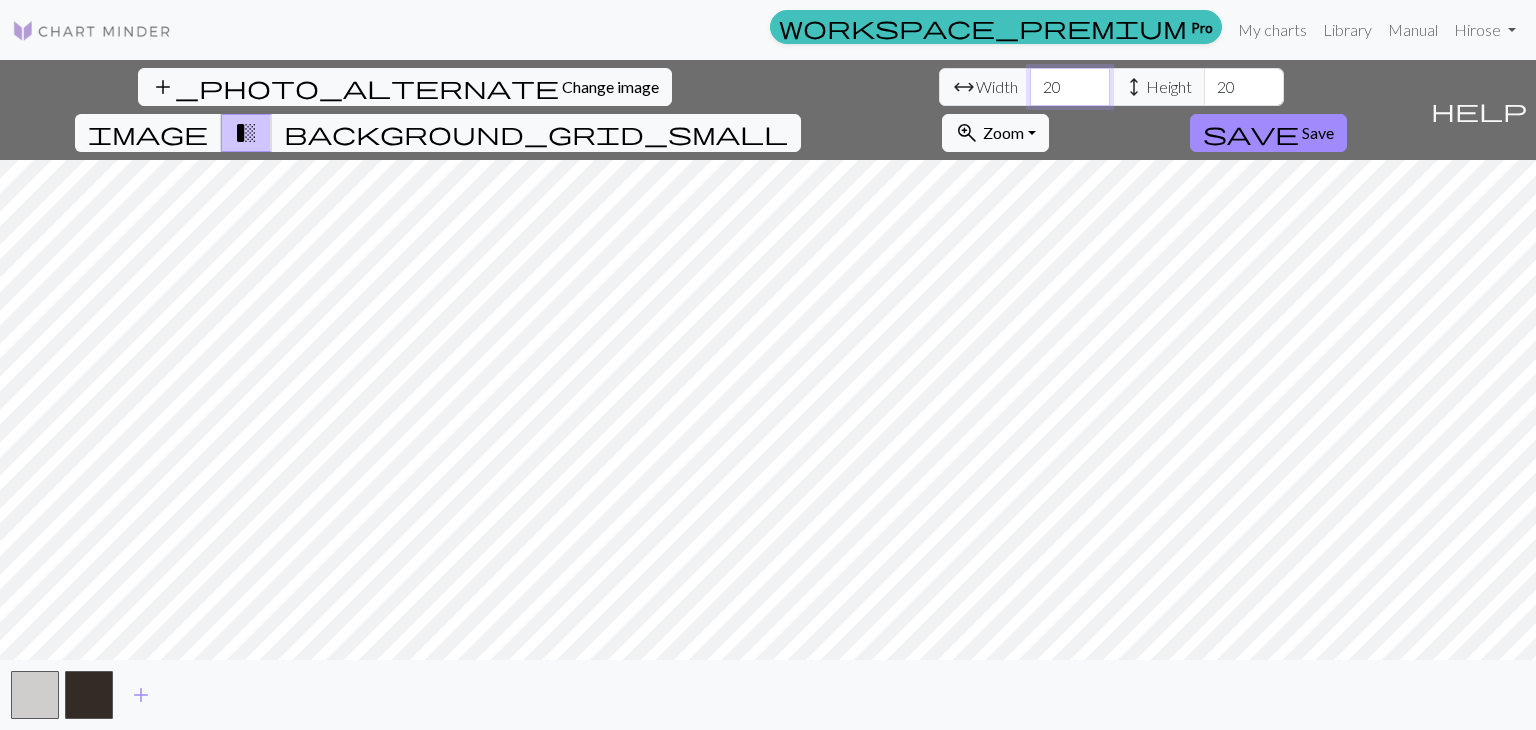 drag, startPoint x: 480, startPoint y: 97, endPoint x: 268, endPoint y: 107, distance: 212.23572 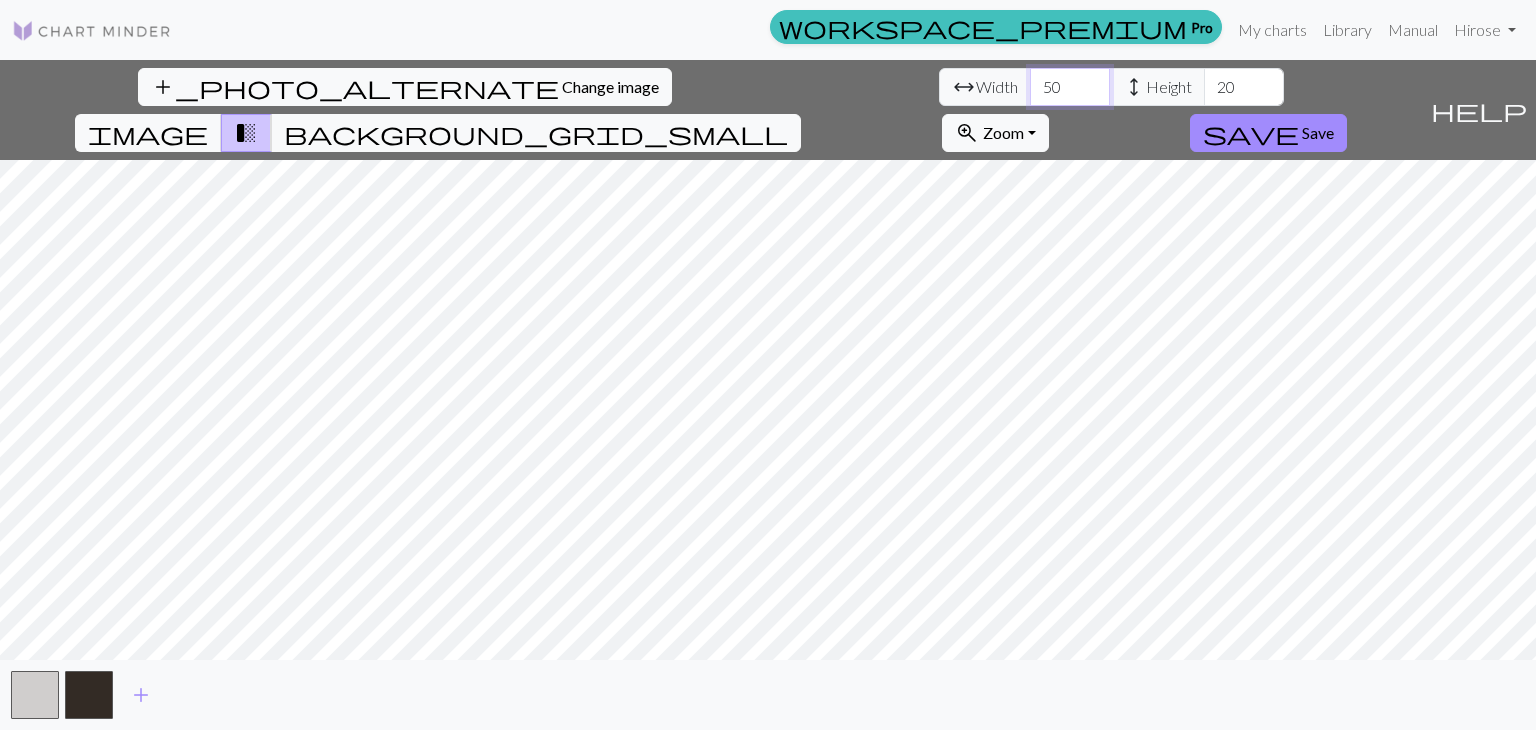 type on "50" 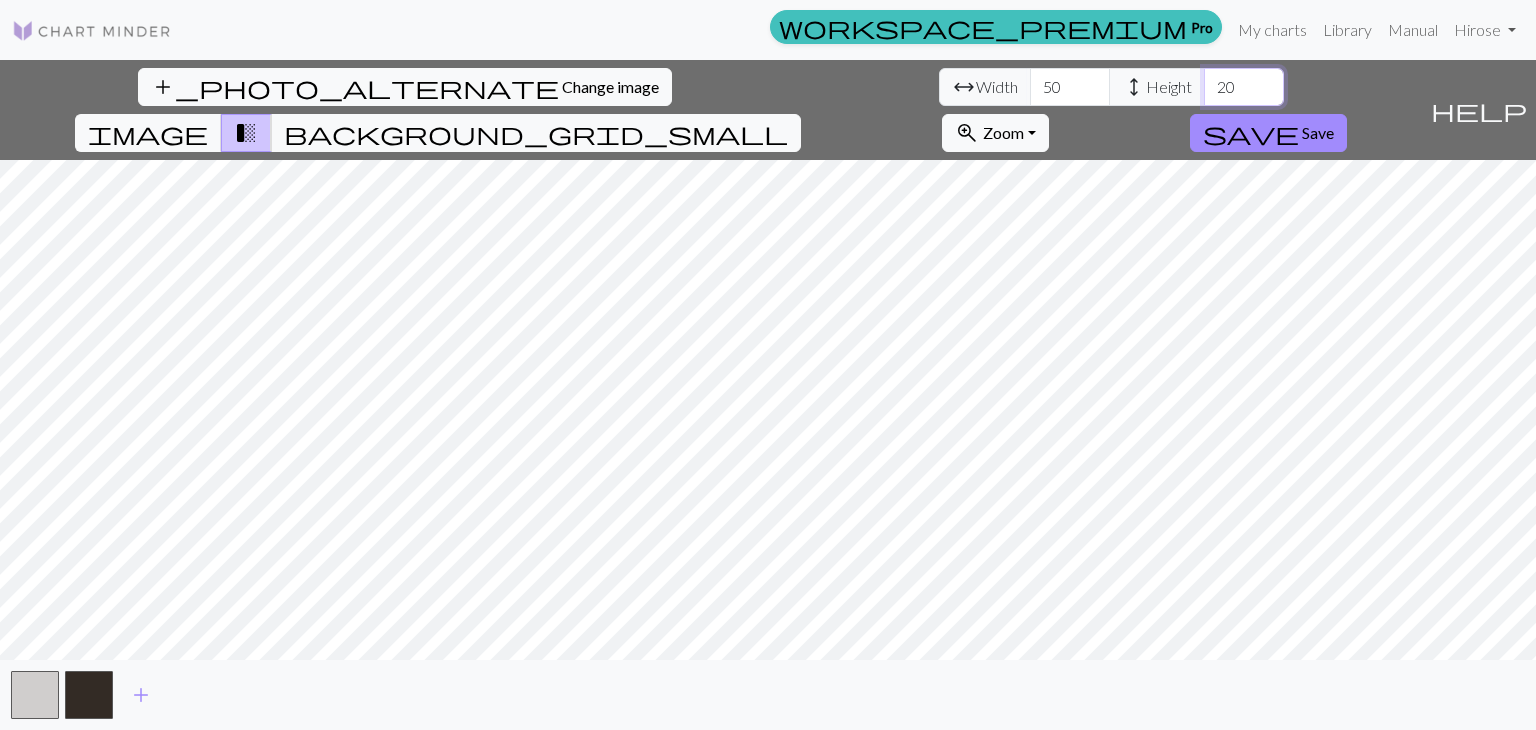 drag, startPoint x: 646, startPoint y: 76, endPoint x: 440, endPoint y: 78, distance: 206.0097 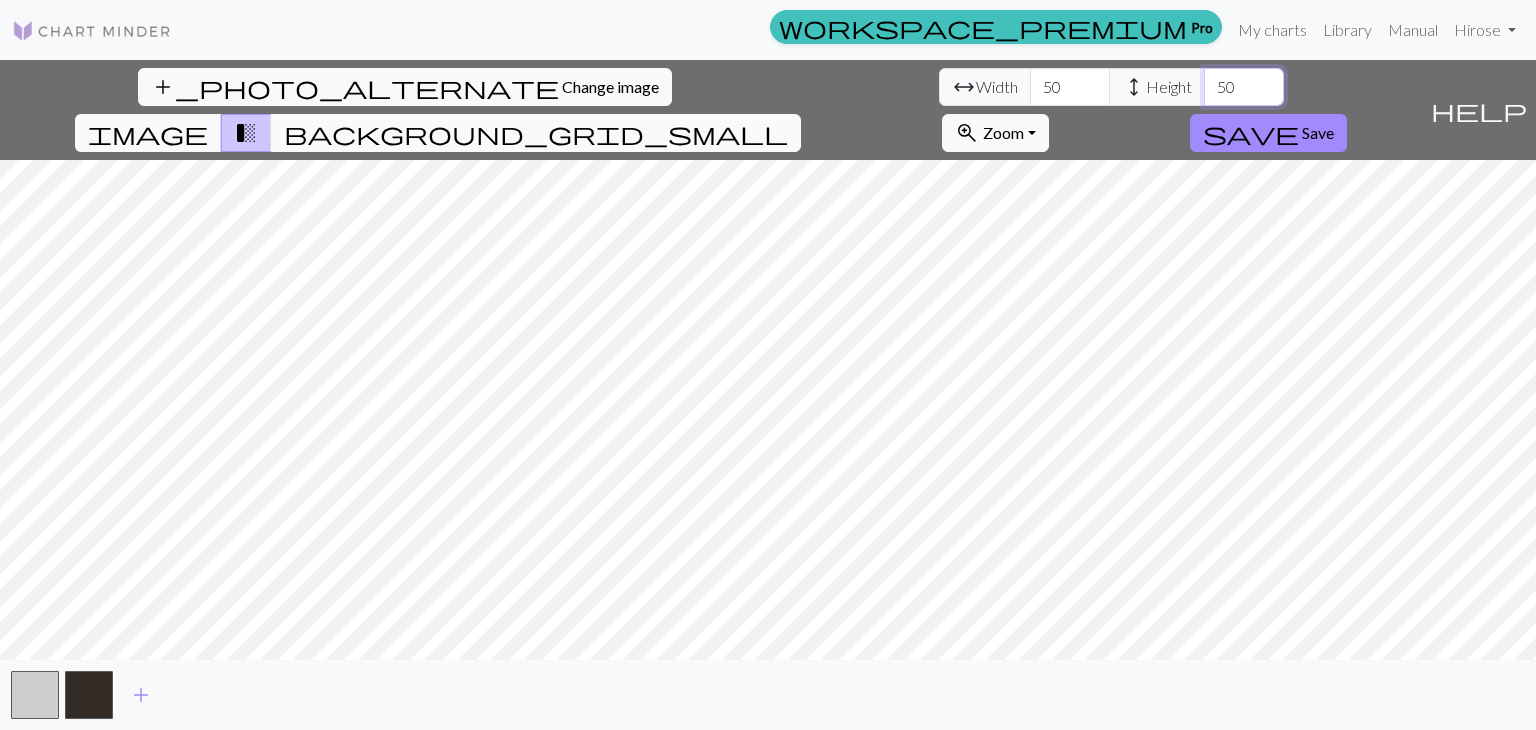 type on "50" 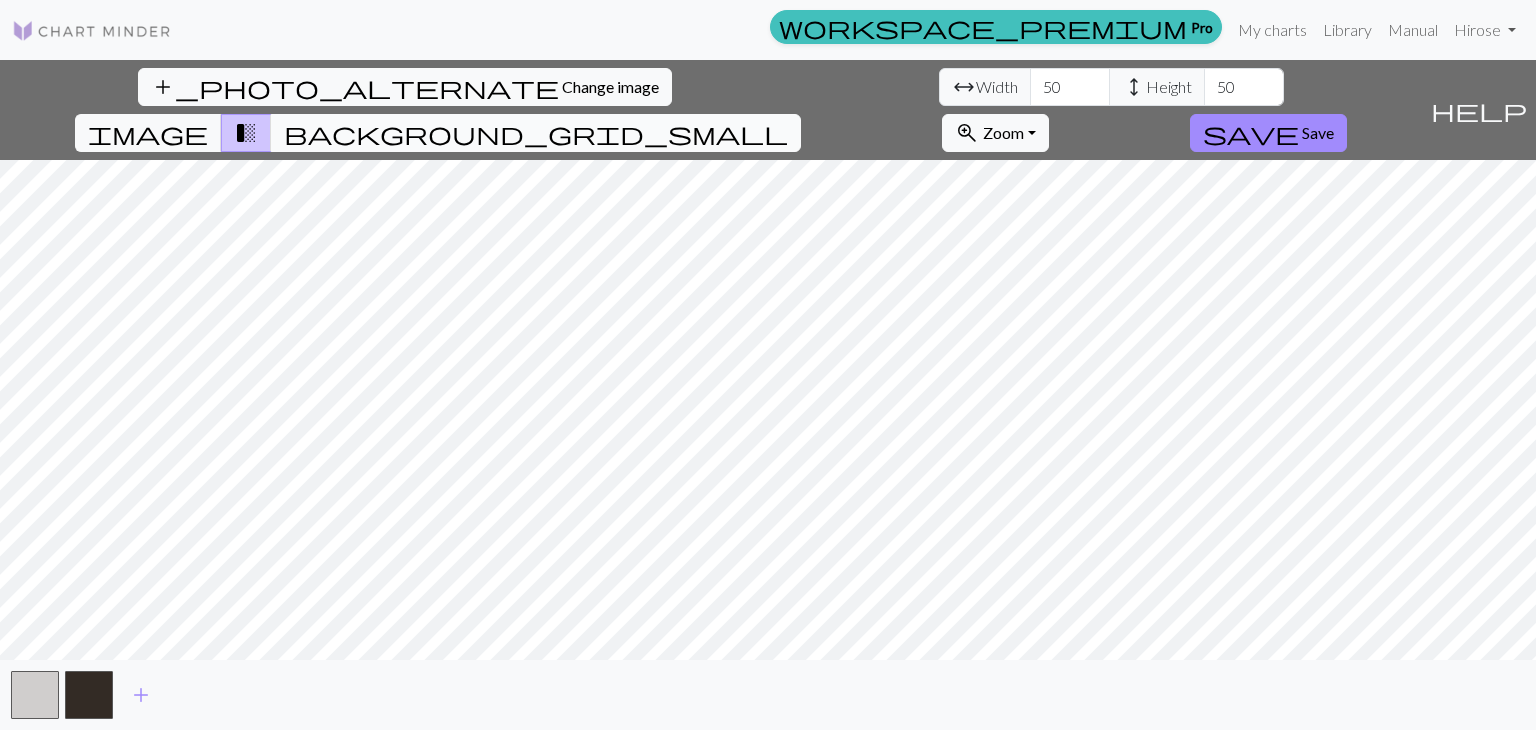 click on "background_grid_small" at bounding box center [536, 133] 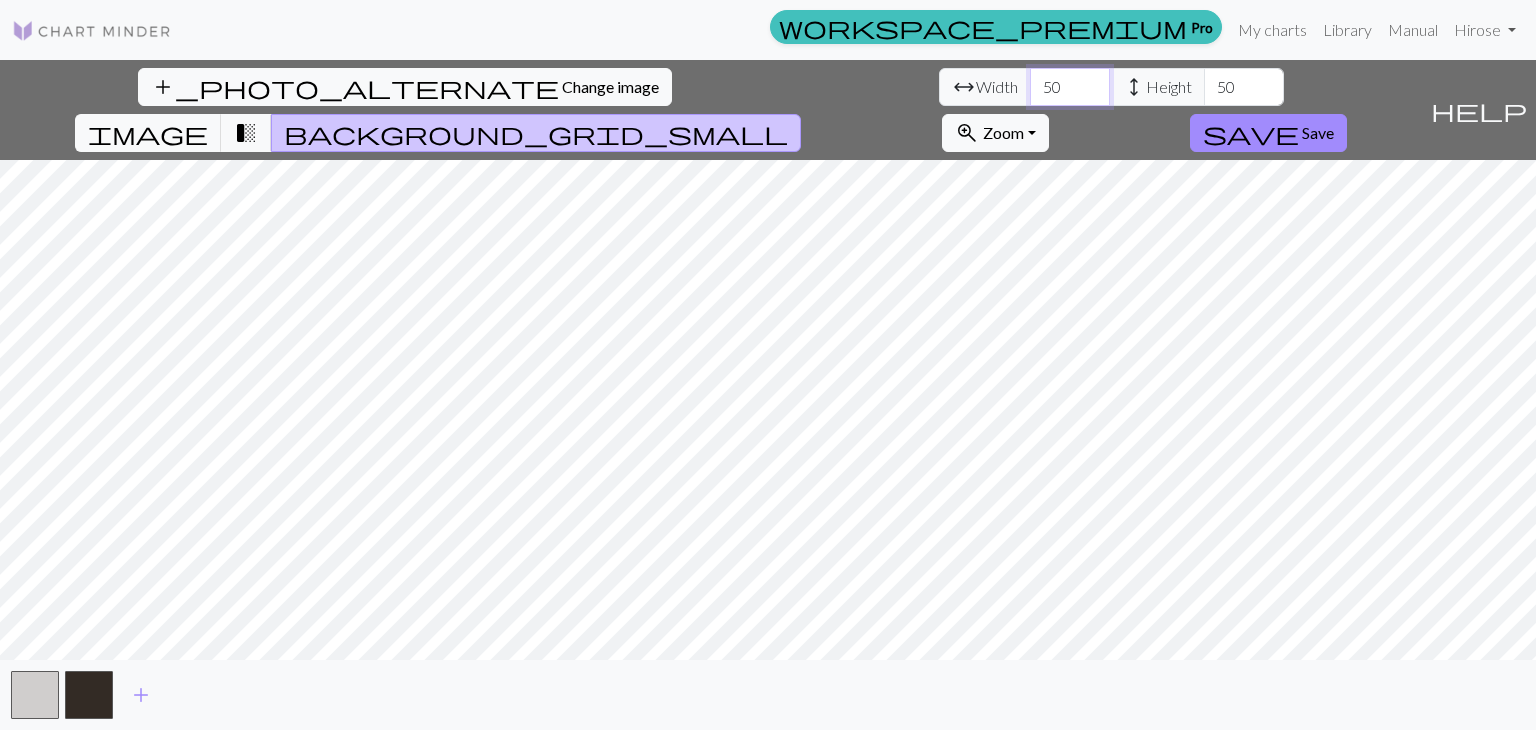 drag, startPoint x: 479, startPoint y: 79, endPoint x: 69, endPoint y: 54, distance: 410.76147 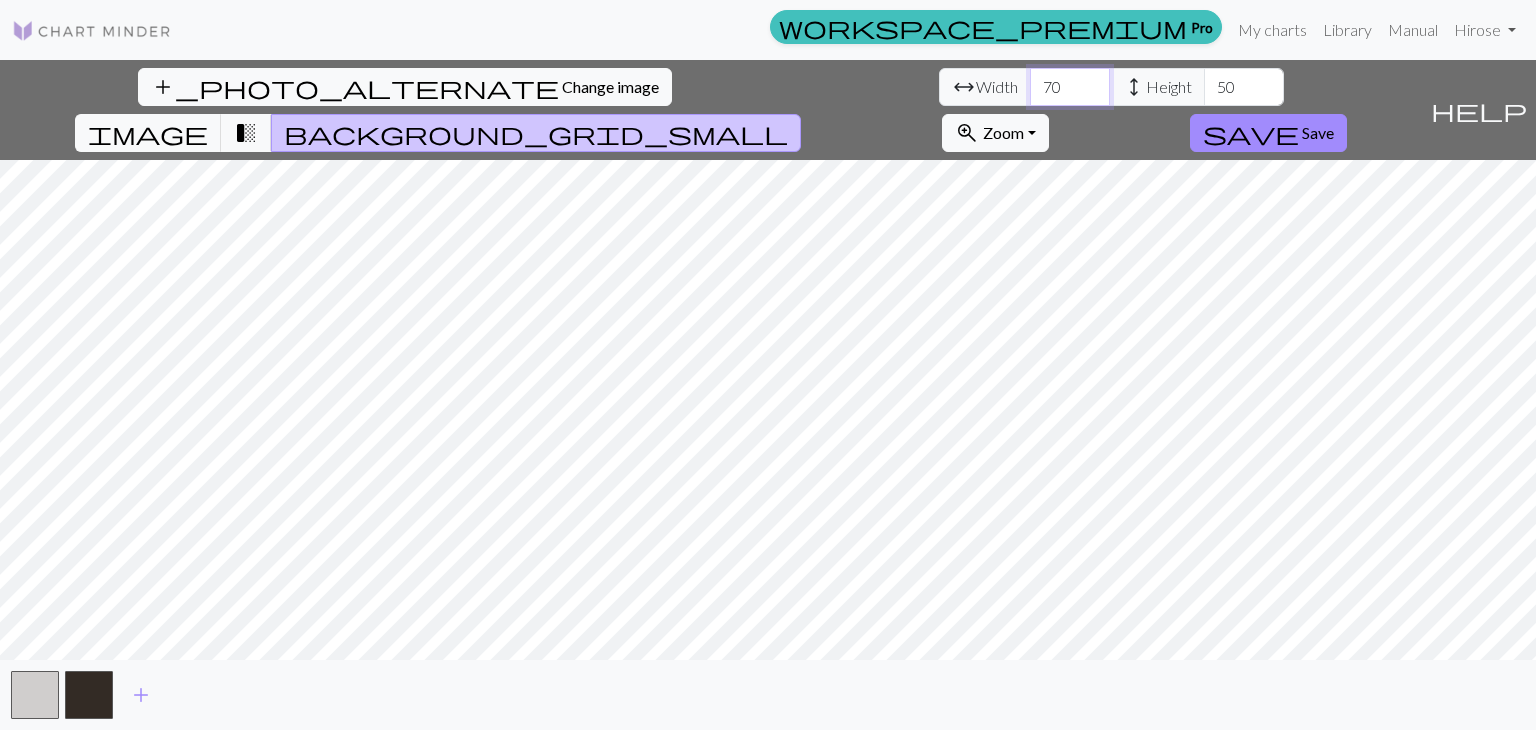 type on "70" 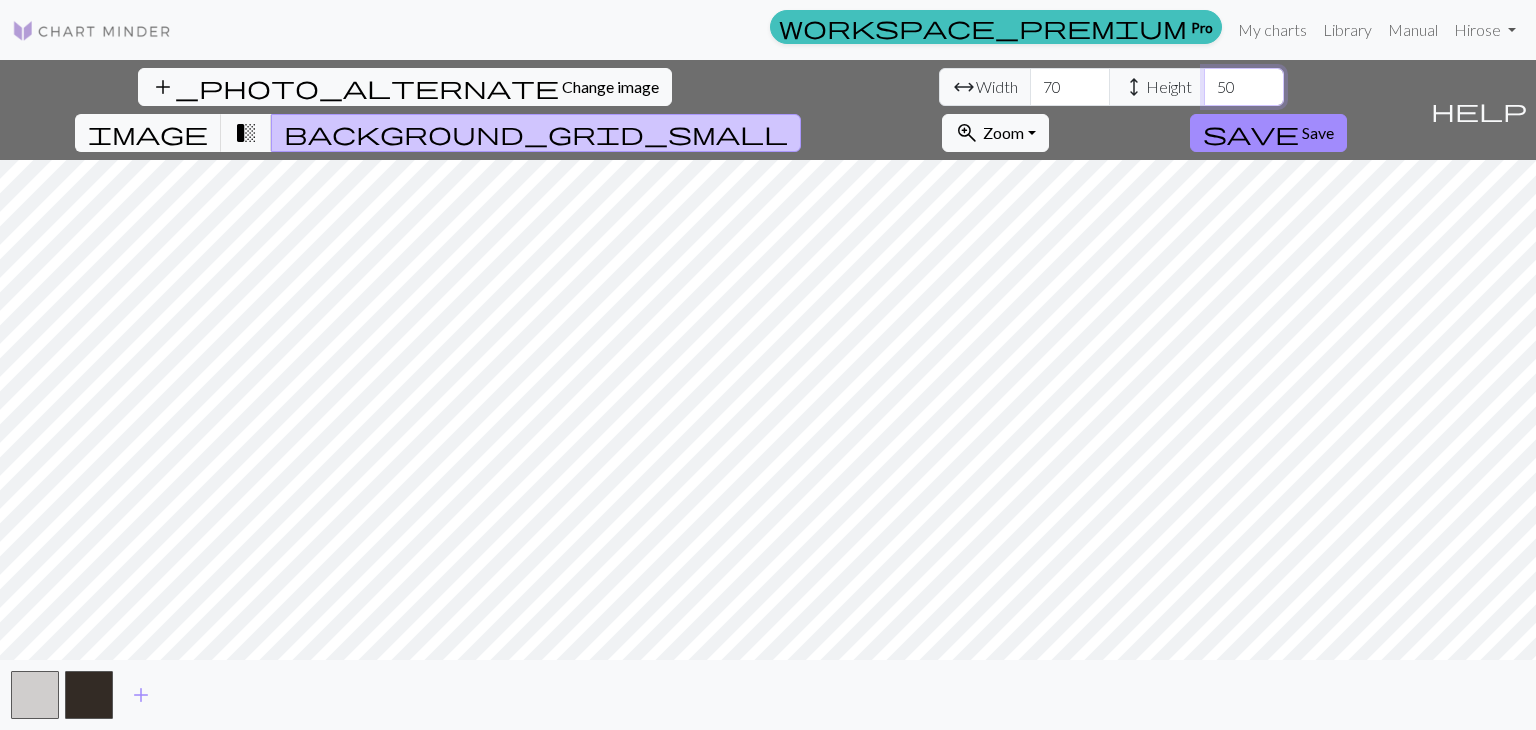 drag, startPoint x: 652, startPoint y: 86, endPoint x: 356, endPoint y: 83, distance: 296.0152 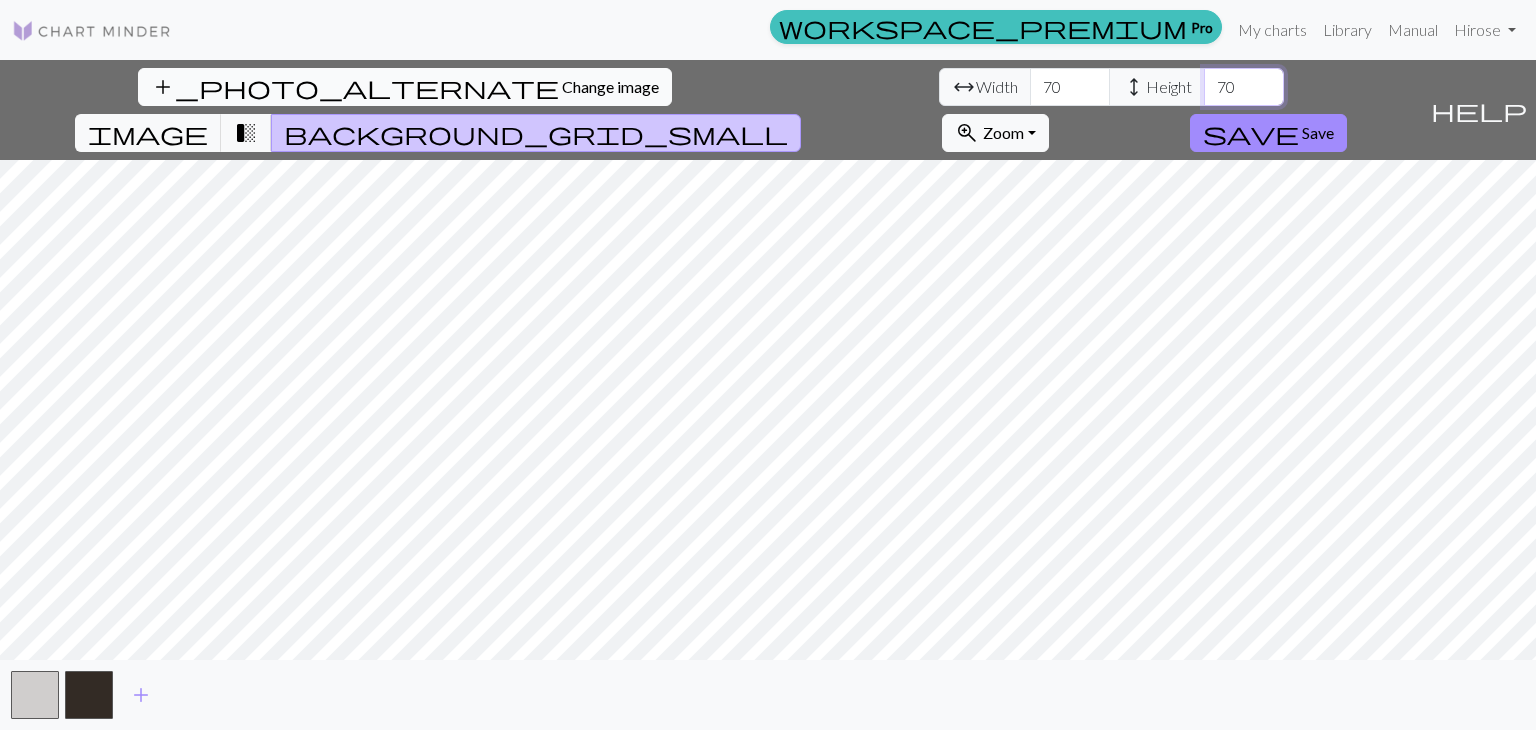 type on "70" 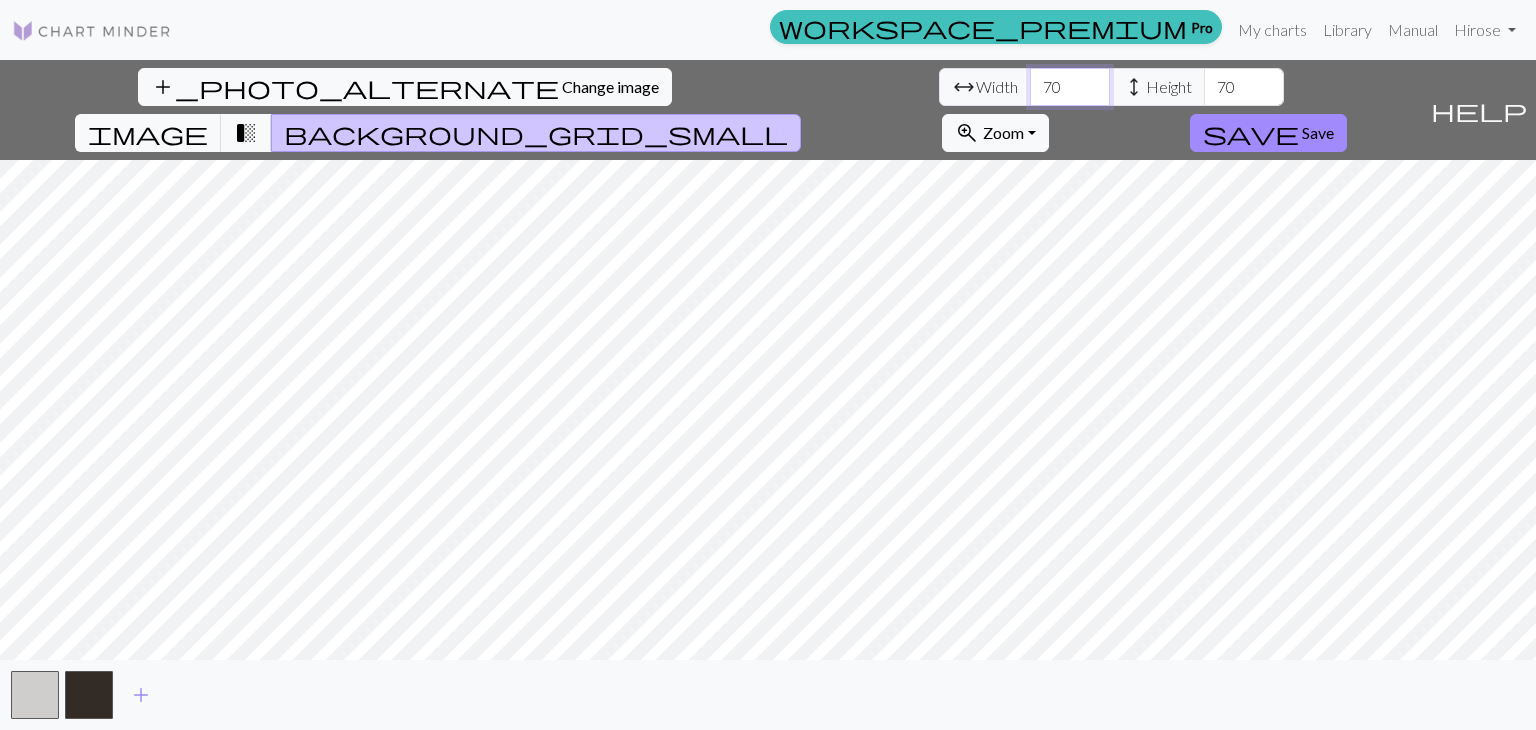 drag, startPoint x: 154, startPoint y: 84, endPoint x: 66, endPoint y: 84, distance: 88 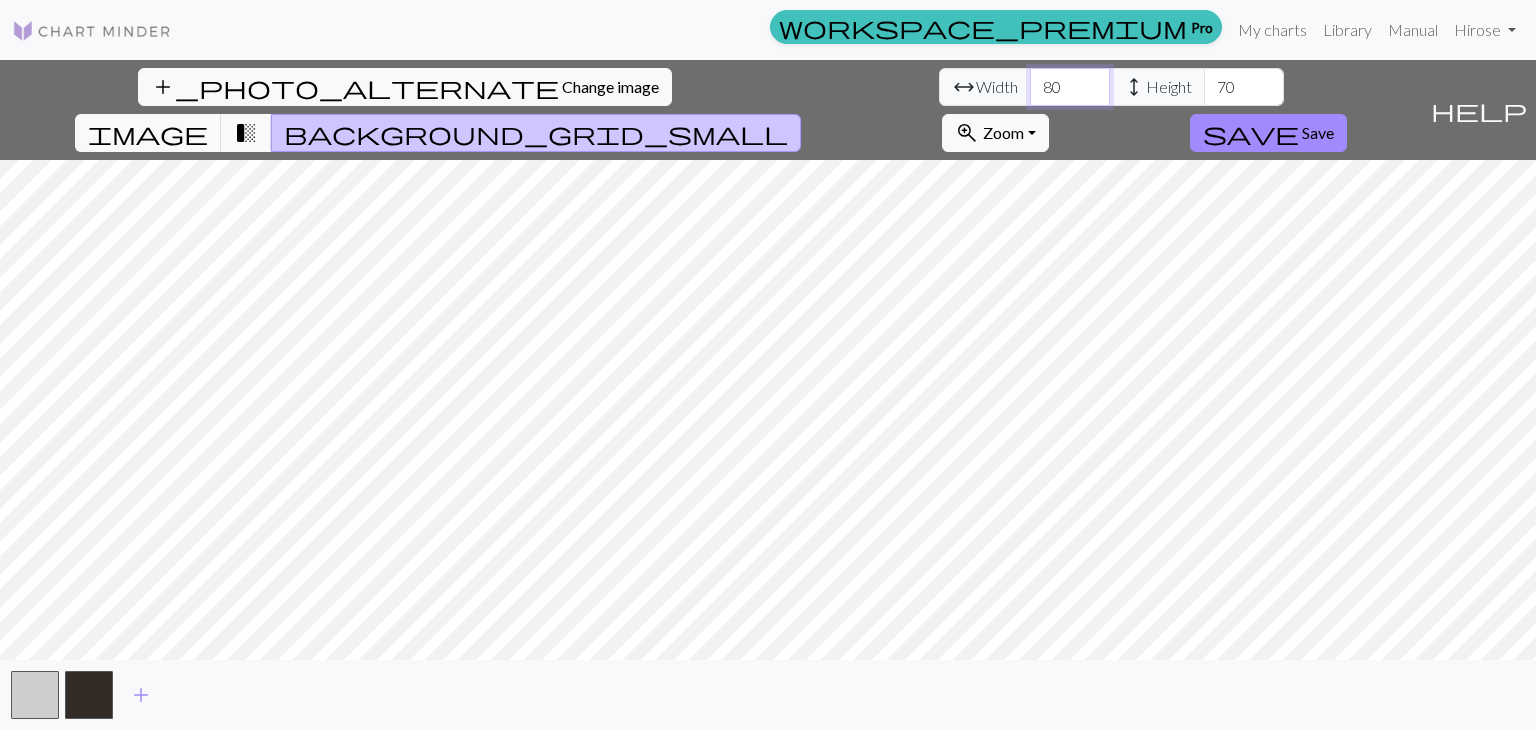 type on "80" 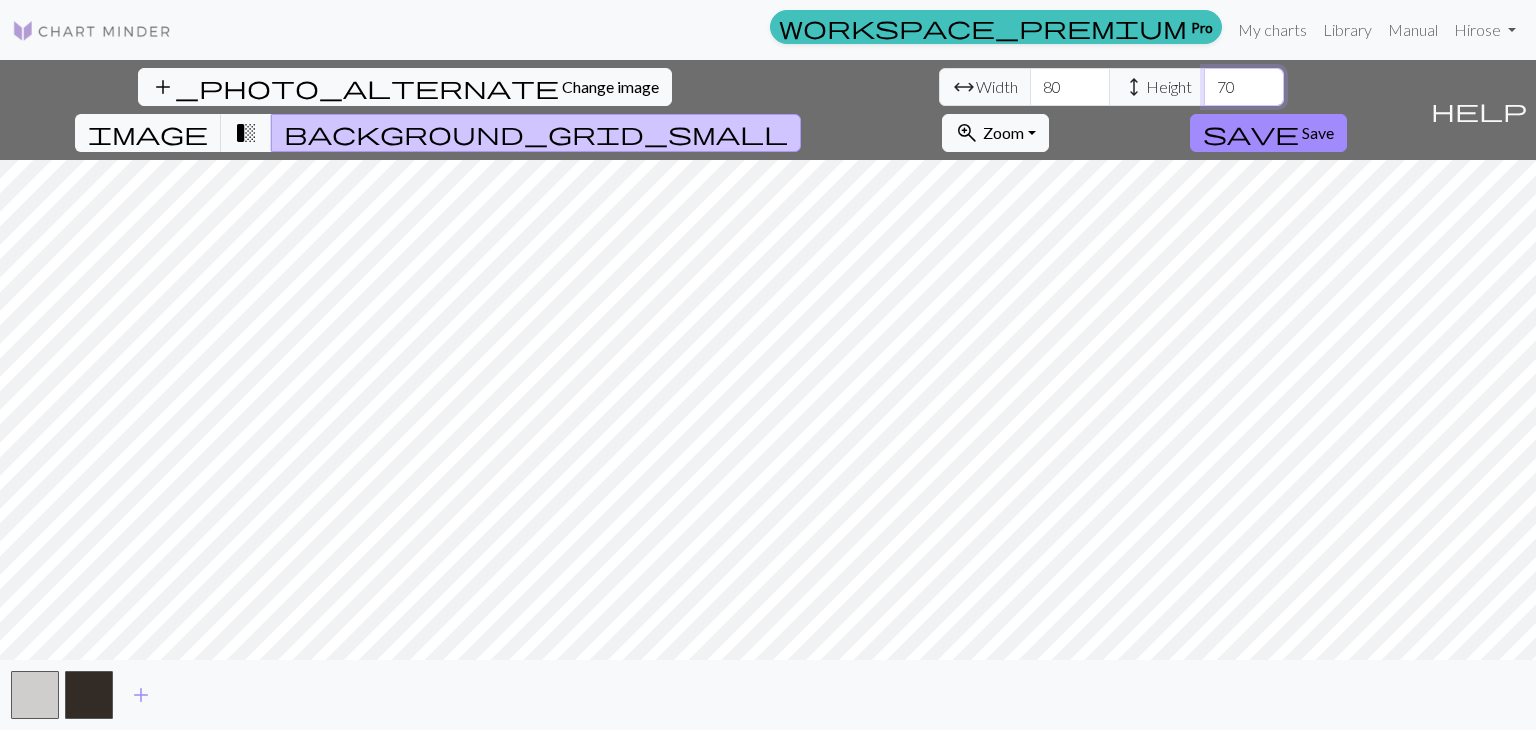 drag, startPoint x: 650, startPoint y: 82, endPoint x: 226, endPoint y: 82, distance: 424 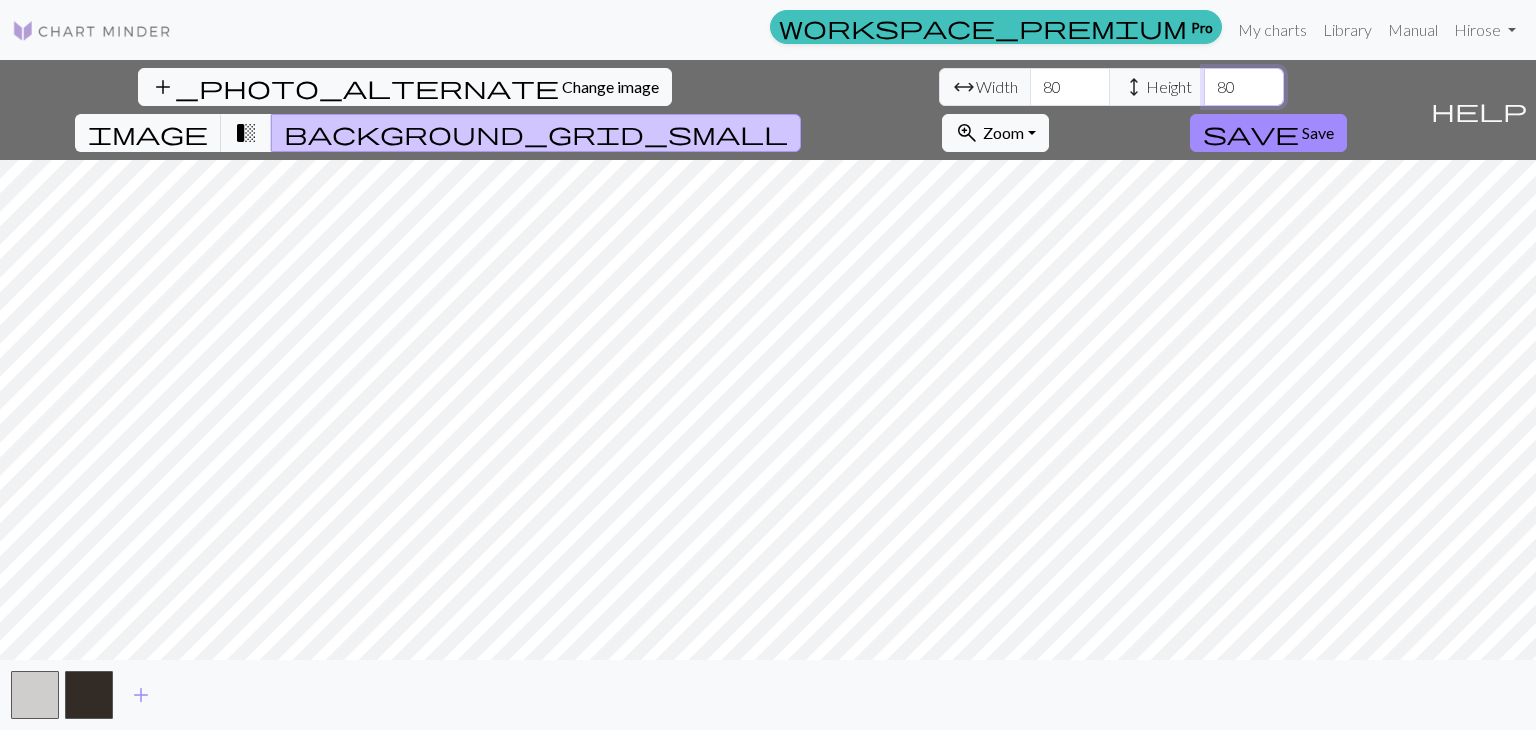 type on "80" 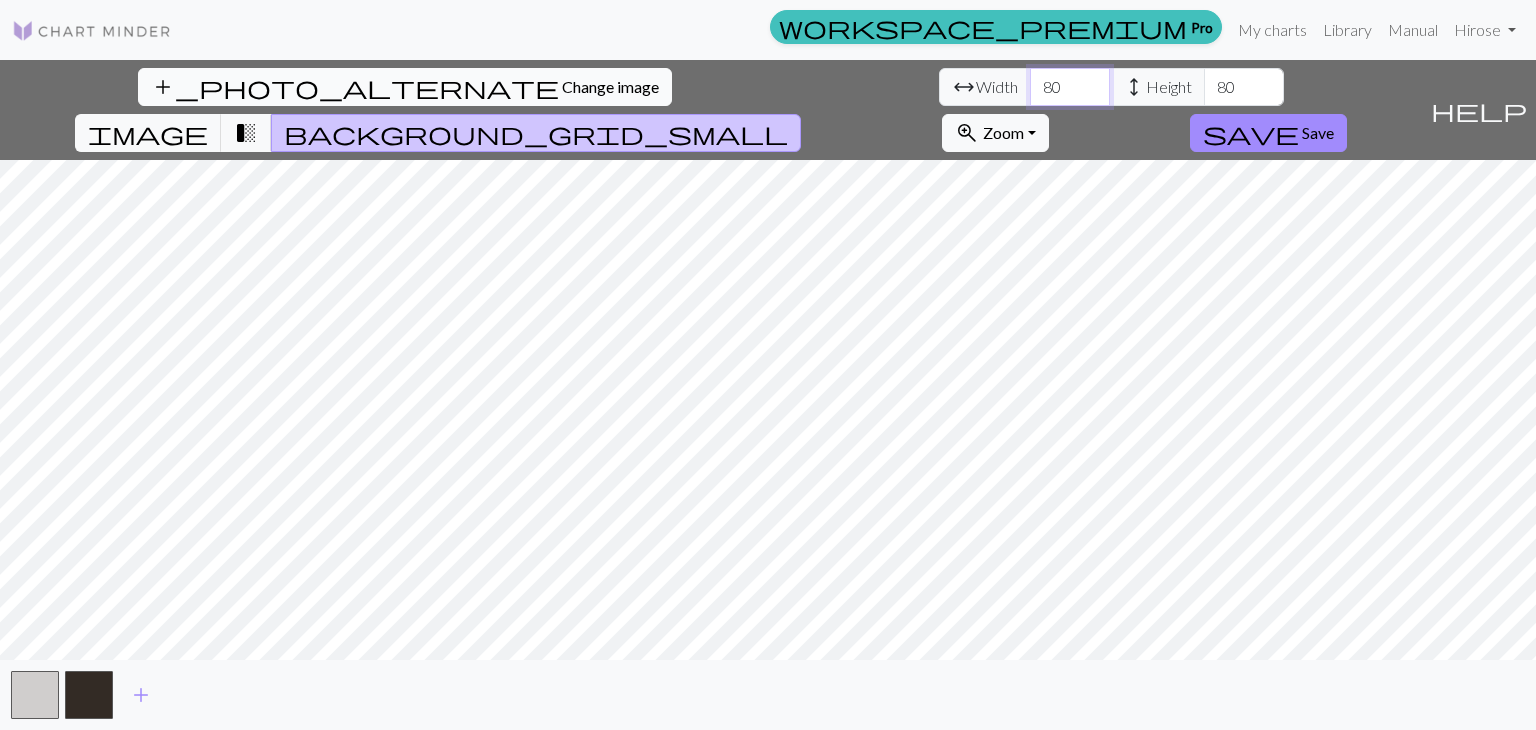 drag, startPoint x: 477, startPoint y: 80, endPoint x: 132, endPoint y: 73, distance: 345.071 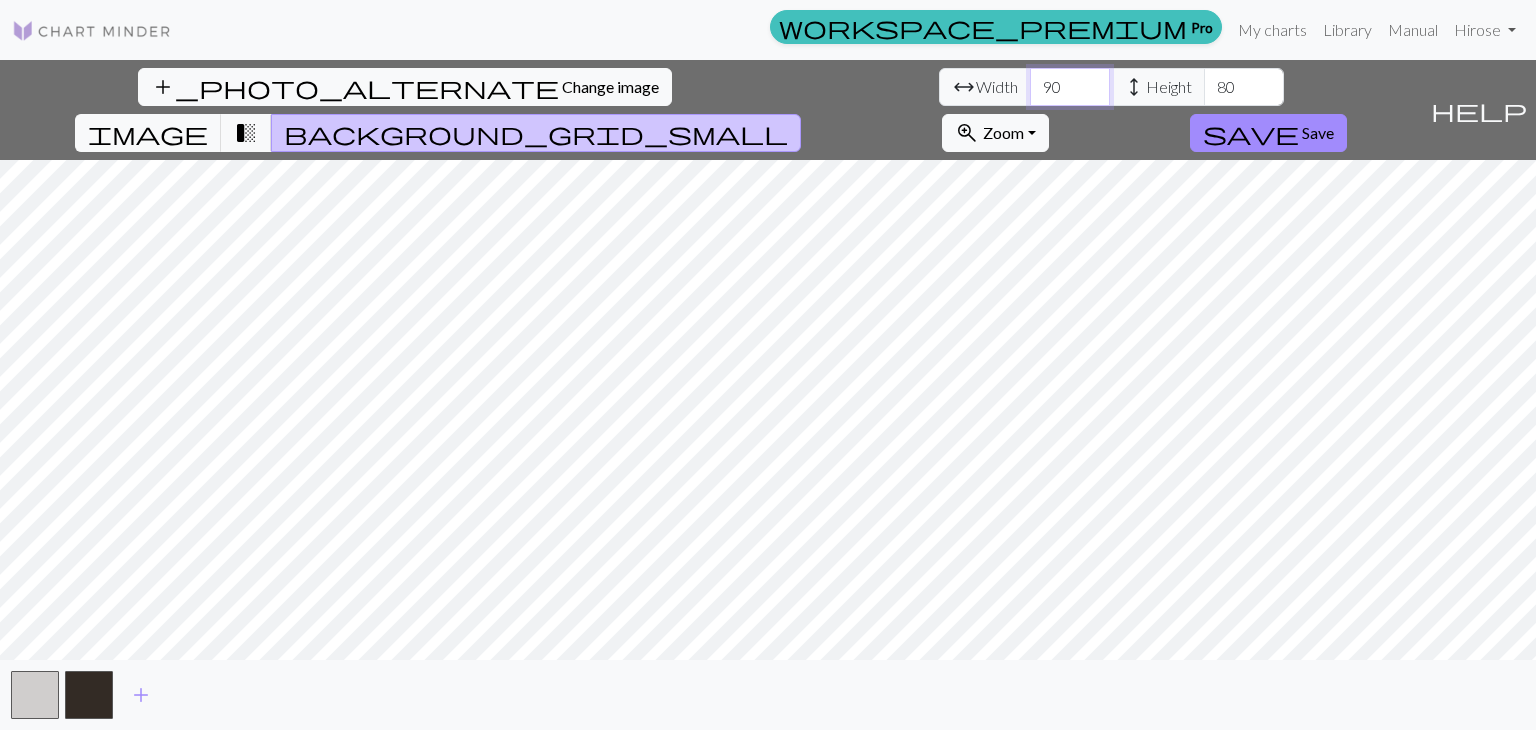 type on "90" 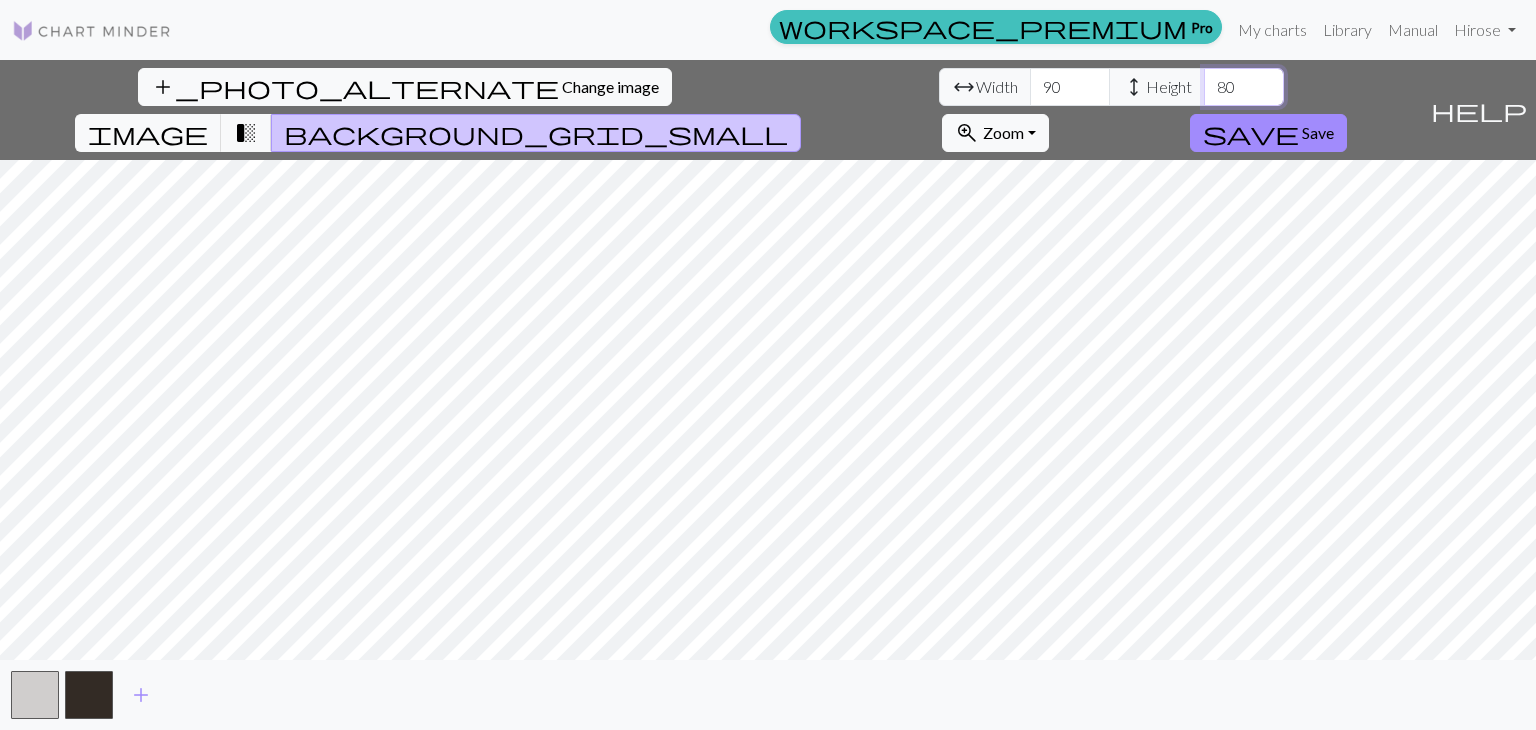 drag, startPoint x: 655, startPoint y: 82, endPoint x: 491, endPoint y: 78, distance: 164.04877 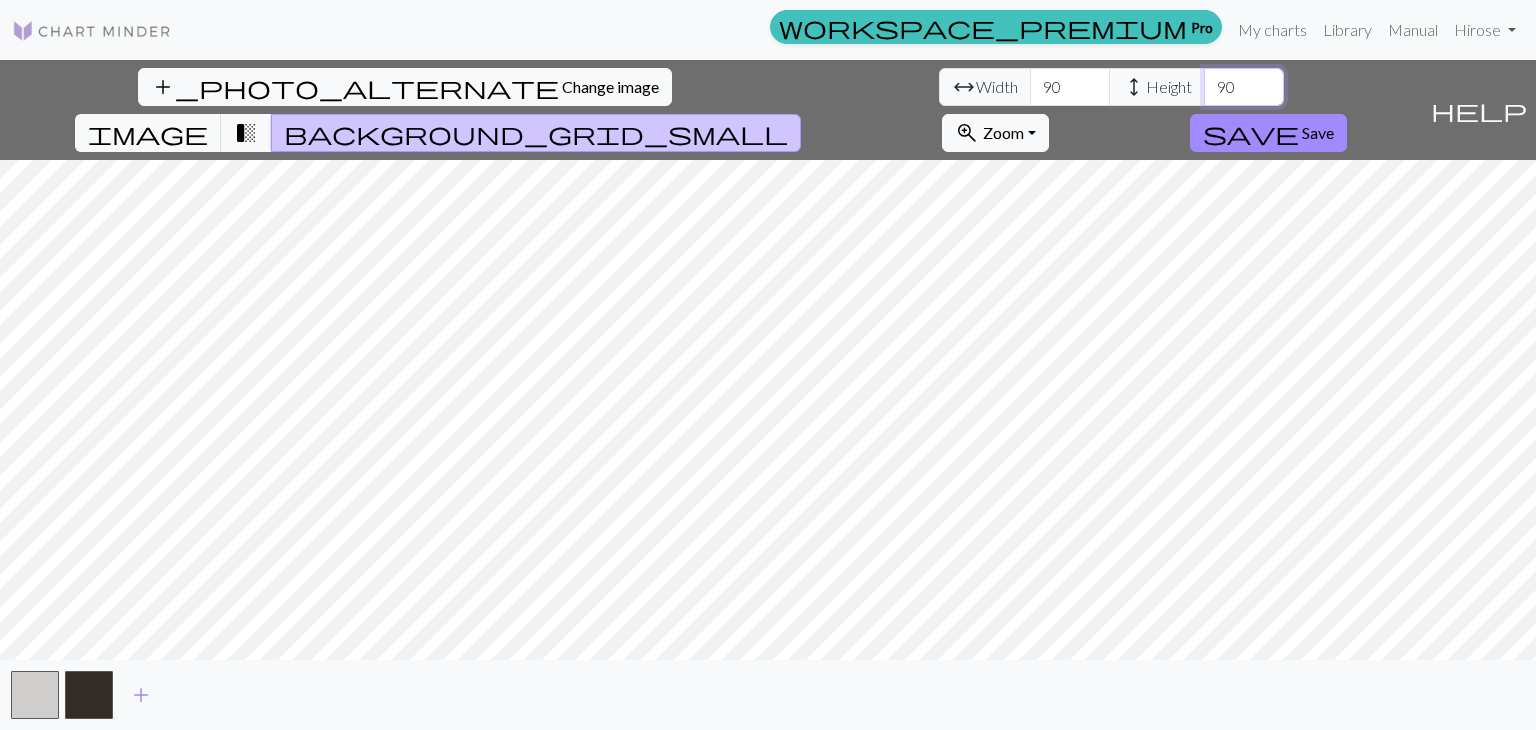 type on "90" 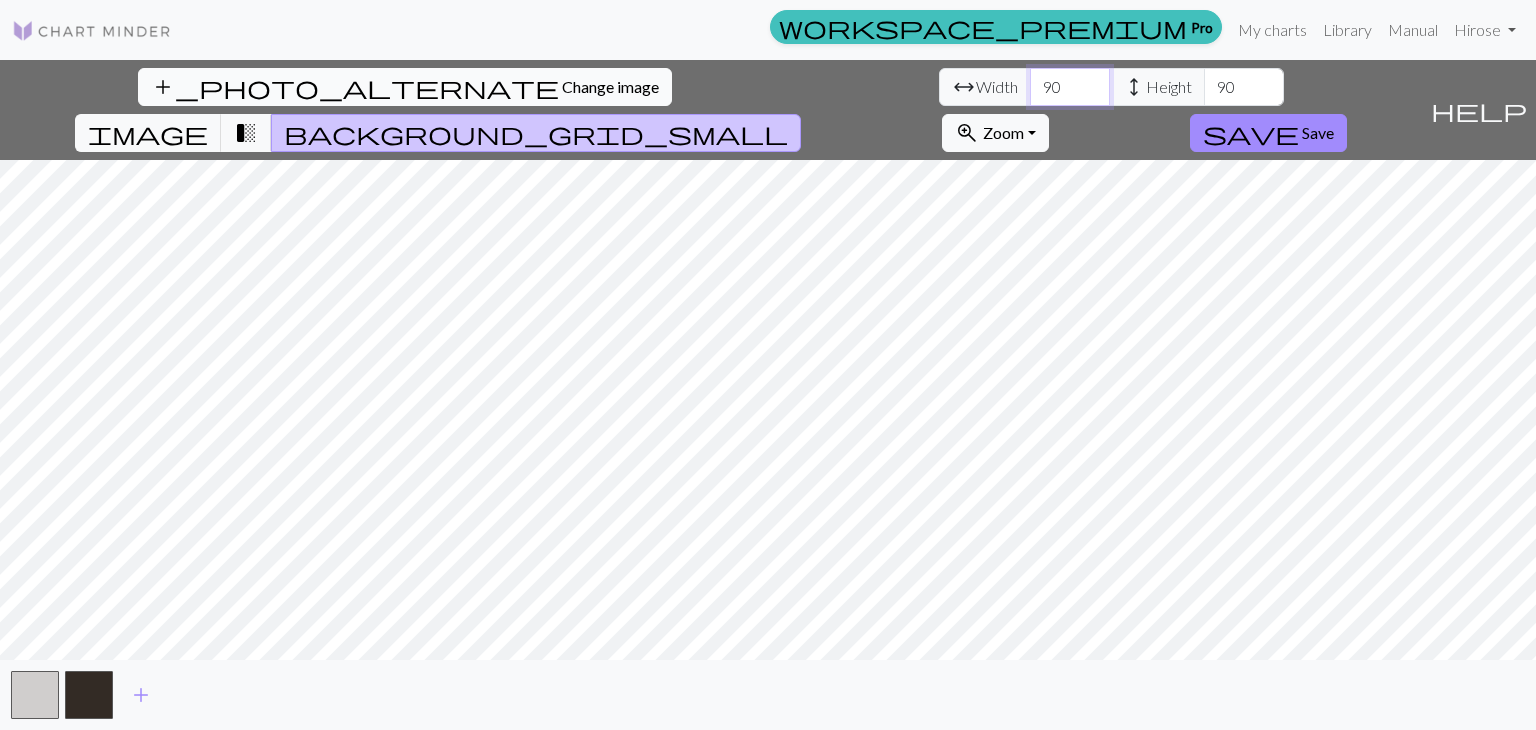 drag, startPoint x: 481, startPoint y: 81, endPoint x: 208, endPoint y: 84, distance: 273.01648 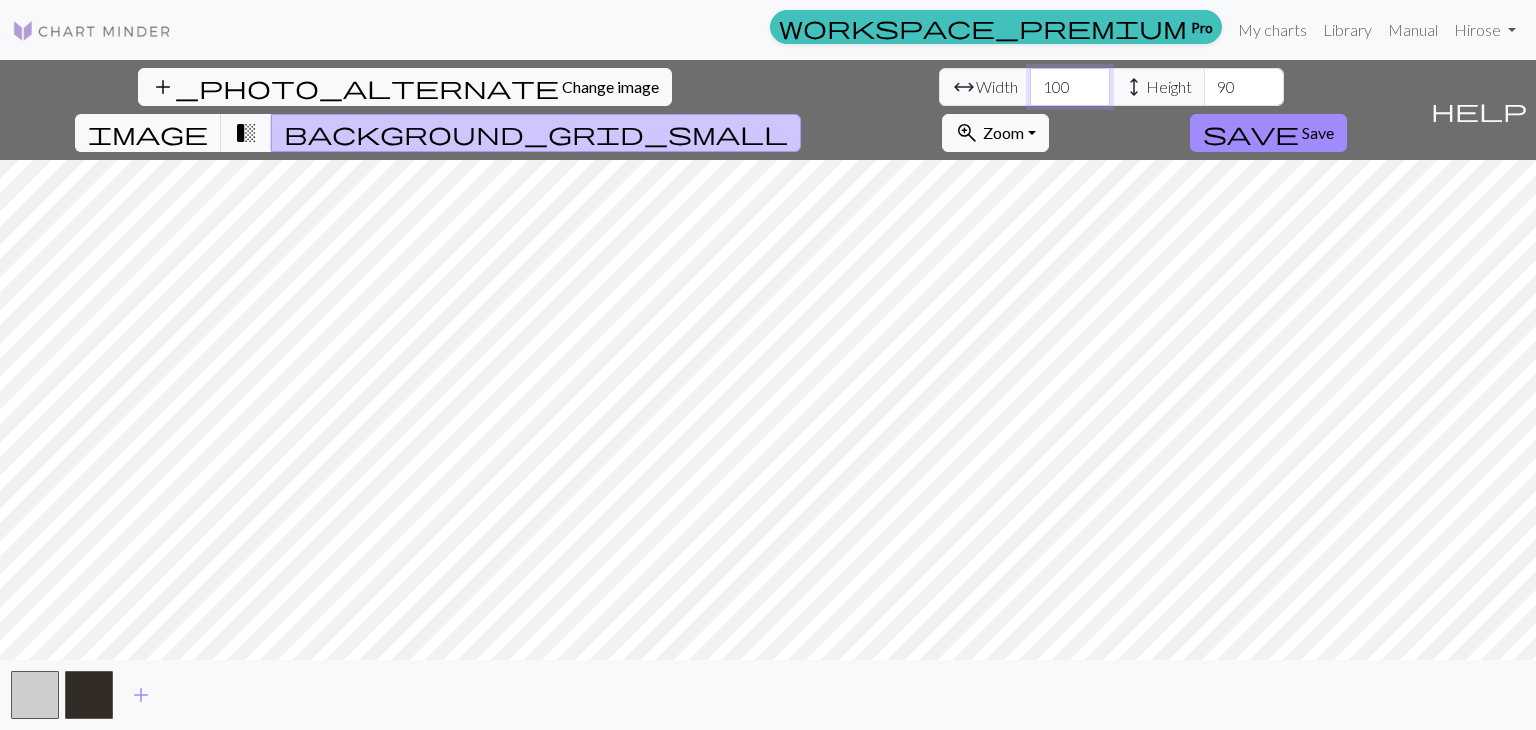 type on "100" 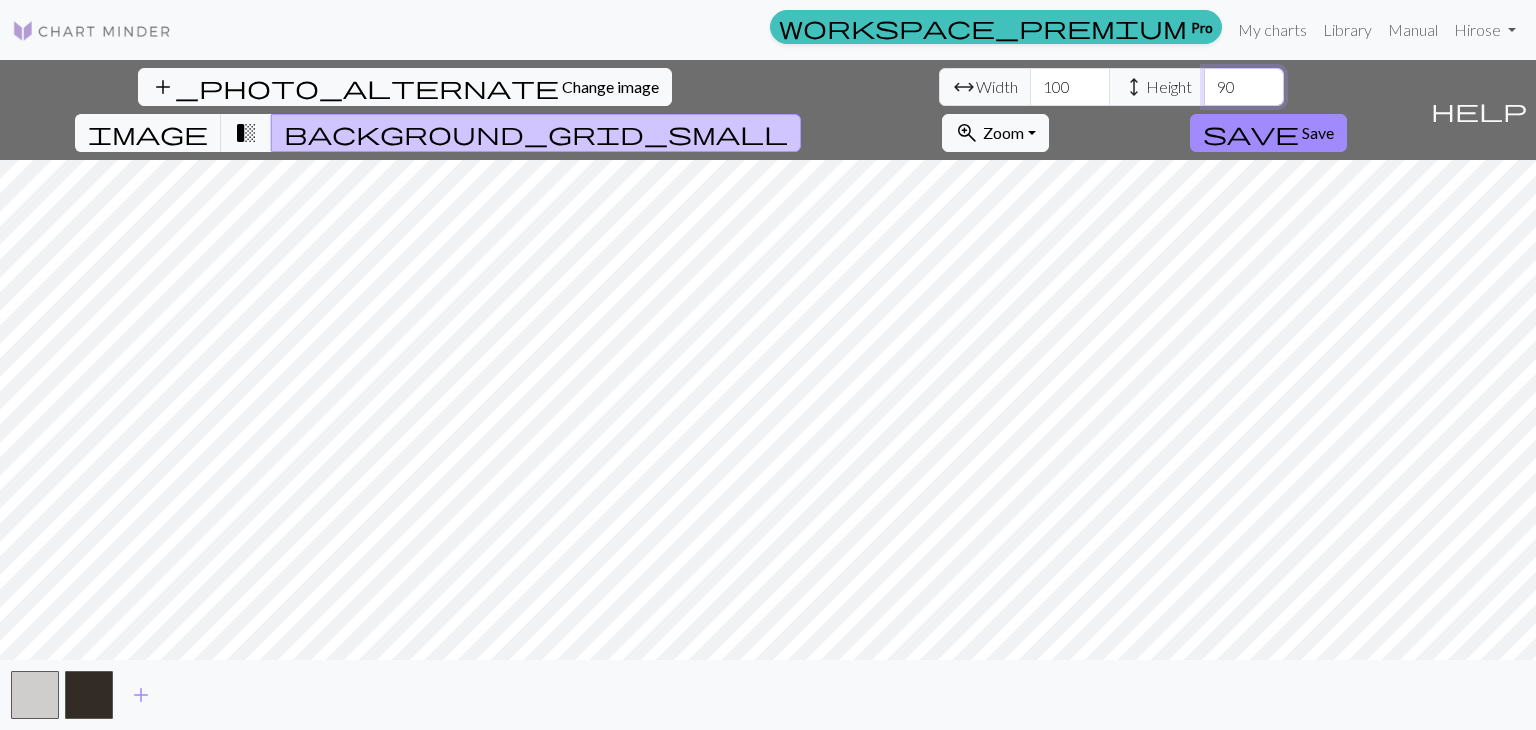 click on "arrow_range   Width 100 height   Height 90" at bounding box center [1111, 87] 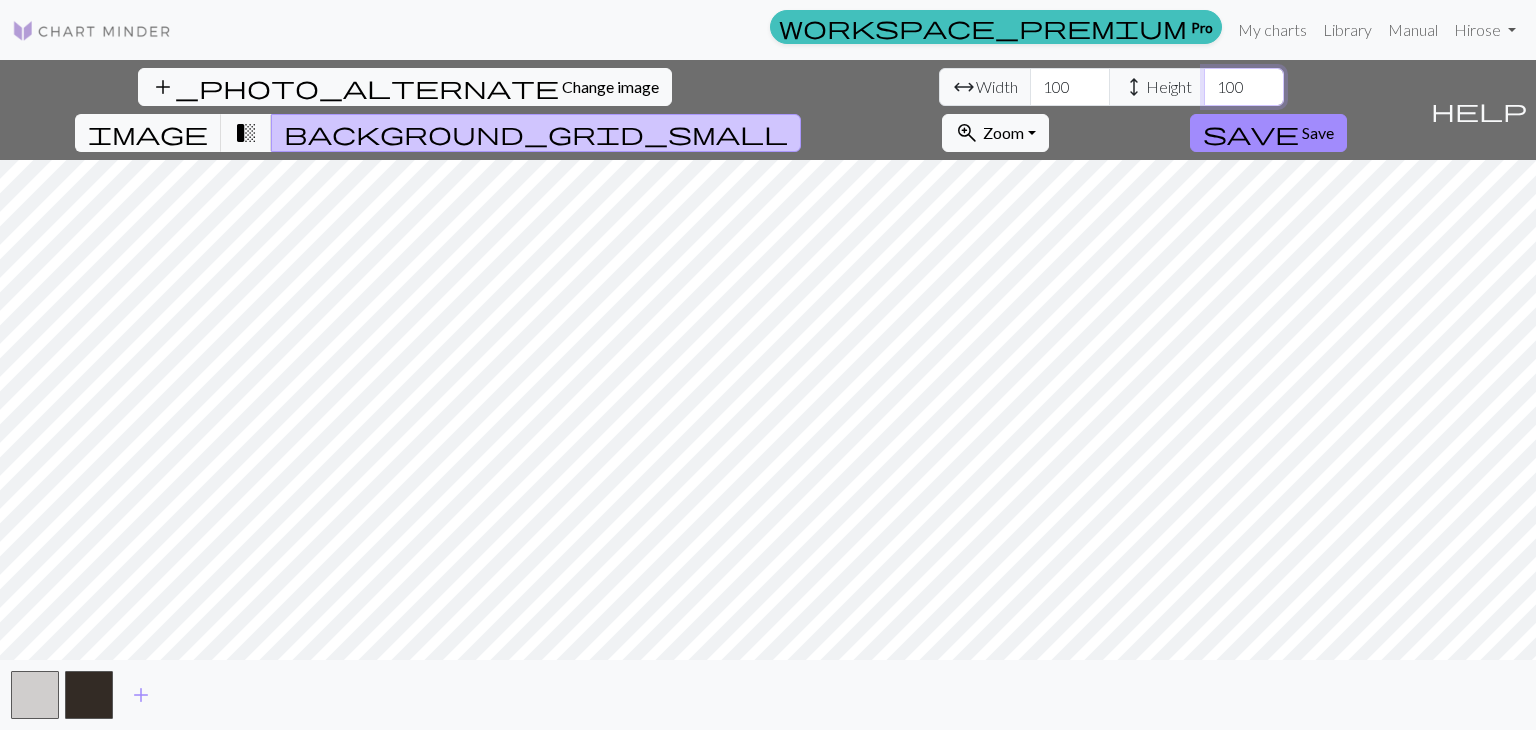 type on "100" 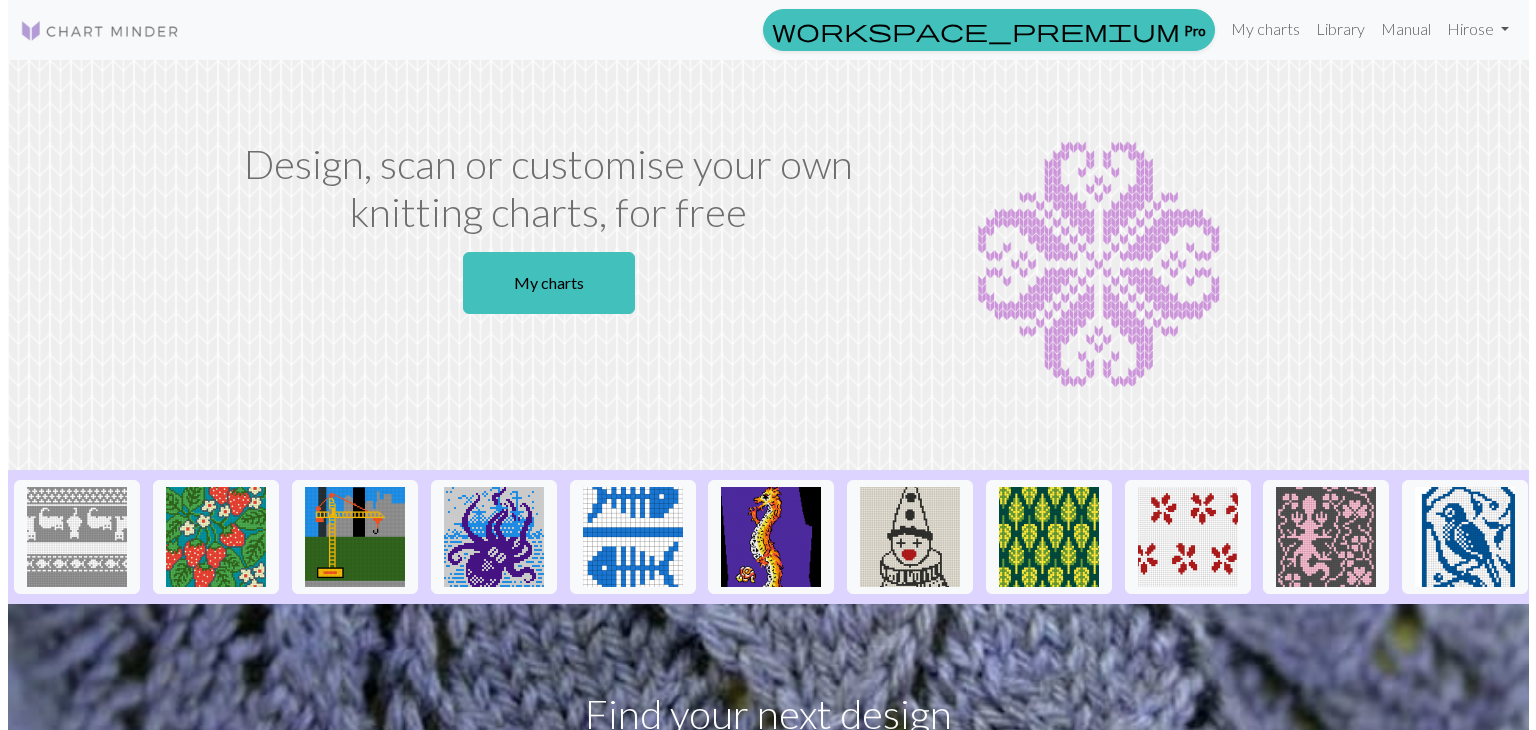 scroll, scrollTop: 0, scrollLeft: 0, axis: both 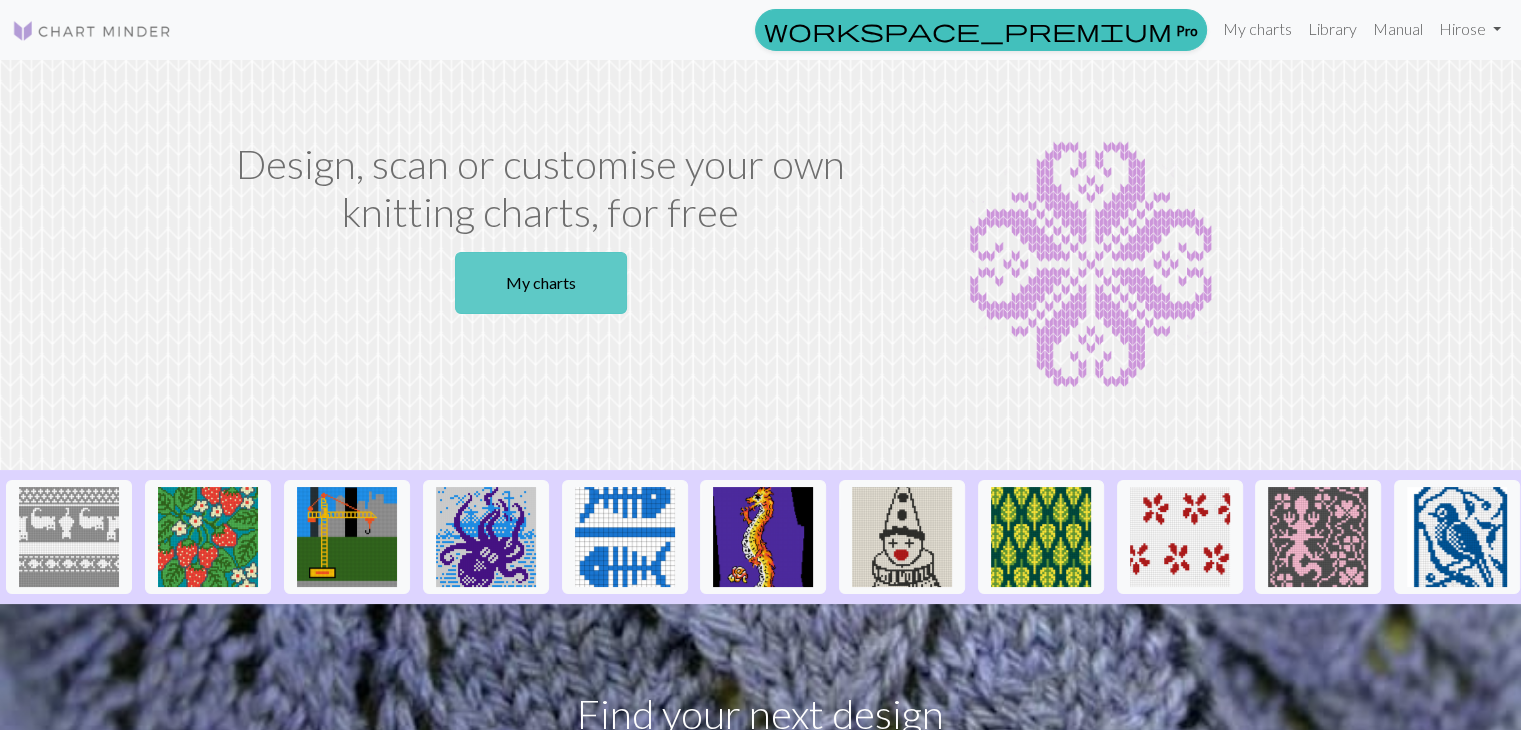 click on "My charts" at bounding box center (541, 283) 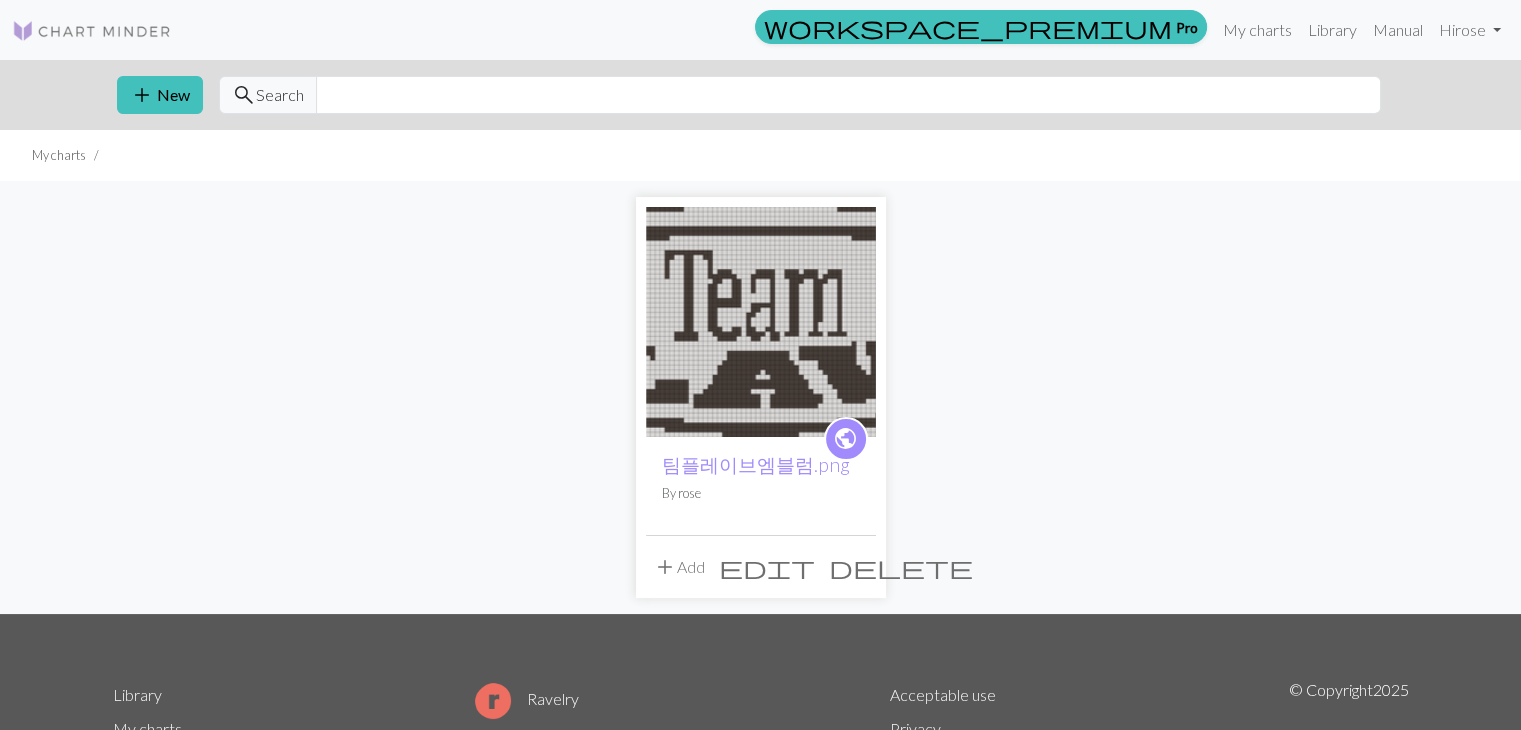 click on "add  Add" at bounding box center (679, 567) 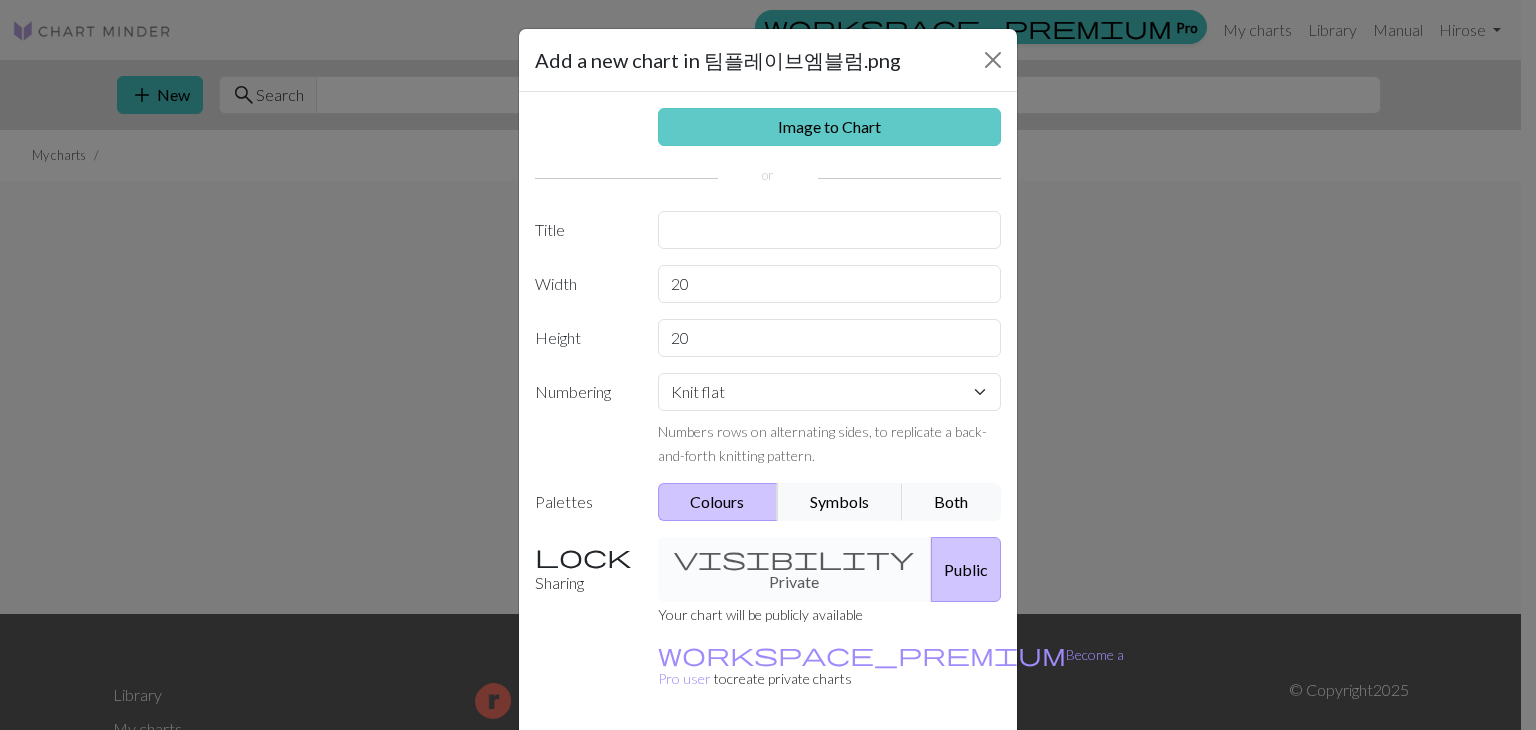 click on "Image to Chart" at bounding box center [830, 127] 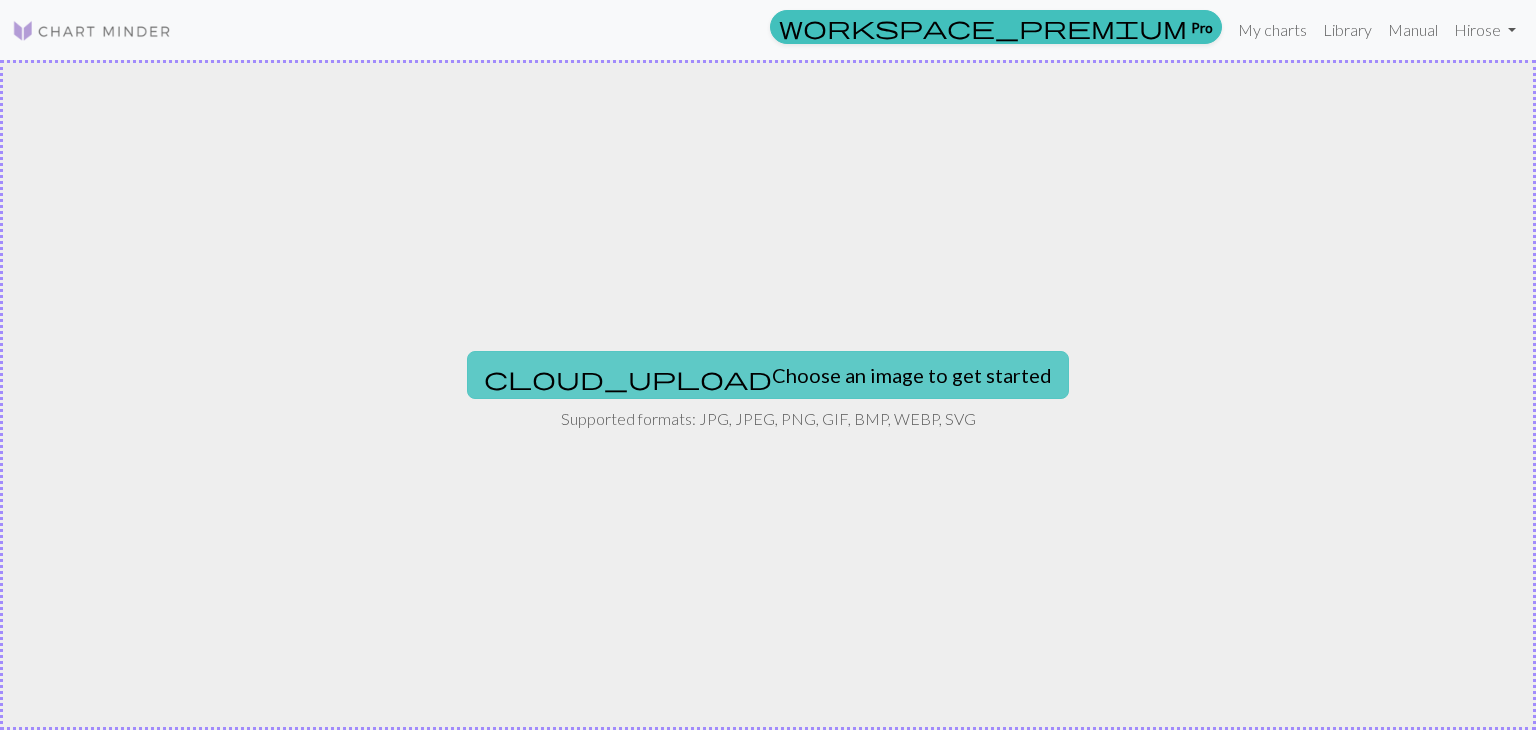click on "cloud_upload  Choose an image to get started" at bounding box center (768, 375) 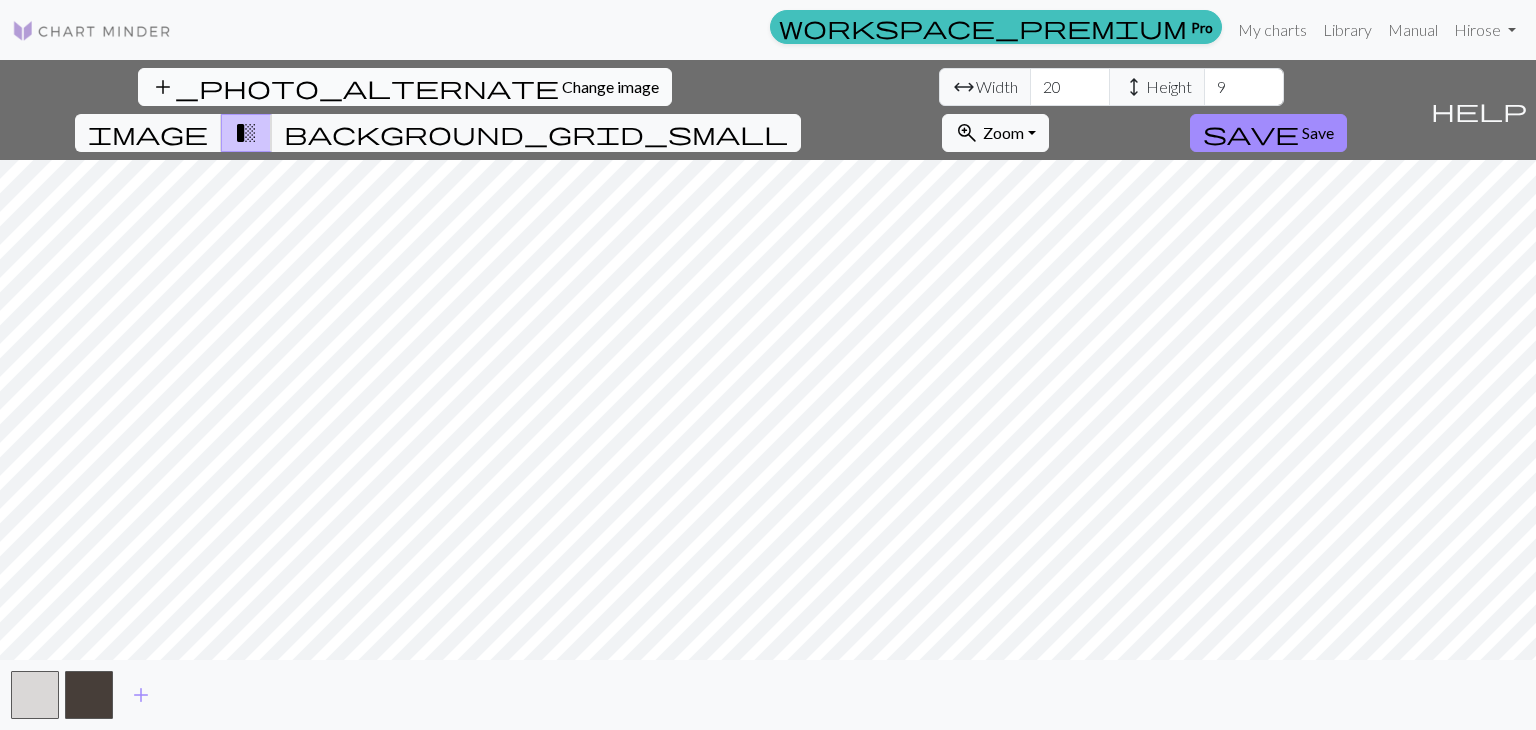 click on "add_photo_alternate   Change image arrow_range   Width 20 height   Height 9 image transition_fade background_grid_small zoom_in Zoom Zoom Fit all Fit width Fit height 50% 100% 150% 200% save   Save help Show me around add" at bounding box center (768, 395) 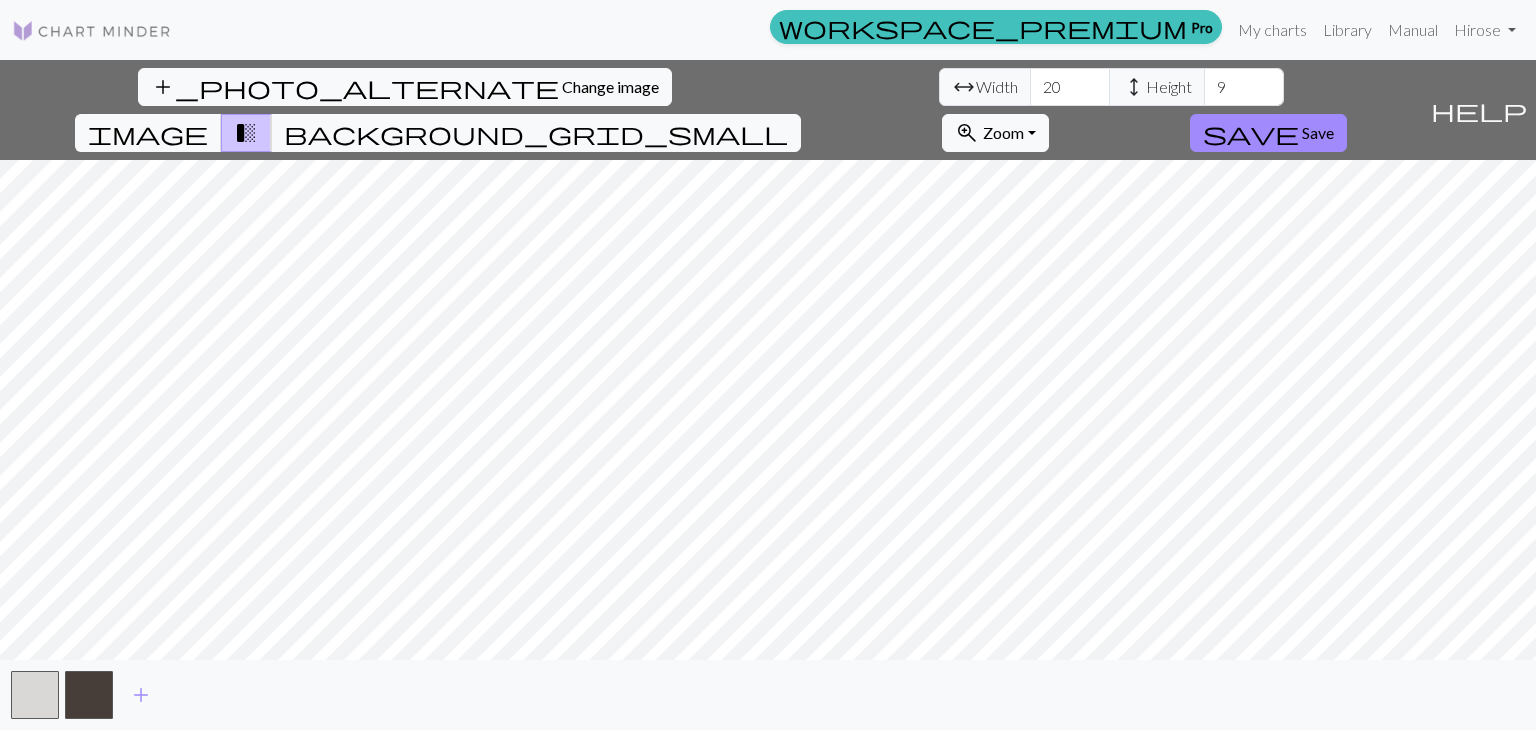 click on "add_photo_alternate   Change image arrow_range   Width 20 height   Height 9 image transition_fade background_grid_small zoom_in Zoom Zoom Fit all Fit width Fit height 50% 100% 150% 200% save   Save help Show me around add" at bounding box center [768, 395] 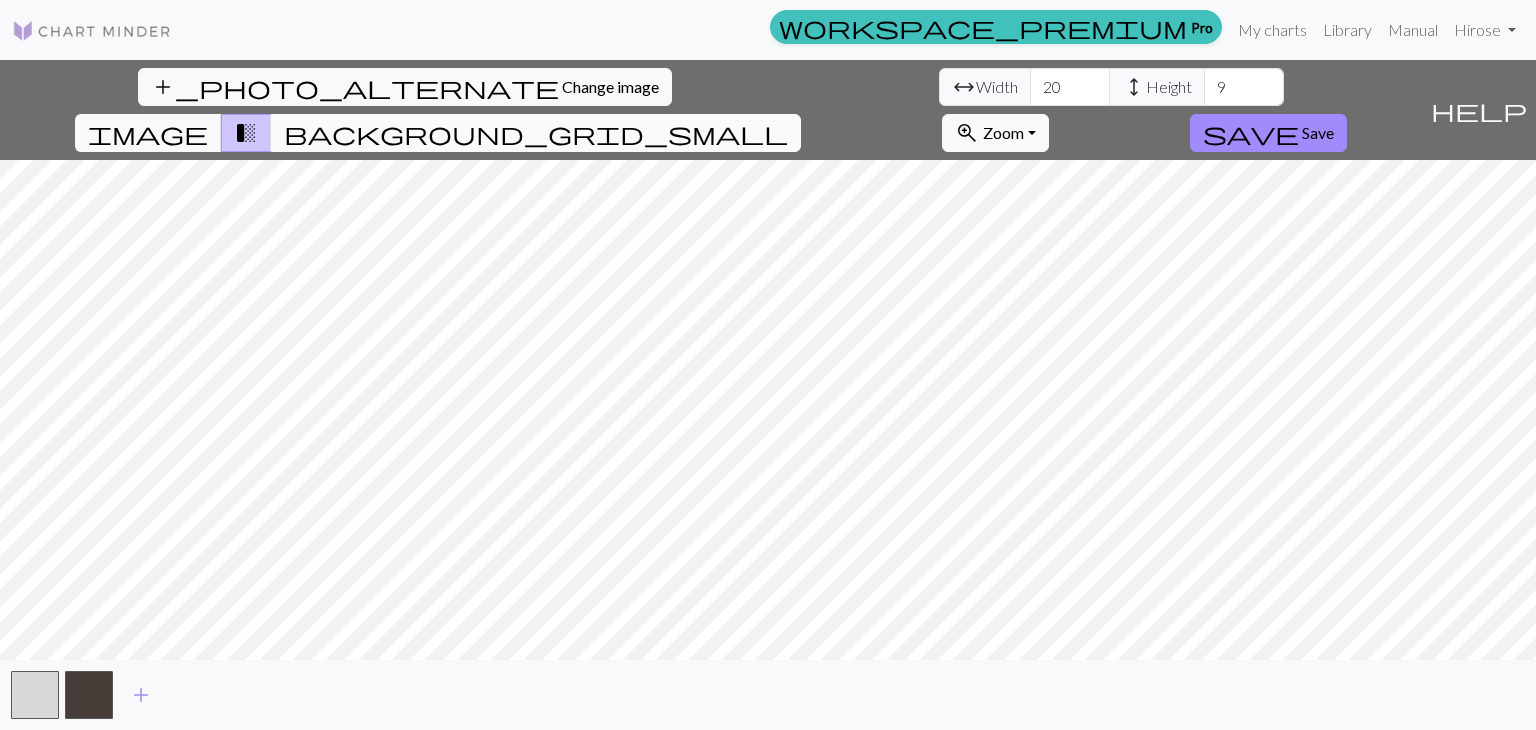 click on "background_grid_small" at bounding box center [536, 133] 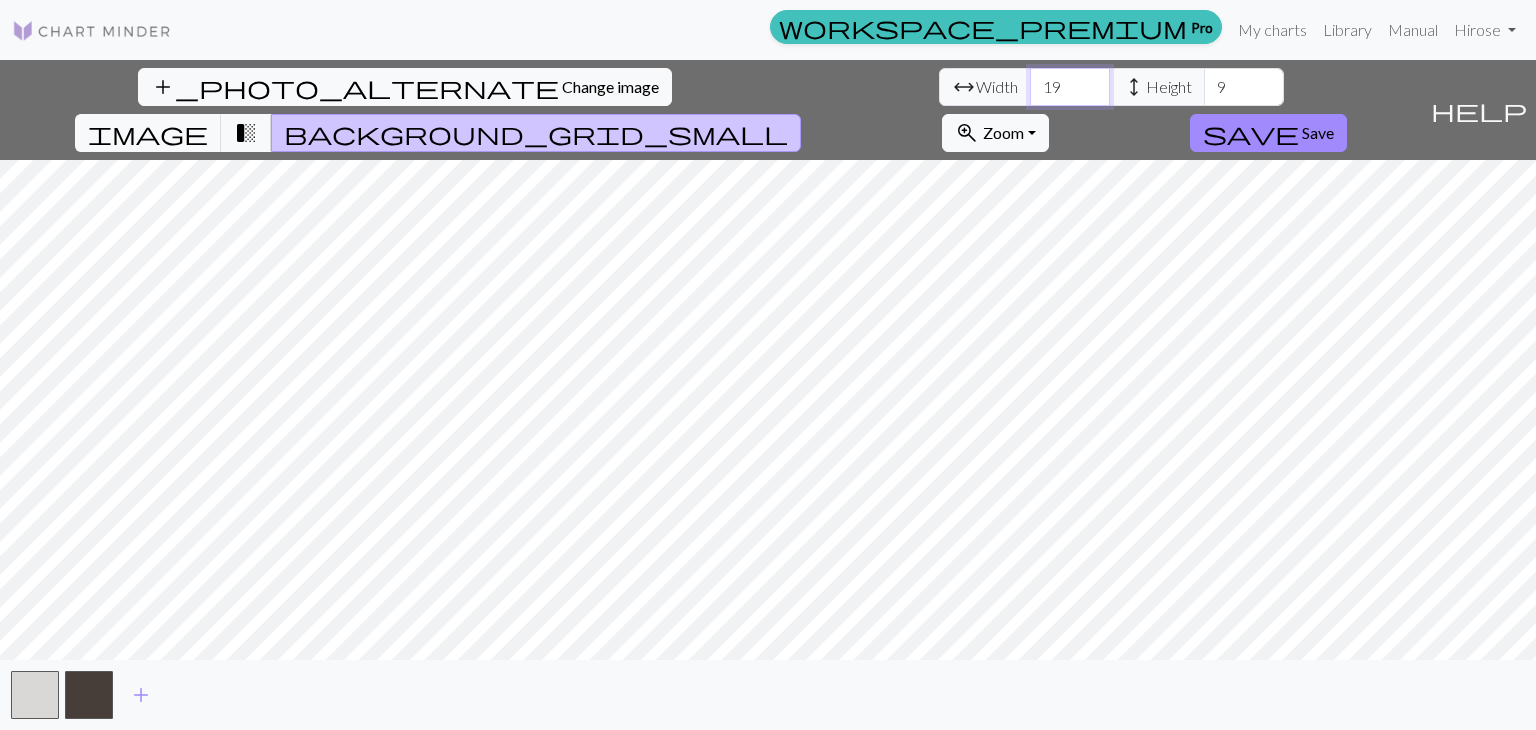 drag, startPoint x: 496, startPoint y: 97, endPoint x: 0, endPoint y: 137, distance: 497.6103 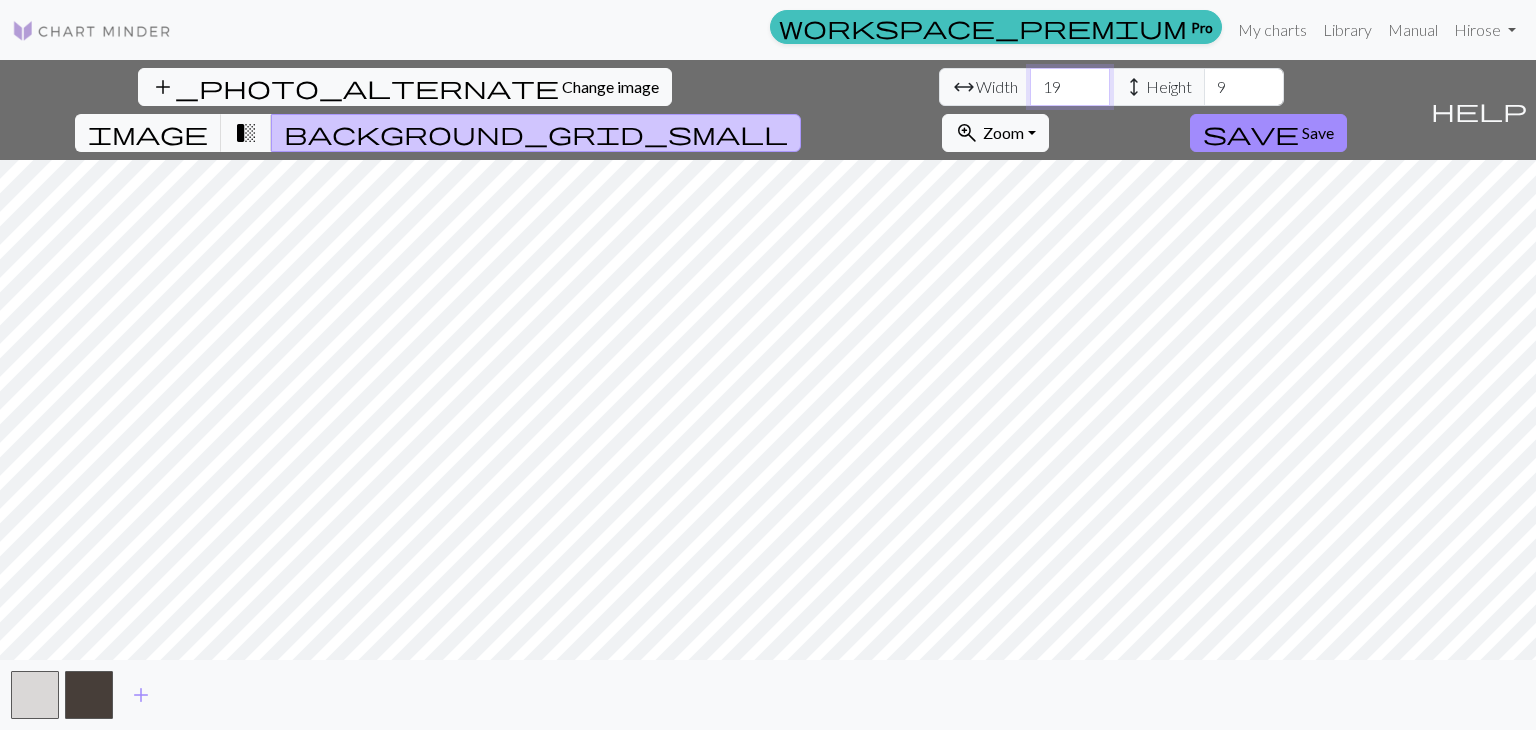 drag, startPoint x: 480, startPoint y: 88, endPoint x: 0, endPoint y: 66, distance: 480.5039 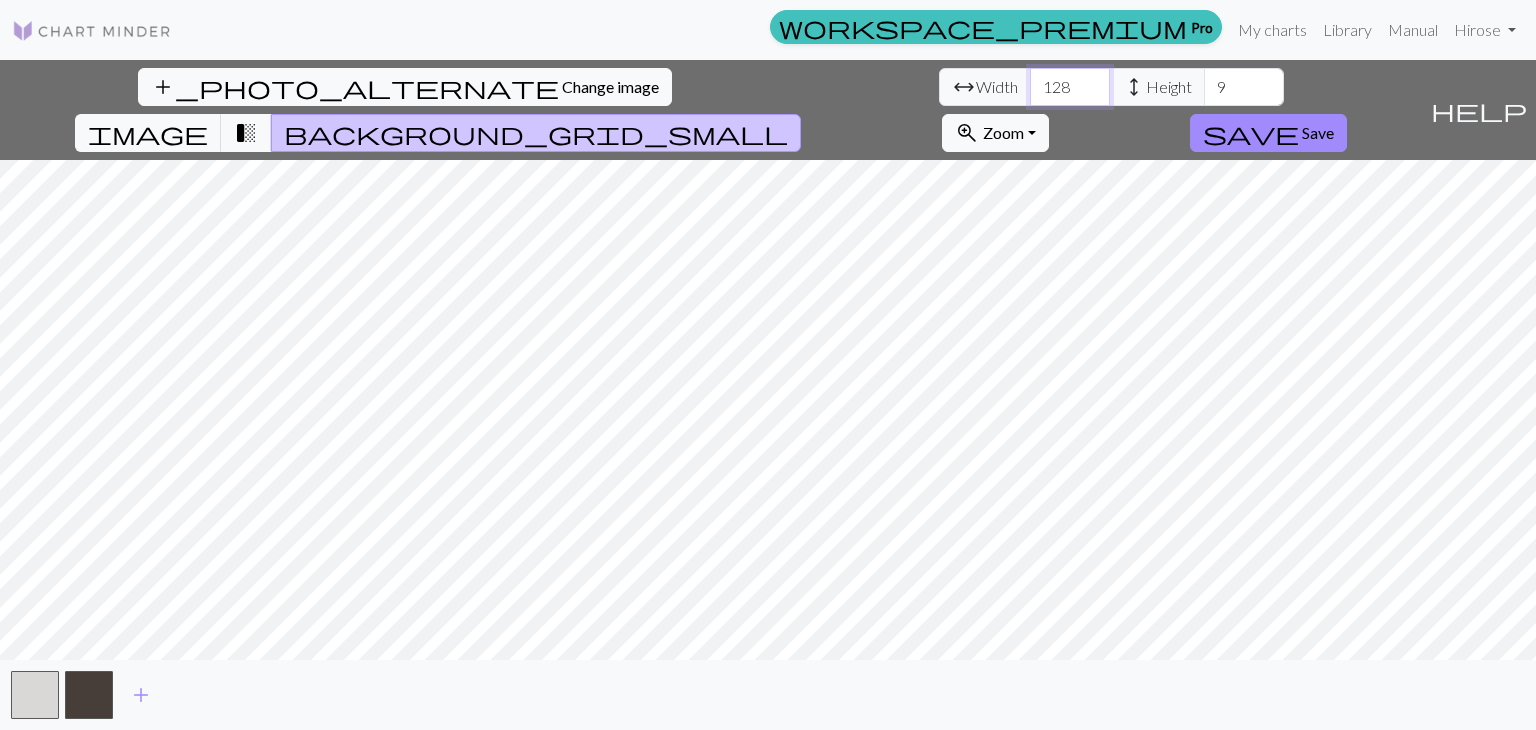 type on "128" 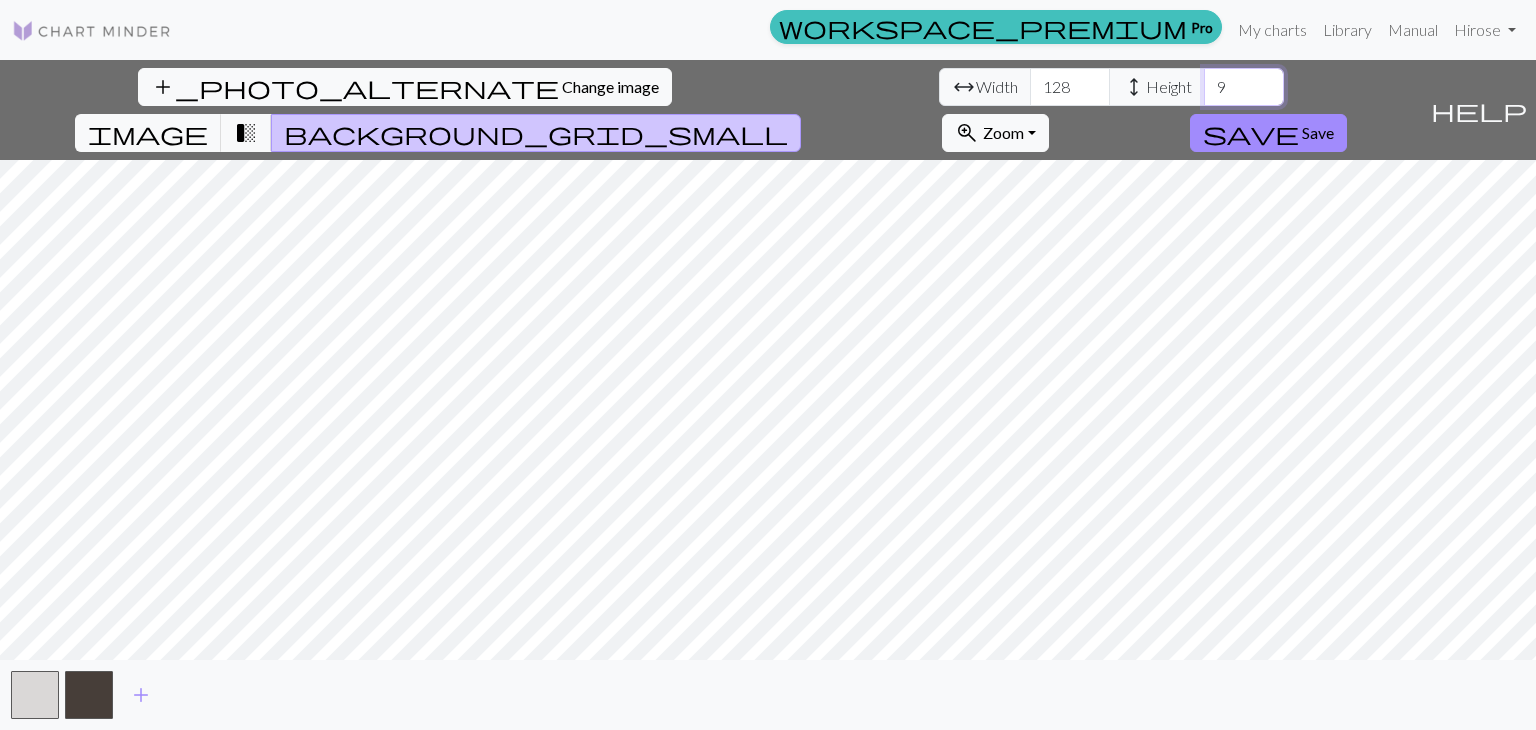 drag, startPoint x: 575, startPoint y: 90, endPoint x: 435, endPoint y: 101, distance: 140.43147 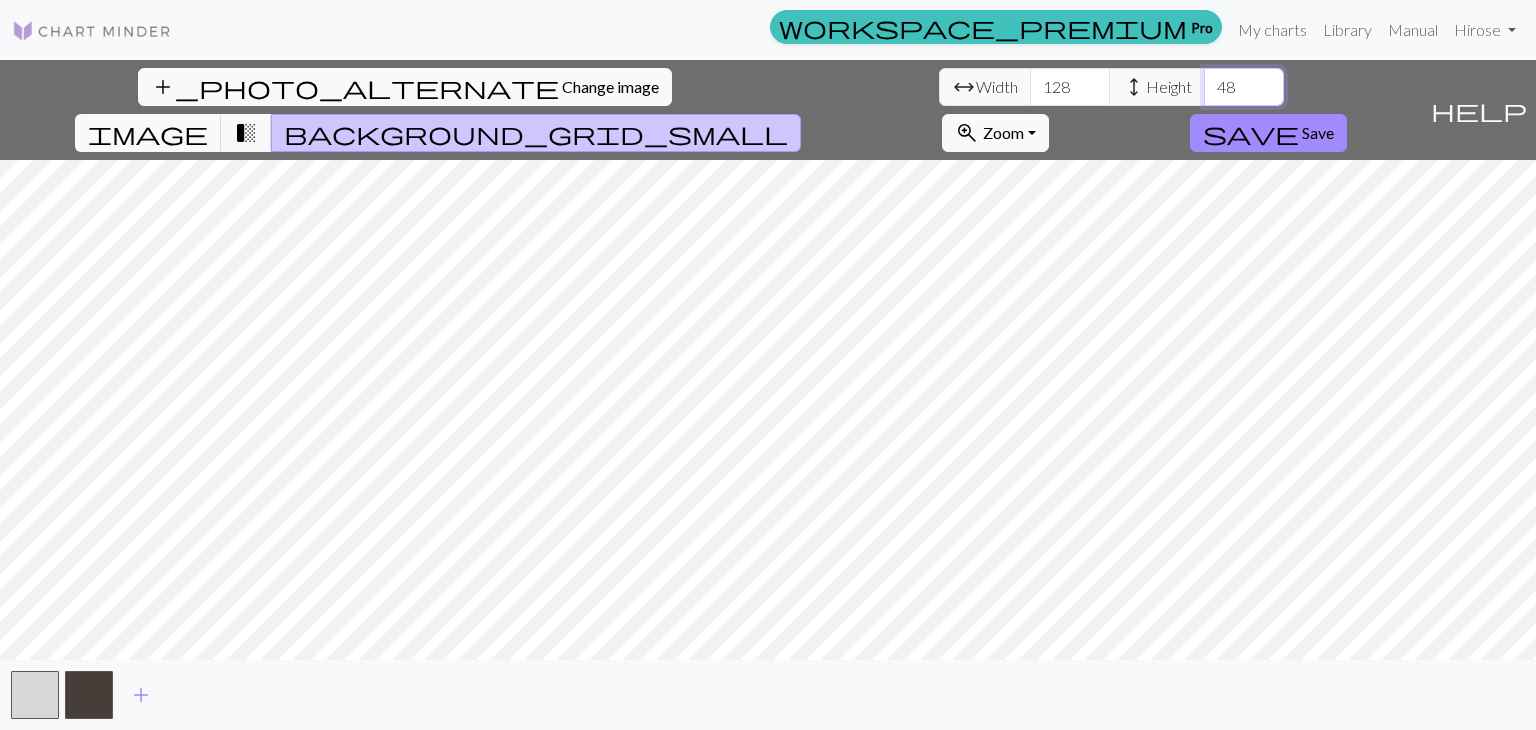 type on "48" 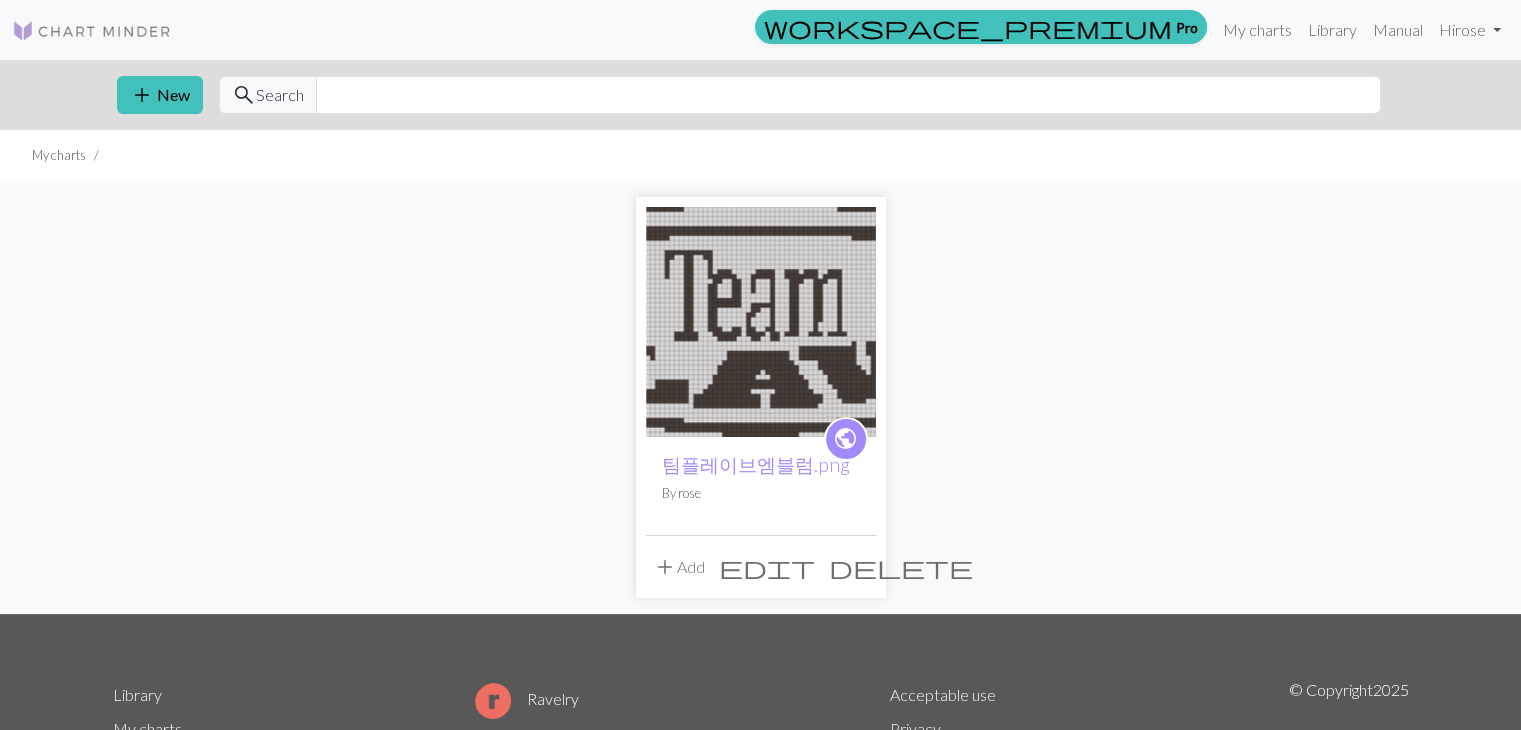 click on "add  Add" at bounding box center [679, 567] 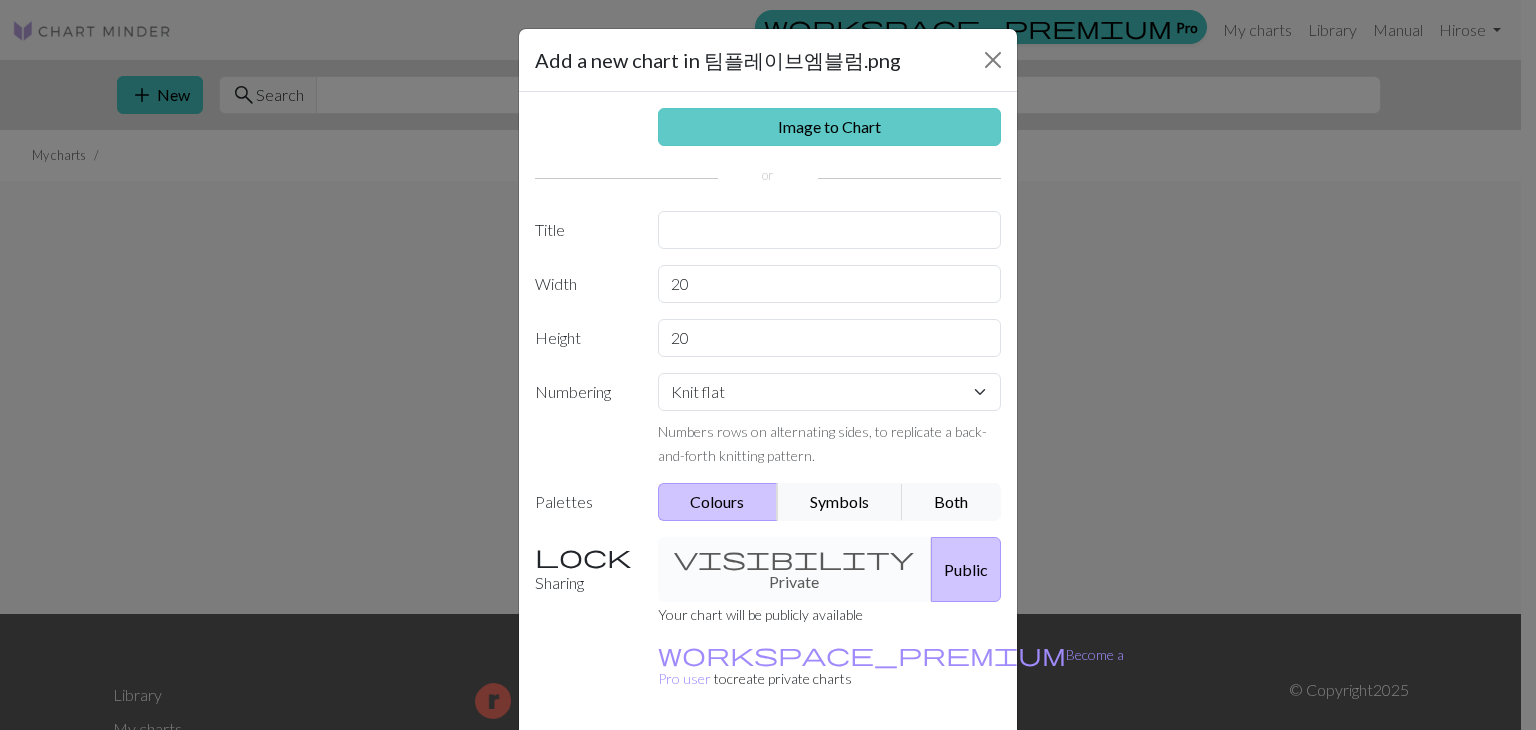 click on "Image to Chart" at bounding box center (830, 127) 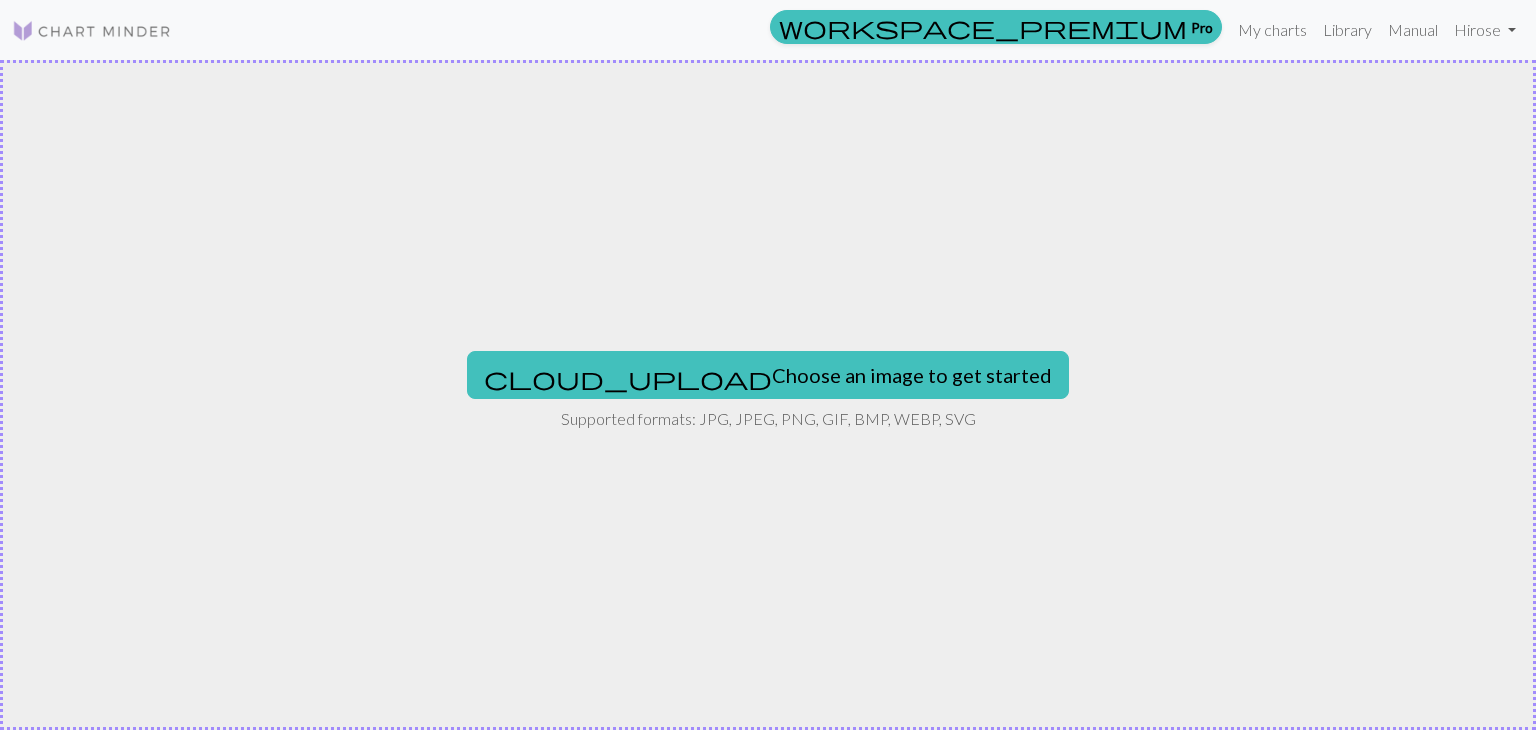click on "cloud_upload  Choose an image to get started Supported formats: JPG, JPEG, PNG, GIF, BMP, WEBP, SVG" at bounding box center (768, 395) 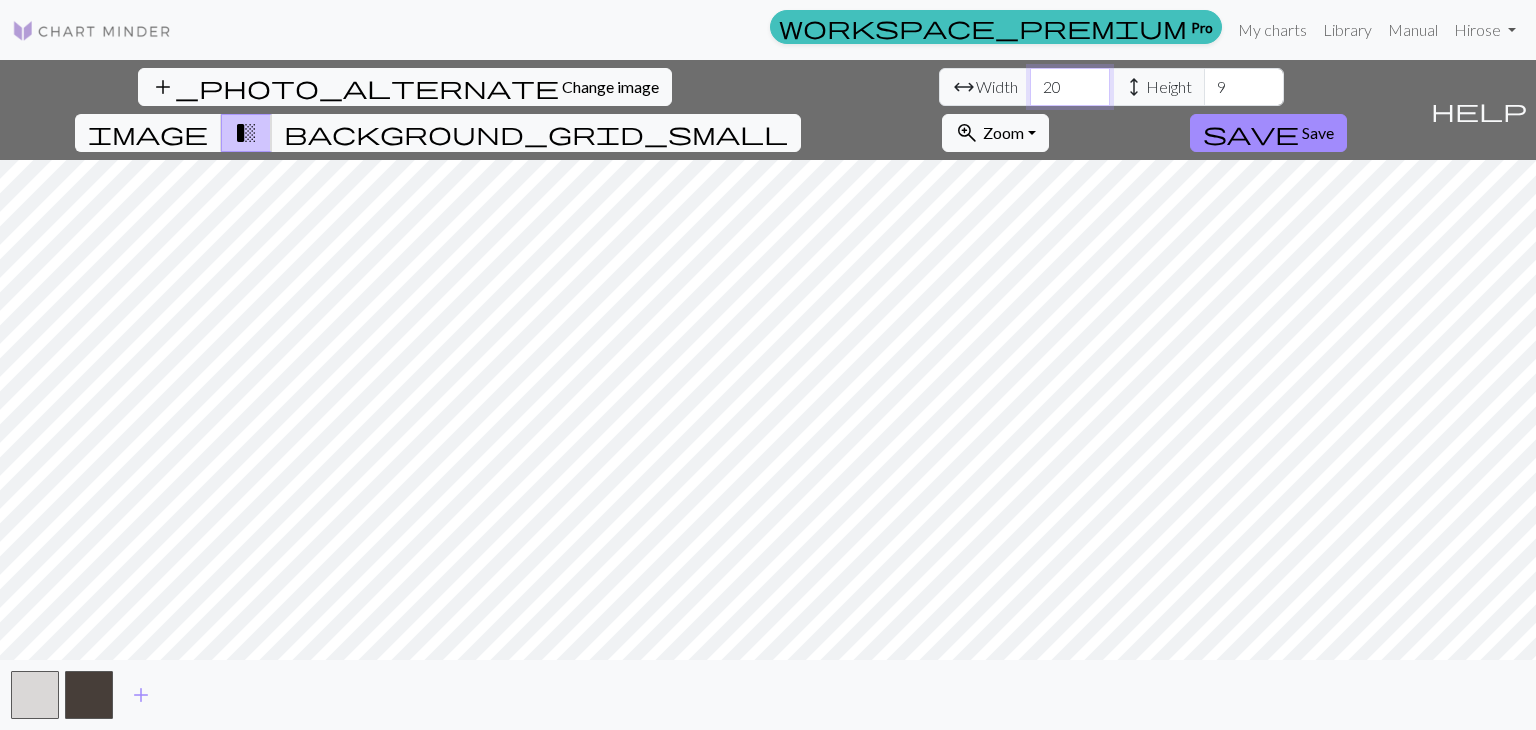 drag, startPoint x: 483, startPoint y: 86, endPoint x: 262, endPoint y: 89, distance: 221.02036 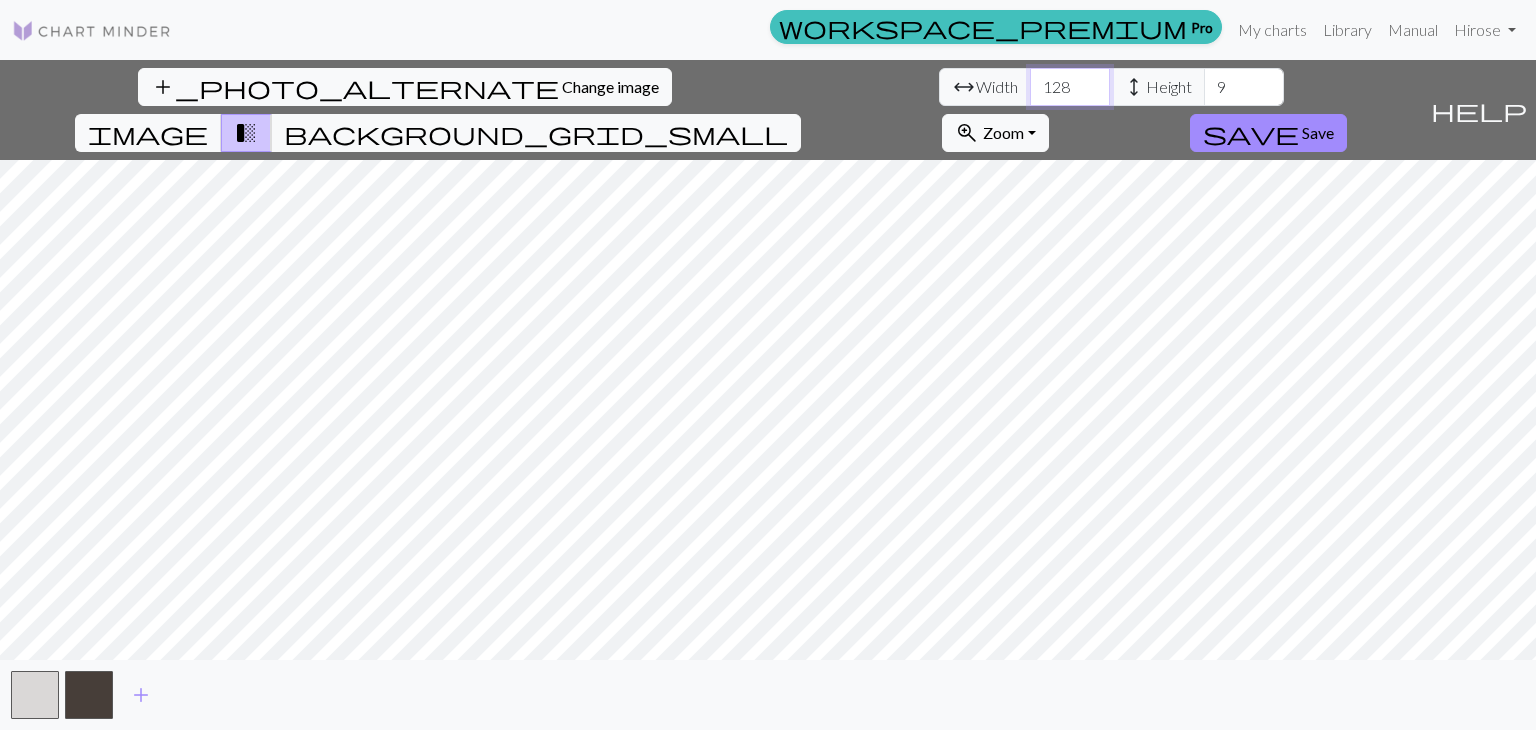 type on "128" 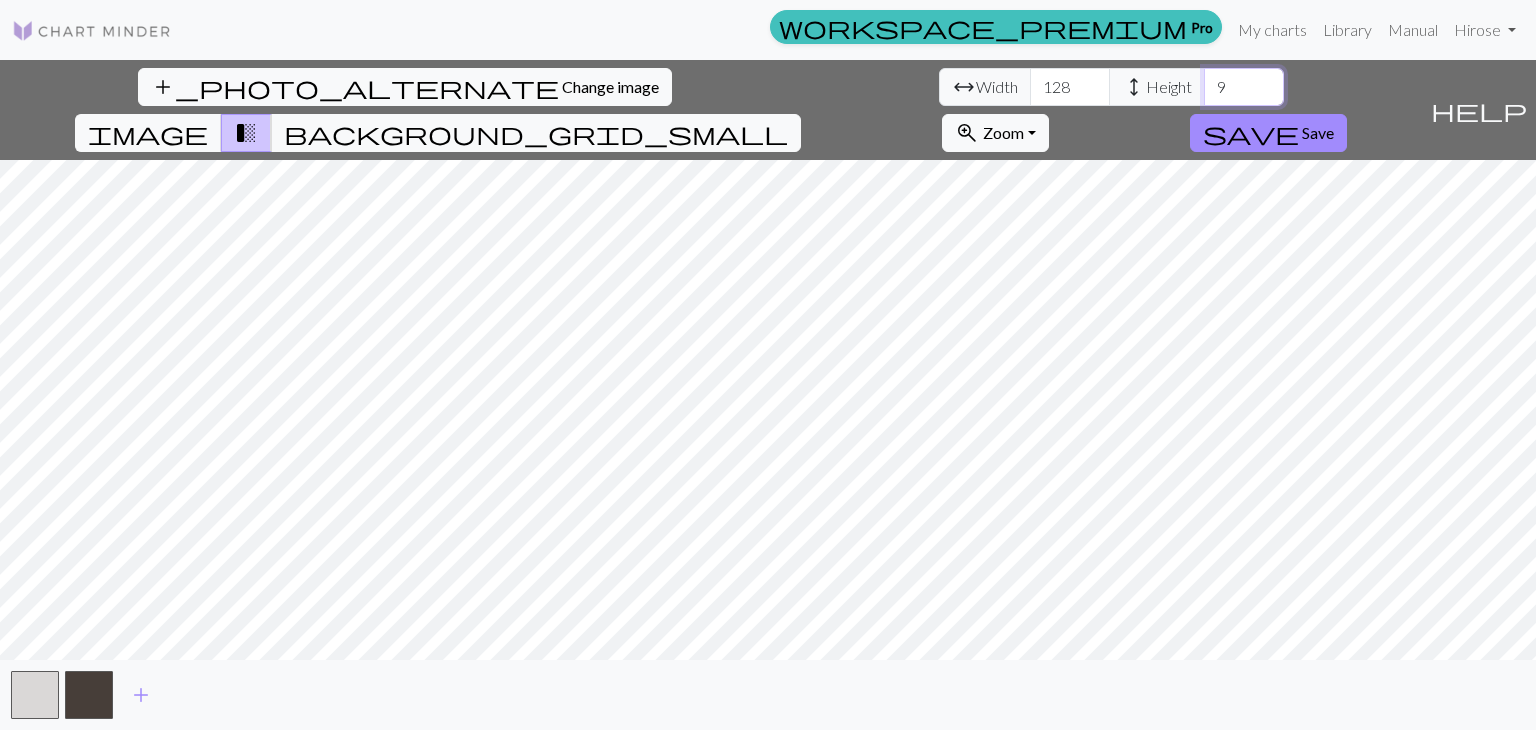 drag, startPoint x: 644, startPoint y: 79, endPoint x: 378, endPoint y: 86, distance: 266.0921 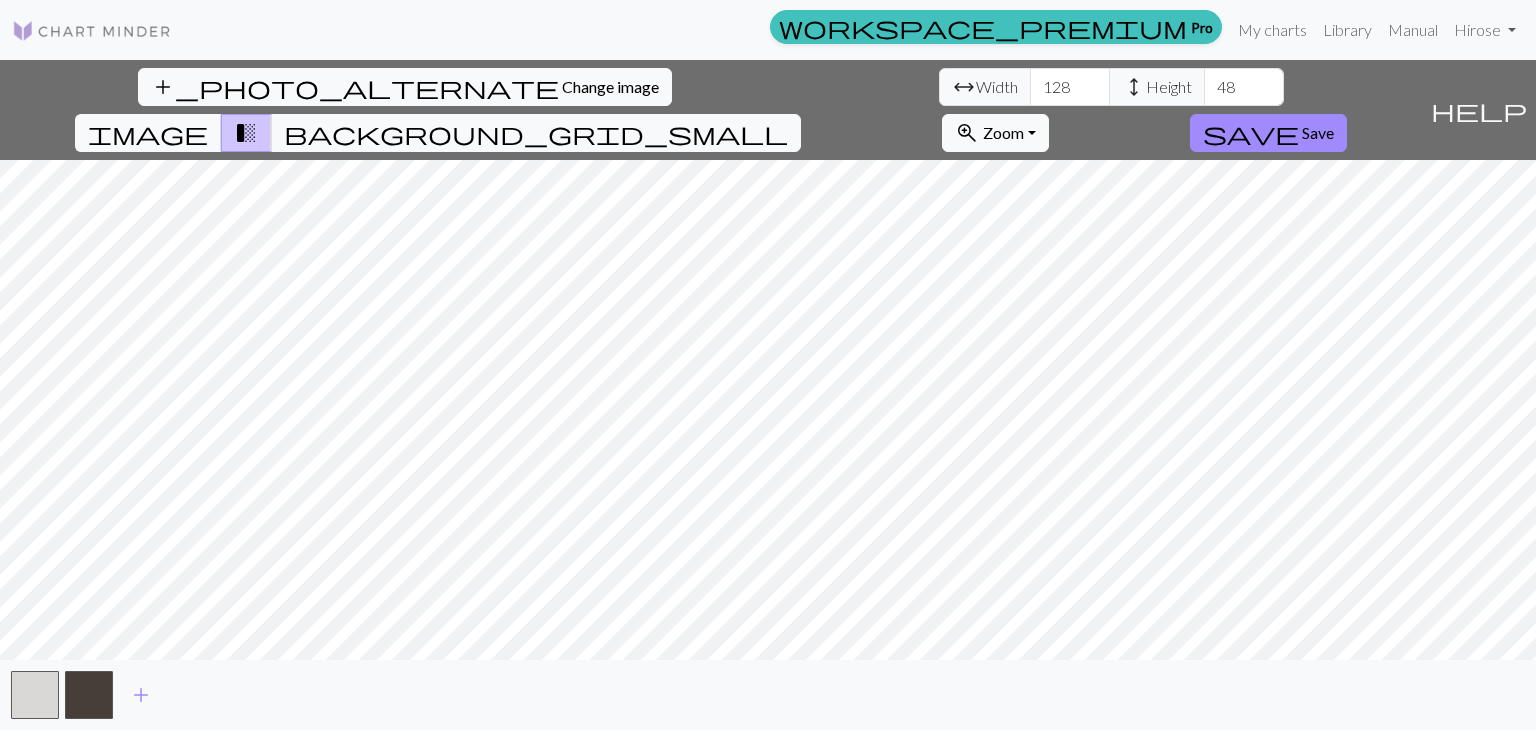 click on "add" at bounding box center [768, 695] 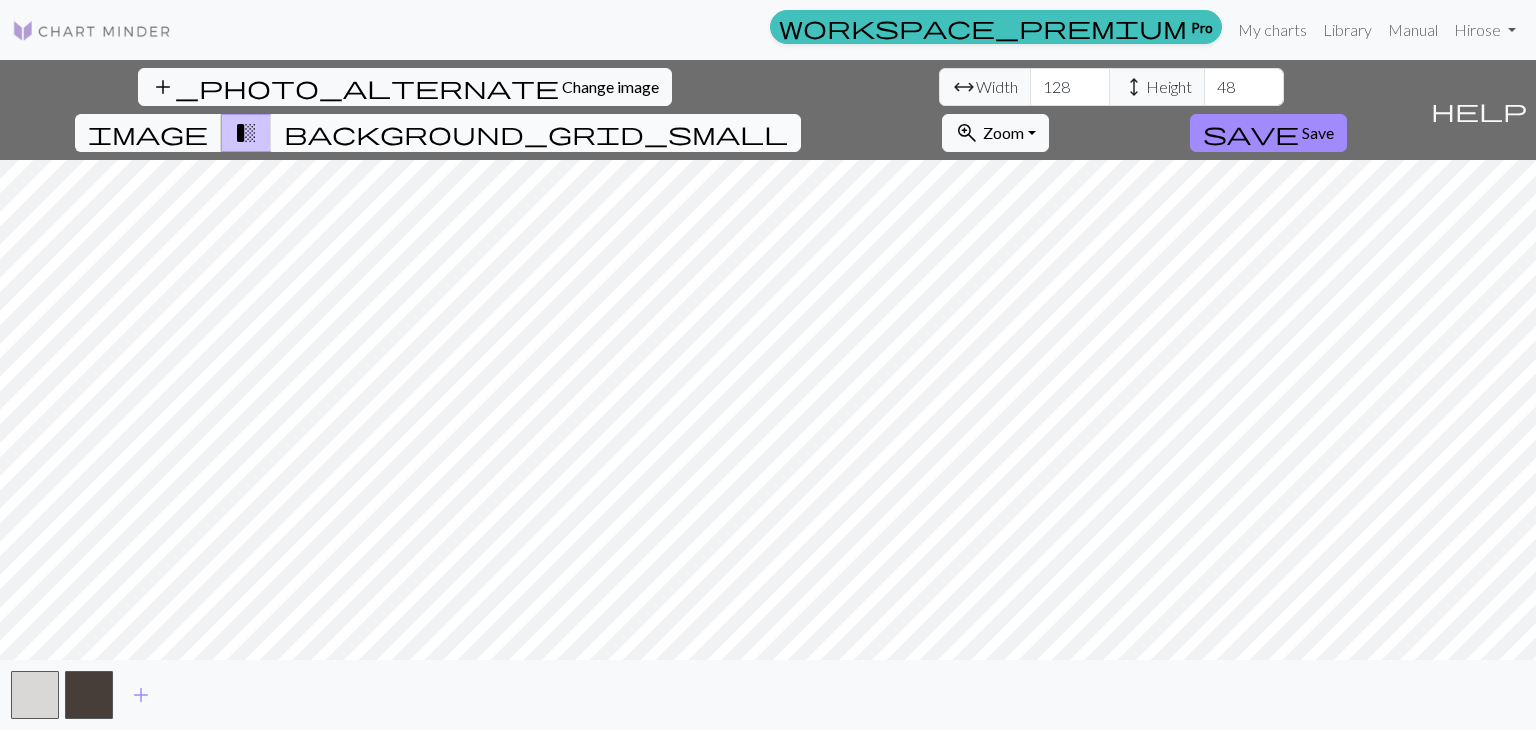 click on "background_grid_small" at bounding box center (536, 133) 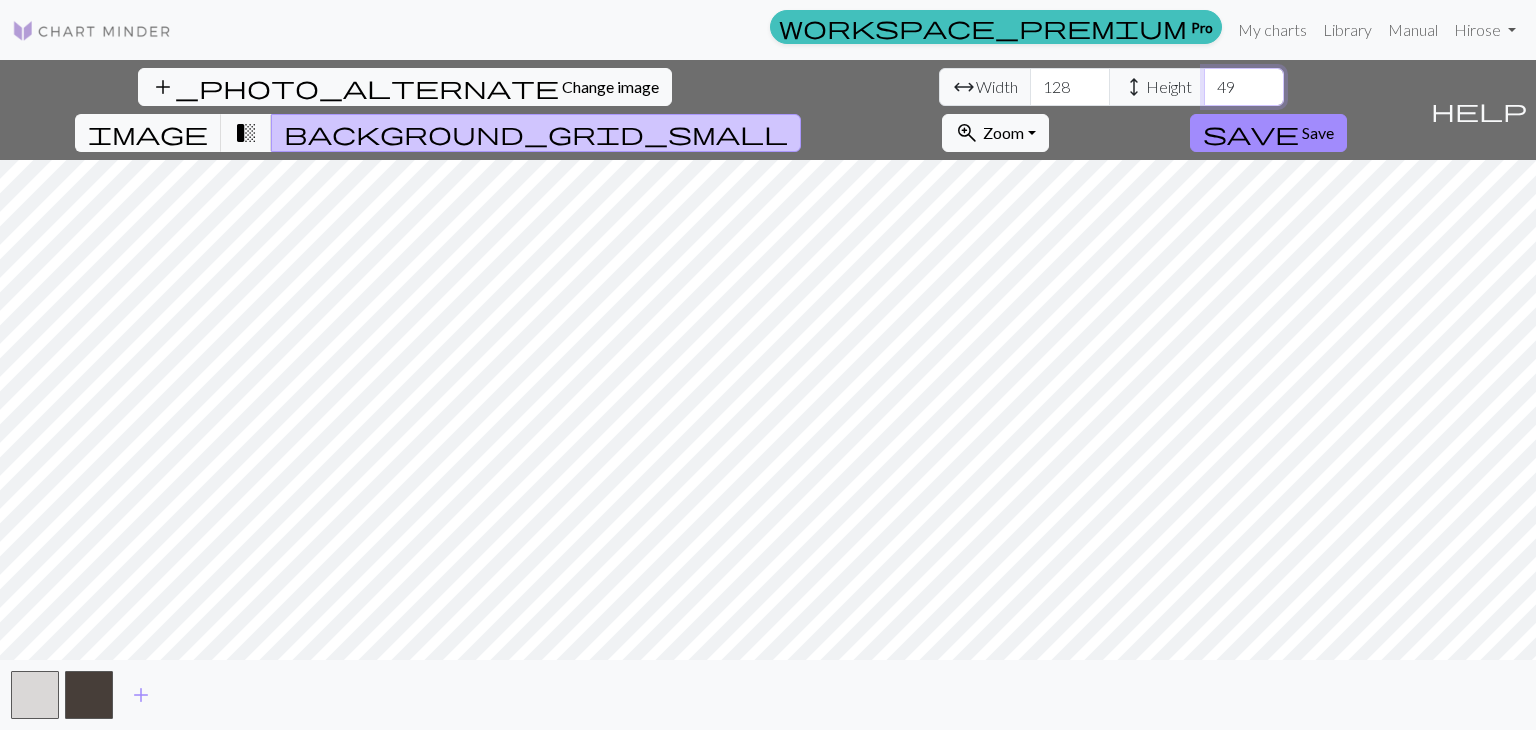click on "49" at bounding box center [1244, 87] 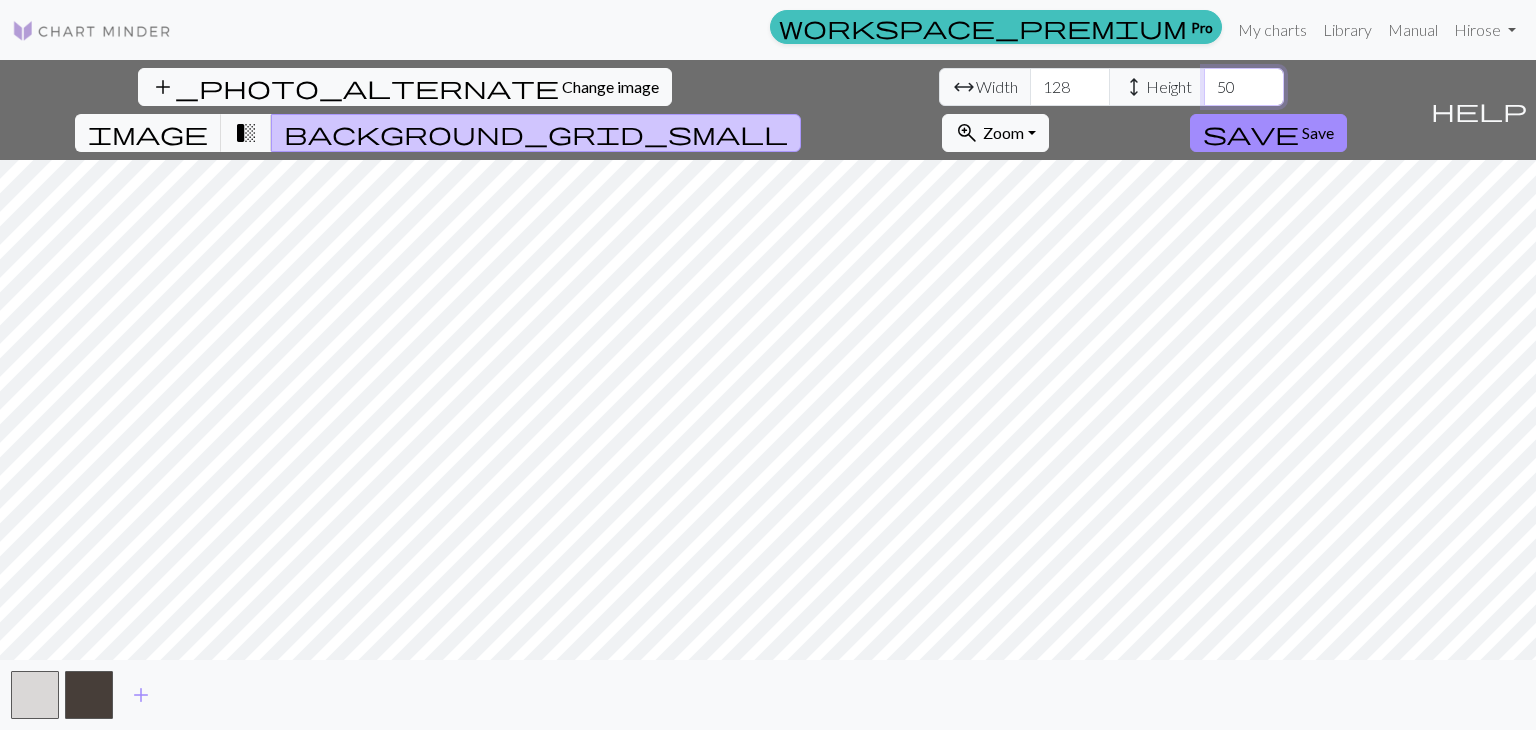 click on "50" at bounding box center (1244, 87) 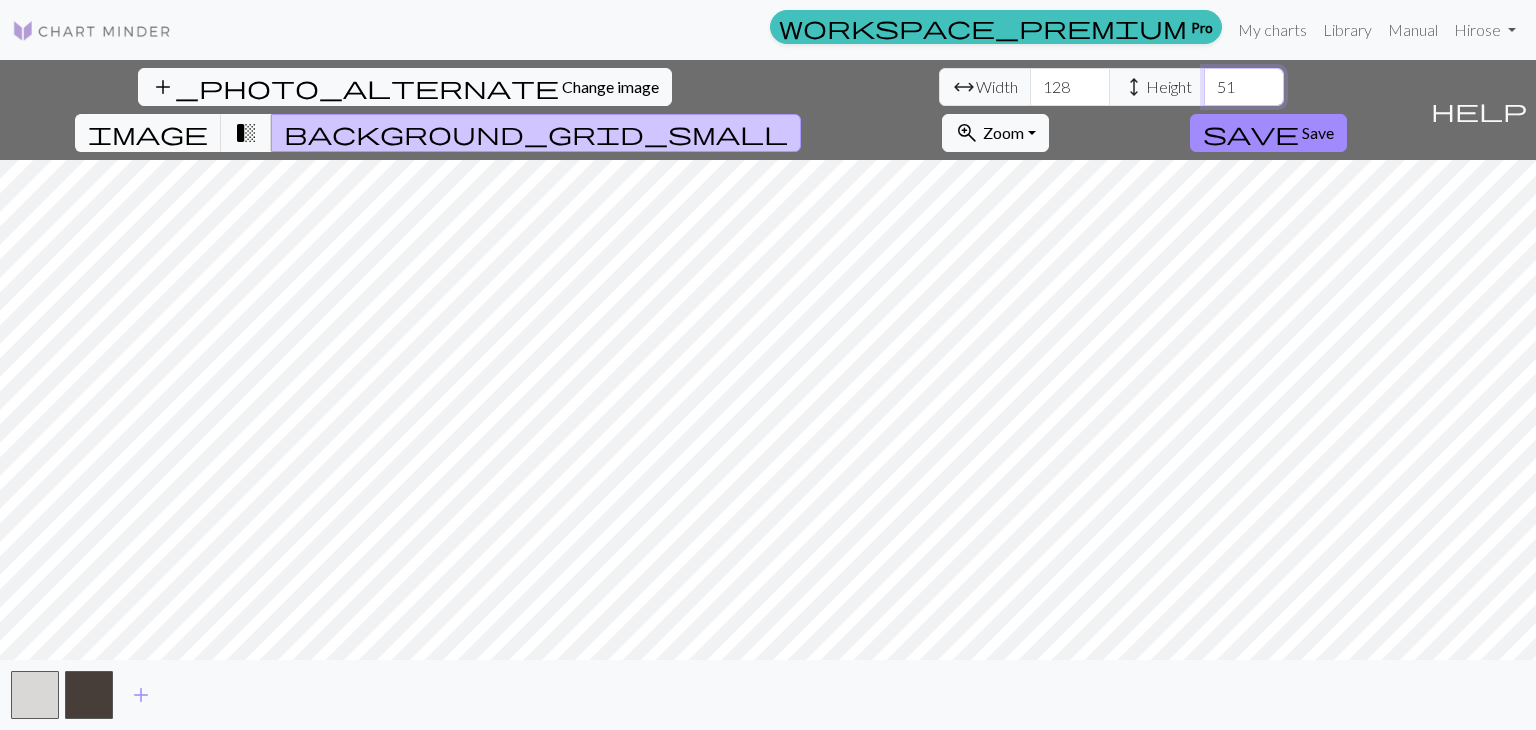 click on "51" at bounding box center [1244, 87] 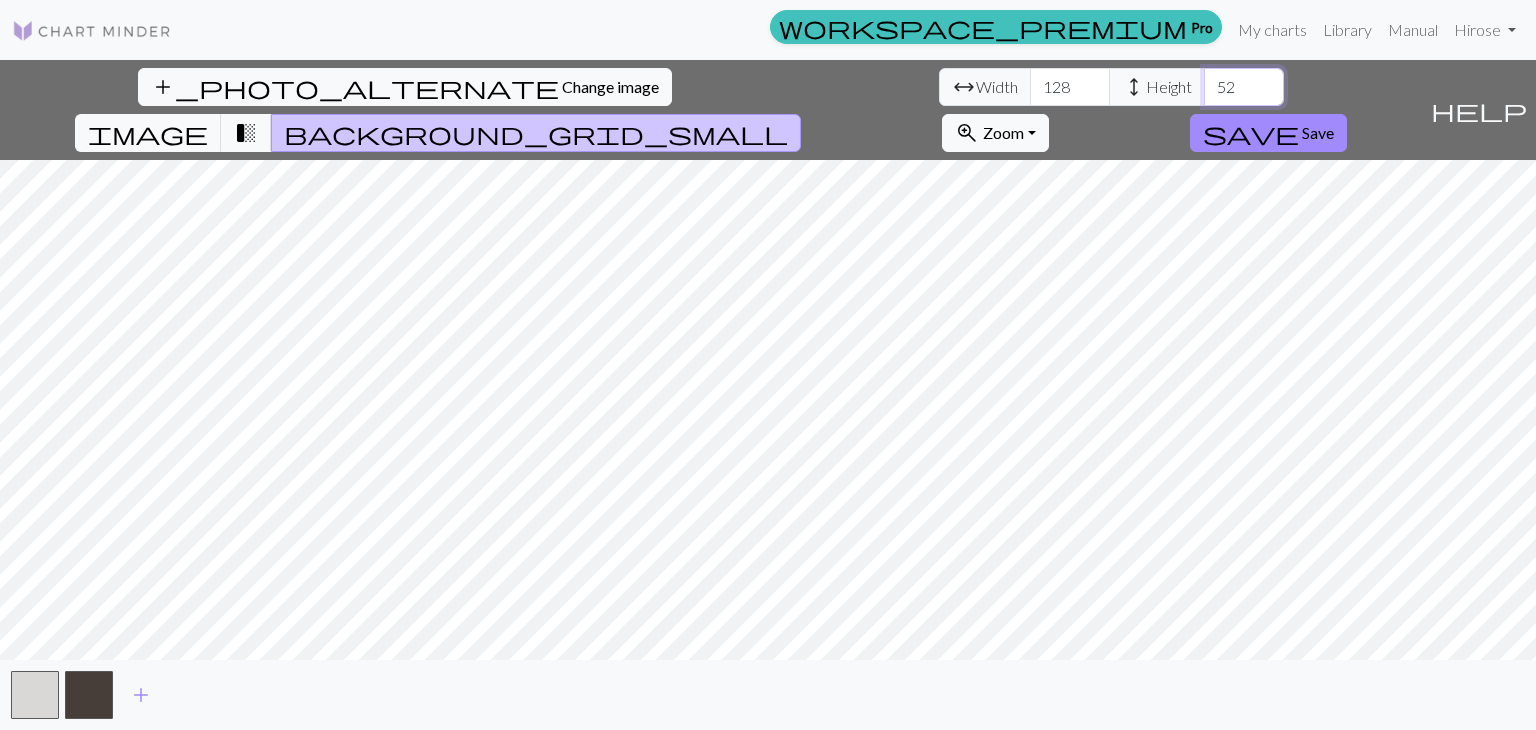 type on "52" 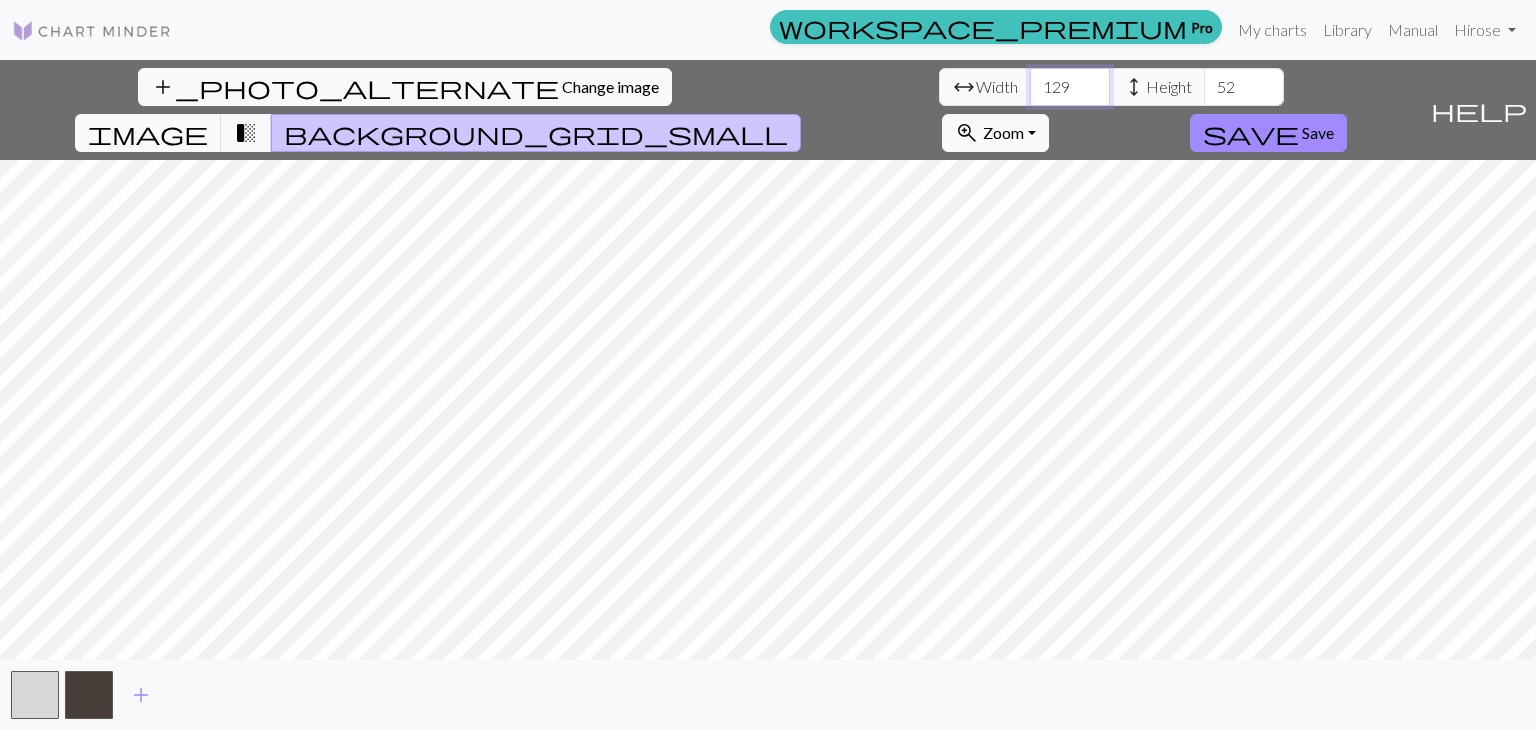 click on "129" at bounding box center [1070, 87] 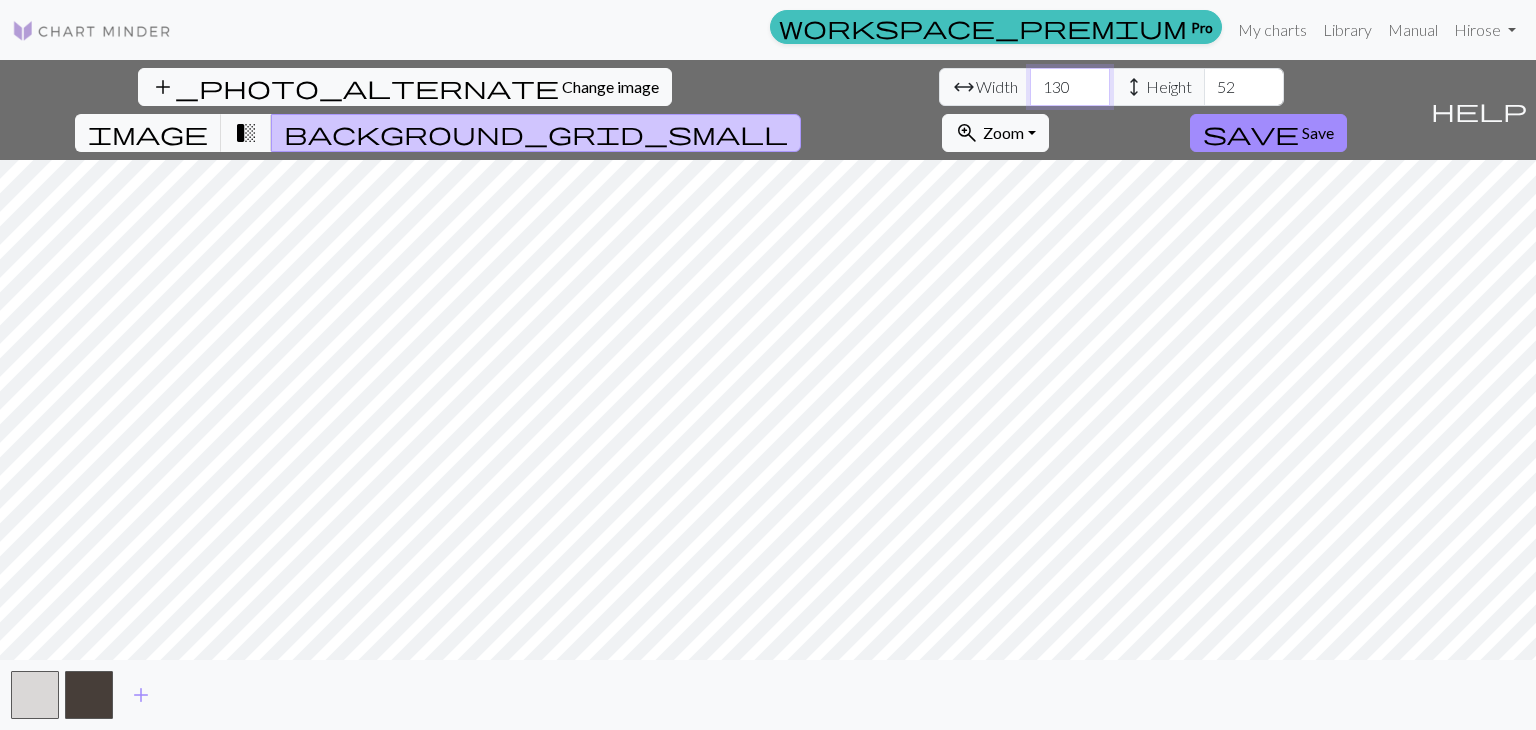click on "130" at bounding box center (1070, 87) 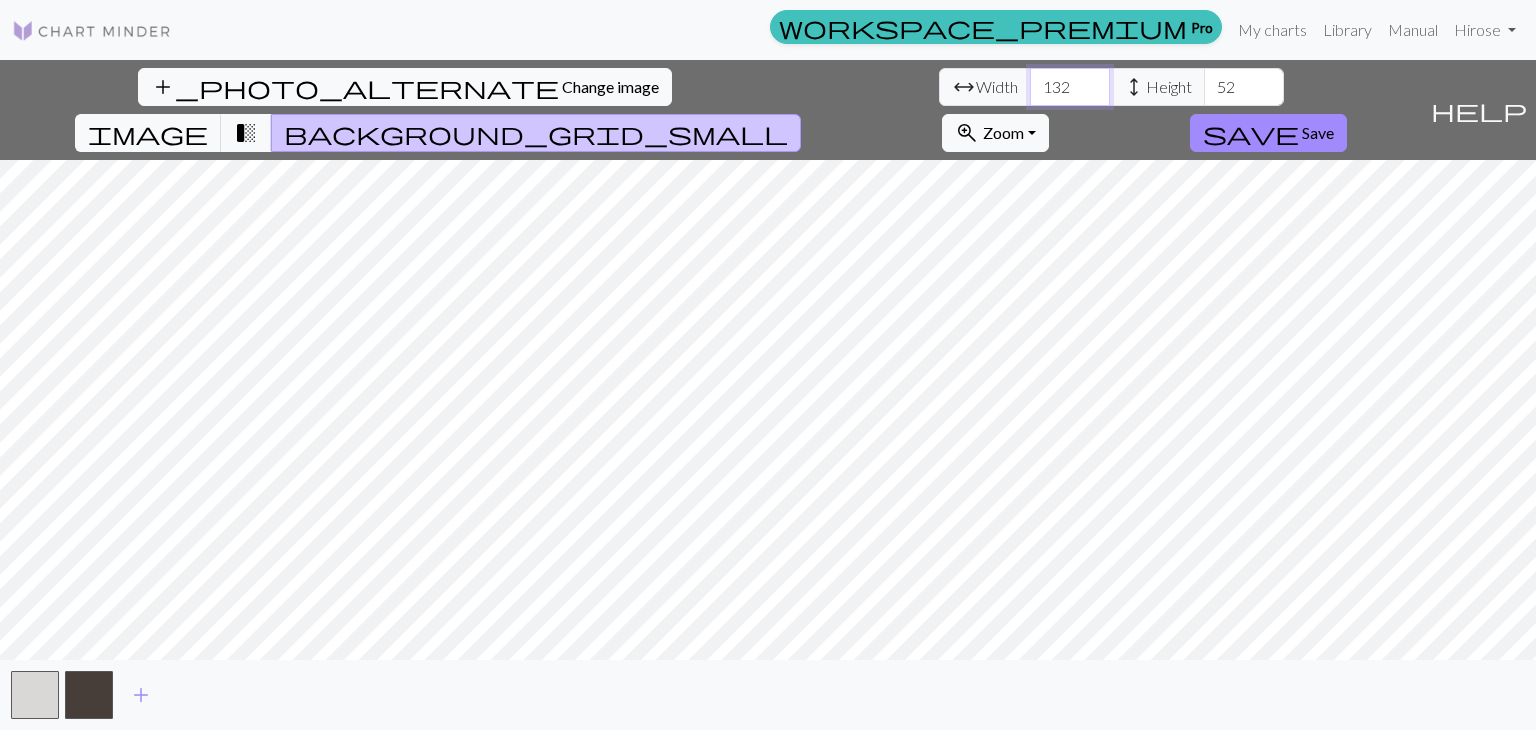 click on "132" at bounding box center (1070, 87) 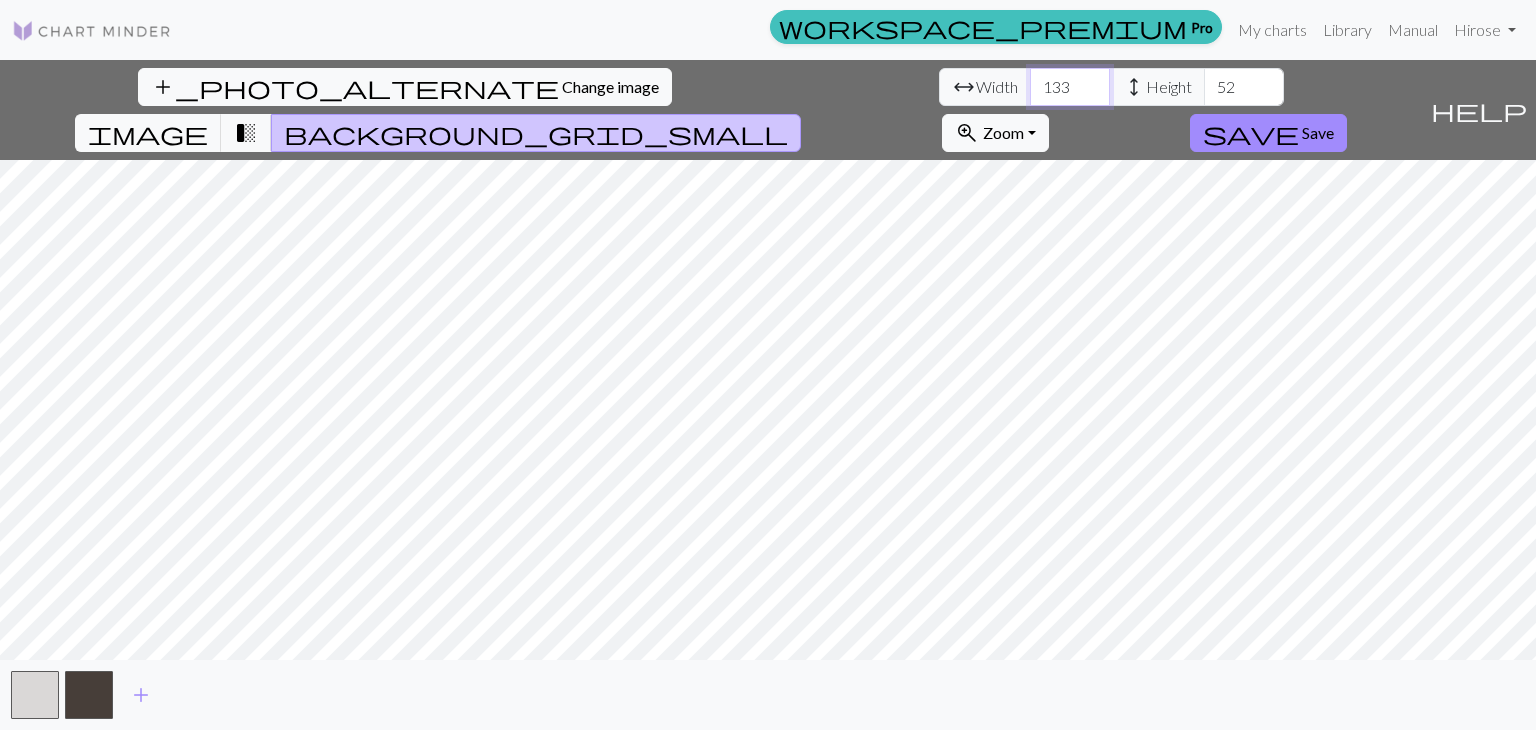 click on "133" at bounding box center [1070, 87] 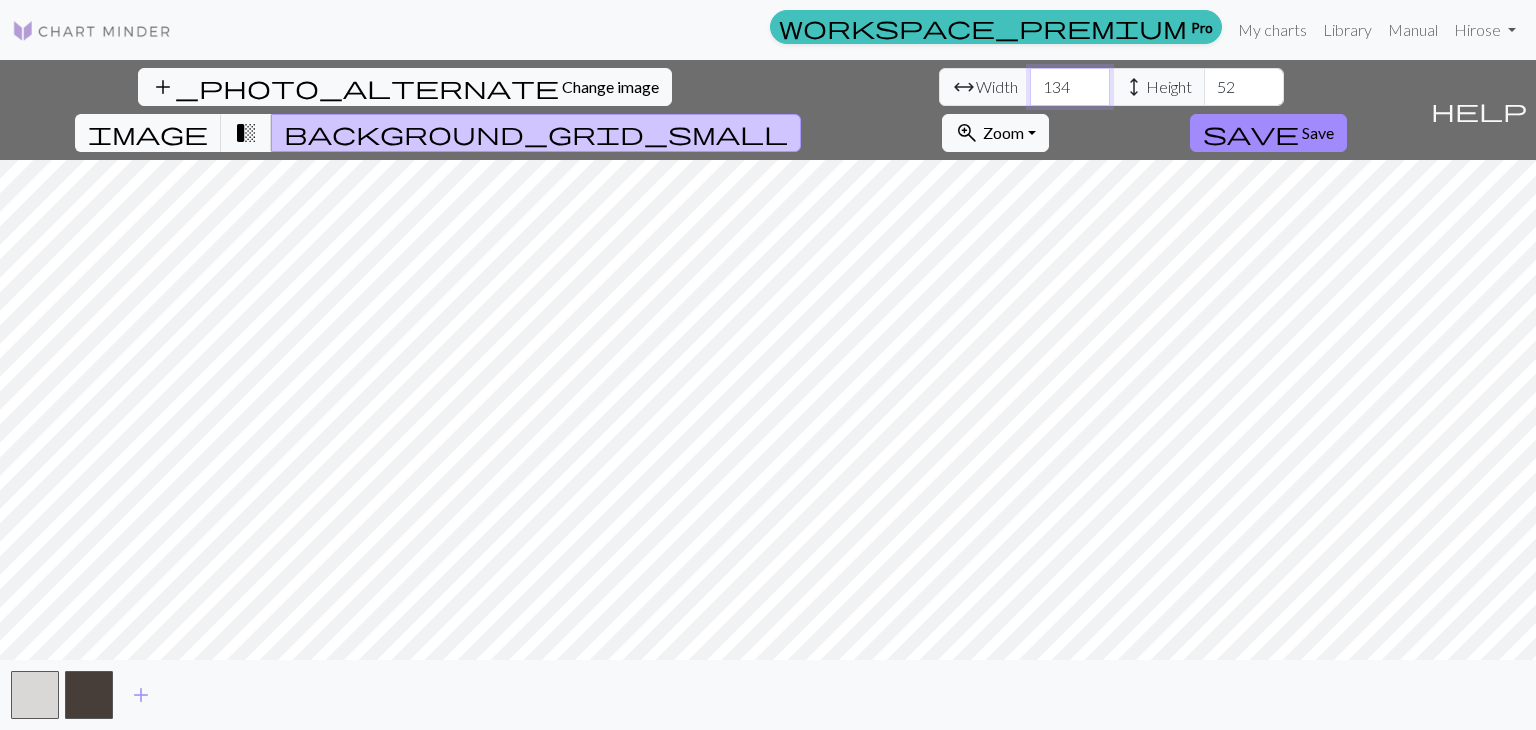 click on "134" at bounding box center (1070, 87) 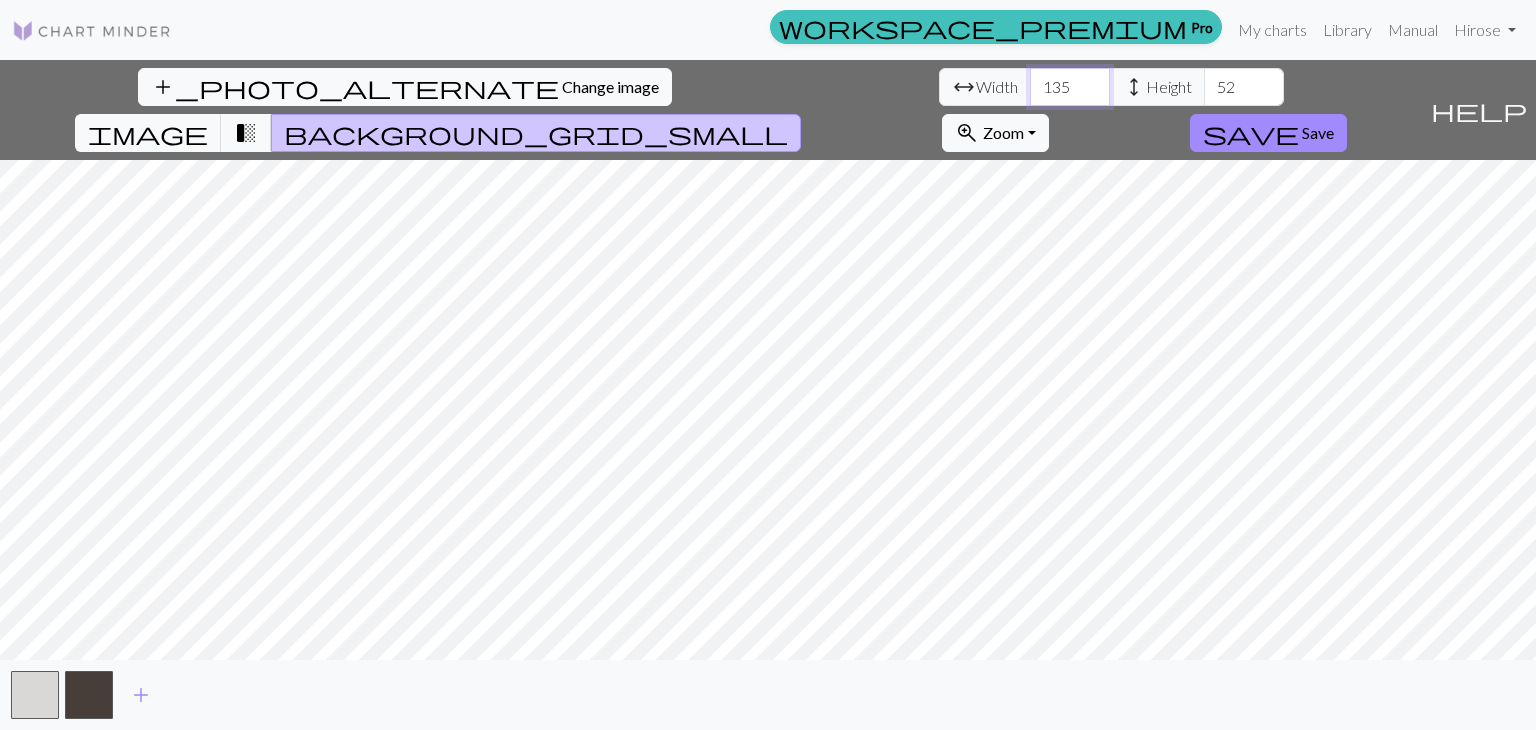 click on "135" at bounding box center [1070, 87] 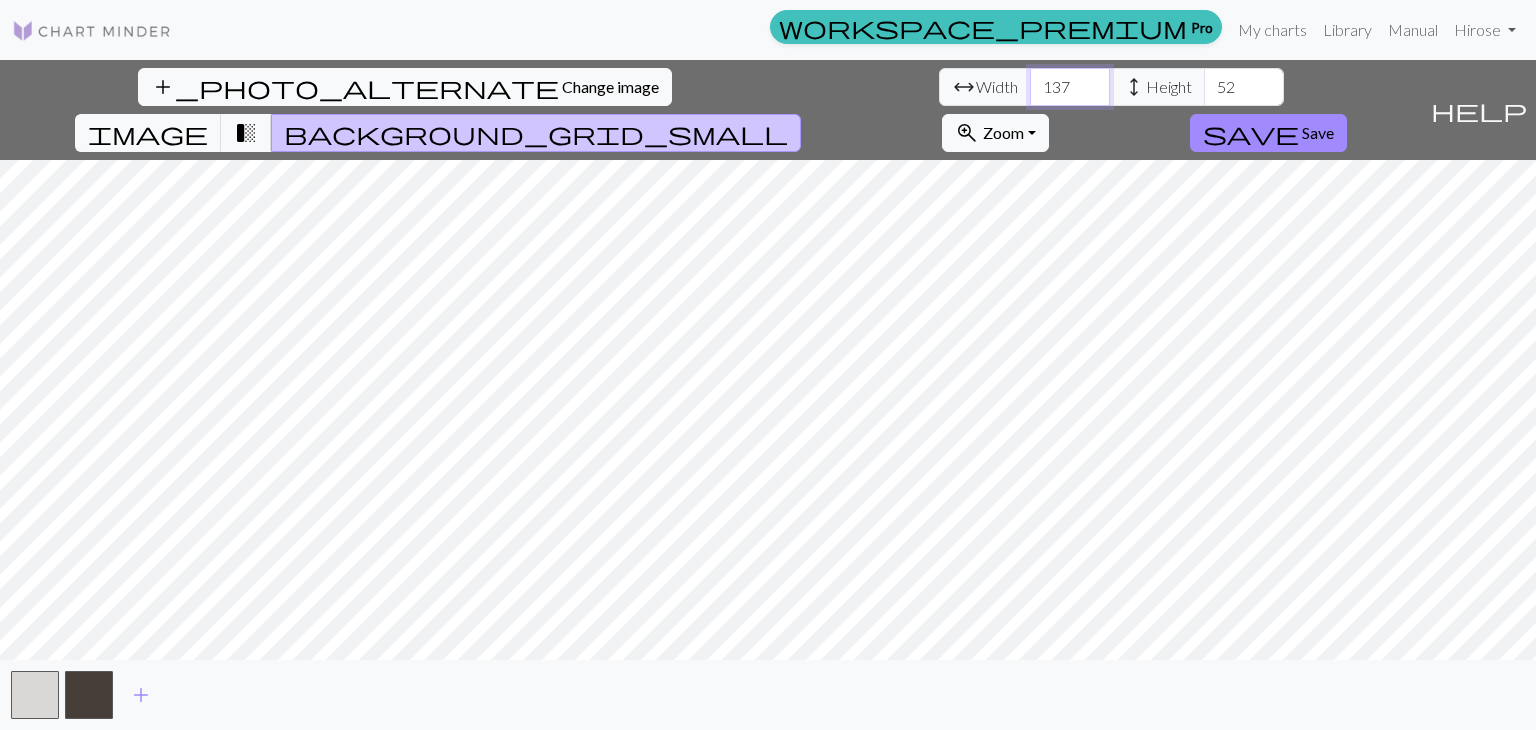 click on "137" at bounding box center (1070, 87) 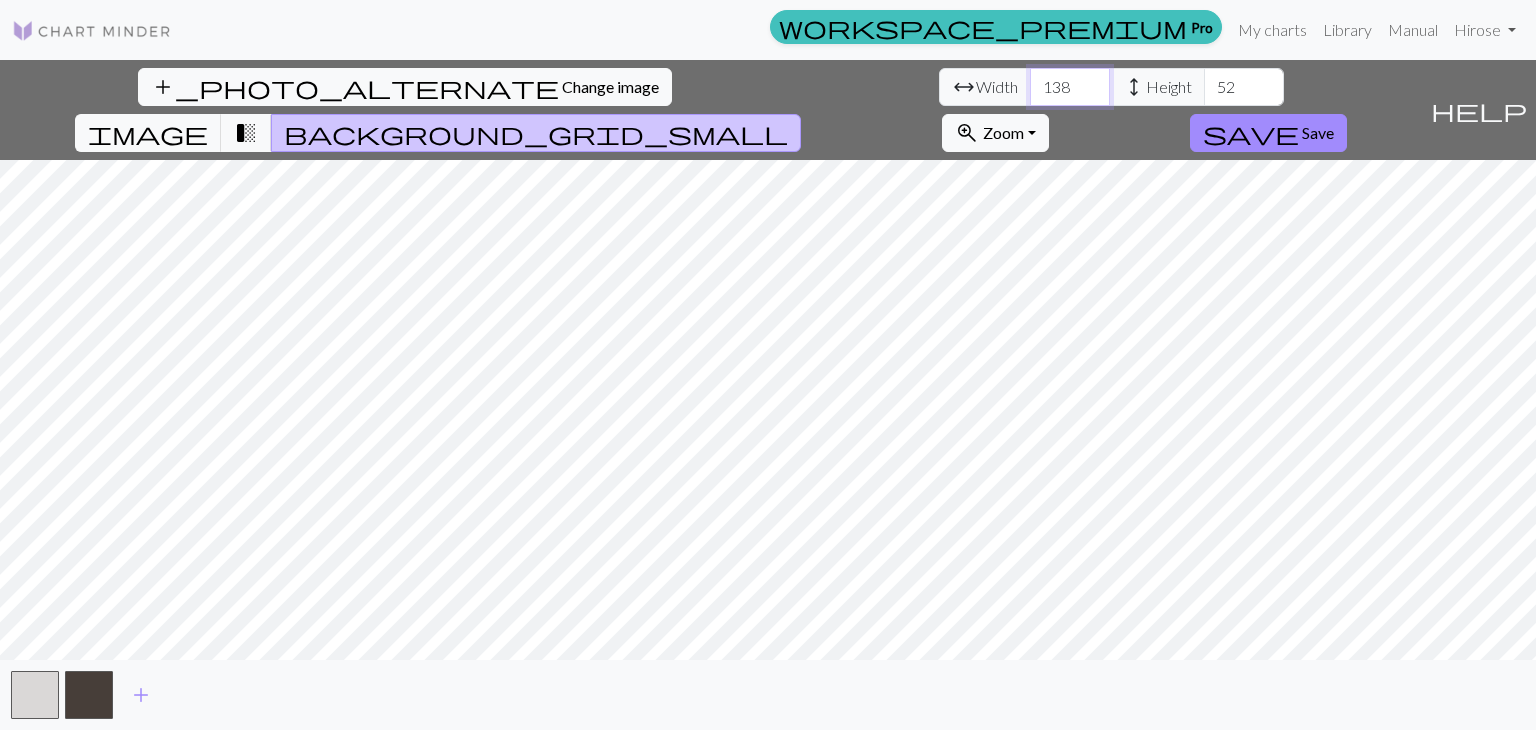 click on "139" at bounding box center [1070, 87] 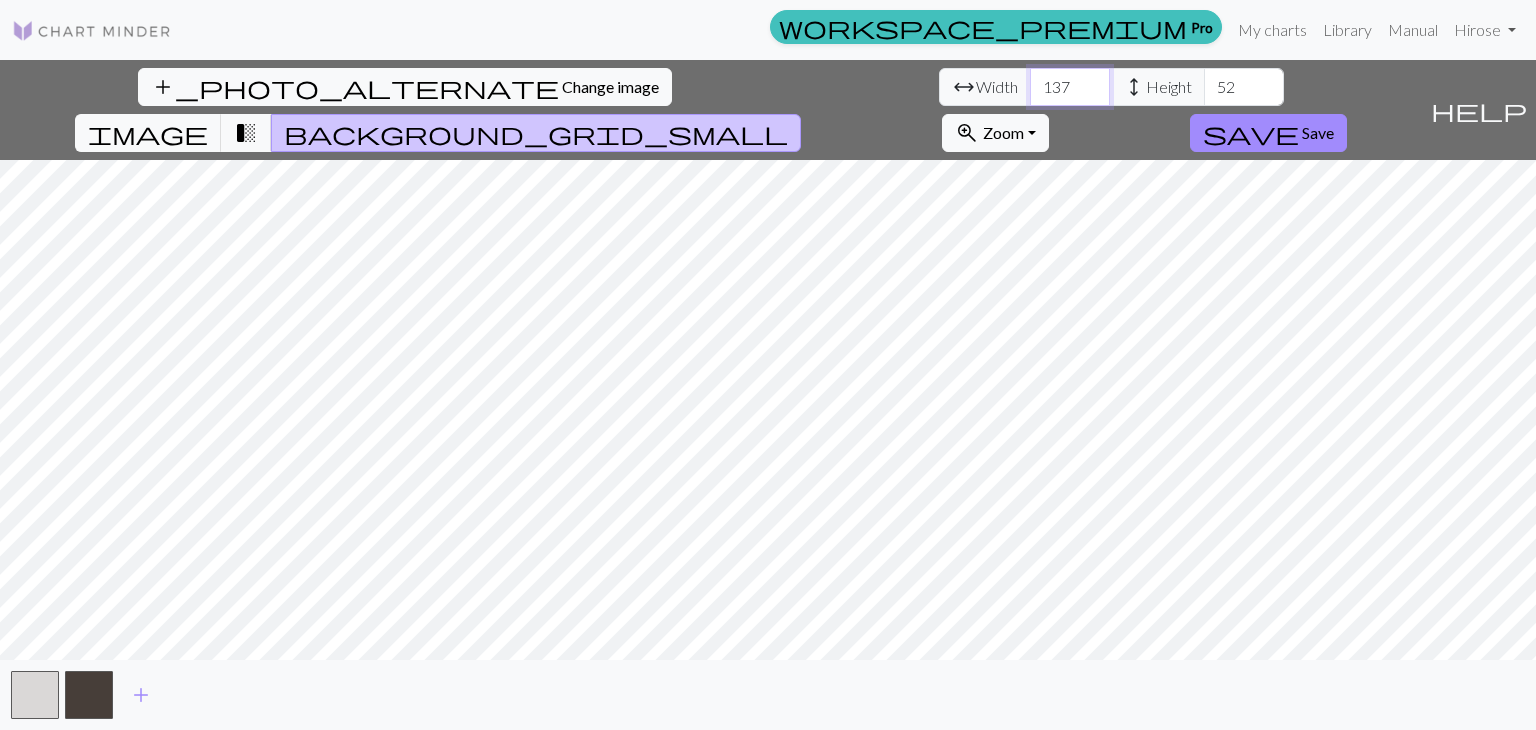 click on "137" at bounding box center (1070, 87) 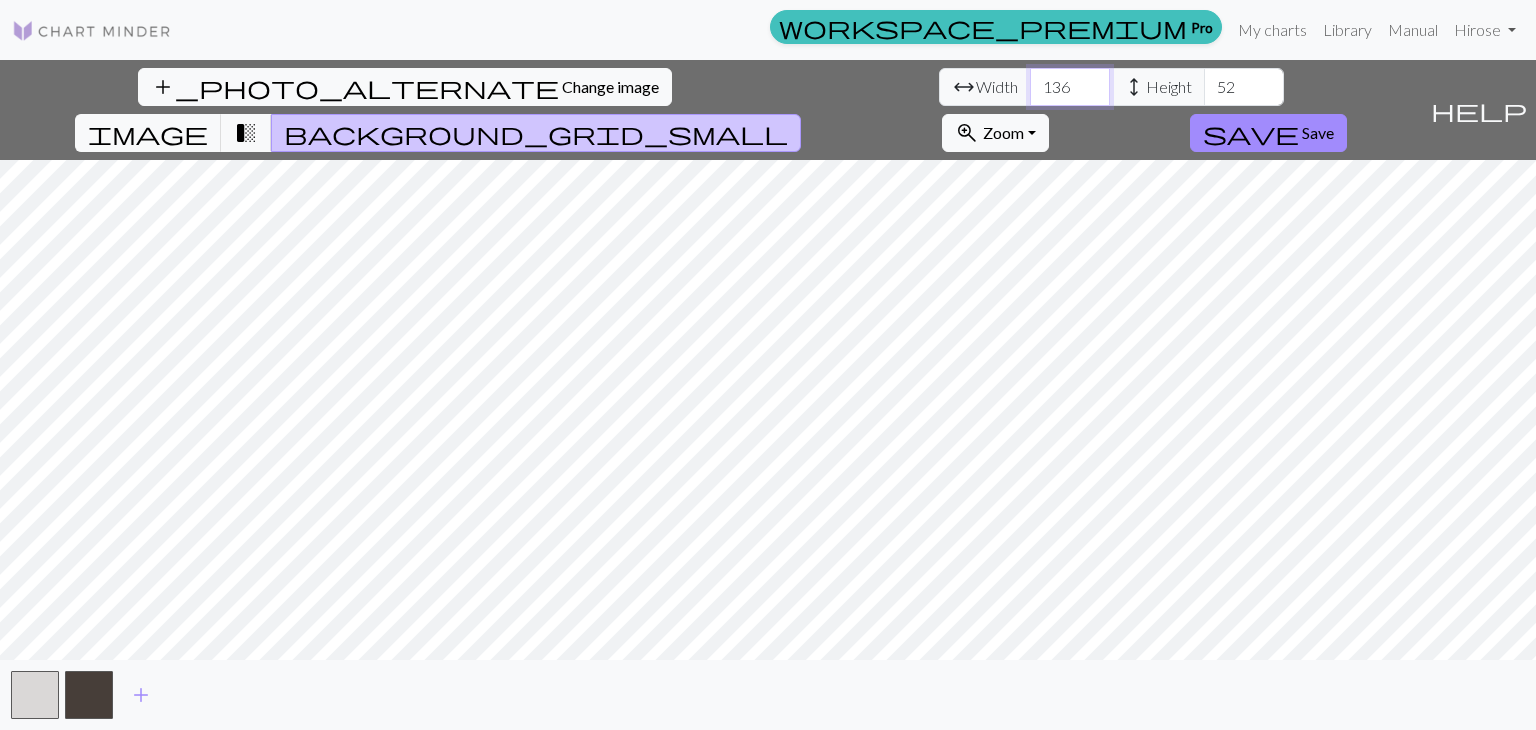 click on "136" at bounding box center (1070, 87) 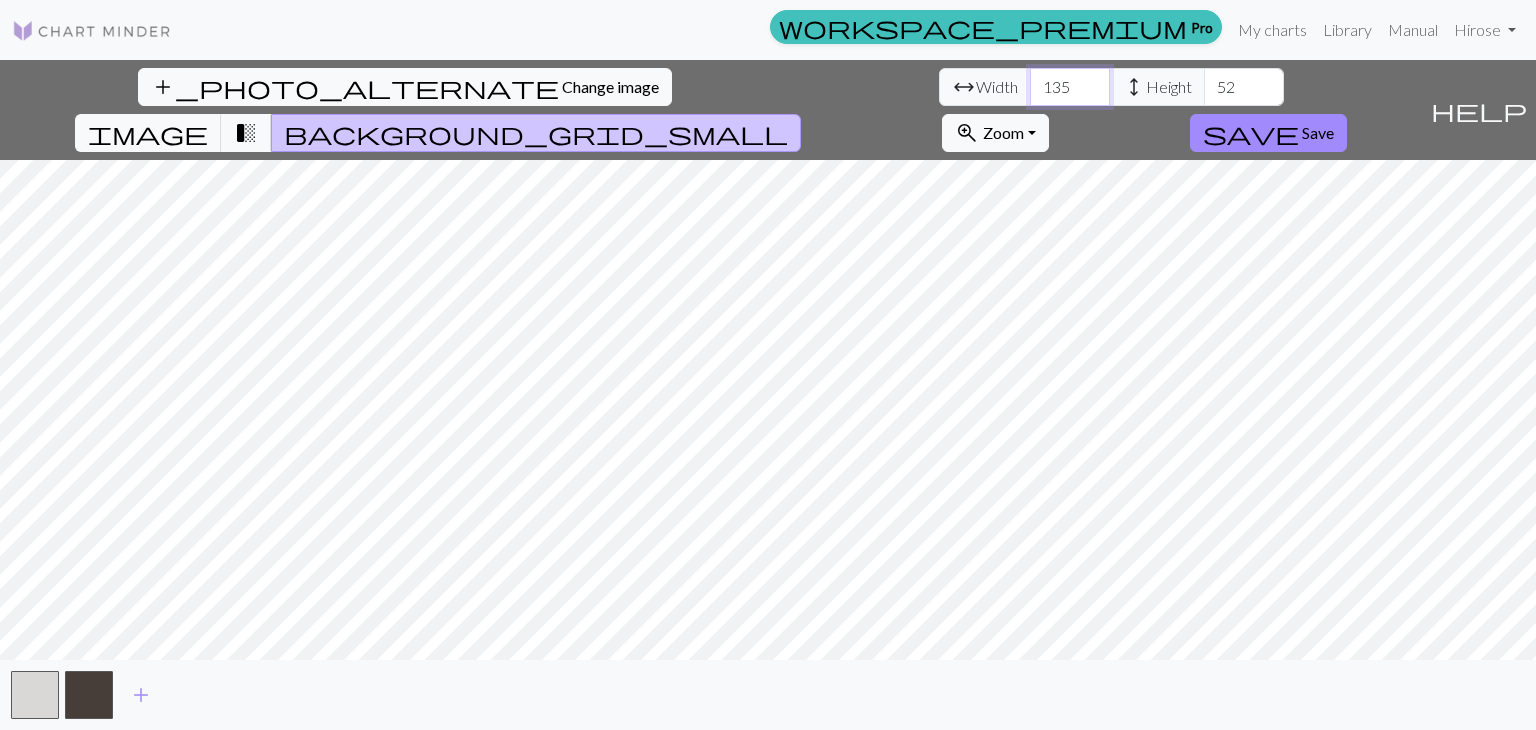 click on "134" at bounding box center (1070, 87) 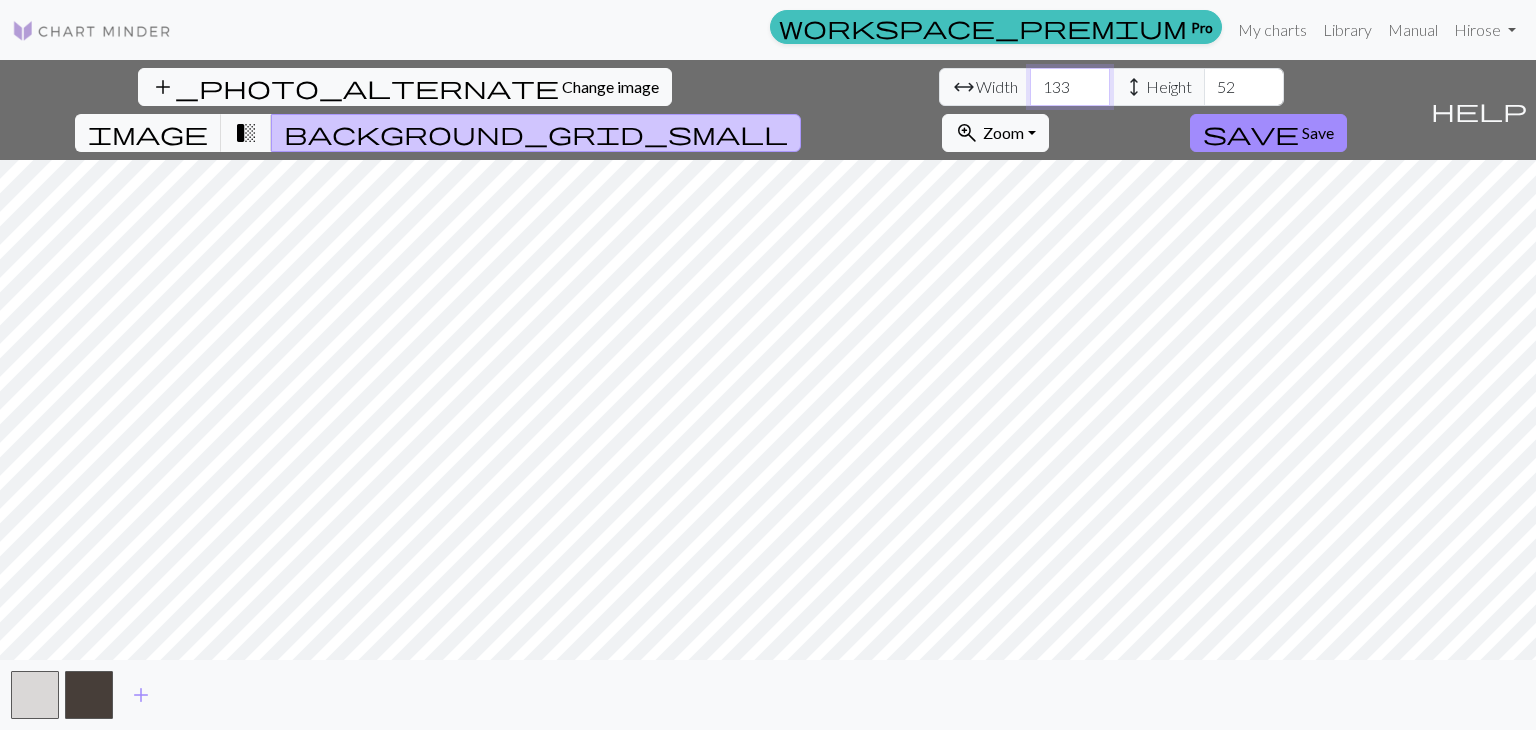 click on "133" at bounding box center (1070, 87) 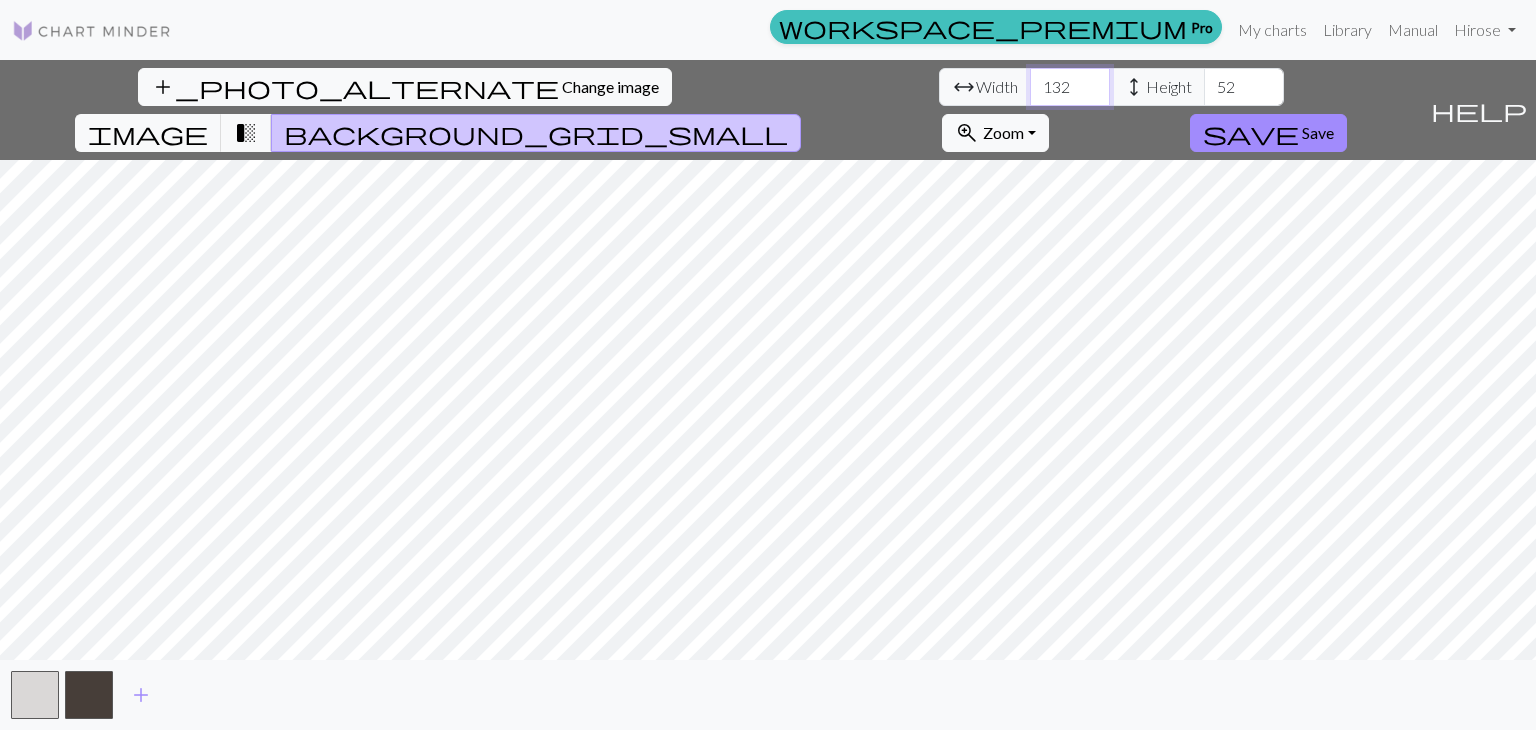click on "132" at bounding box center (1070, 87) 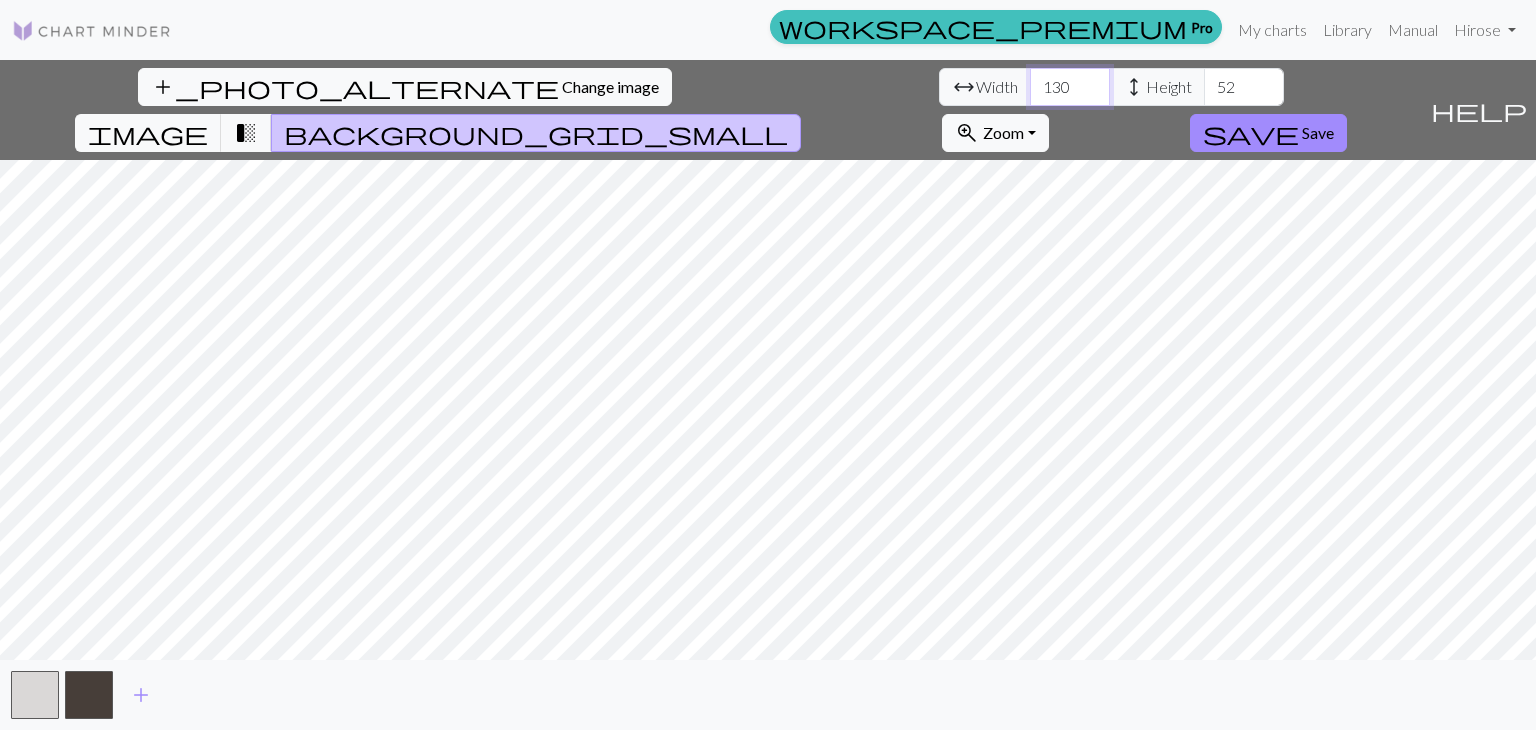 click on "130" at bounding box center [1070, 87] 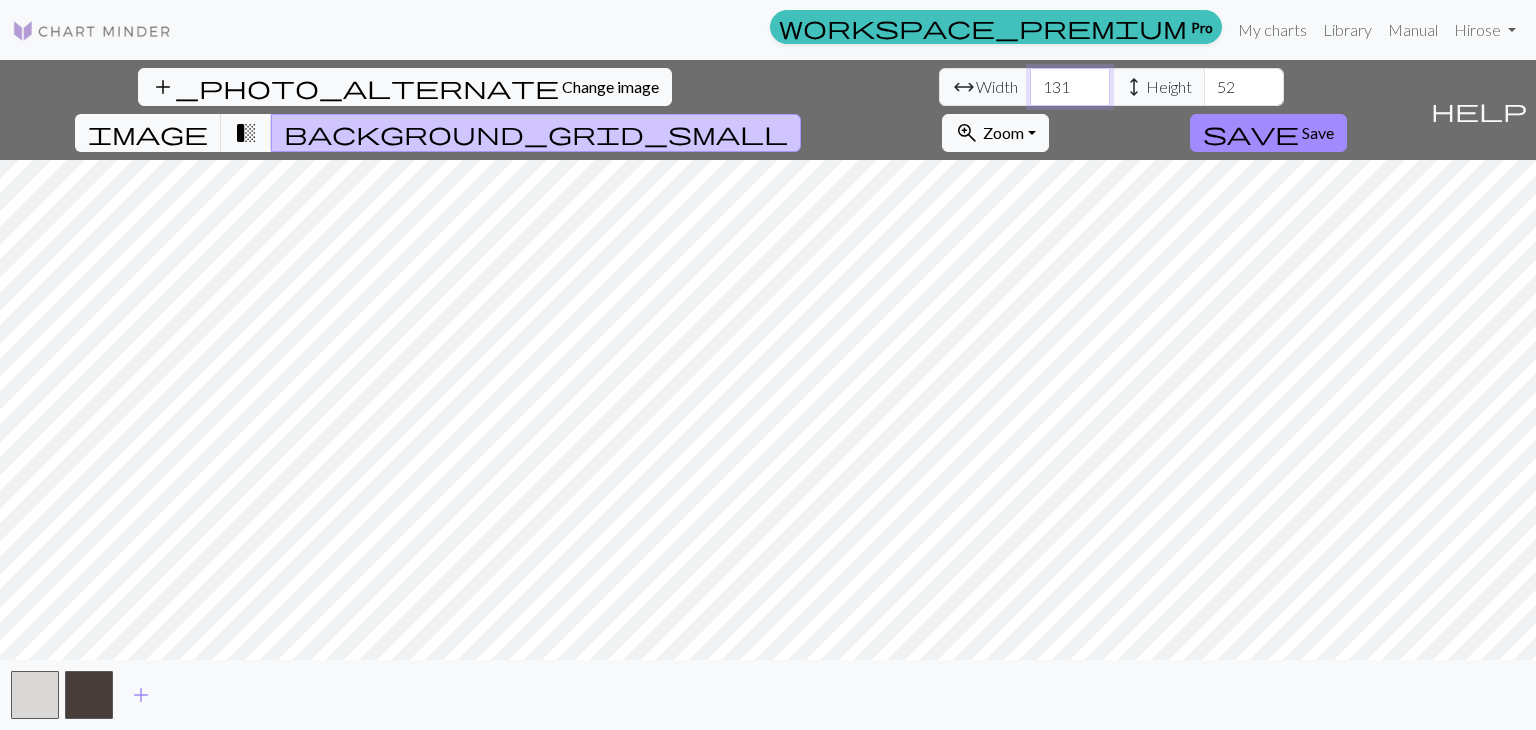 click on "131" at bounding box center [1070, 87] 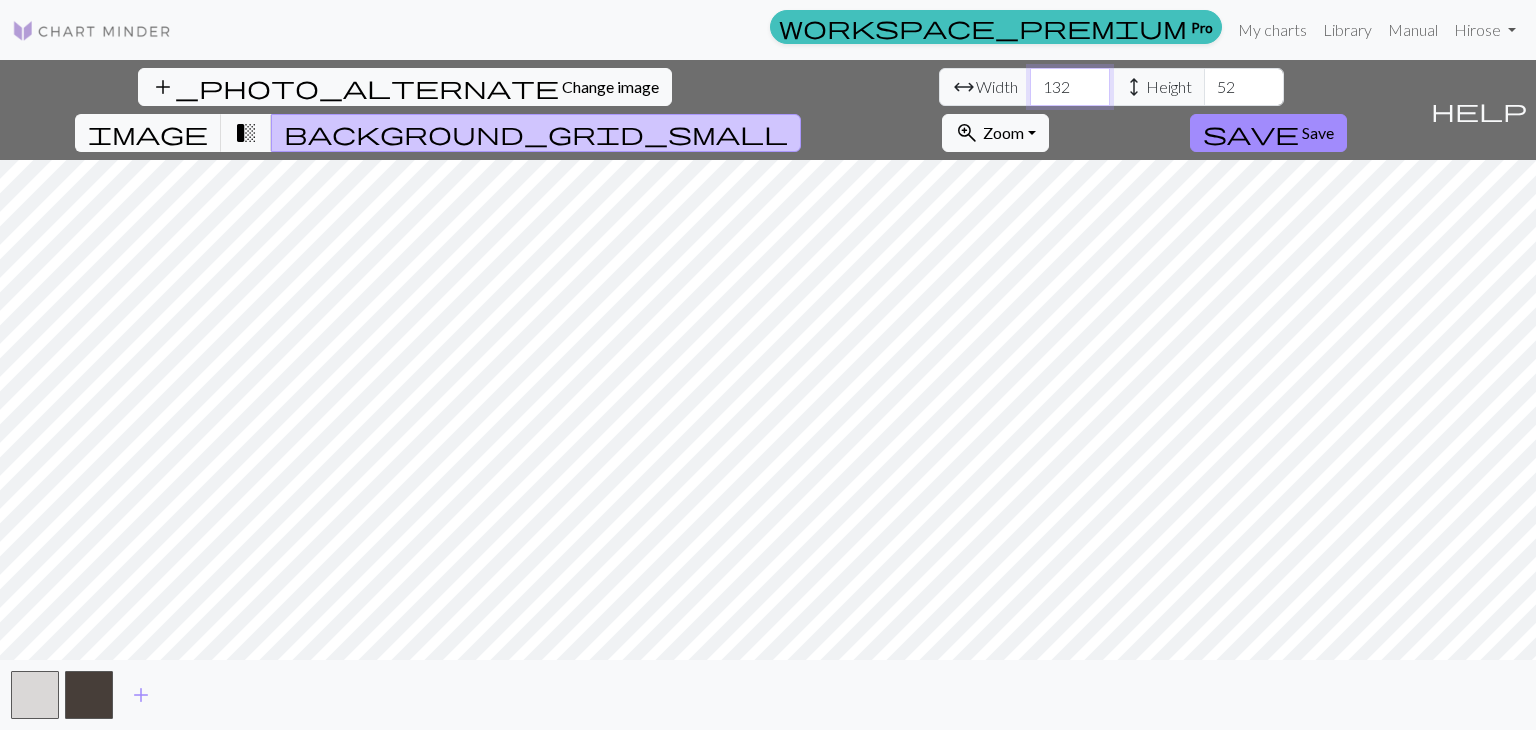 click on "132" at bounding box center [1070, 87] 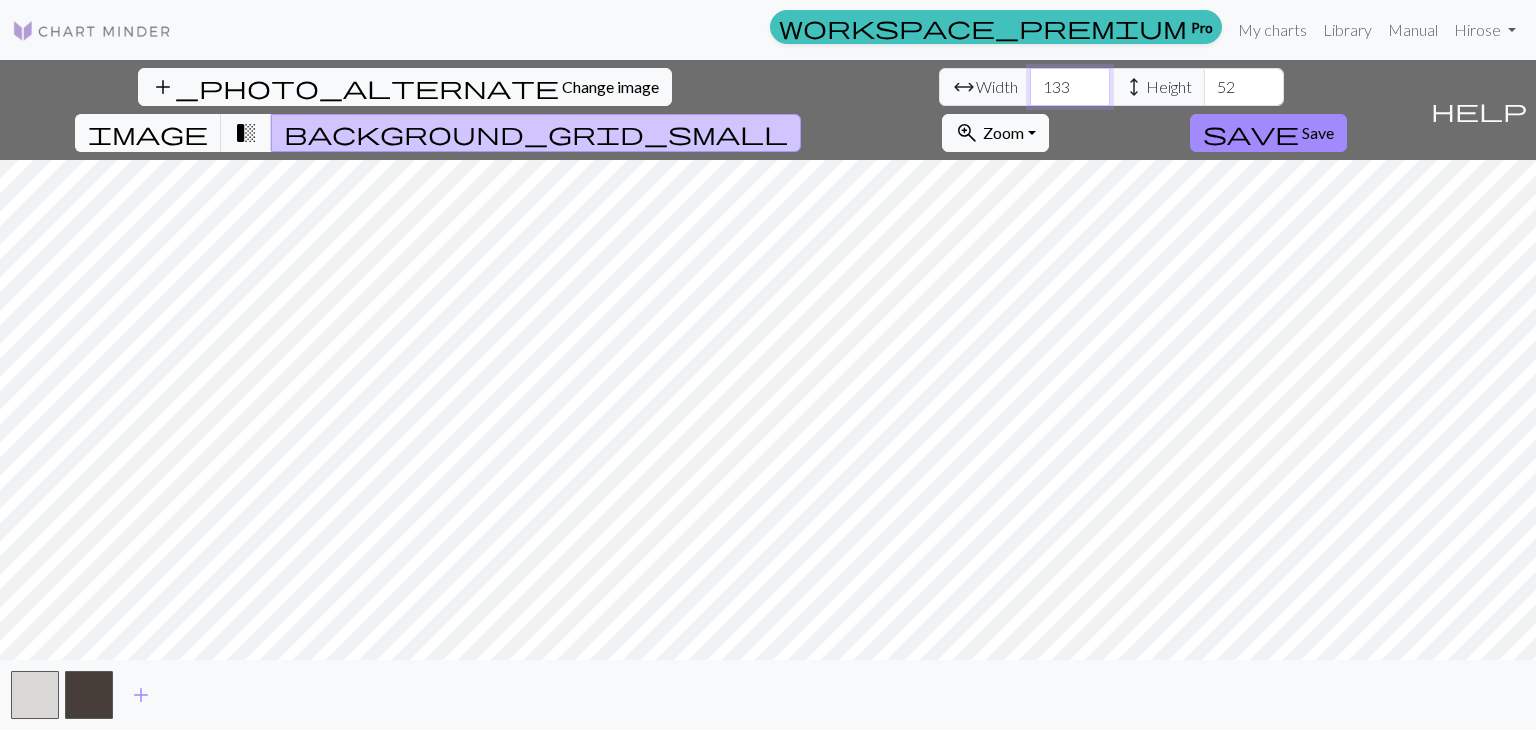 type on "133" 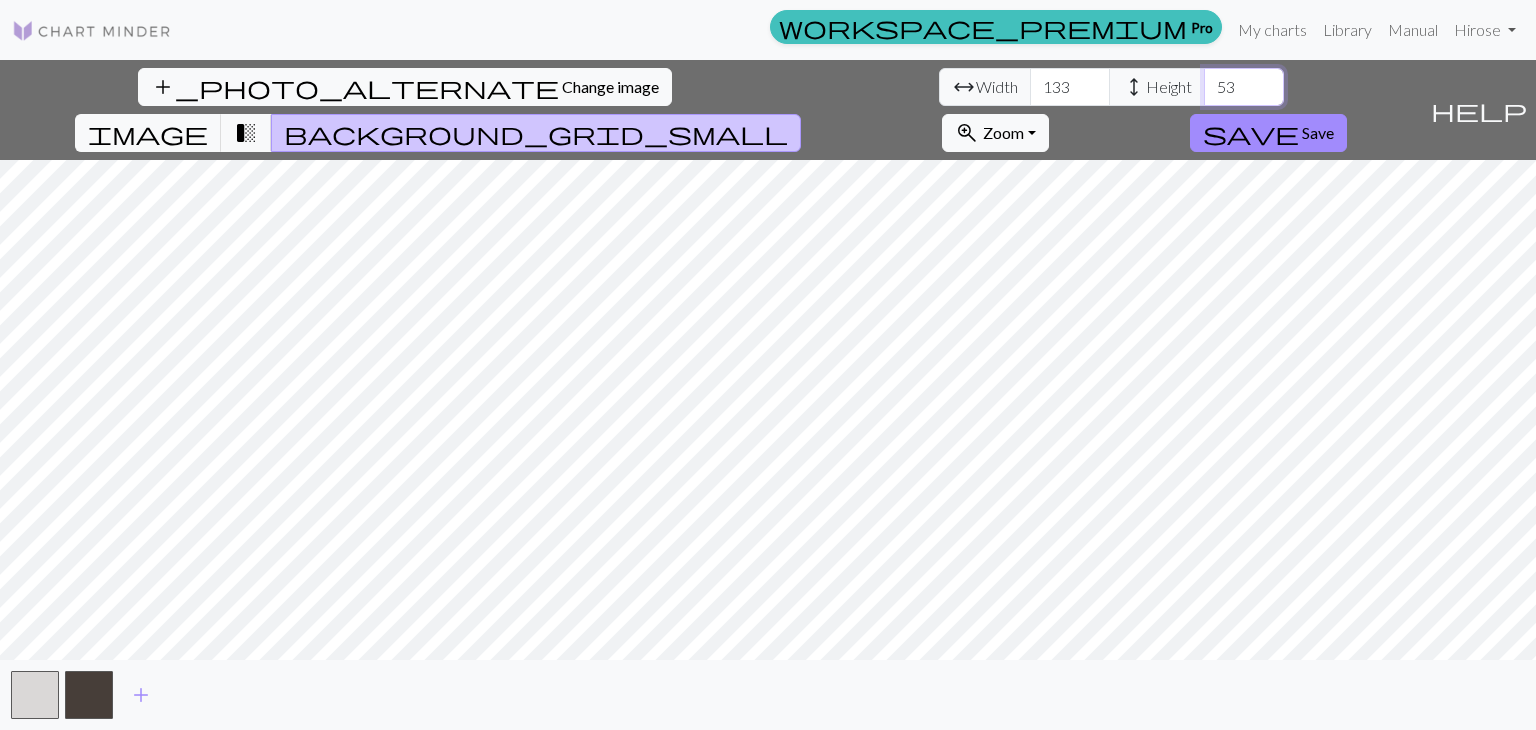click on "53" at bounding box center (1244, 87) 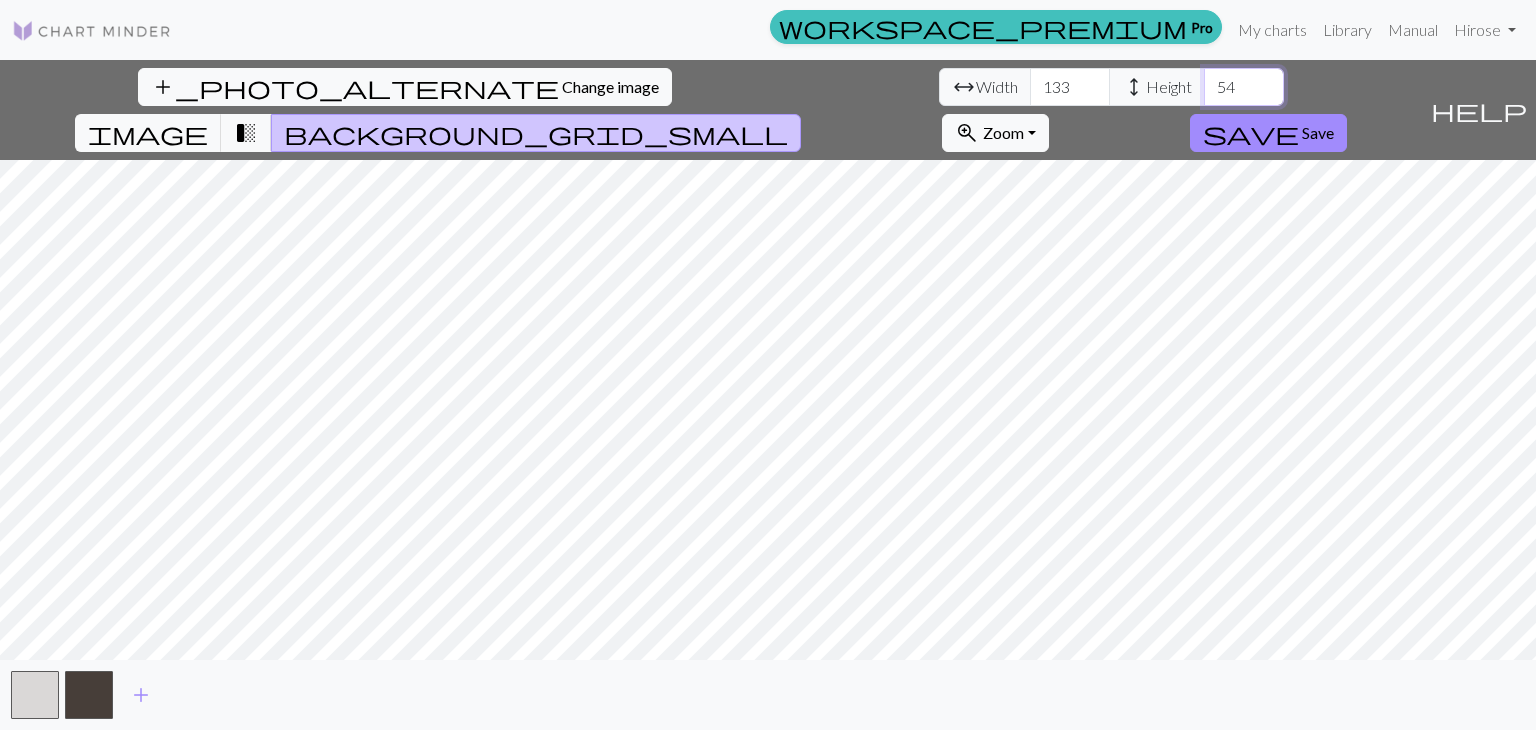 click on "54" at bounding box center [1244, 87] 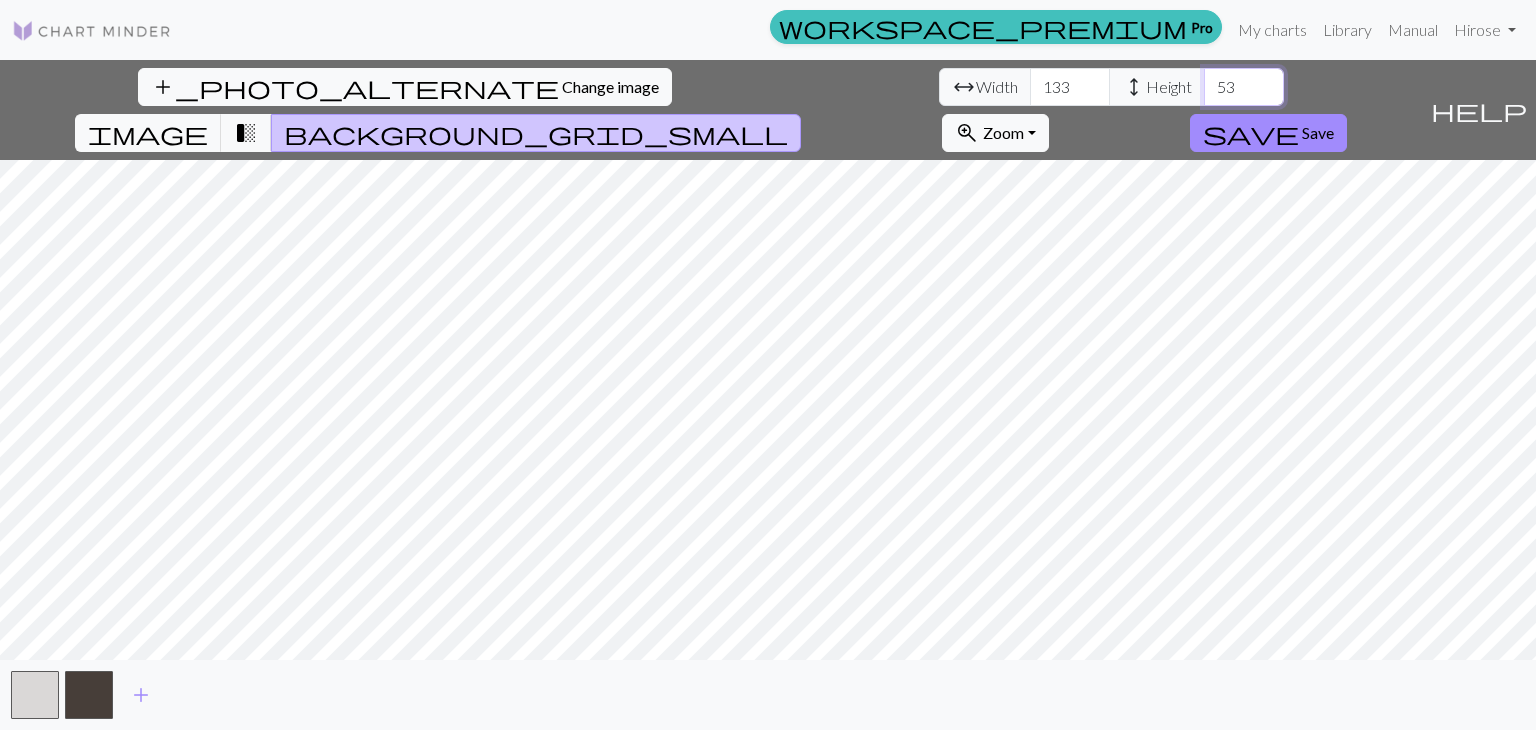 click on "53" at bounding box center (1244, 87) 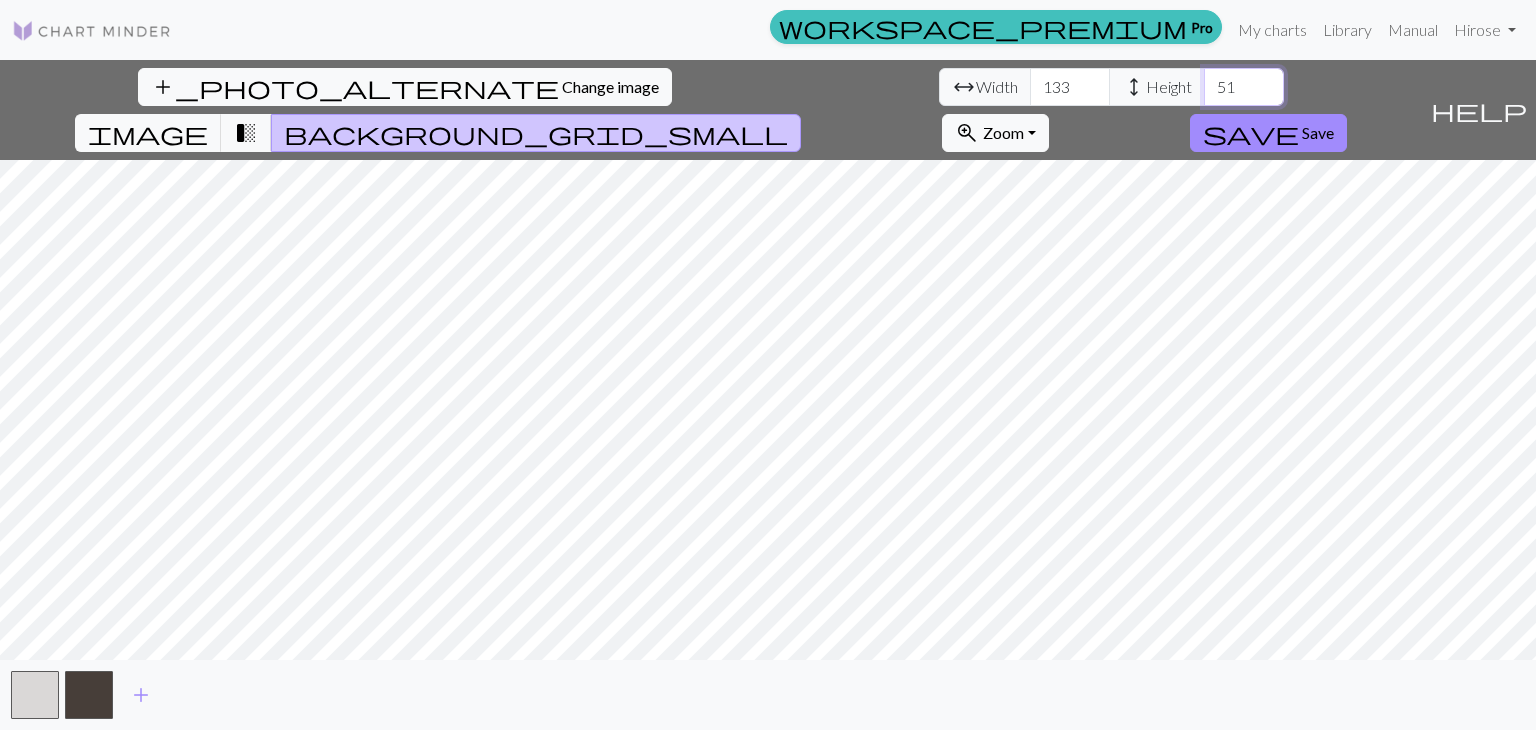 click on "51" at bounding box center (1244, 87) 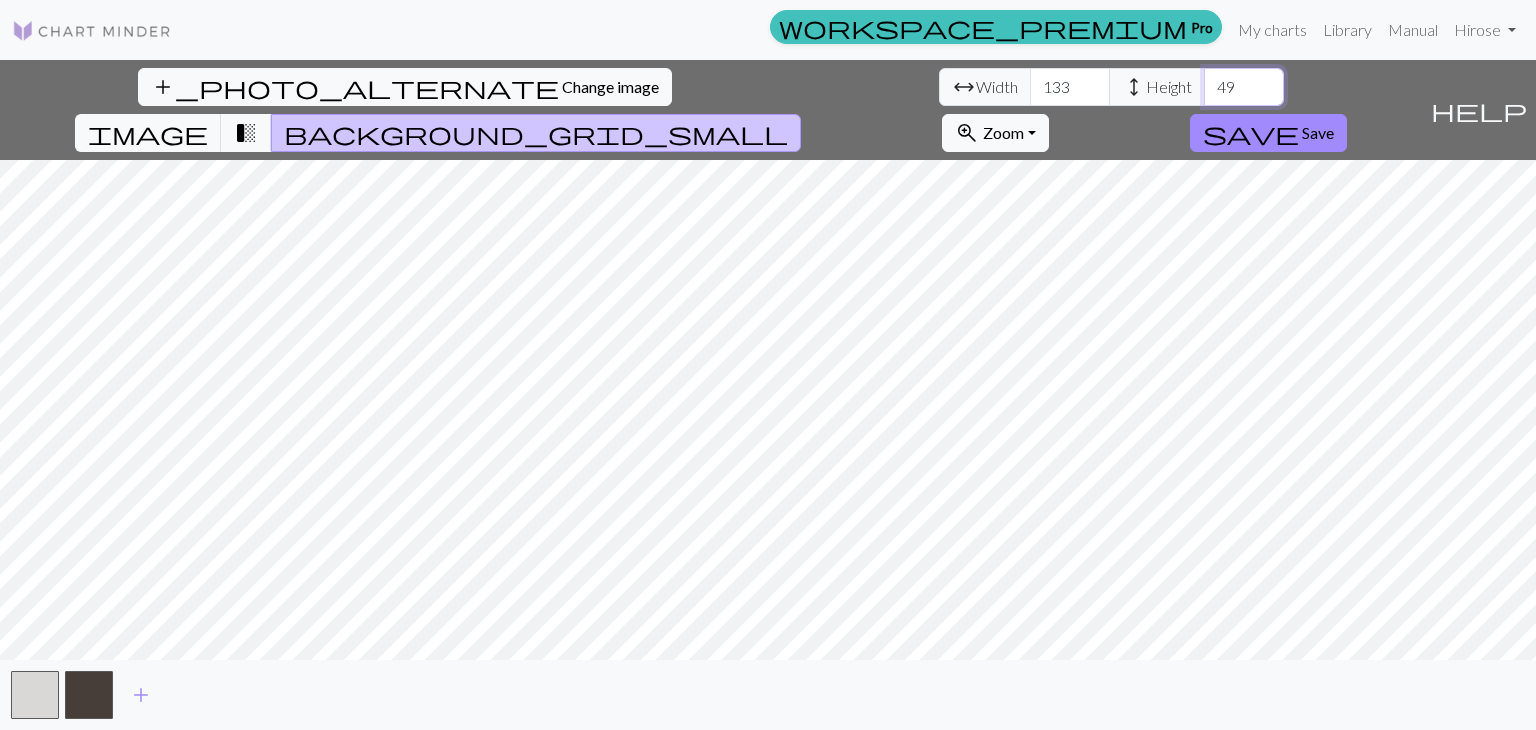 click on "49" at bounding box center (1244, 87) 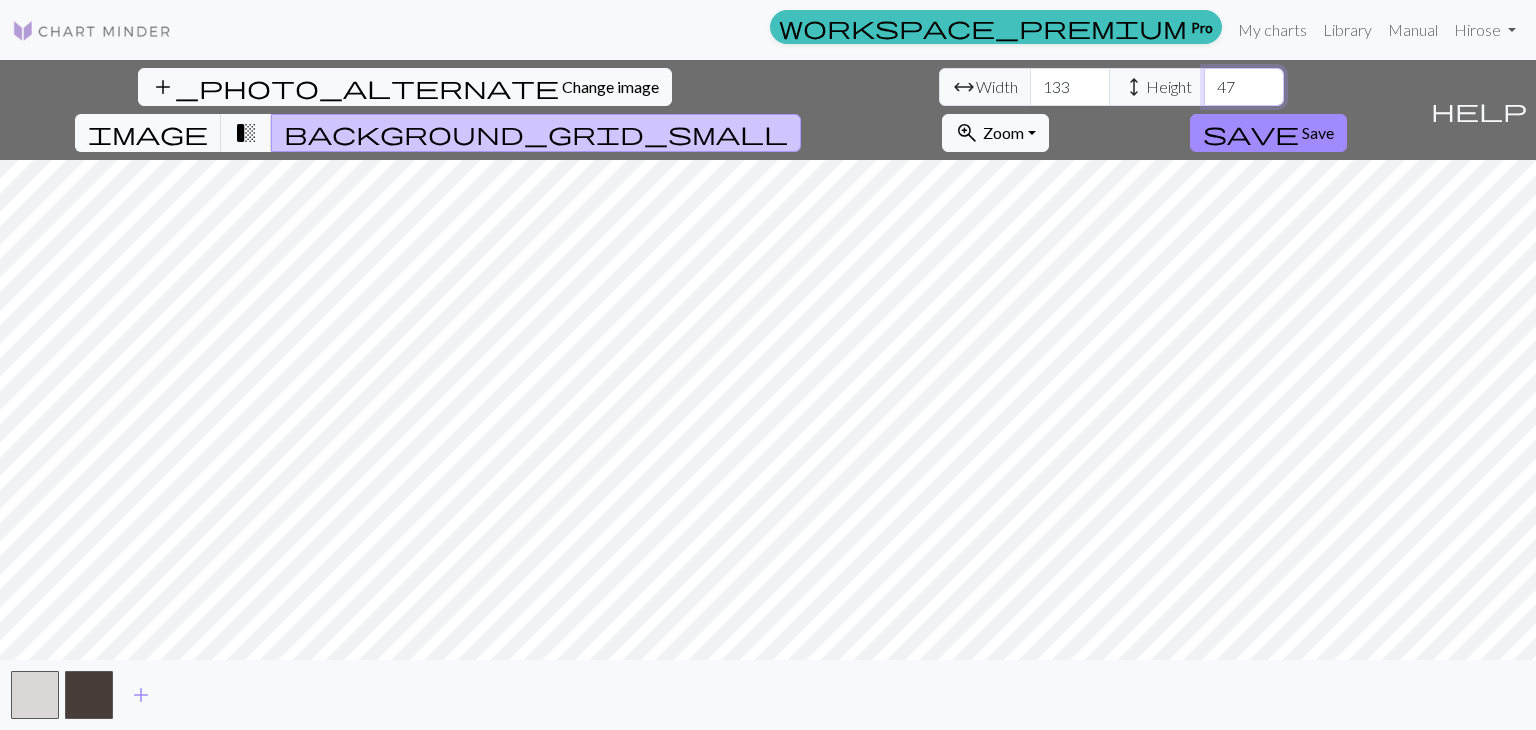 click on "47" at bounding box center [1244, 87] 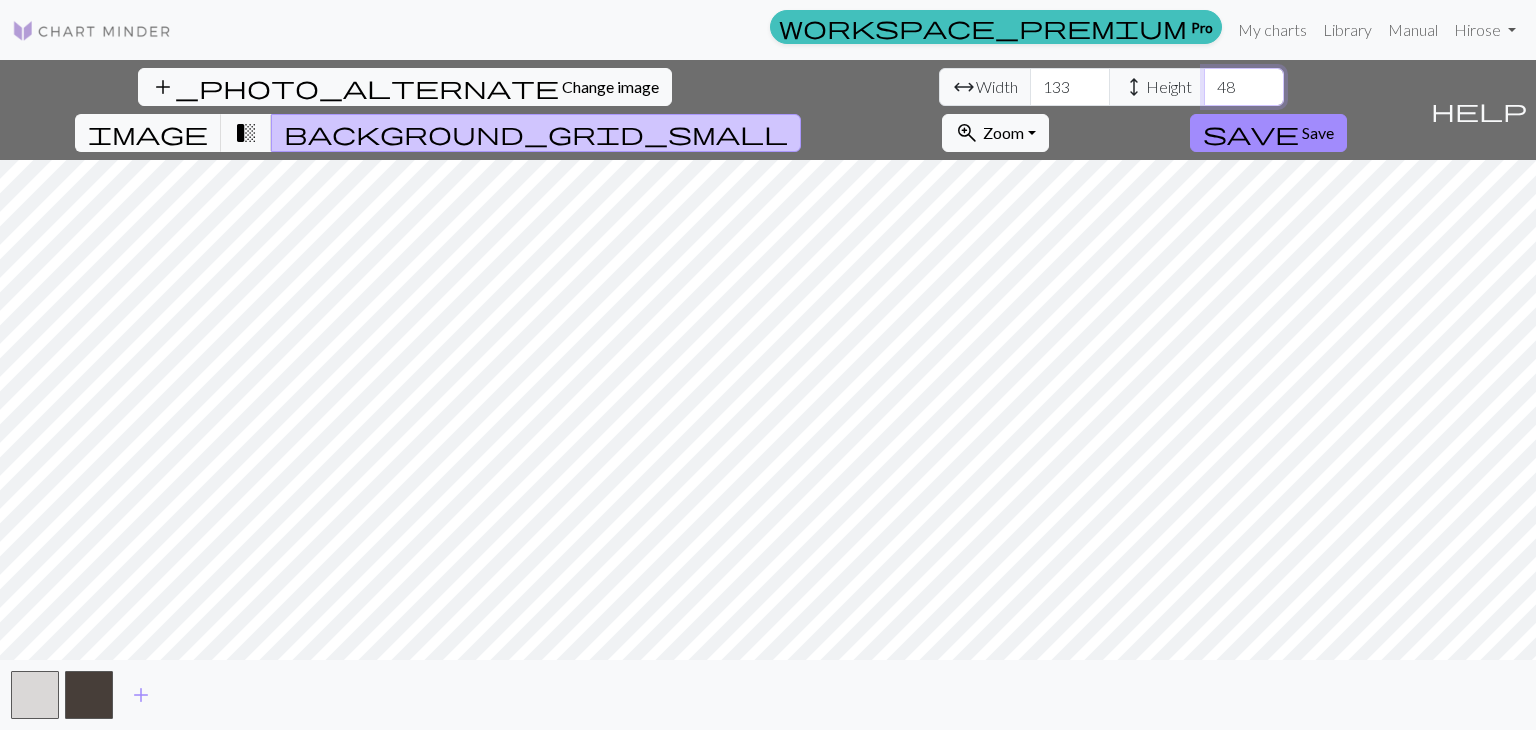 click on "48" at bounding box center (1244, 87) 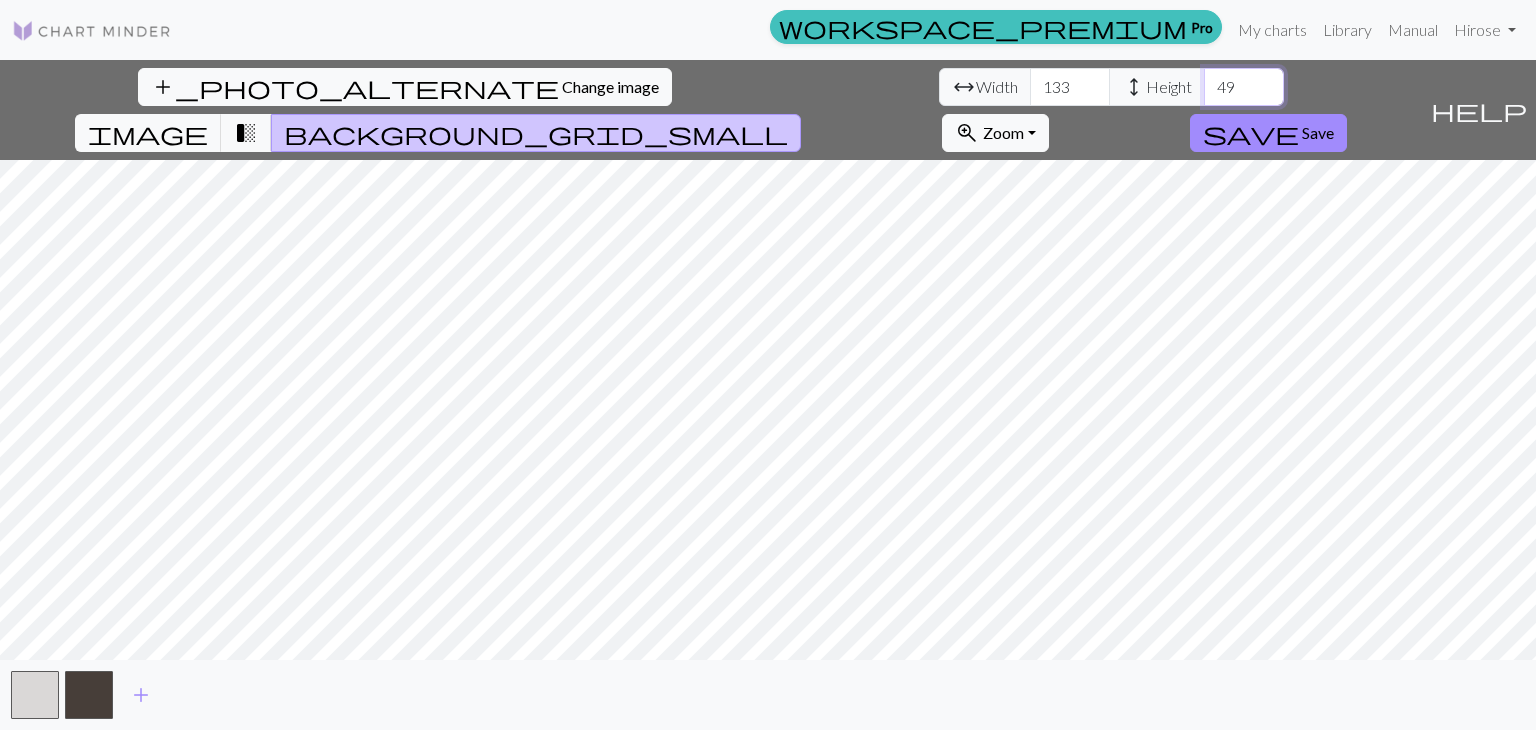 click on "49" at bounding box center [1244, 87] 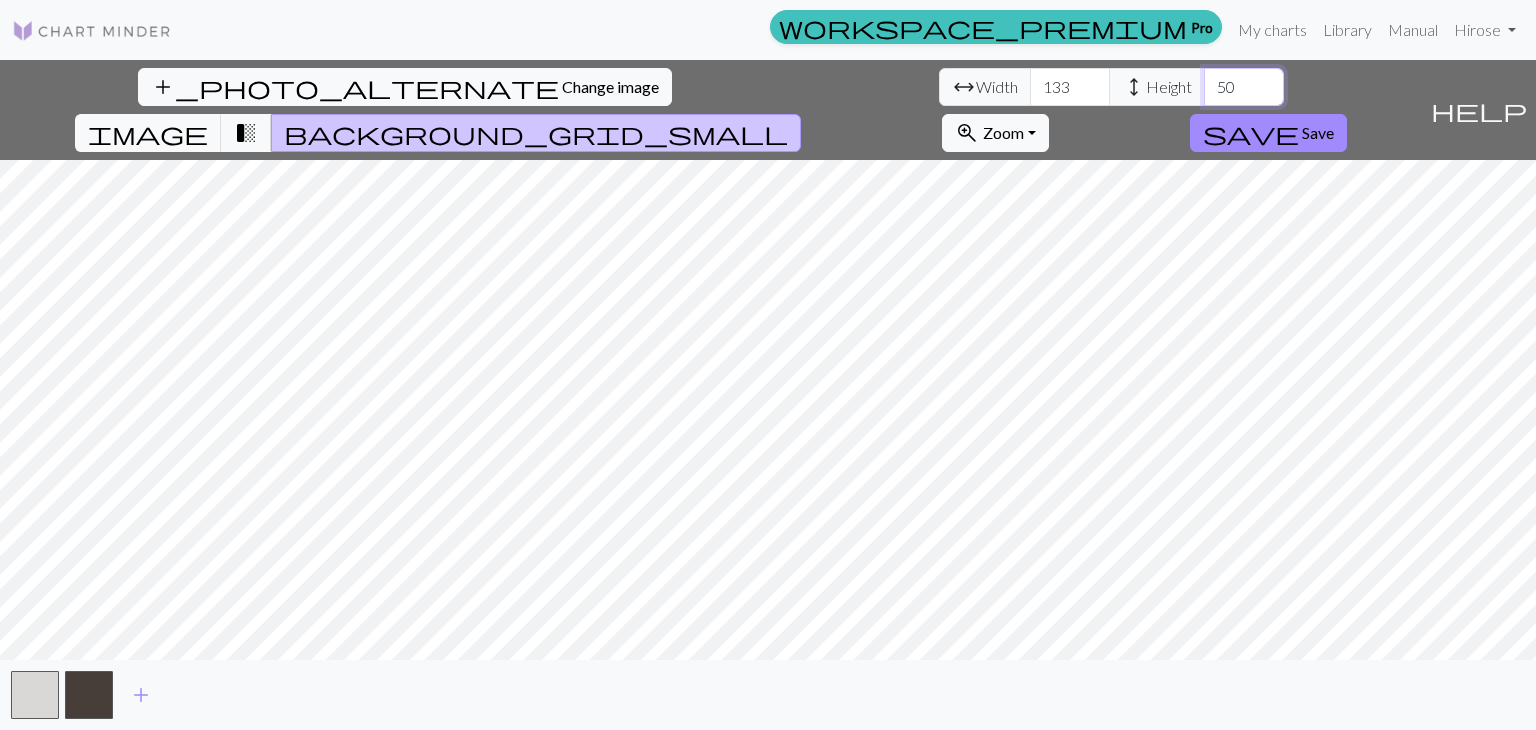 click on "50" at bounding box center (1244, 87) 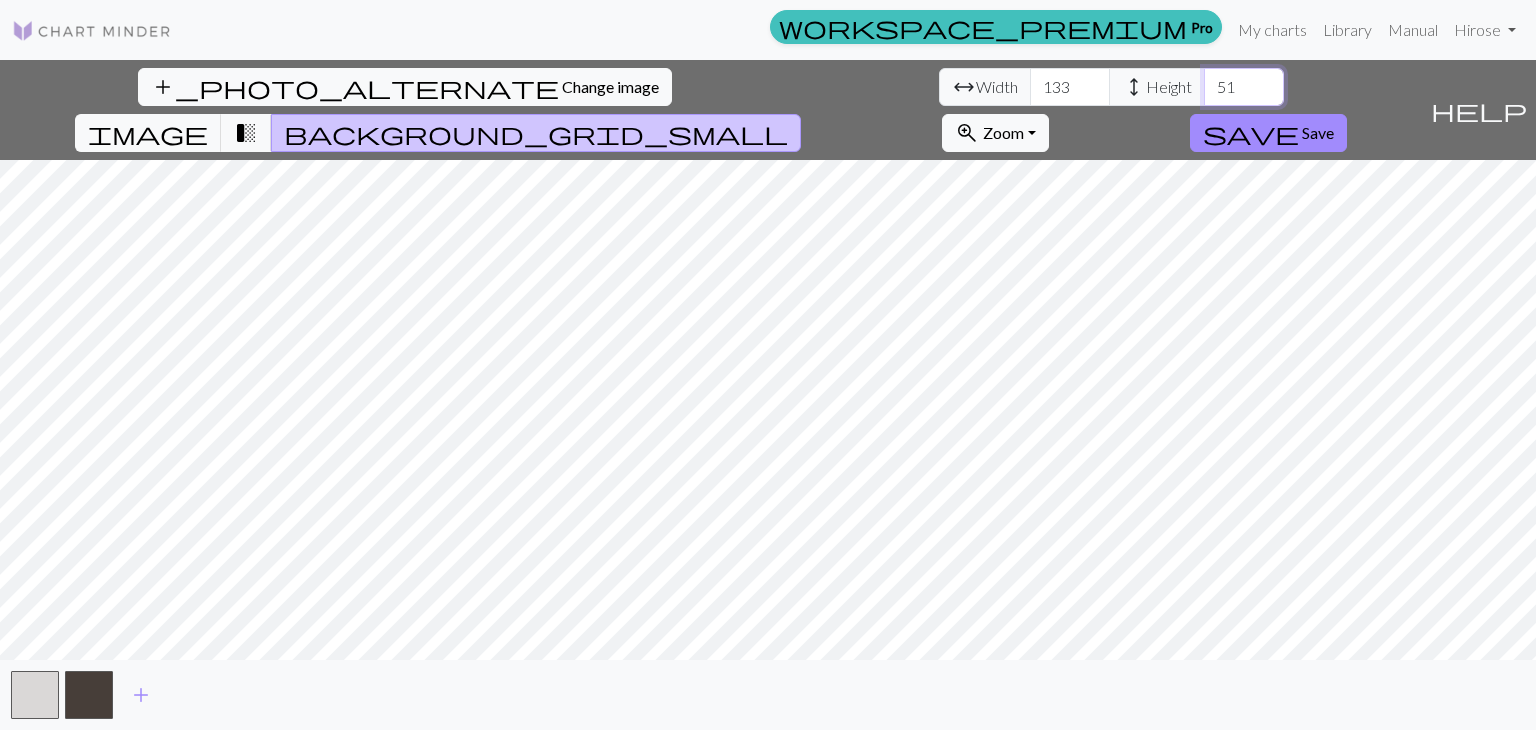 click on "51" at bounding box center [1244, 87] 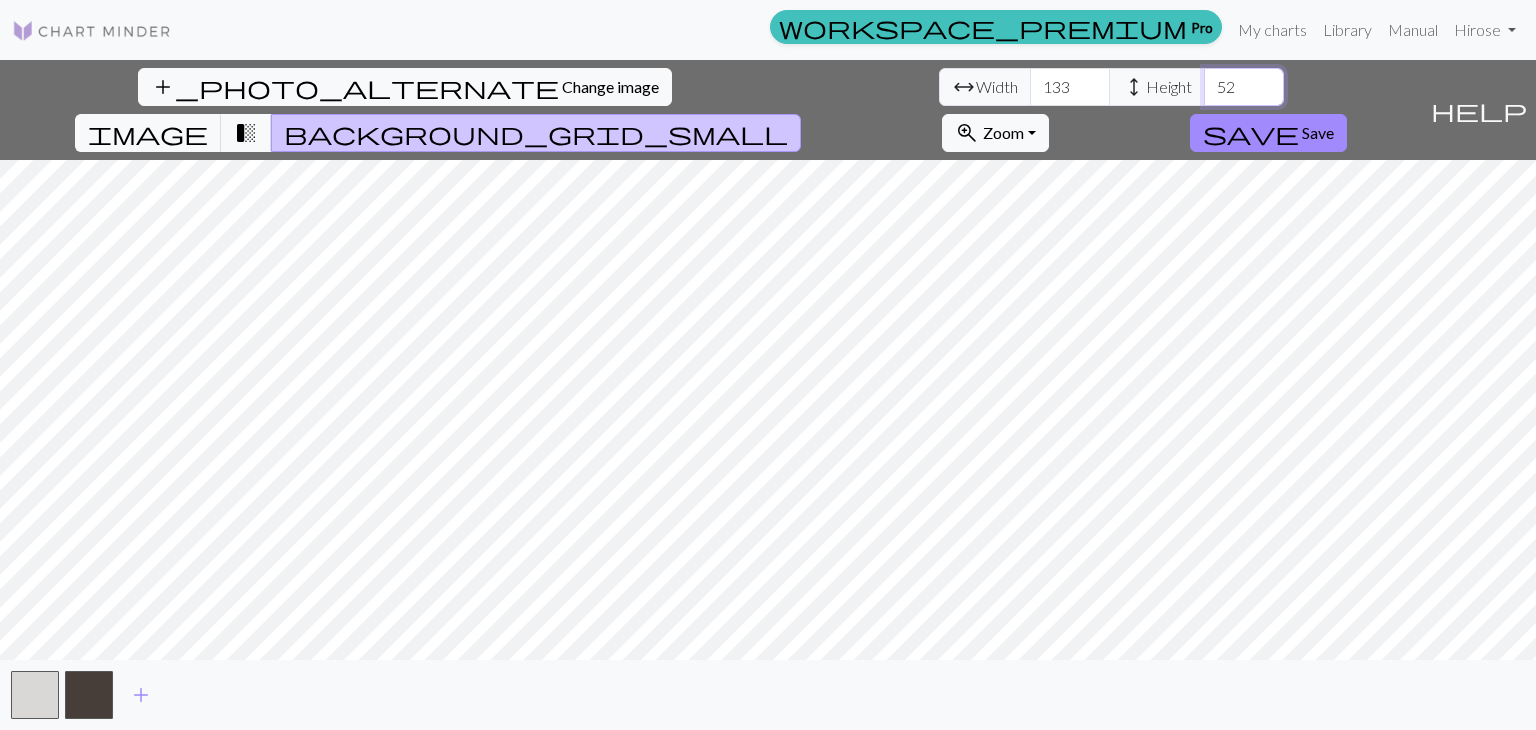click on "52" at bounding box center [1244, 87] 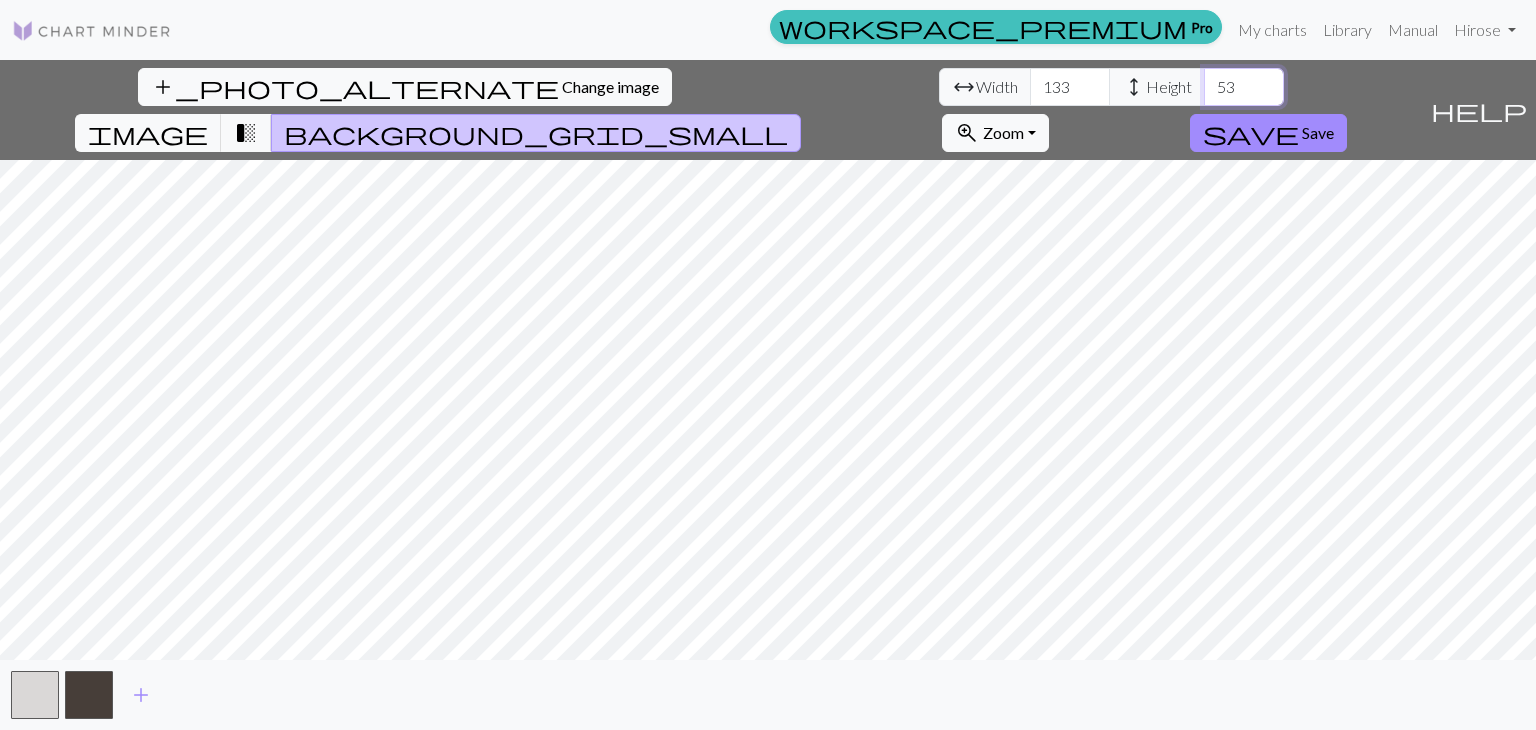 click on "53" at bounding box center [1244, 87] 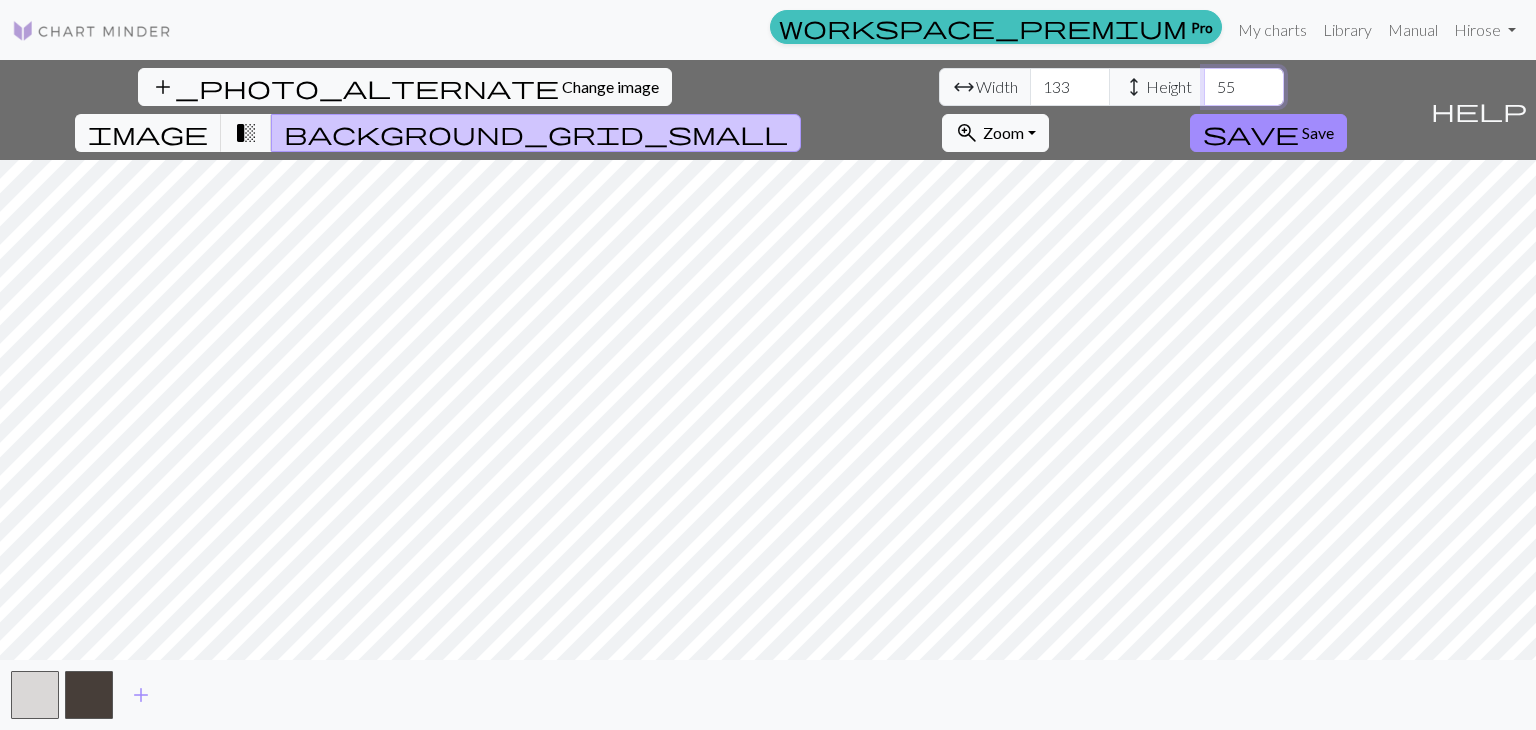 type on "55" 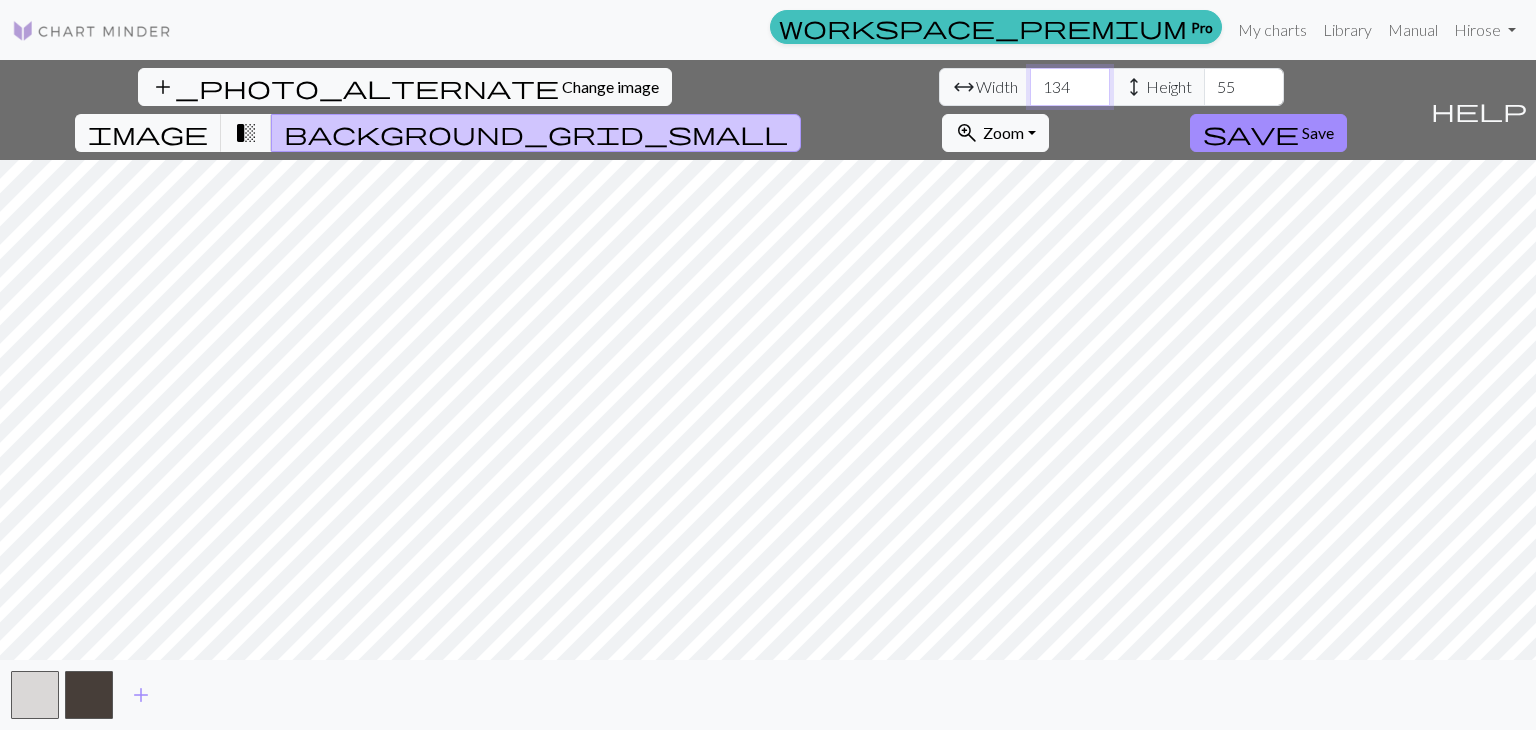 click on "134" at bounding box center [1070, 87] 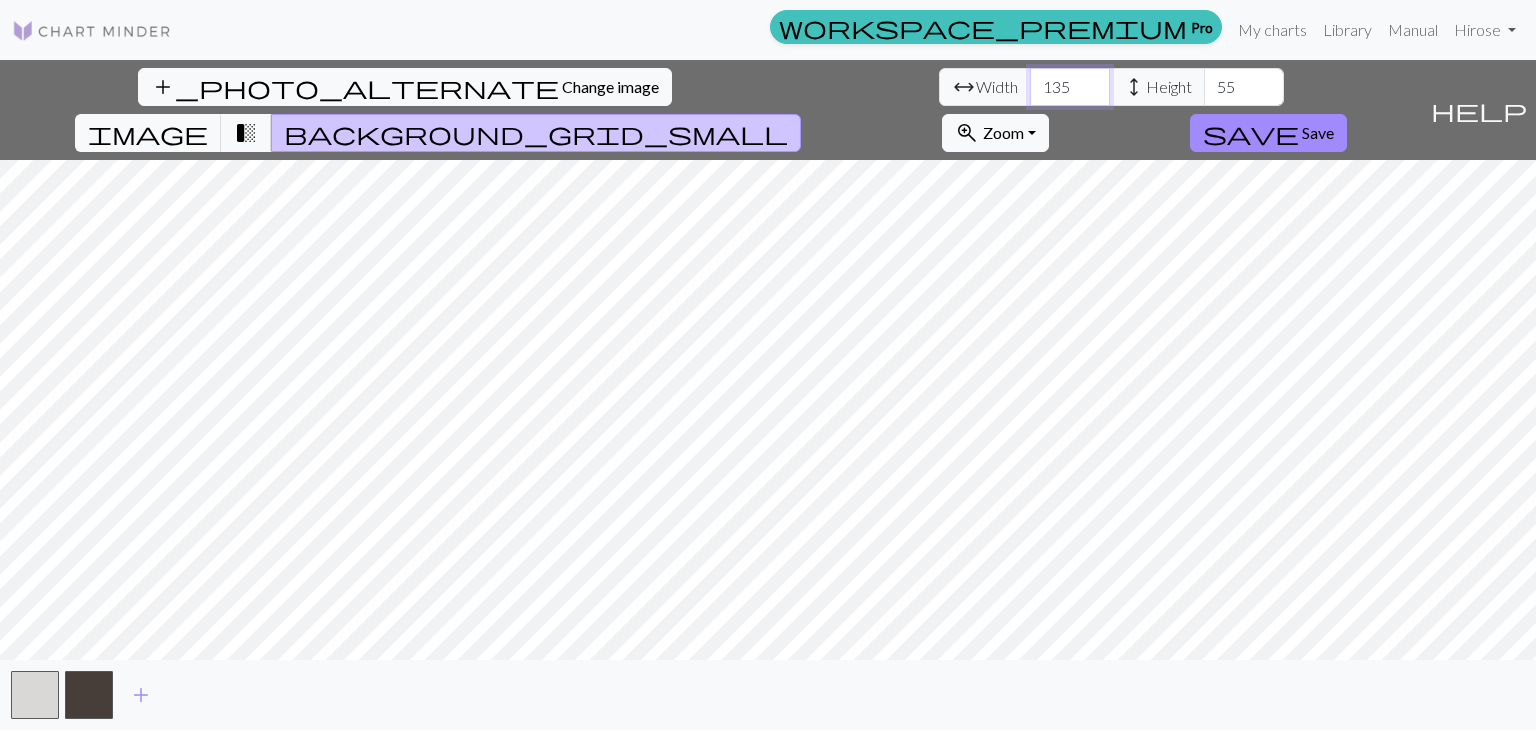 click on "135" at bounding box center (1070, 87) 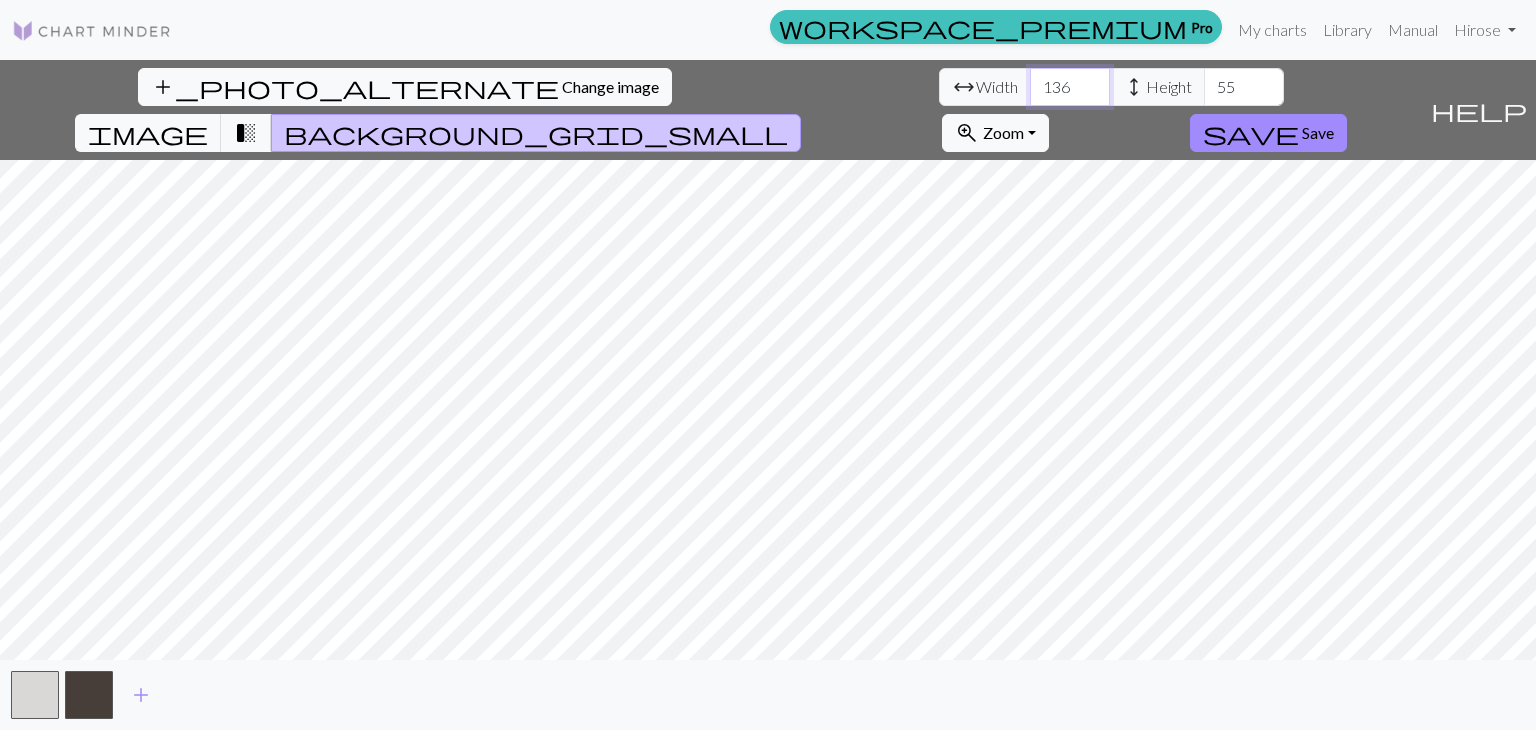 click on "136" at bounding box center (1070, 87) 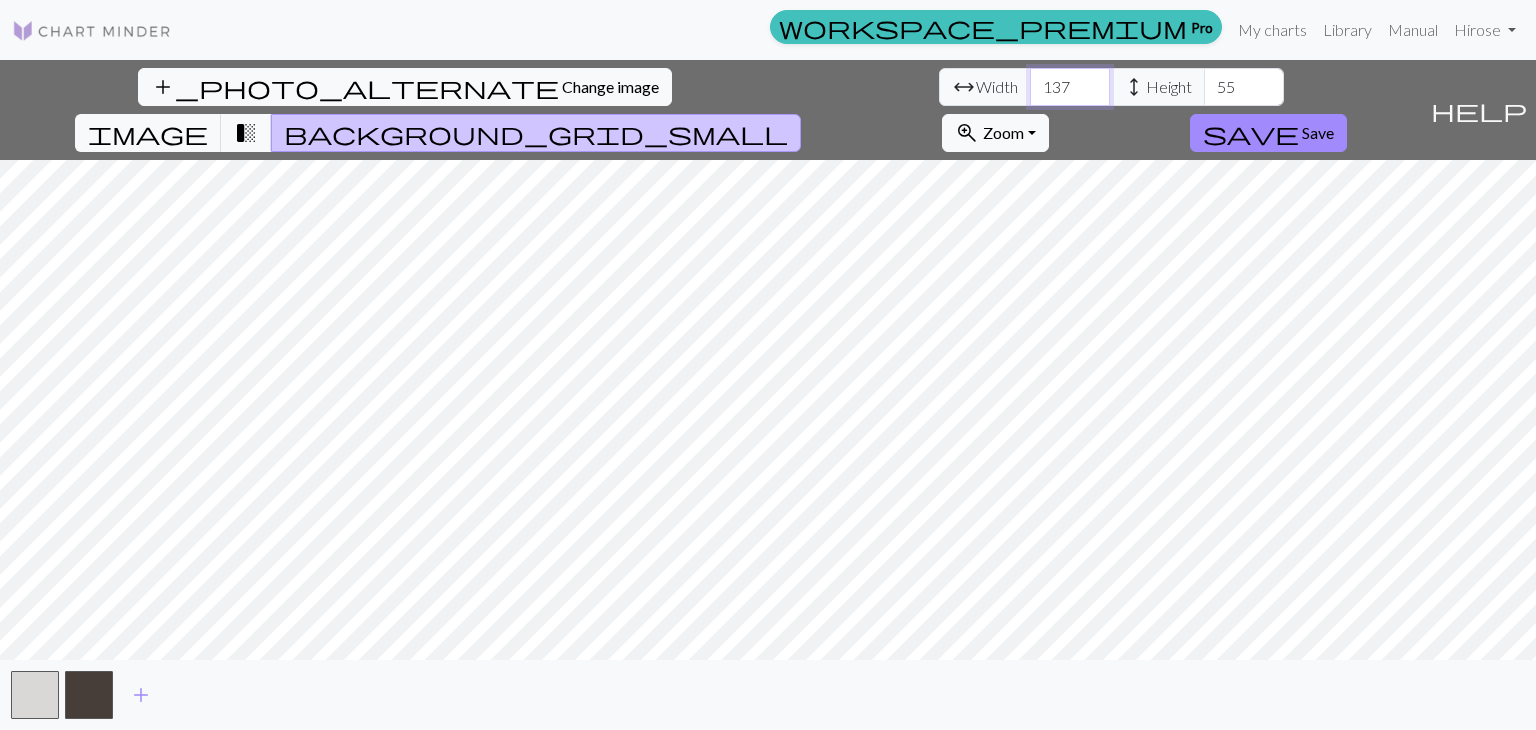 click on "137" at bounding box center [1070, 87] 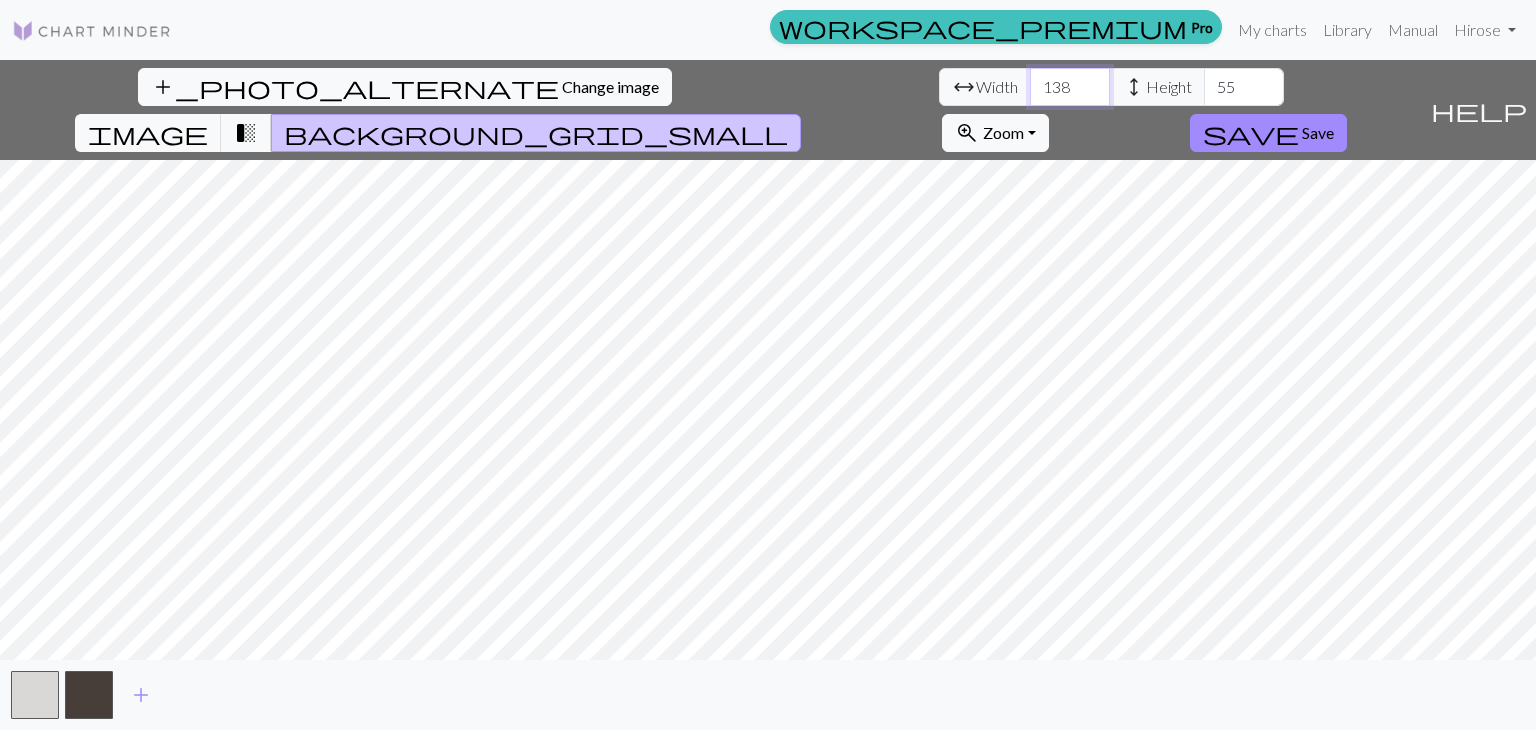 click on "138" at bounding box center (1070, 87) 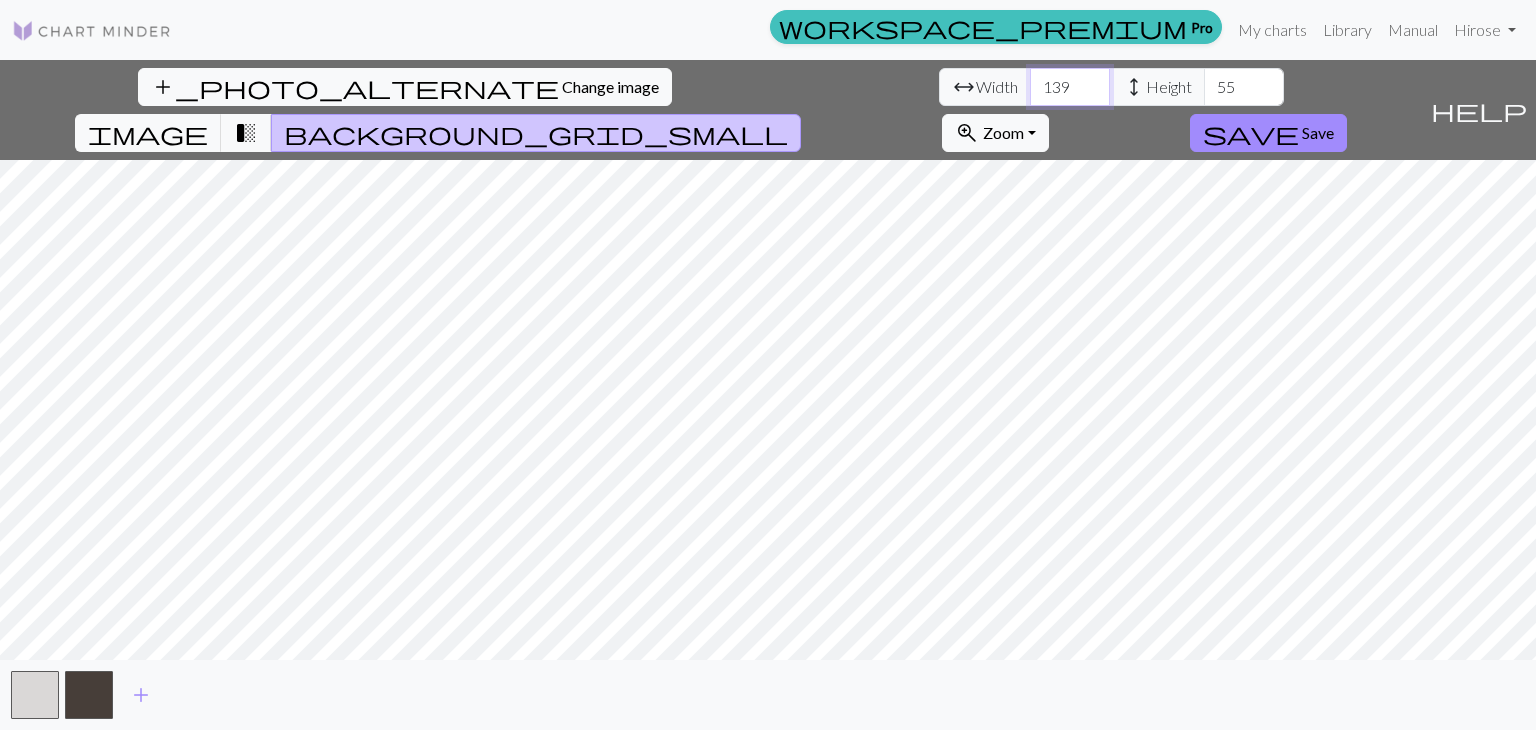 click on "139" at bounding box center (1070, 87) 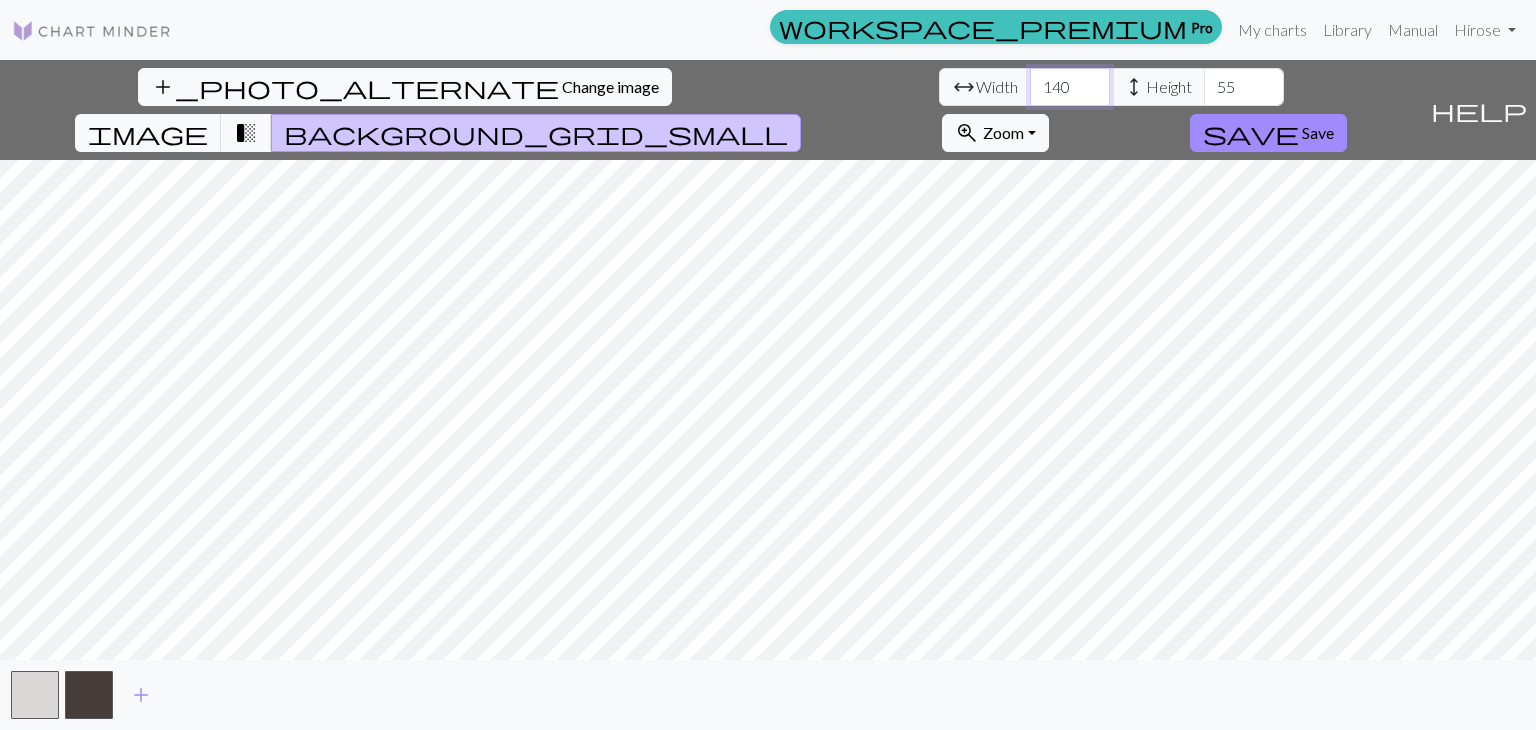 click on "140" at bounding box center [1070, 87] 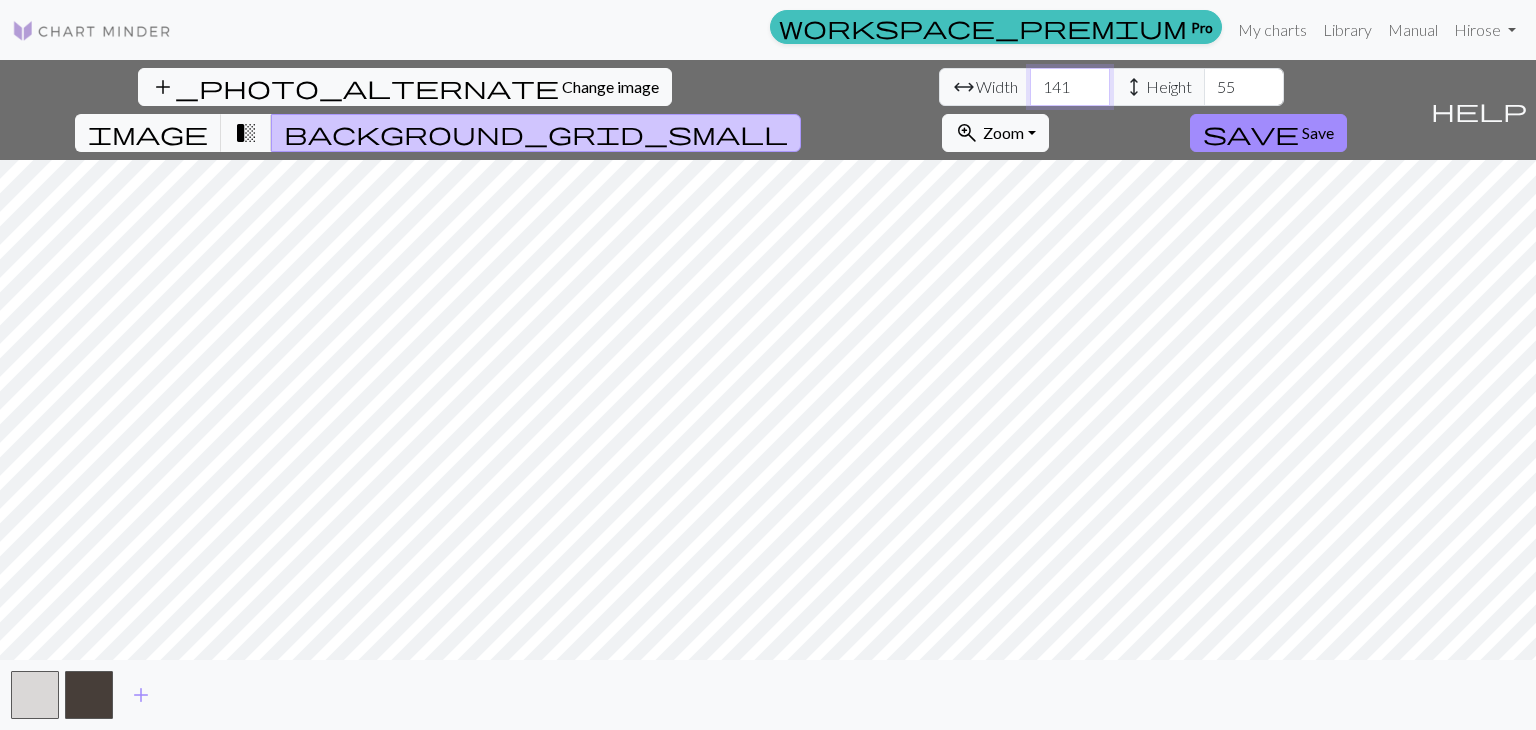 click on "141" at bounding box center (1070, 87) 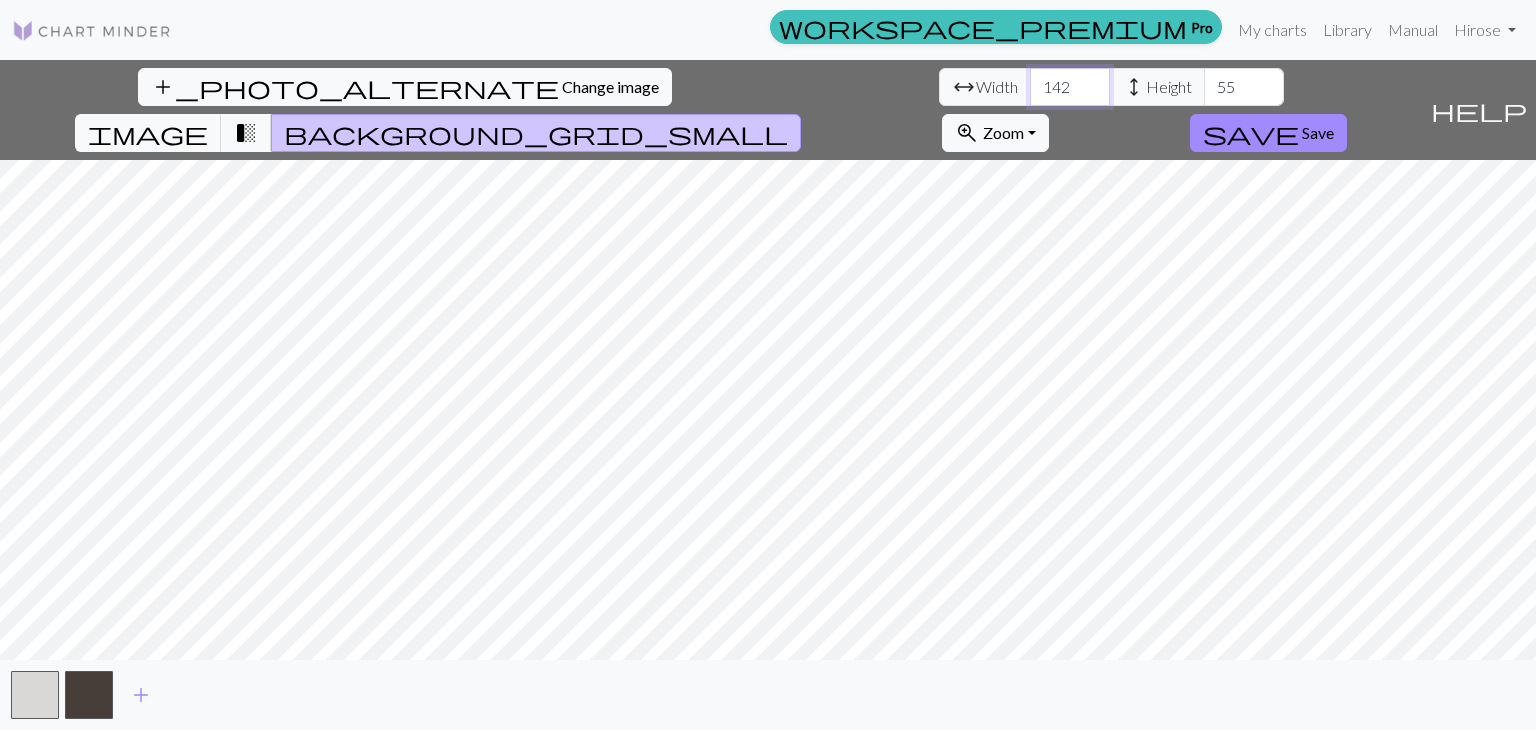 click on "142" at bounding box center (1070, 87) 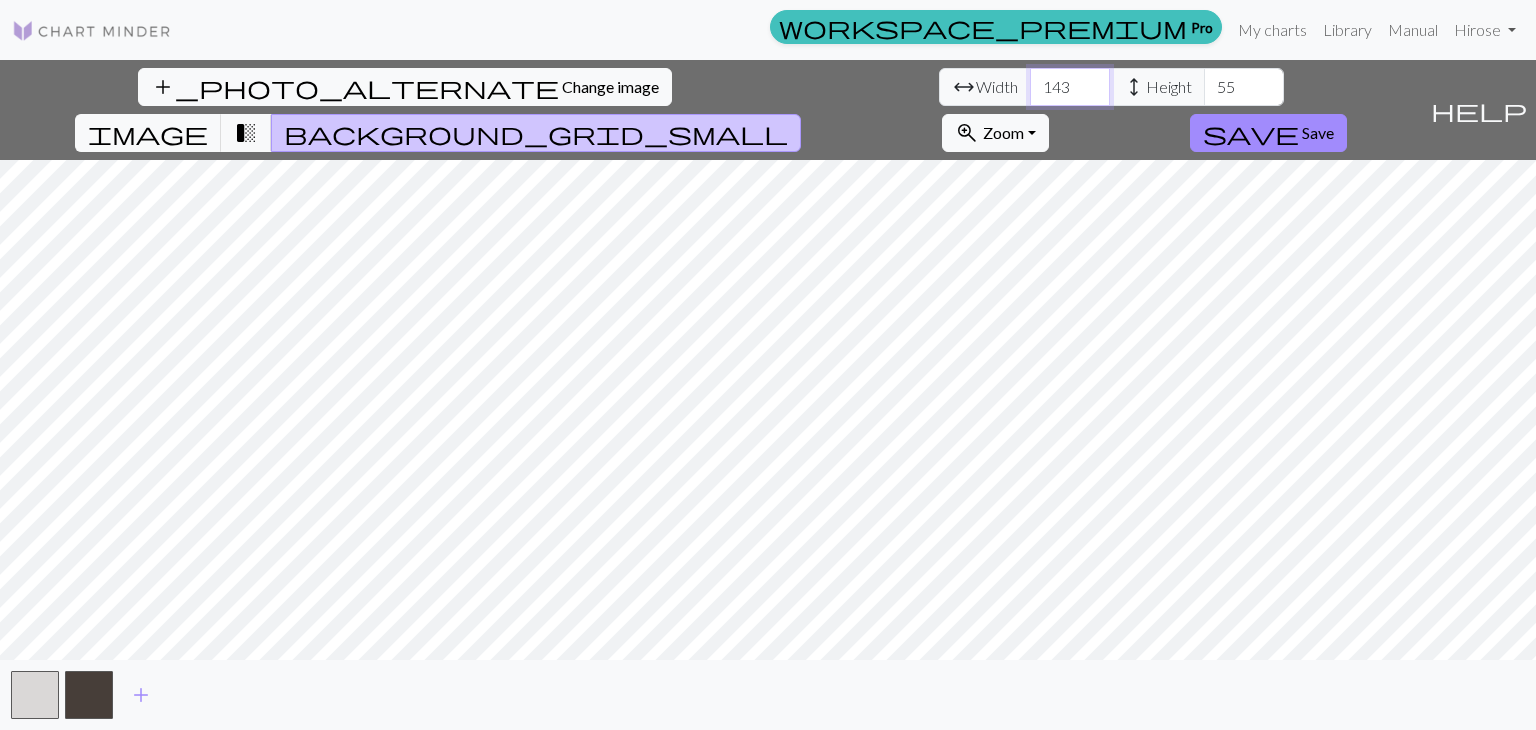 click on "143" at bounding box center [1070, 87] 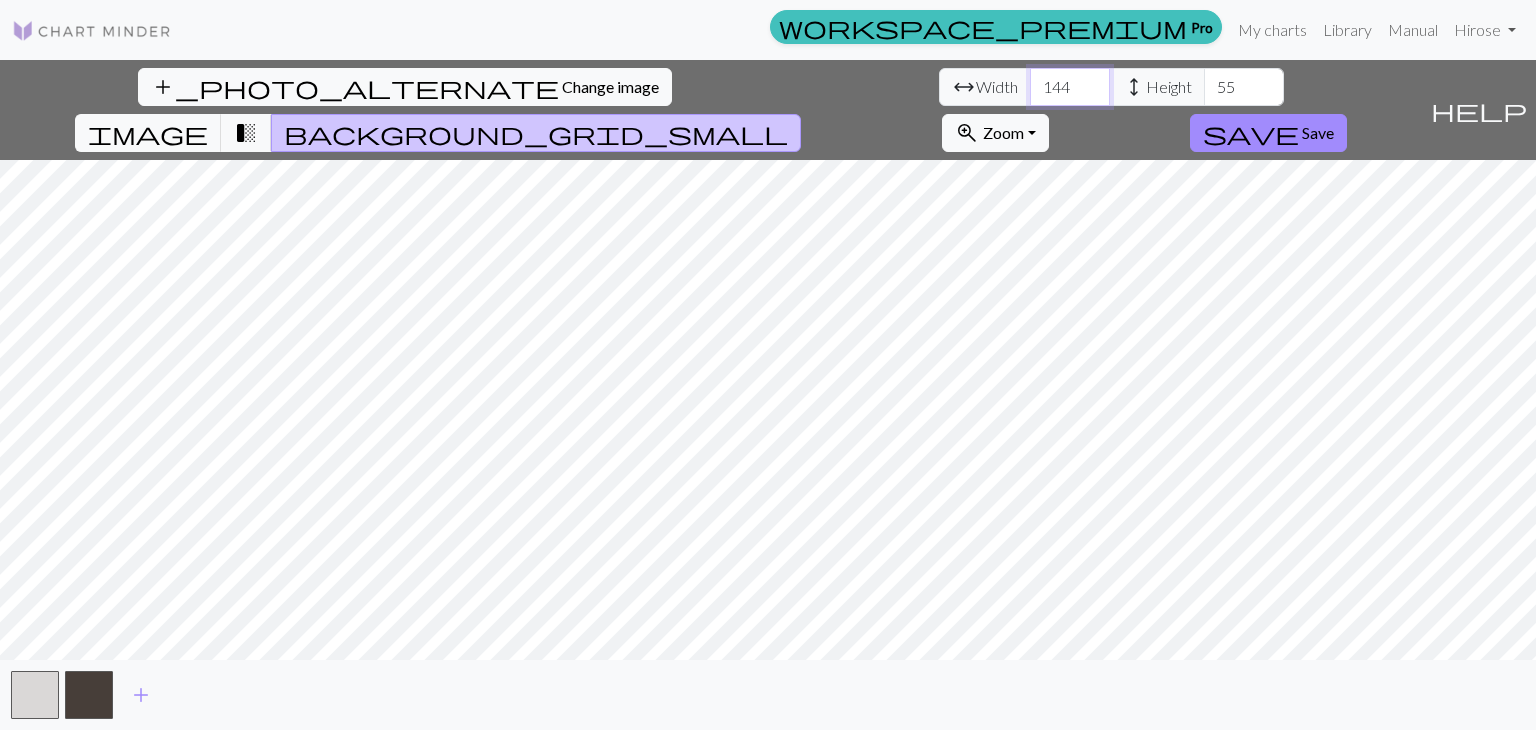 click on "144" at bounding box center (1070, 87) 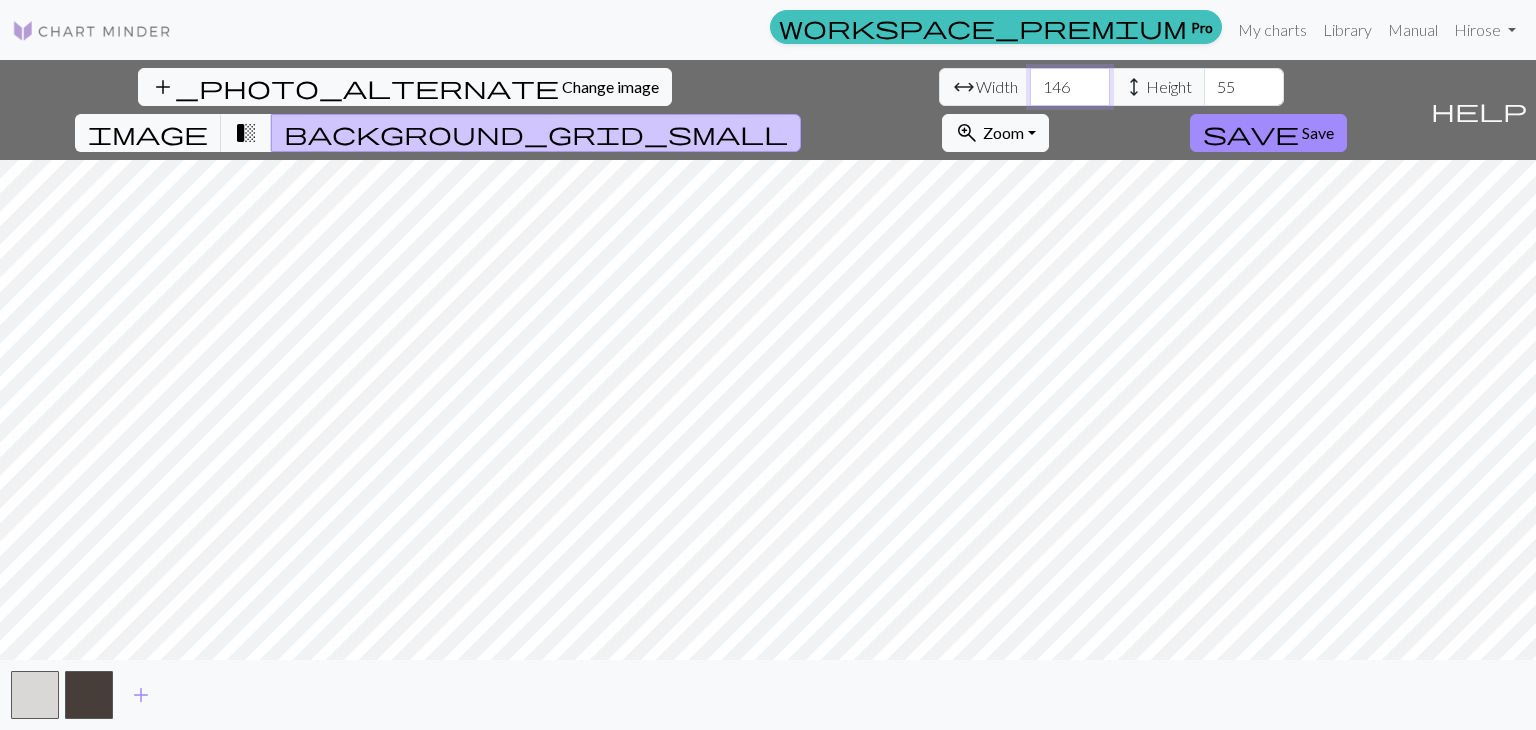 click on "146" at bounding box center (1070, 87) 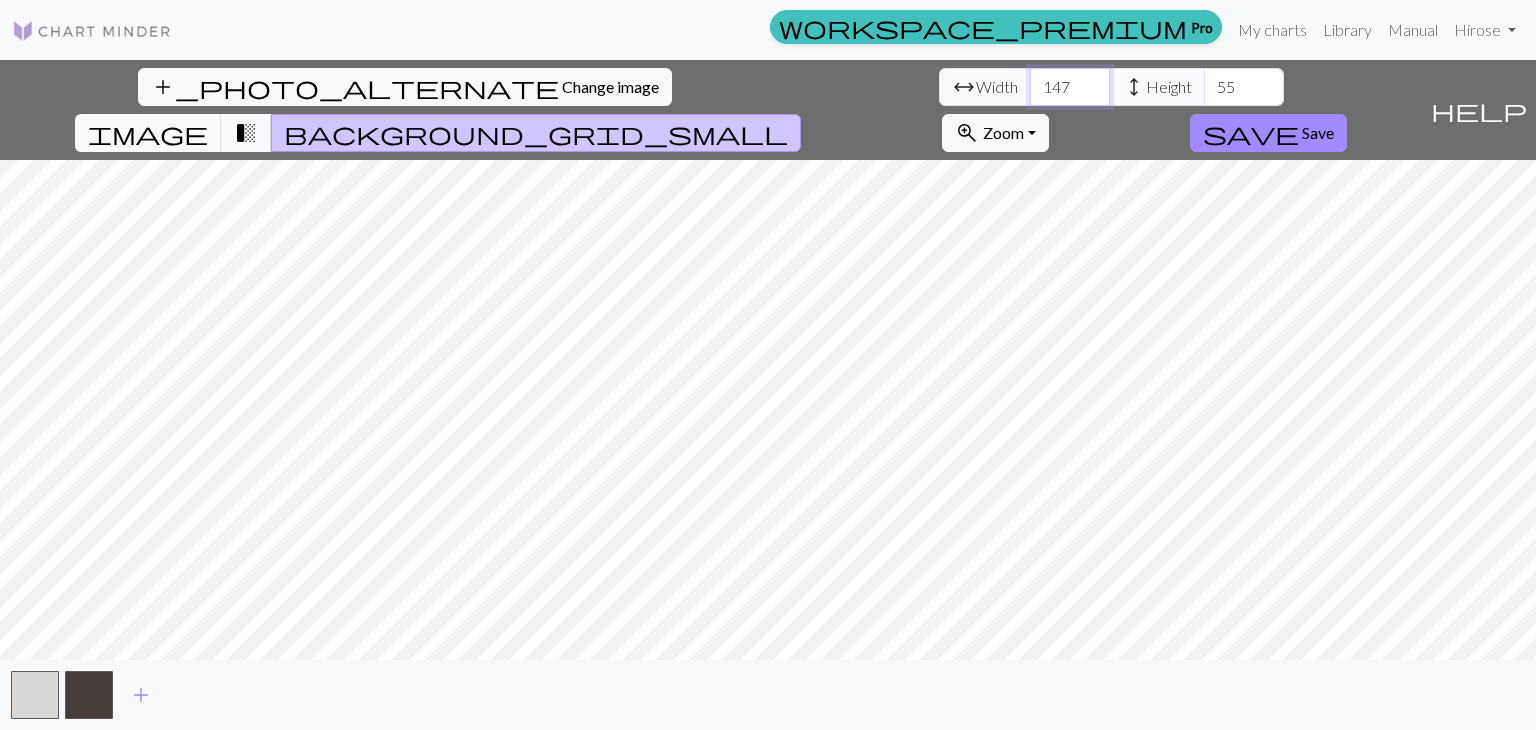 click on "147" at bounding box center (1070, 87) 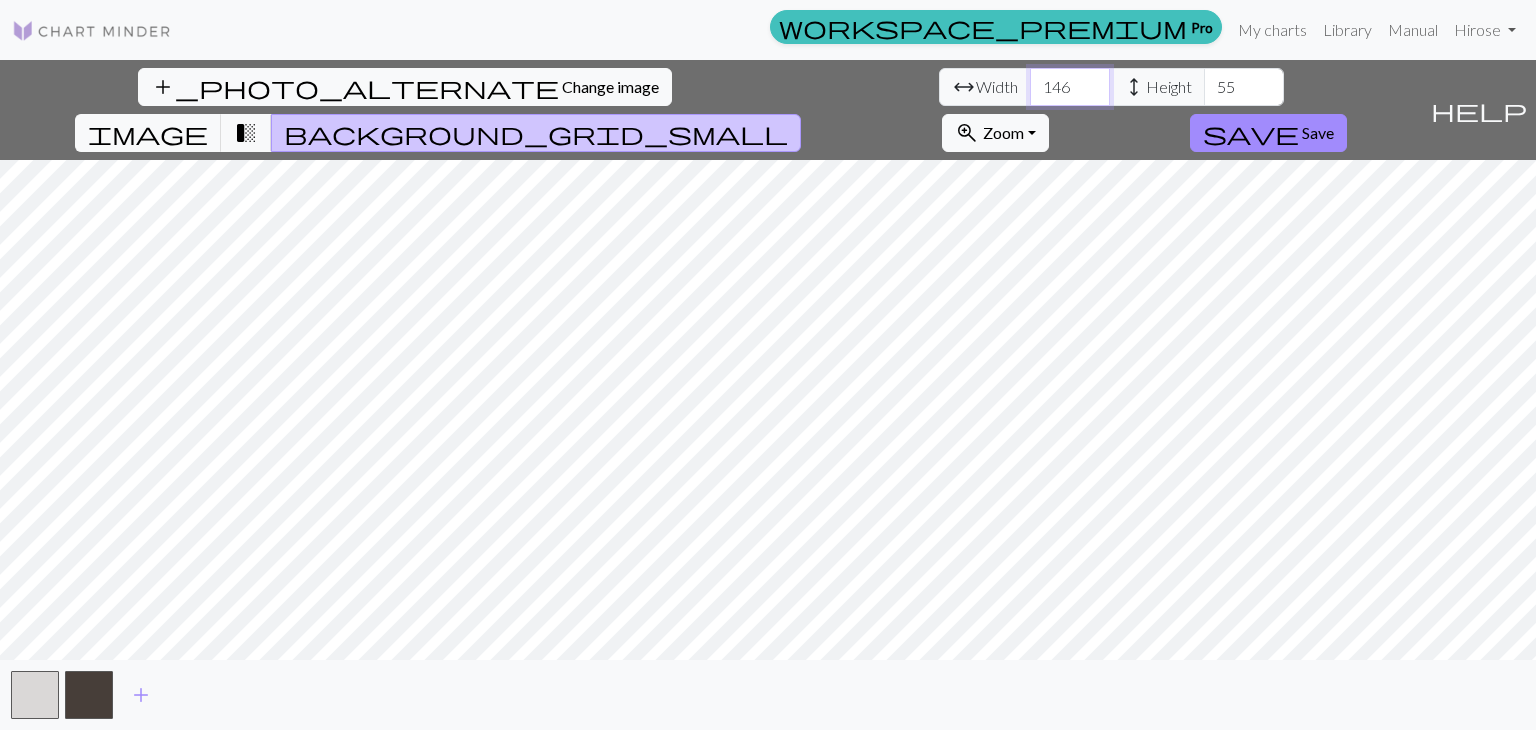 click on "146" at bounding box center (1070, 87) 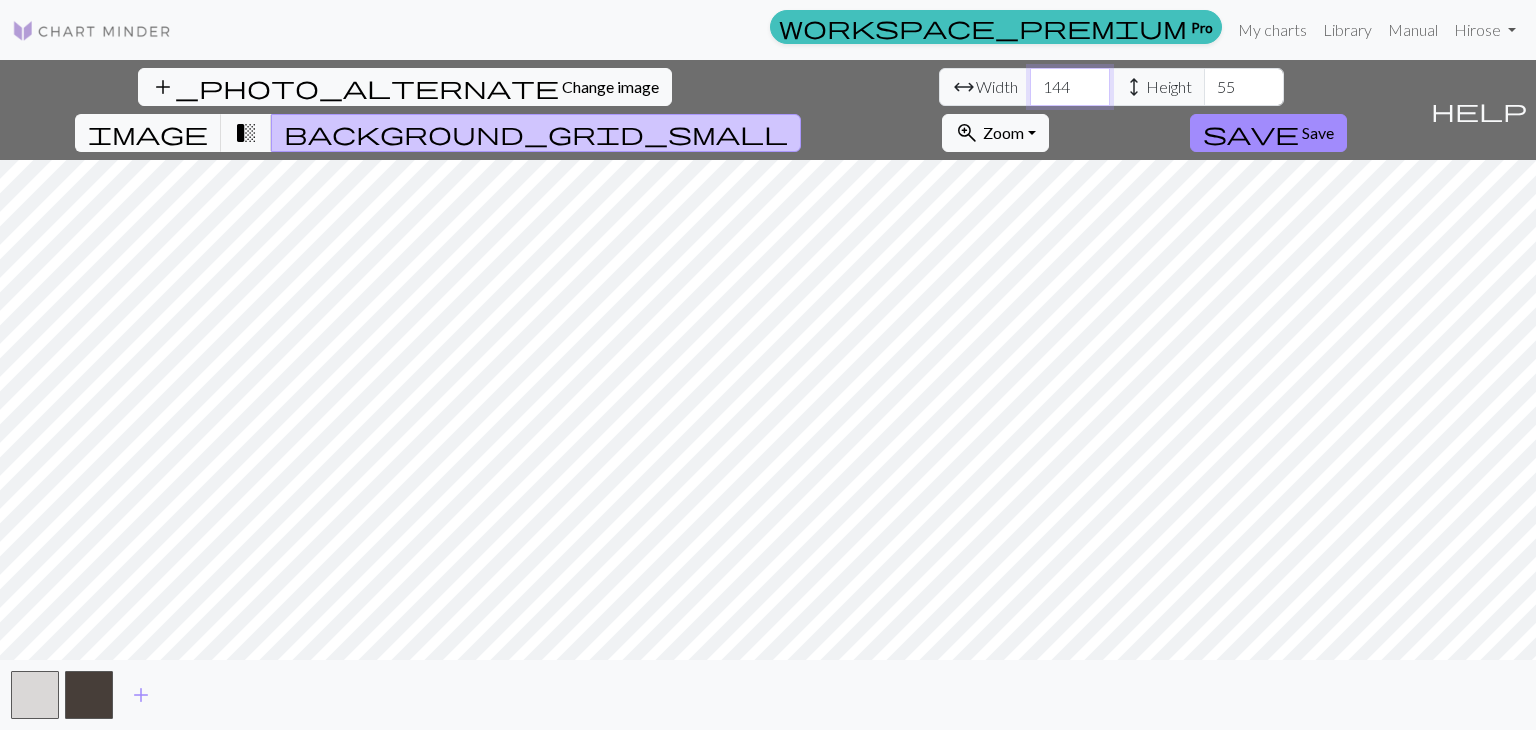 click on "144" at bounding box center (1070, 87) 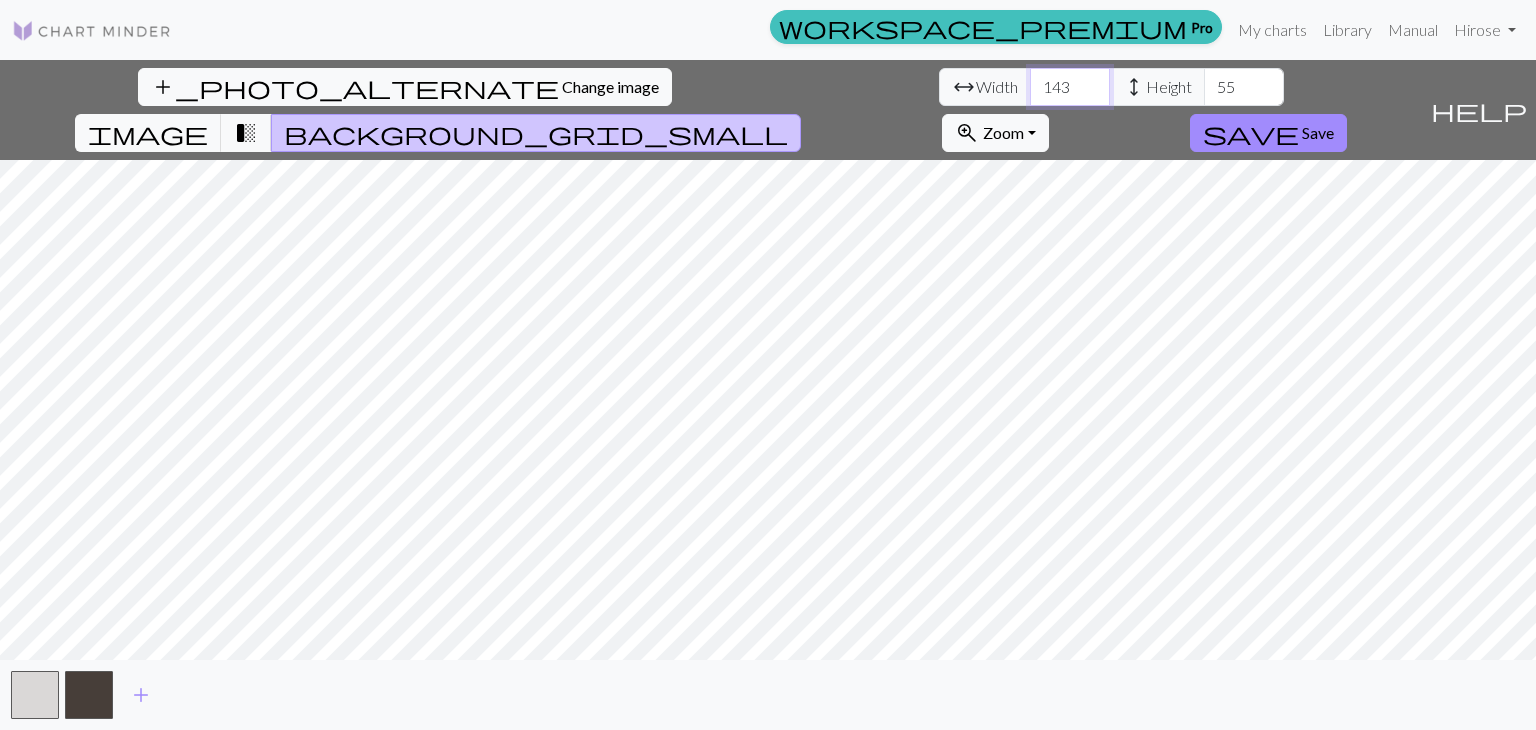 click on "142" at bounding box center [1070, 87] 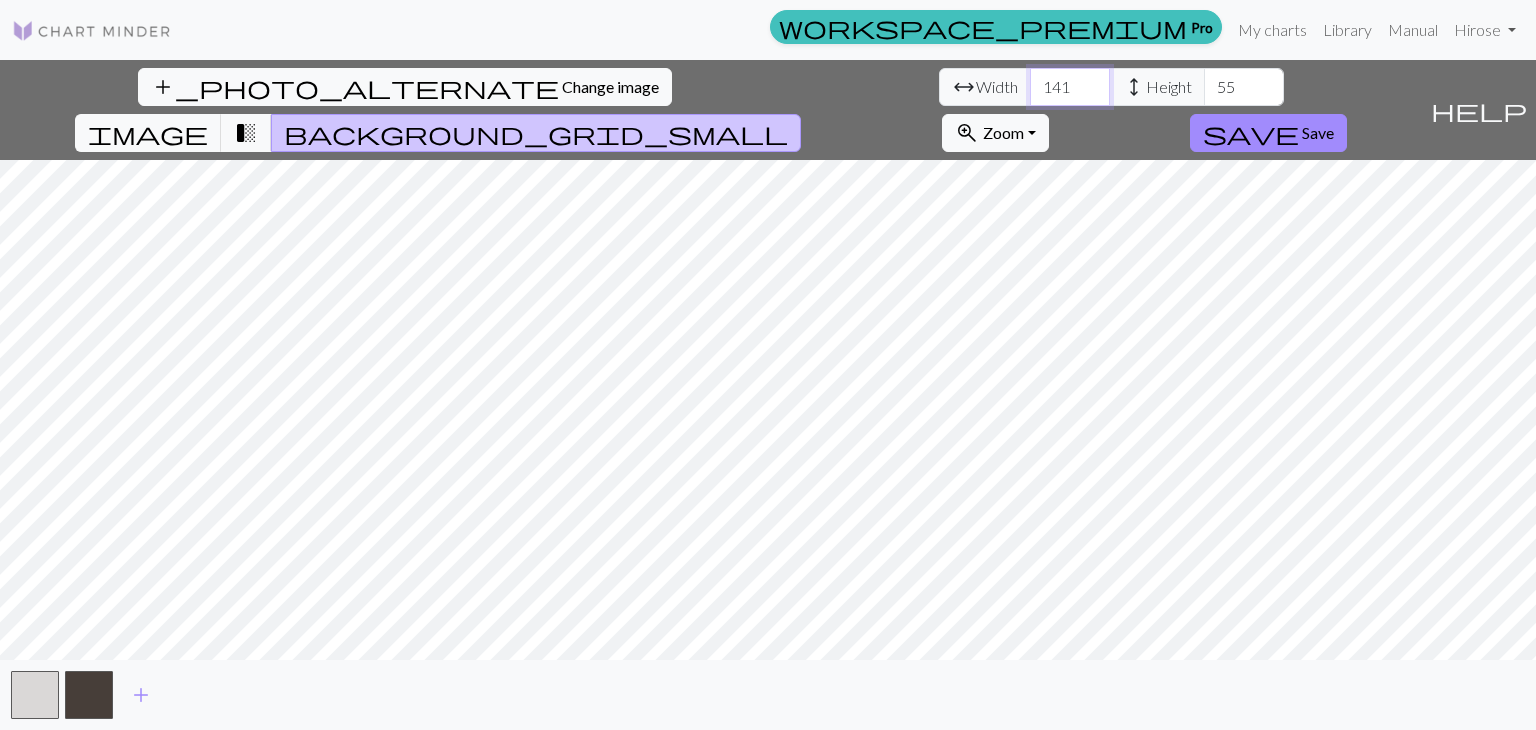 click on "141" at bounding box center [1070, 87] 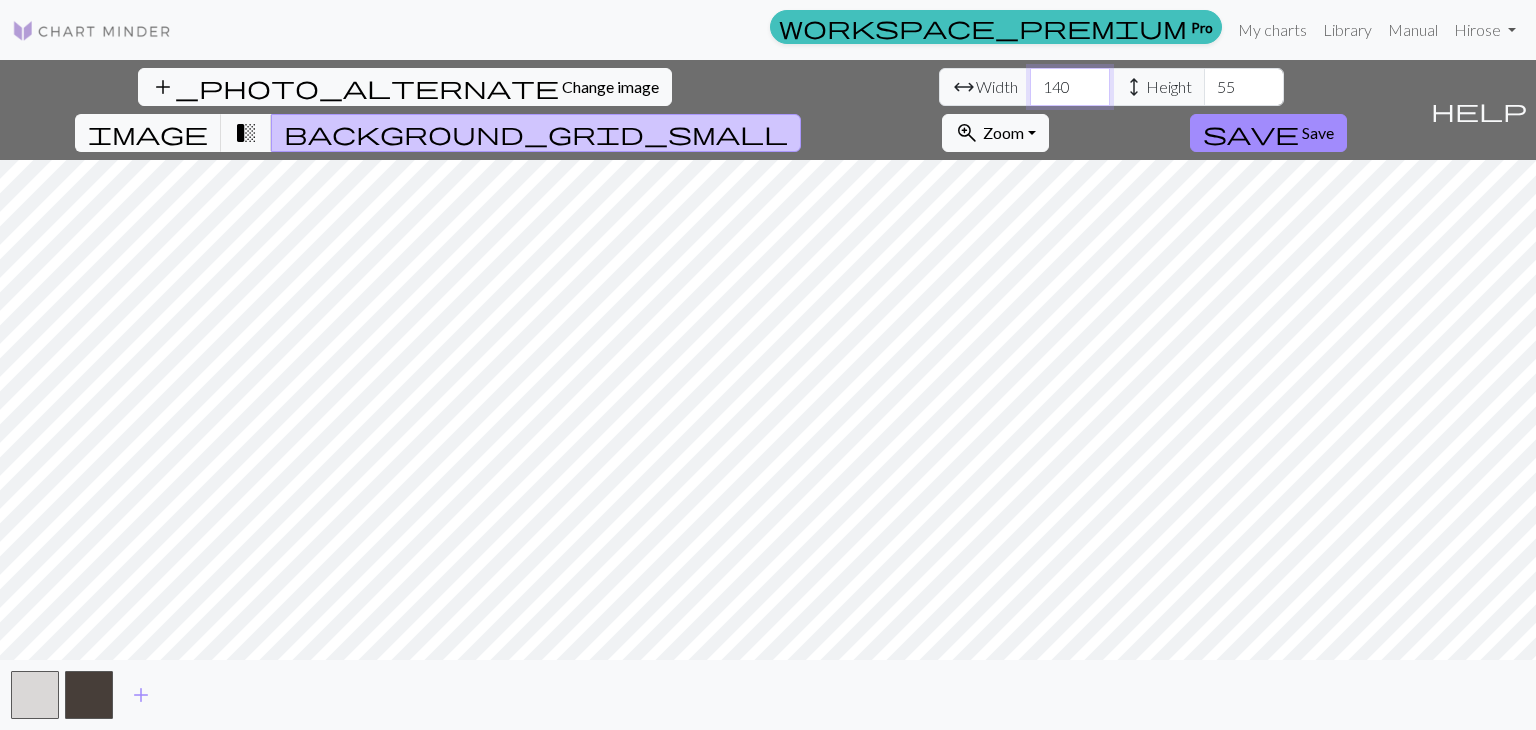 click on "139" at bounding box center [1070, 87] 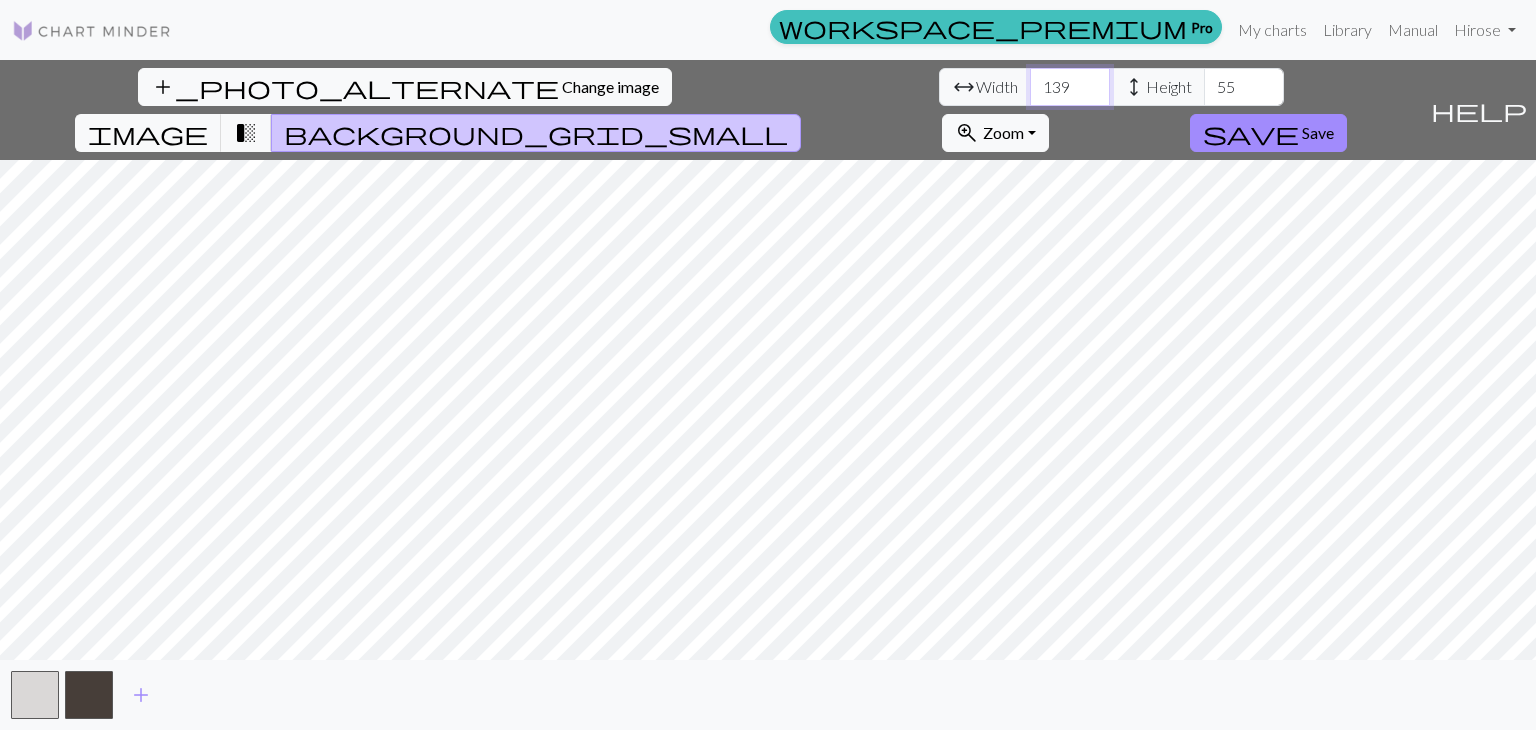 click on "138" at bounding box center [1070, 87] 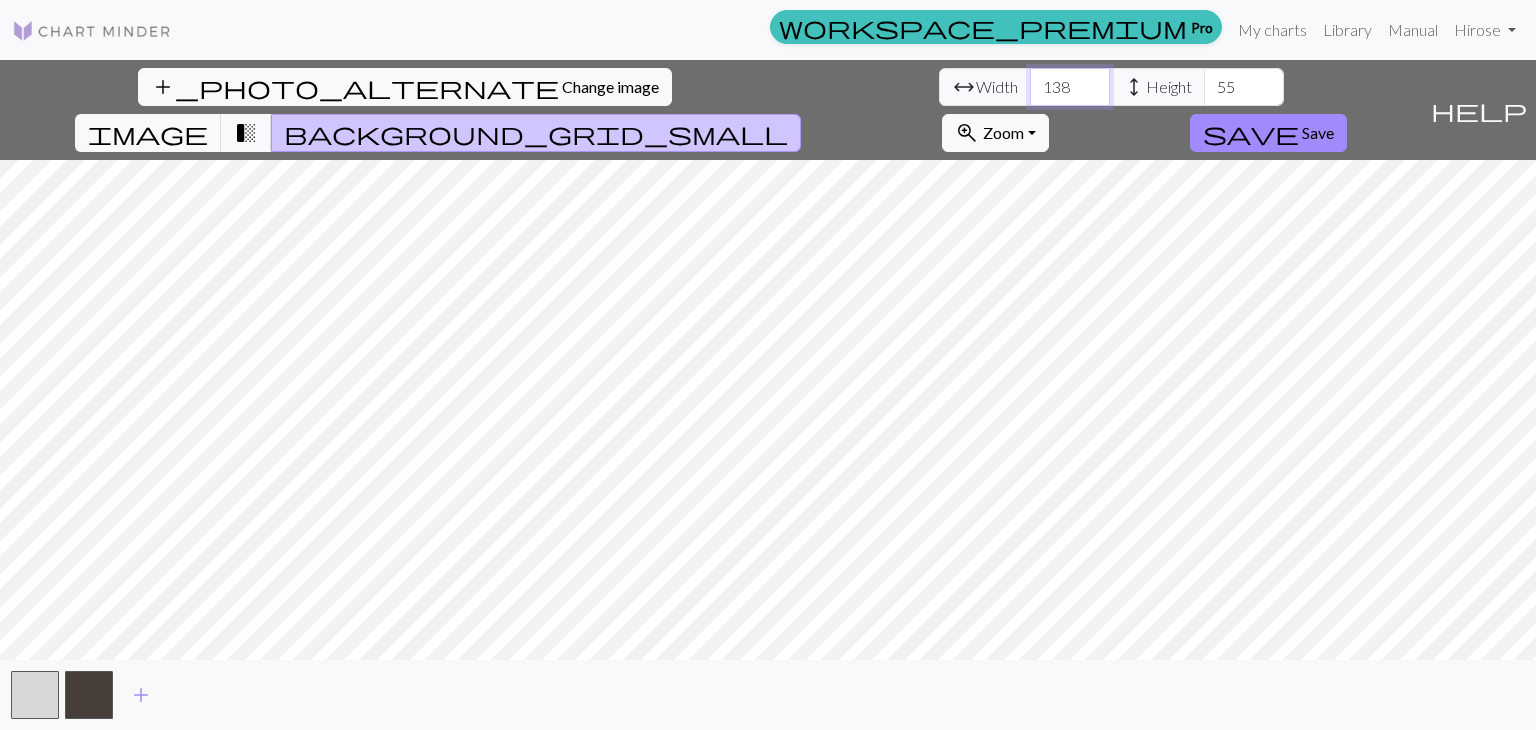 click on "137" at bounding box center [1070, 87] 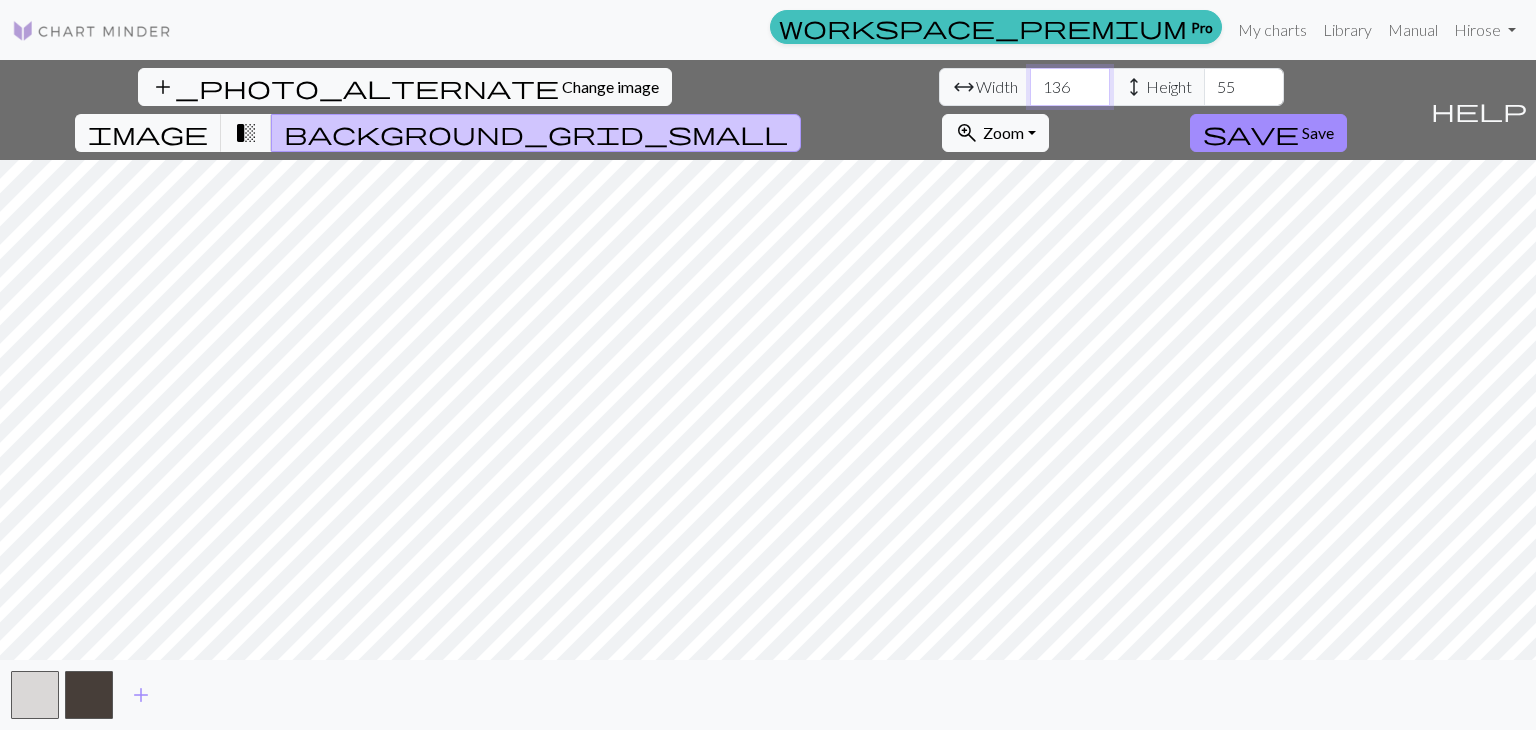 click on "136" at bounding box center (1070, 87) 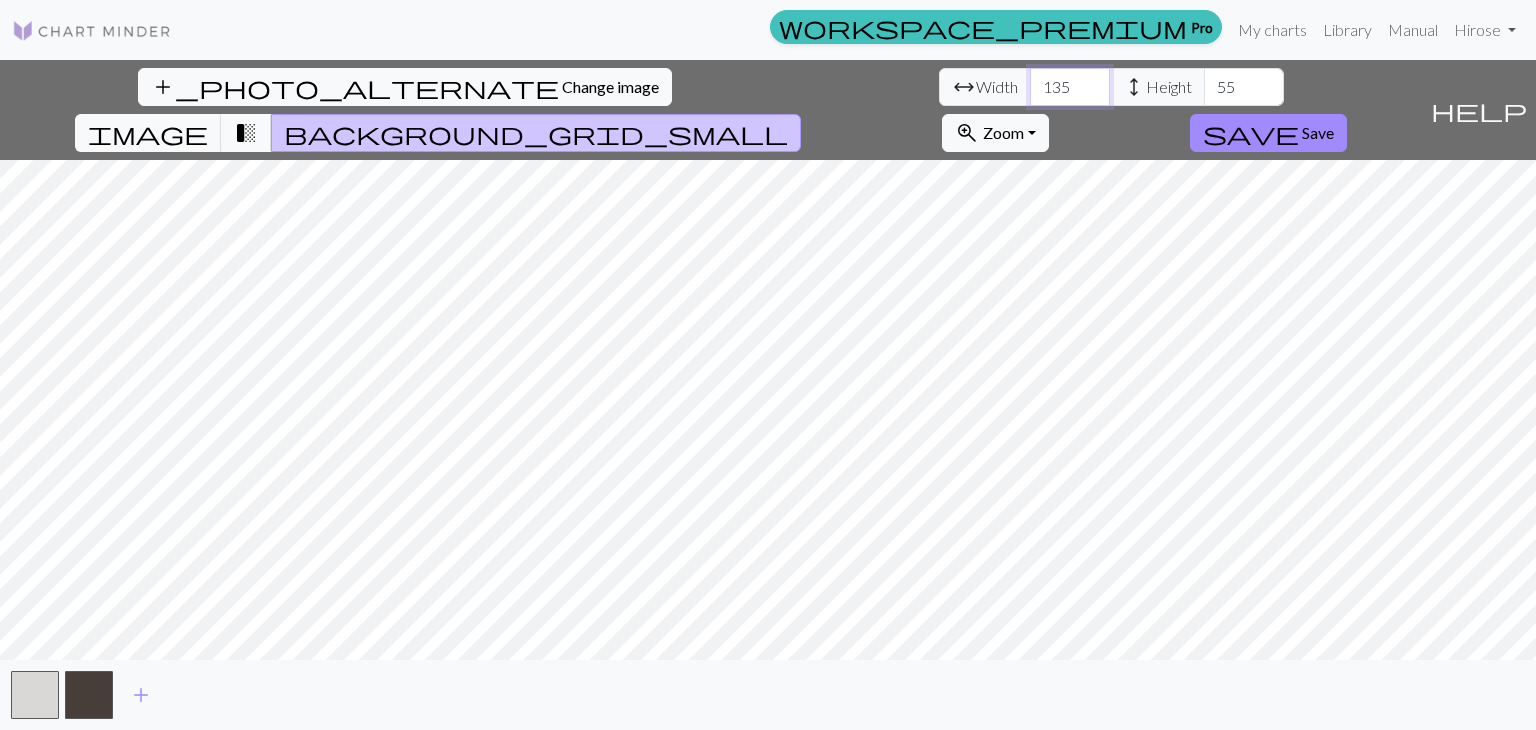 click on "134" at bounding box center (1070, 87) 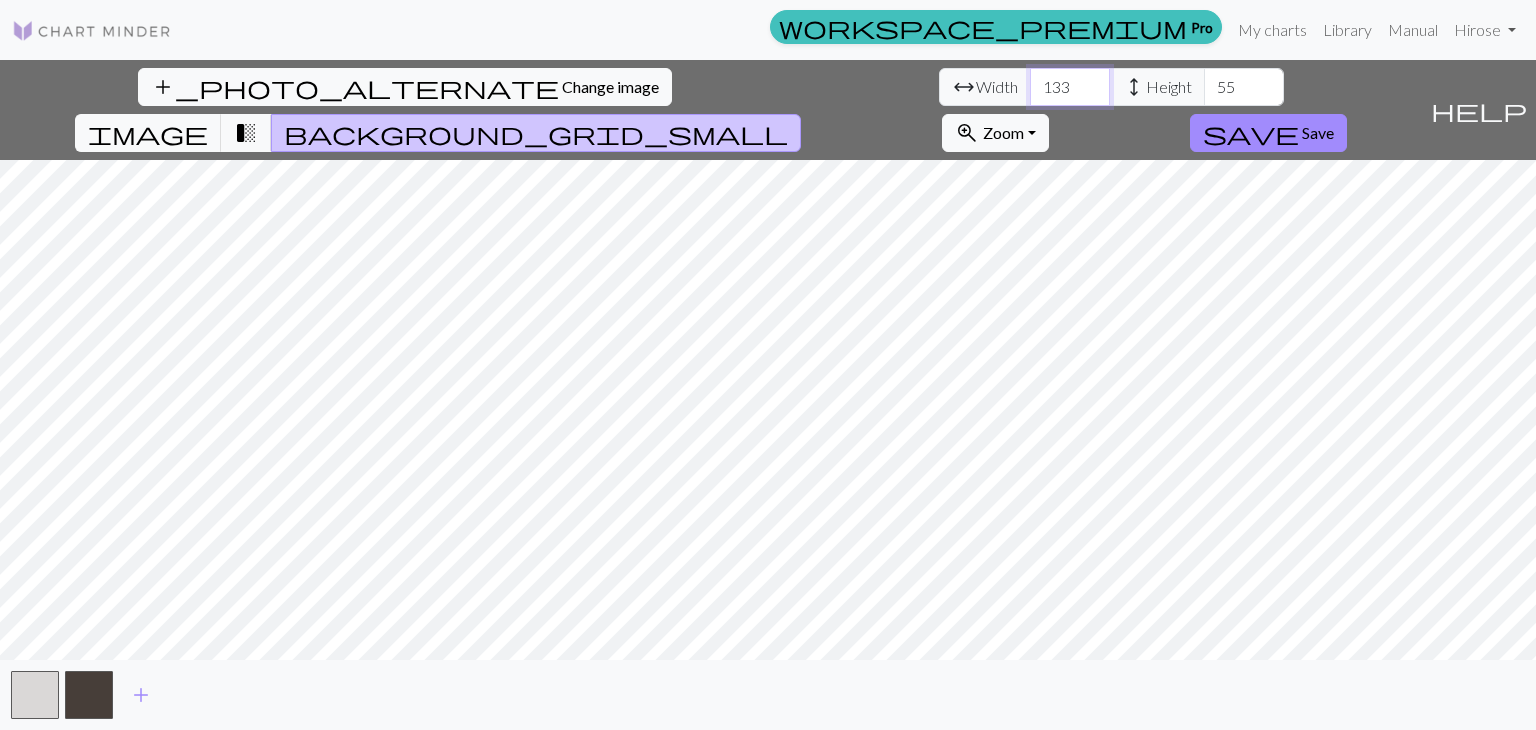 click on "133" at bounding box center [1070, 87] 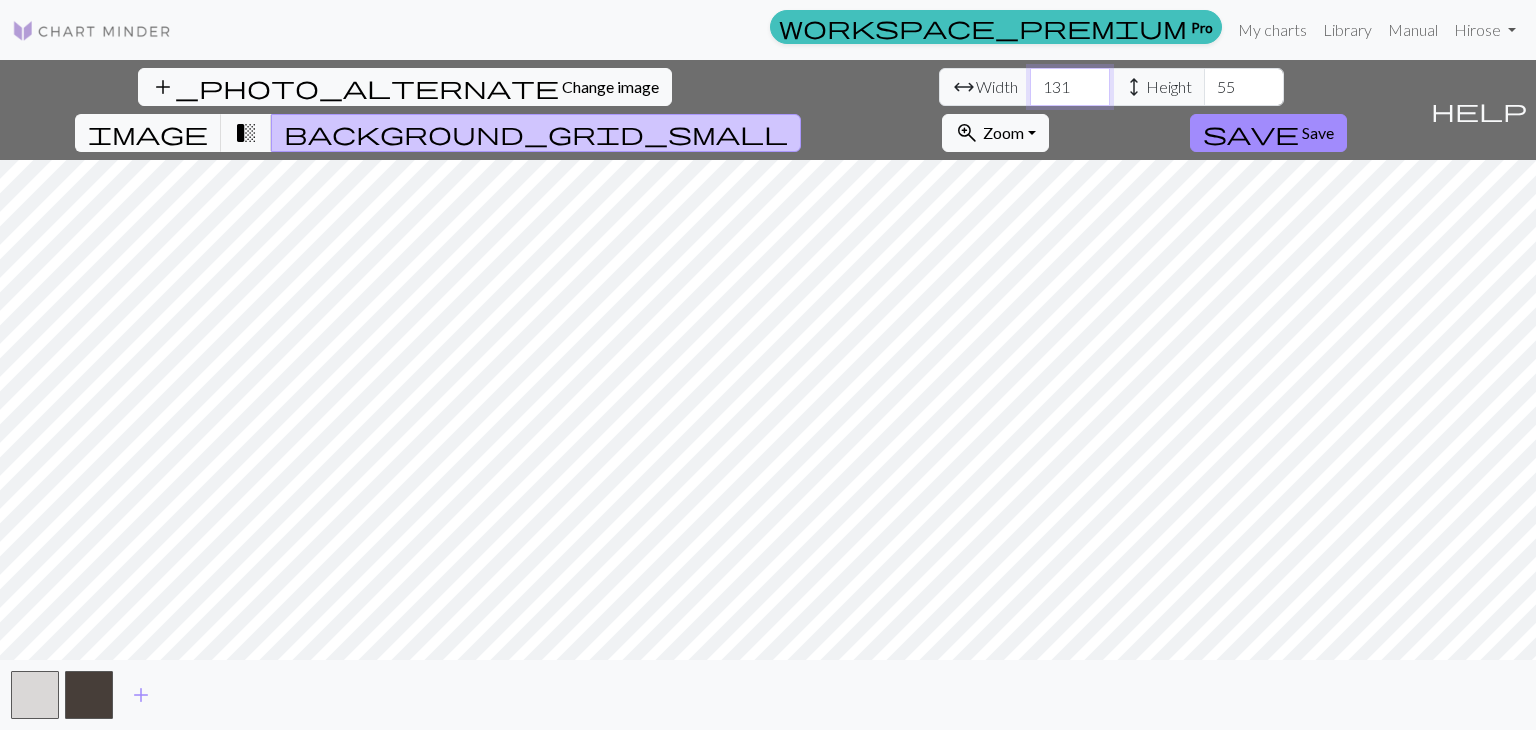 click on "131" at bounding box center [1070, 87] 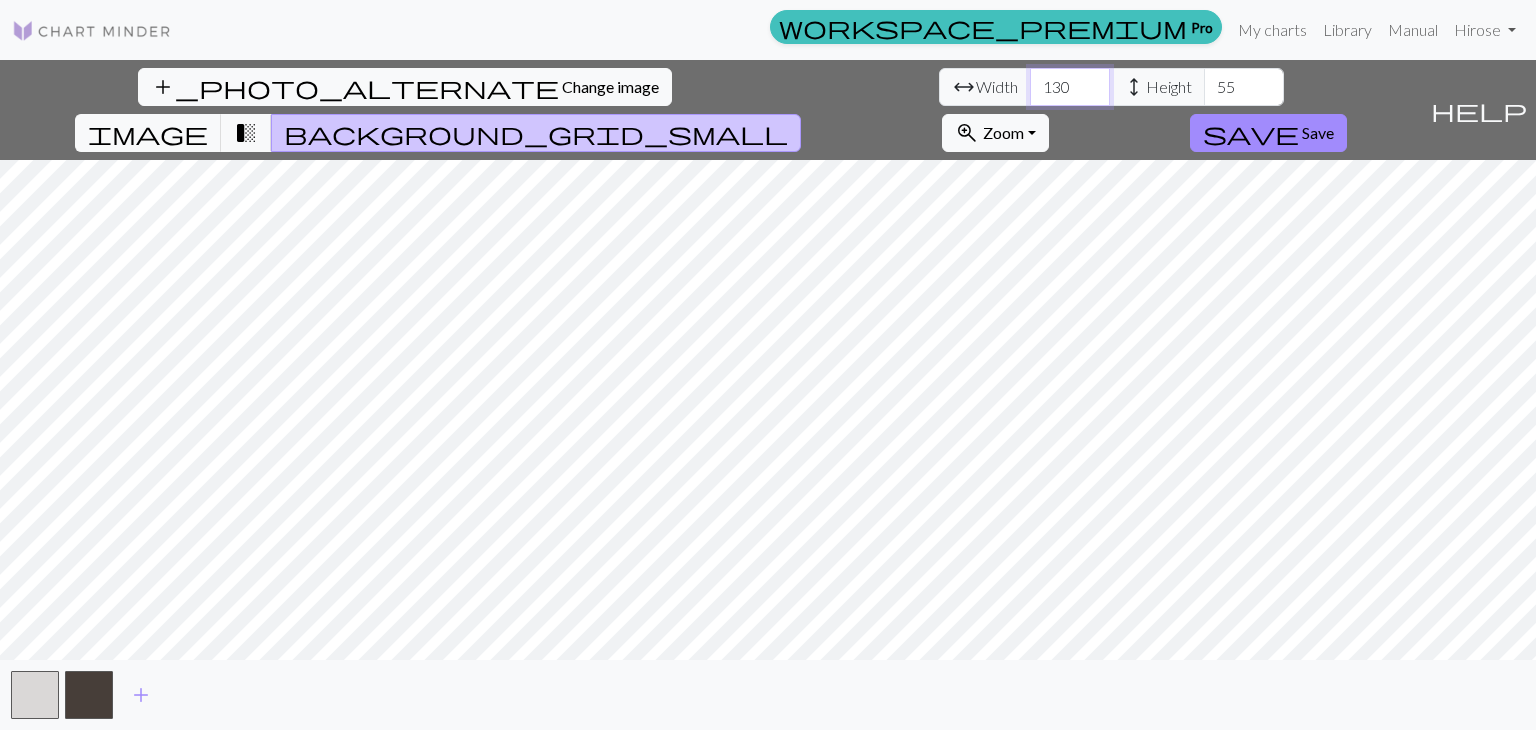 click on "130" at bounding box center [1070, 87] 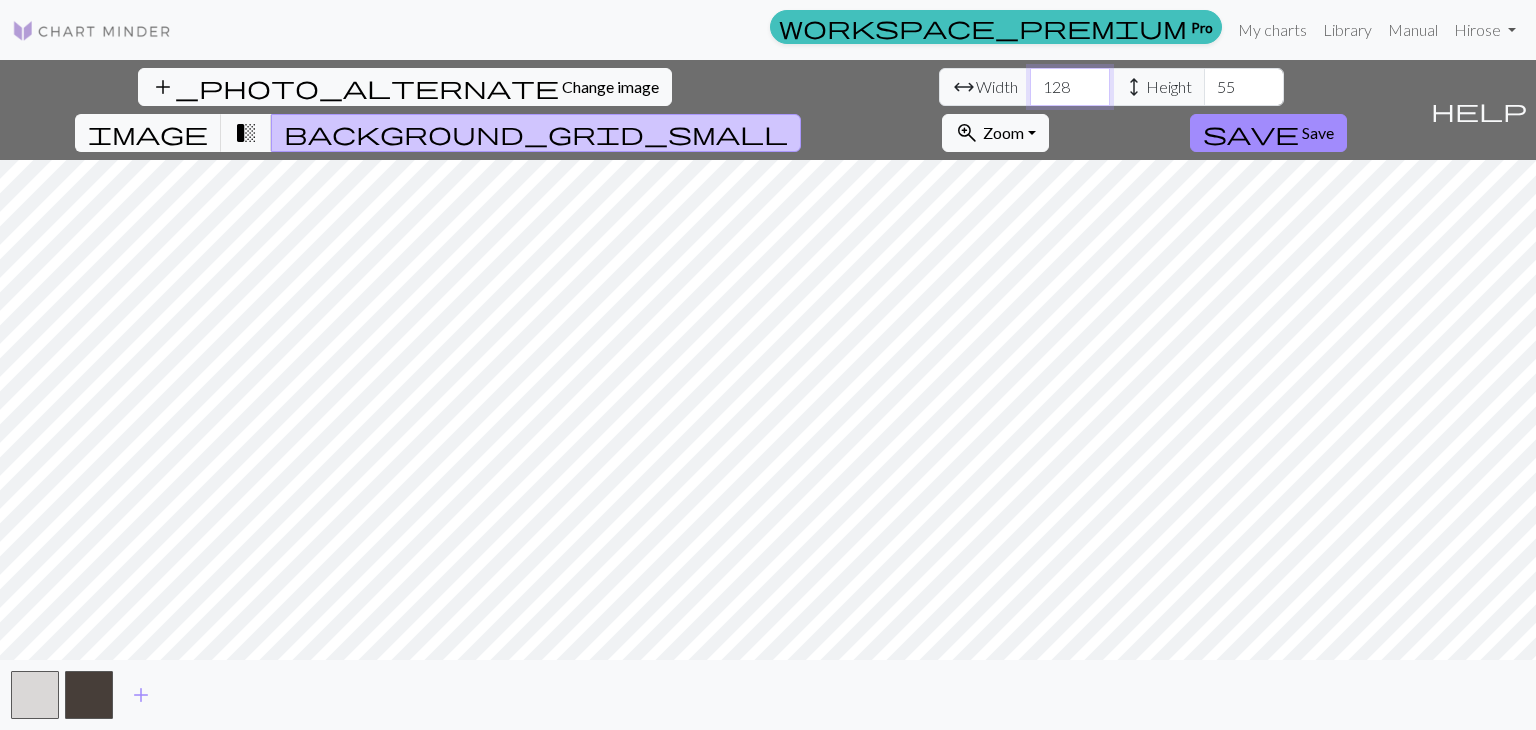 click on "128" at bounding box center (1070, 87) 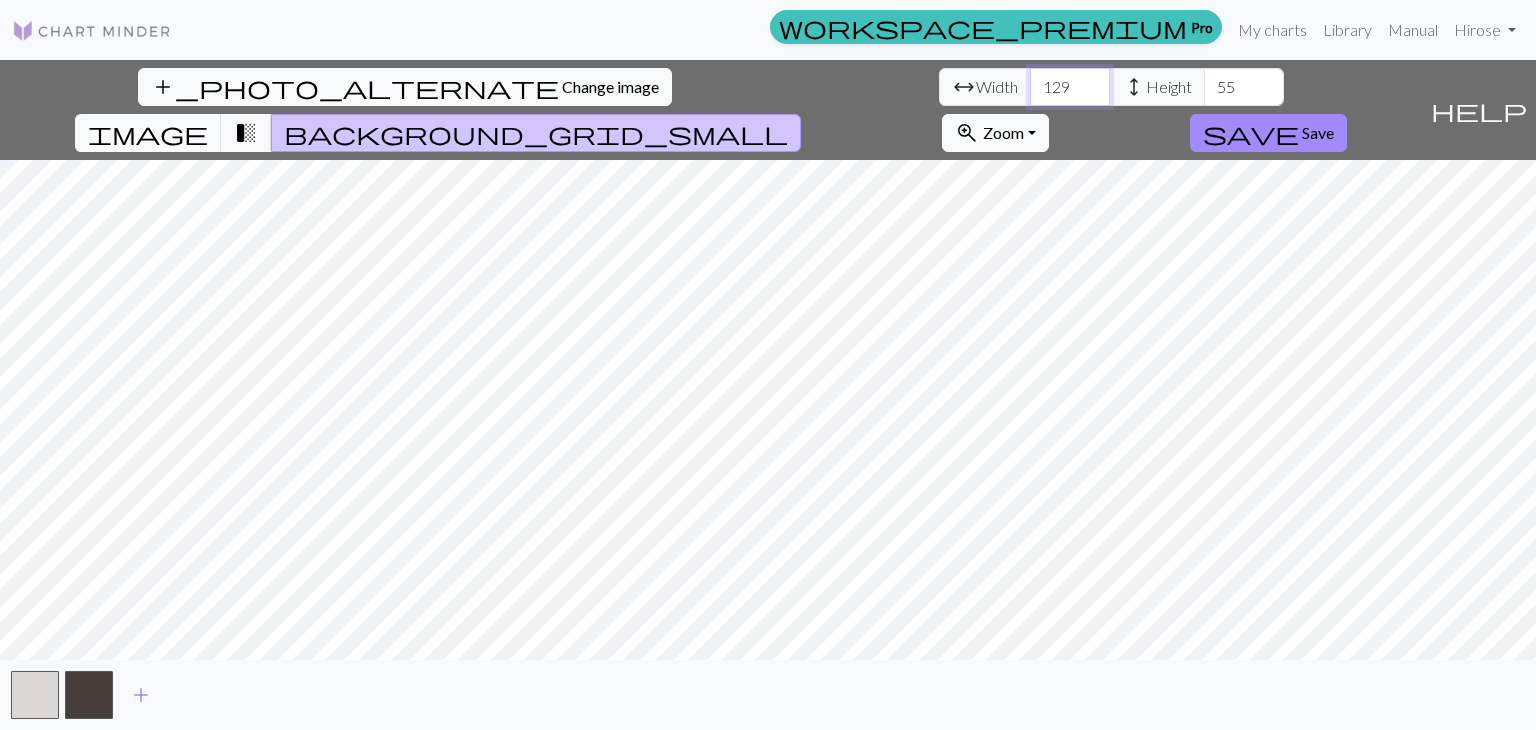 click on "129" at bounding box center [1070, 87] 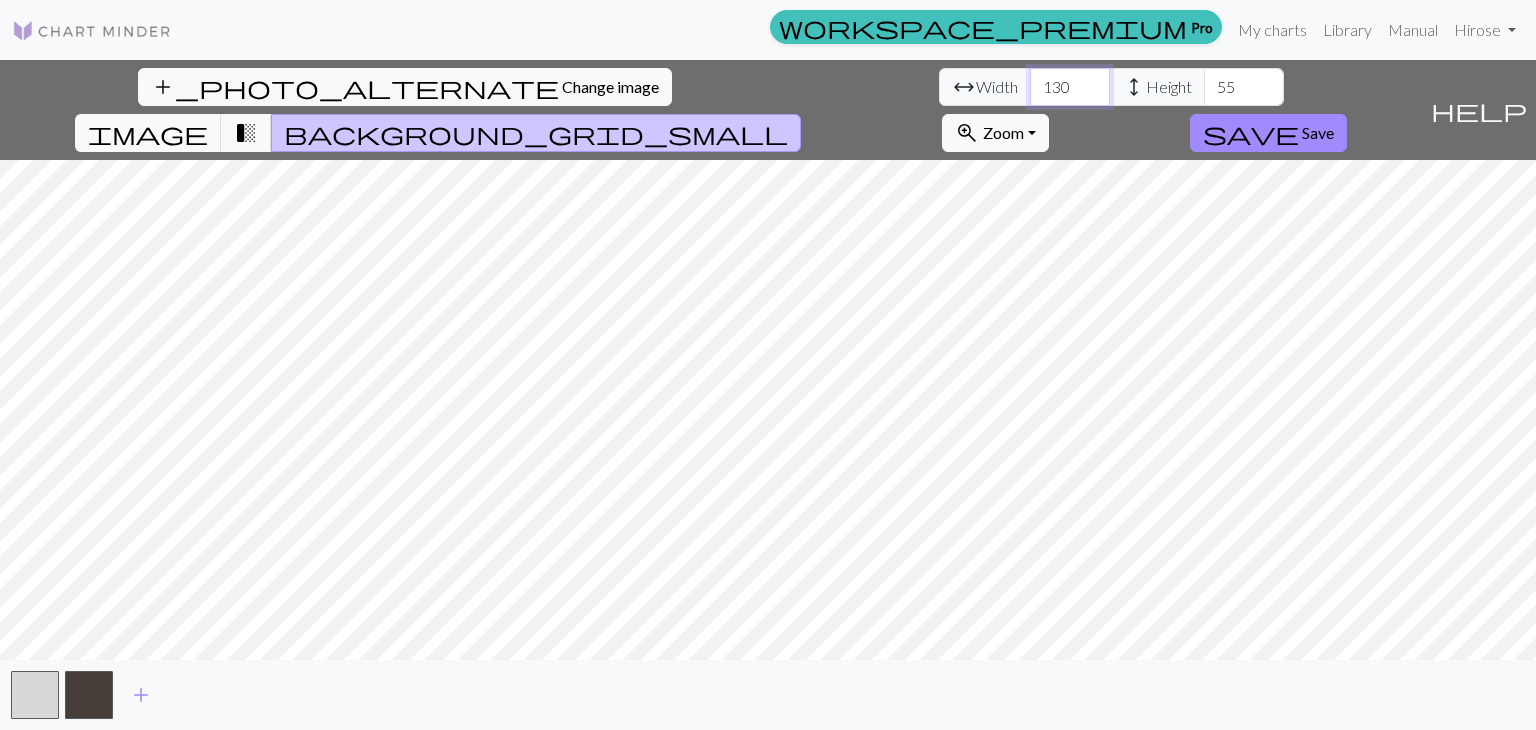 click on "130" at bounding box center (1070, 87) 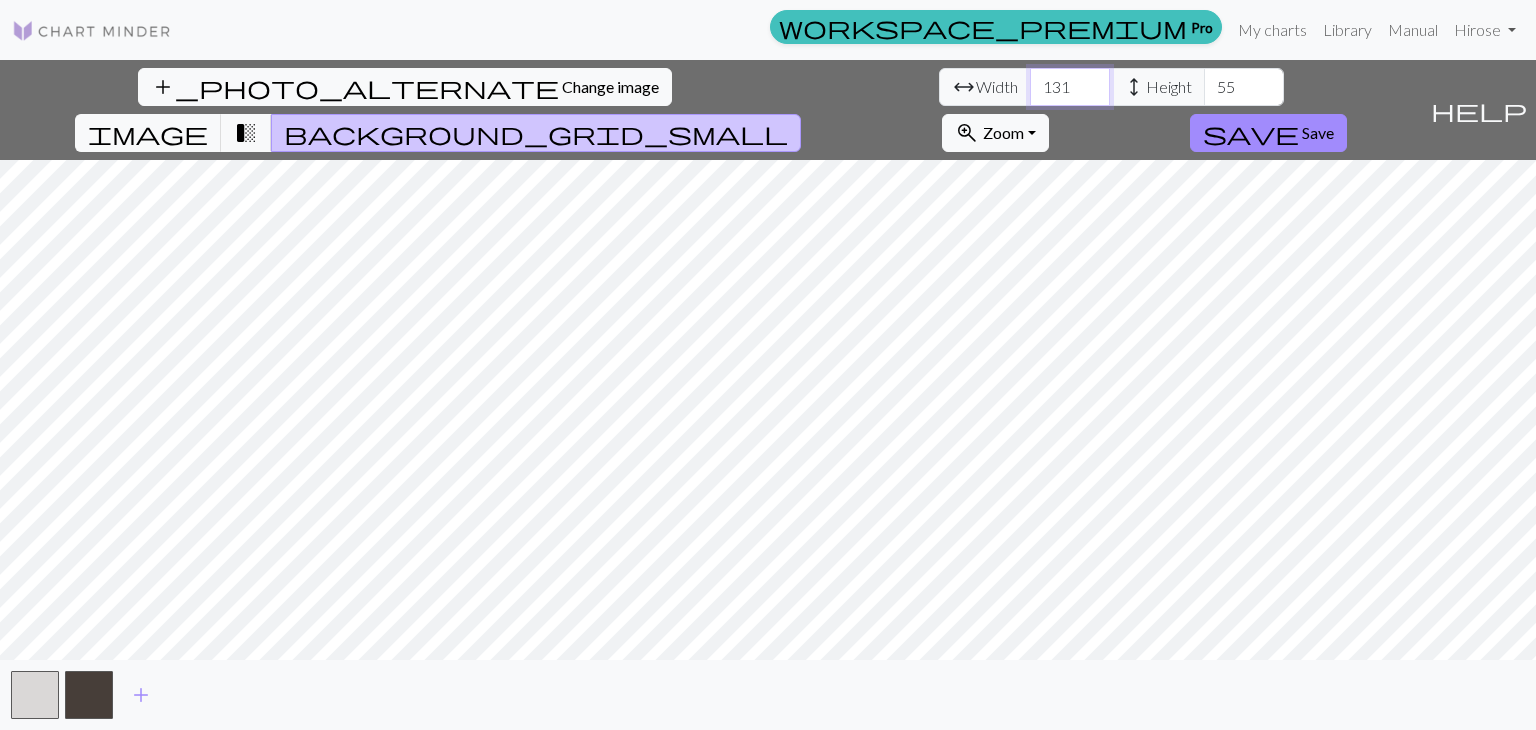 click on "131" at bounding box center [1070, 87] 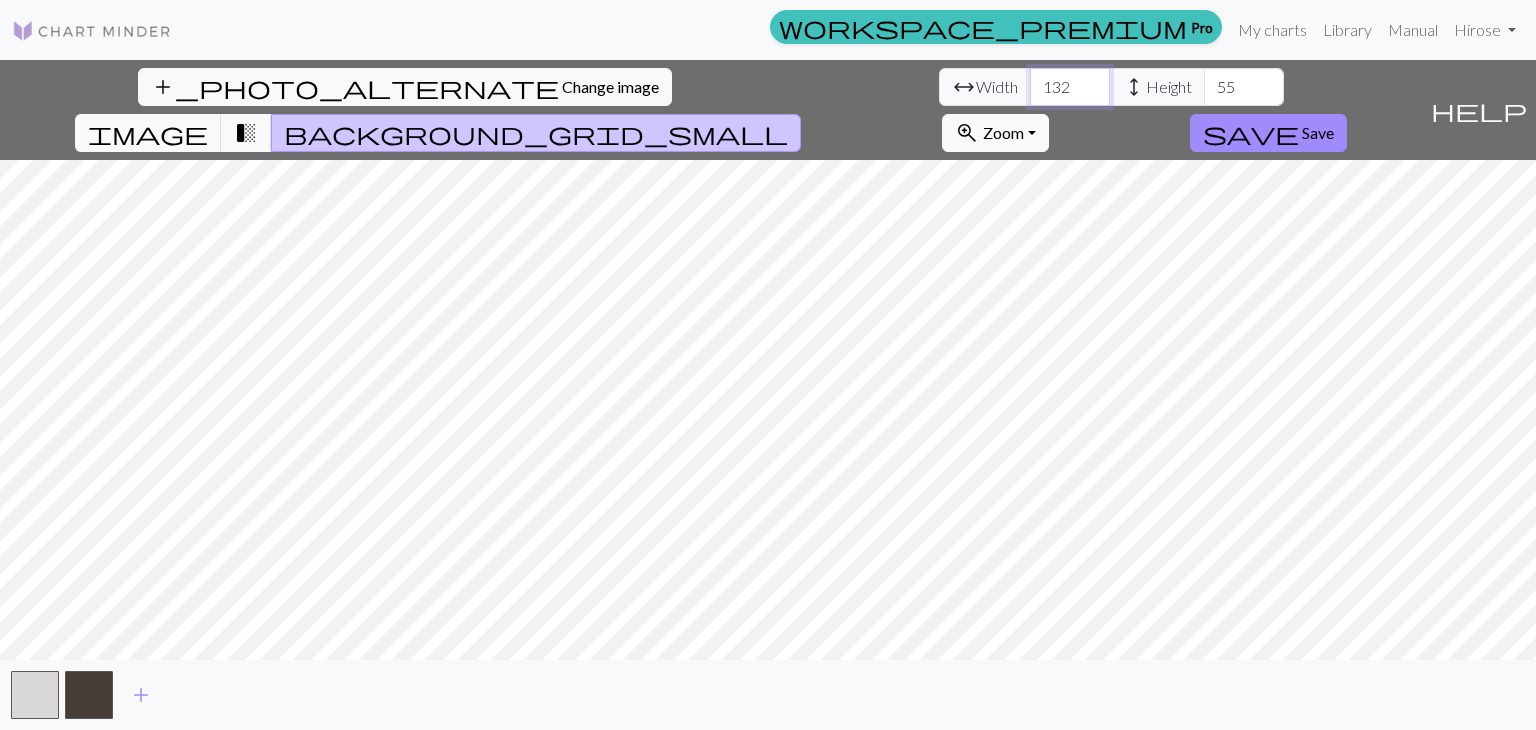 click on "132" at bounding box center [1070, 87] 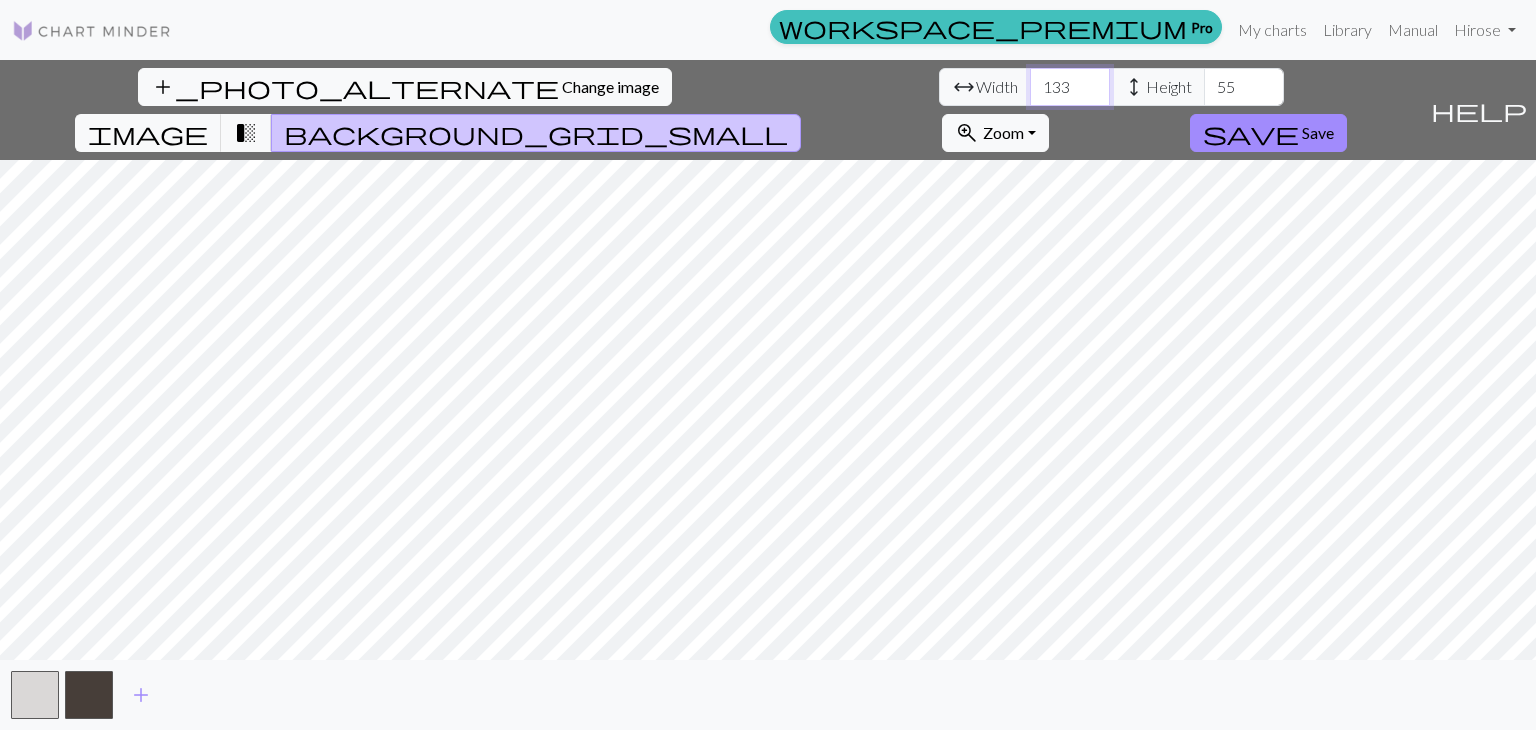 click on "133" at bounding box center (1070, 87) 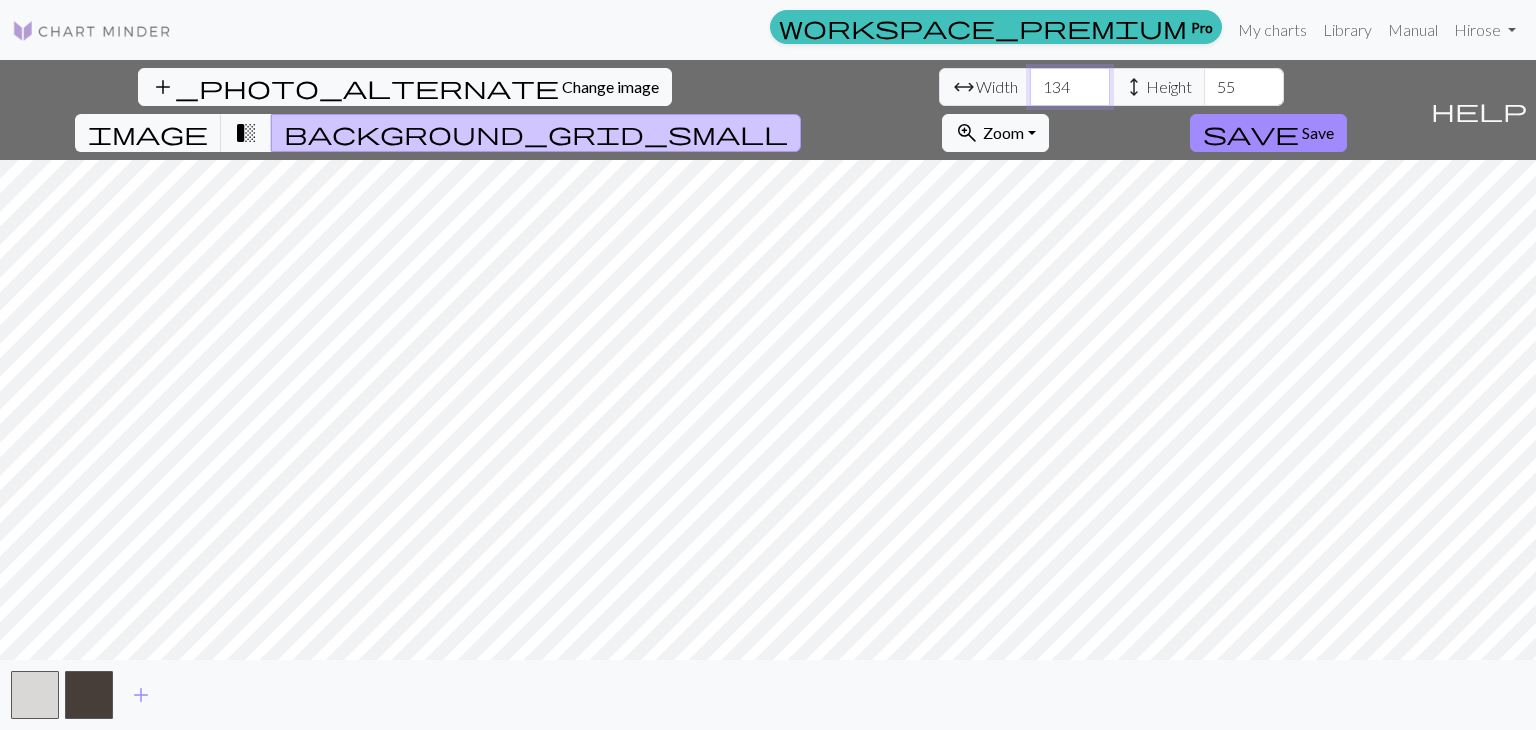 click on "134" at bounding box center (1070, 87) 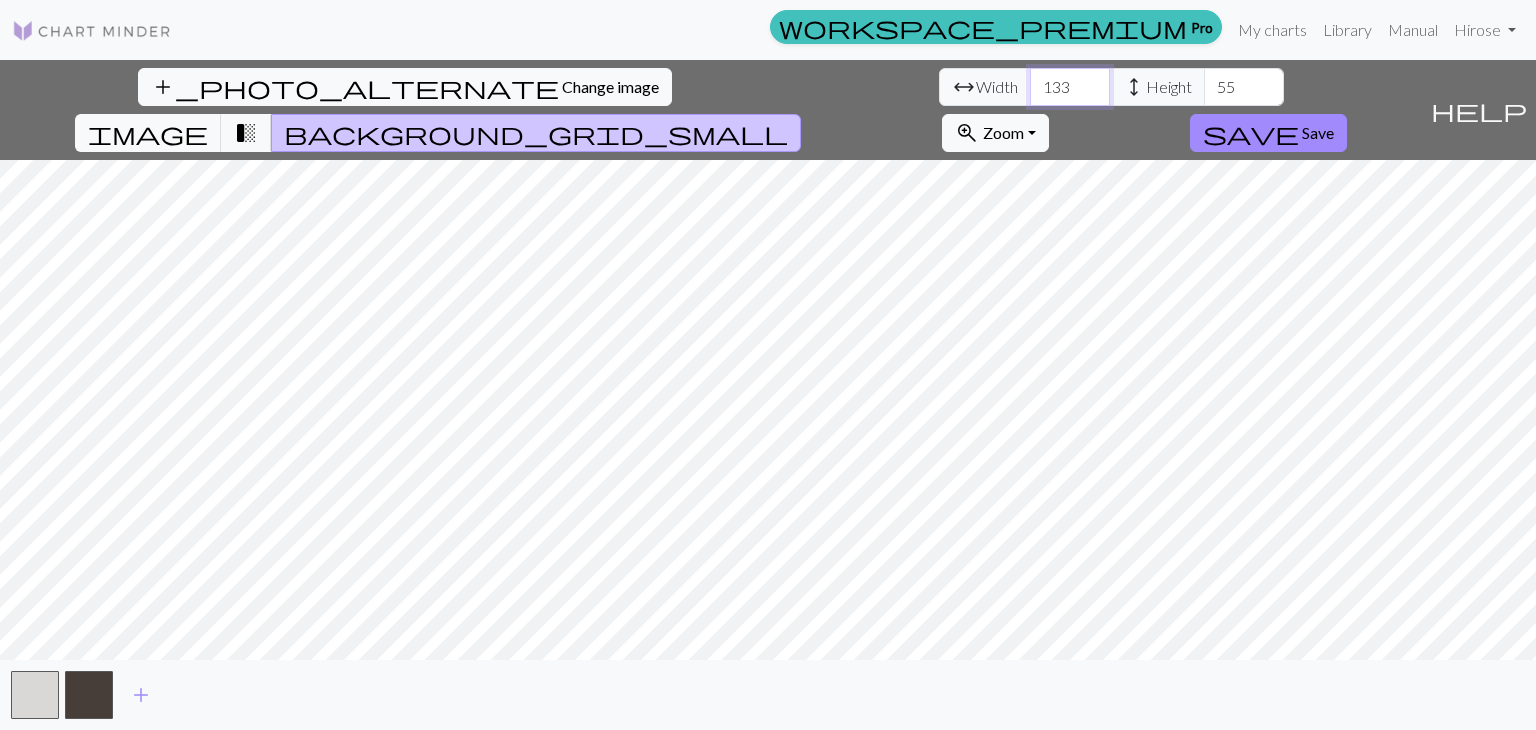 type on "133" 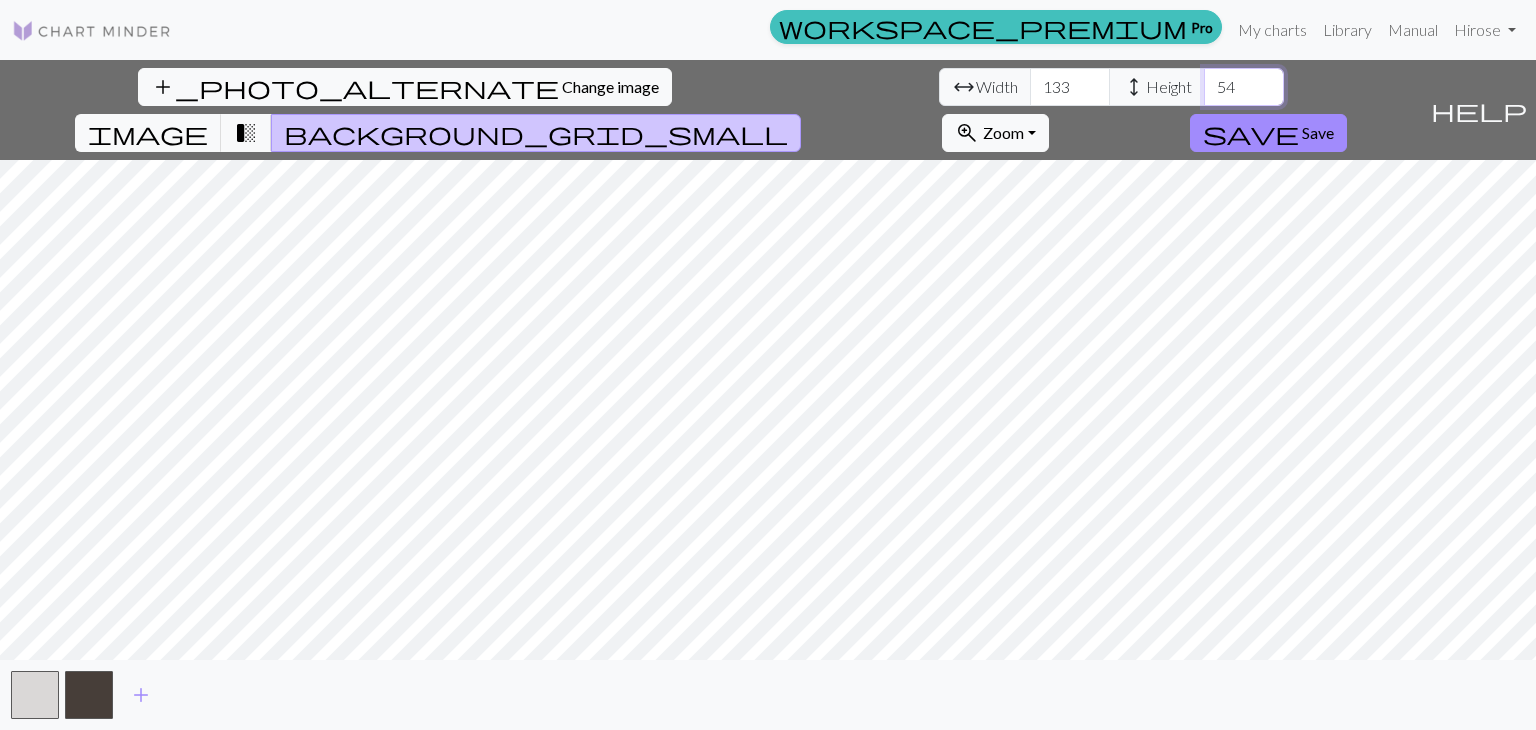 click on "54" at bounding box center (1244, 87) 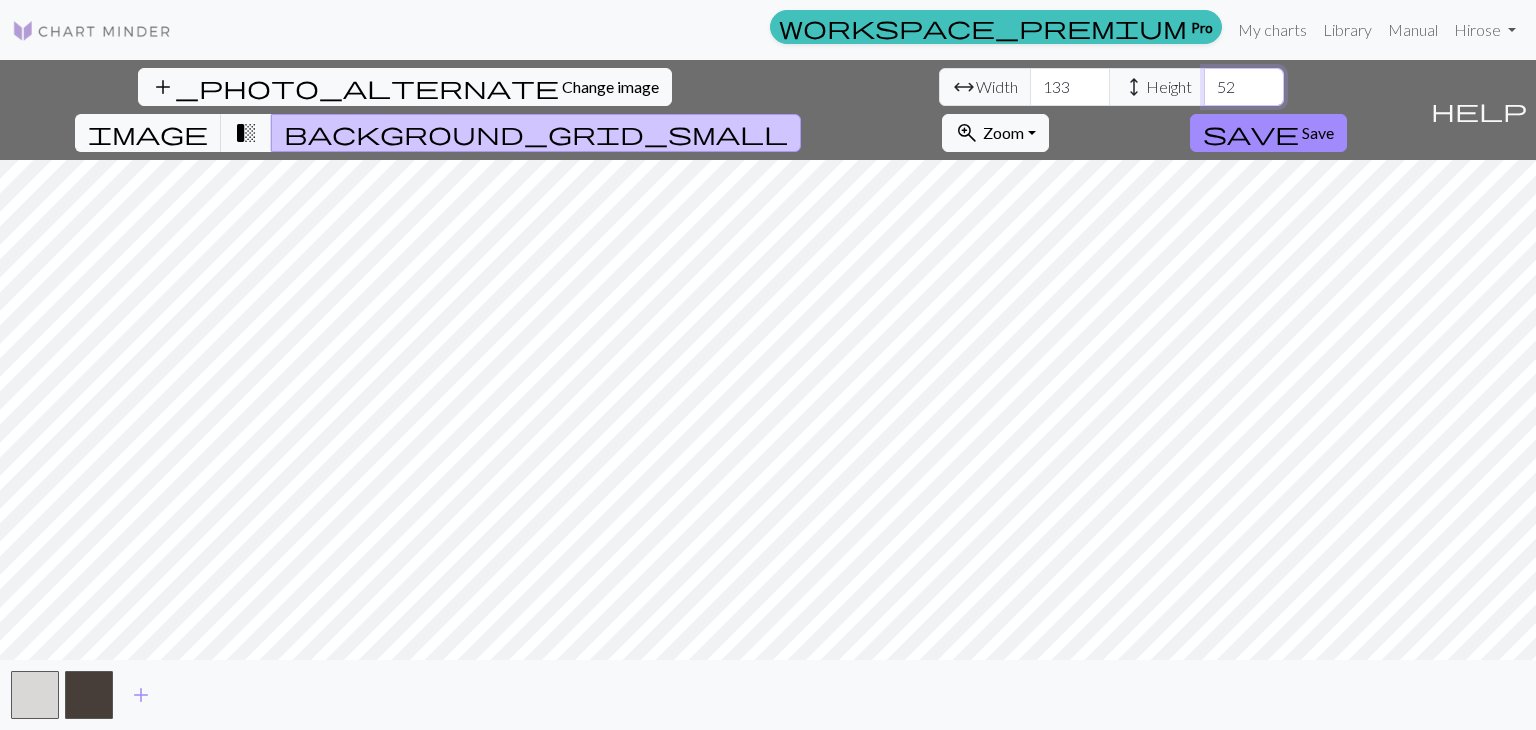 click on "52" at bounding box center (1244, 87) 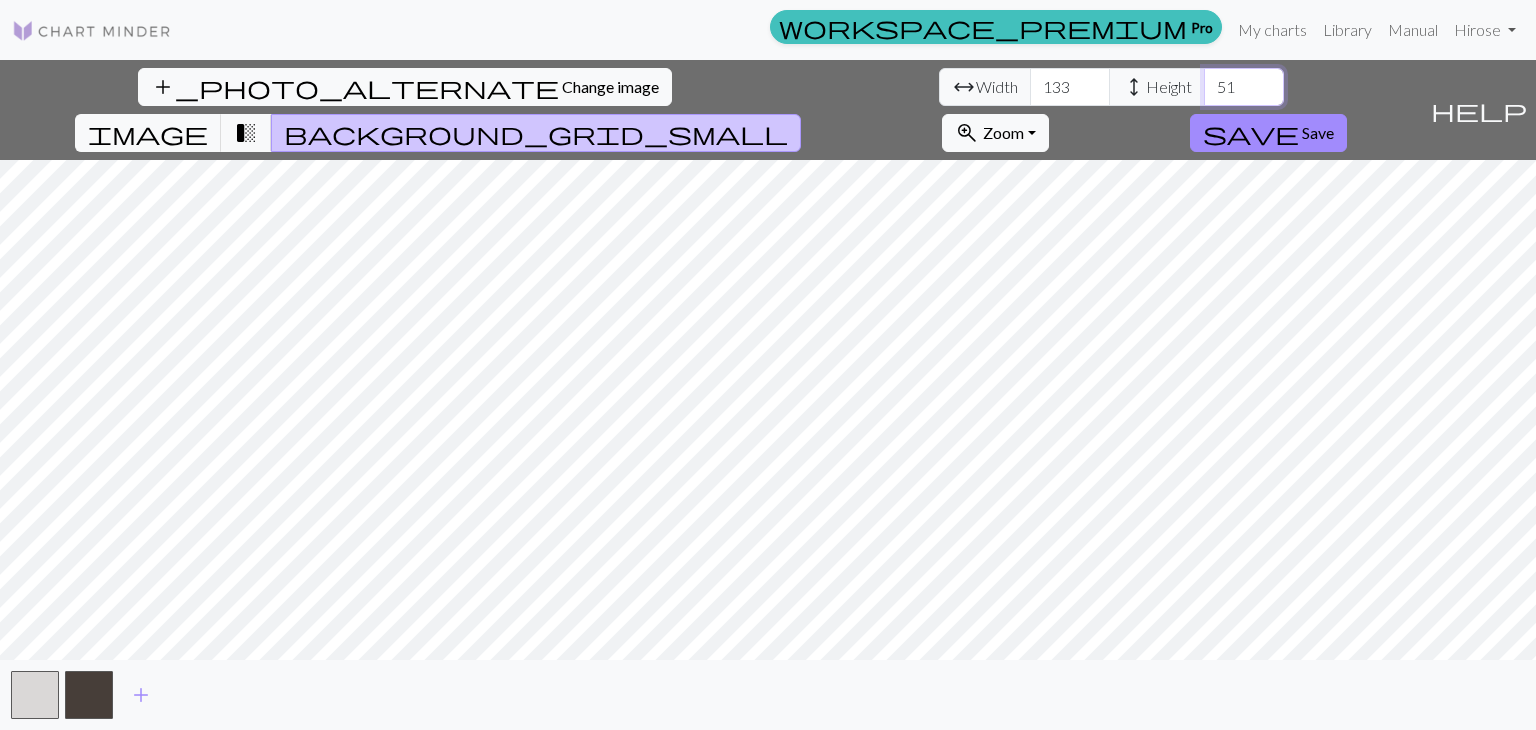 click on "51" at bounding box center [1244, 87] 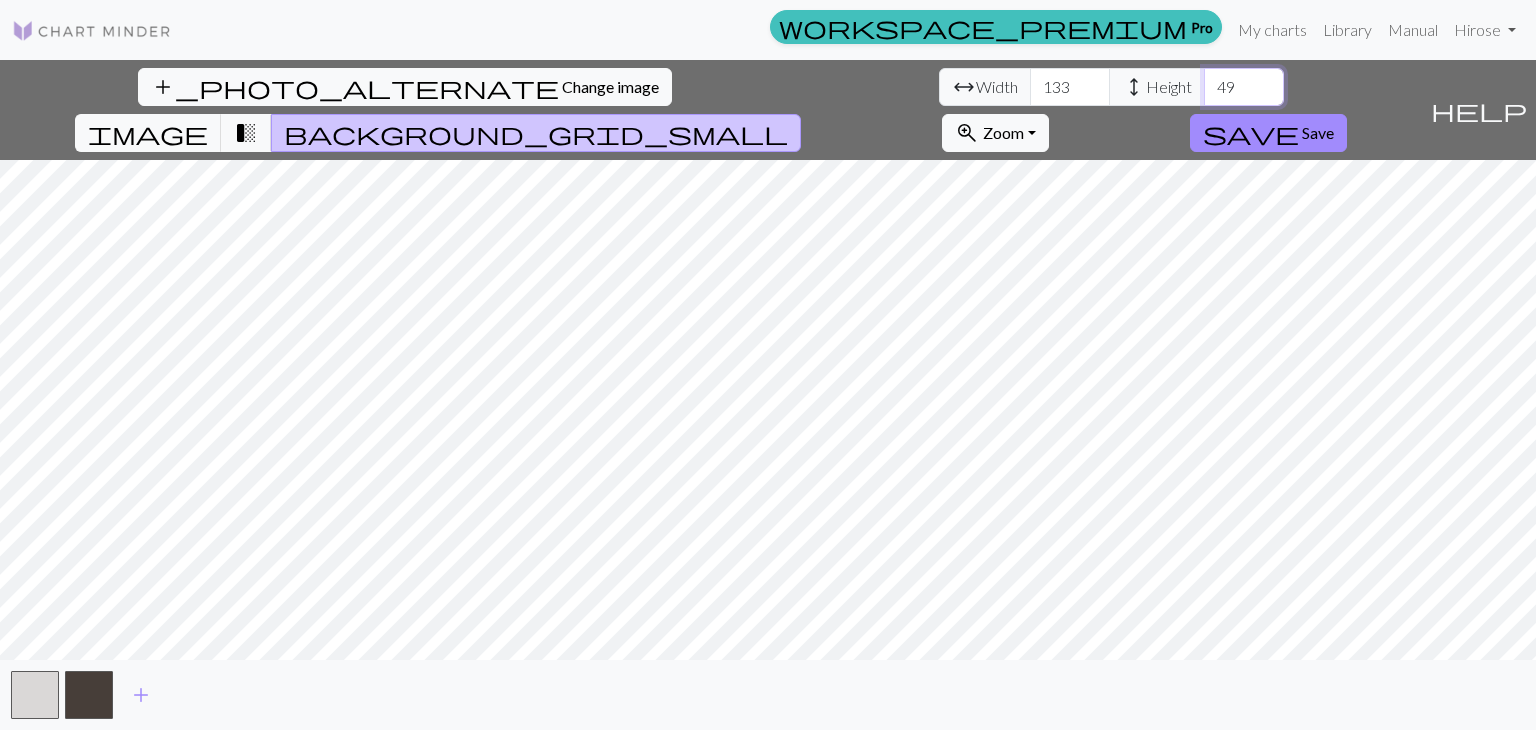 click on "49" at bounding box center (1244, 87) 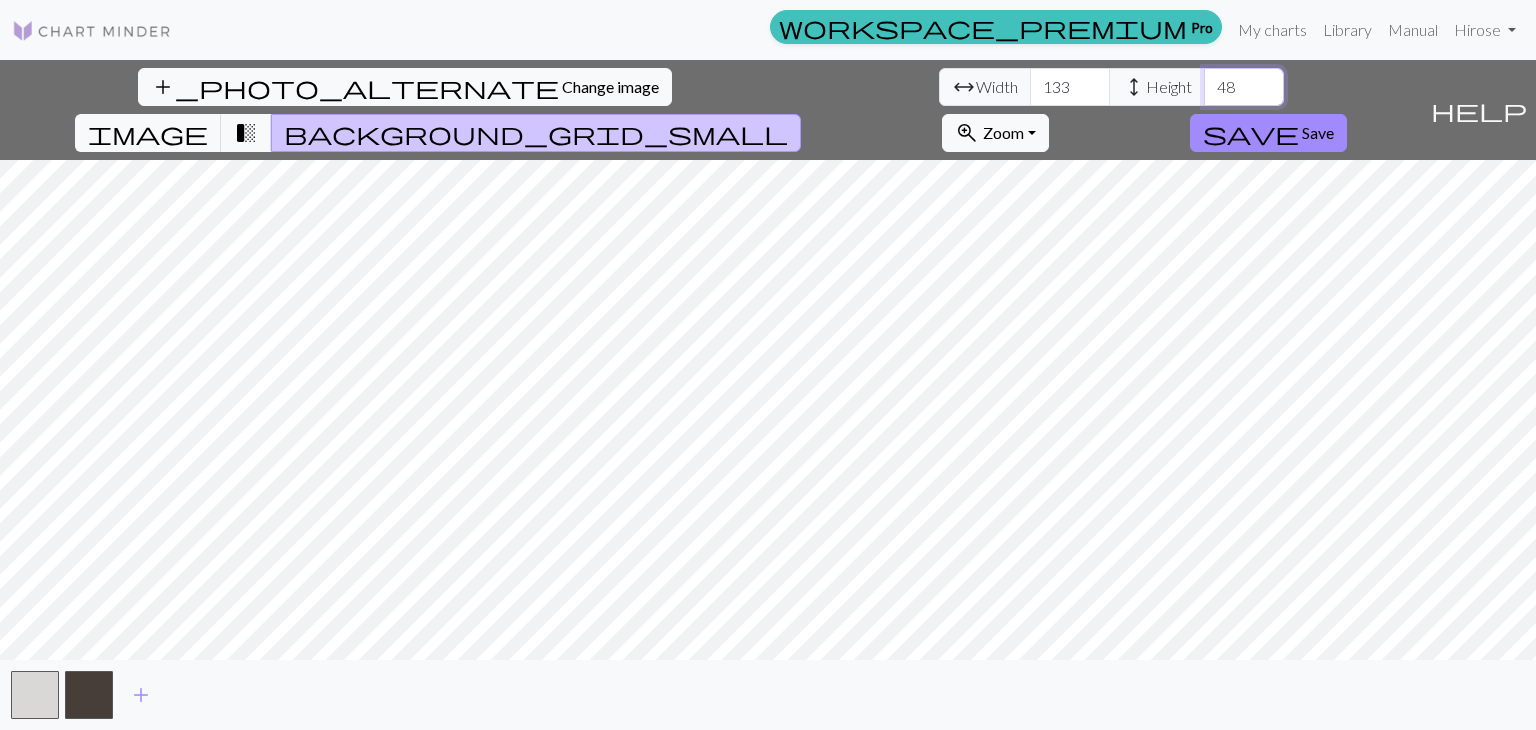 click on "48" at bounding box center [1244, 87] 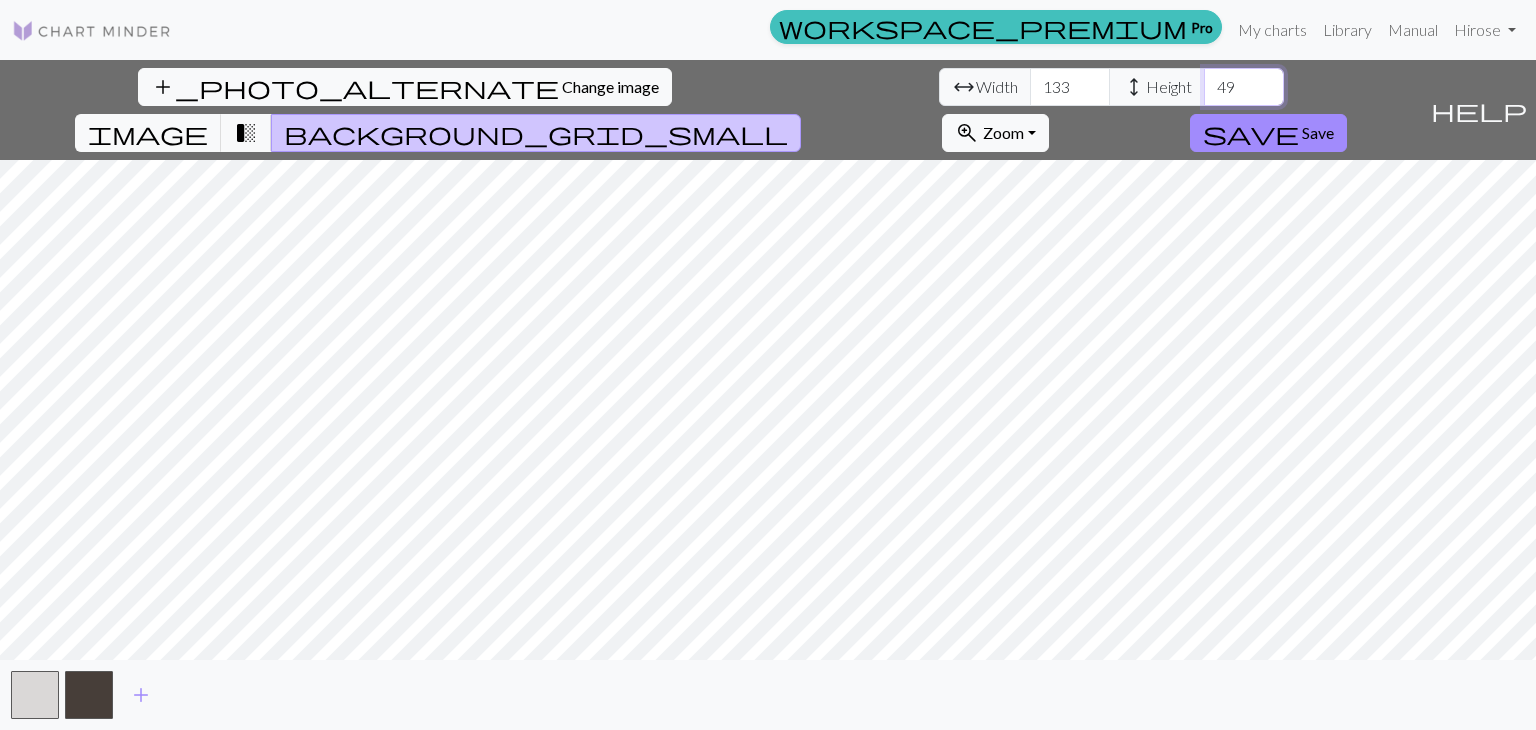 click on "49" at bounding box center (1244, 87) 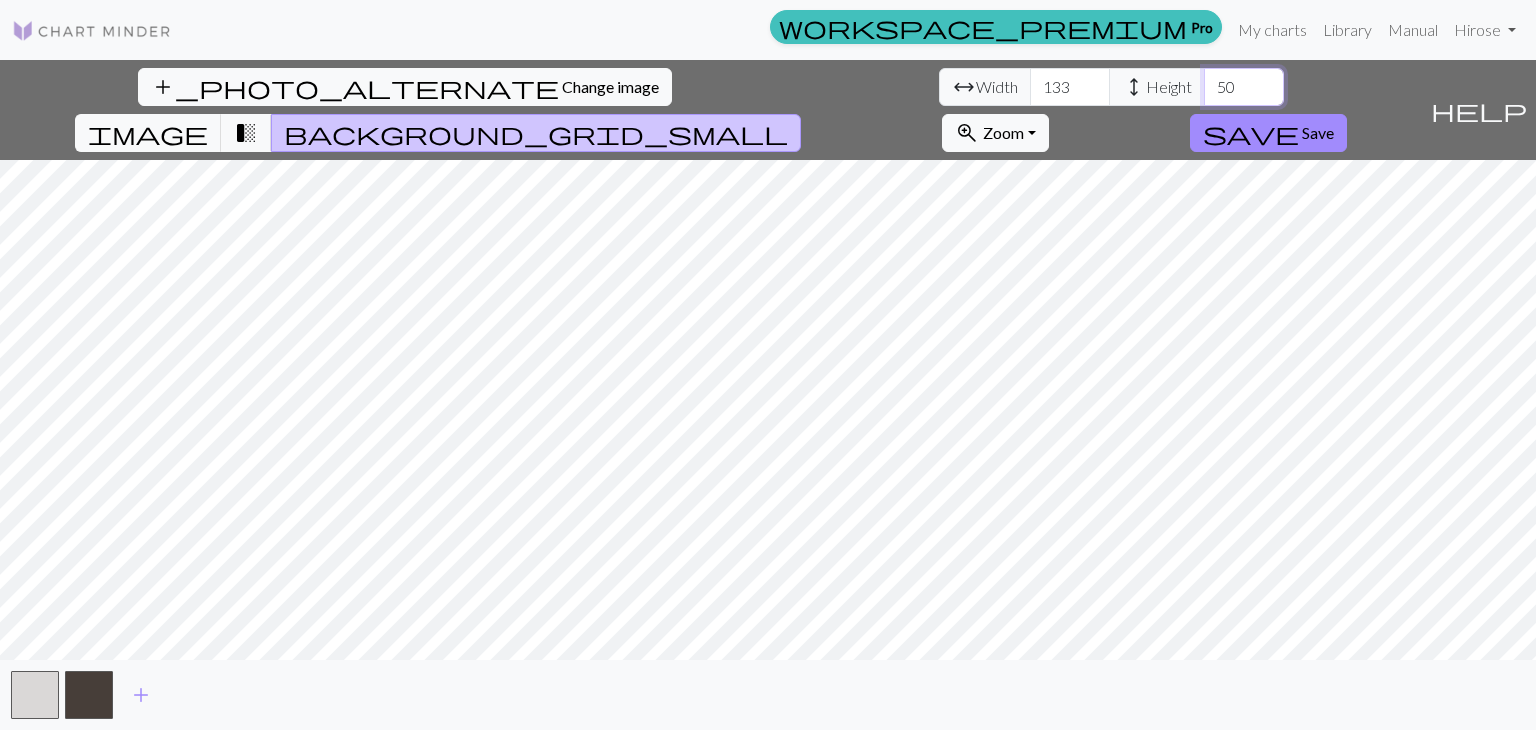 click on "50" at bounding box center [1244, 87] 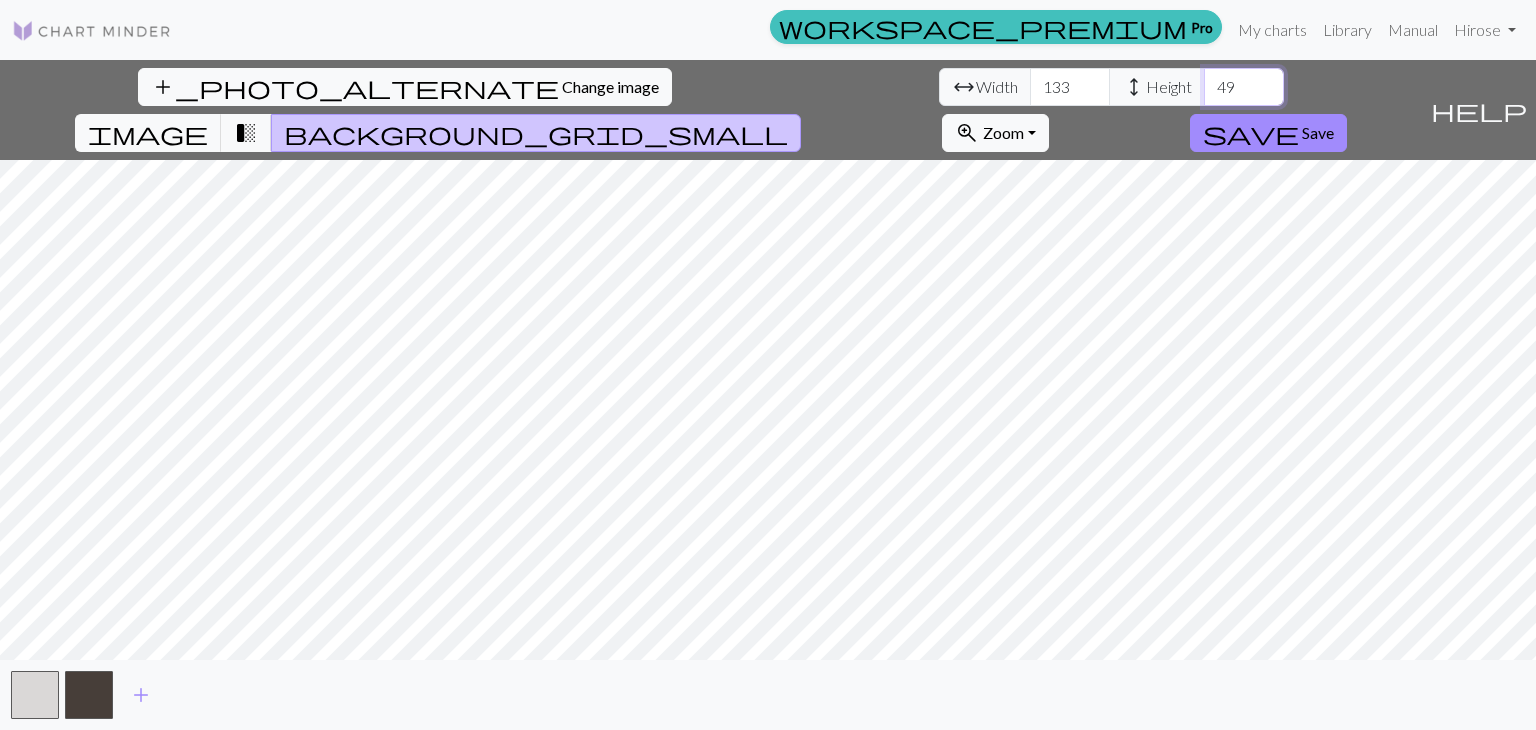 click on "49" at bounding box center (1244, 87) 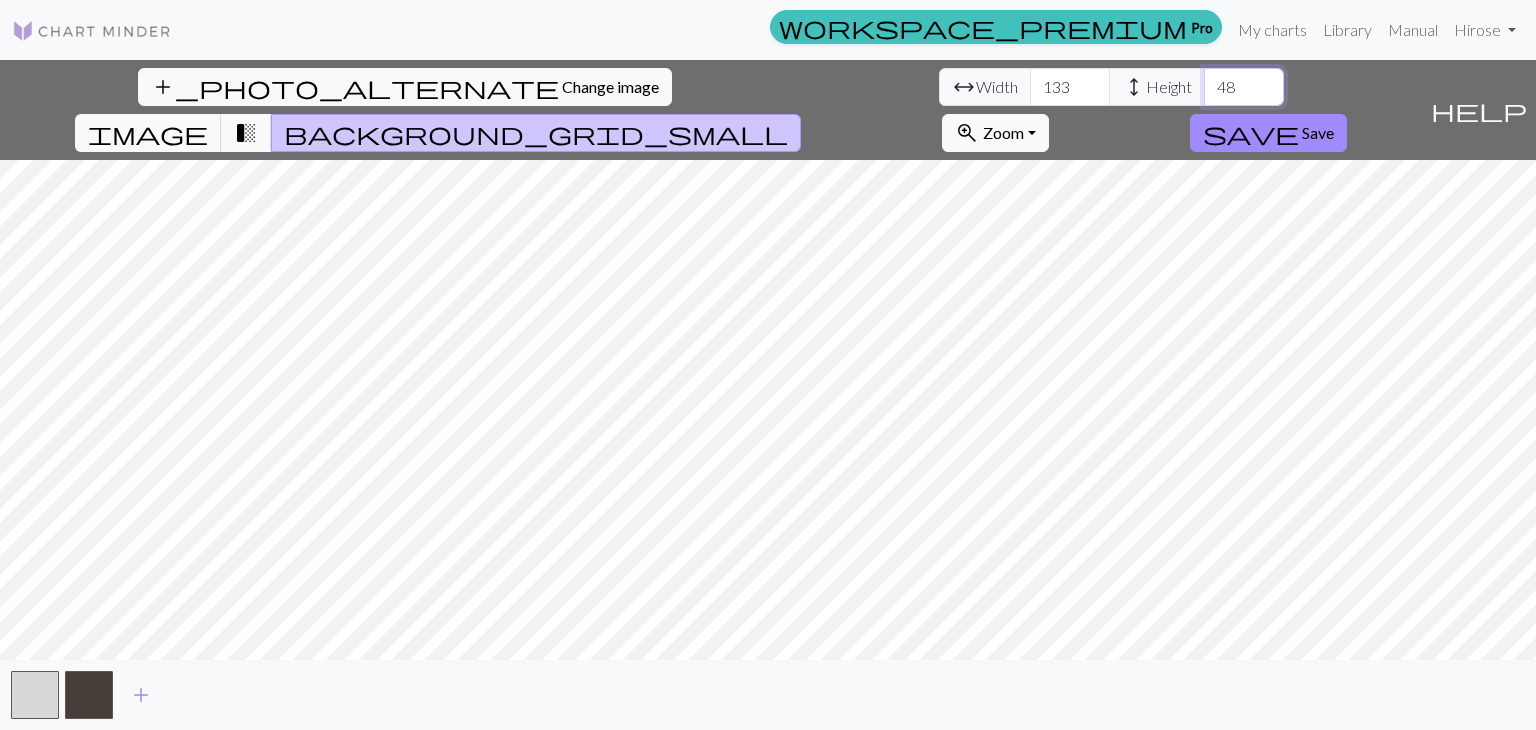 click on "48" at bounding box center (1244, 87) 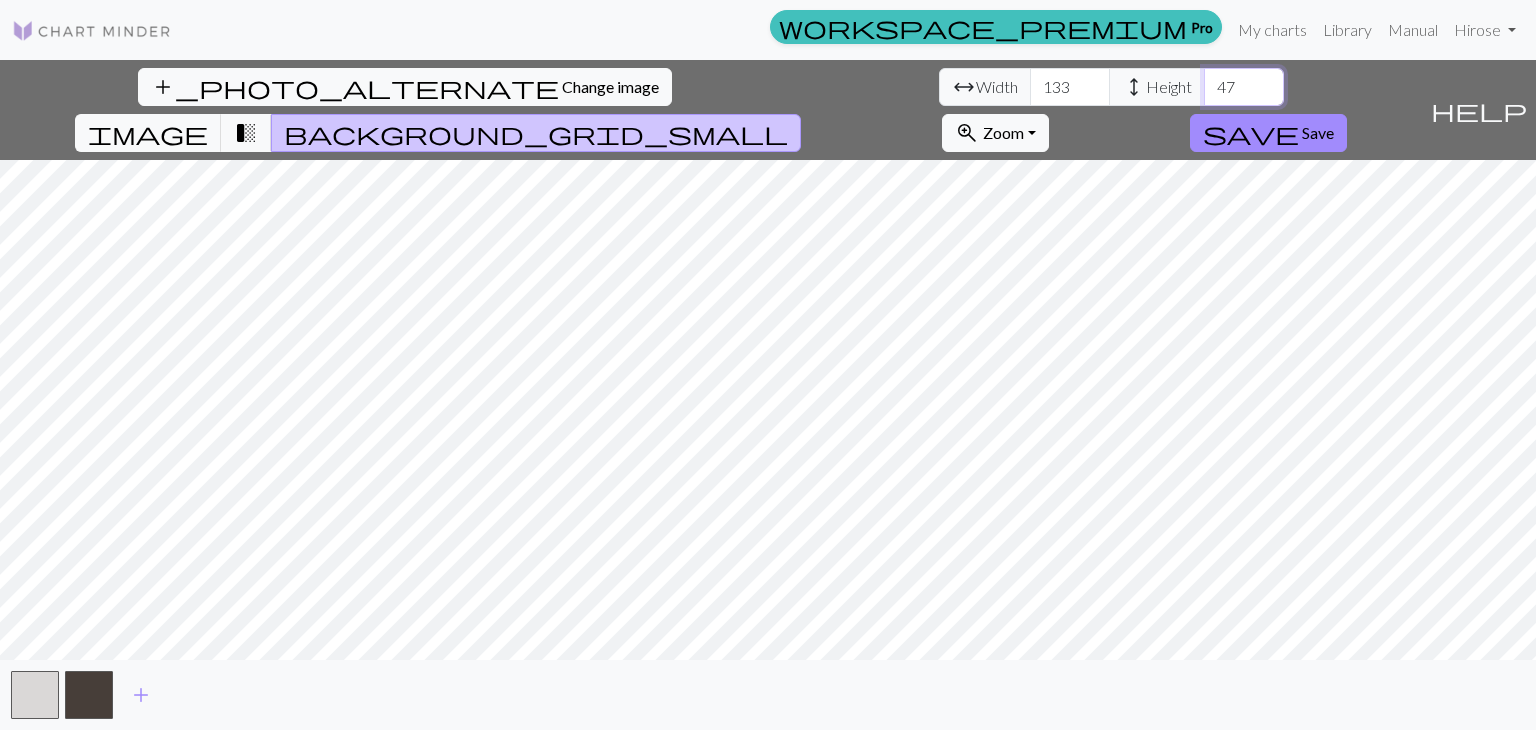 click on "47" at bounding box center (1244, 87) 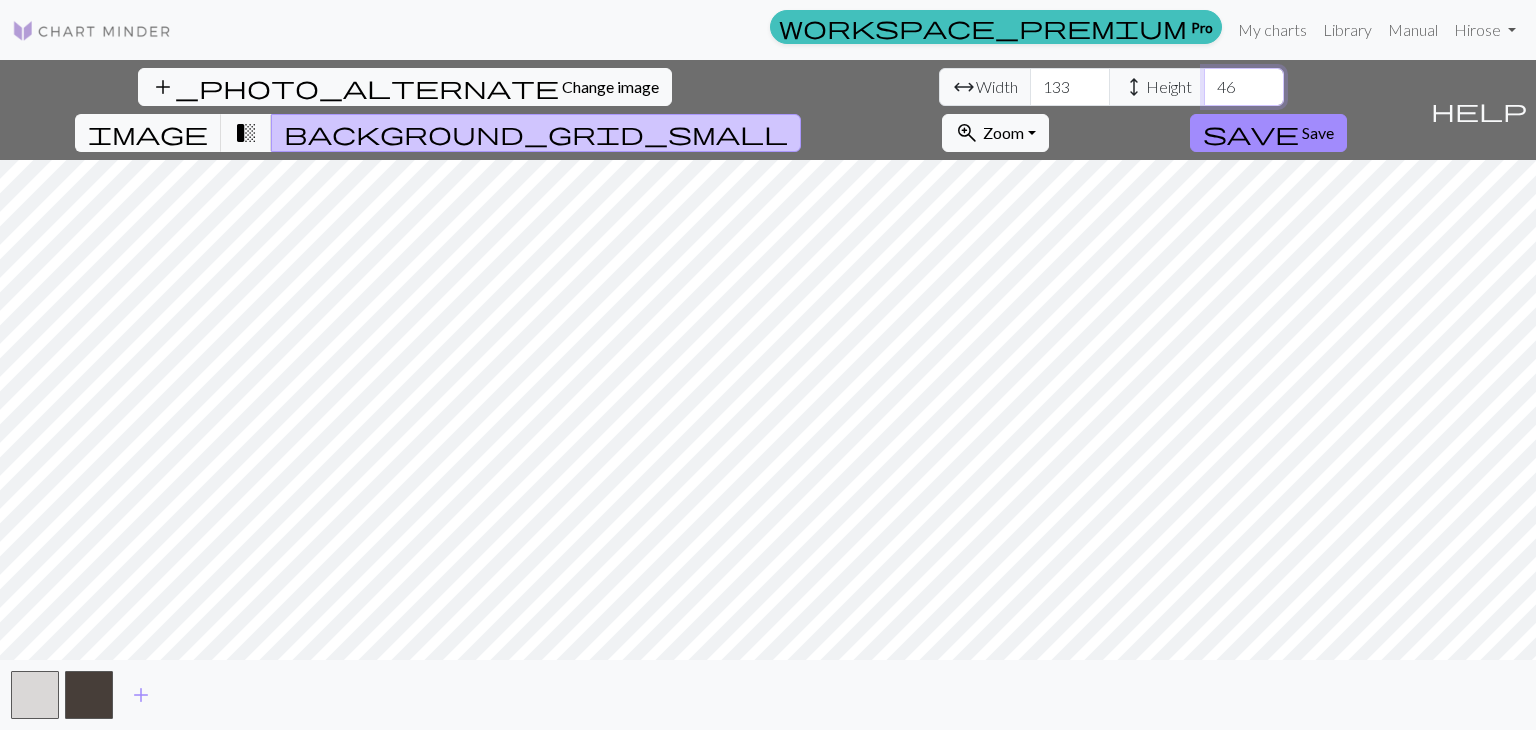 click on "46" at bounding box center (1244, 87) 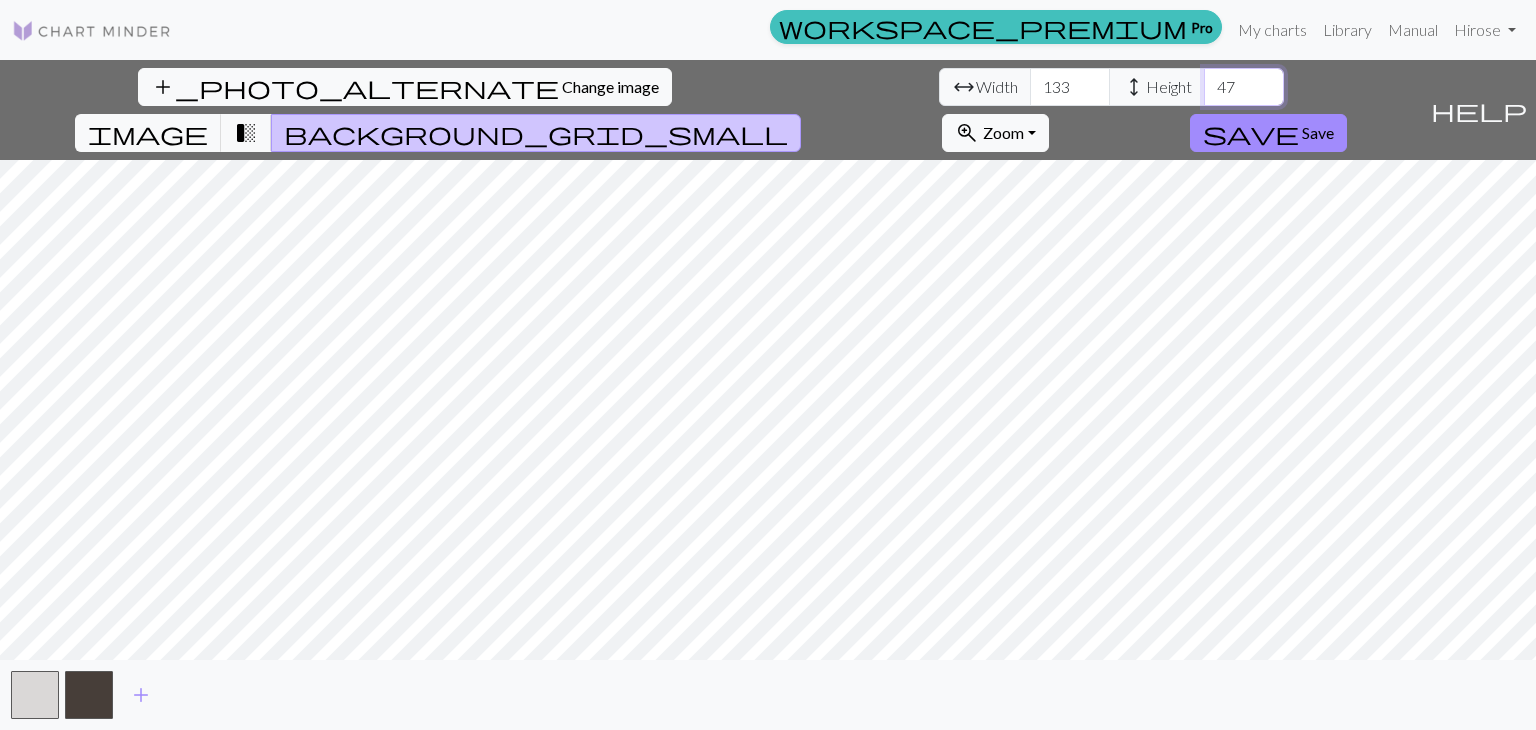 click on "47" at bounding box center (1244, 87) 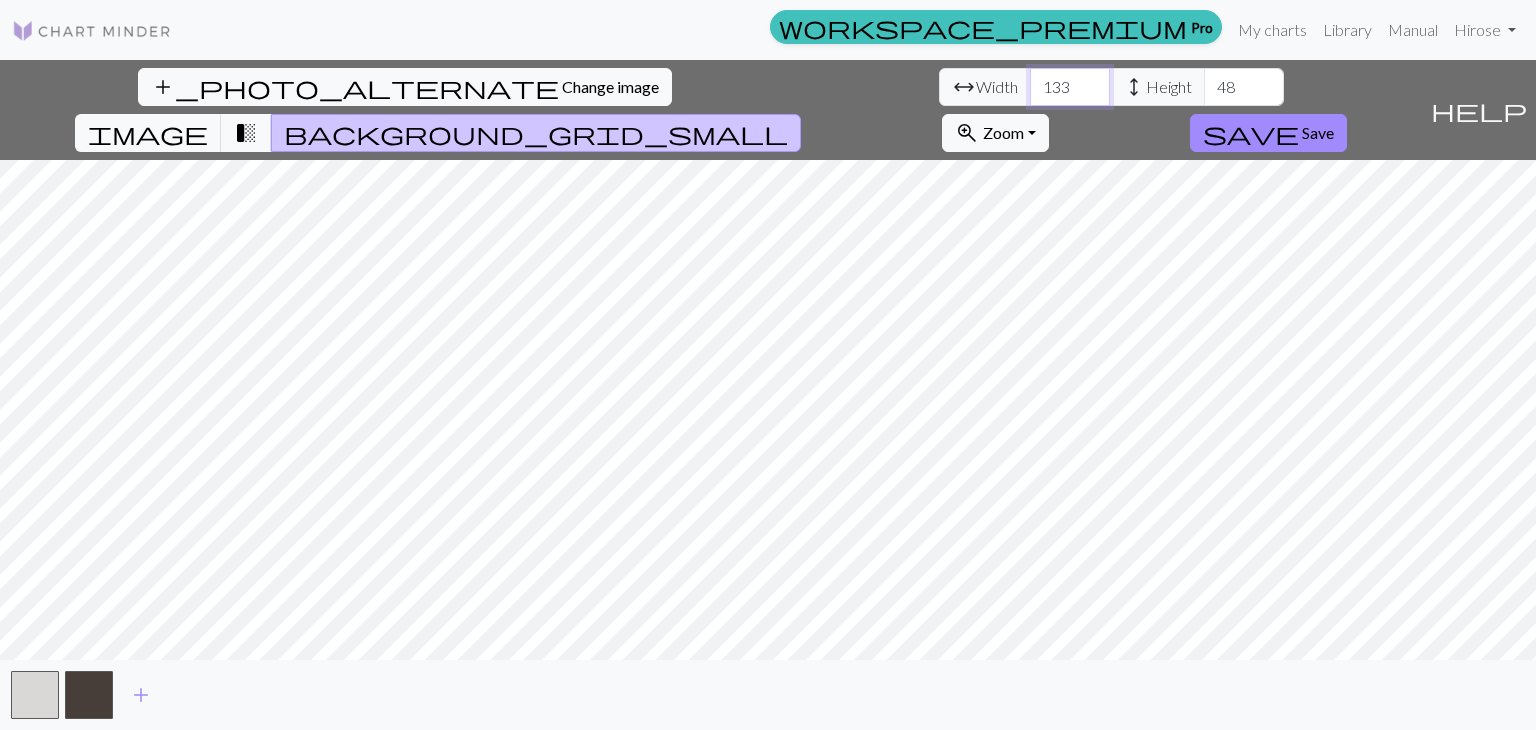 click on "132" at bounding box center (1070, 87) 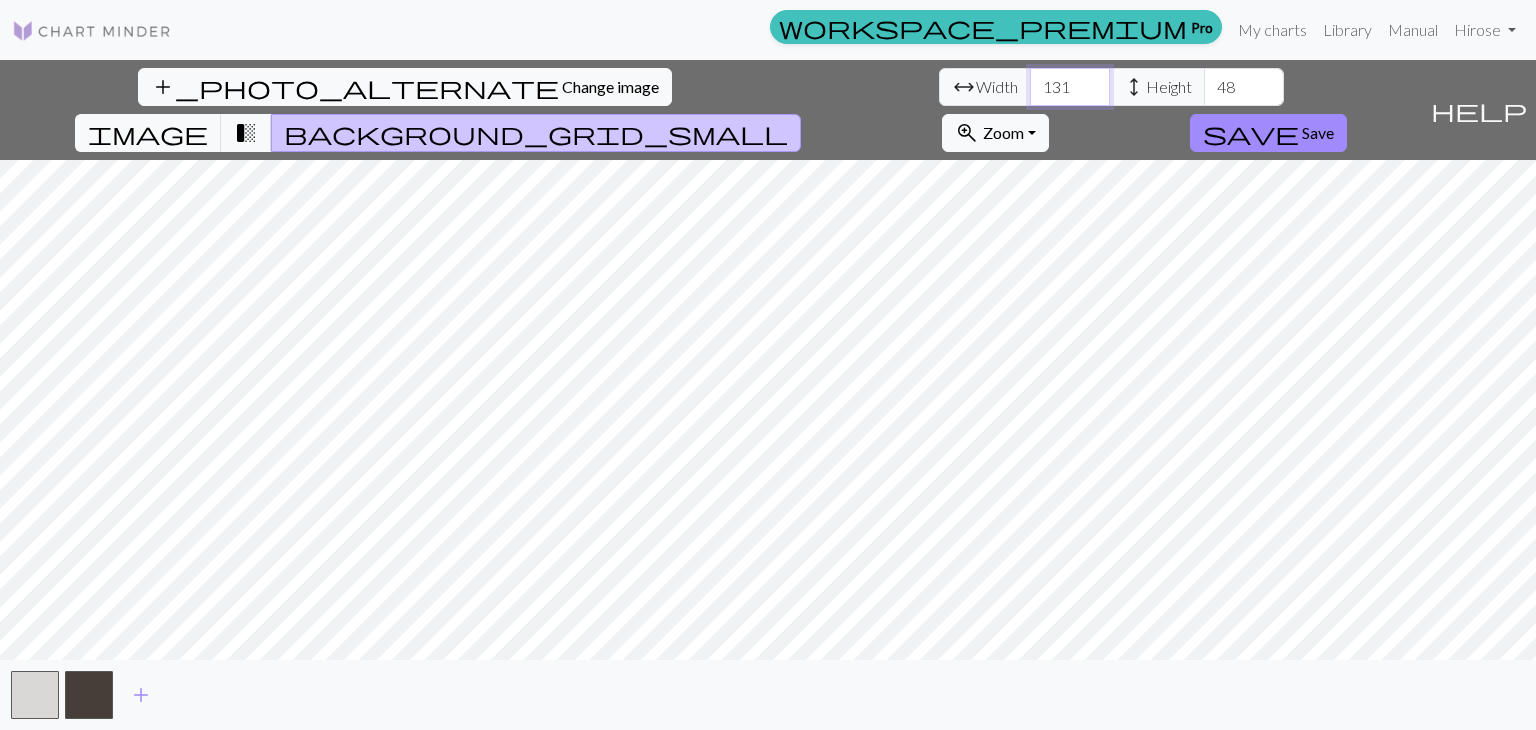 click on "131" at bounding box center [1070, 87] 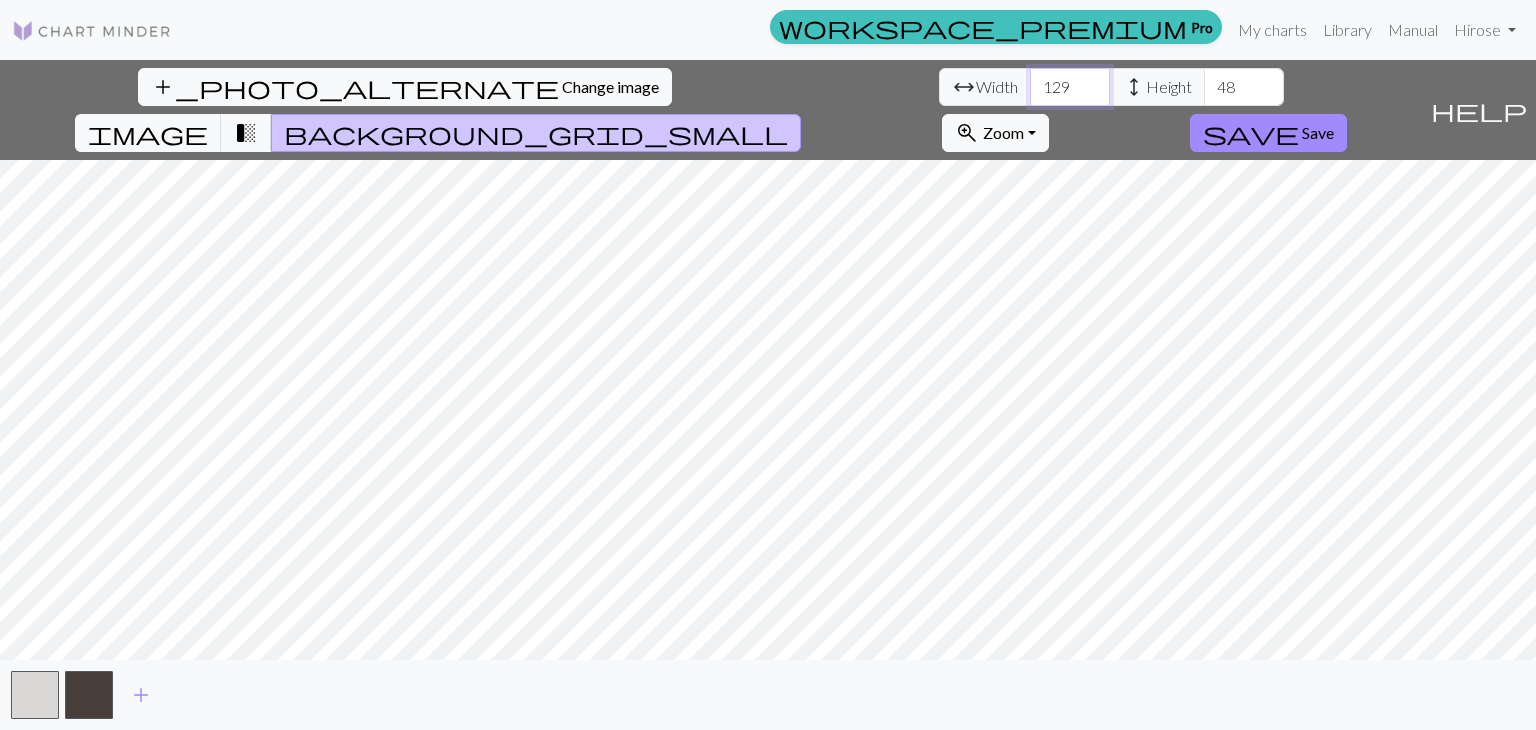 click on "129" at bounding box center (1070, 87) 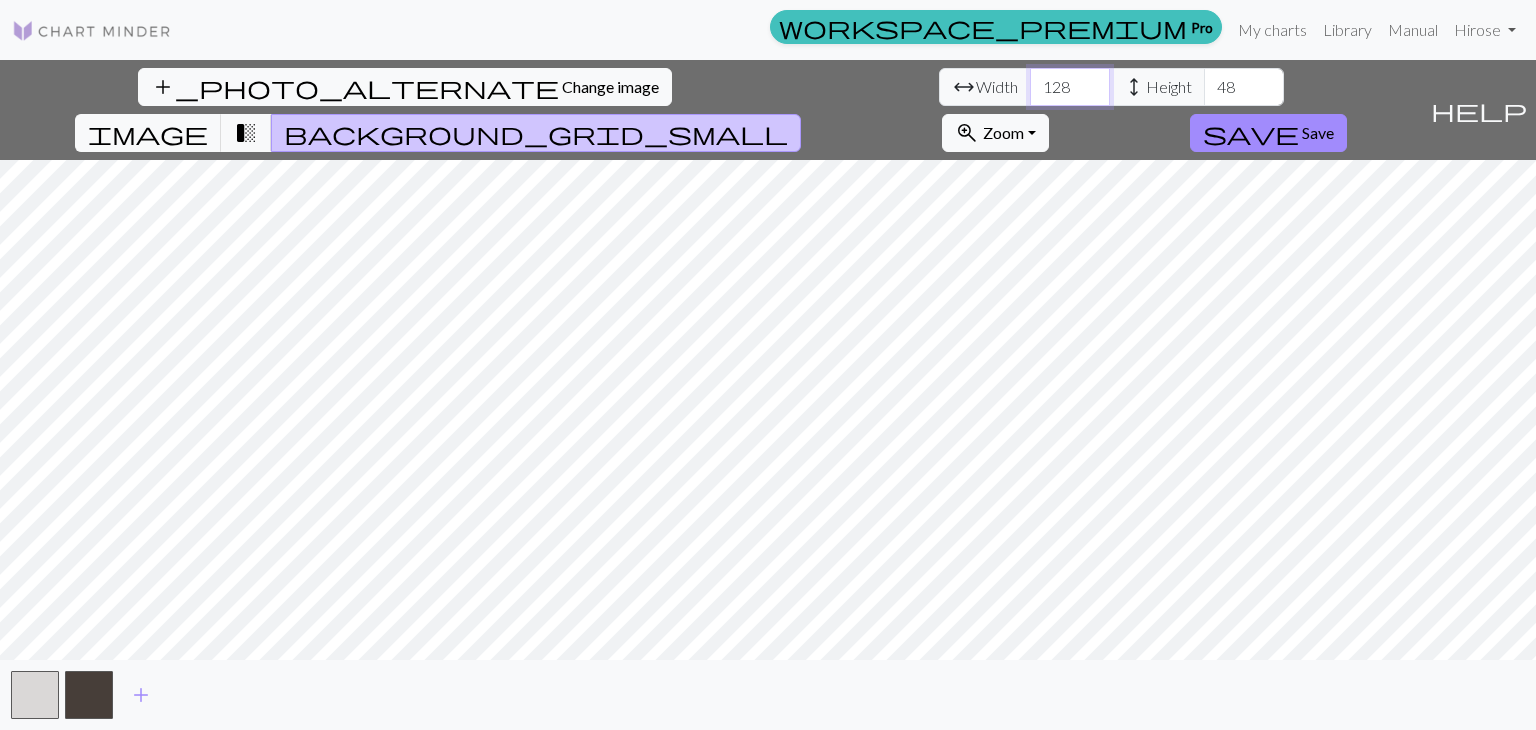 click on "128" at bounding box center (1070, 87) 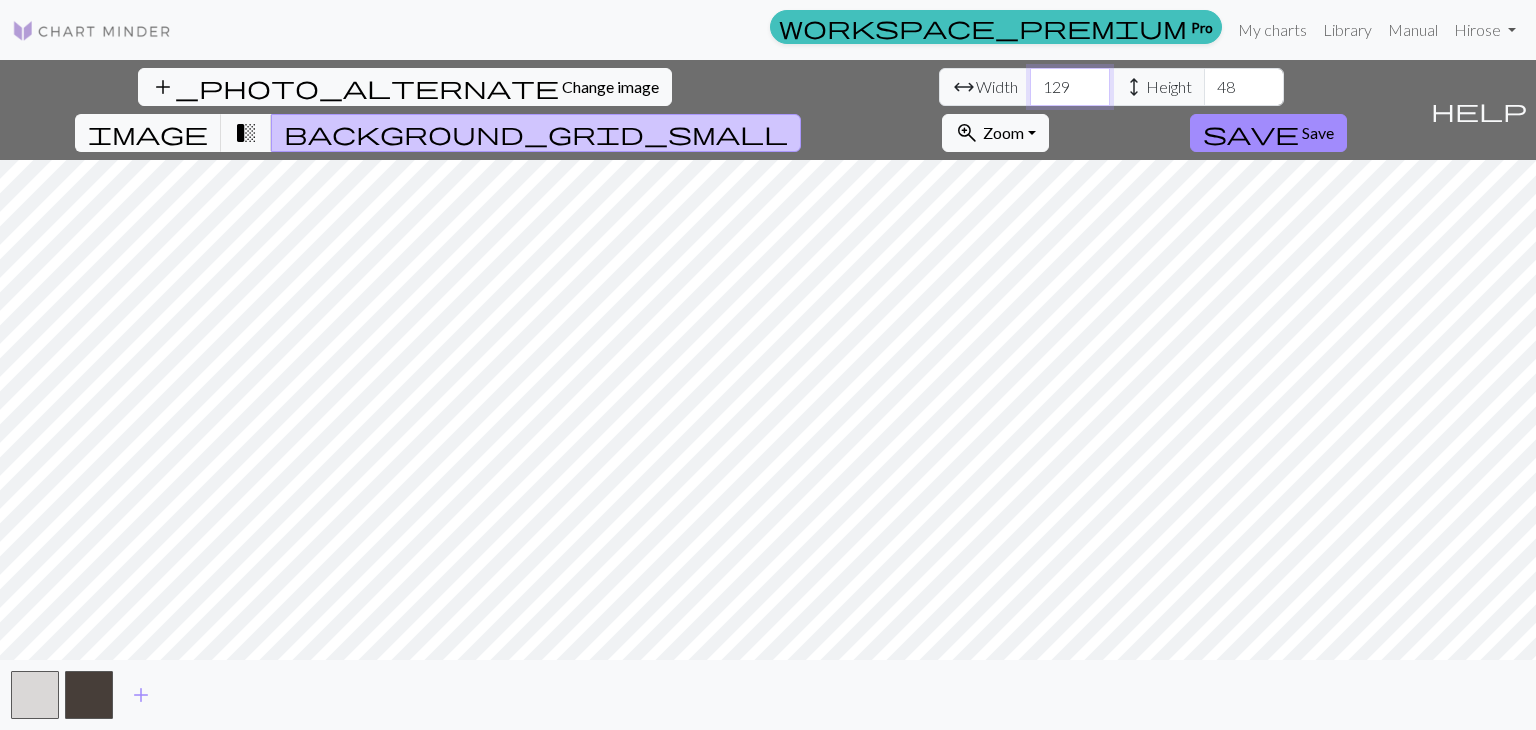 click on "129" at bounding box center (1070, 87) 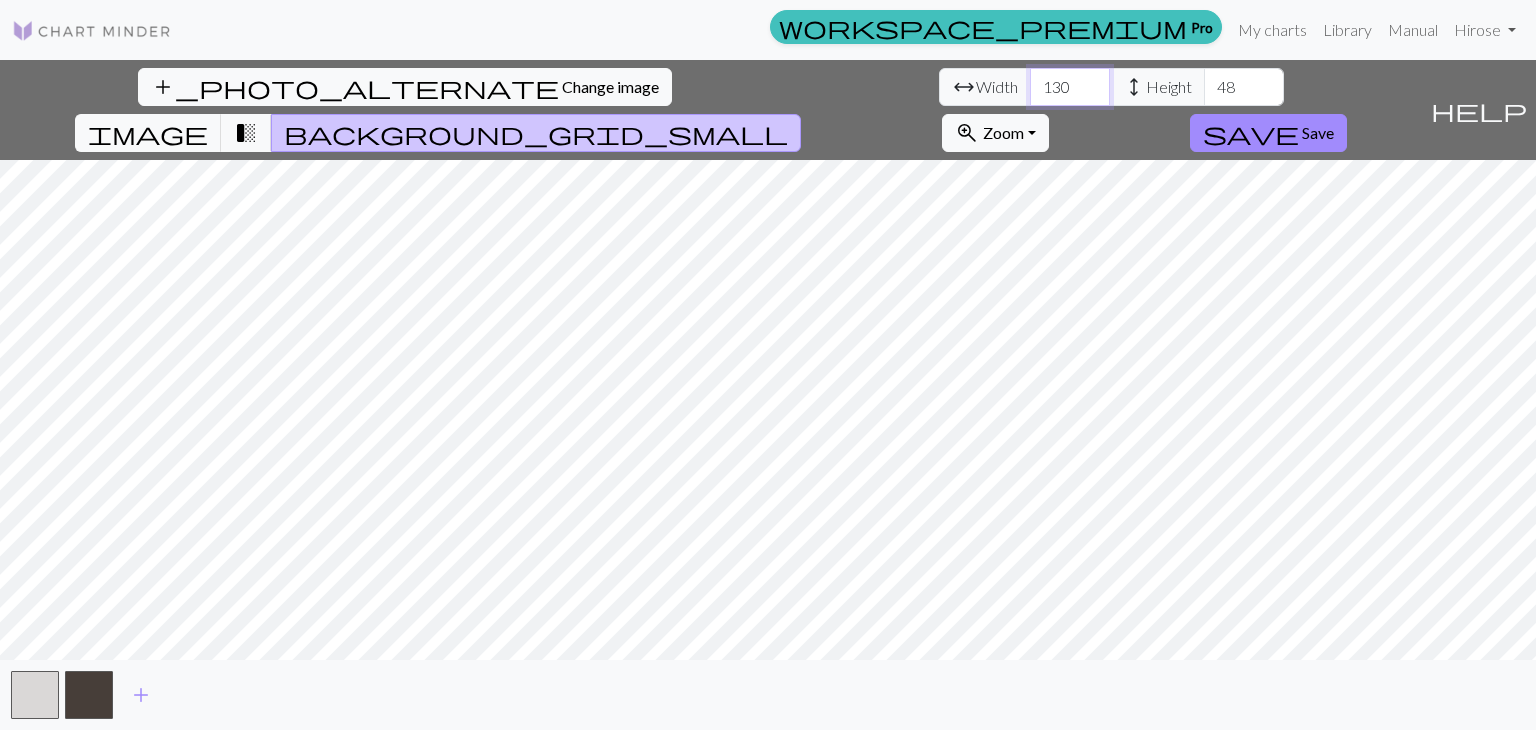 click on "130" at bounding box center [1070, 87] 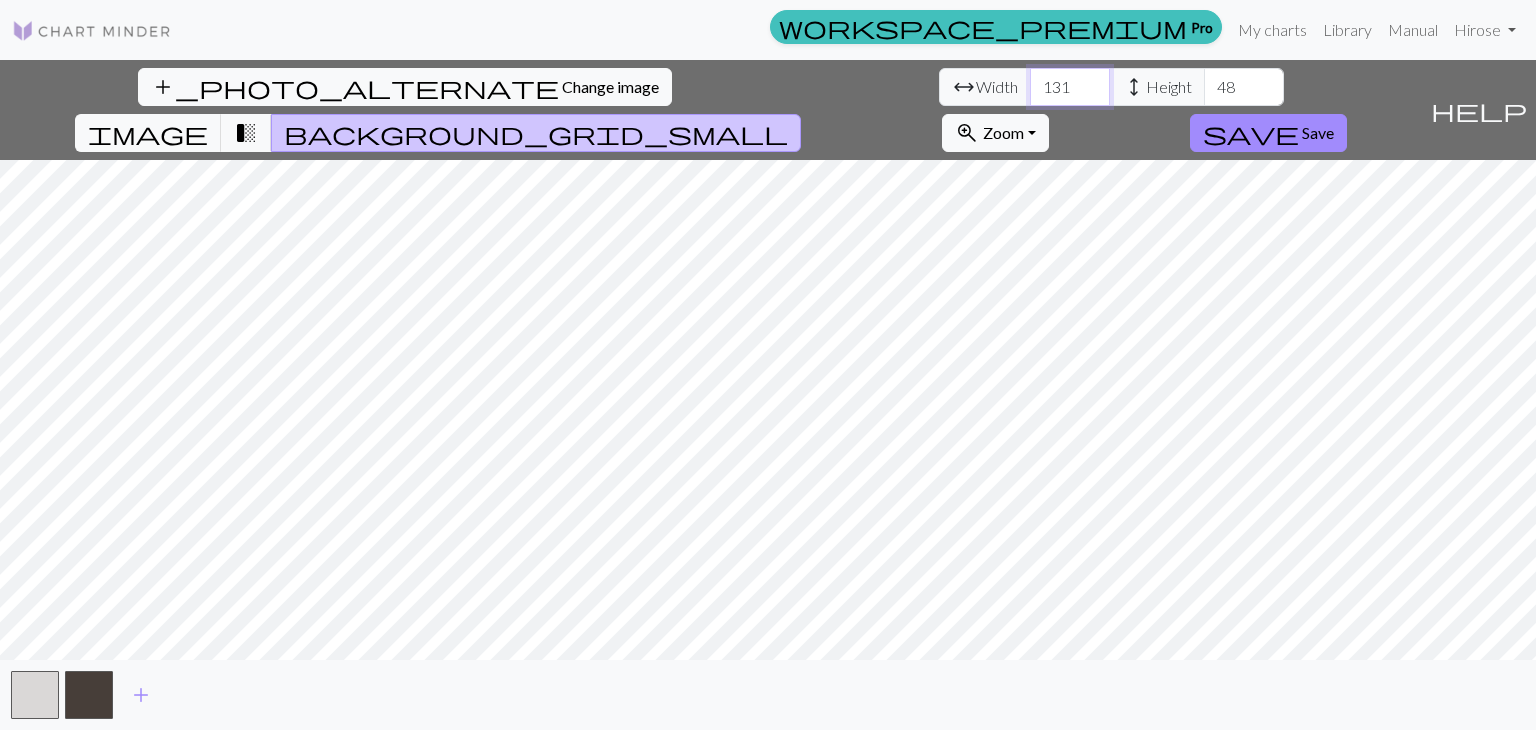 click on "131" at bounding box center (1070, 87) 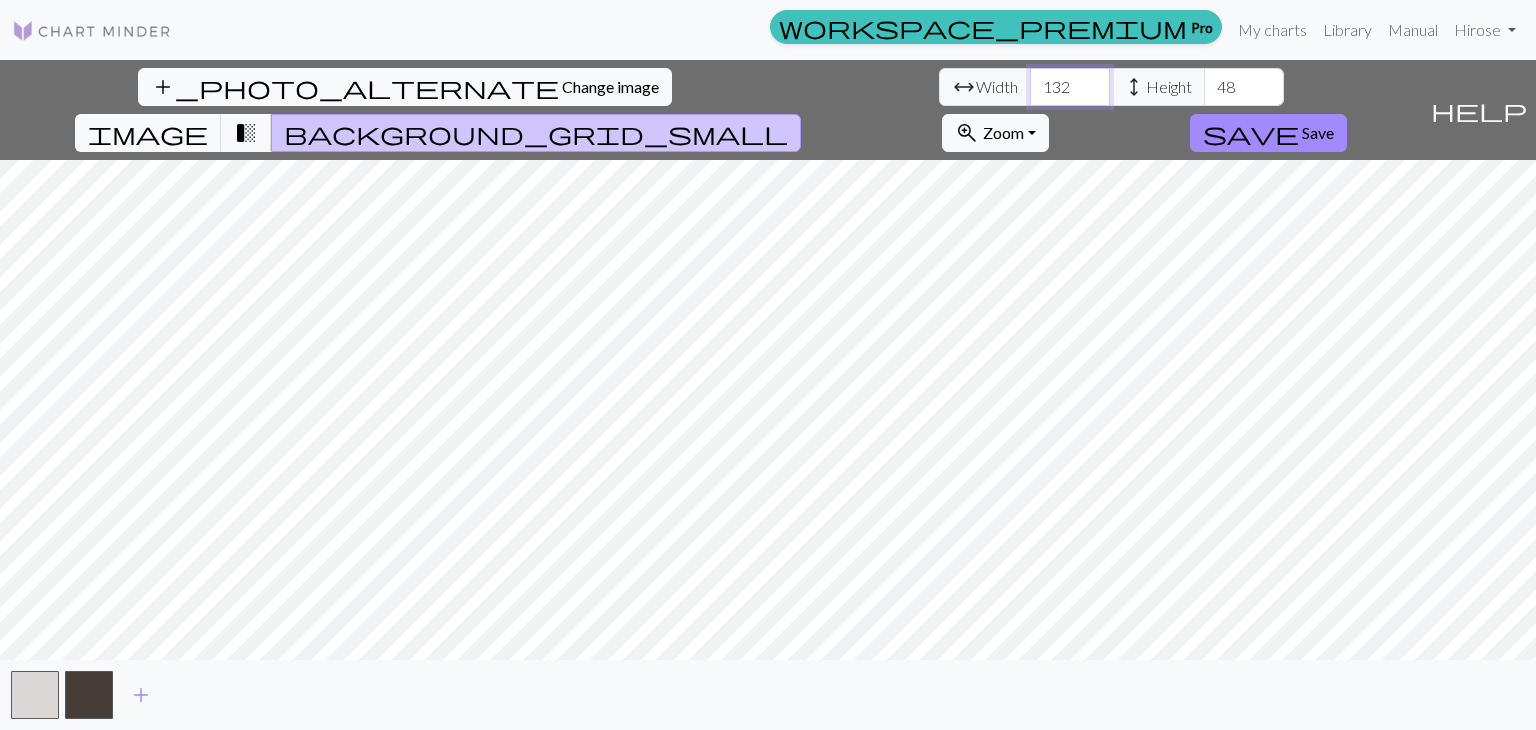 click on "132" at bounding box center (1070, 87) 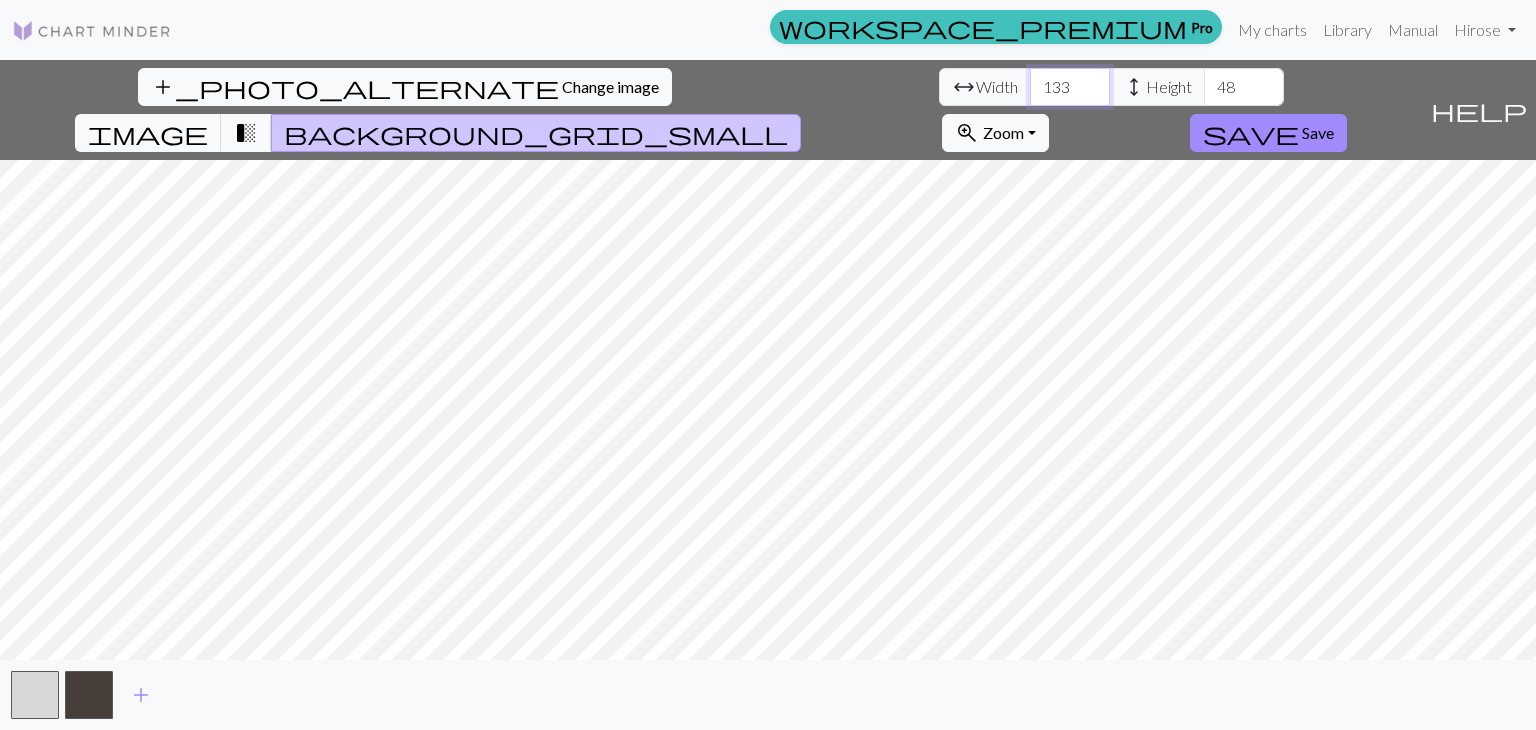 click on "133" at bounding box center (1070, 87) 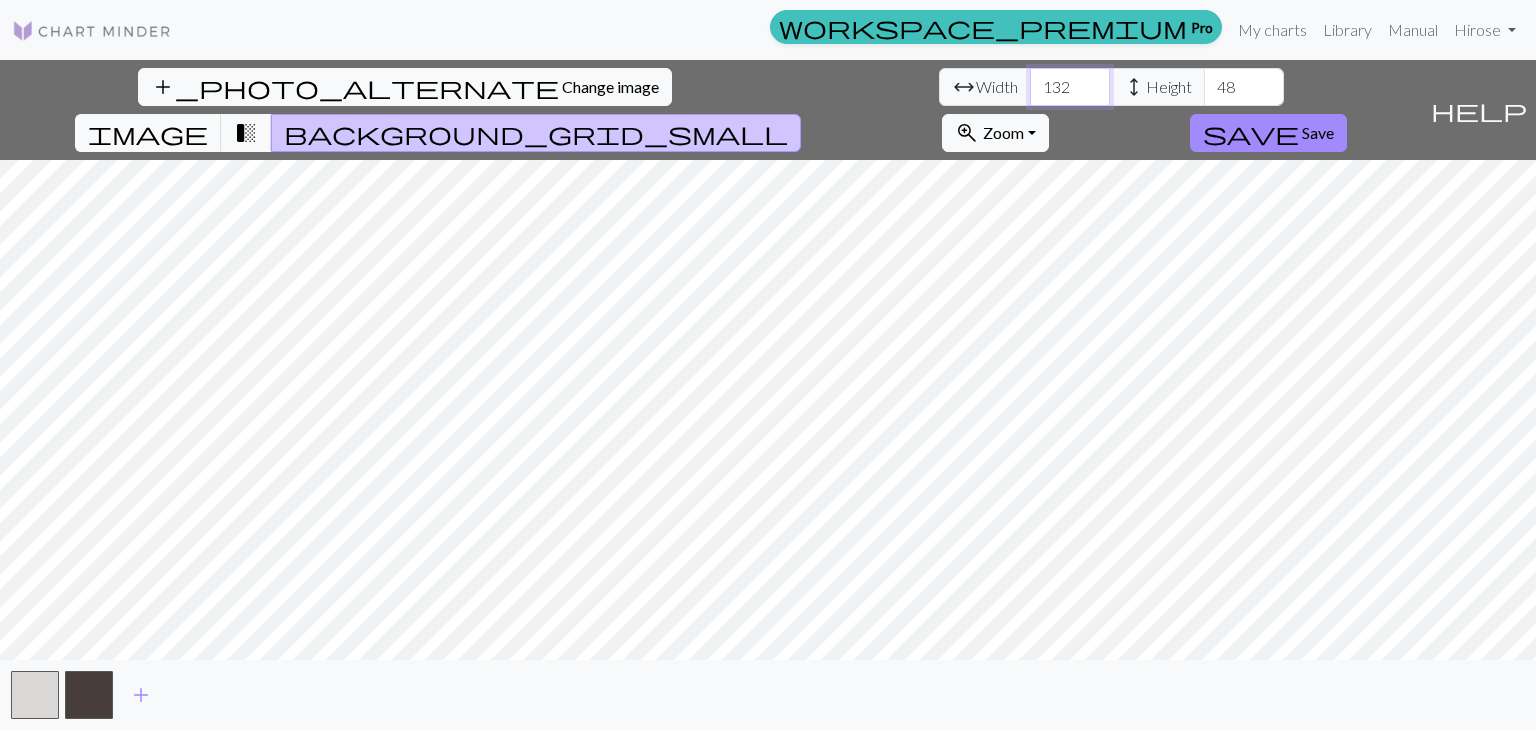click on "132" at bounding box center (1070, 87) 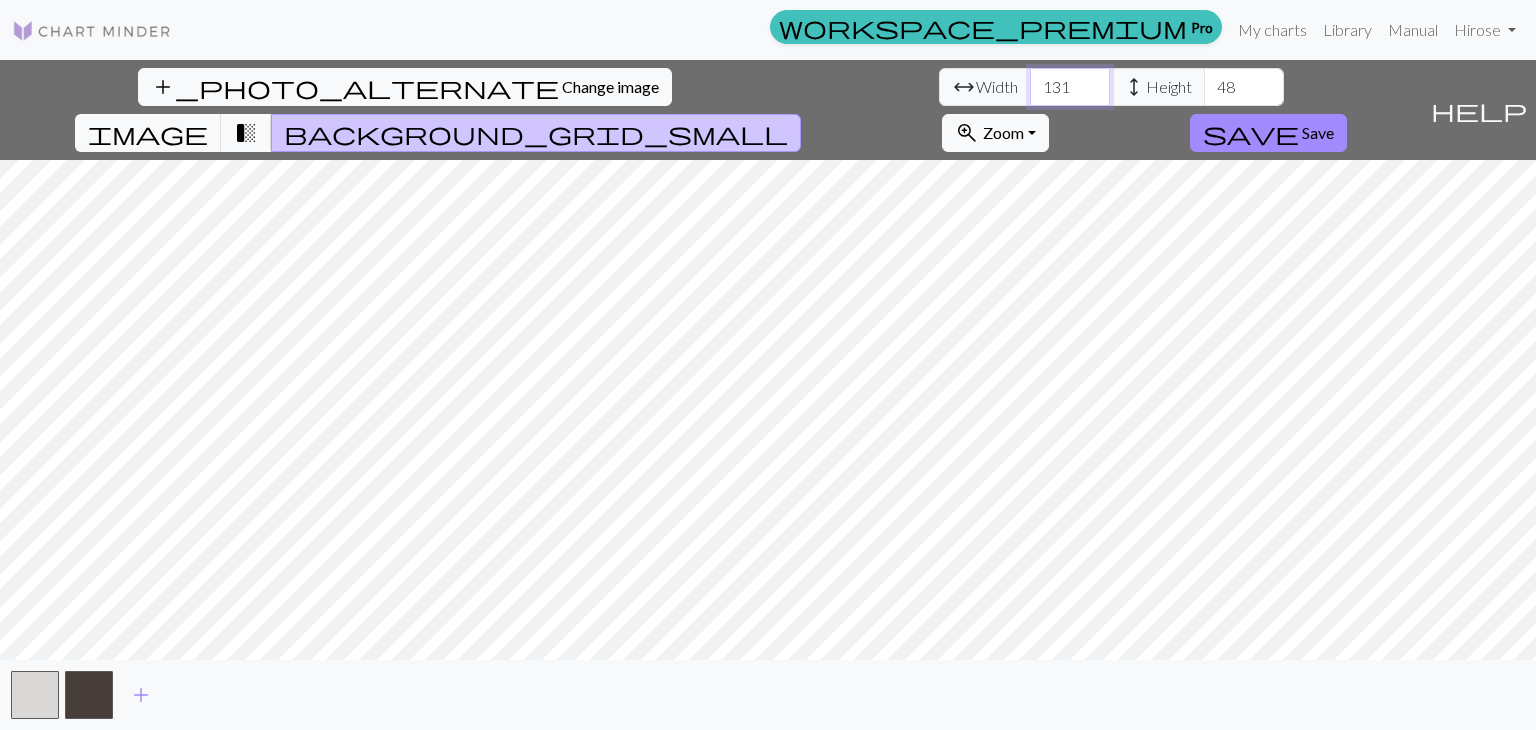 click on "131" at bounding box center [1070, 87] 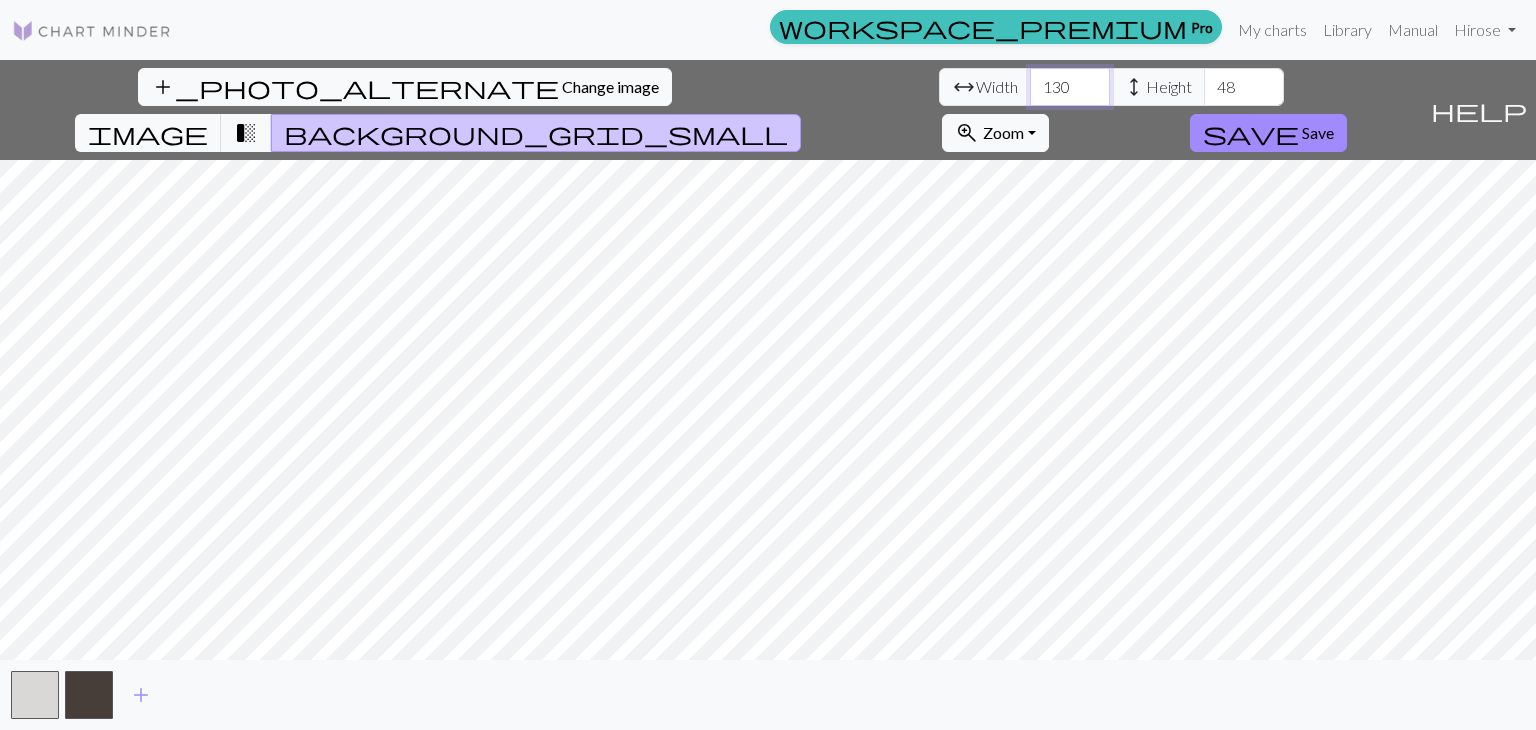 click on "130" at bounding box center (1070, 87) 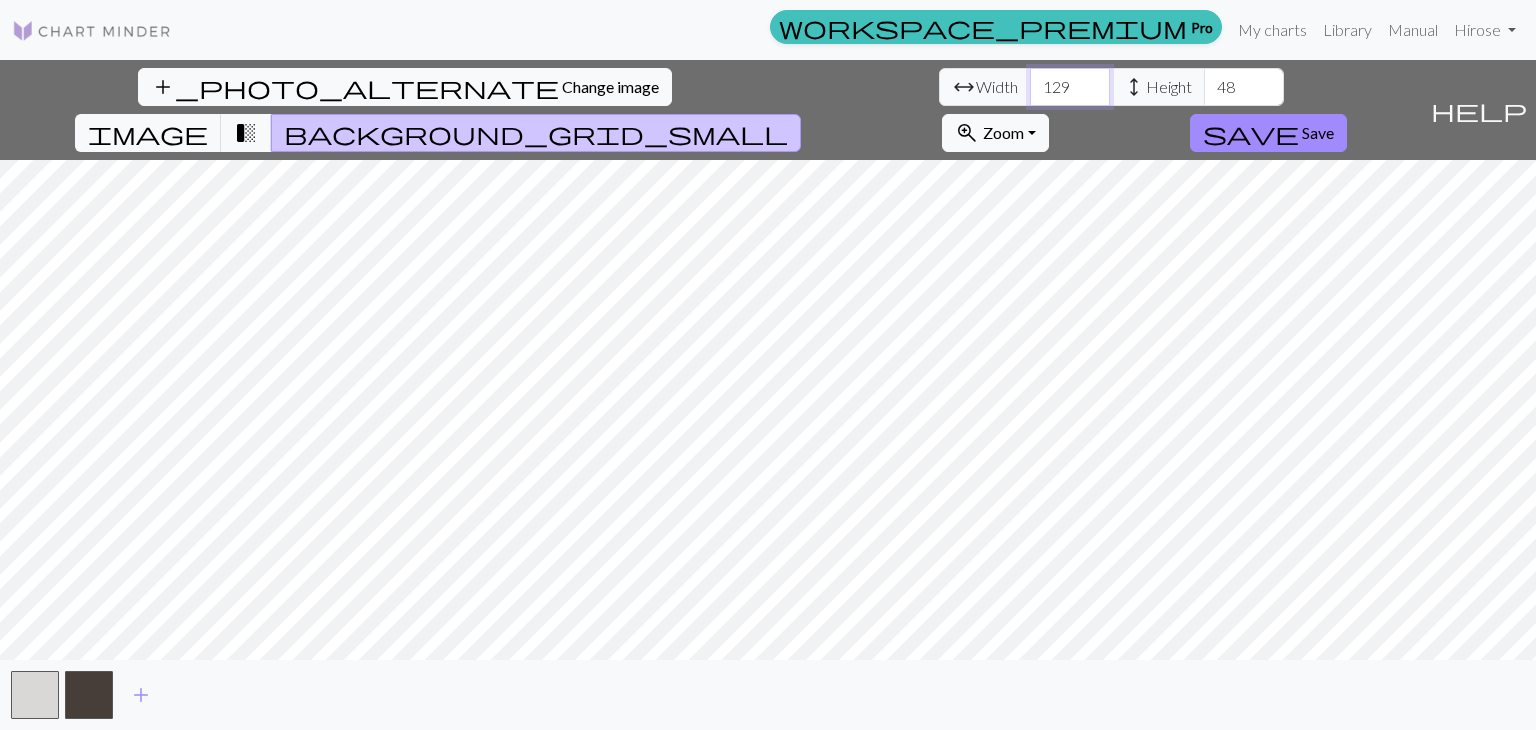 click on "129" at bounding box center (1070, 87) 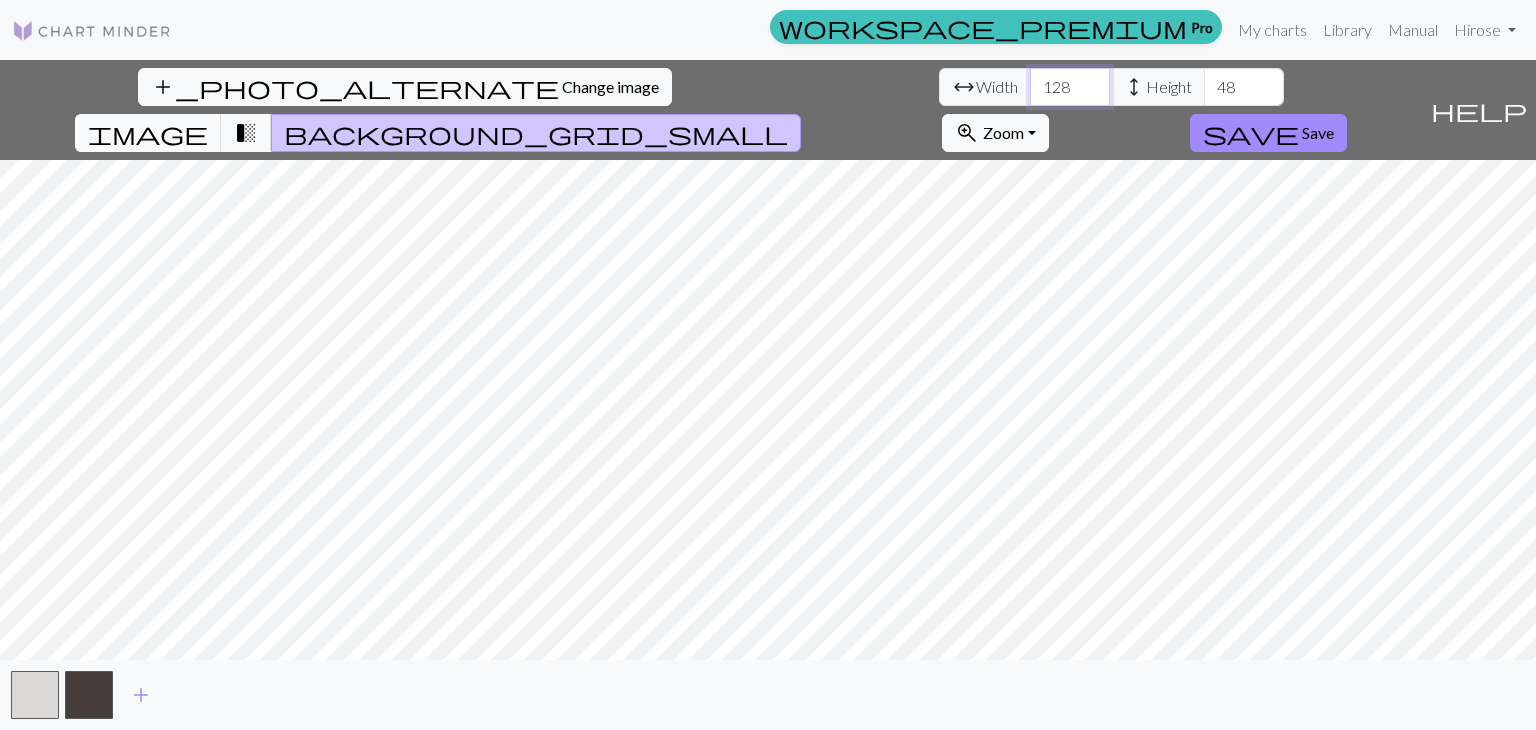 click on "128" at bounding box center (1070, 87) 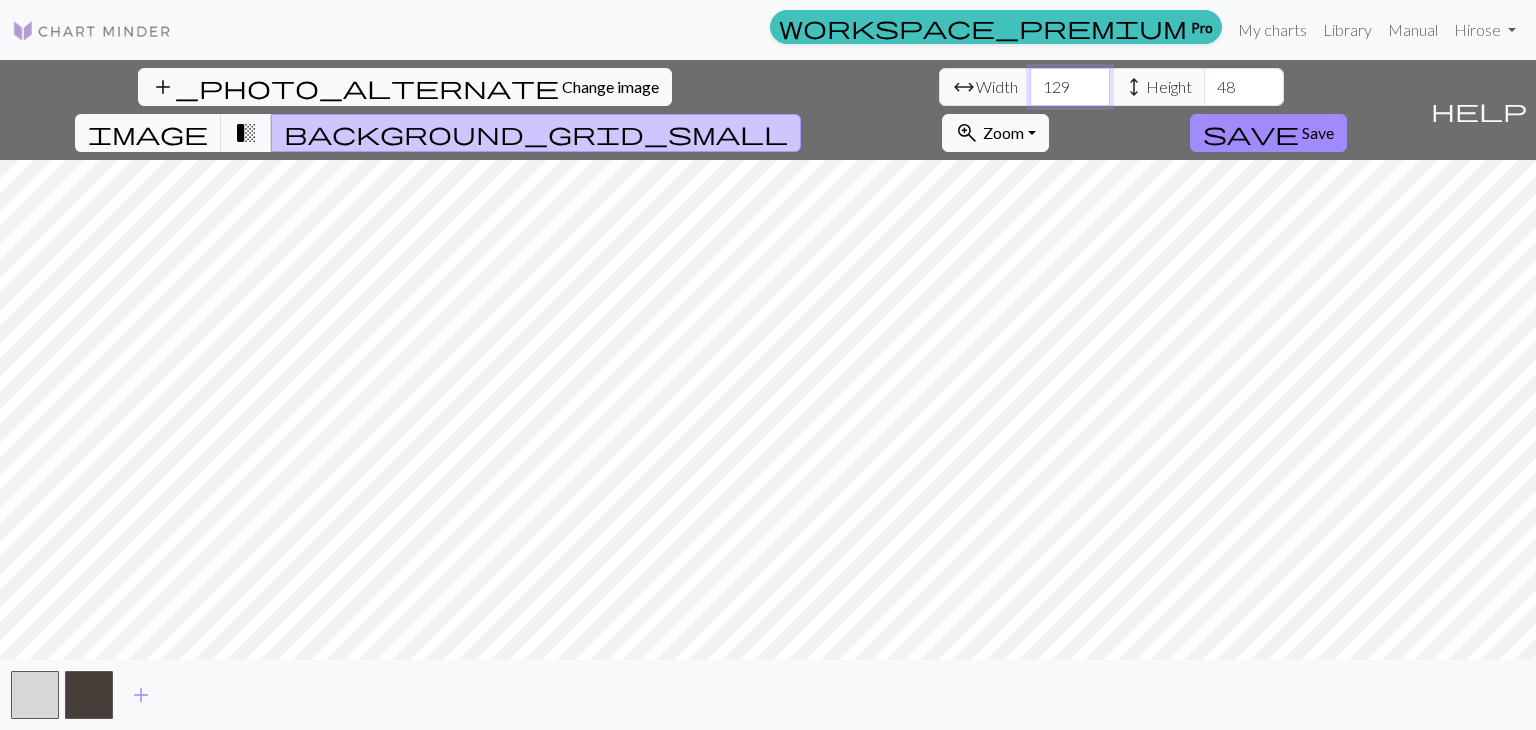 click on "129" at bounding box center (1070, 87) 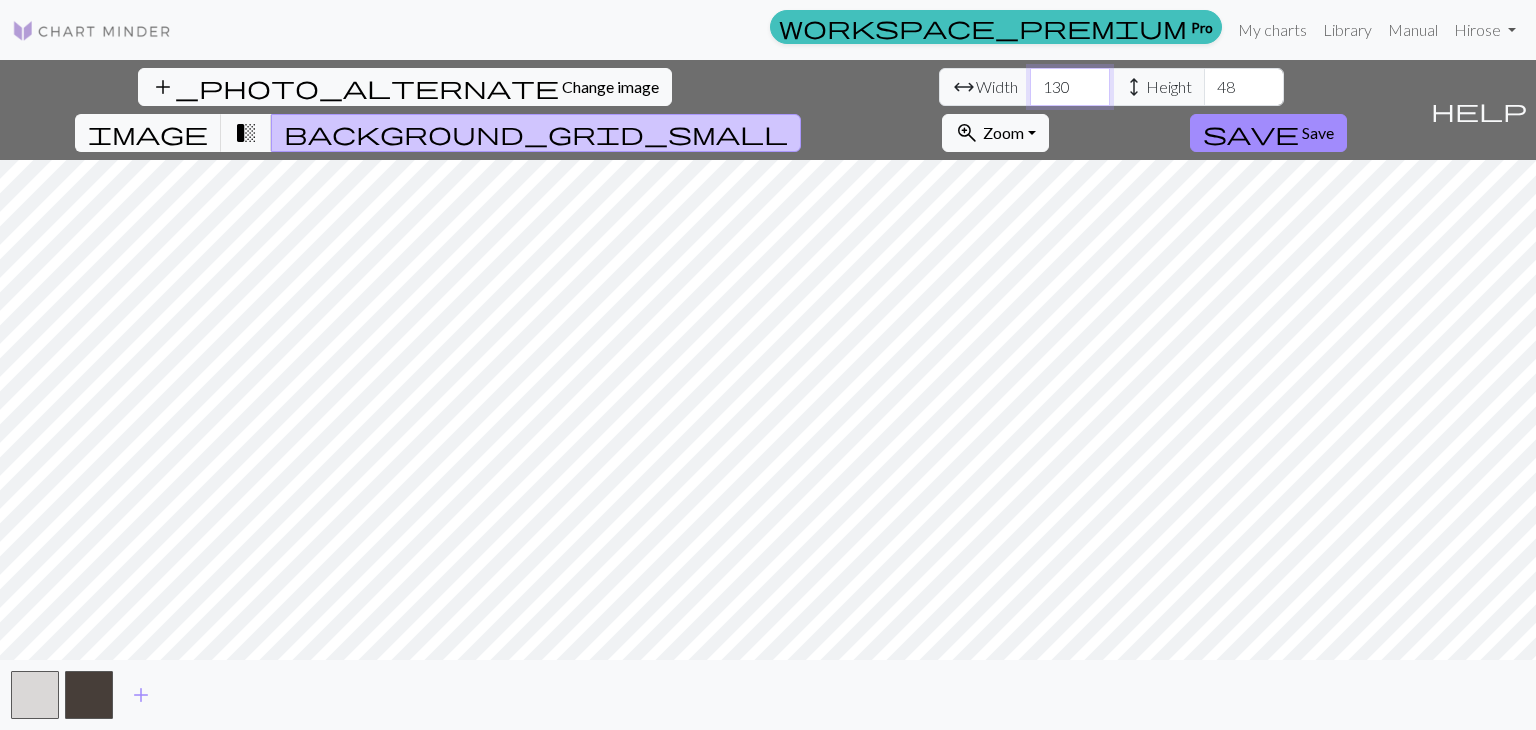 click on "130" at bounding box center [1070, 87] 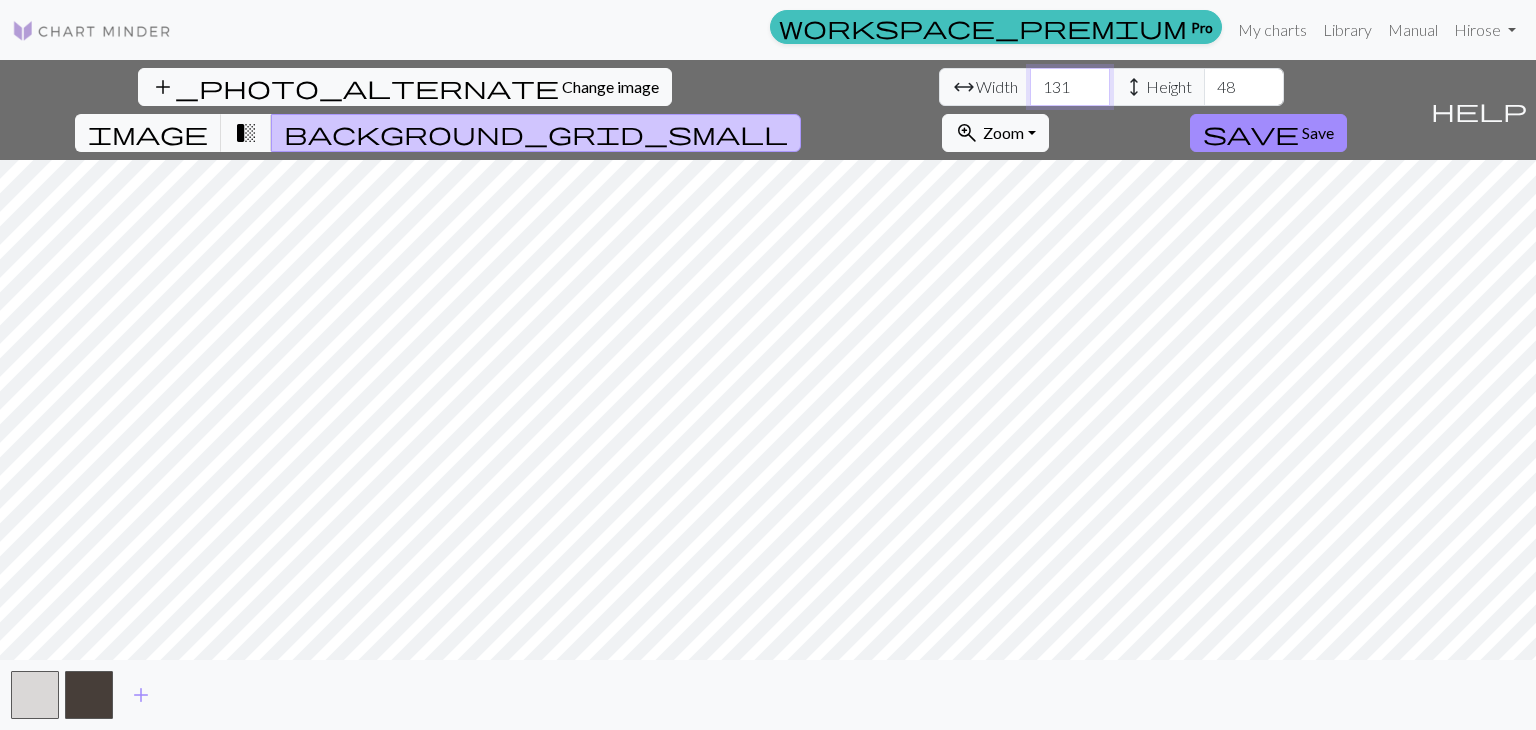 click on "131" at bounding box center [1070, 87] 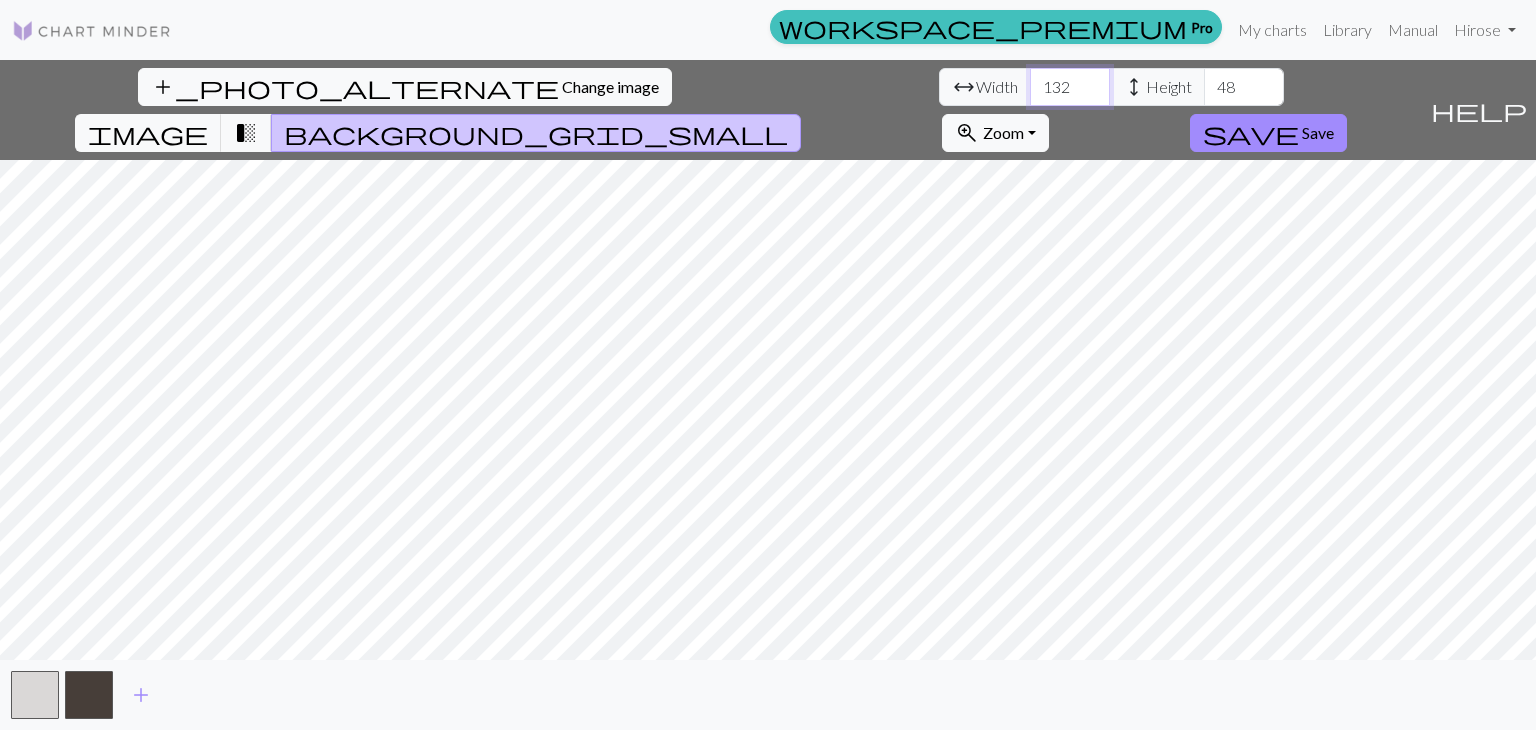 click on "132" at bounding box center (1070, 87) 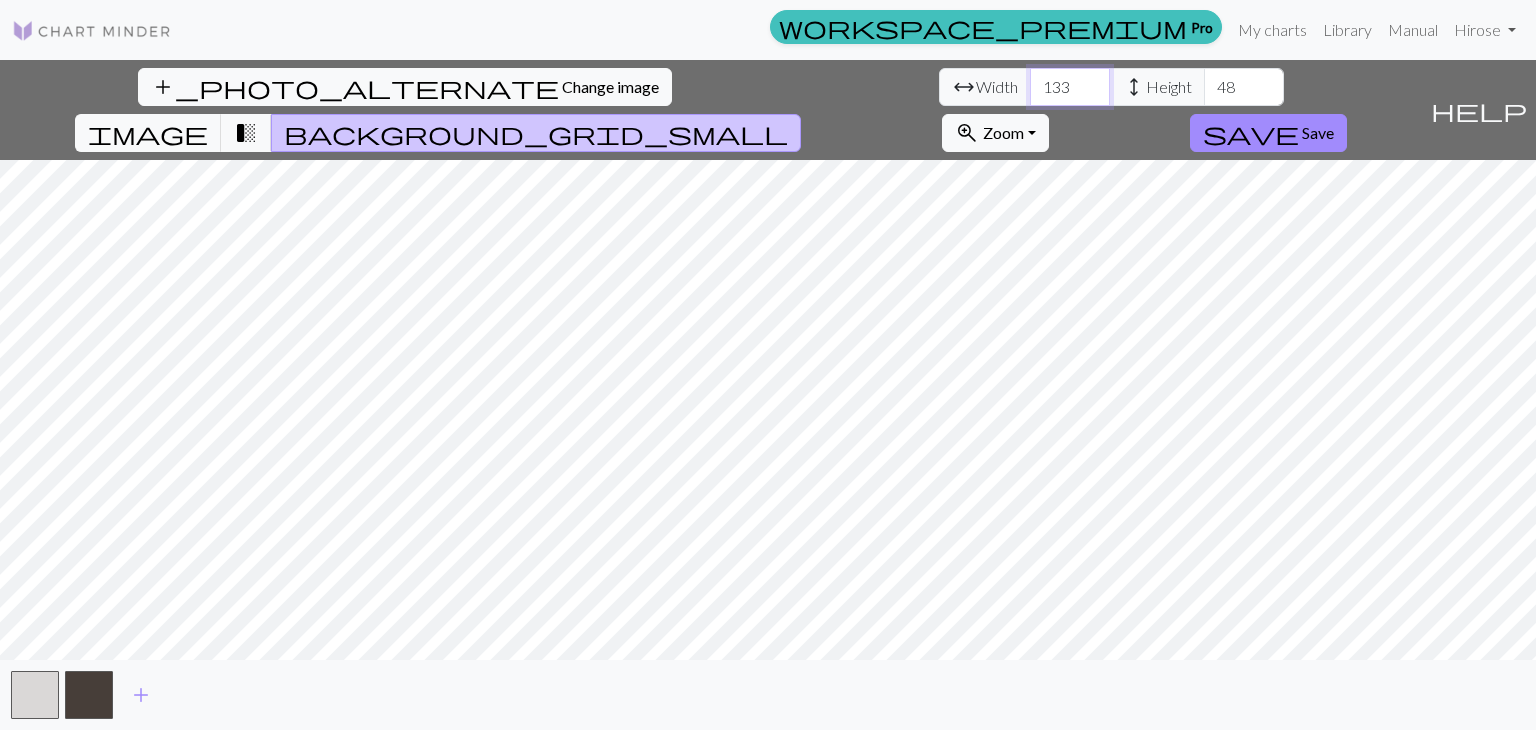 type on "133" 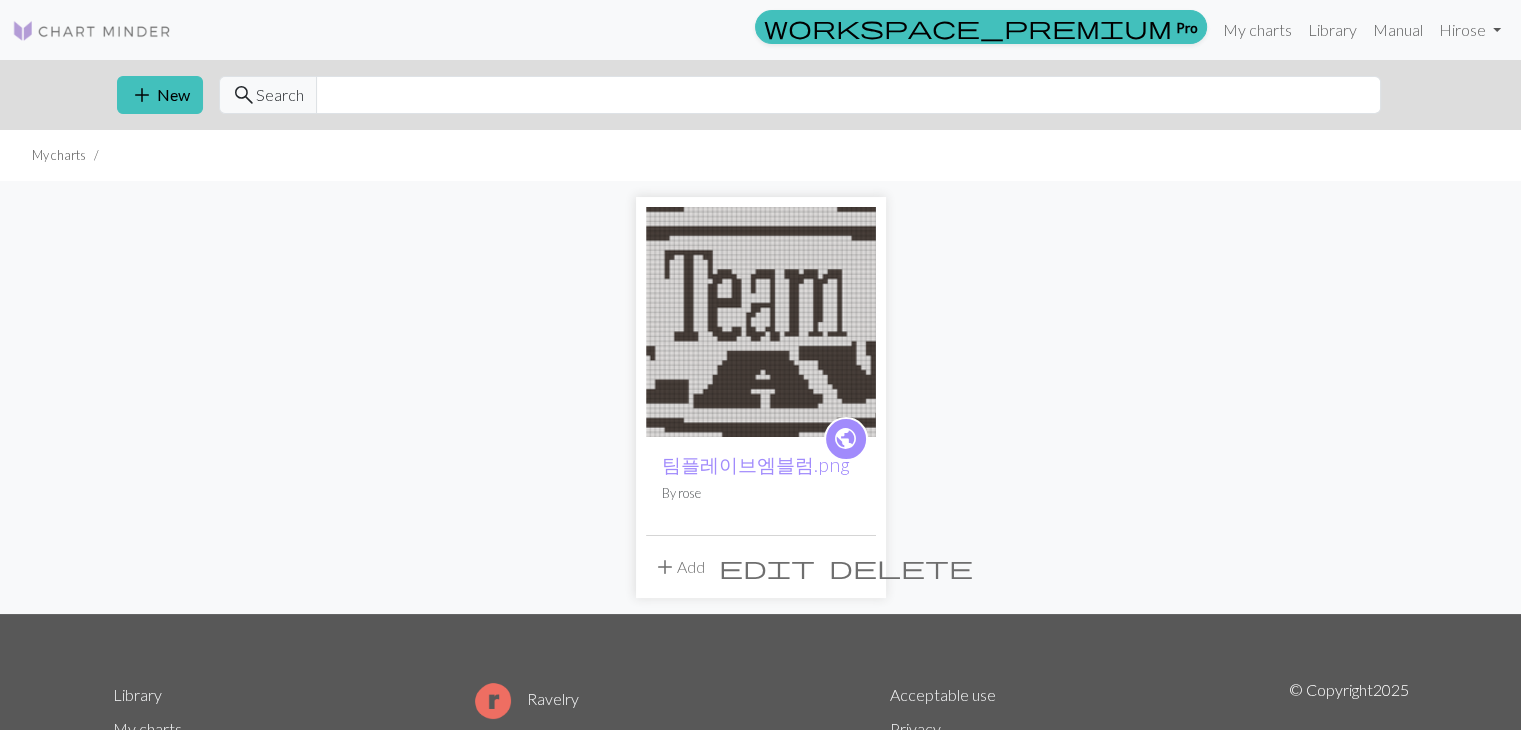 click on "add" at bounding box center (665, 567) 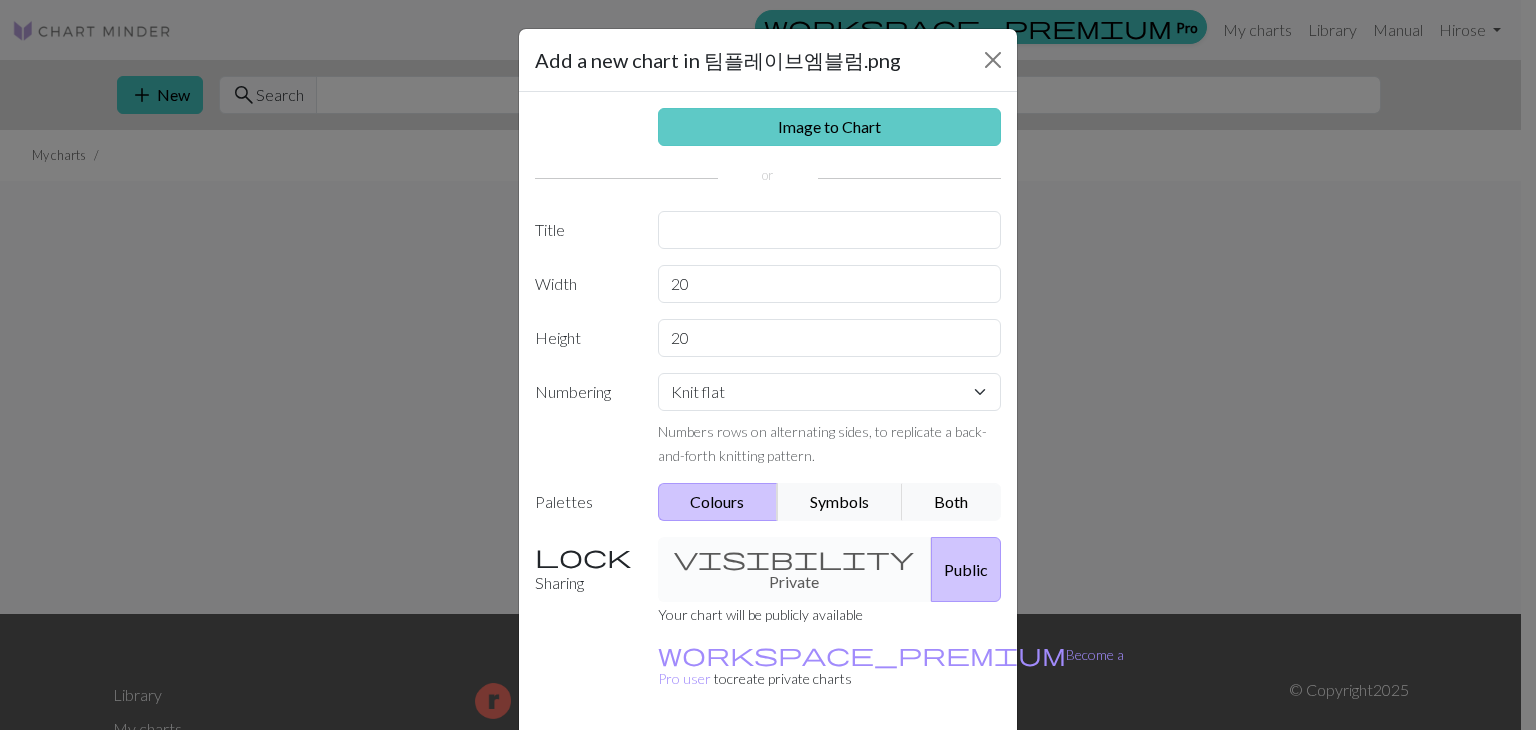 click on "Image to Chart" at bounding box center (830, 127) 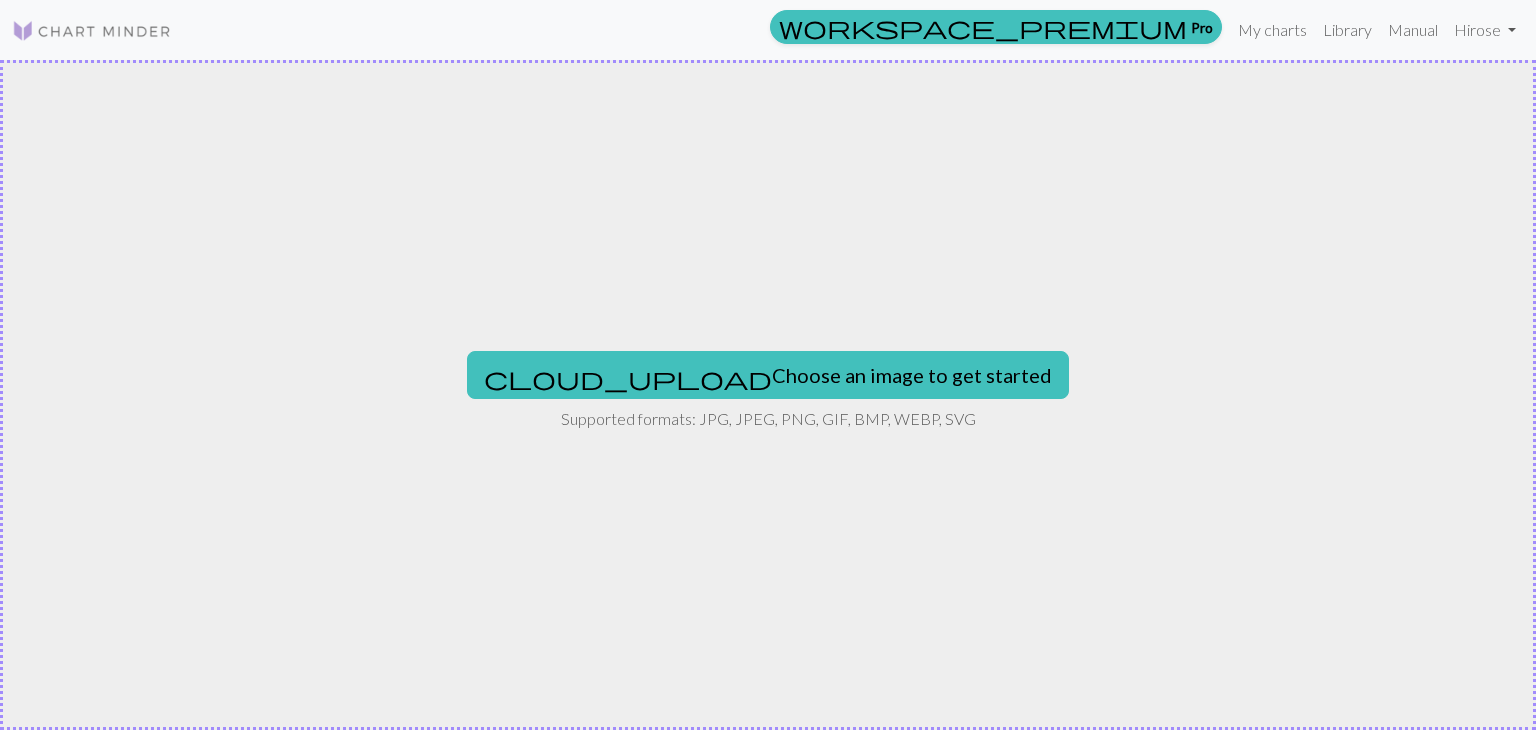 click on "cloud_upload  Choose an image to get started Supported formats: JPG, JPEG, PNG, GIF, BMP, WEBP, SVG" at bounding box center (768, 395) 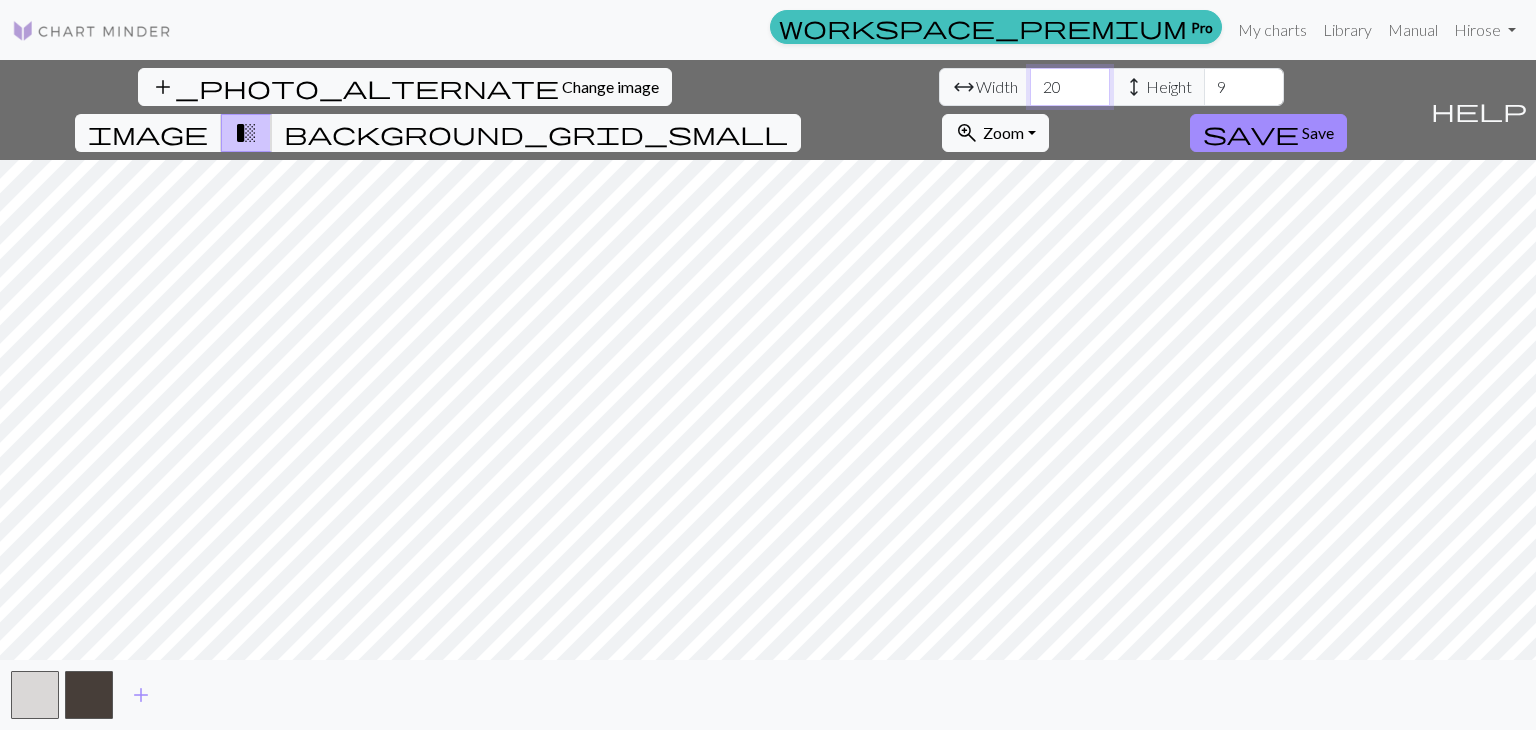 drag, startPoint x: 472, startPoint y: 86, endPoint x: 22, endPoint y: 77, distance: 450.09 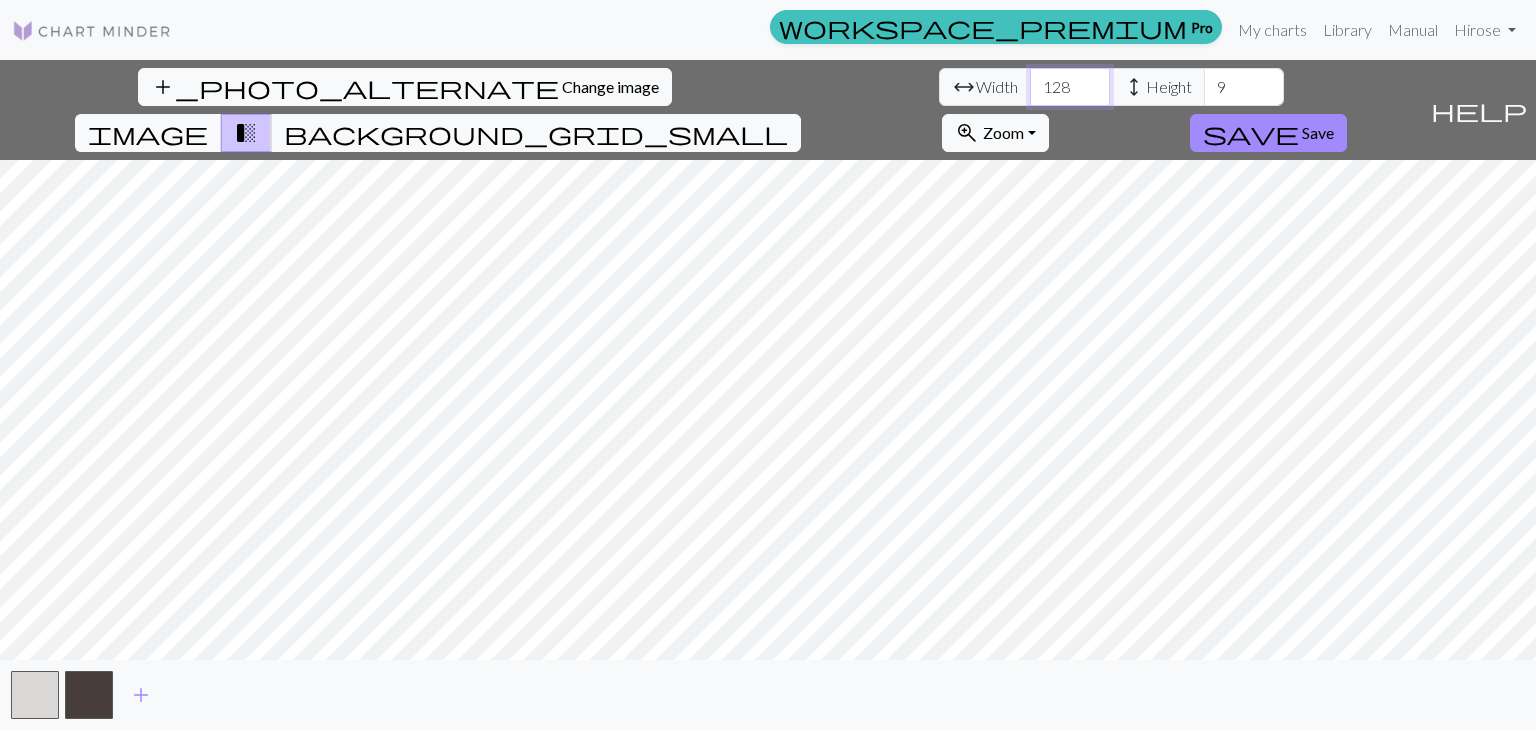 type on "128" 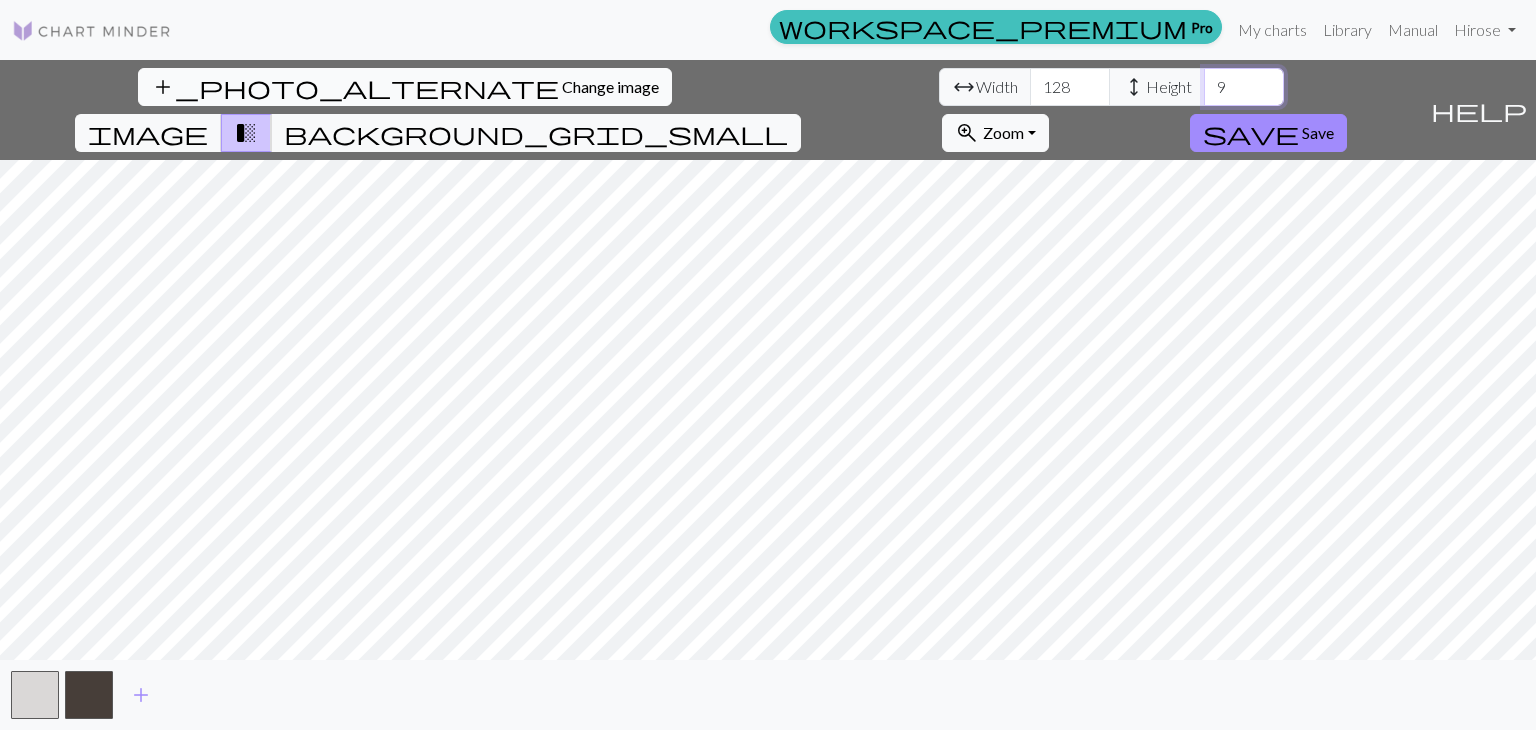 drag, startPoint x: 648, startPoint y: 84, endPoint x: 123, endPoint y: 87, distance: 525.00854 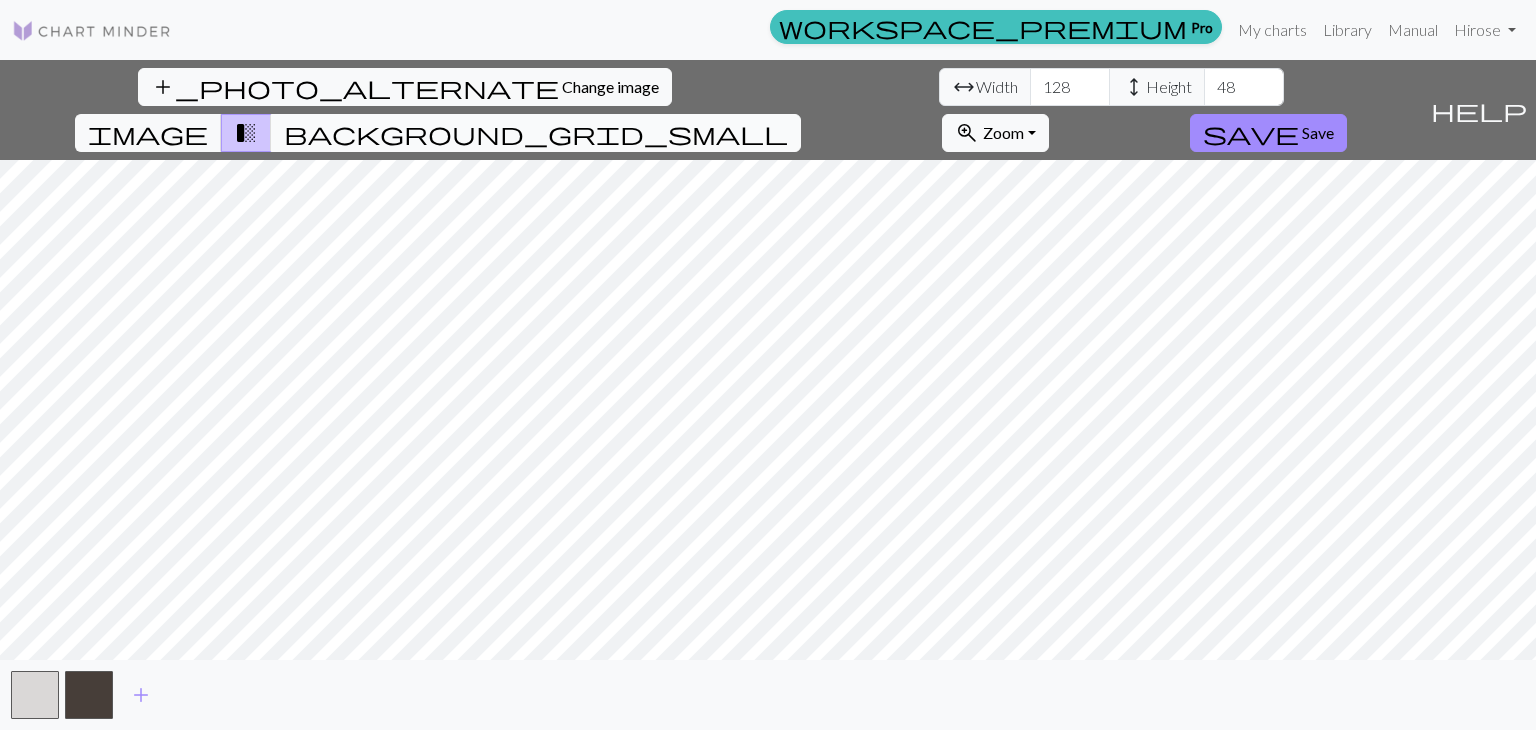 click on "background_grid_small" at bounding box center [536, 133] 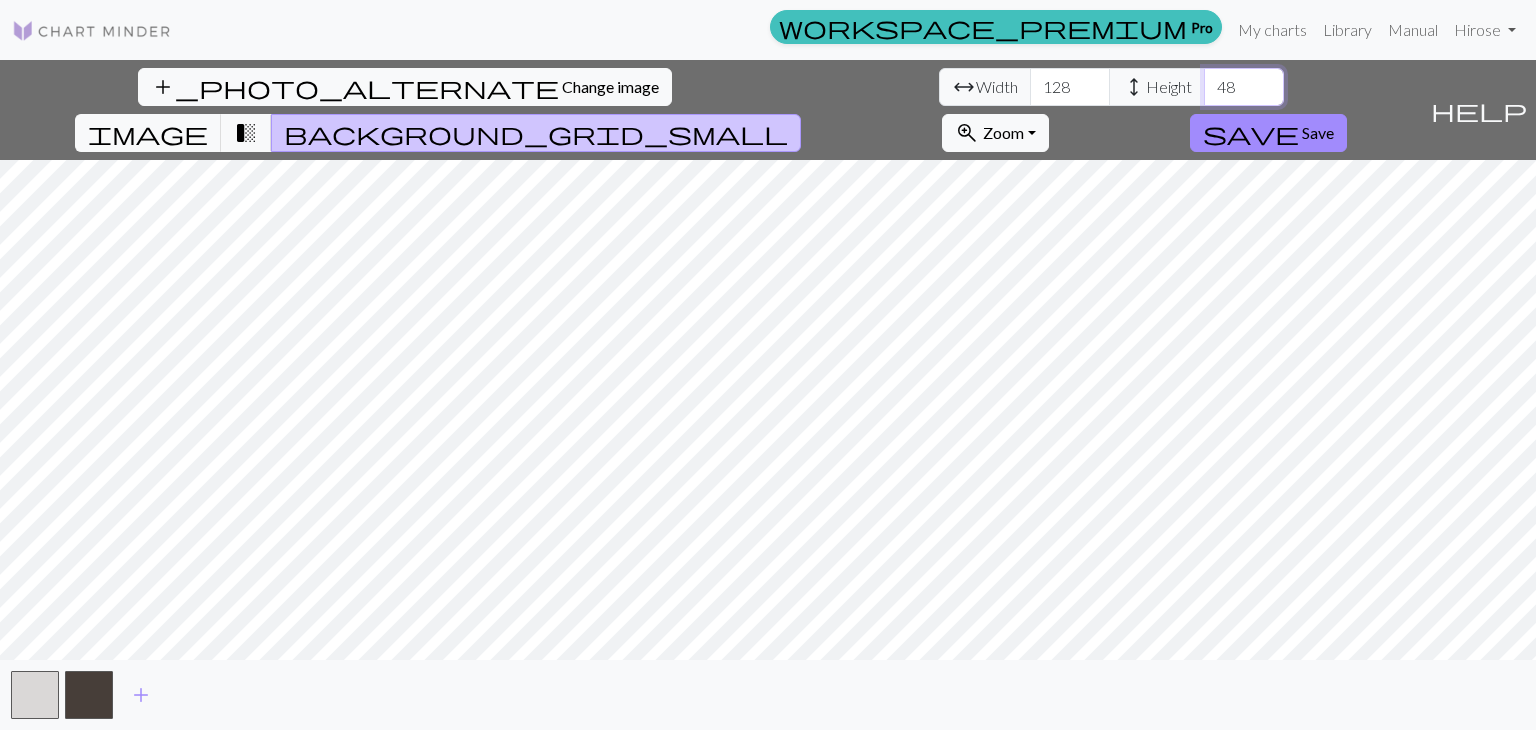 click on "48" at bounding box center [1244, 87] 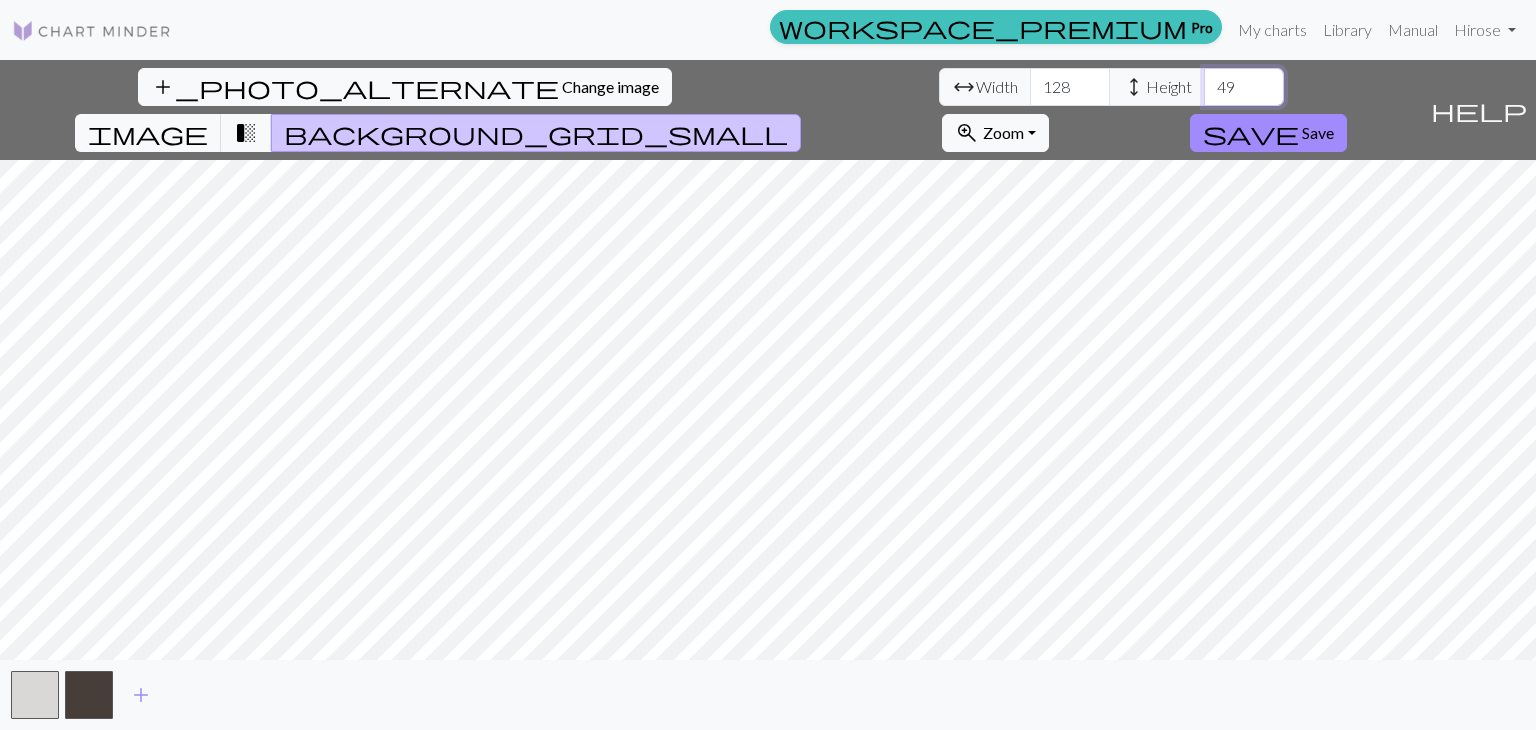 click on "49" at bounding box center [1244, 87] 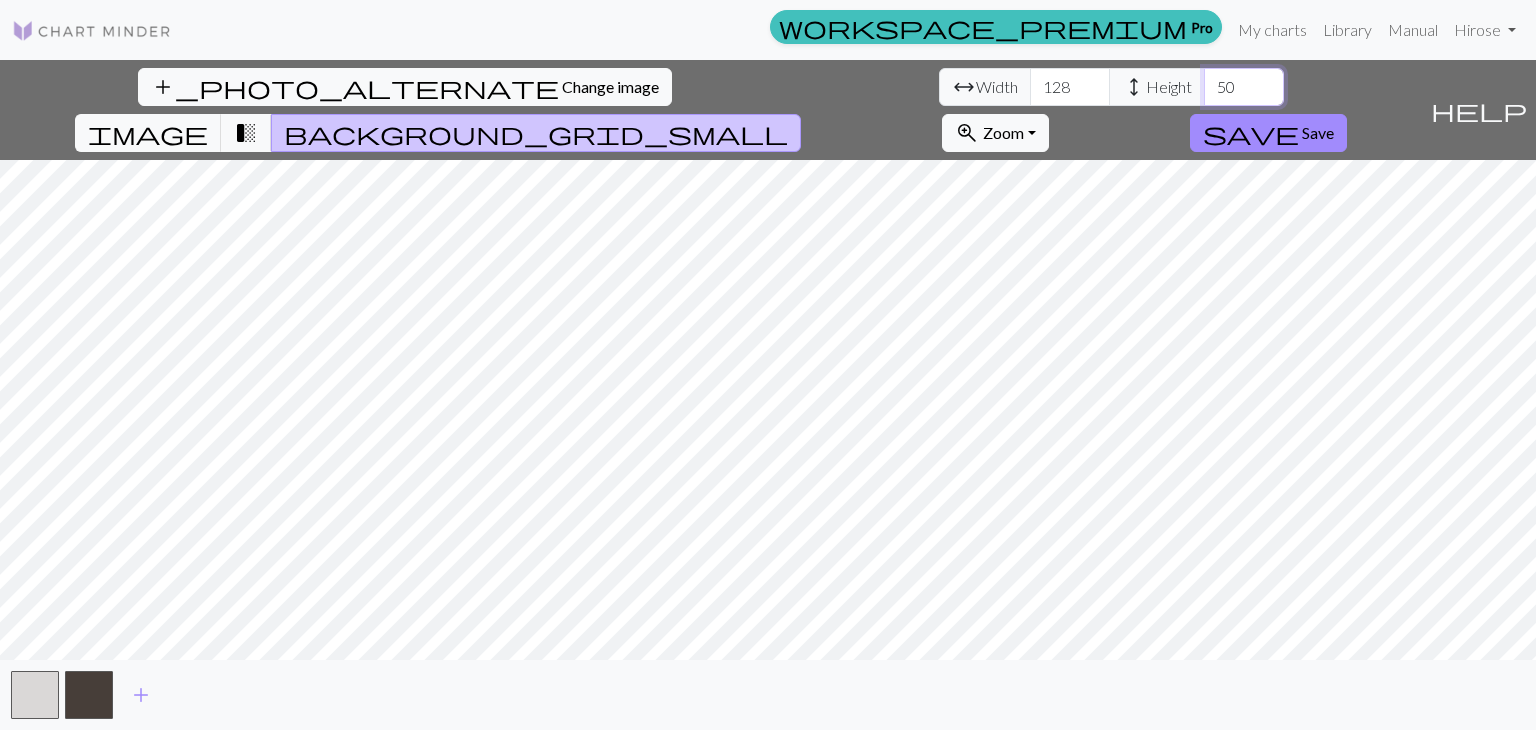 type on "50" 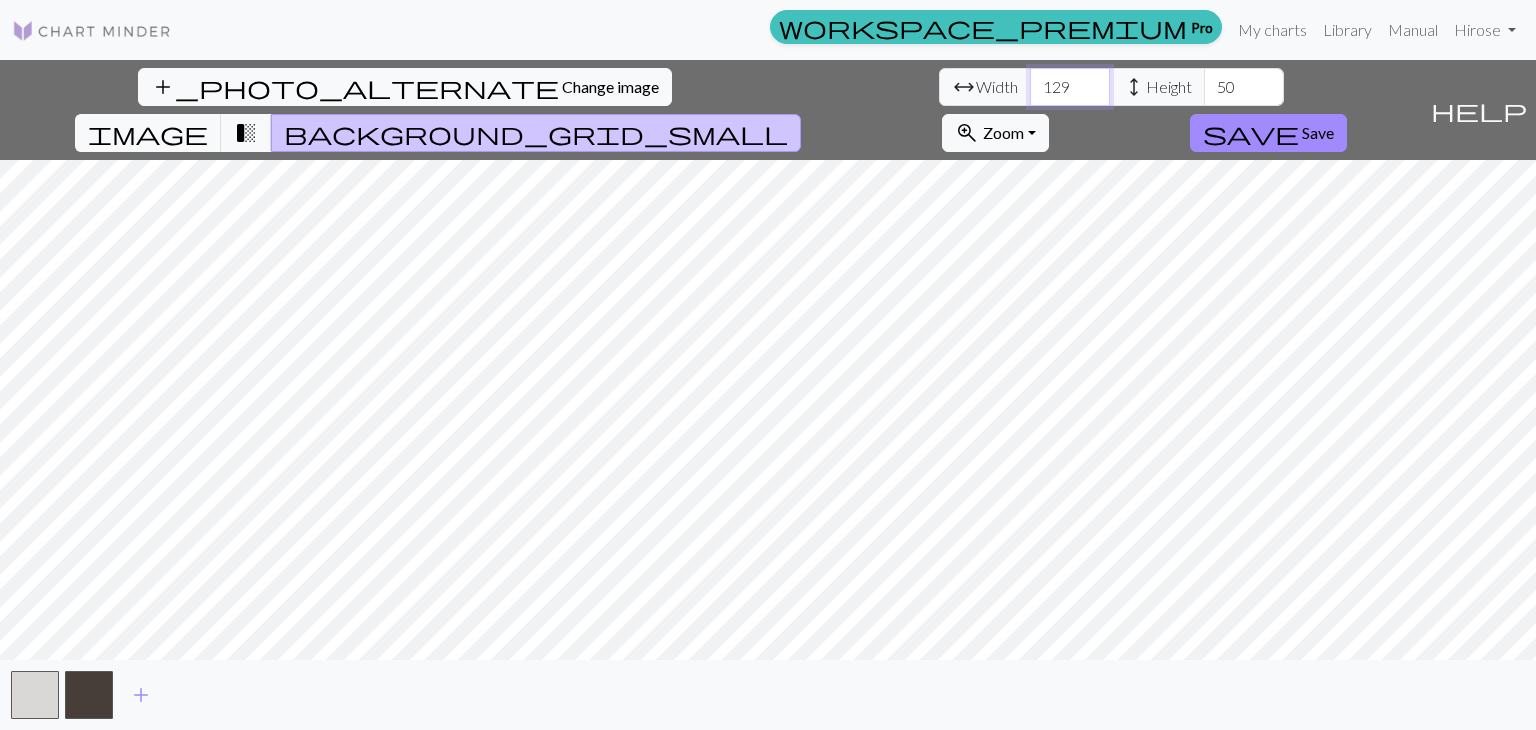 click on "129" at bounding box center [1070, 87] 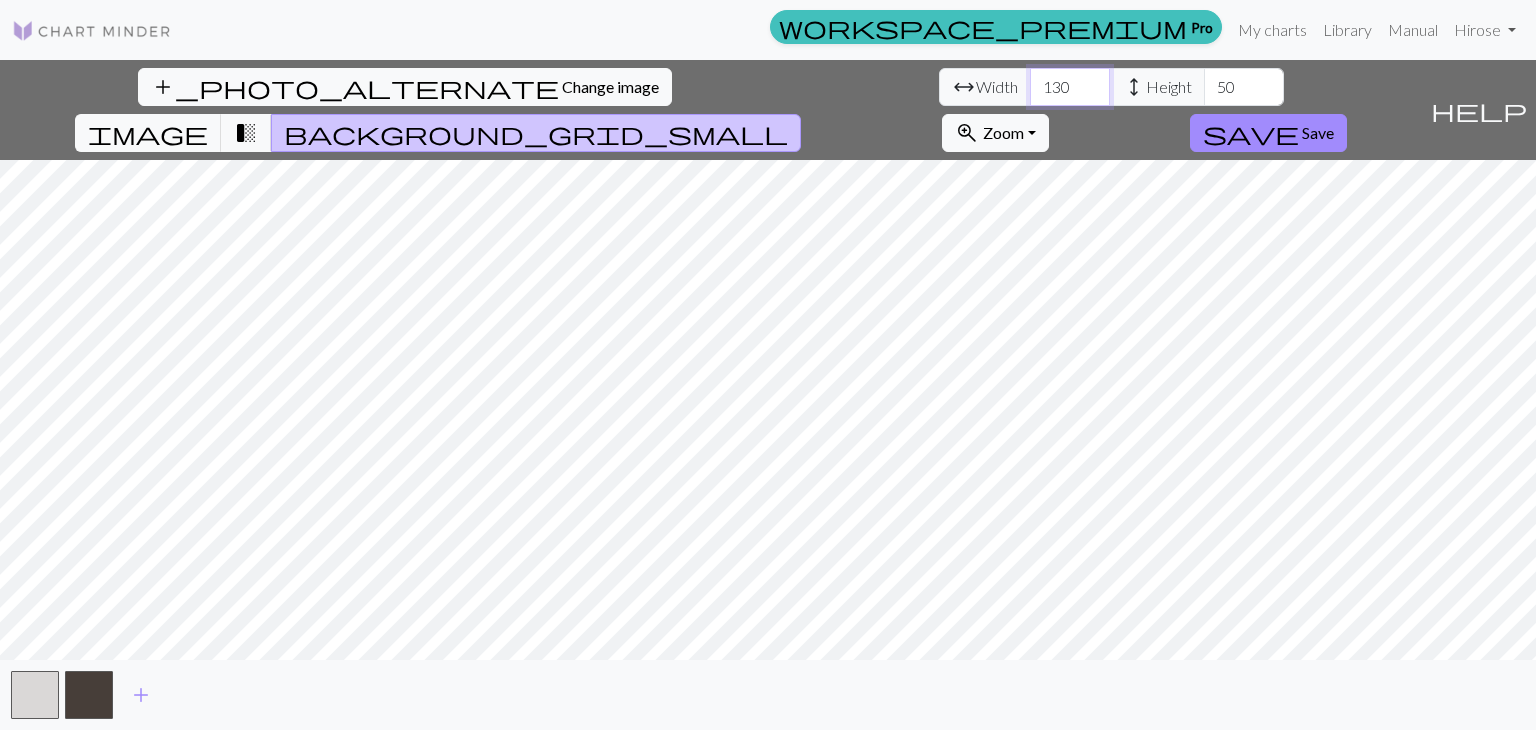 type on "130" 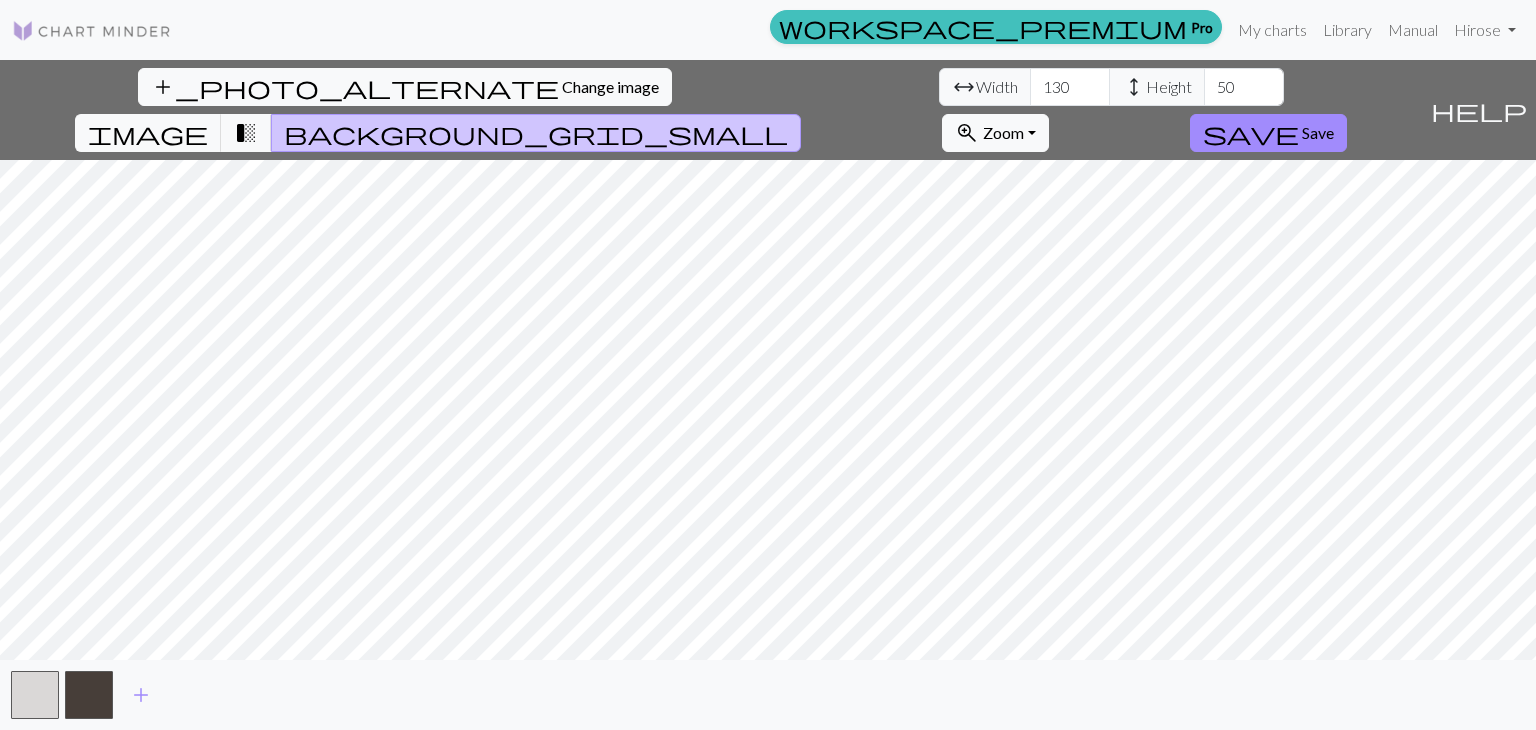 click on "add_photo_alternate   Change image arrow_range   Width 130 height   Height 50 image transition_fade background_grid_small zoom_in Zoom Zoom Fit all Fit width Fit height 50% 100% 150% 200% save   Save" at bounding box center (711, 110) 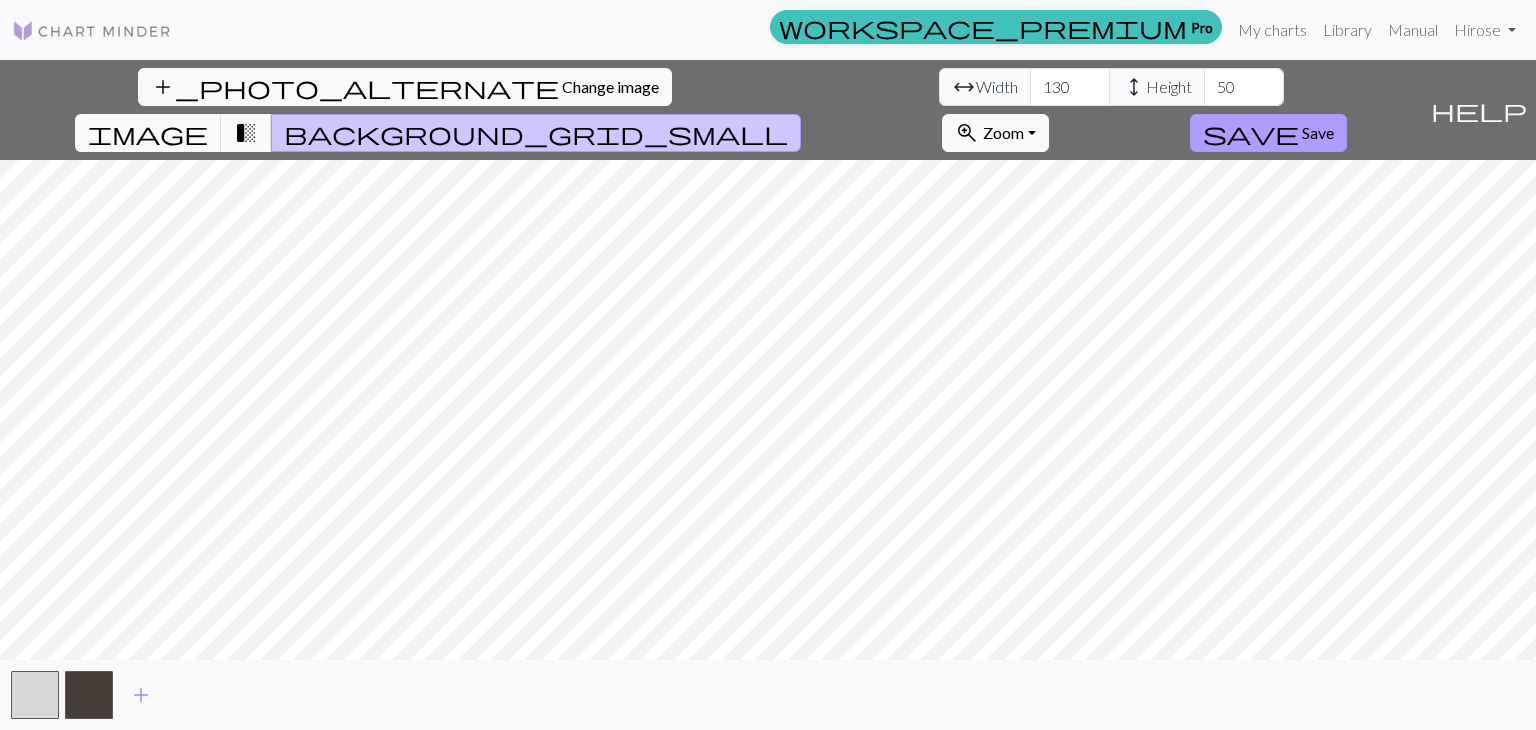 click on "Save" at bounding box center [1318, 132] 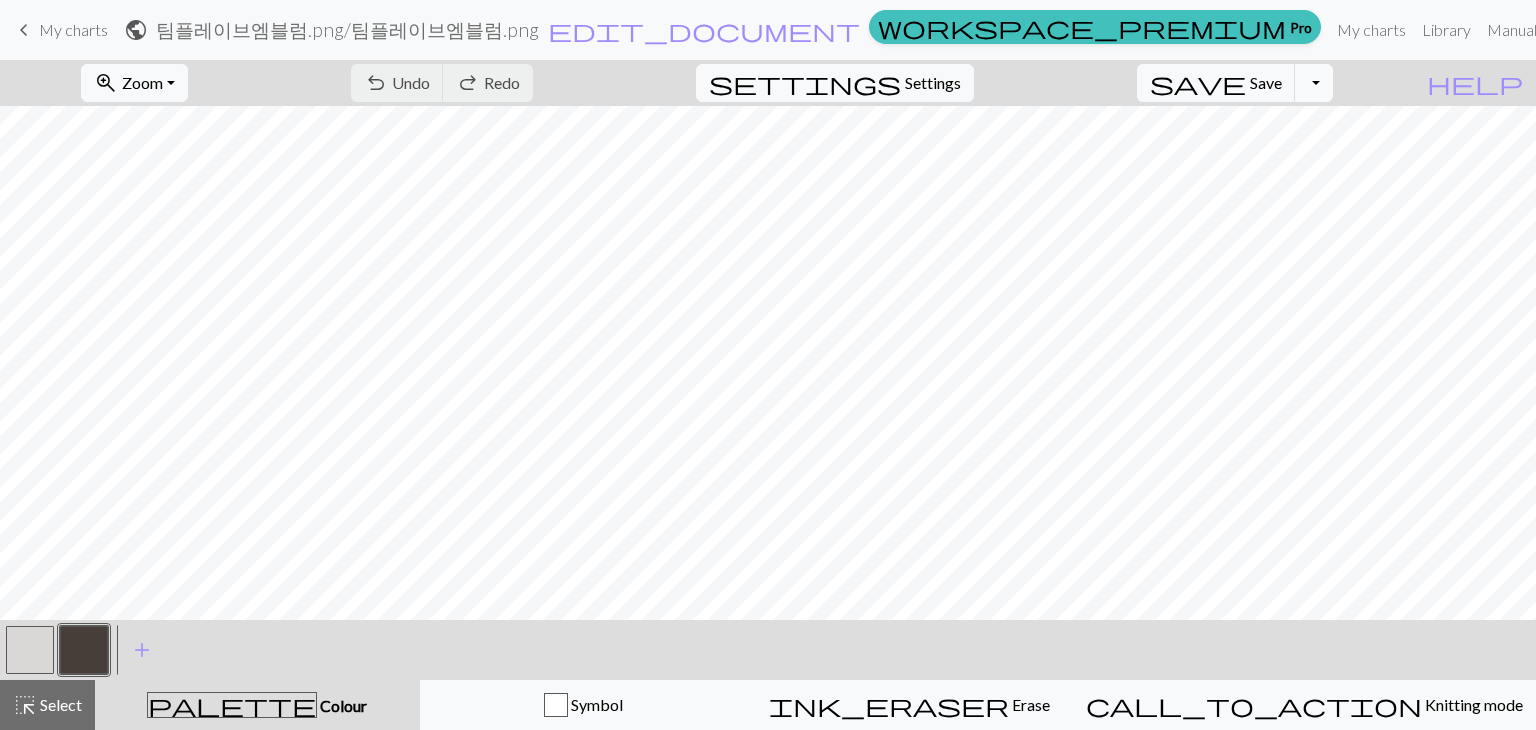 click on "Toggle Dropdown" at bounding box center (1314, 83) 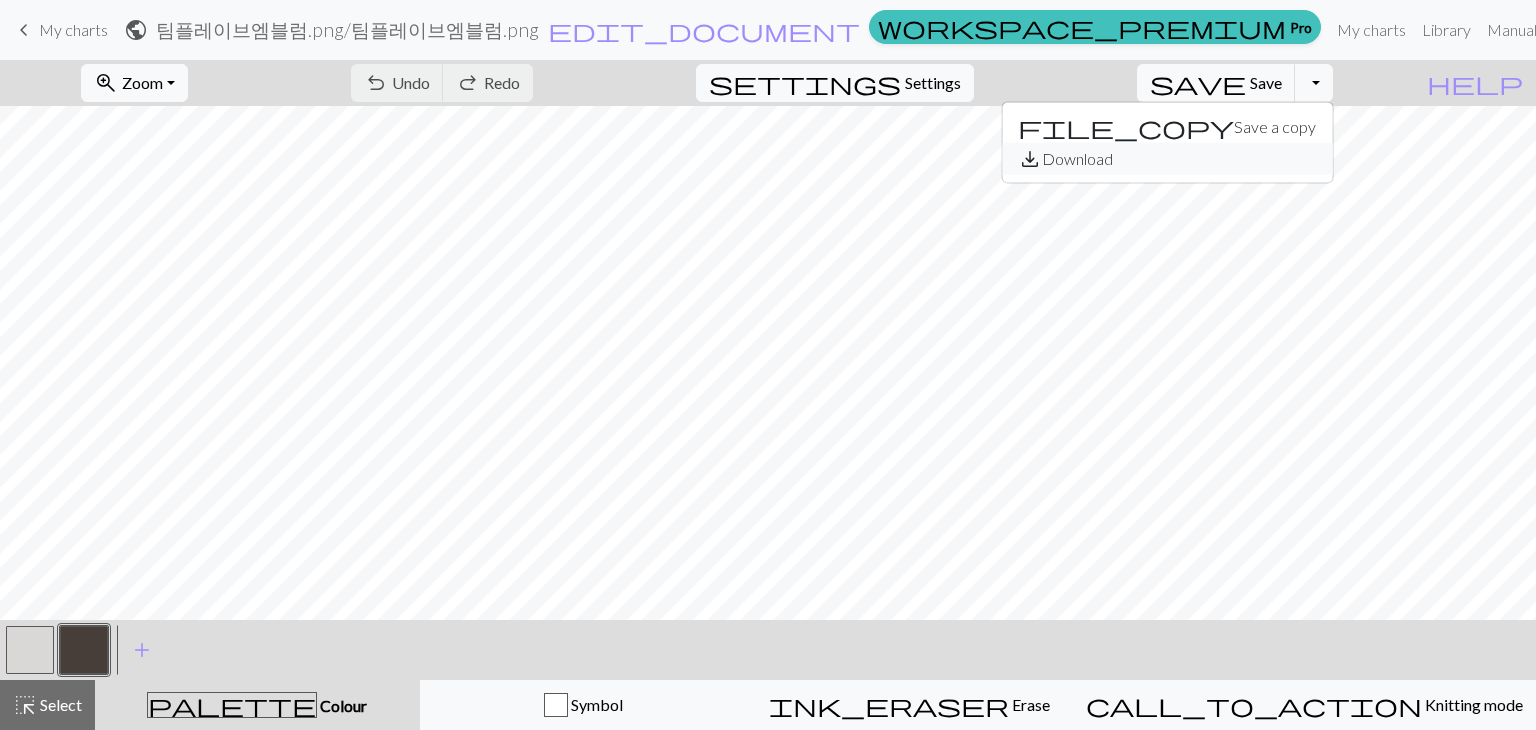click on "save_alt  Download" at bounding box center (1167, 159) 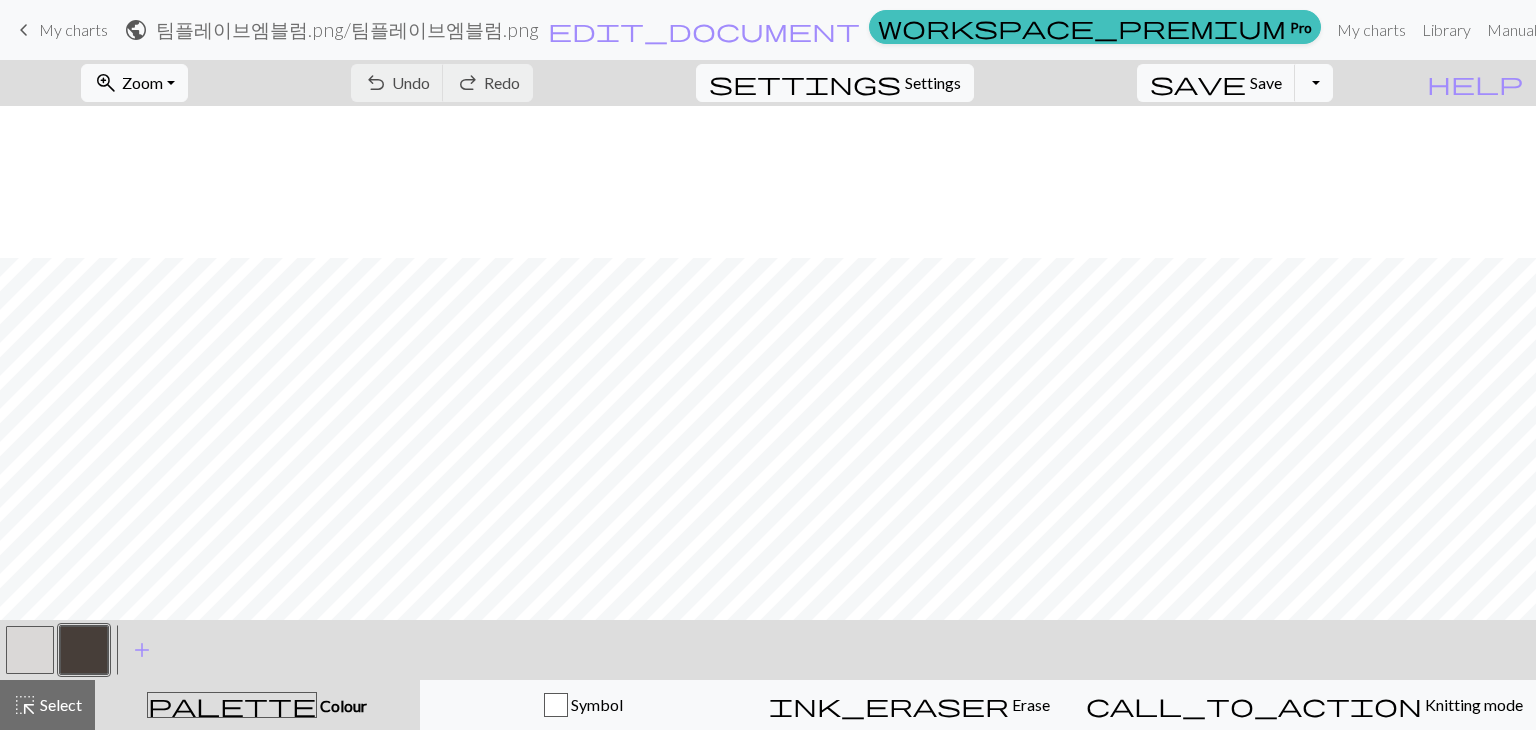scroll, scrollTop: 200, scrollLeft: 0, axis: vertical 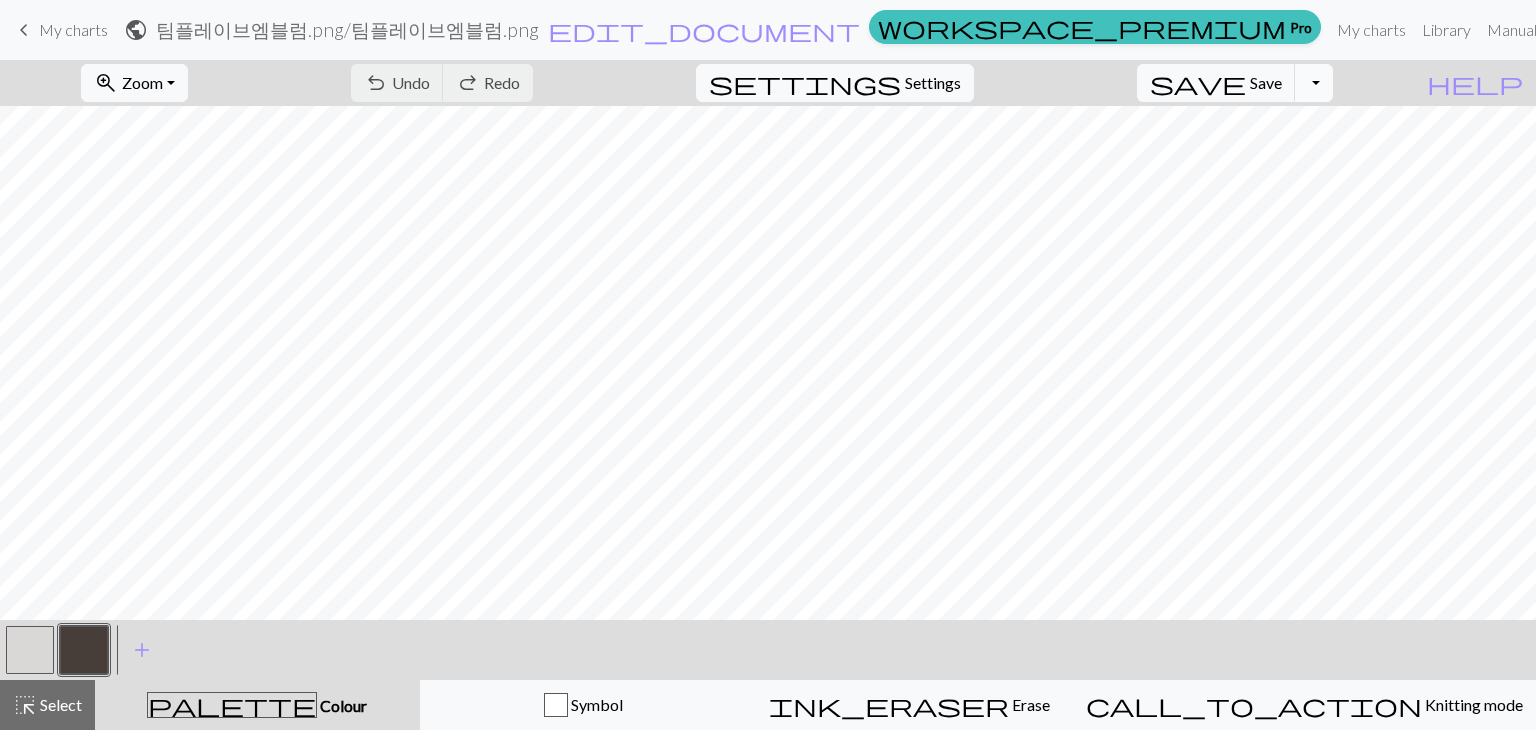 click on "Toggle Dropdown" at bounding box center [1314, 83] 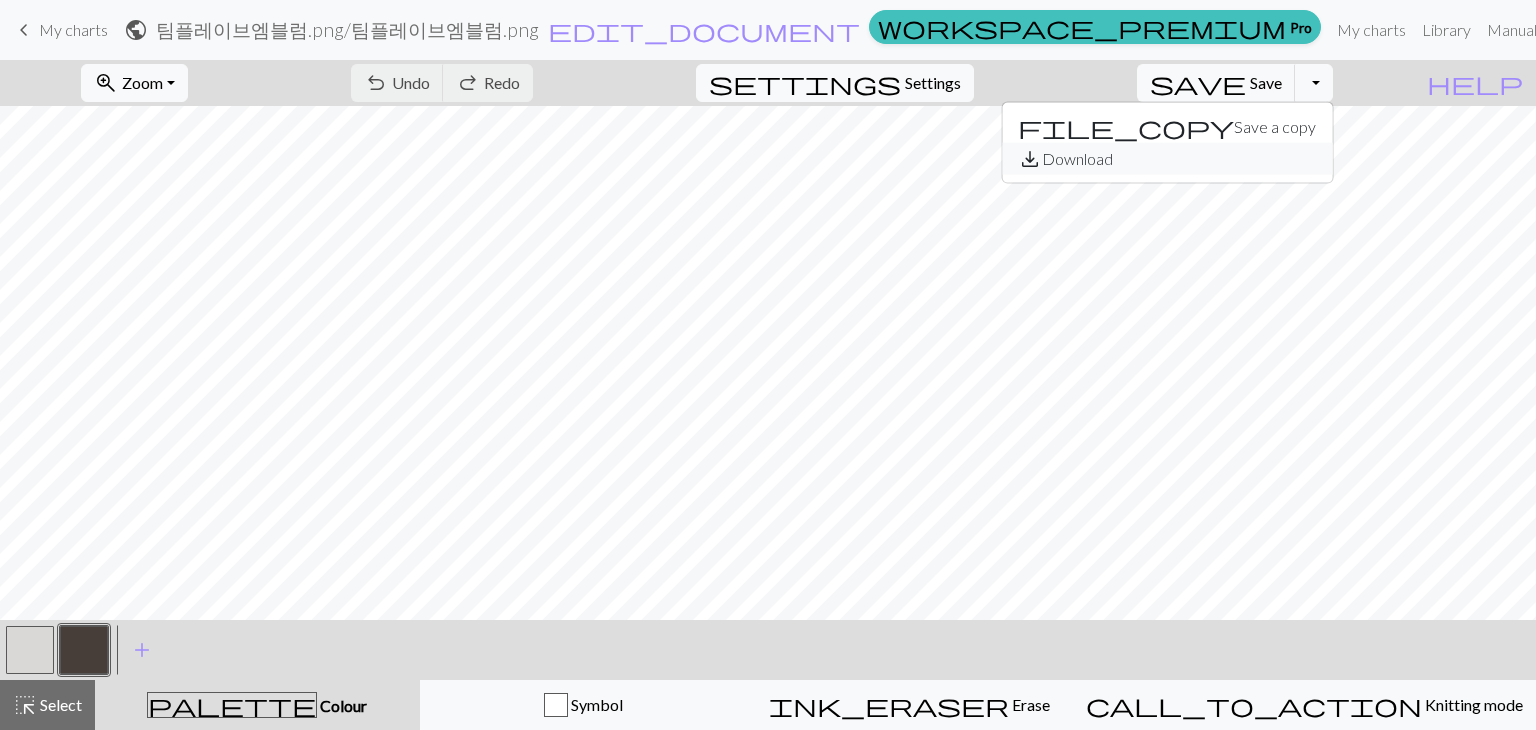 click on "save_alt  Download" at bounding box center (1167, 159) 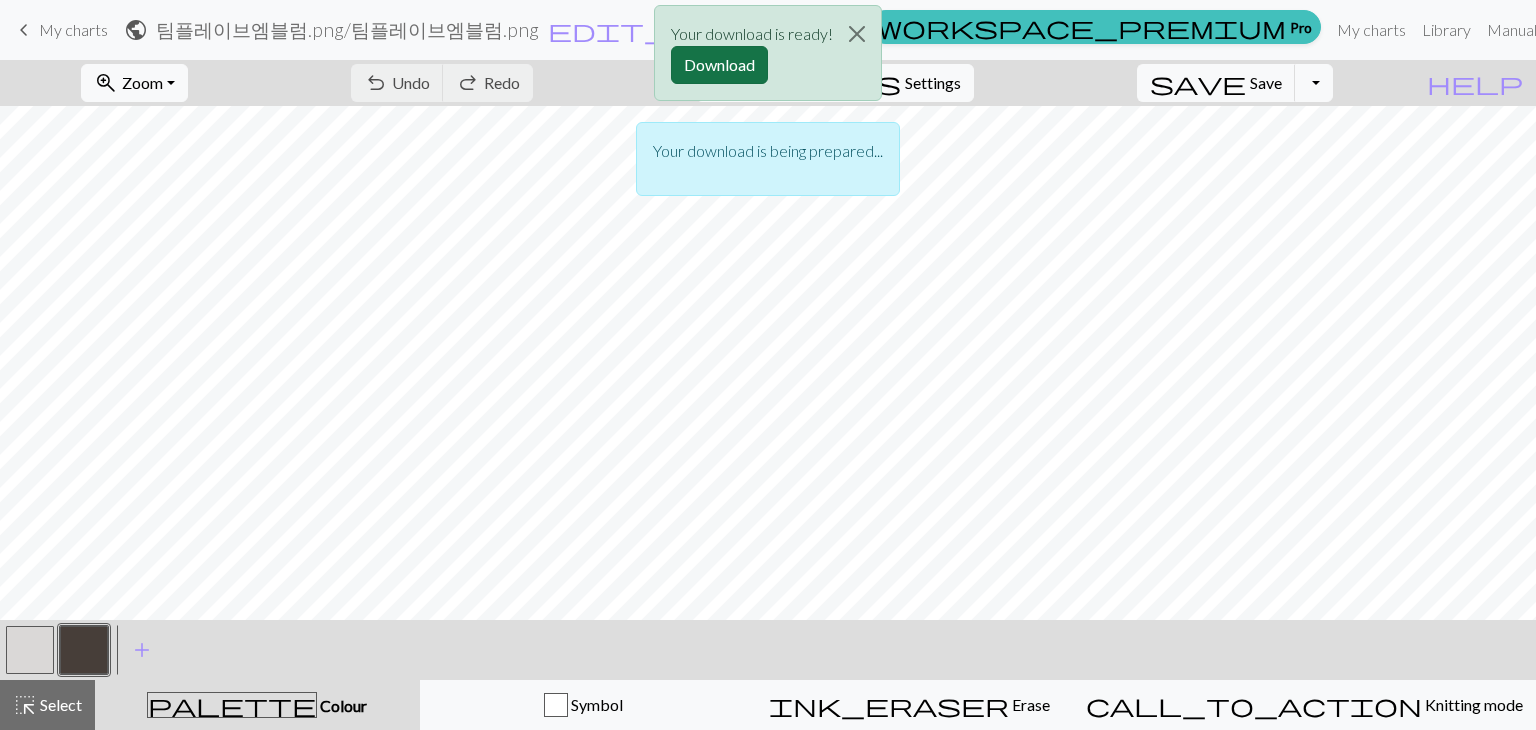 click on "Download" at bounding box center [719, 65] 